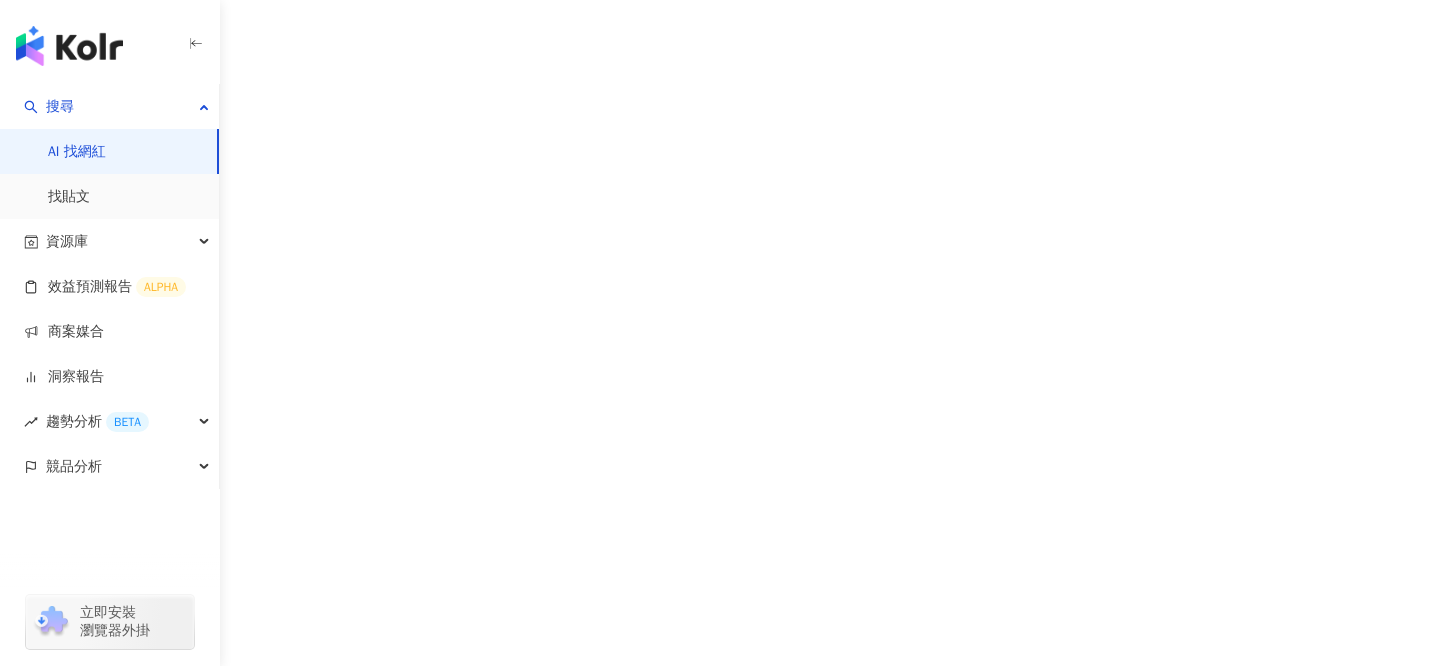 scroll, scrollTop: 0, scrollLeft: 0, axis: both 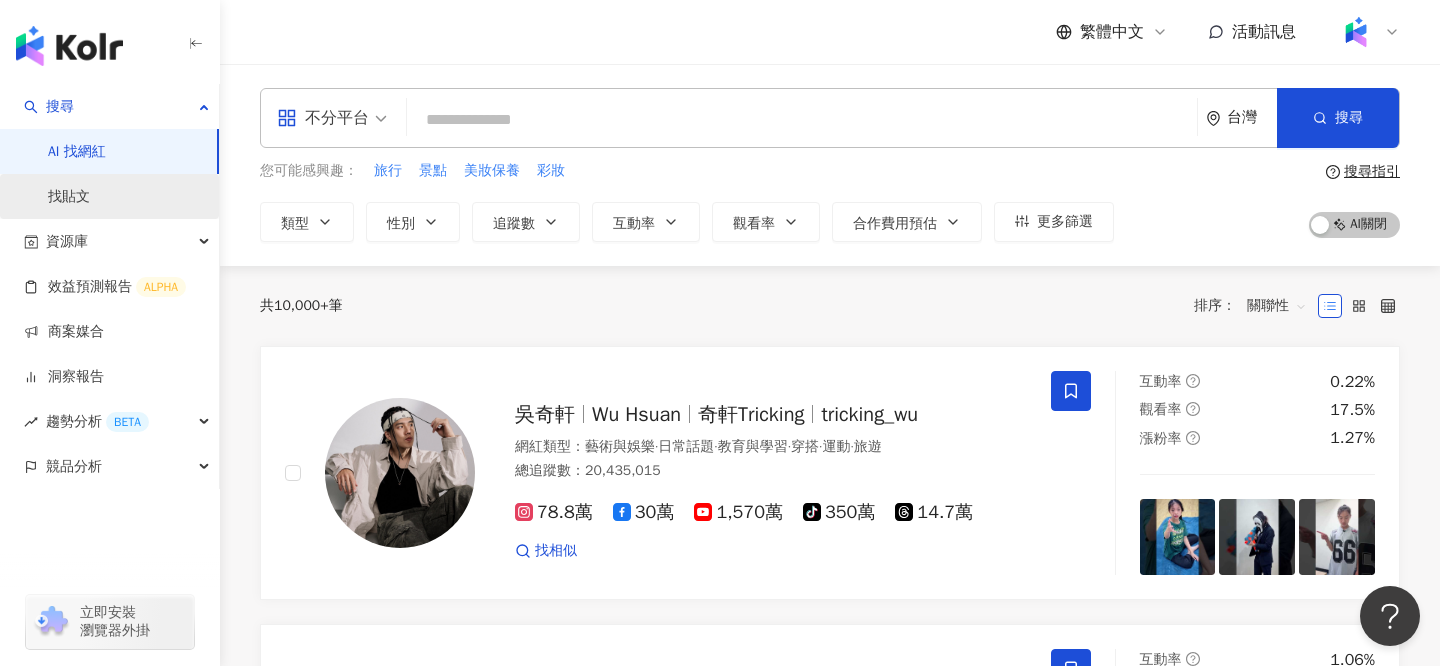 click on "找貼文" at bounding box center (69, 197) 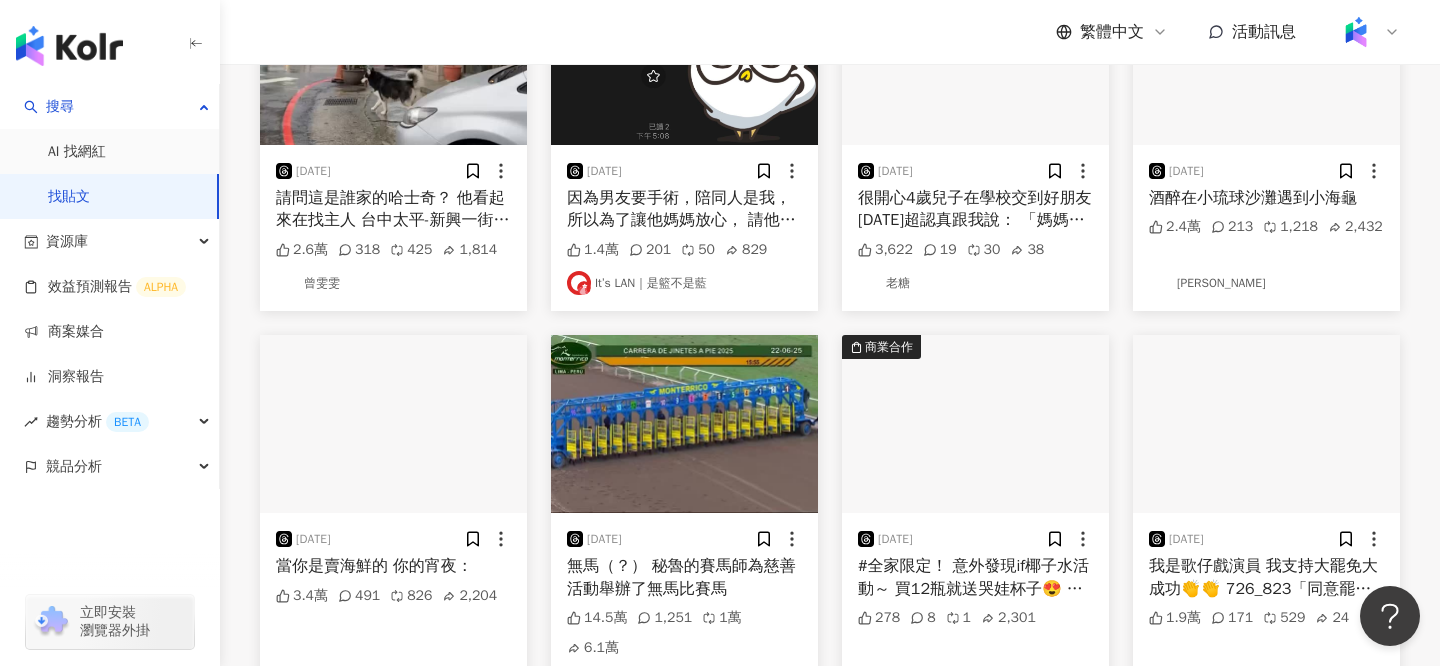 scroll, scrollTop: 1109, scrollLeft: 0, axis: vertical 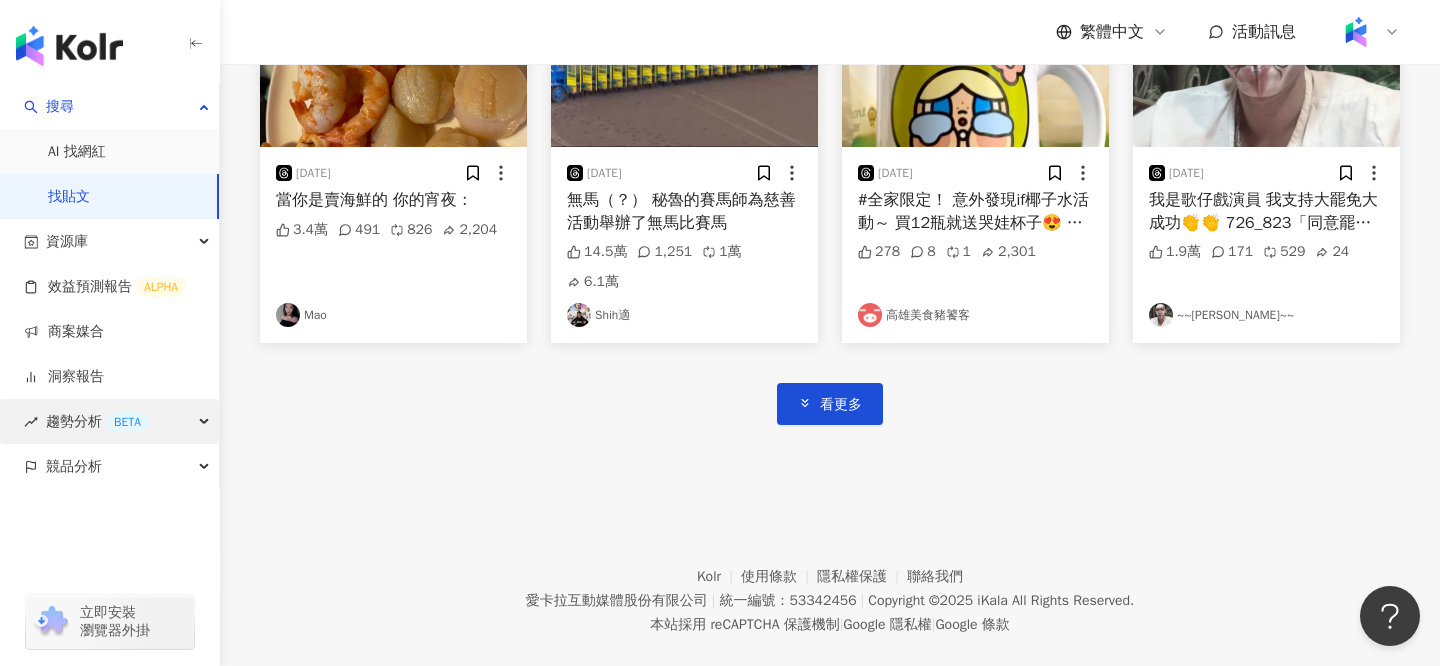 click on "BETA" at bounding box center [127, 422] 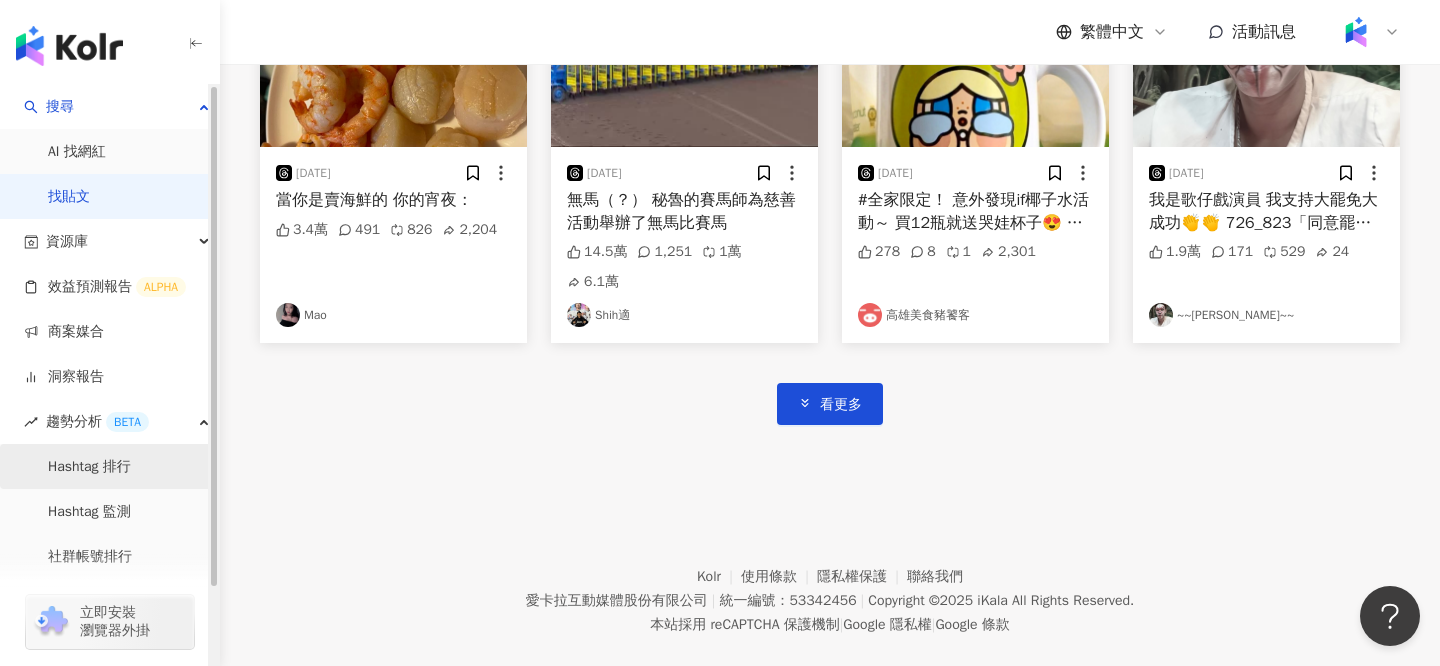 click on "Hashtag 排行" at bounding box center (89, 467) 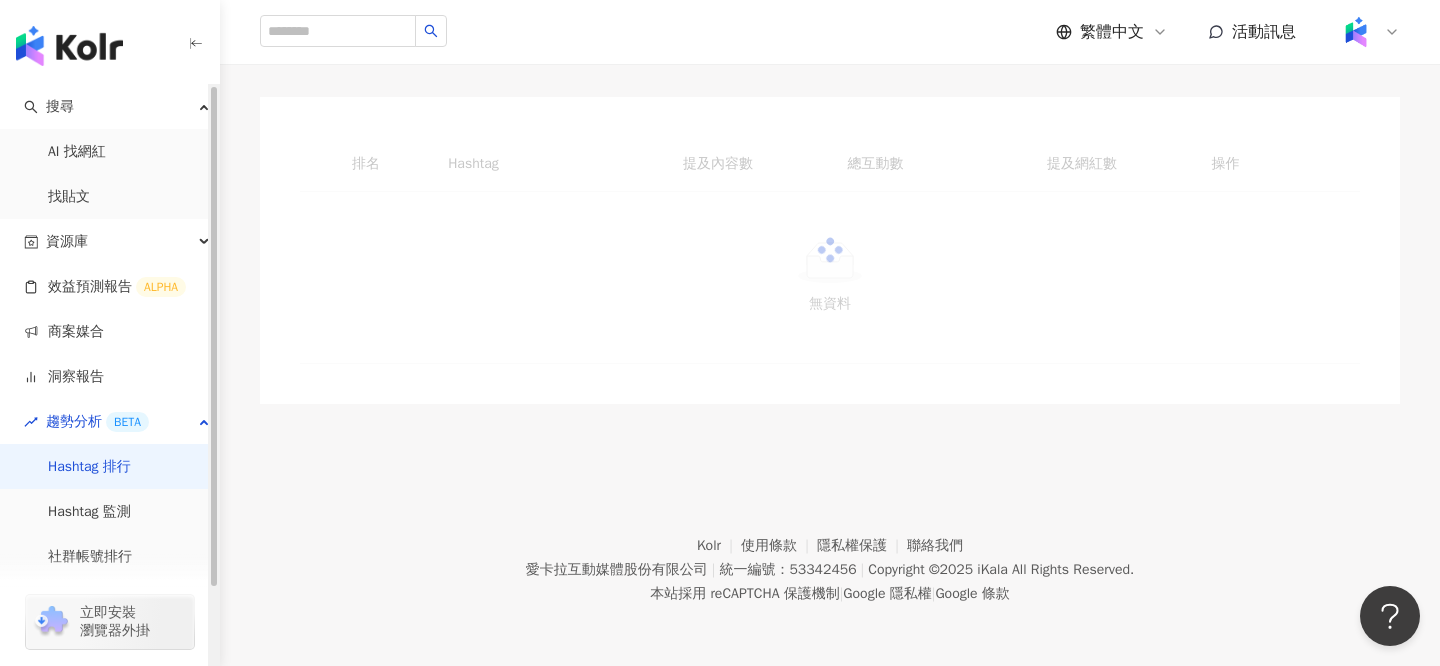 scroll, scrollTop: 0, scrollLeft: 0, axis: both 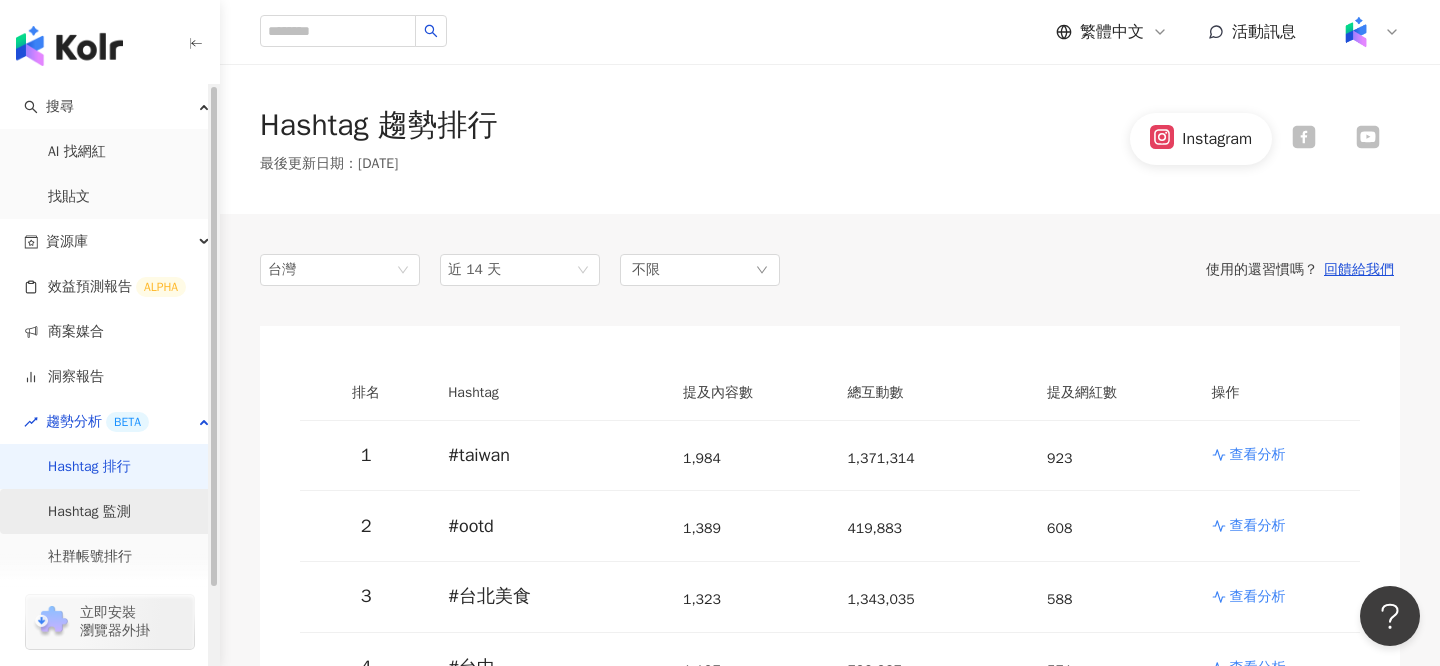 click on "Hashtag 監測" at bounding box center (89, 512) 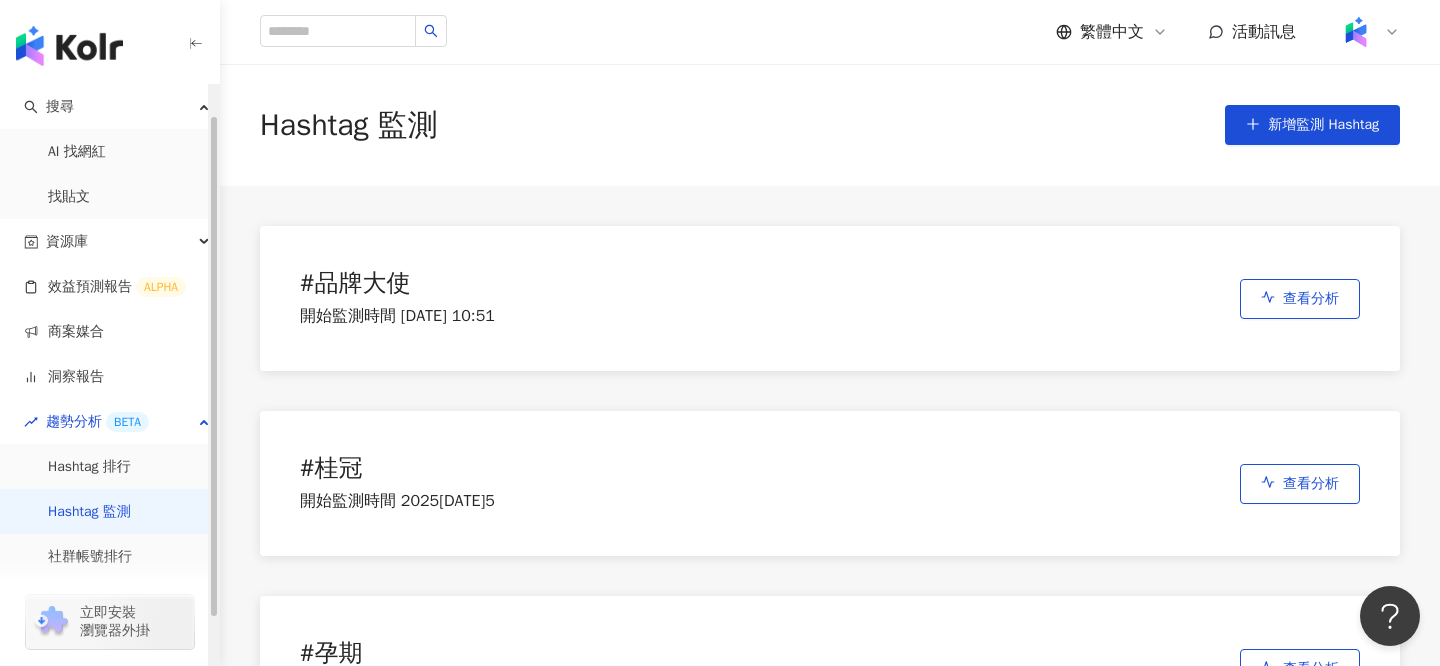 scroll, scrollTop: 90, scrollLeft: 0, axis: vertical 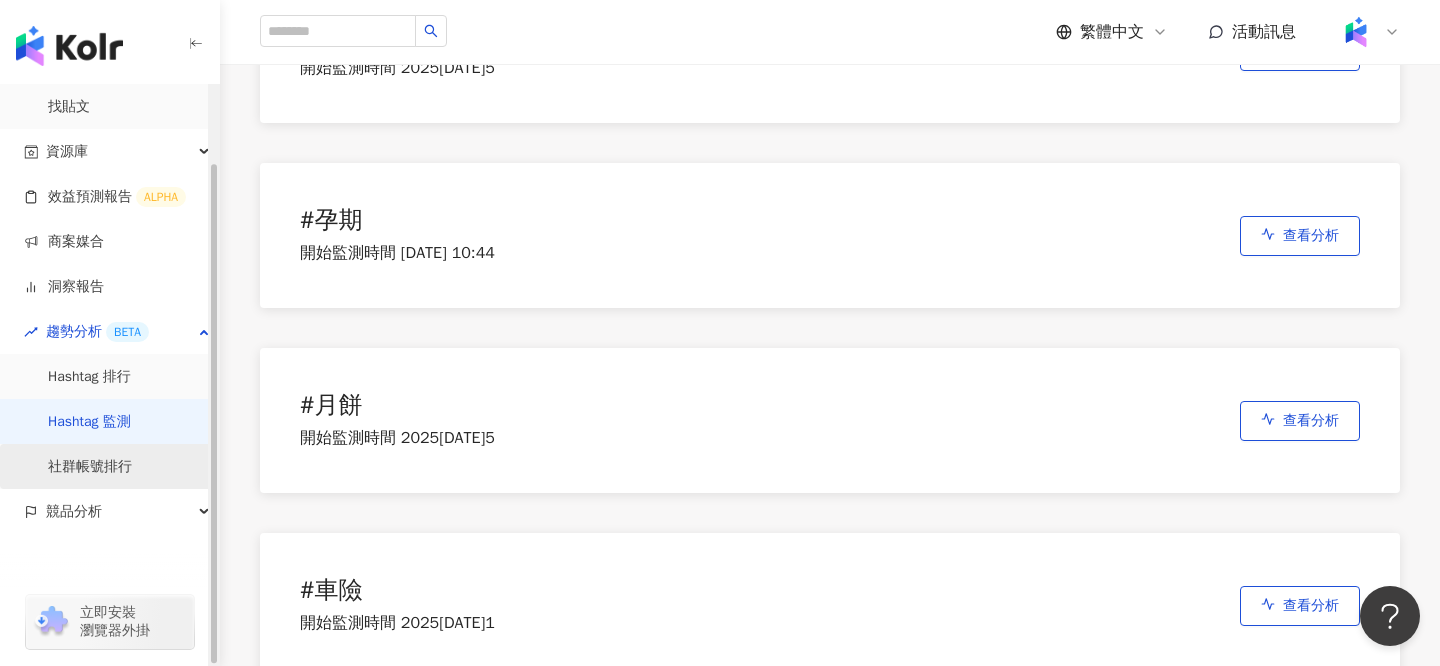 click on "社群帳號排行" at bounding box center (90, 467) 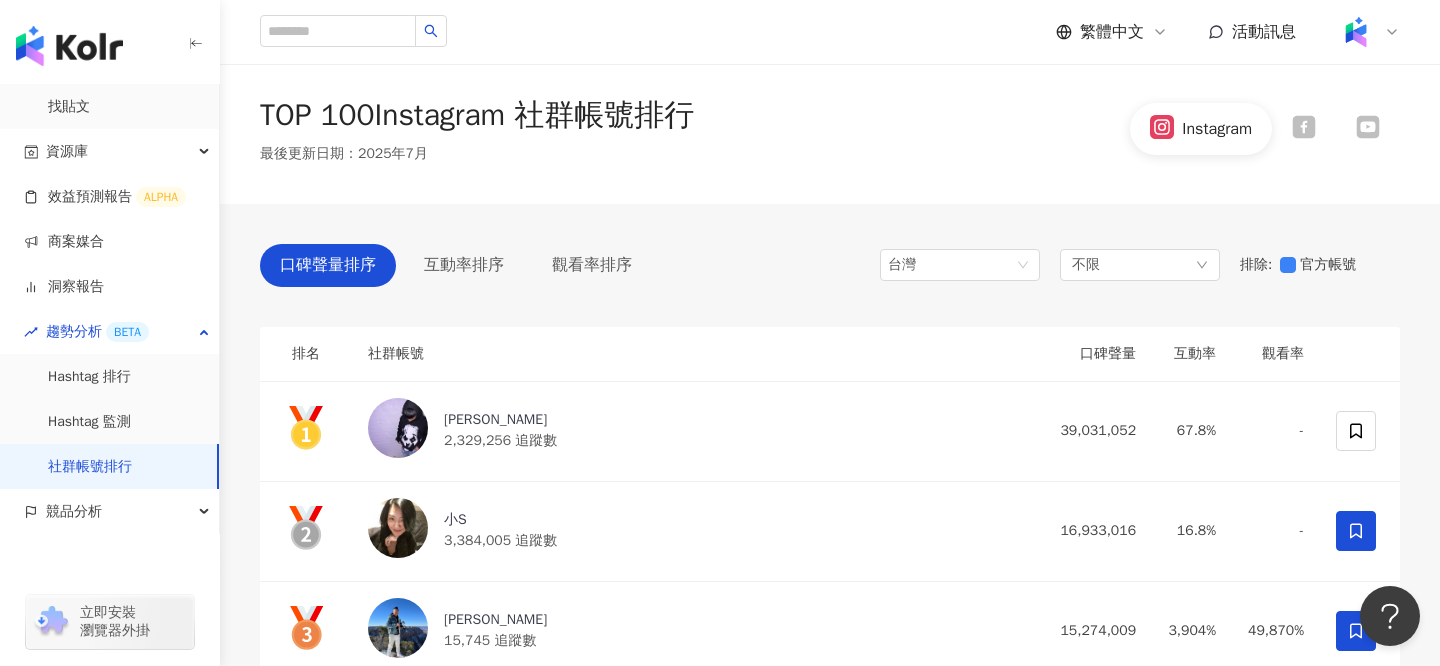 scroll, scrollTop: 166, scrollLeft: 0, axis: vertical 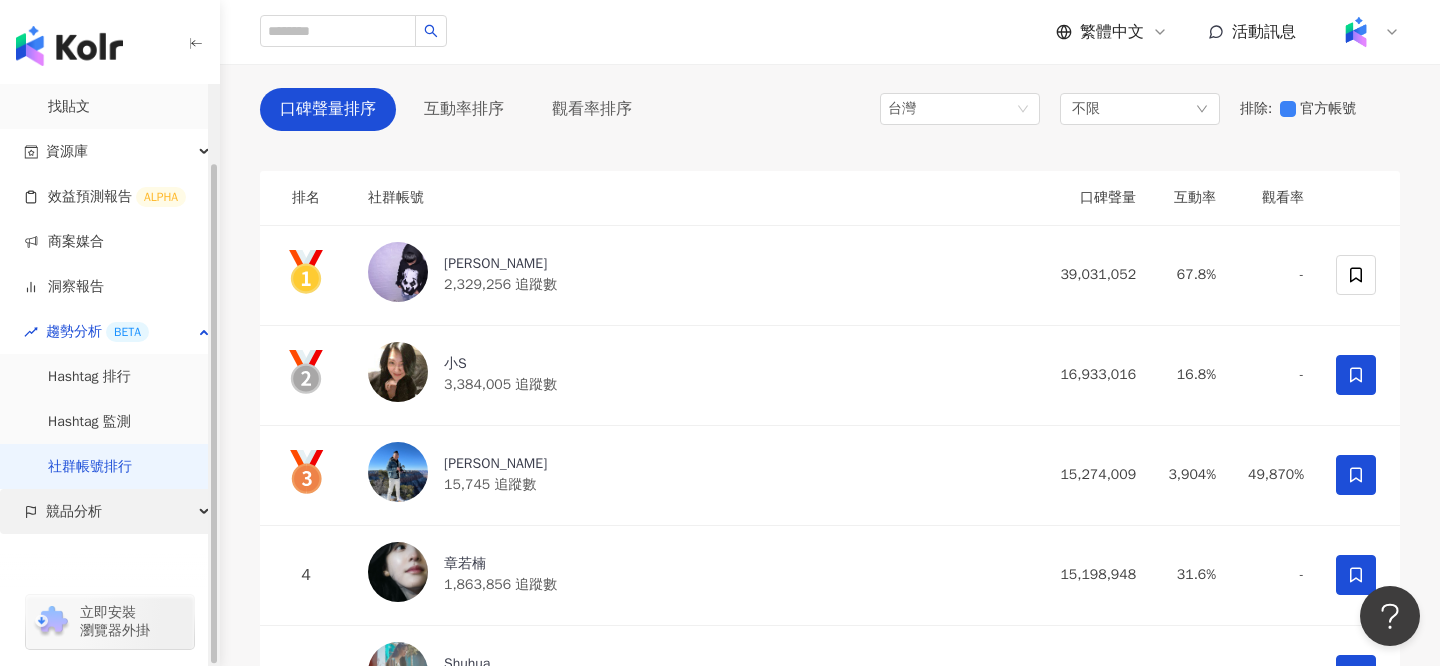 click on "競品分析" at bounding box center [109, 511] 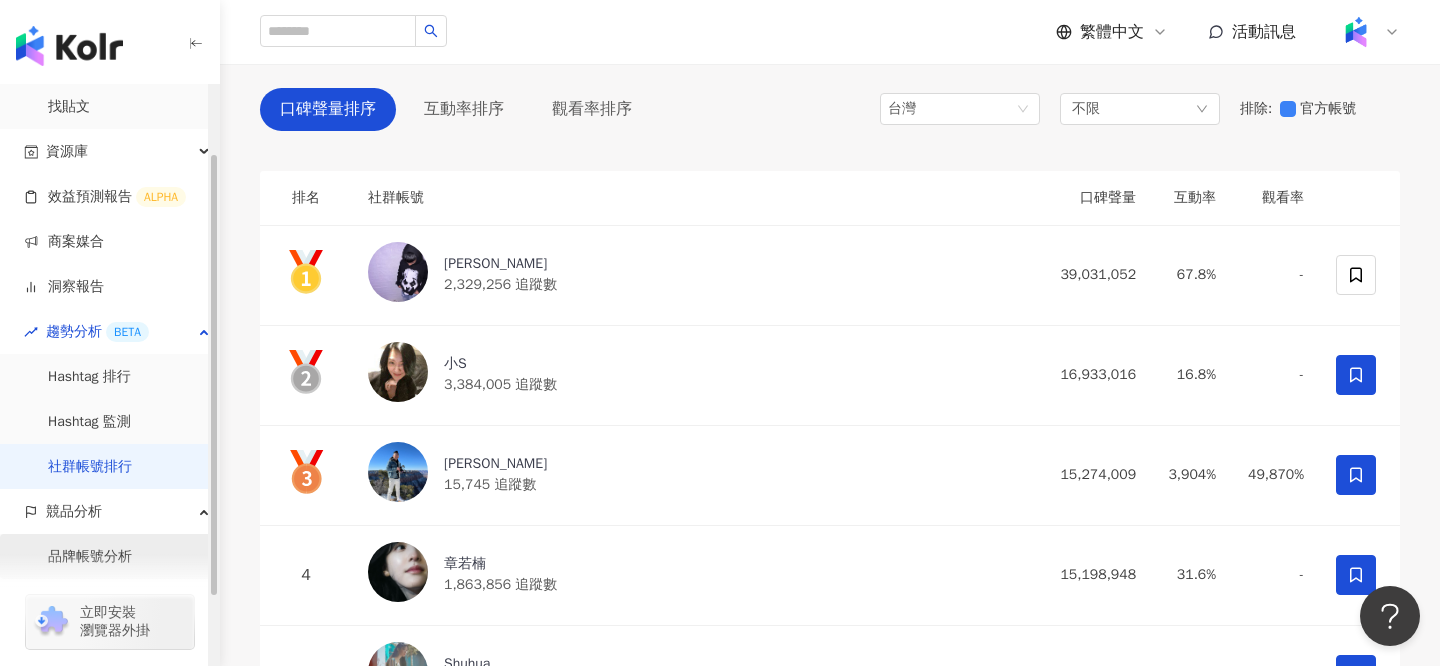 scroll, scrollTop: 180, scrollLeft: 0, axis: vertical 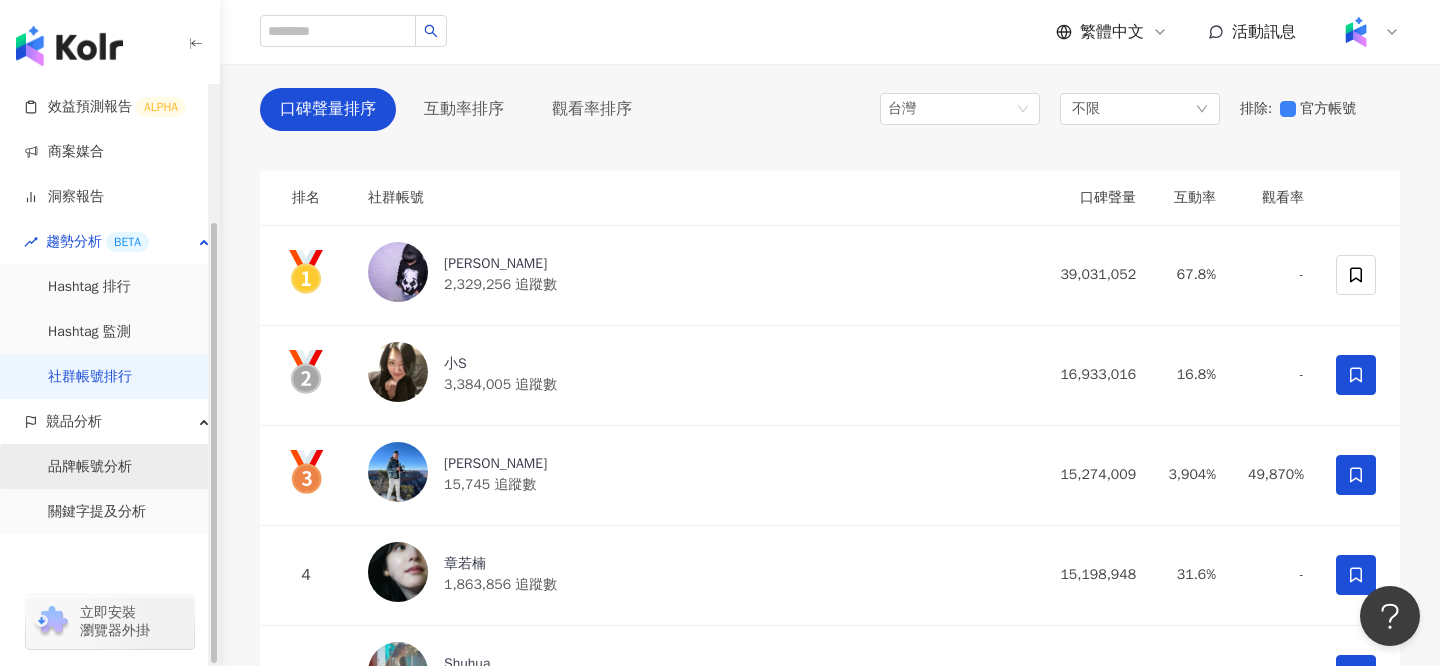 click on "品牌帳號分析" at bounding box center [90, 467] 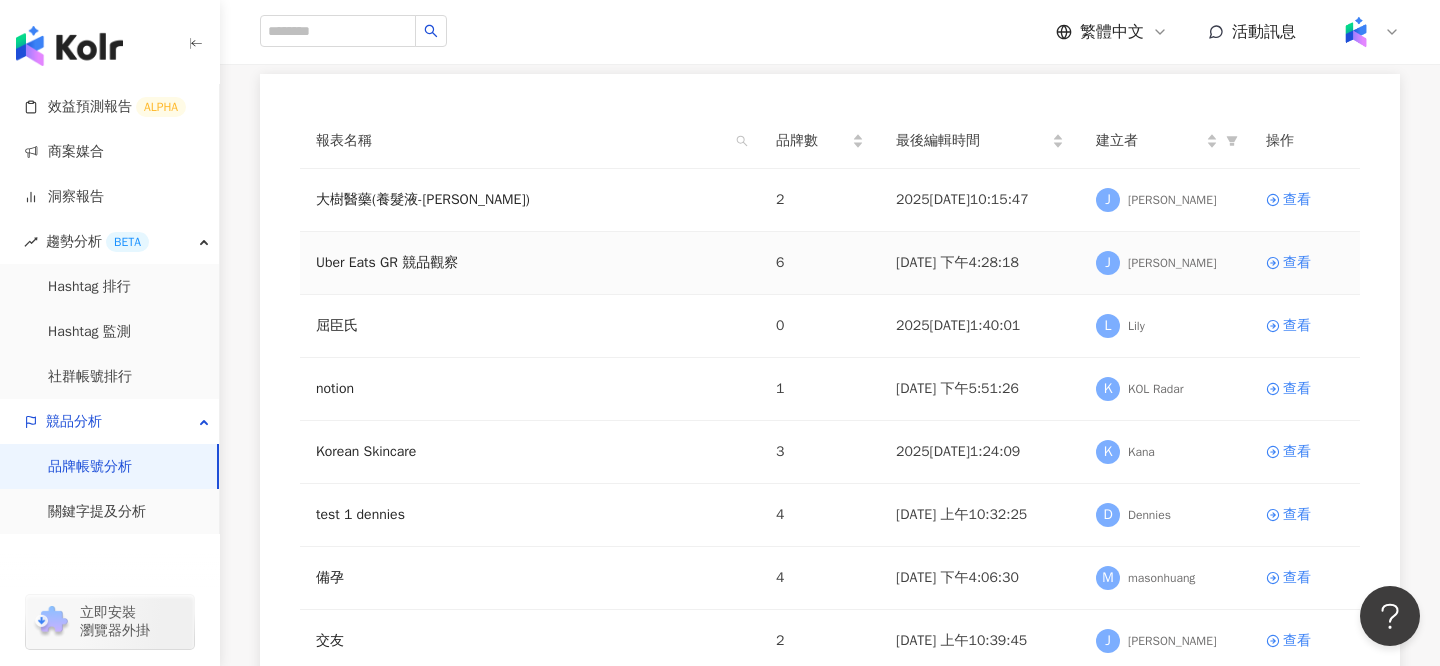 scroll, scrollTop: 154, scrollLeft: 0, axis: vertical 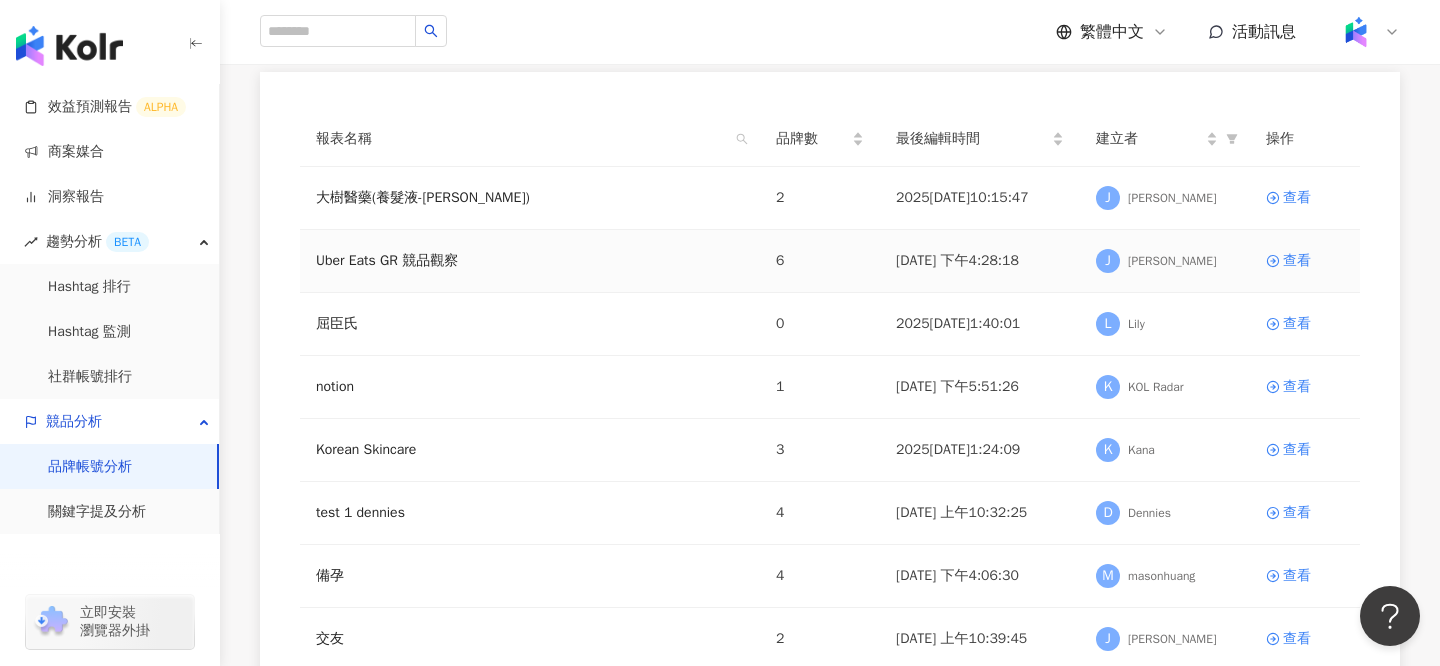 click on "Uber Eats GR 競品觀察" at bounding box center (530, 261) 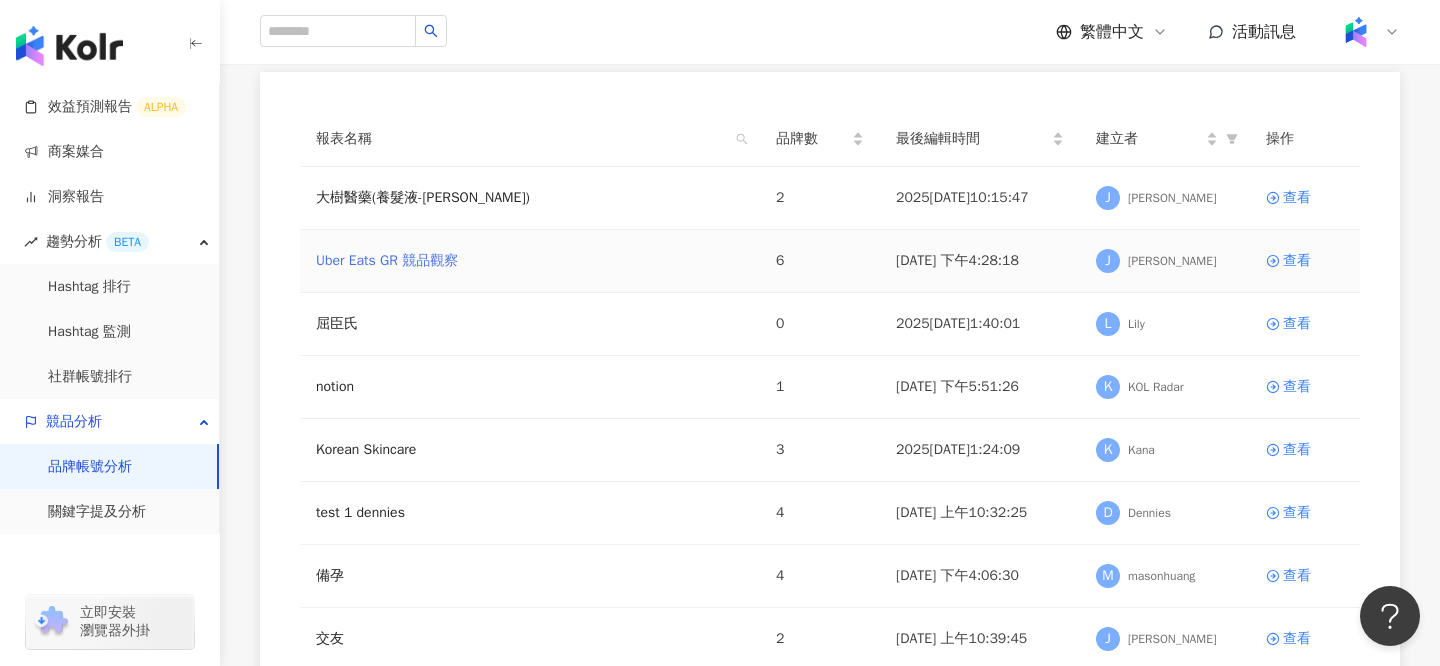 click on "Uber Eats GR 競品觀察" at bounding box center (387, 261) 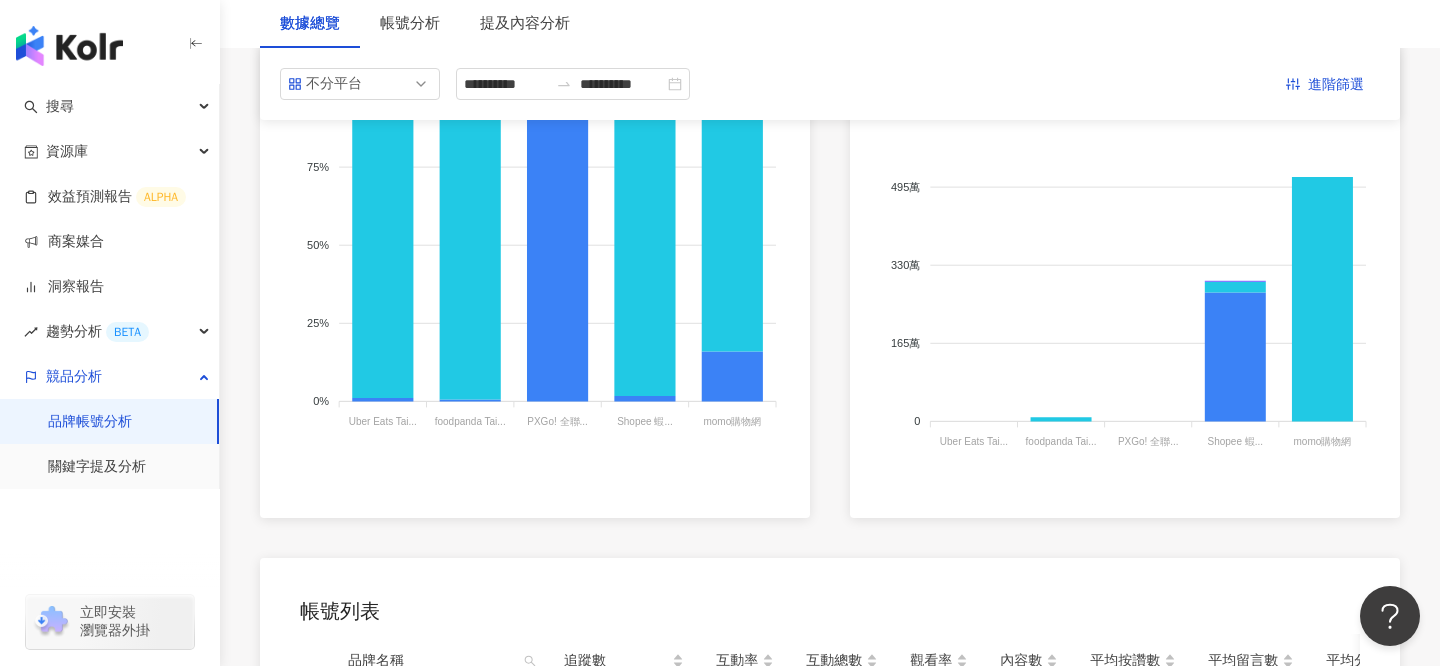 scroll, scrollTop: 189, scrollLeft: 0, axis: vertical 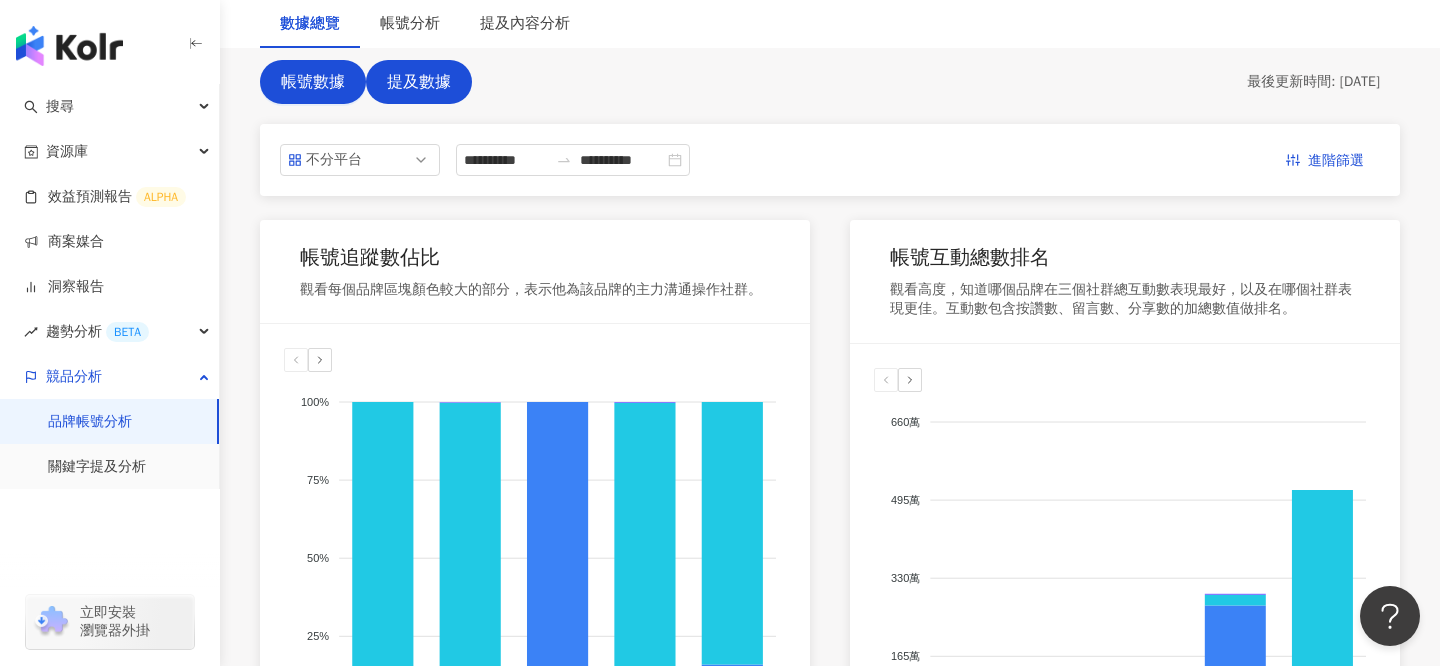 click on "提及數據" at bounding box center [419, 82] 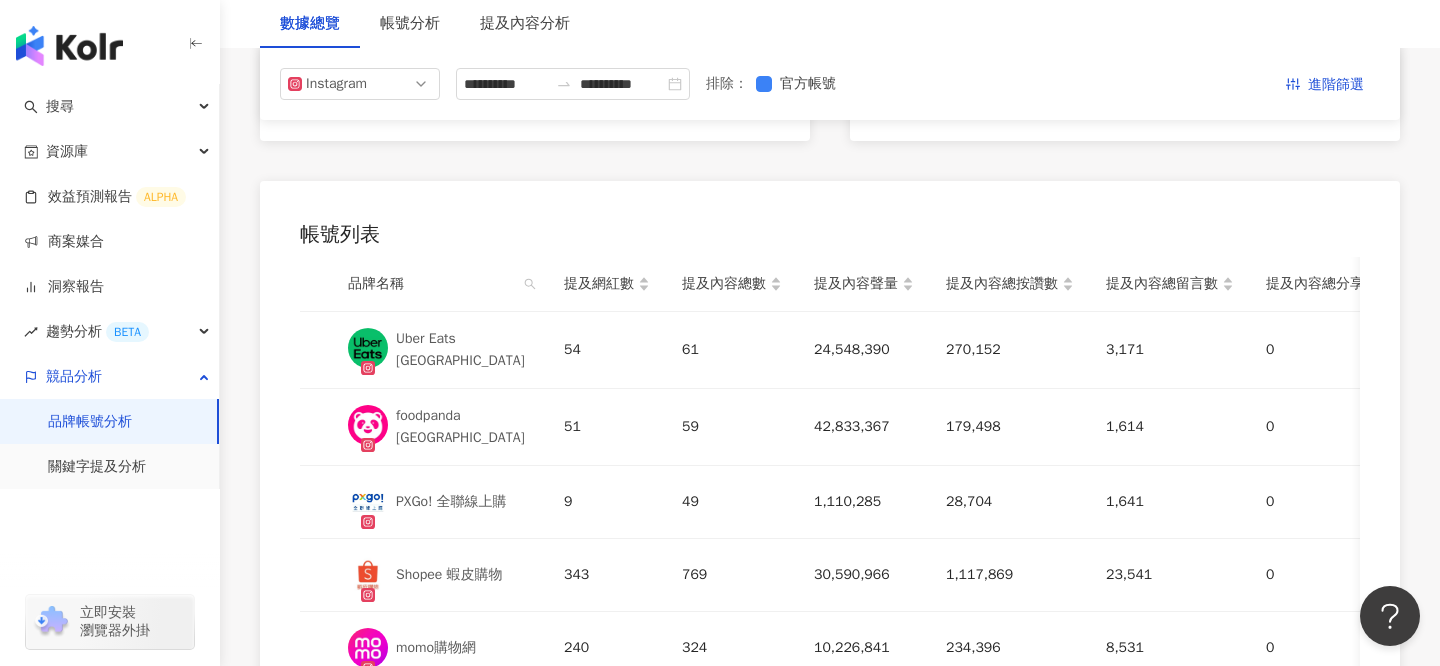 scroll, scrollTop: 0, scrollLeft: 0, axis: both 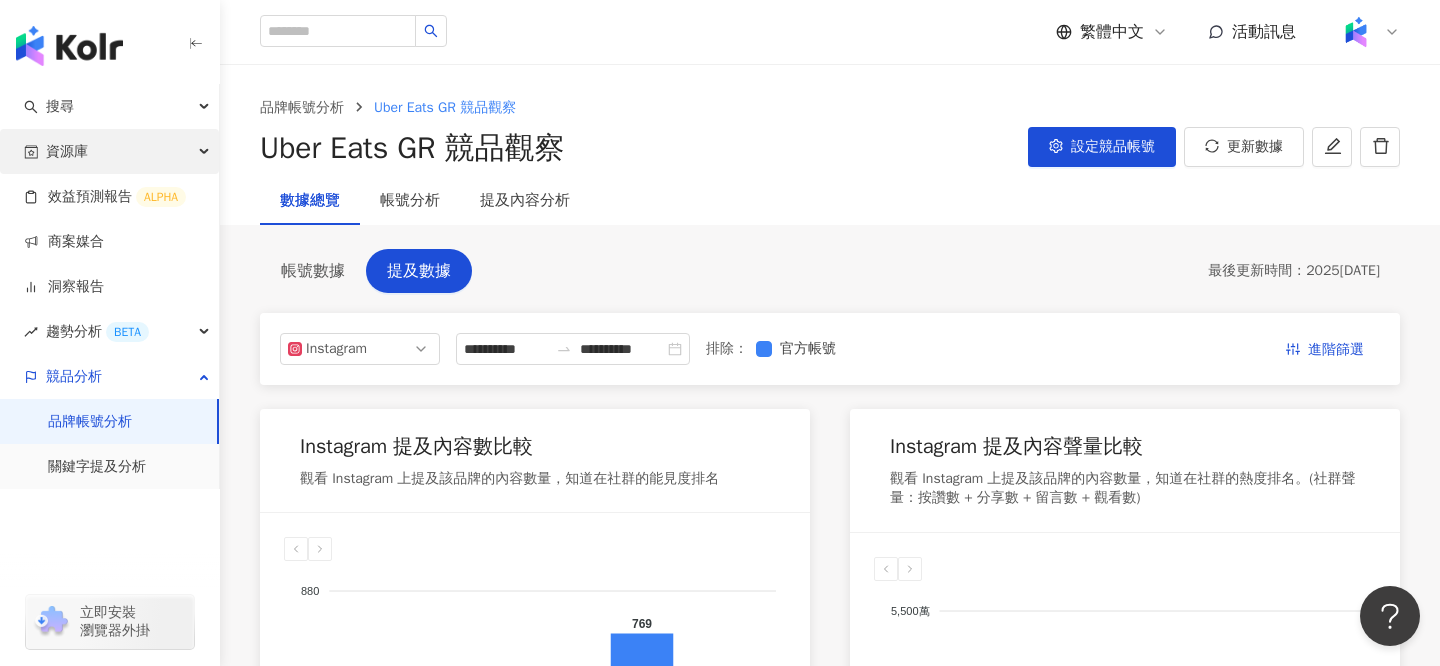 click on "資源庫" at bounding box center [67, 151] 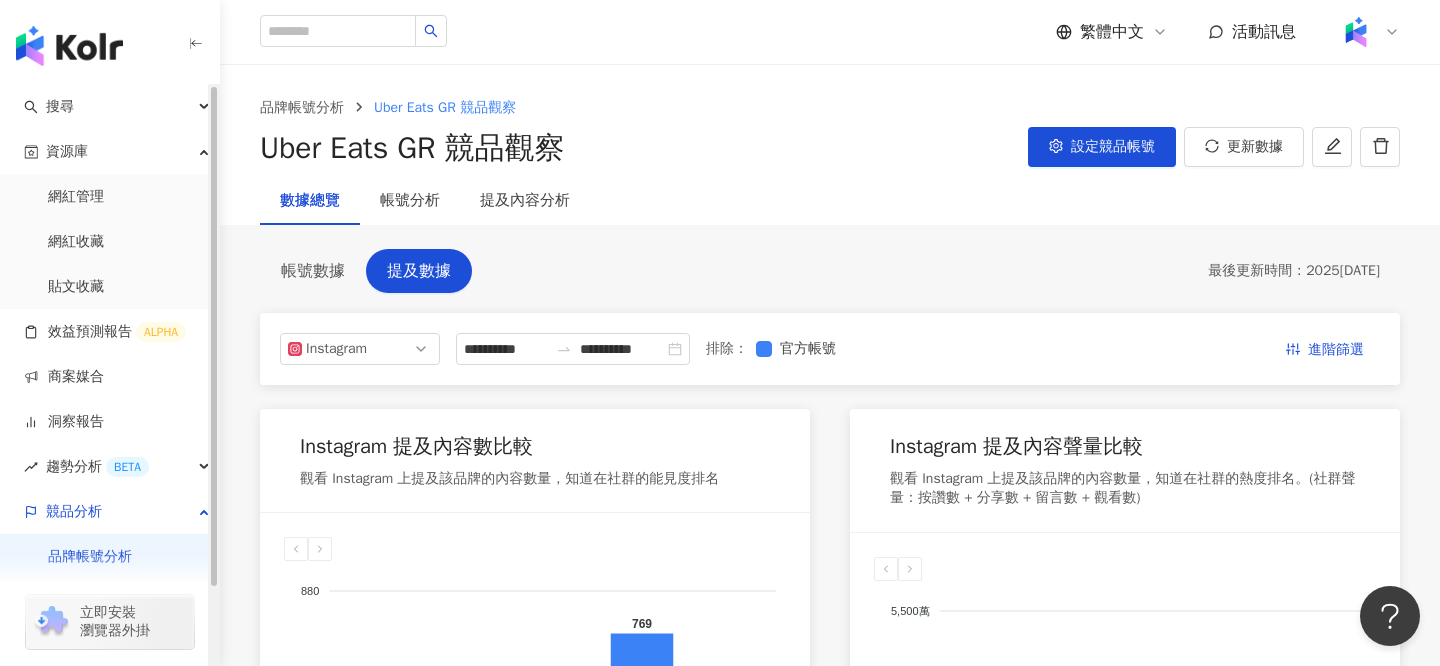 click at bounding box center (69, 46) 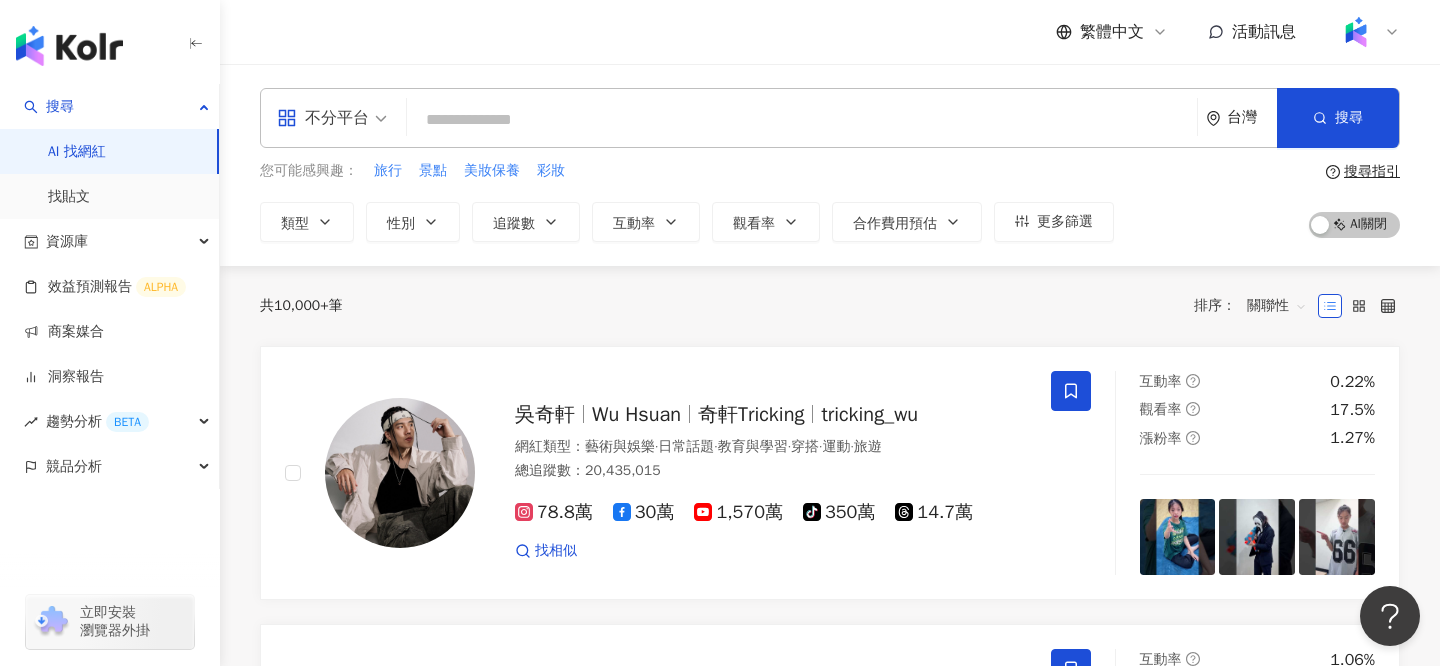 click on "不分平台" at bounding box center [323, 118] 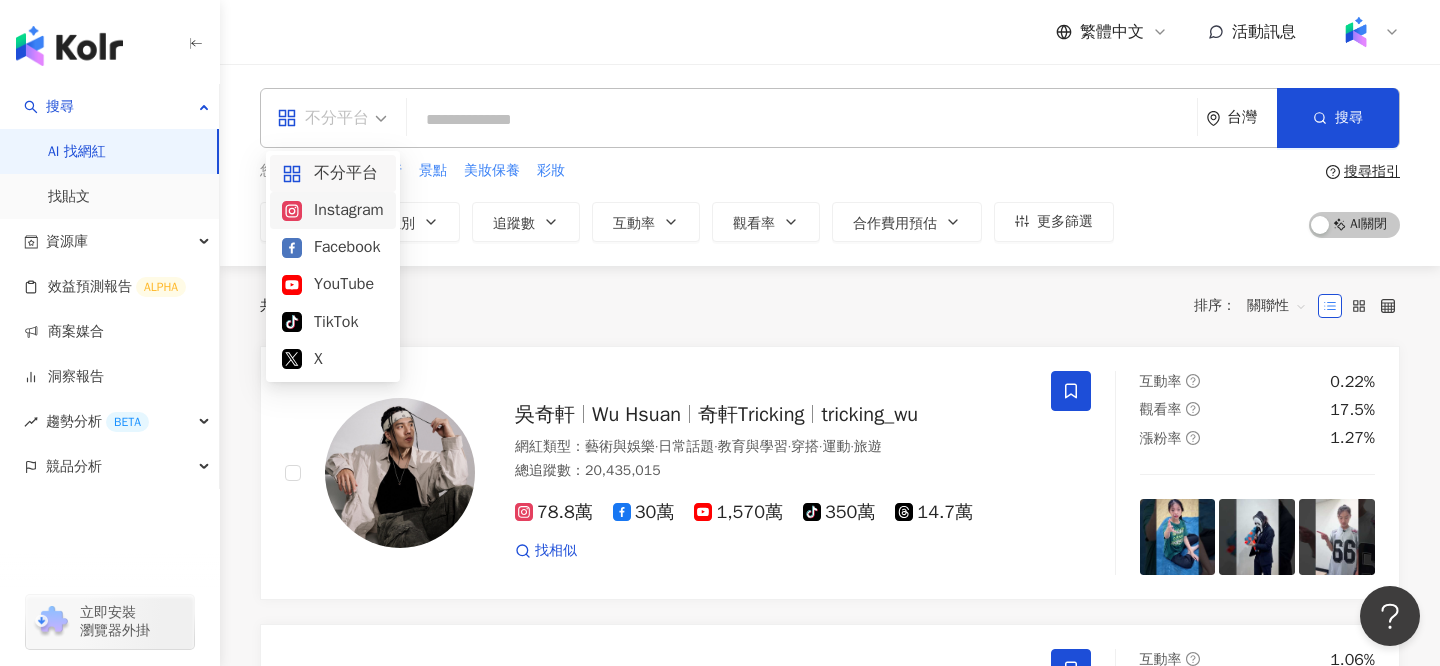 click on "Instagram" at bounding box center (333, 210) 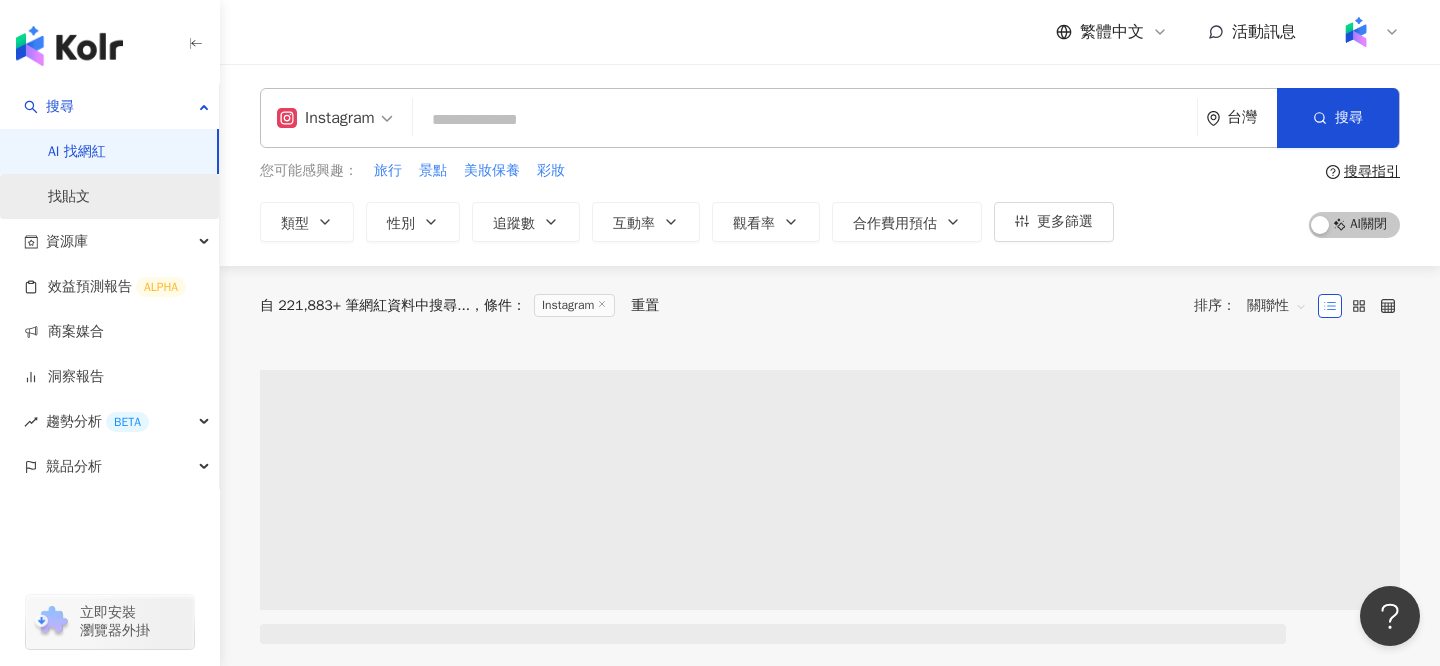 click on "找貼文" at bounding box center (69, 197) 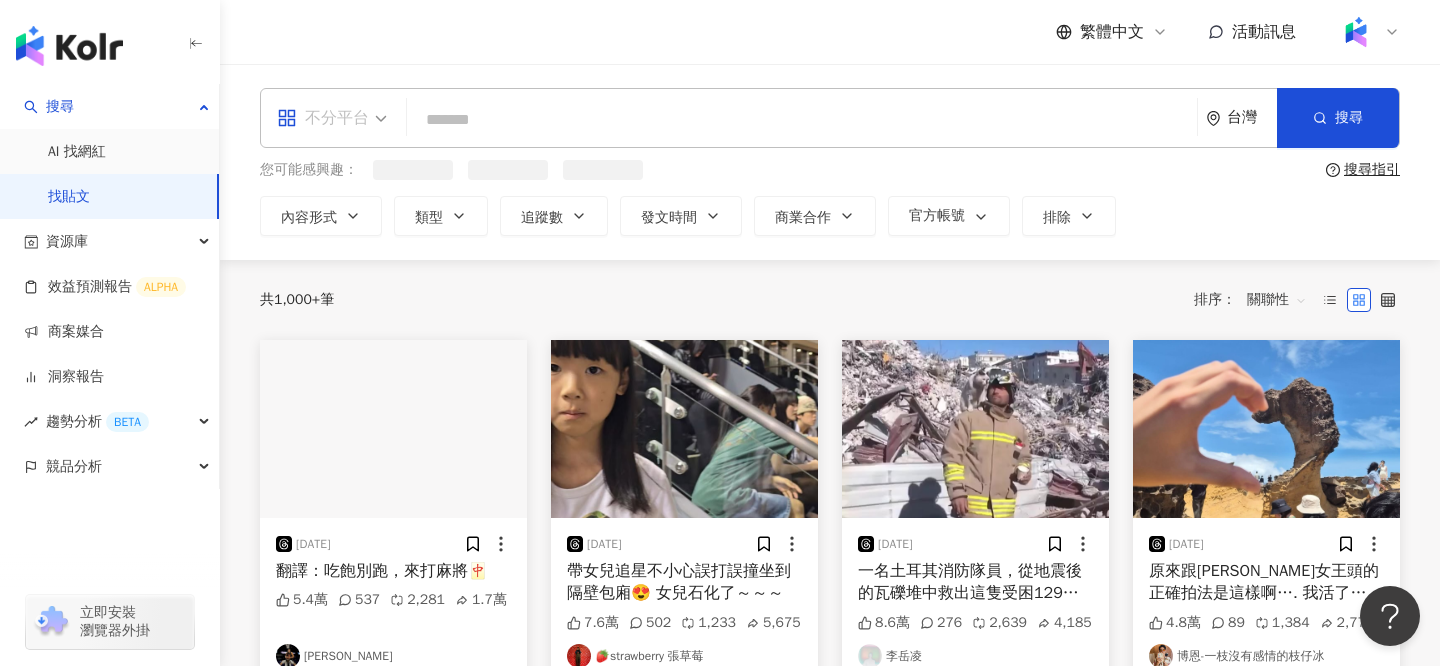 click on "不分平台" at bounding box center [332, 118] 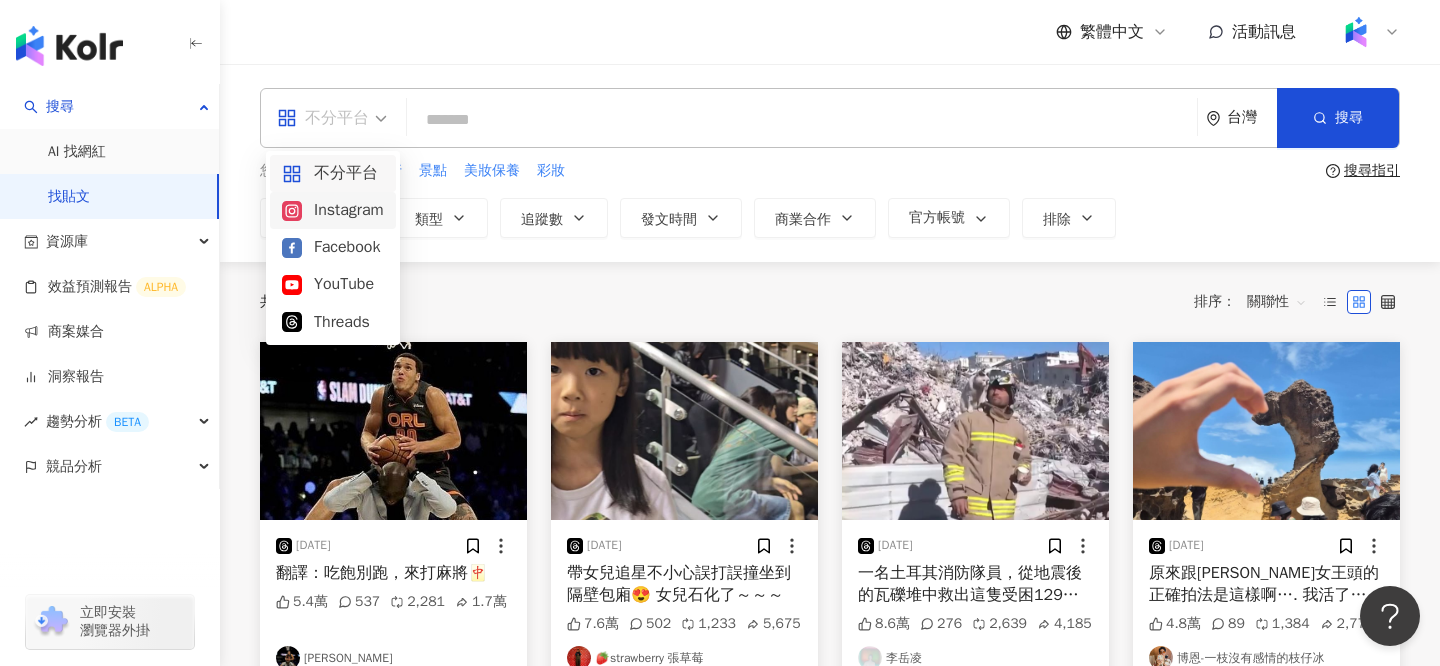 click on "Instagram" at bounding box center [333, 210] 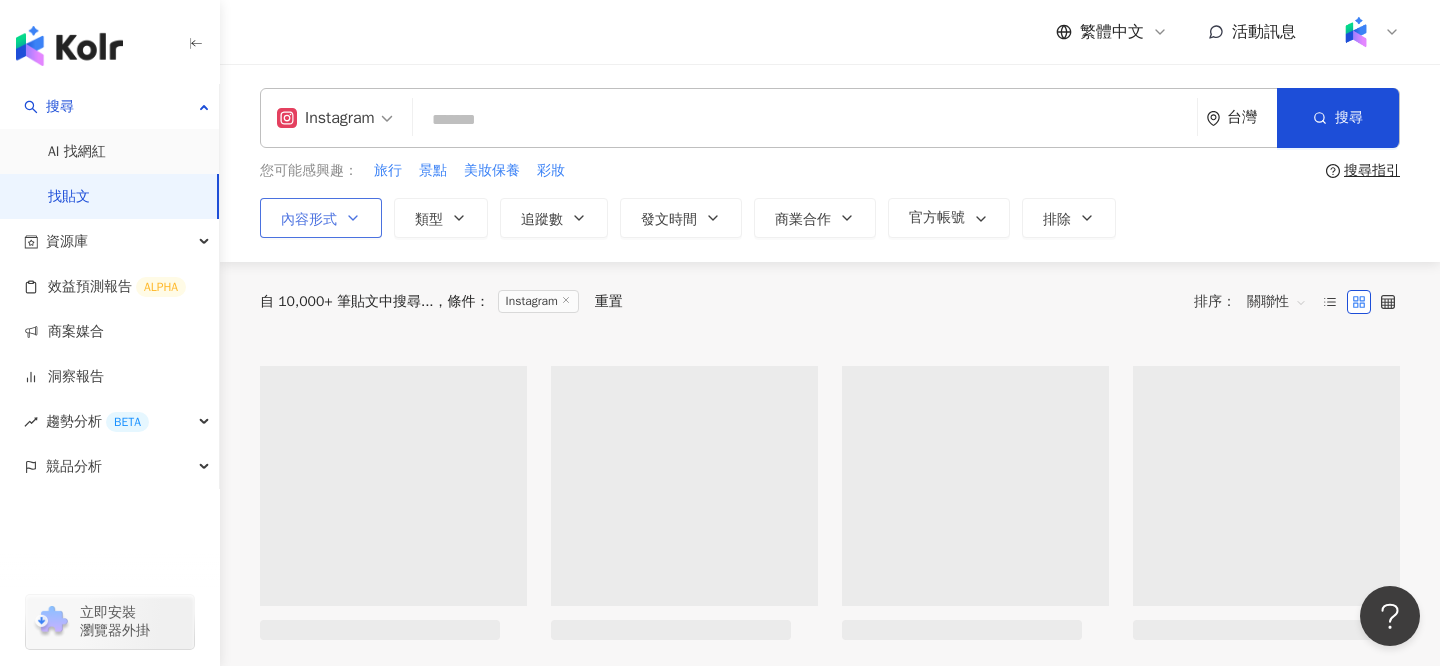 click 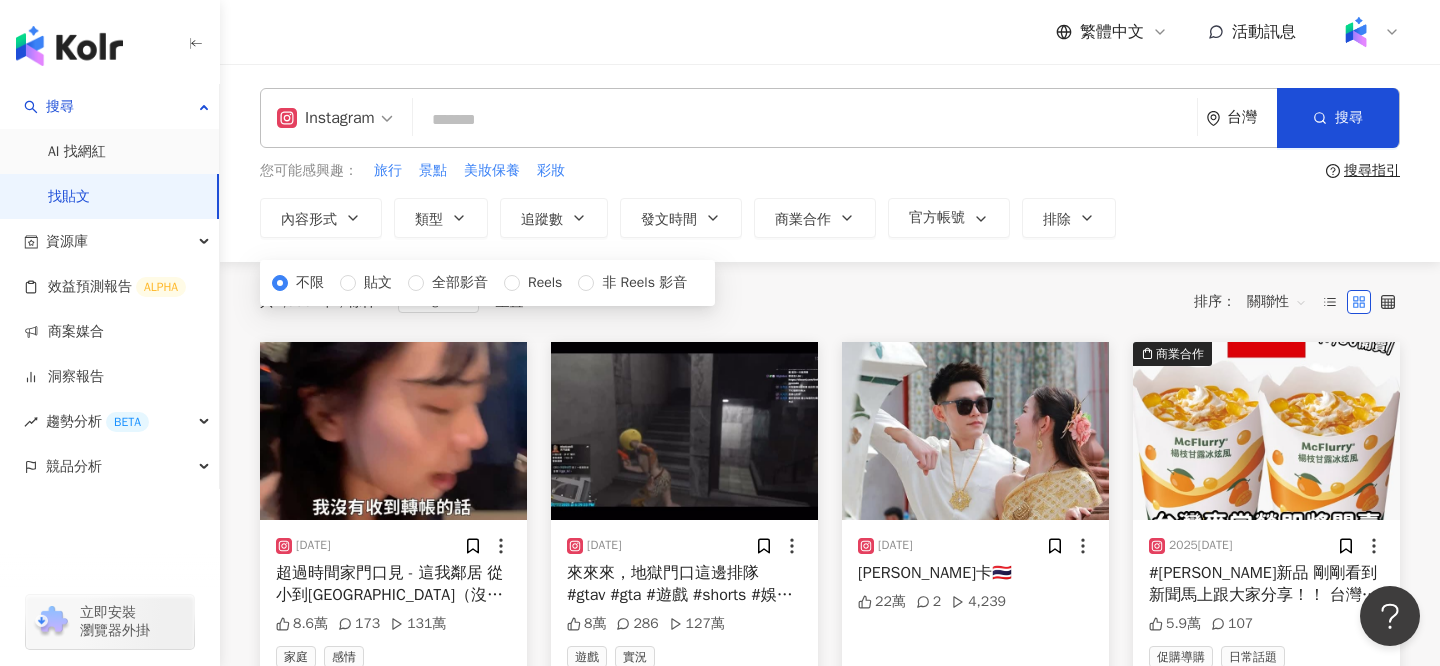 click on "共  1,000+  筆 條件 ： Instagram 重置 排序： 關聯性" at bounding box center (830, 302) 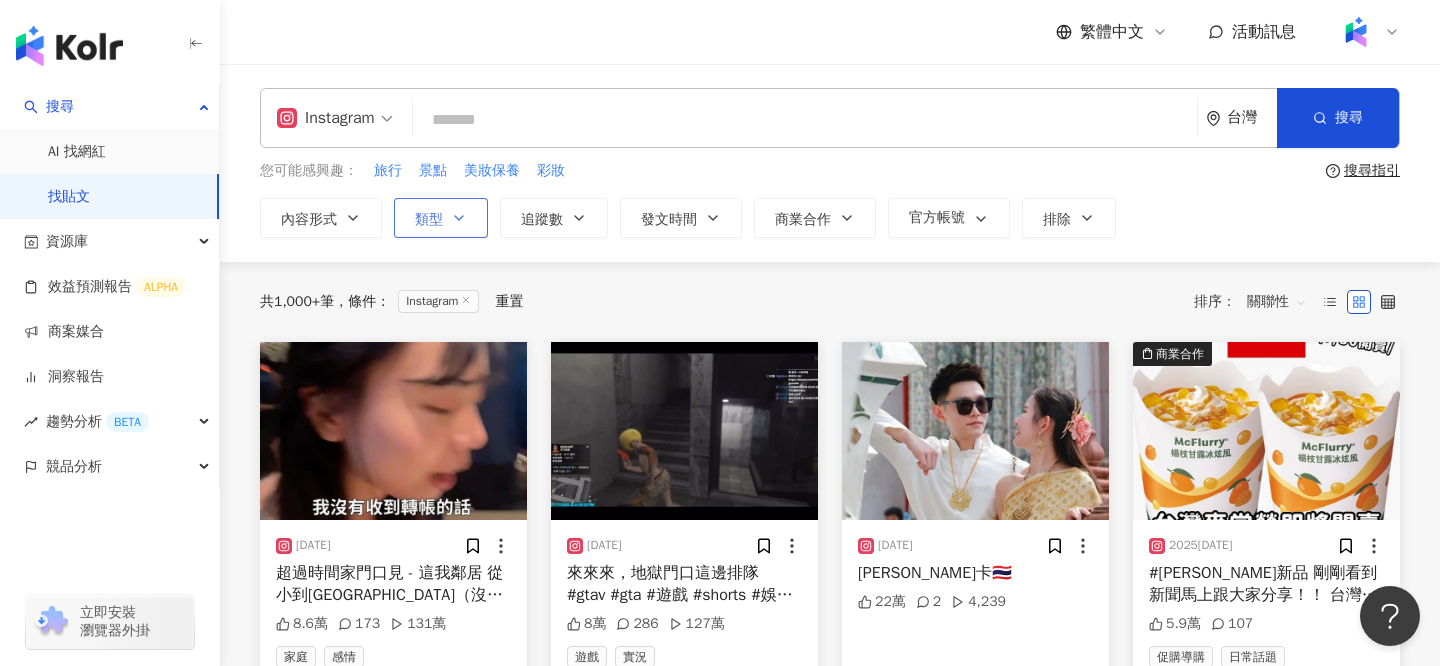 click on "類型" at bounding box center [429, 220] 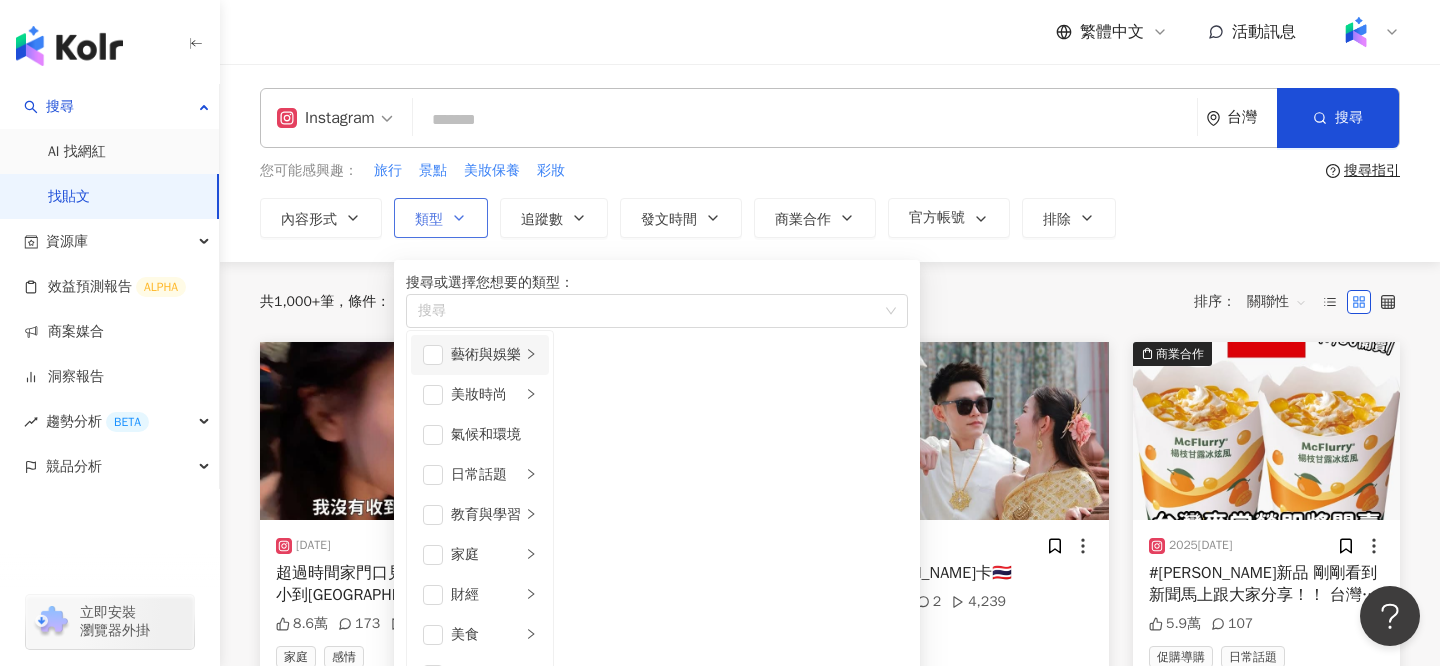 scroll, scrollTop: 57, scrollLeft: 0, axis: vertical 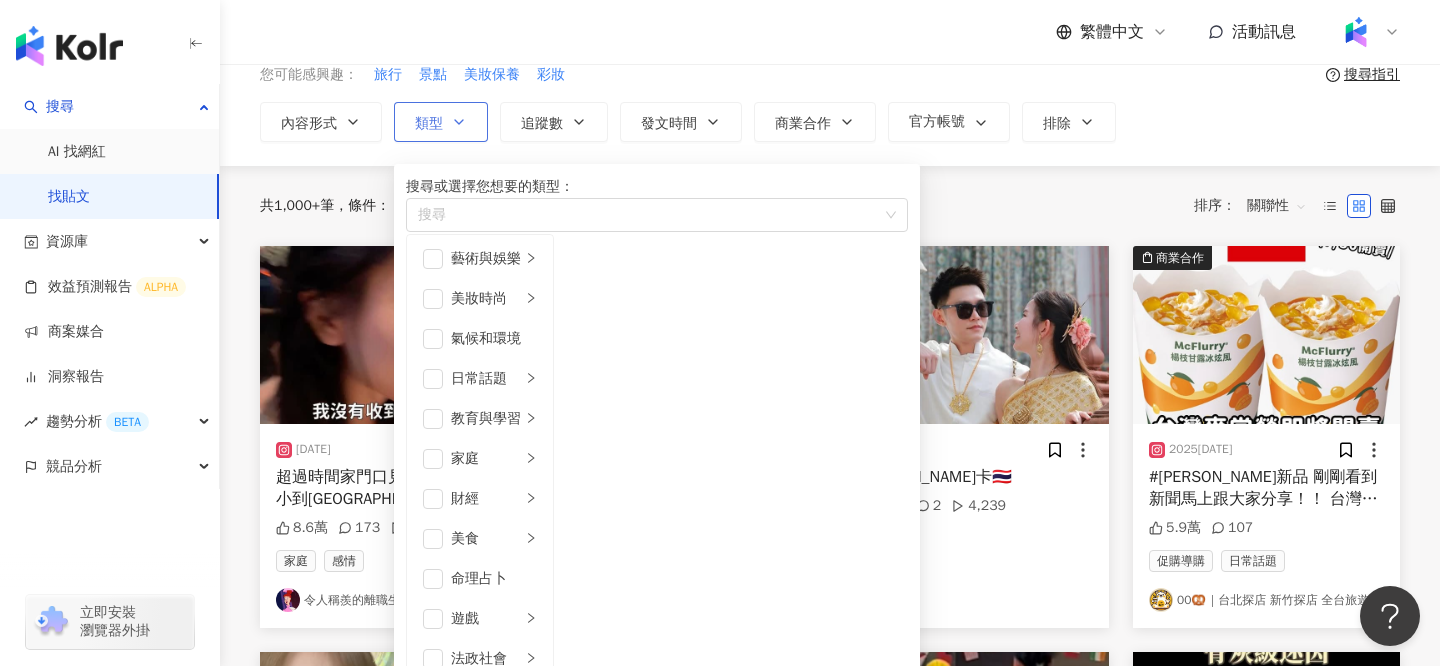 click on "醫療與健康" at bounding box center [486, 779] 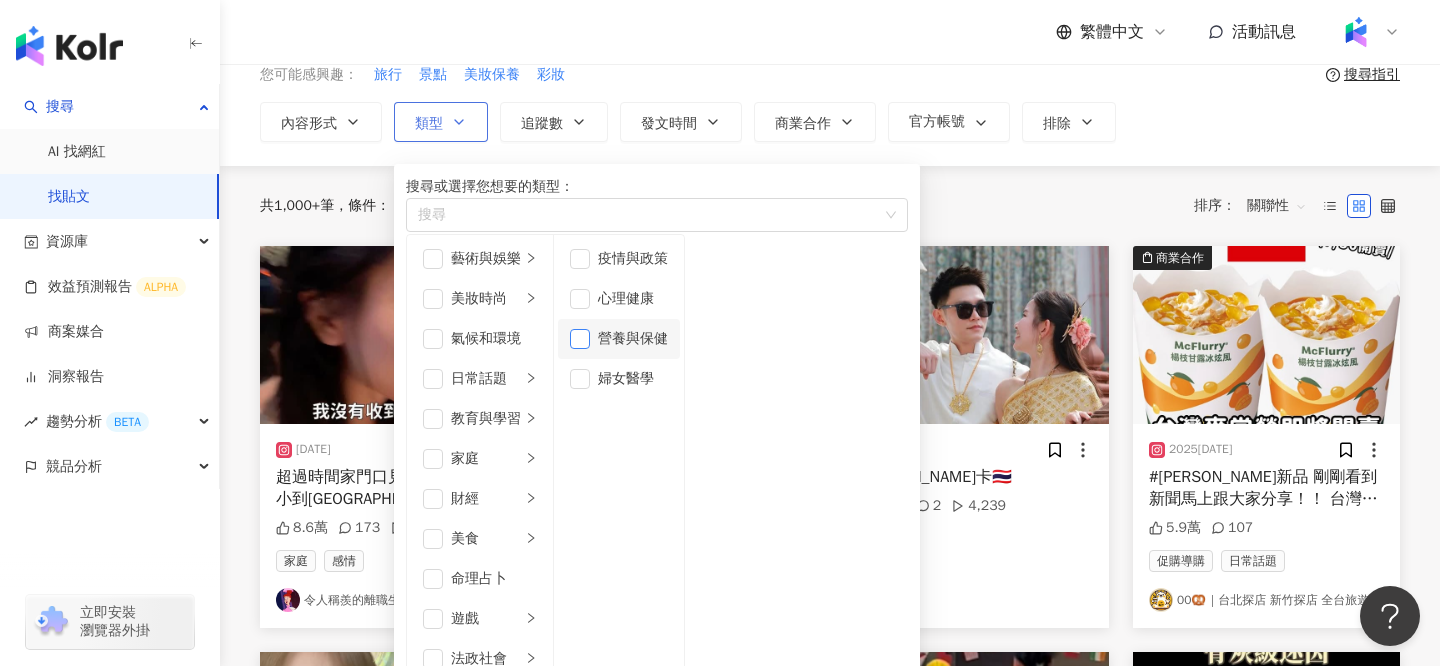 click at bounding box center [580, 339] 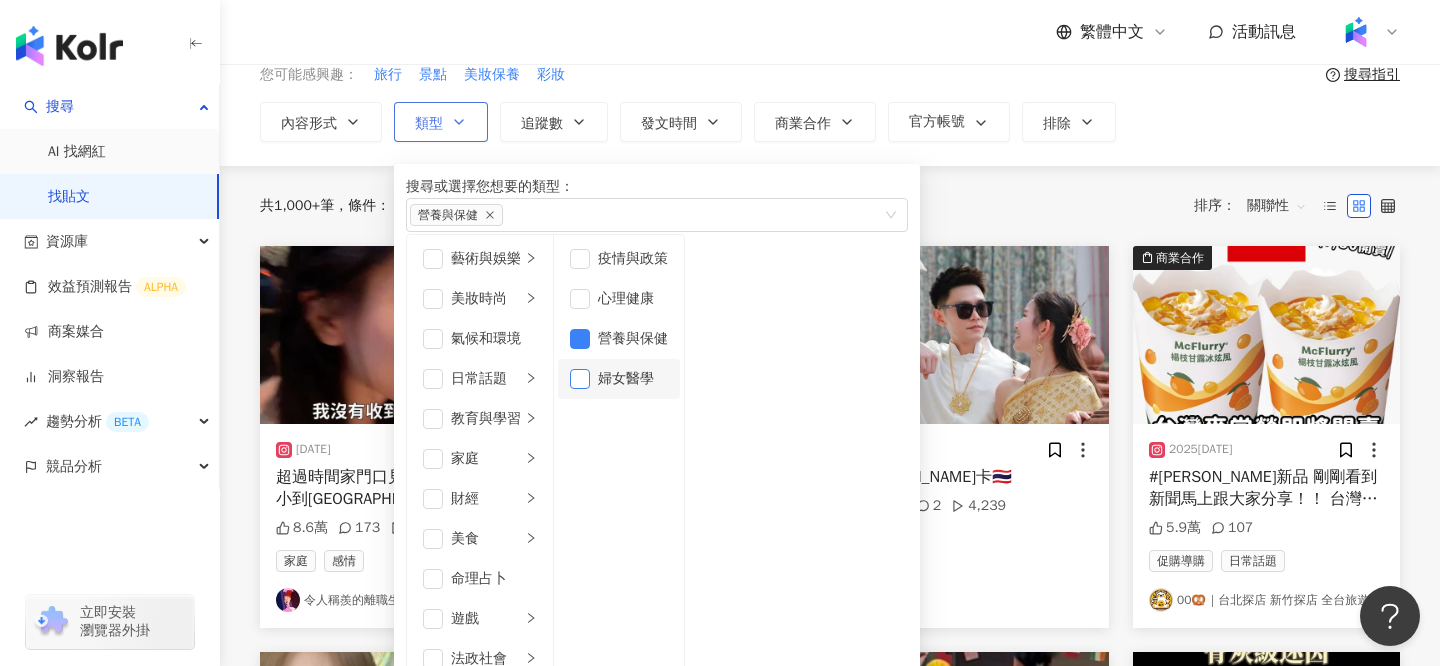 click at bounding box center (580, 379) 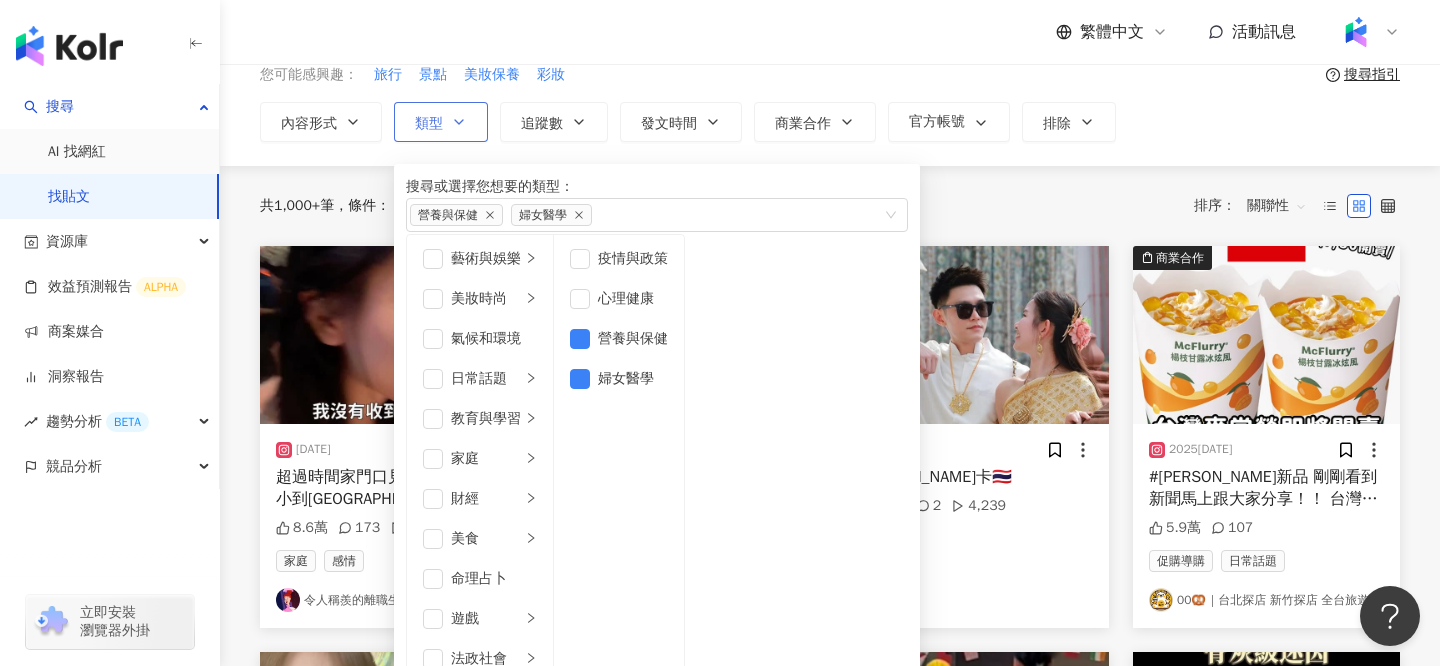 scroll, scrollTop: 39, scrollLeft: 0, axis: vertical 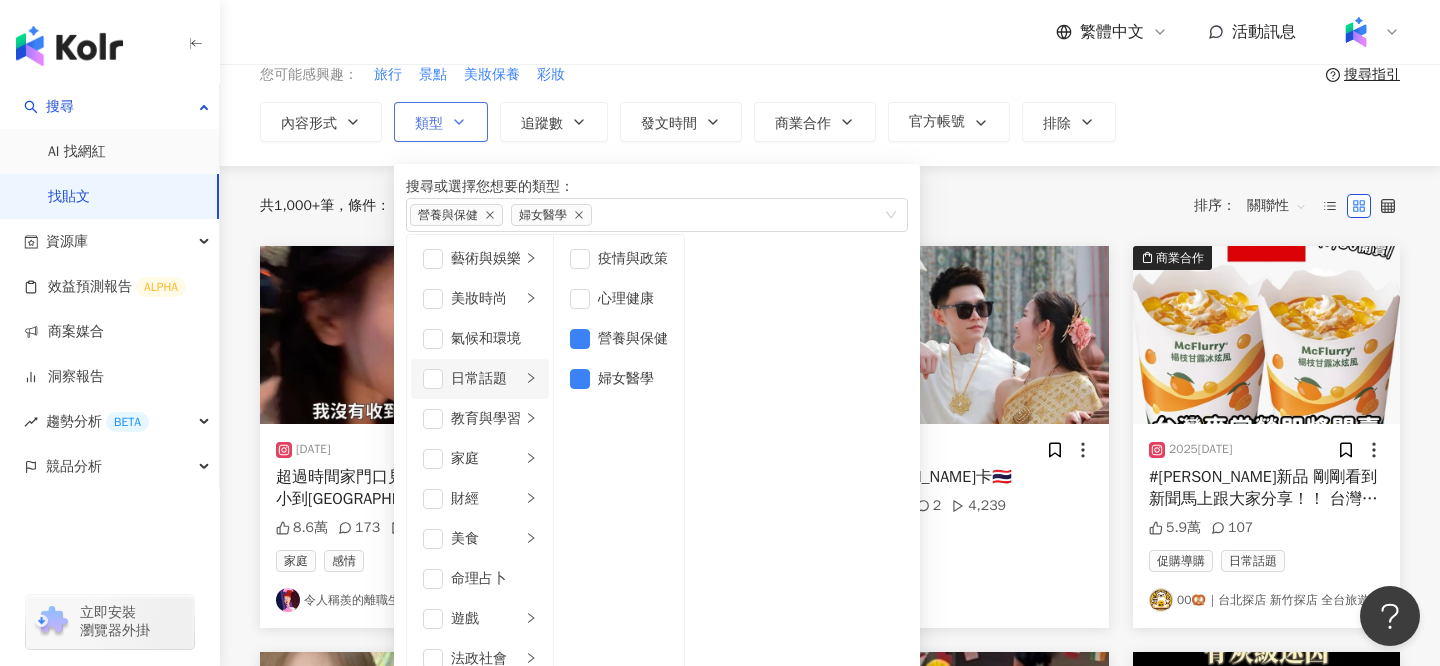 click on "日常話題" at bounding box center (486, 379) 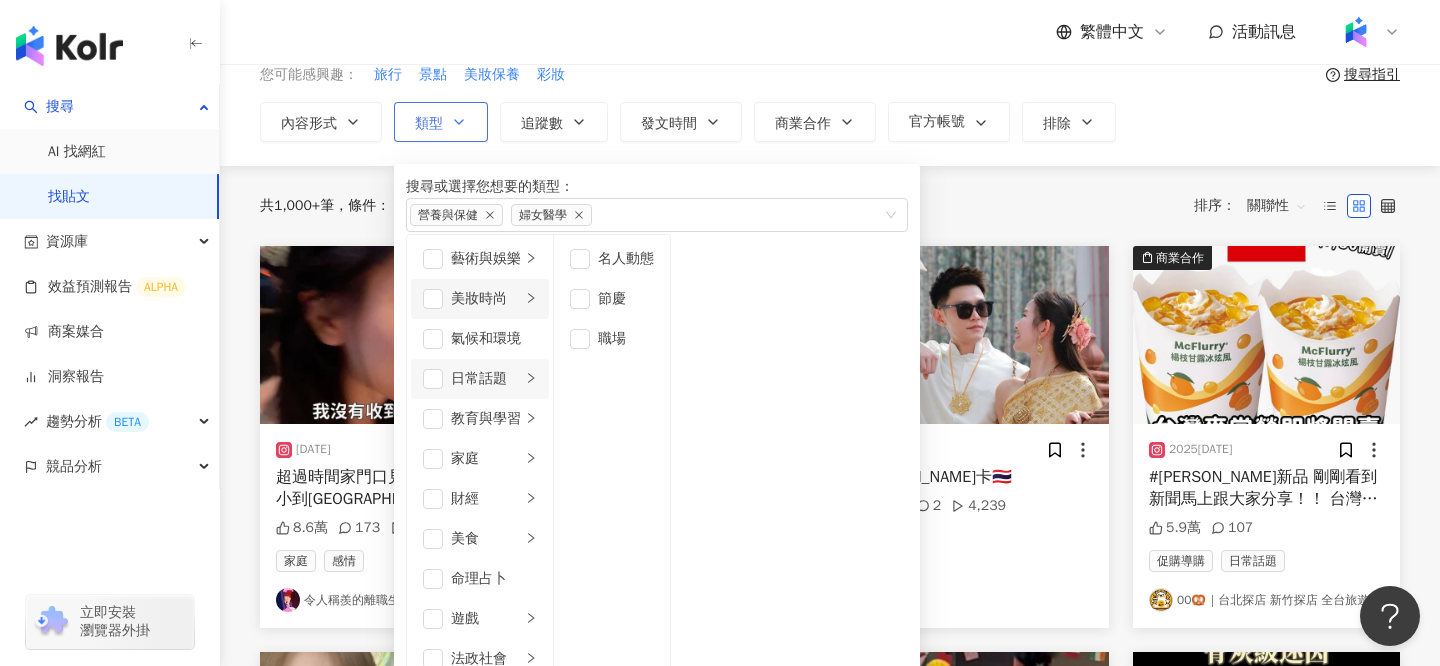 click on "美妝時尚" at bounding box center [486, 299] 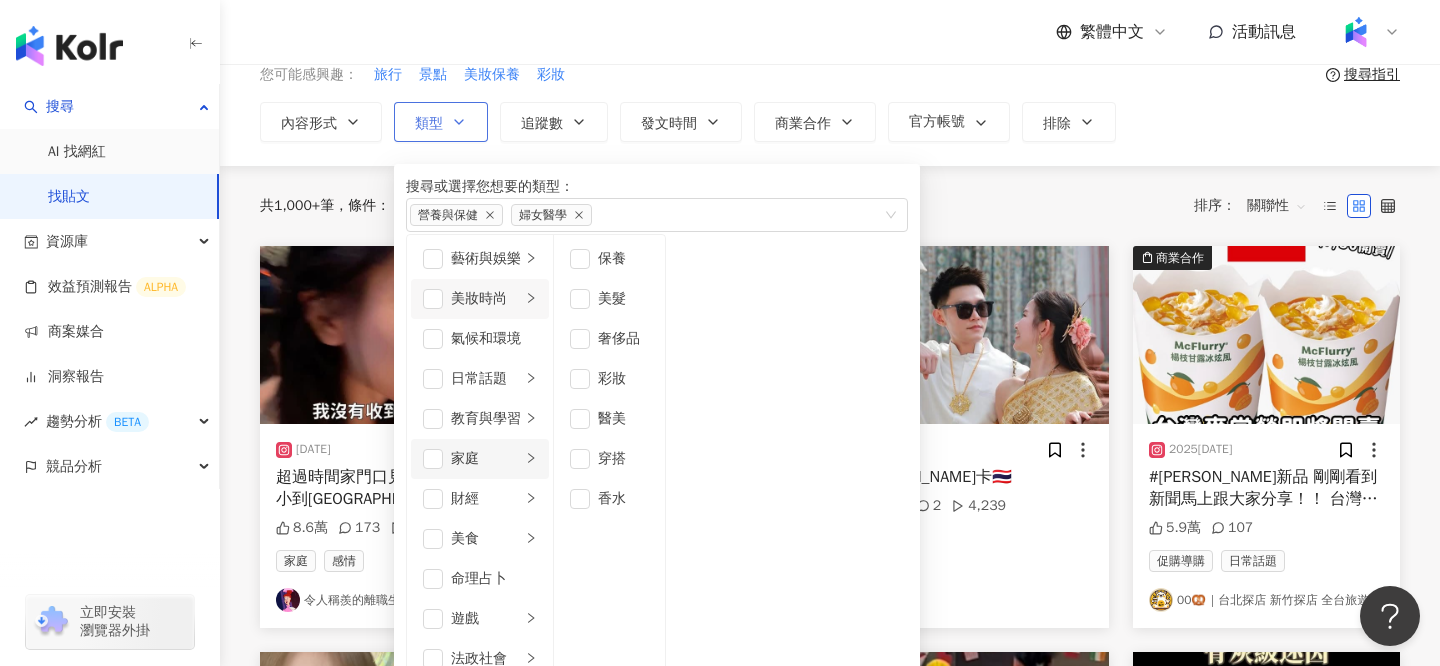 click on "家庭" at bounding box center [486, 459] 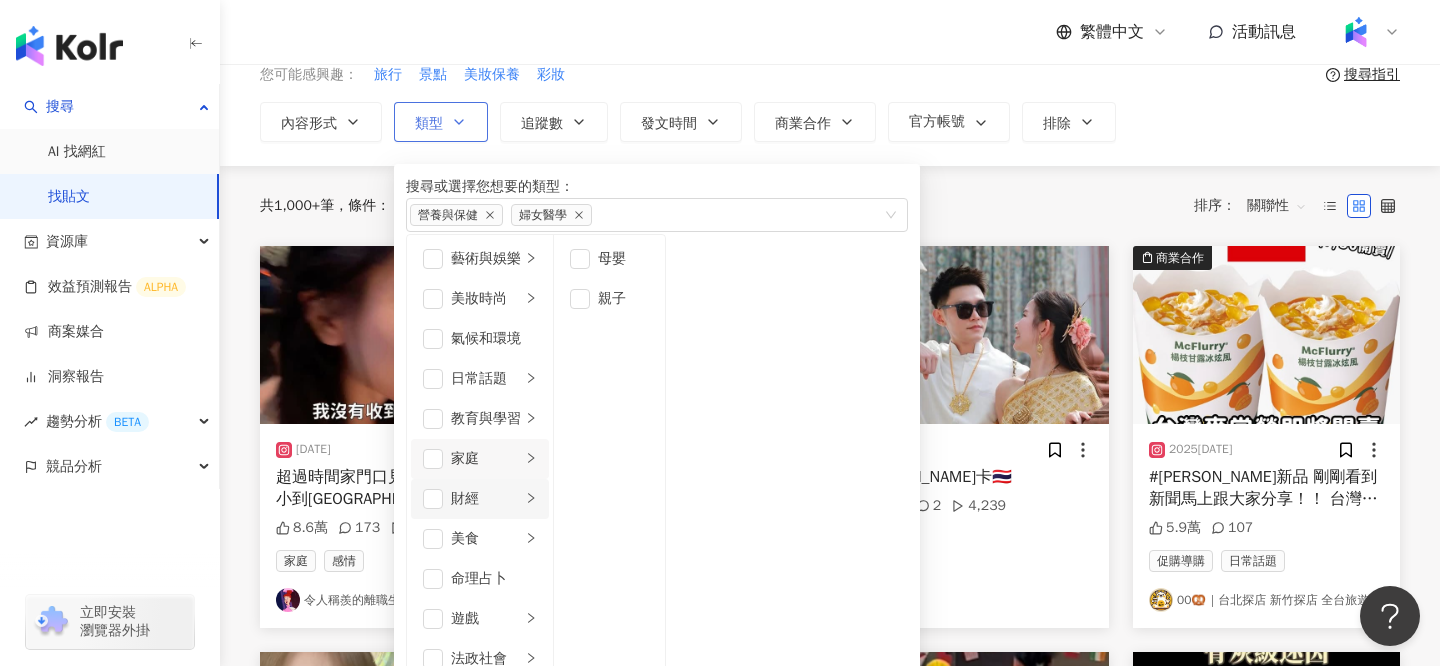 click on "財經" at bounding box center (480, 499) 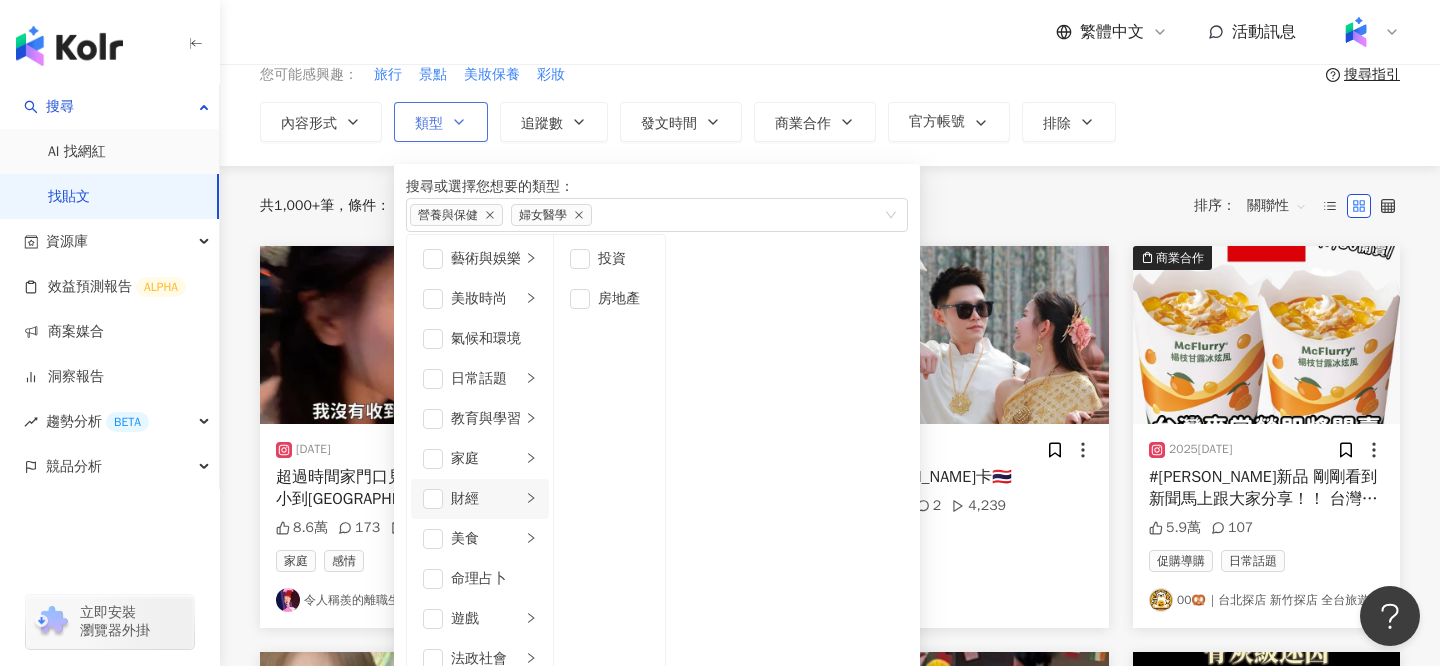 scroll, scrollTop: 163, scrollLeft: 0, axis: vertical 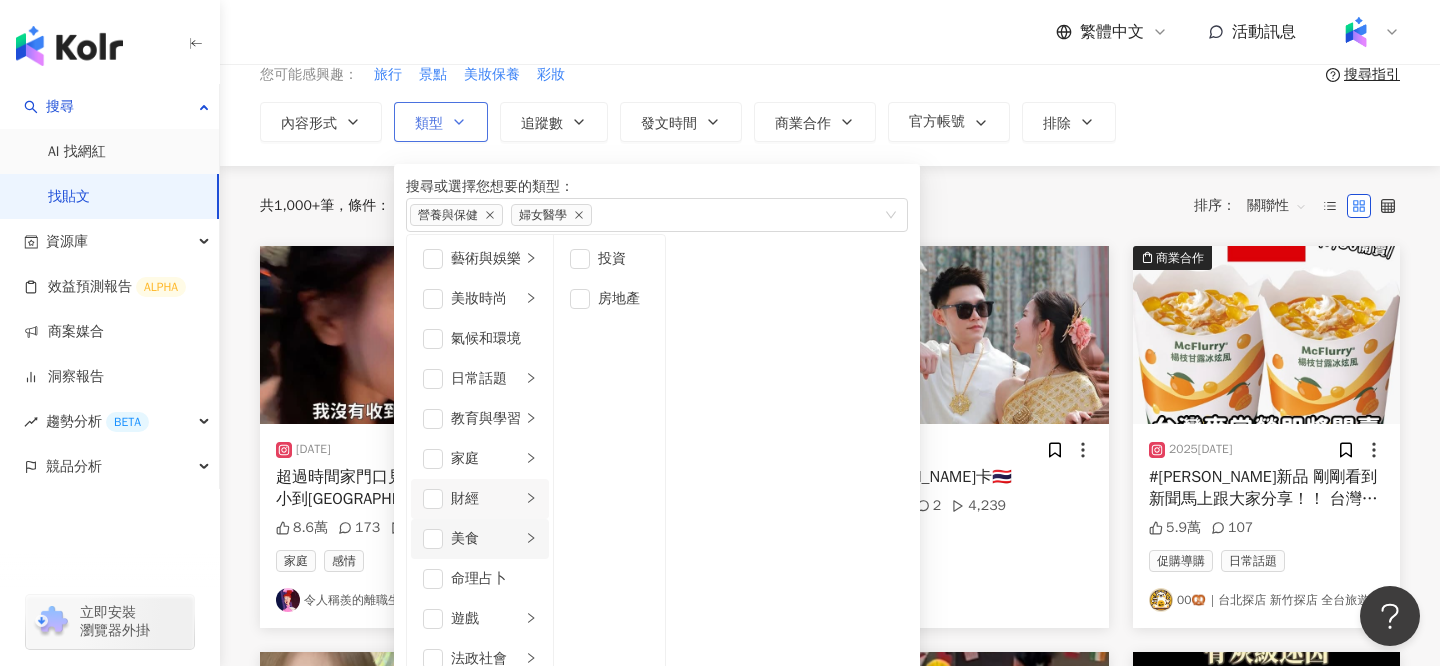 click on "美食" at bounding box center (486, 539) 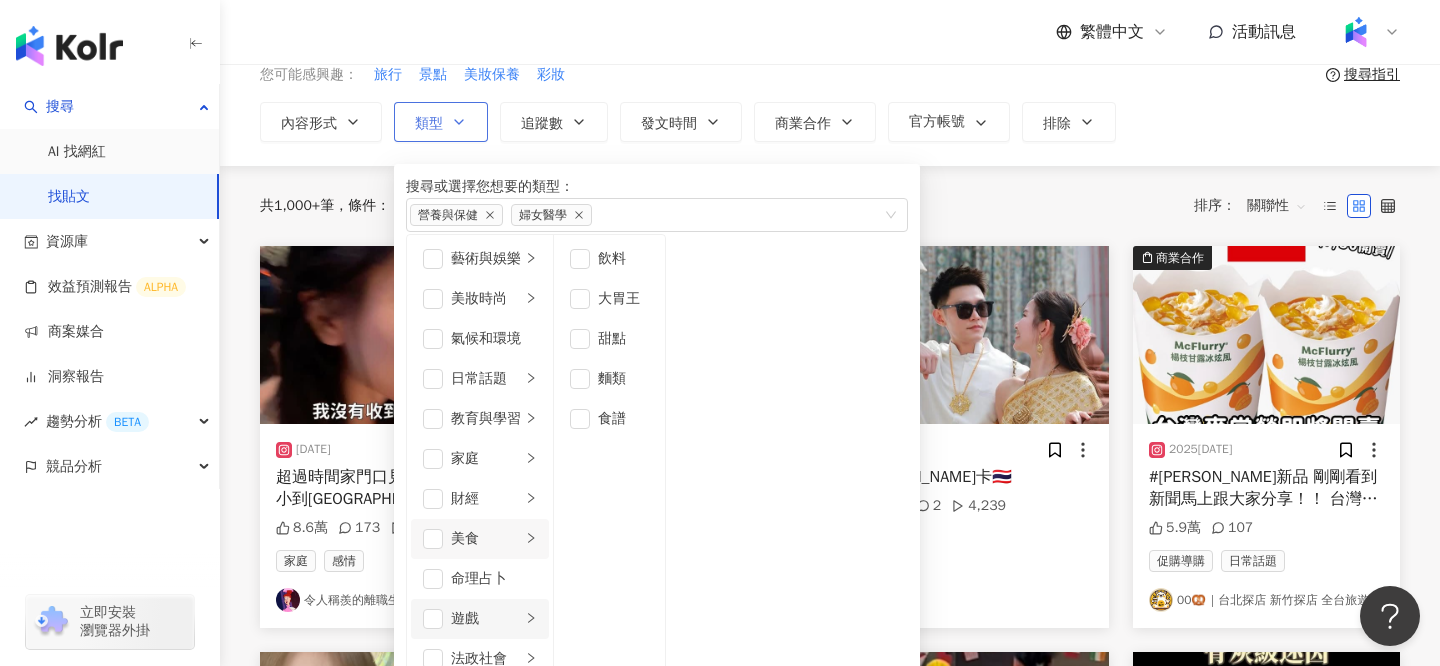click on "遊戲" at bounding box center [486, 619] 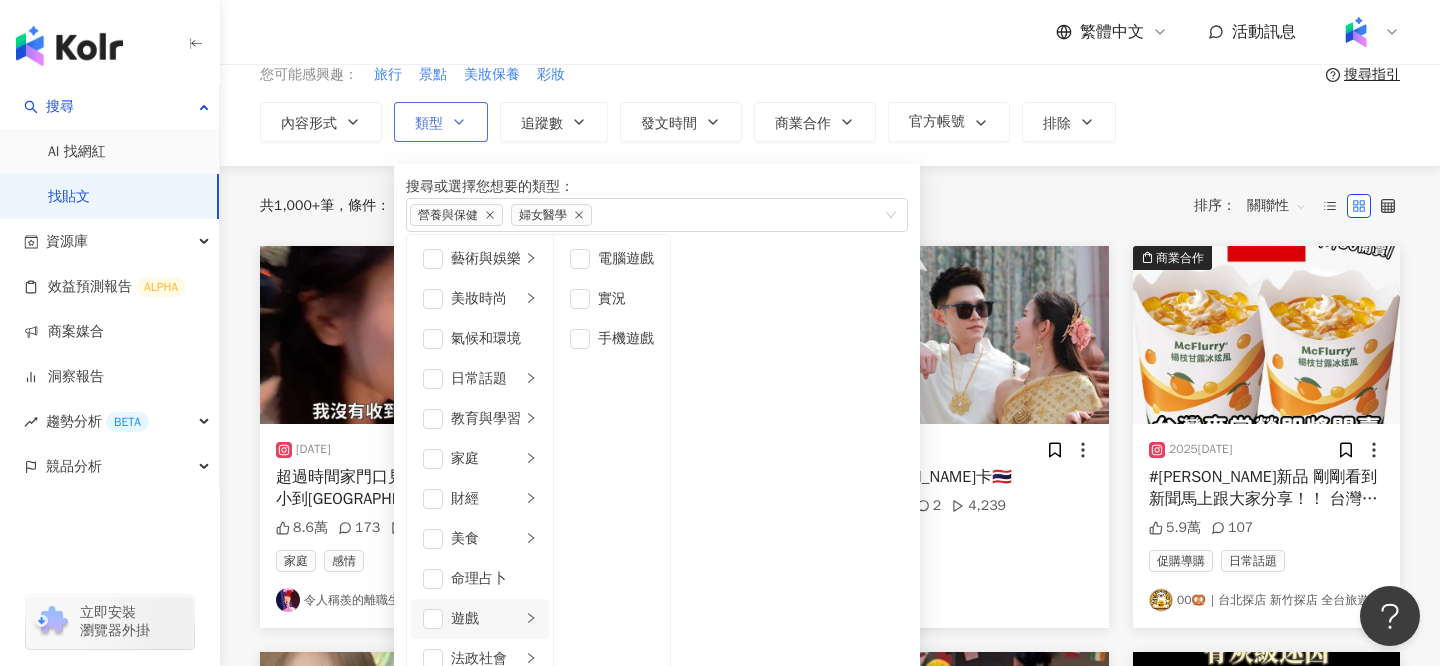 scroll, scrollTop: 333, scrollLeft: 0, axis: vertical 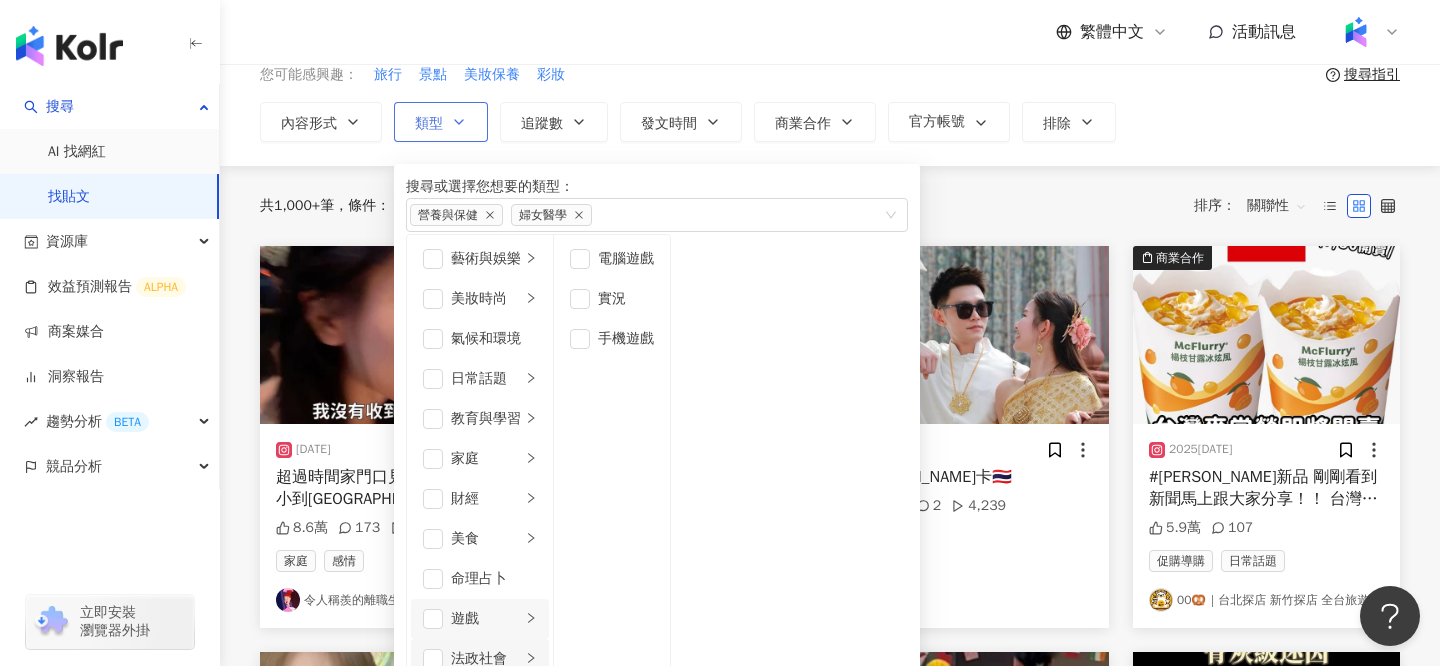 click on "法政社會" at bounding box center (486, 659) 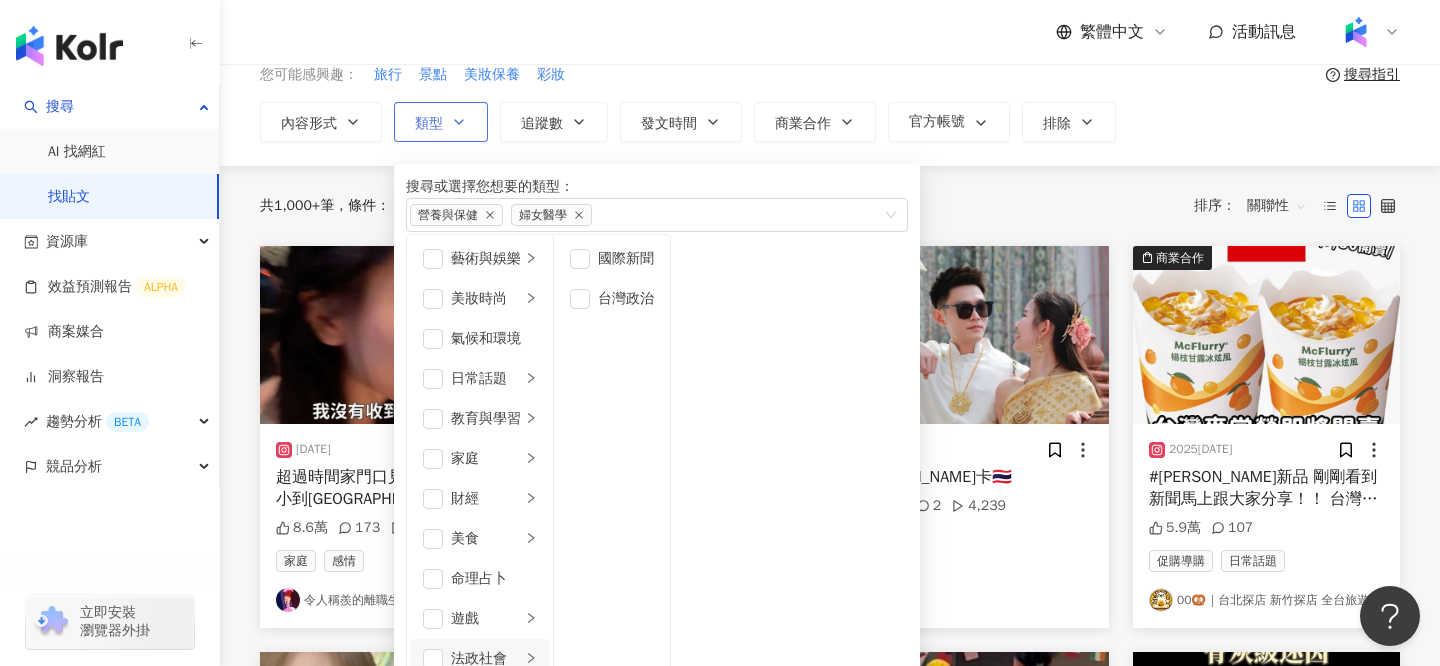 click on "生活風格" at bounding box center [486, 699] 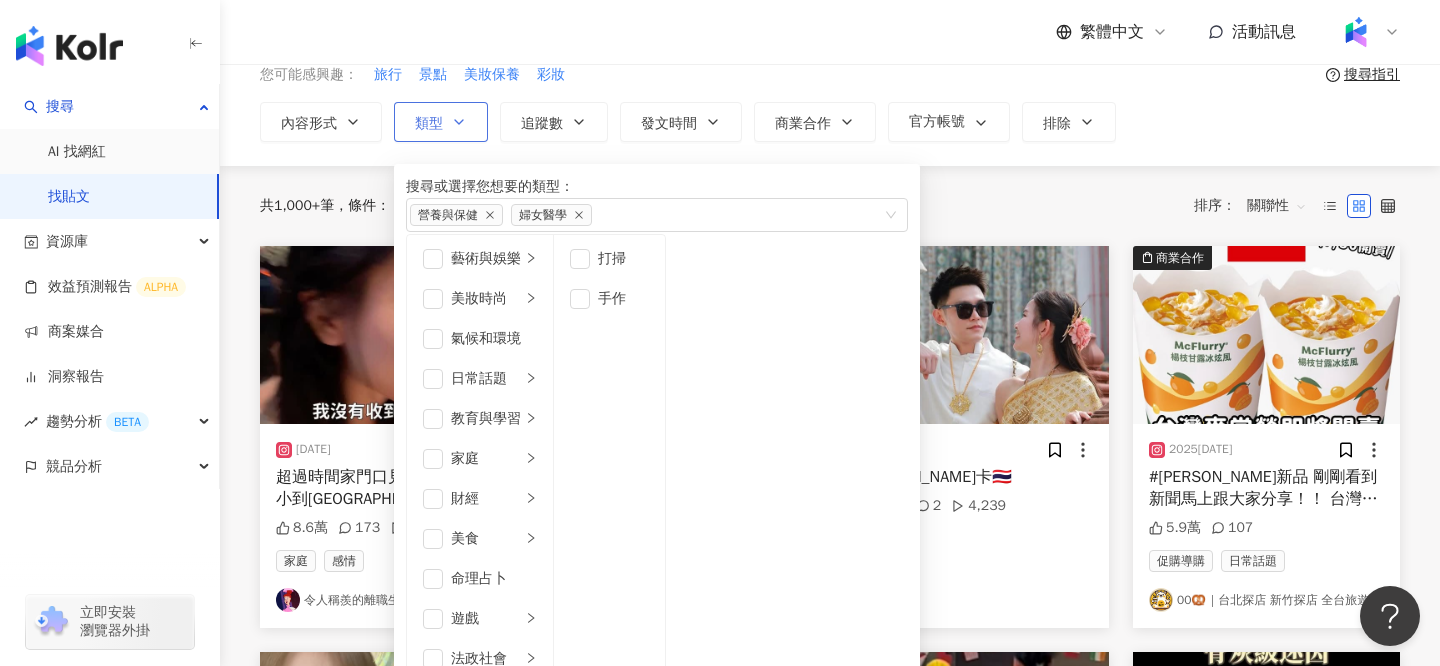 click on "影視娛樂" at bounding box center [486, 739] 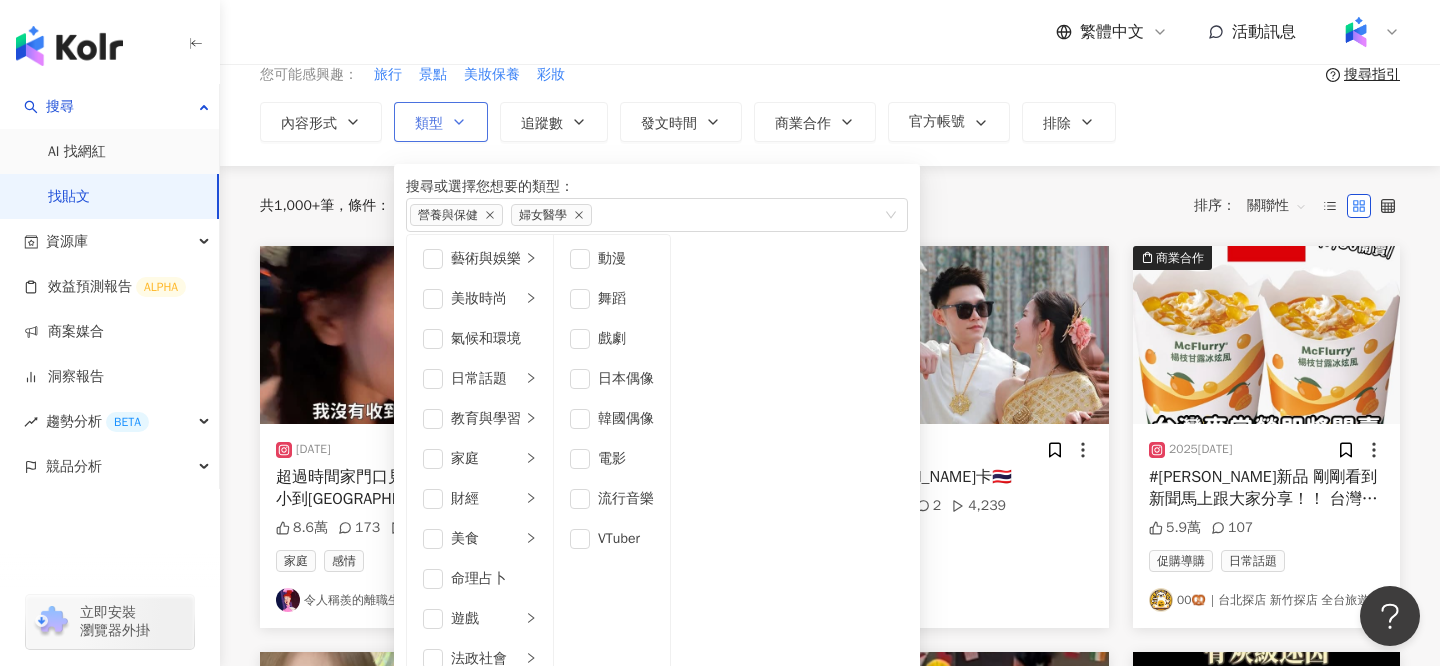scroll, scrollTop: 369, scrollLeft: 0, axis: vertical 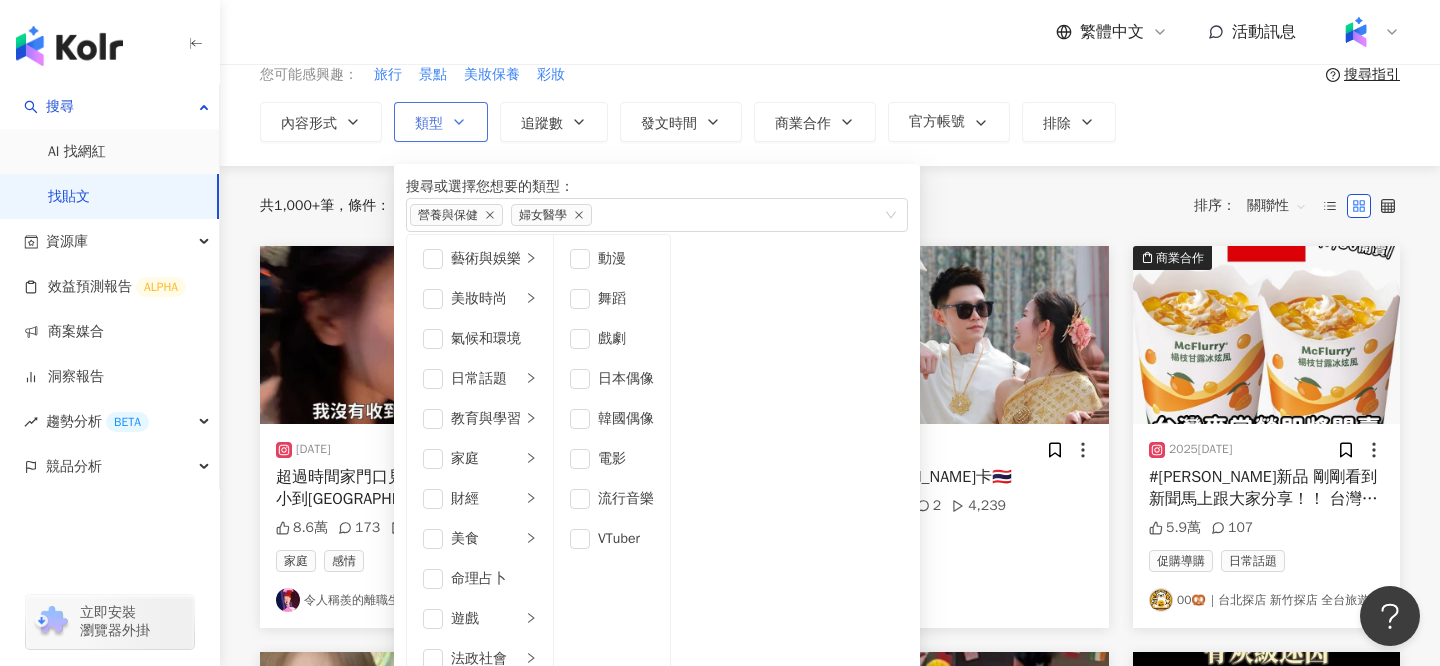 click on "醫療與健康" at bounding box center (486, 779) 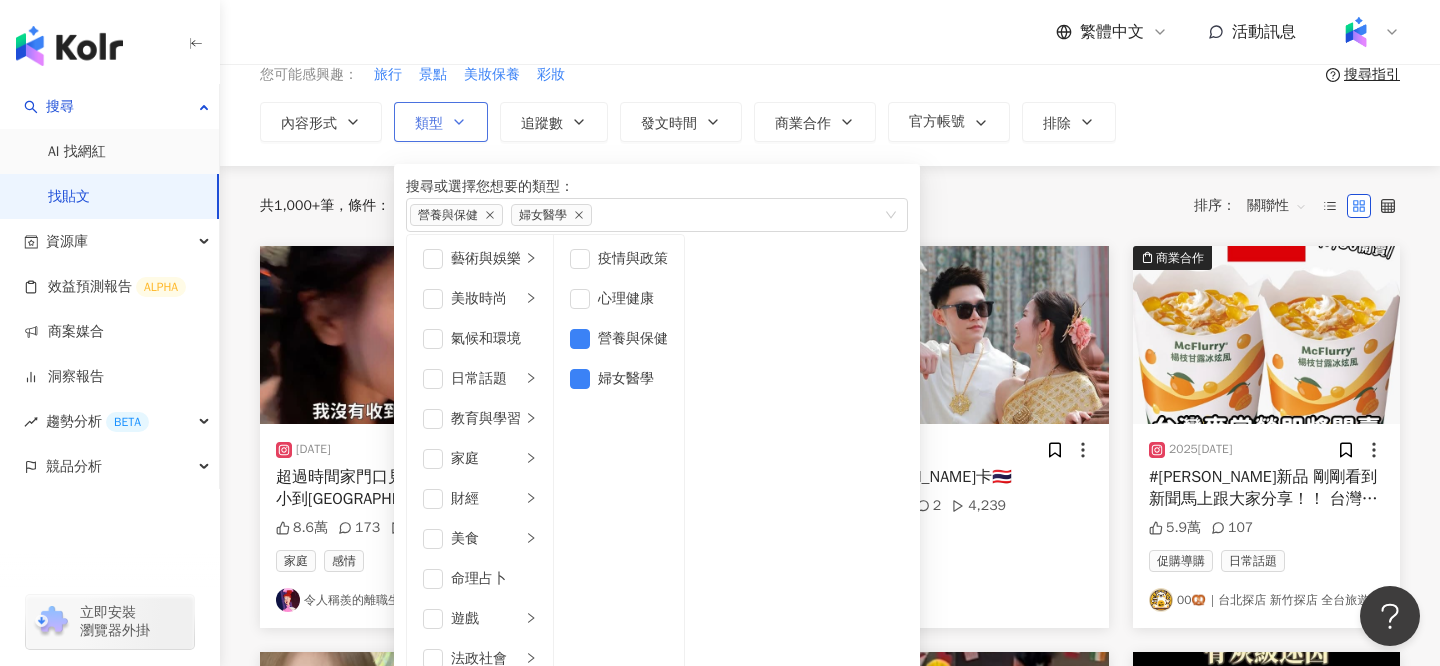 click on "寵物" at bounding box center [486, 819] 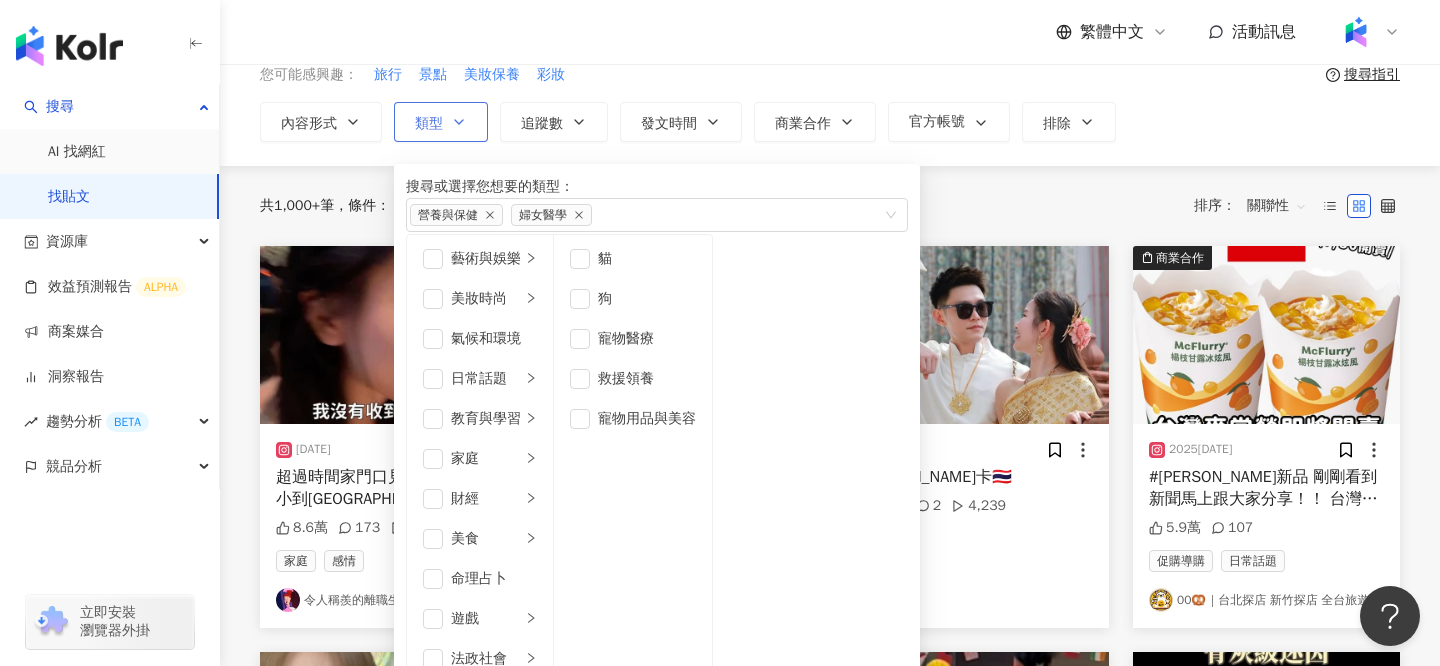 scroll, scrollTop: 598, scrollLeft: 0, axis: vertical 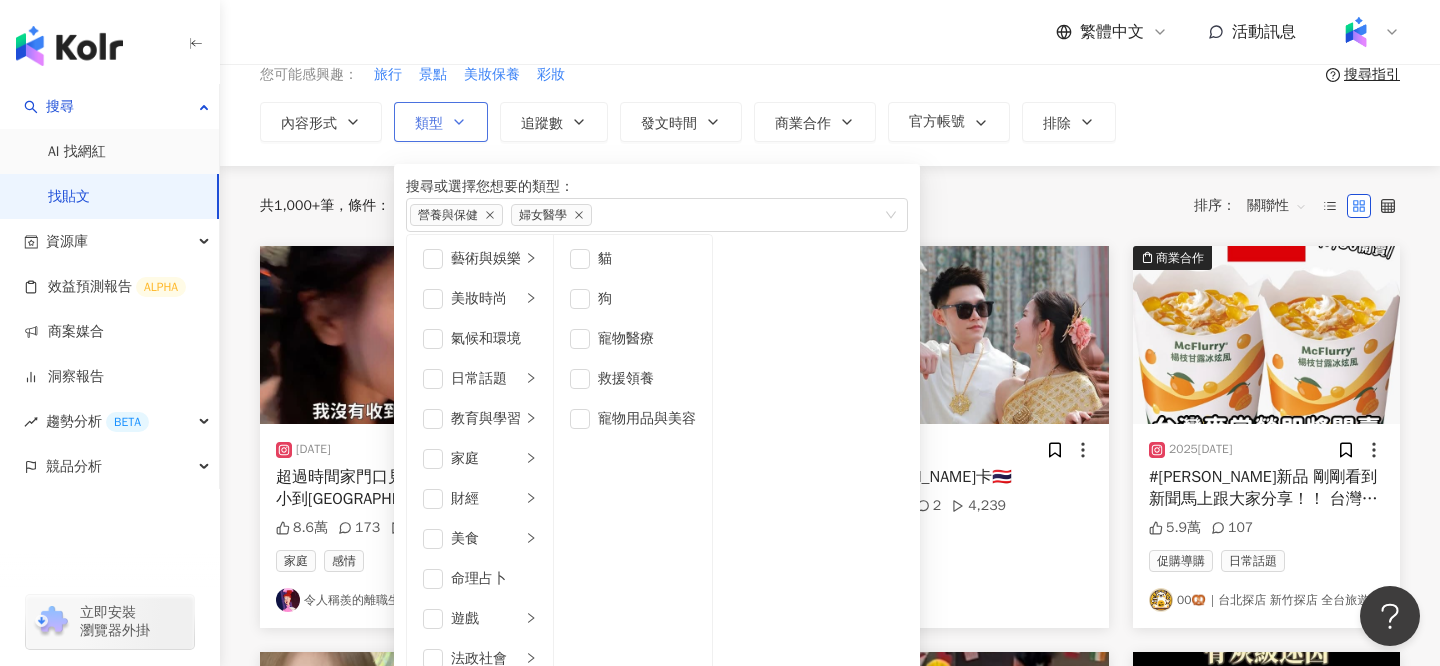 click on "運動" at bounding box center (486, 1019) 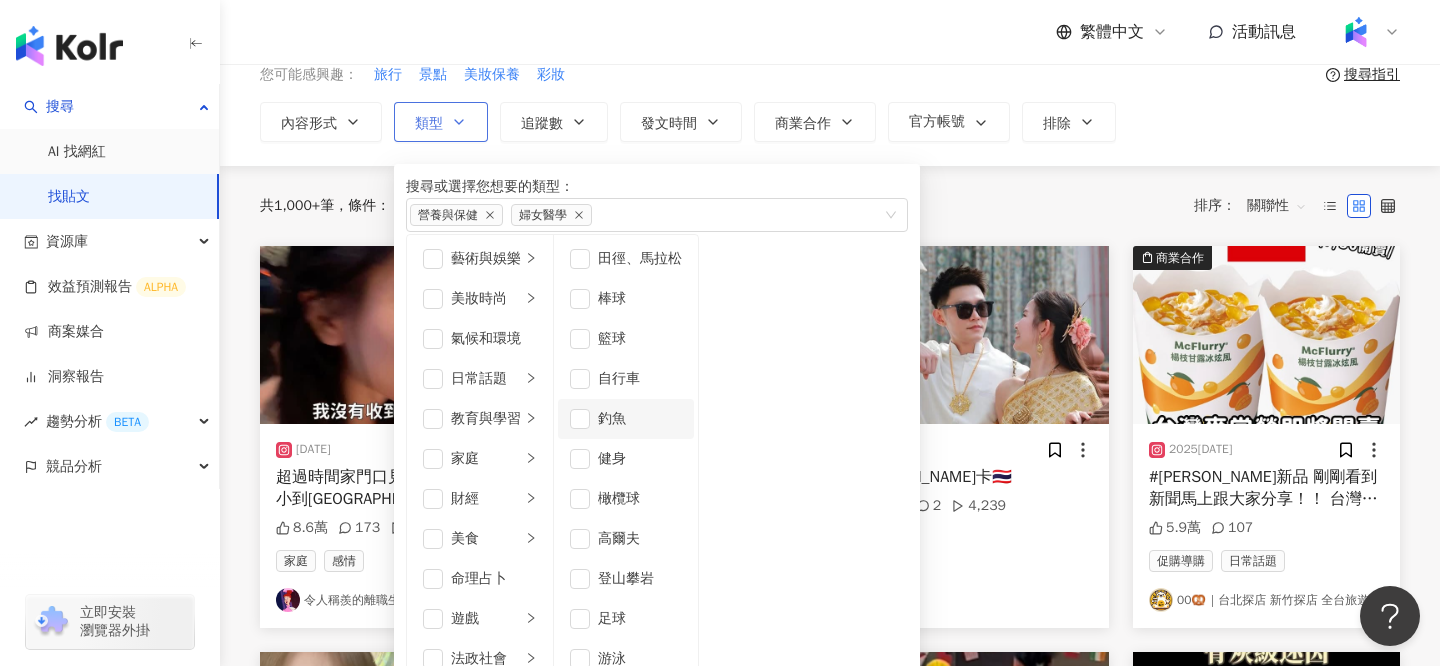 scroll, scrollTop: 227, scrollLeft: 0, axis: vertical 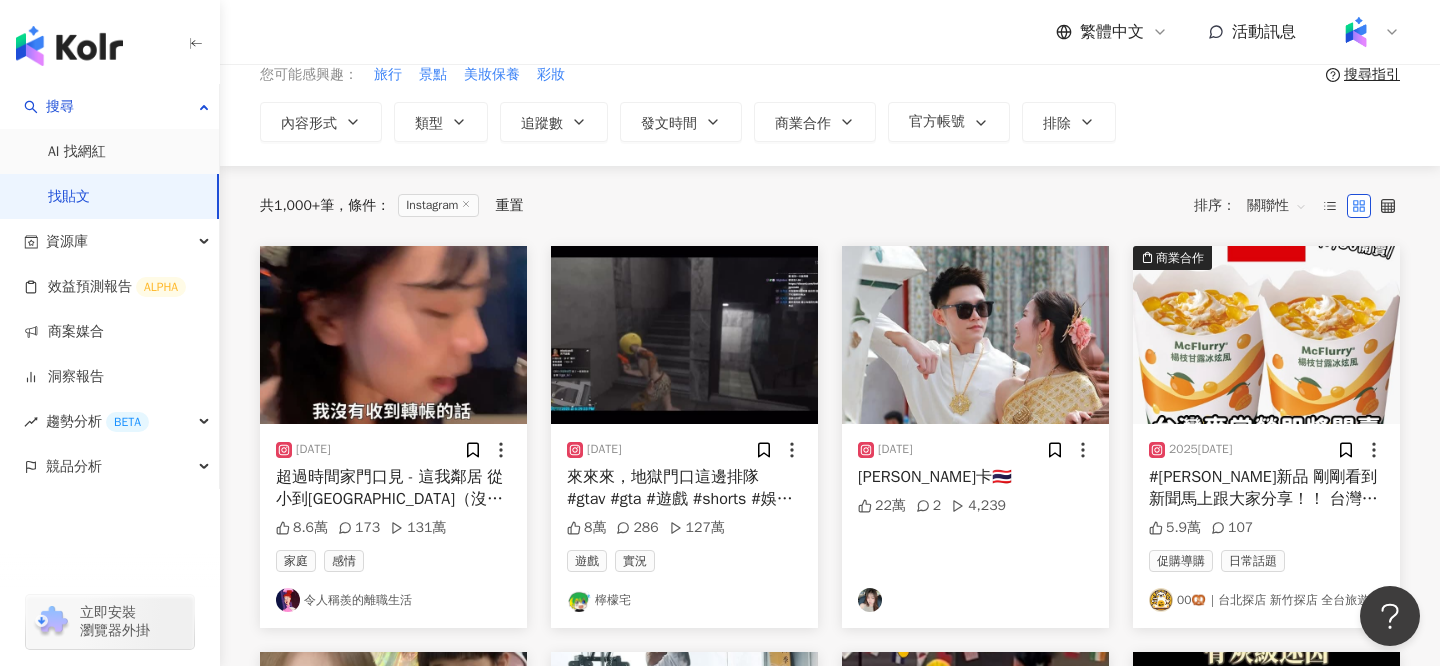 click on "Instagram 台灣 搜尋 您可能感興趣： 旅行  景點  美妝保養  彩妝  搜尋指引 內容形式 類型 搜尋或選擇您想要的類型： 營養與保健 婦女醫學   藝術與娛樂 美妝時尚 氣候和環境 日常話題 教育與學習 家庭 財經 美食 命理占卜 遊戲 法政社會 生活風格 影視娛樂 醫療與健康 寵物 攝影 感情 宗教 促購導購 運動 科技 交通工具 旅遊 成人 田徑、[PERSON_NAME] 棒球 籃球 自行車 釣魚 健身 橄欖球 高爾夫 登山攀岩 足球 游泳 網球 瑜珈 追蹤數 發文時間 商業合作 官方帳號  排除  不限 貼文 全部影音 Reels 非 Reels 影音" at bounding box center [830, 67] 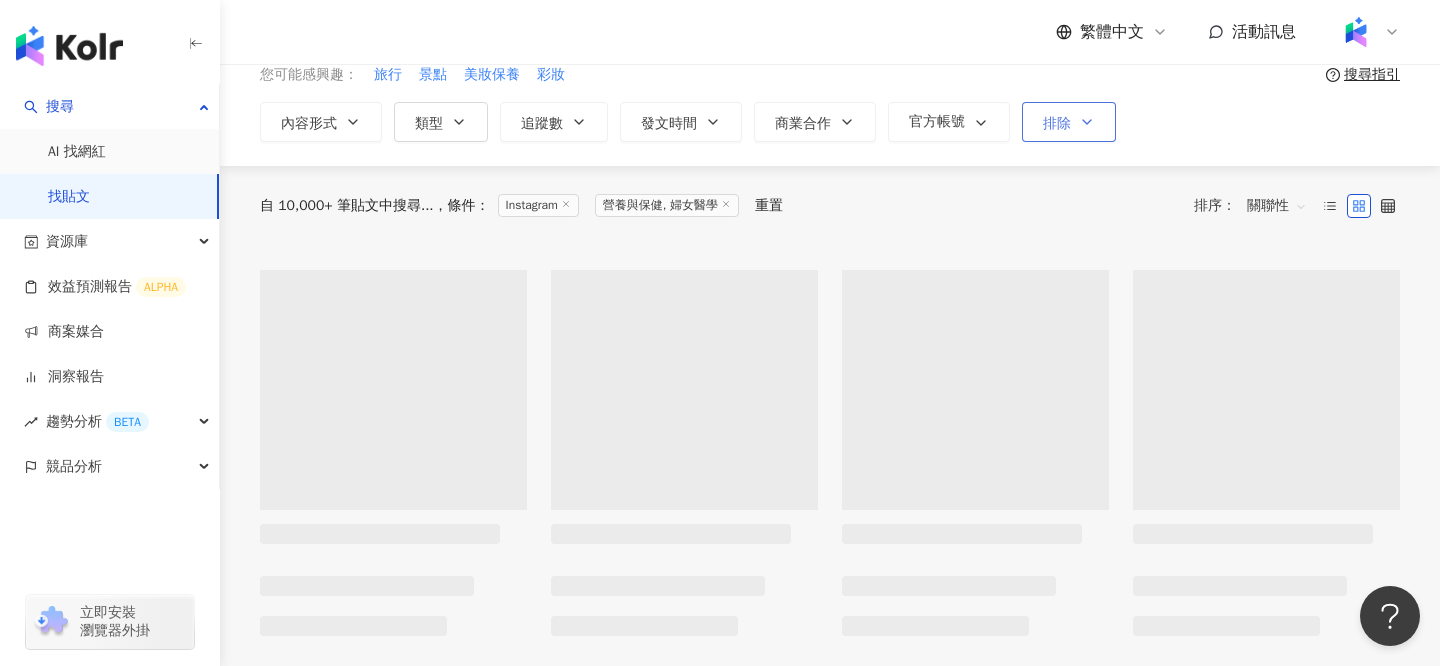 scroll, scrollTop: 0, scrollLeft: 0, axis: both 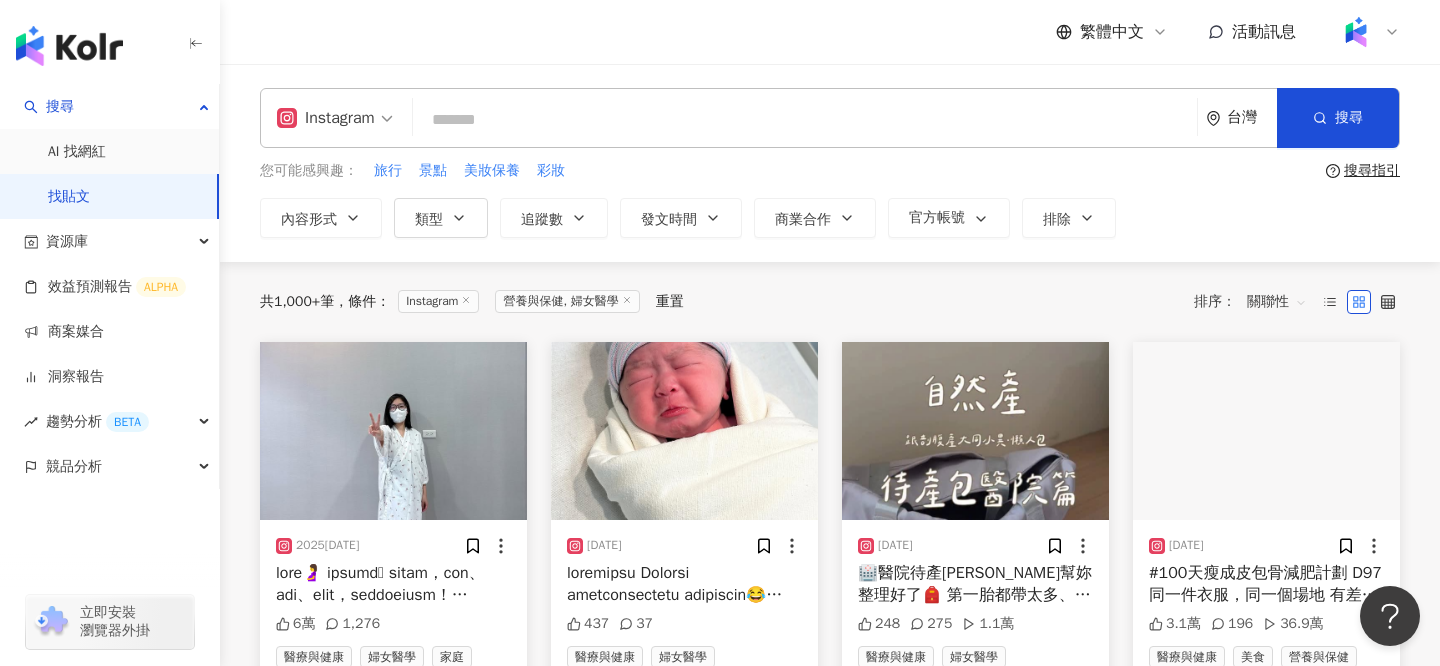 click on "營養與保健, 婦女醫學" at bounding box center [567, 301] 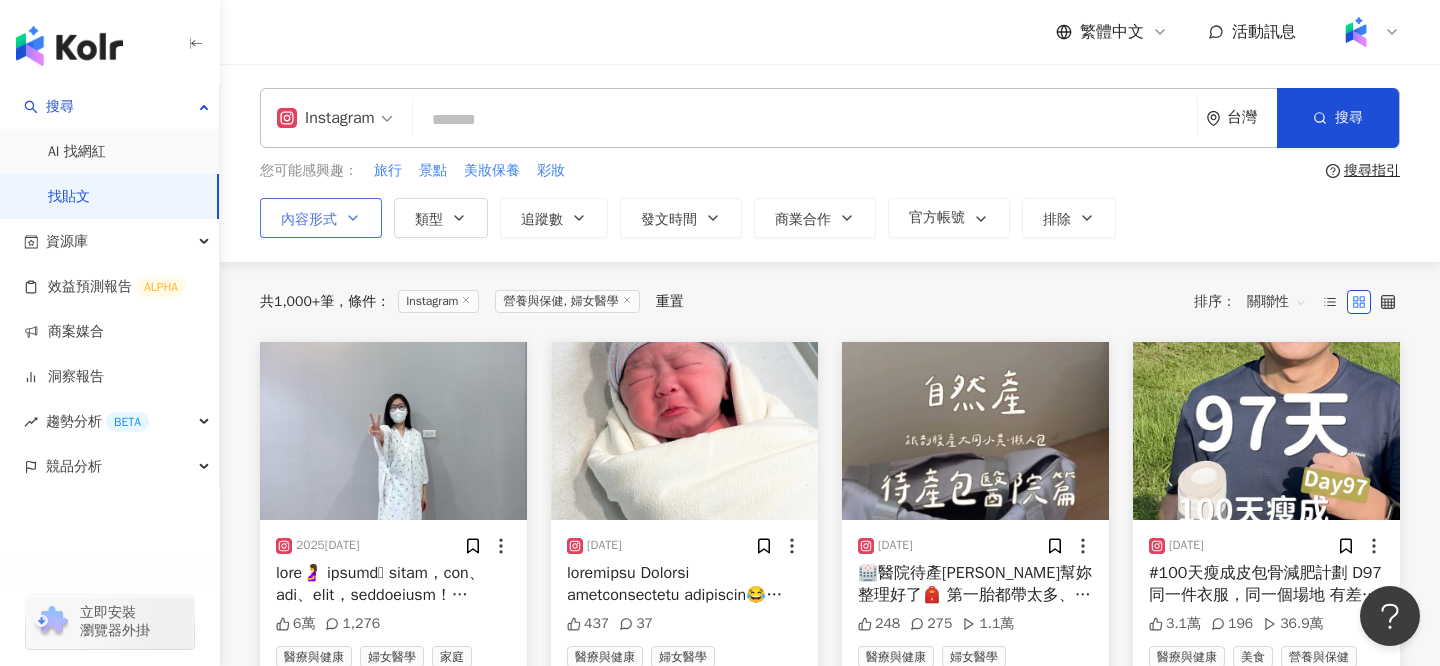 click 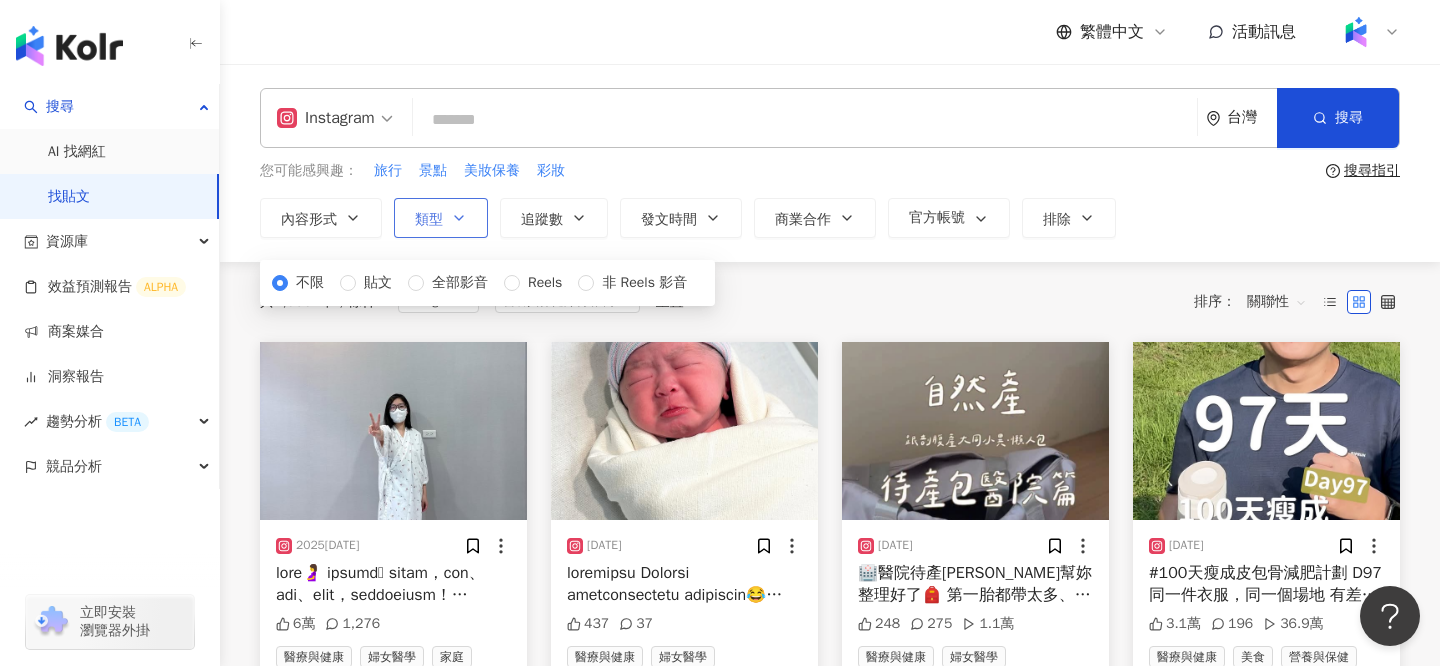 click on "類型" at bounding box center [441, 218] 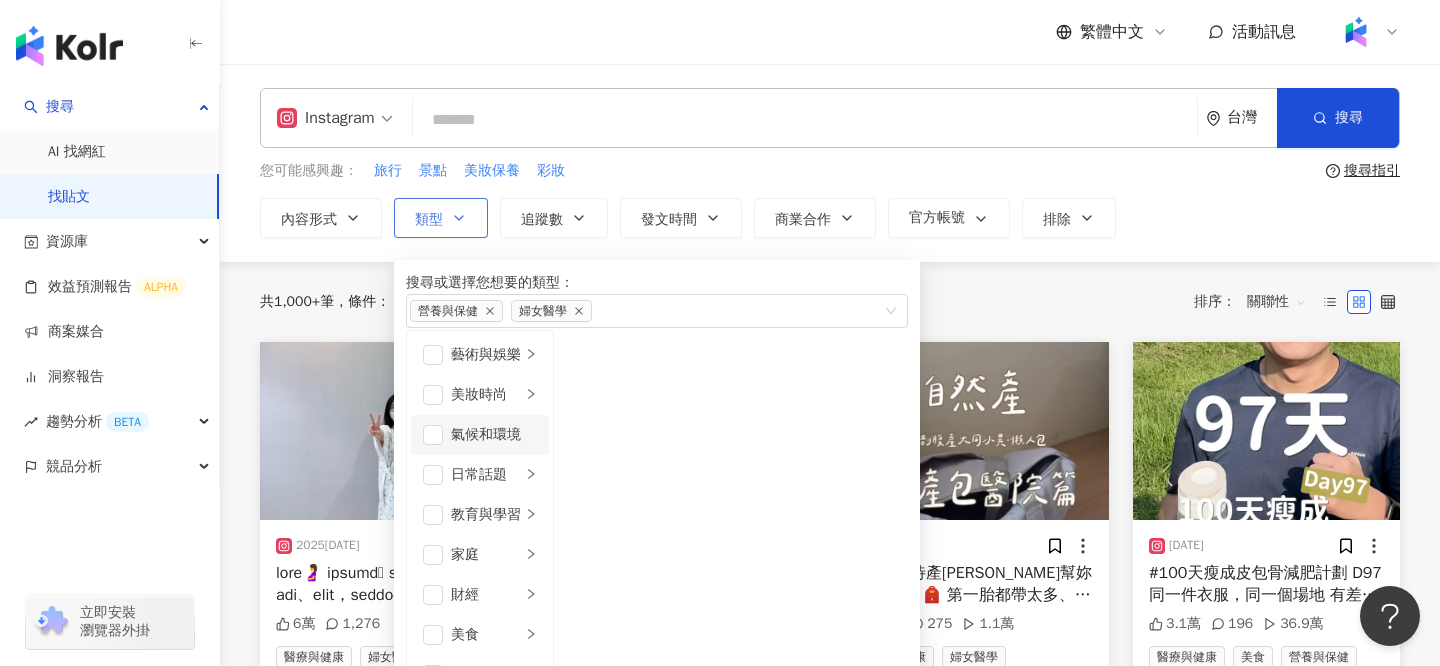 scroll, scrollTop: 172, scrollLeft: 0, axis: vertical 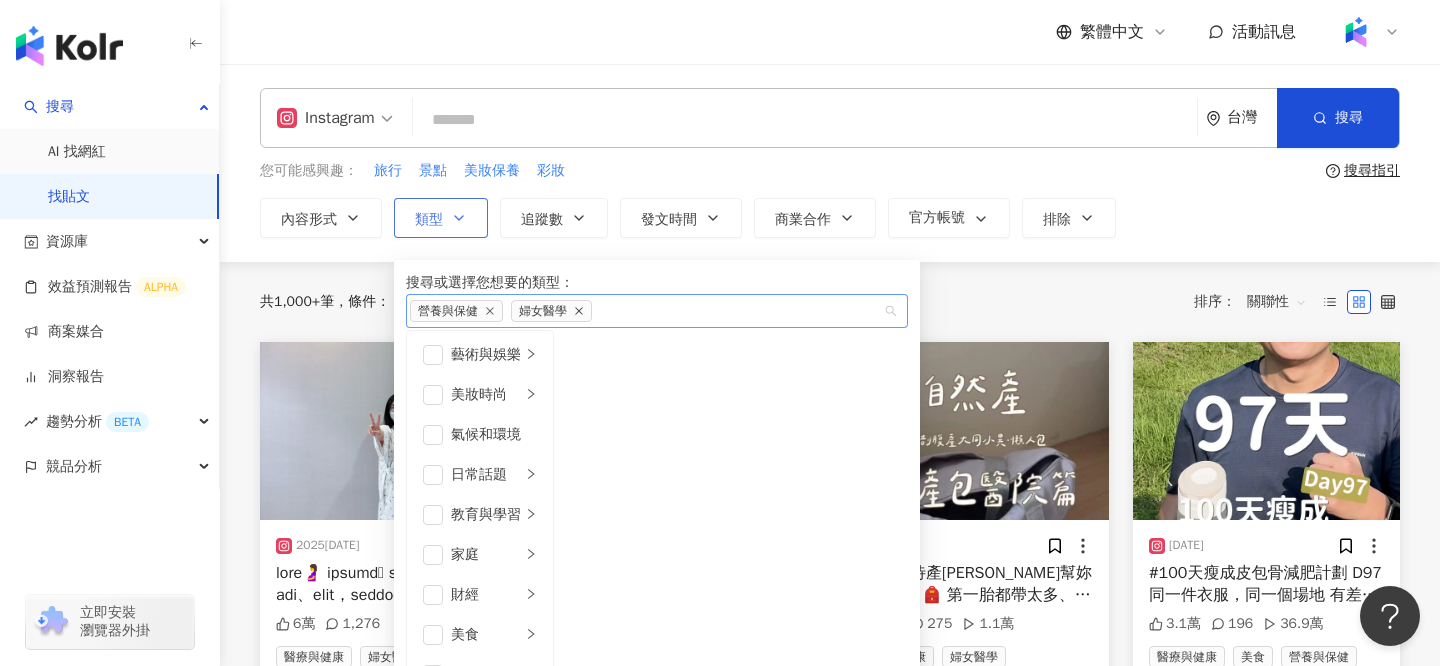 click 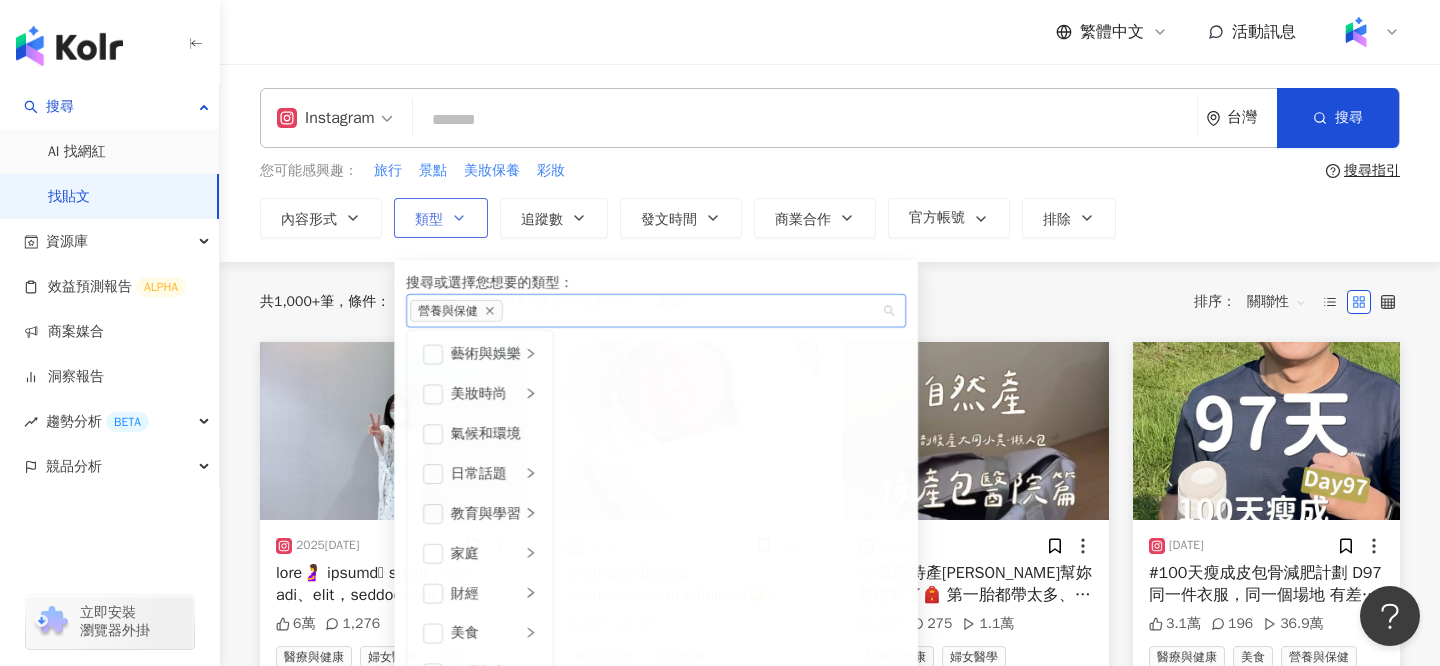 click on "共  1,000+  筆 條件 ： Instagram 營養與保健, 婦女醫學 重置 排序： 關聯性" at bounding box center [830, 302] 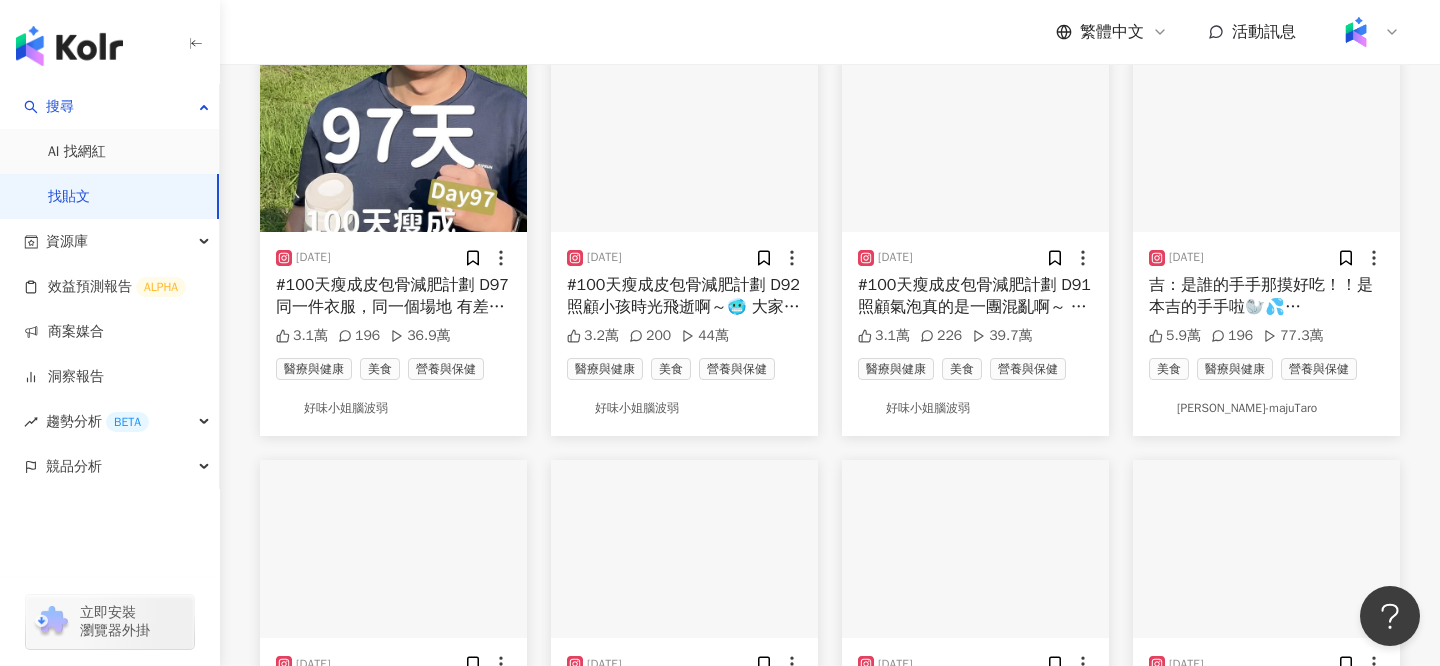 scroll, scrollTop: 0, scrollLeft: 0, axis: both 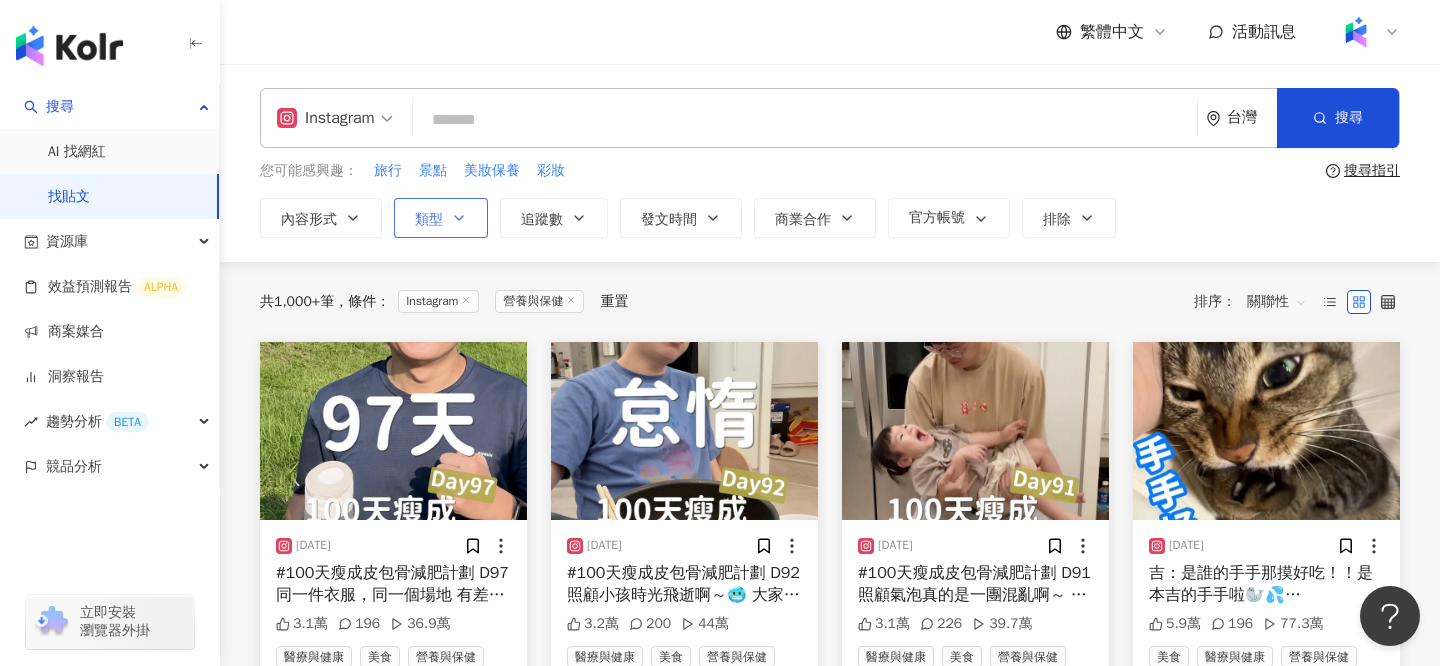 click on "共  1,000+  筆" at bounding box center (297, 302) 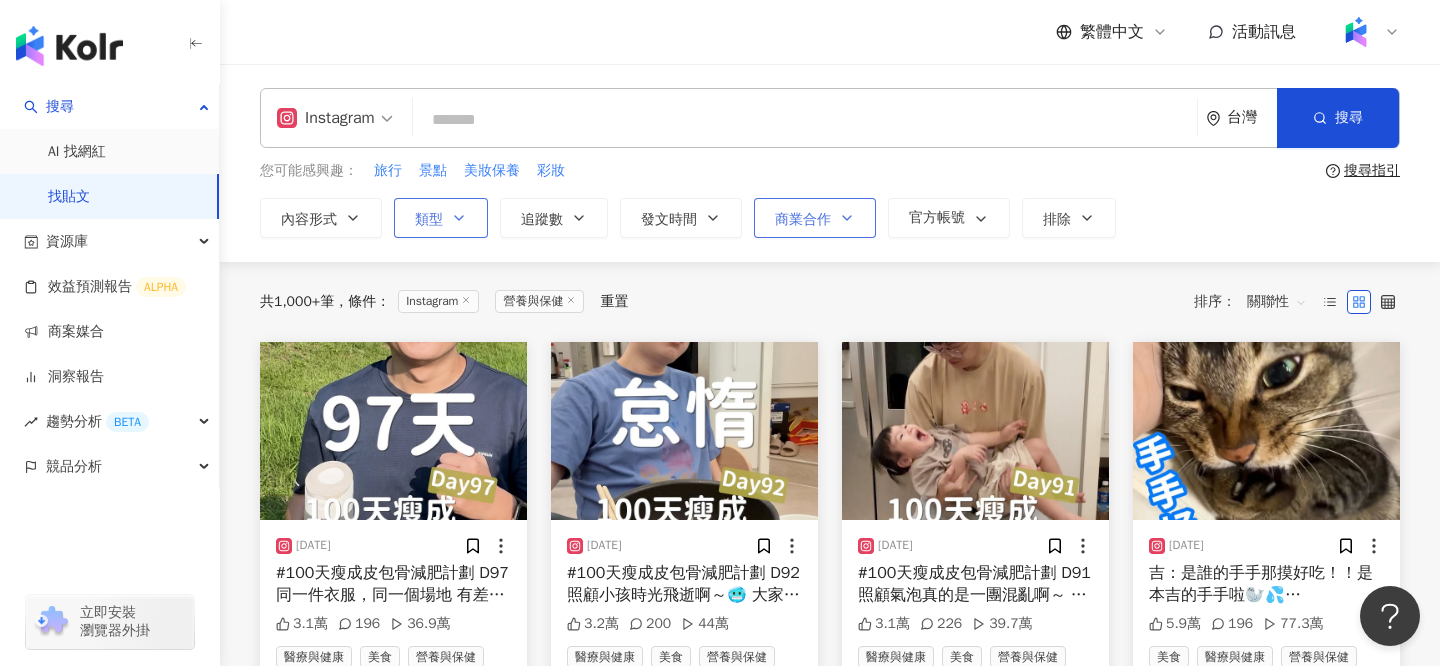 click 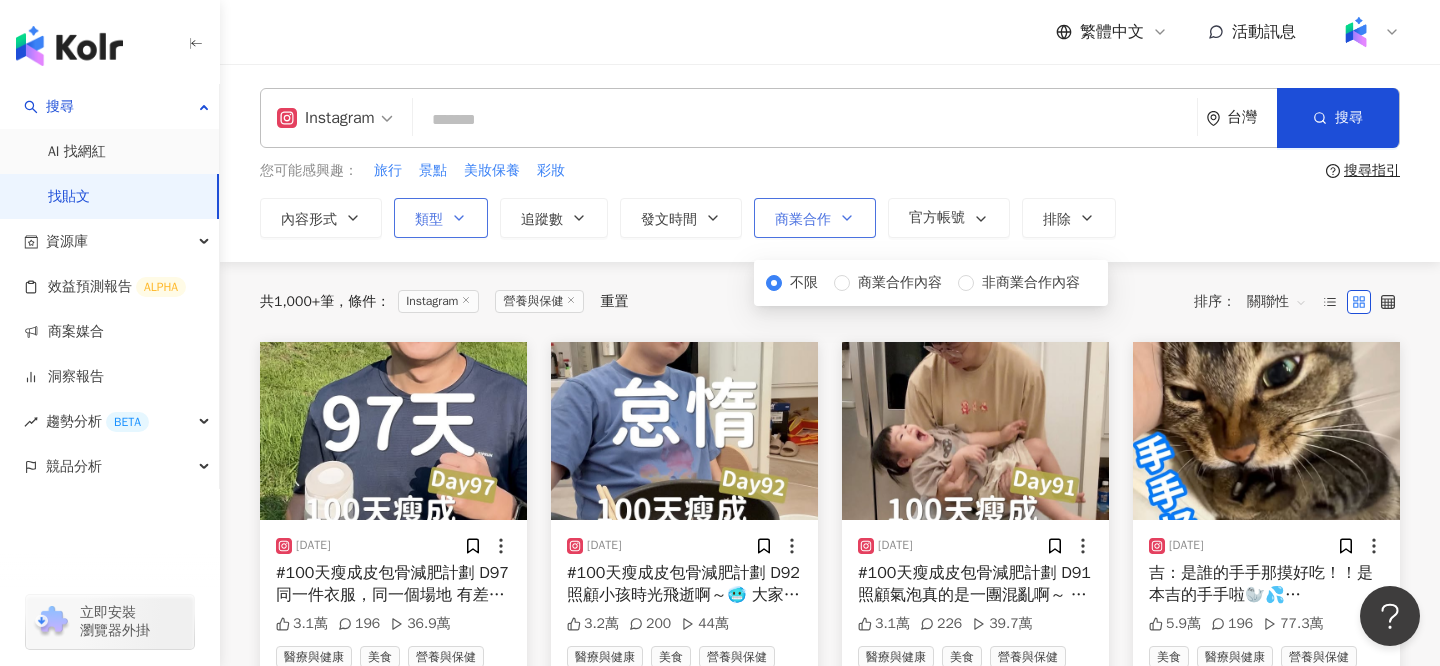 click on "商業合作" at bounding box center (815, 218) 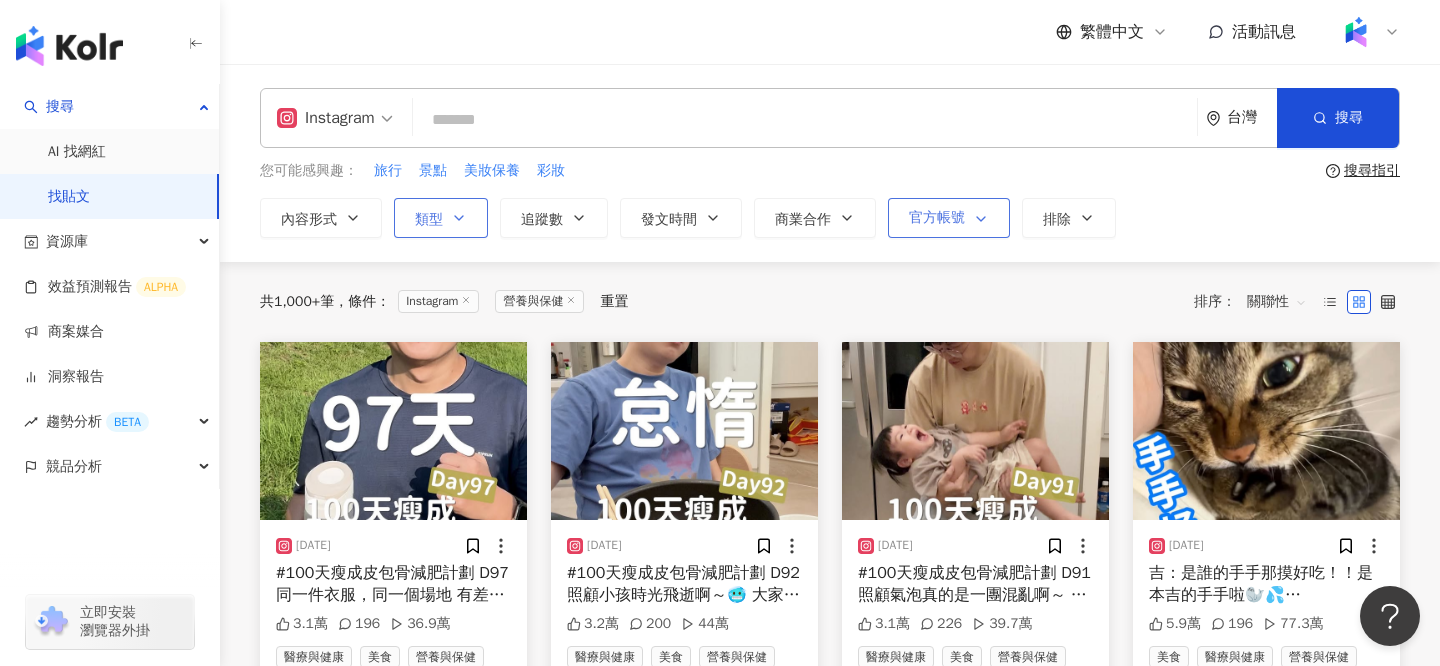 click on "官方帳號" at bounding box center [937, 218] 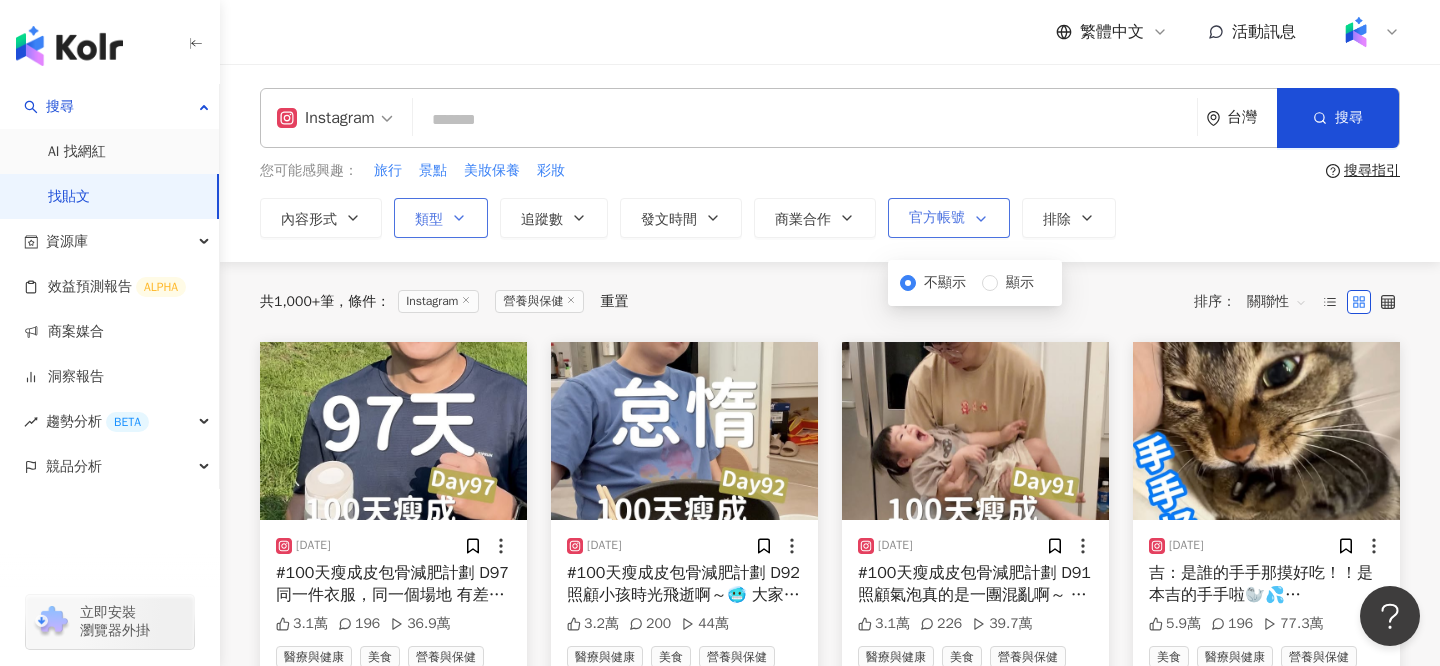 click on "官方帳號" at bounding box center (937, 218) 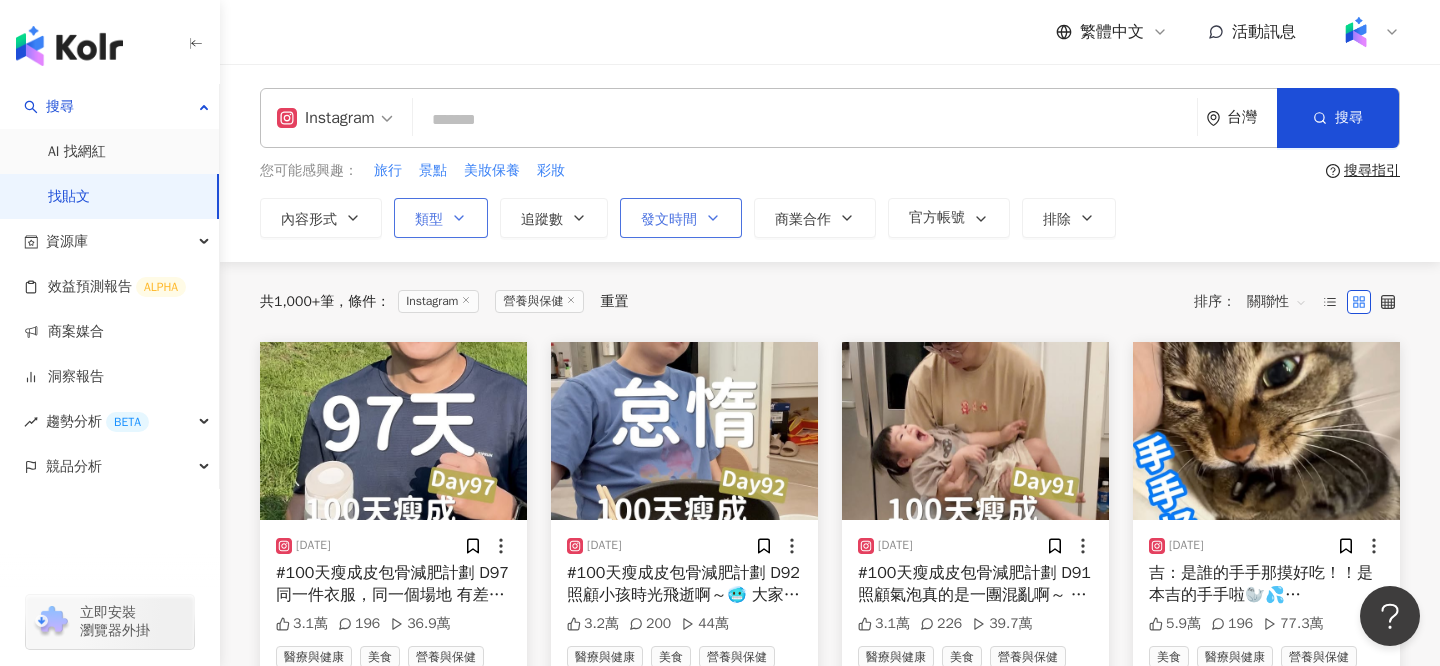 click on "發文時間" at bounding box center (681, 218) 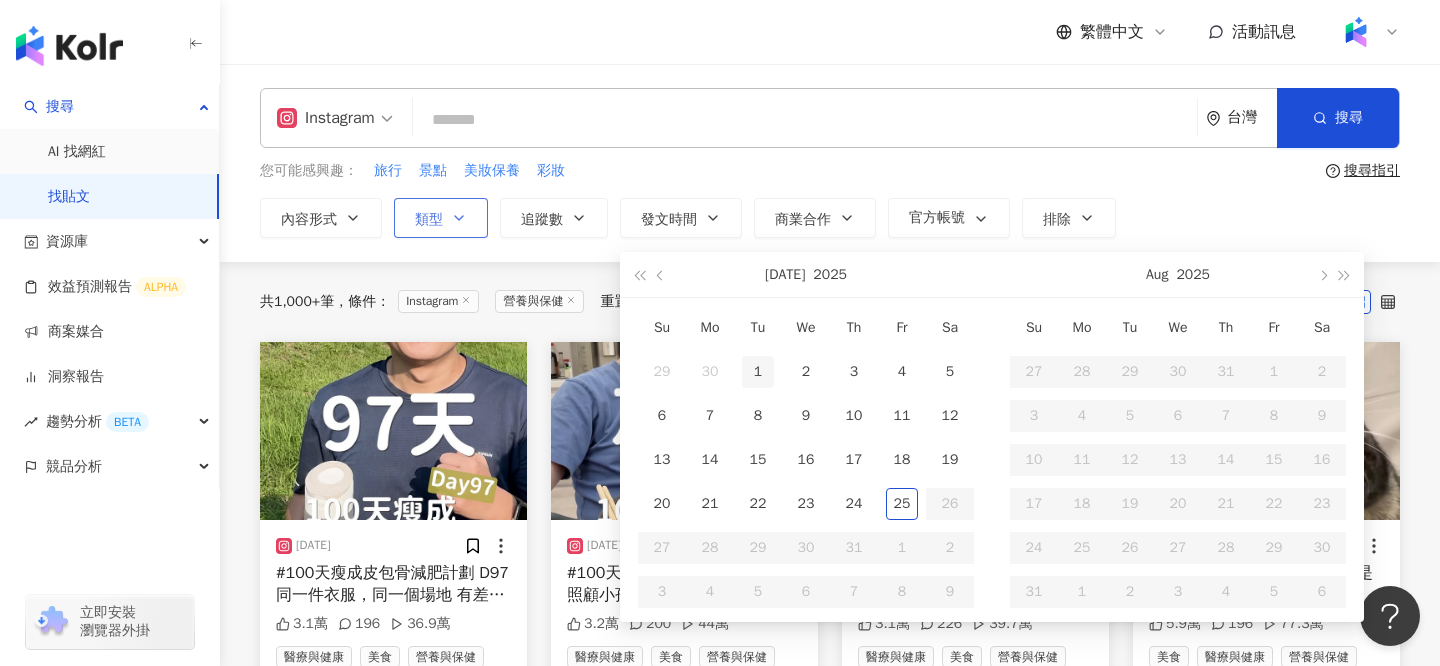 type on "**********" 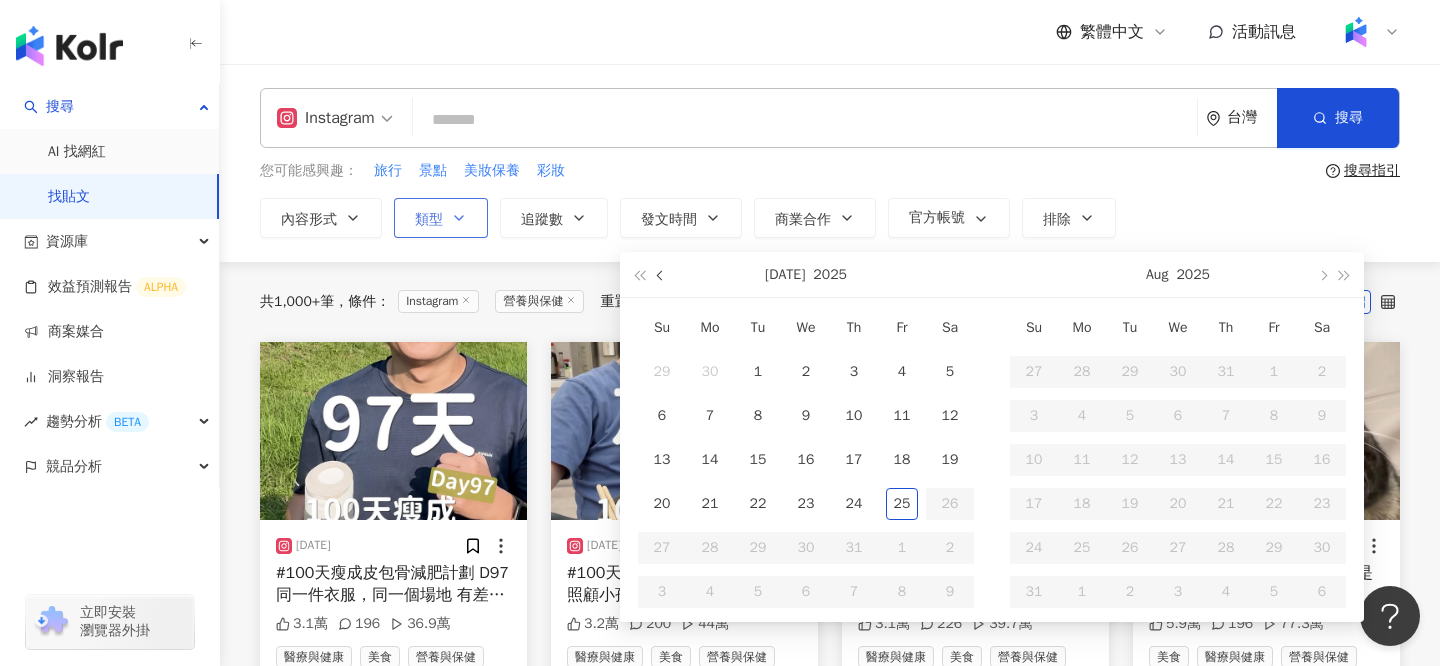 click at bounding box center (661, 274) 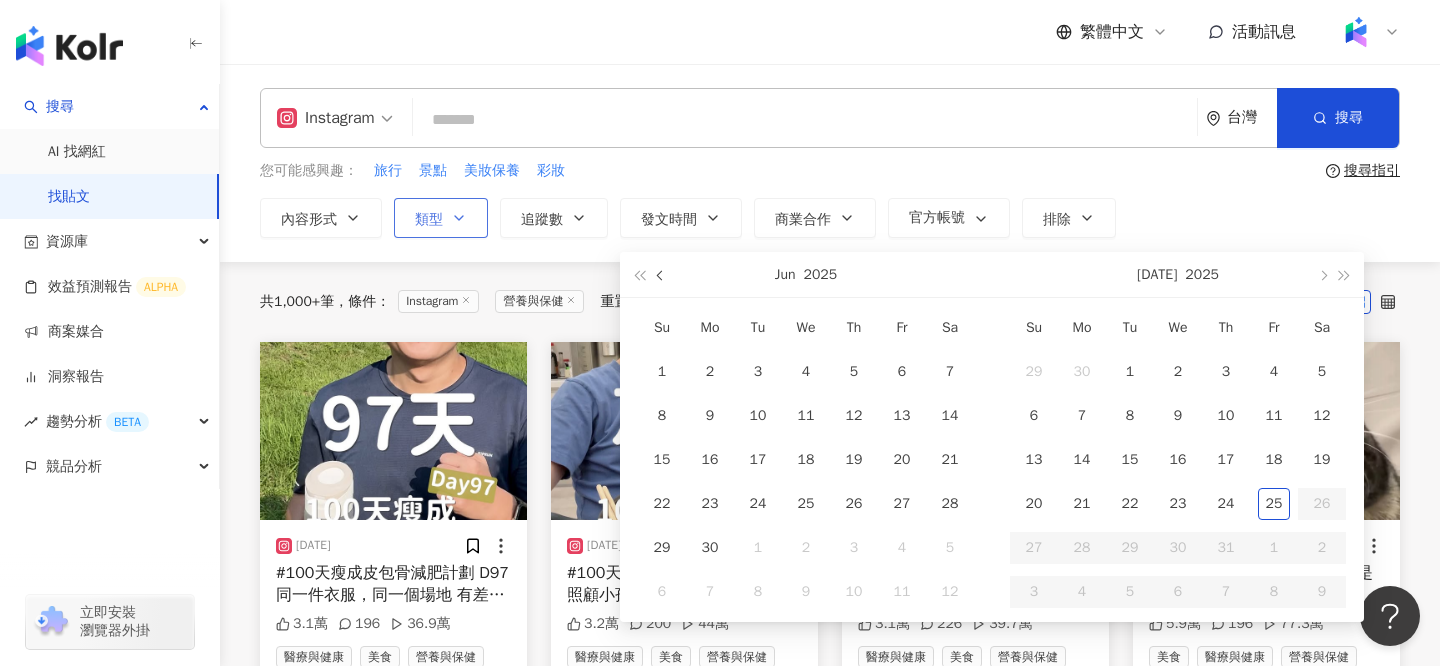 click at bounding box center (661, 274) 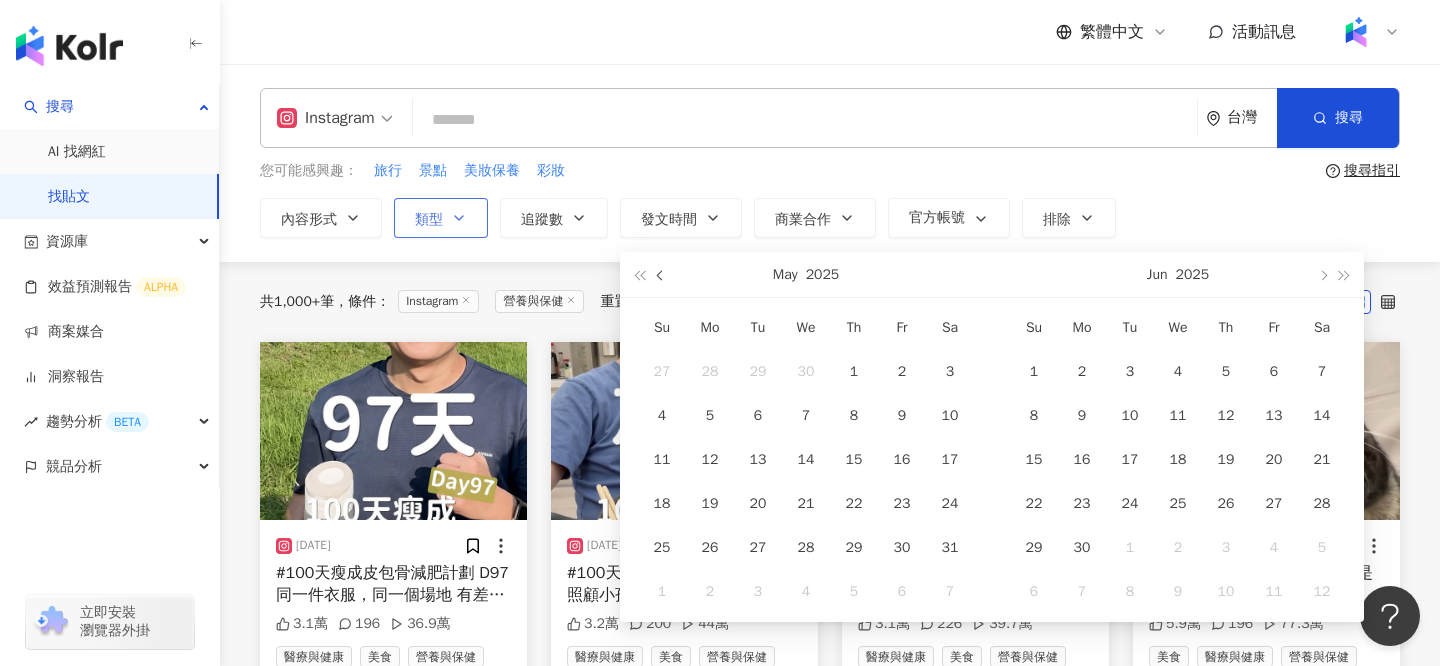 click at bounding box center [661, 274] 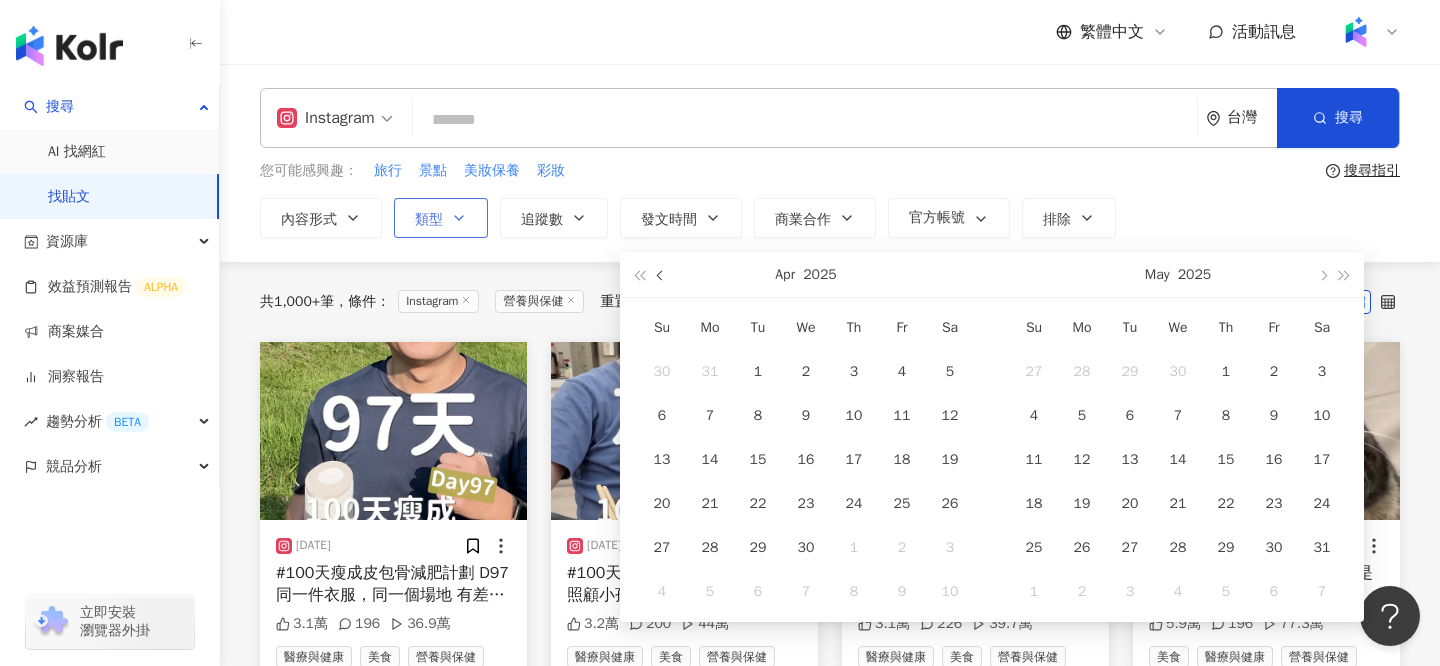 click at bounding box center [661, 274] 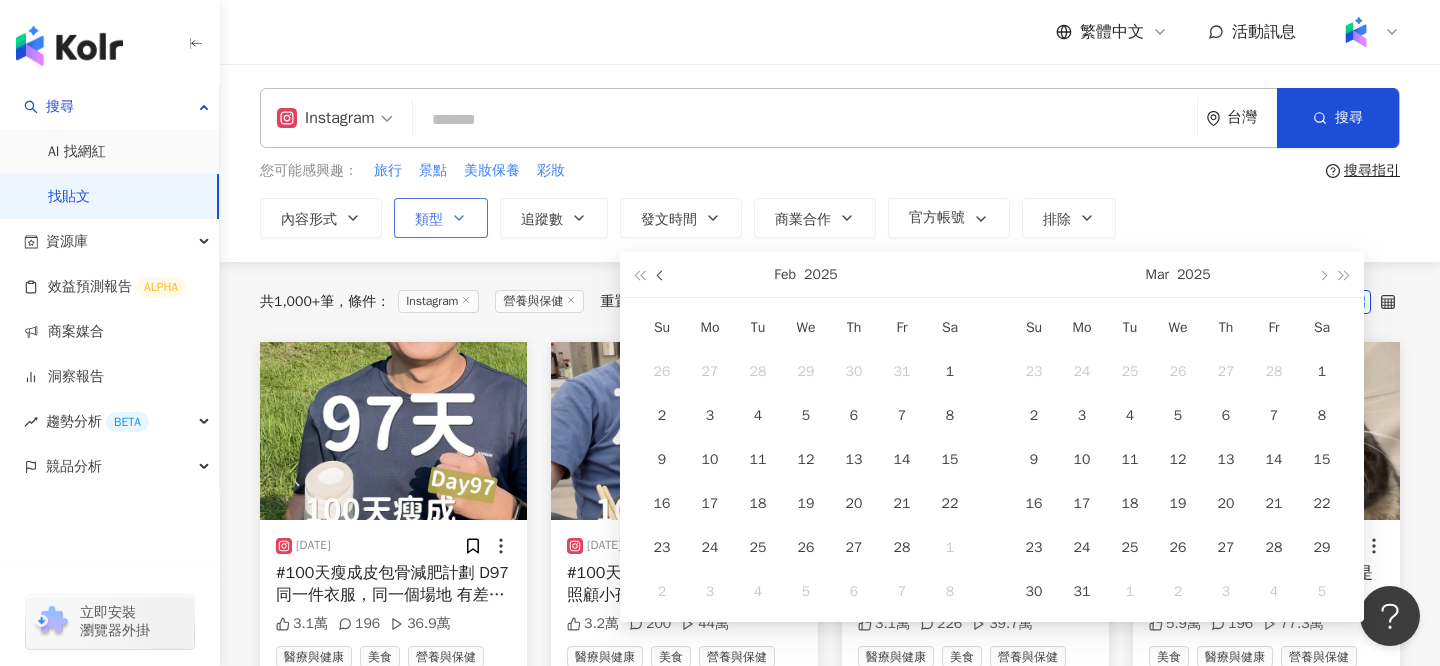 click at bounding box center [661, 274] 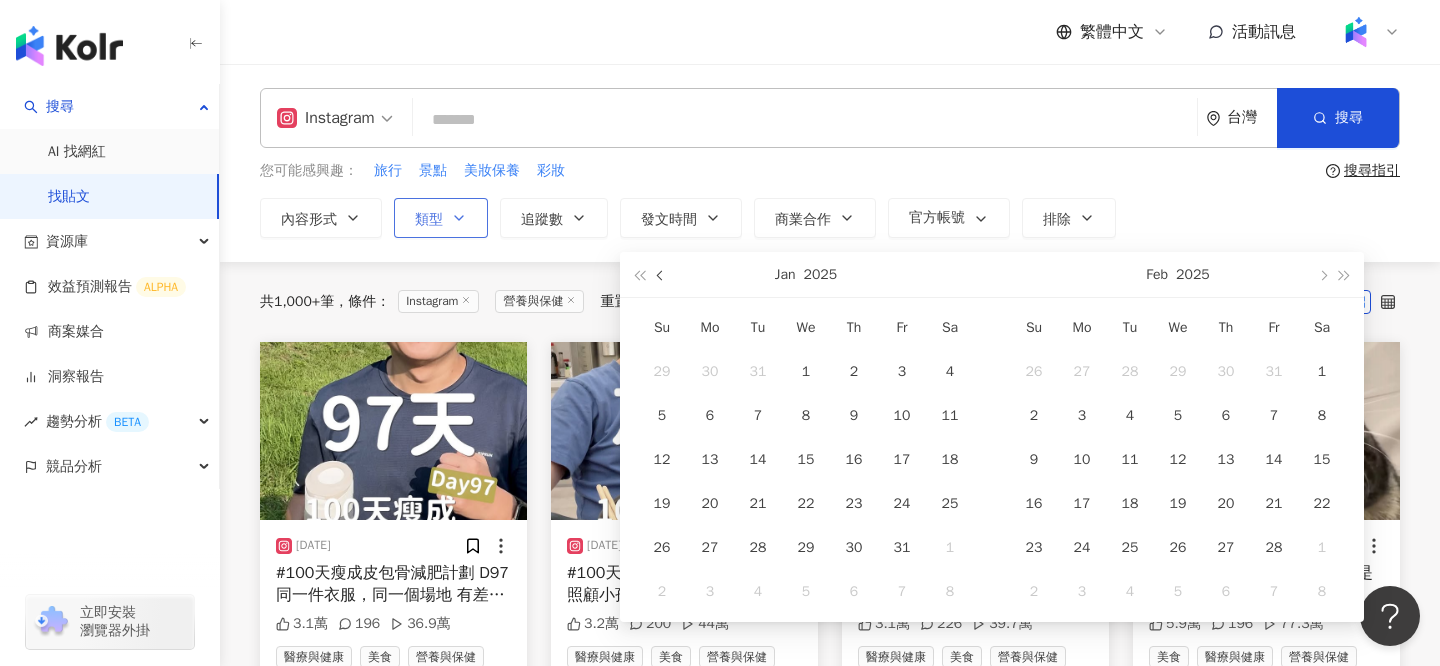 click at bounding box center (661, 274) 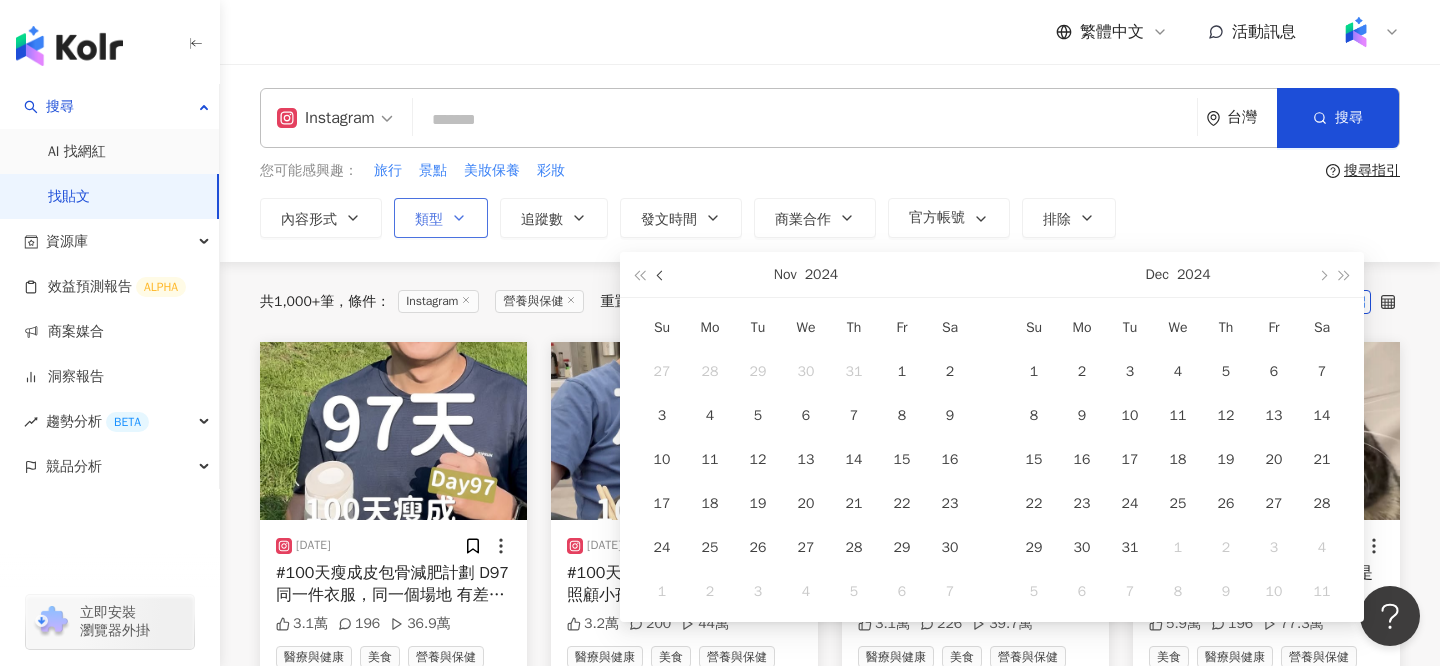 click at bounding box center [661, 274] 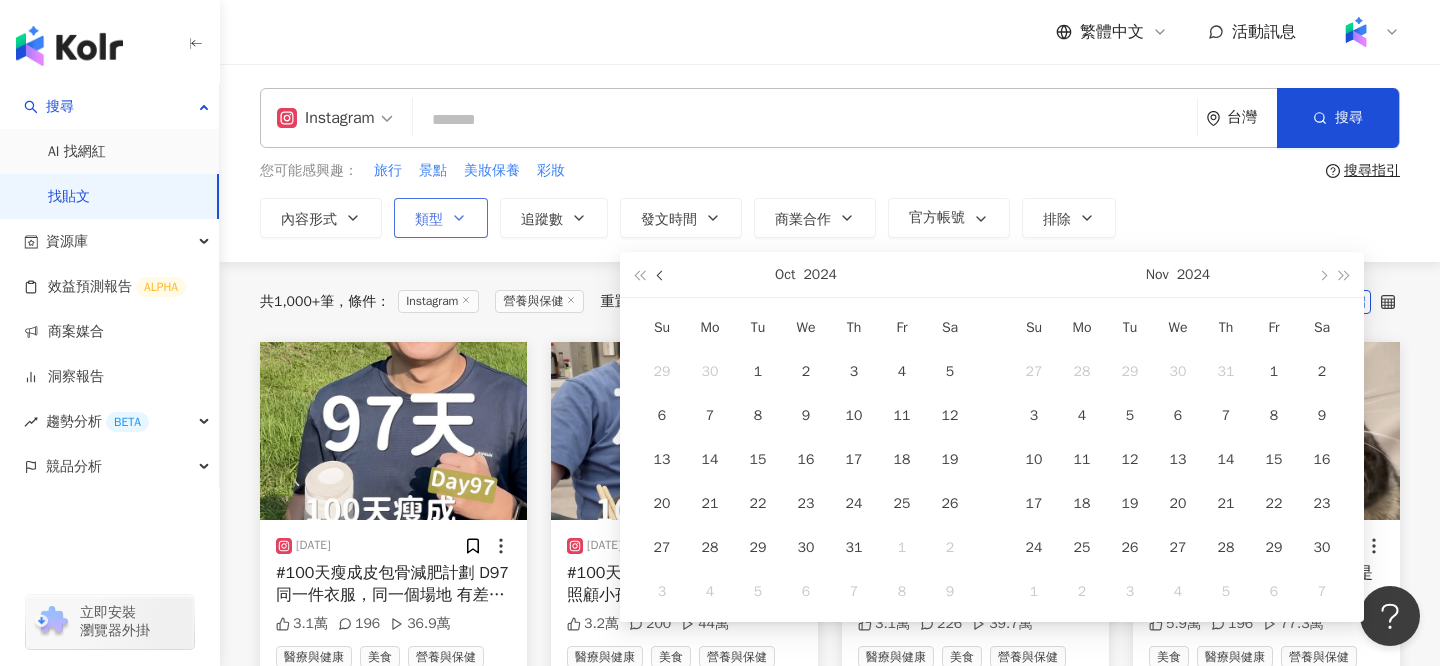 click at bounding box center [661, 274] 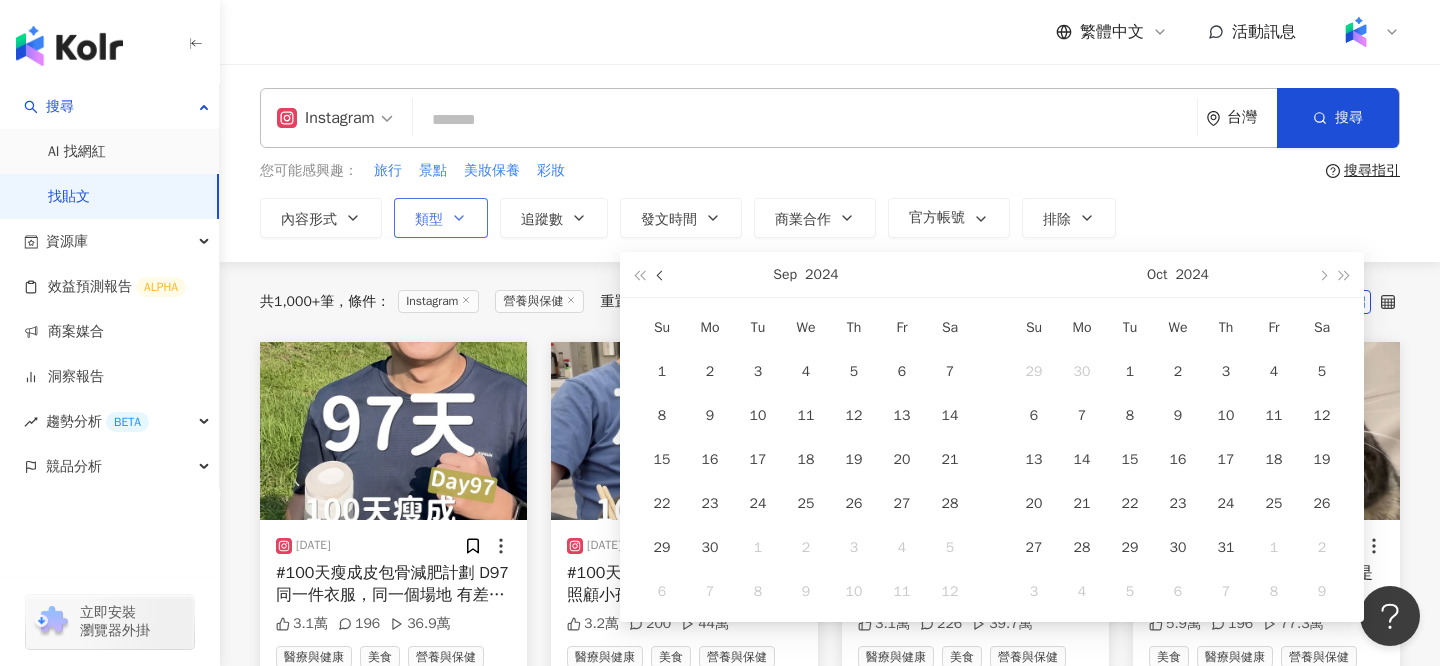 click at bounding box center (661, 274) 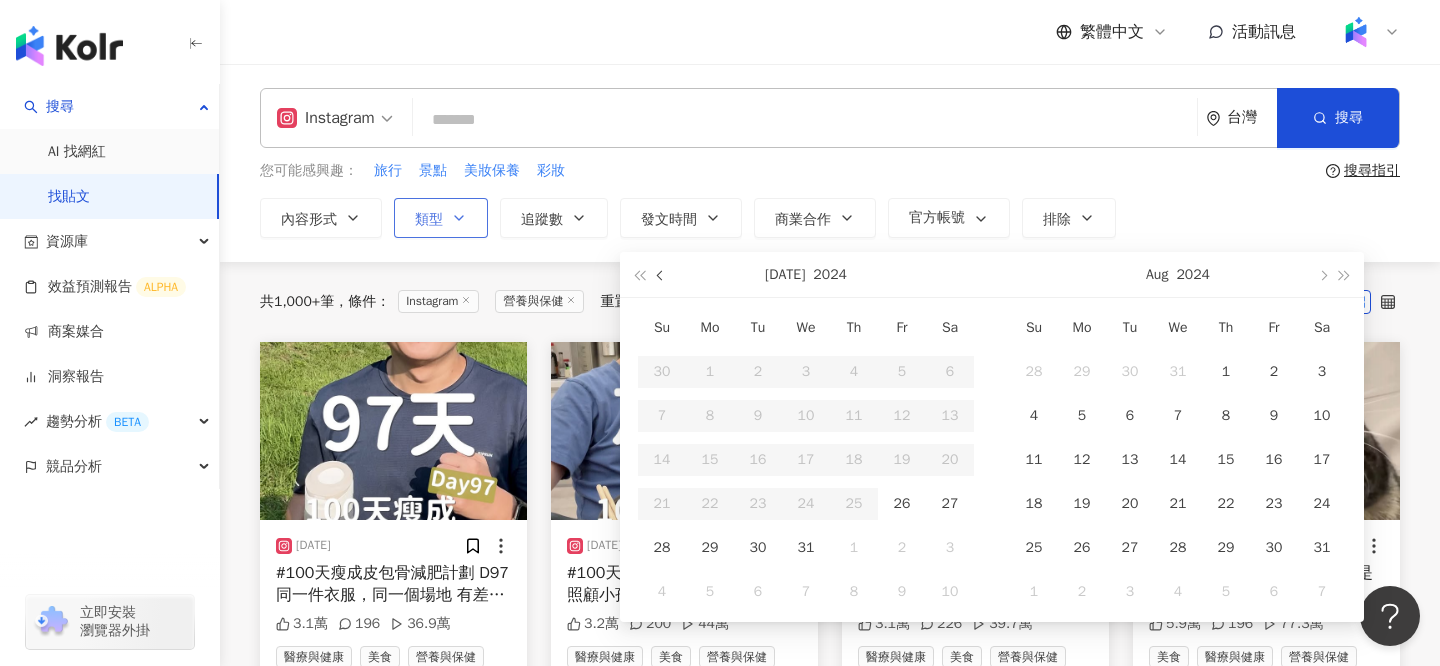 click at bounding box center (661, 274) 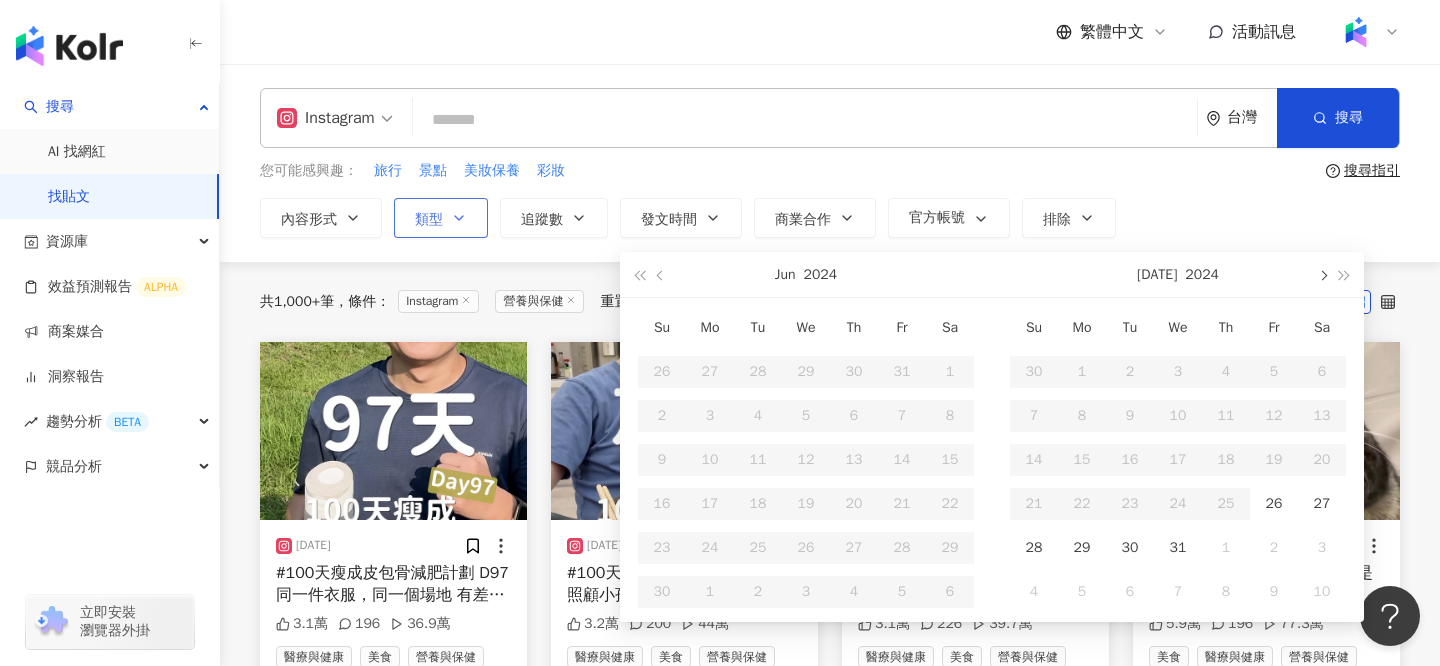 click at bounding box center (1322, 274) 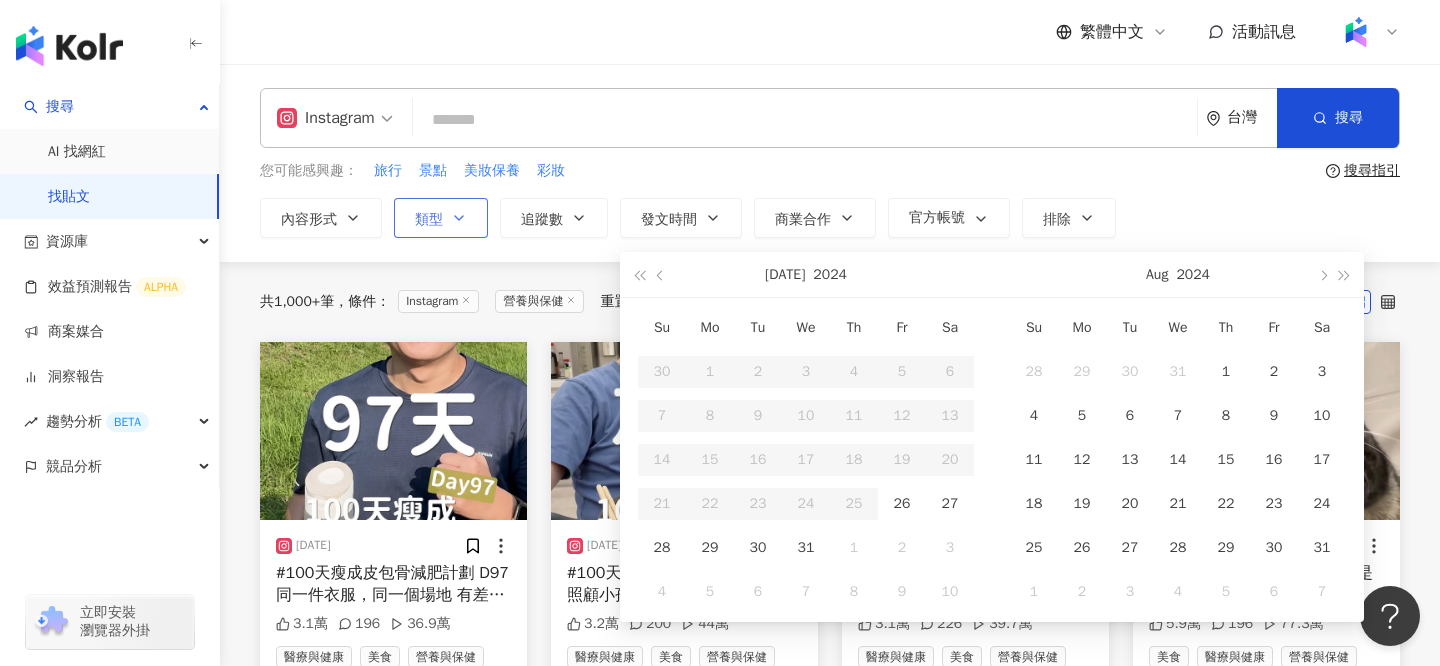 type on "**********" 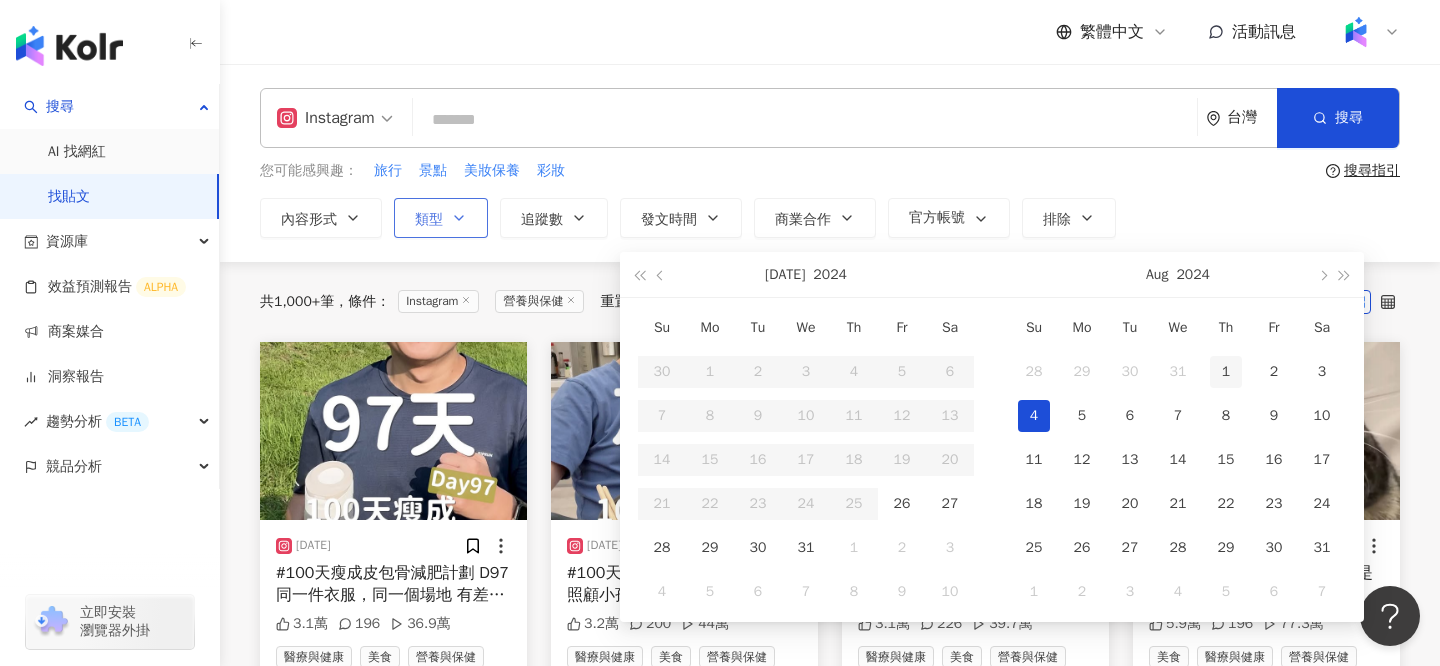 type on "**********" 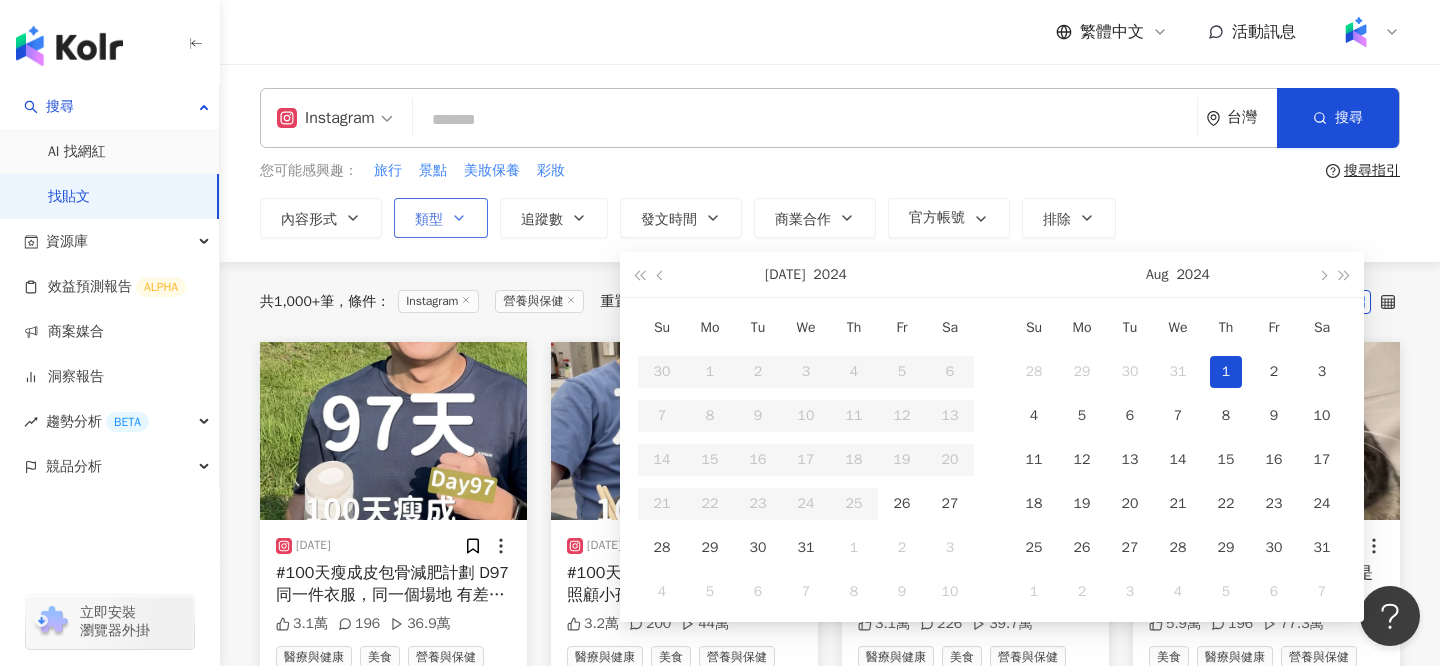 click on "1" at bounding box center (1226, 372) 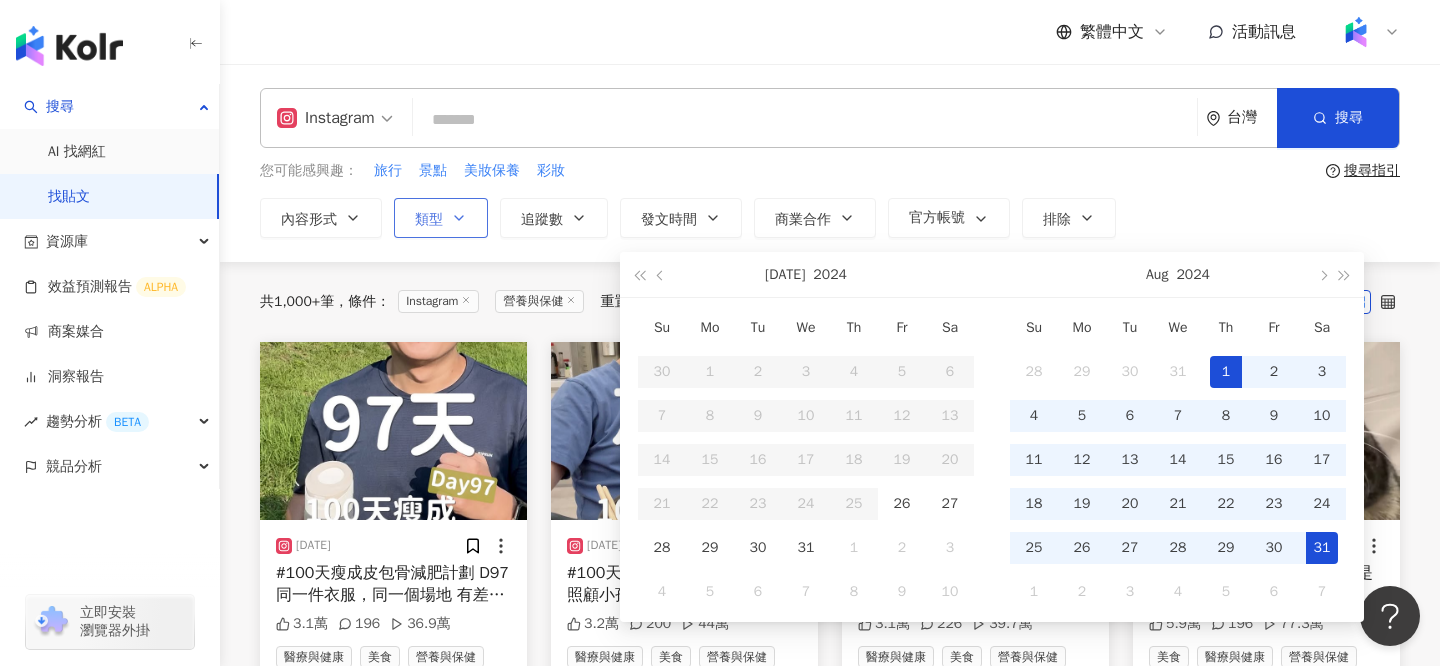 click on "31" at bounding box center [1322, 548] 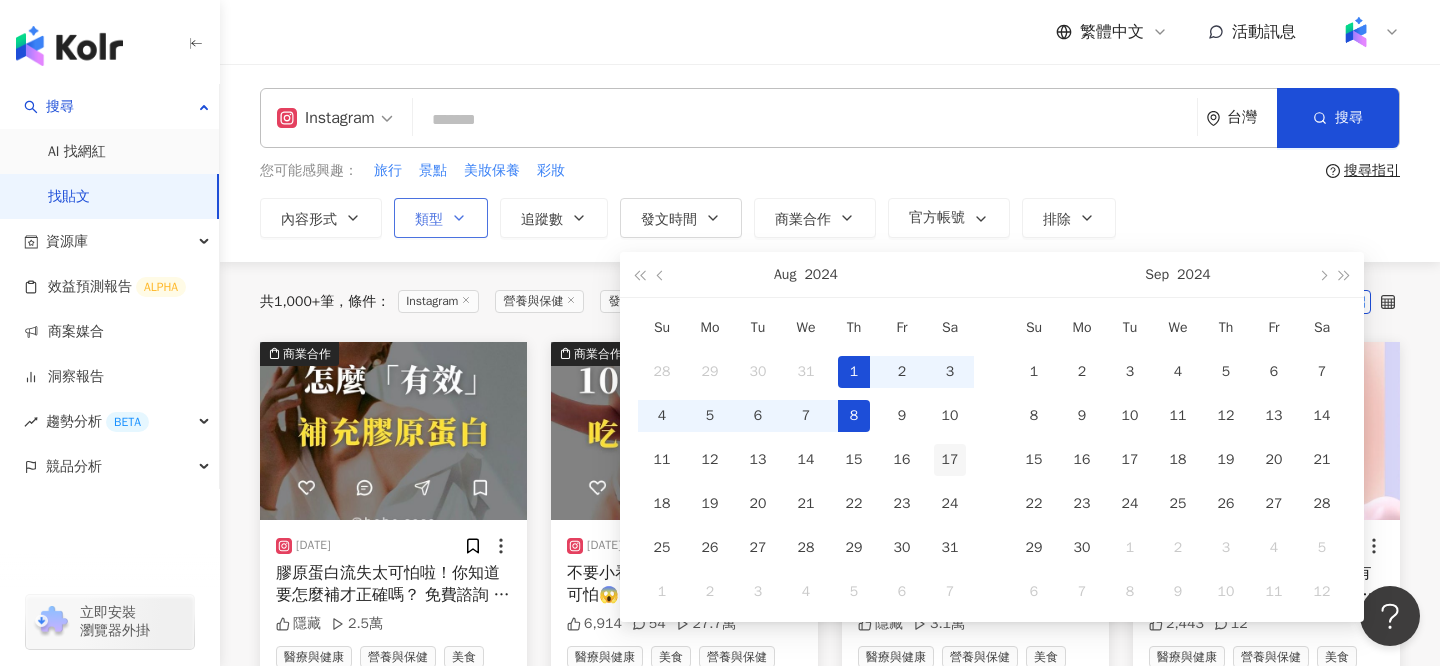 type on "**********" 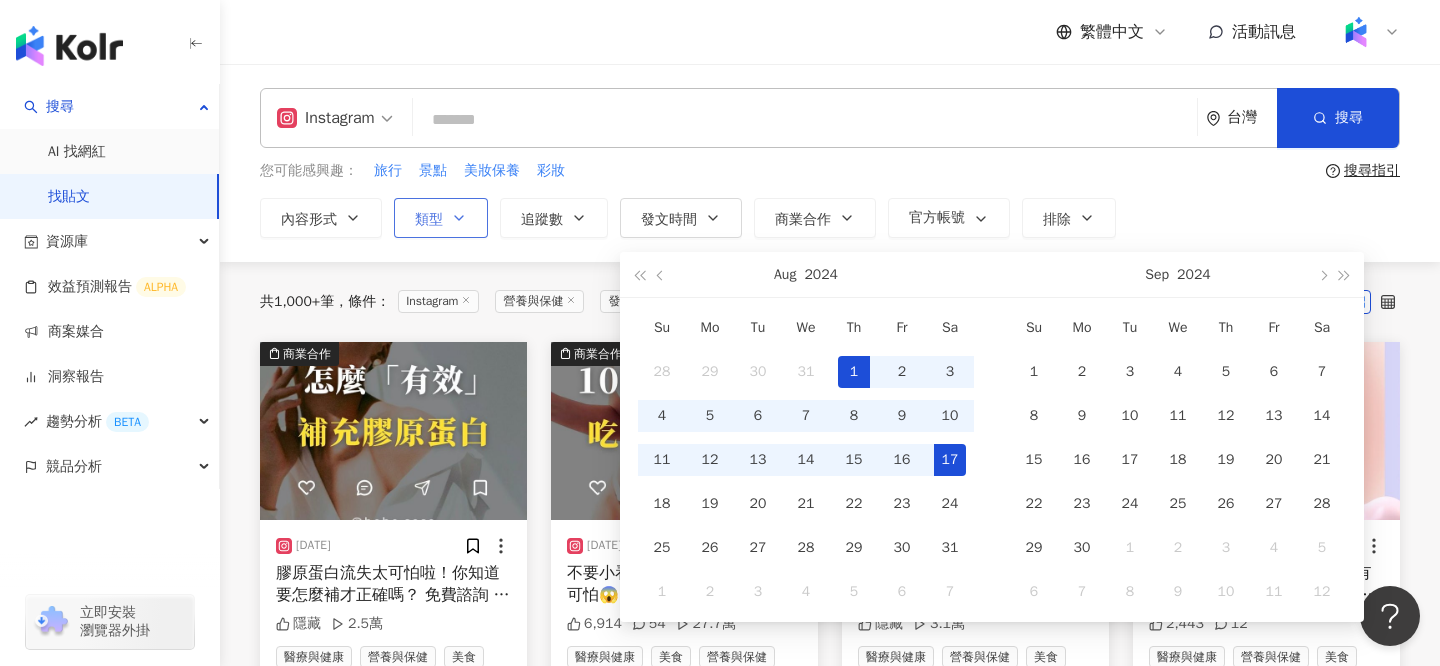 click on "17" at bounding box center [950, 460] 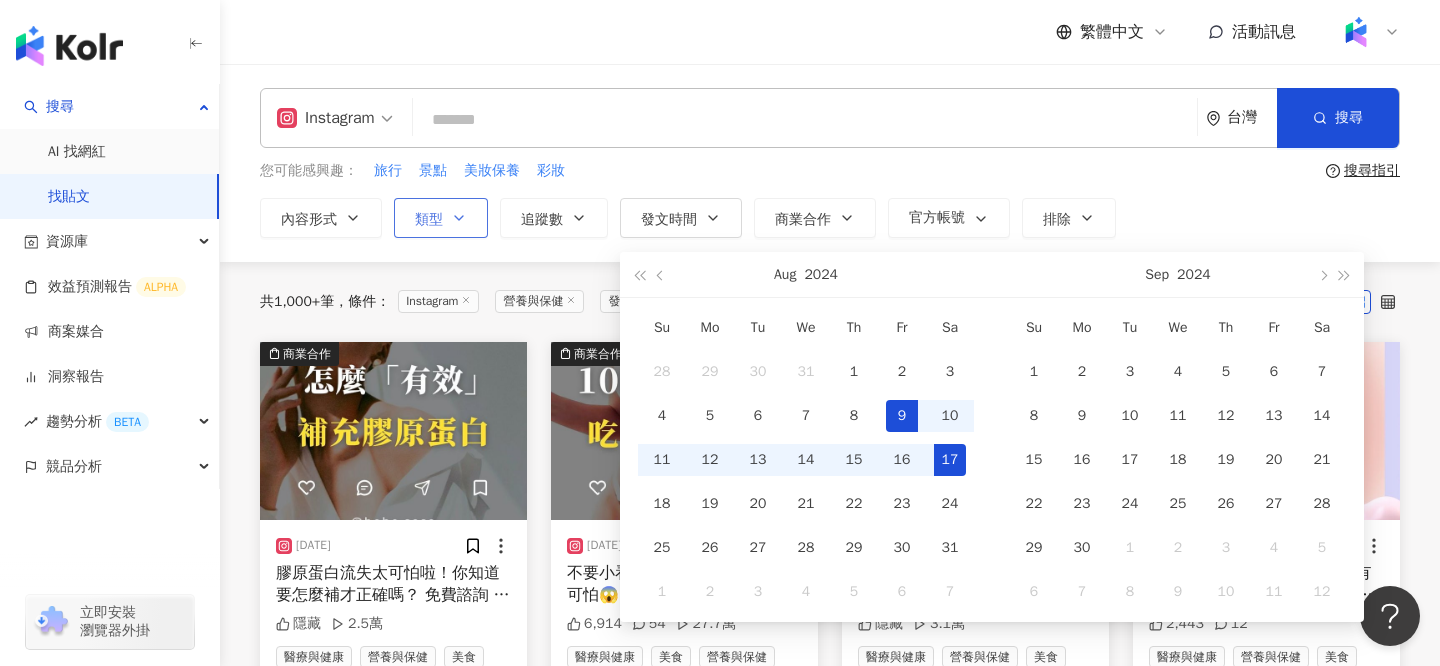 type on "**********" 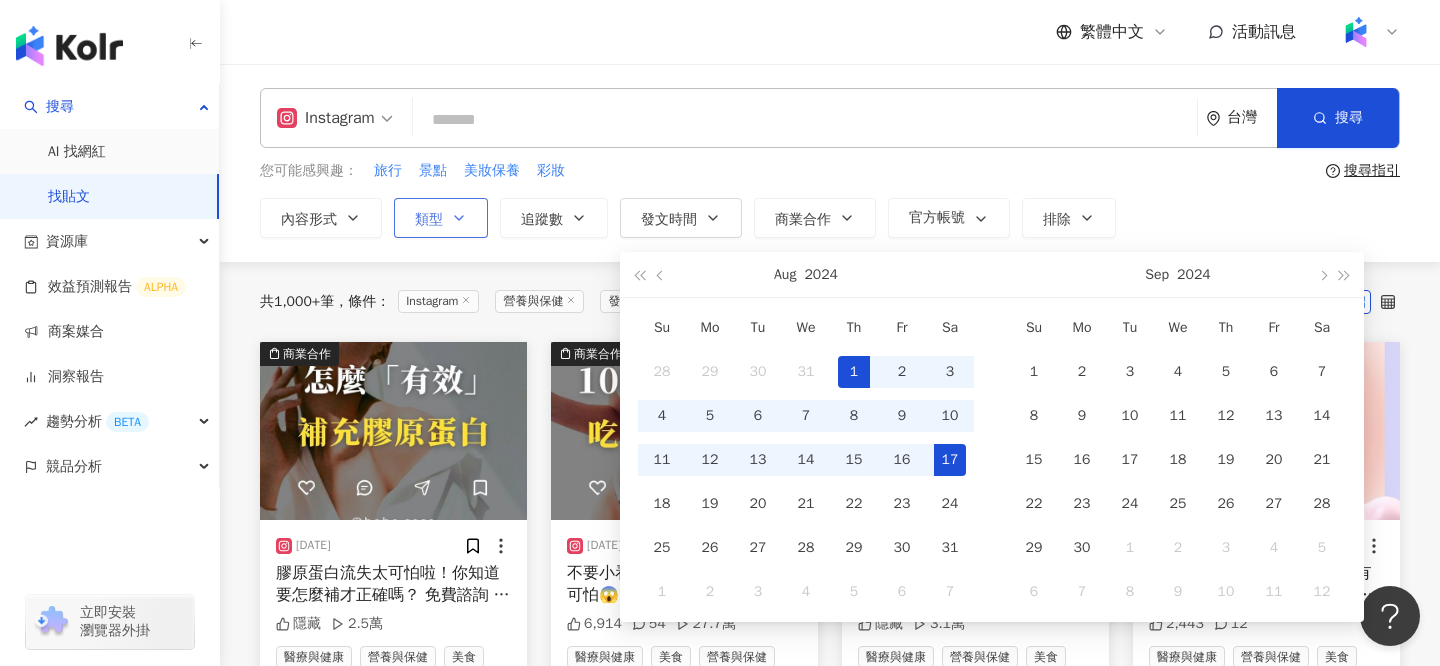 type on "**********" 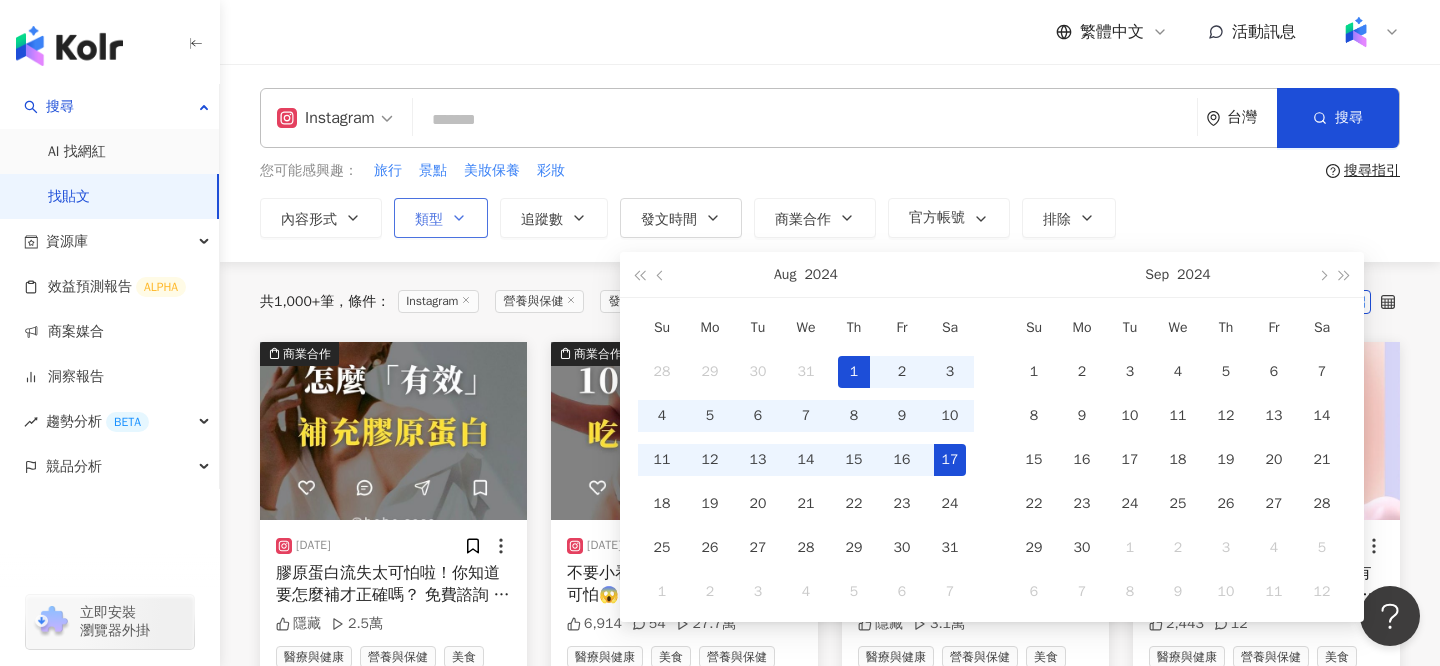 scroll, scrollTop: 0, scrollLeft: 0, axis: both 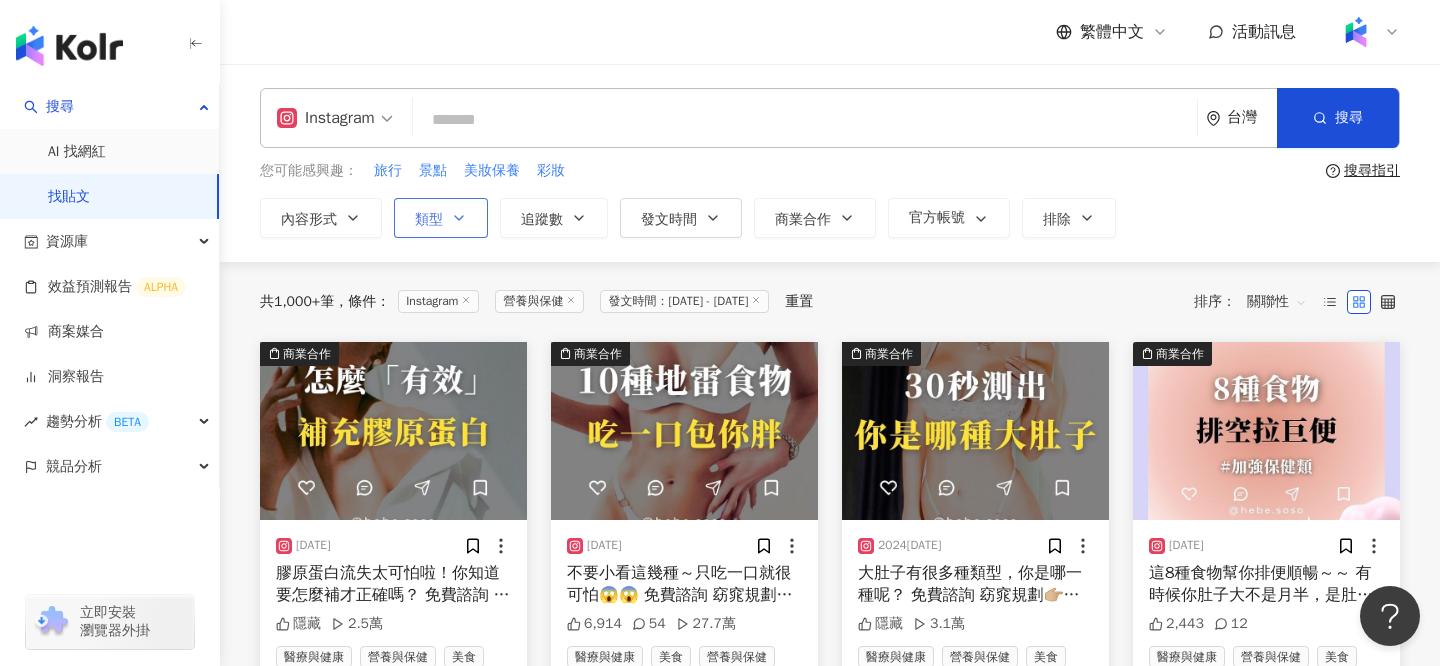 click on "發文時間：[DATE] - [DATE]" at bounding box center [684, 301] 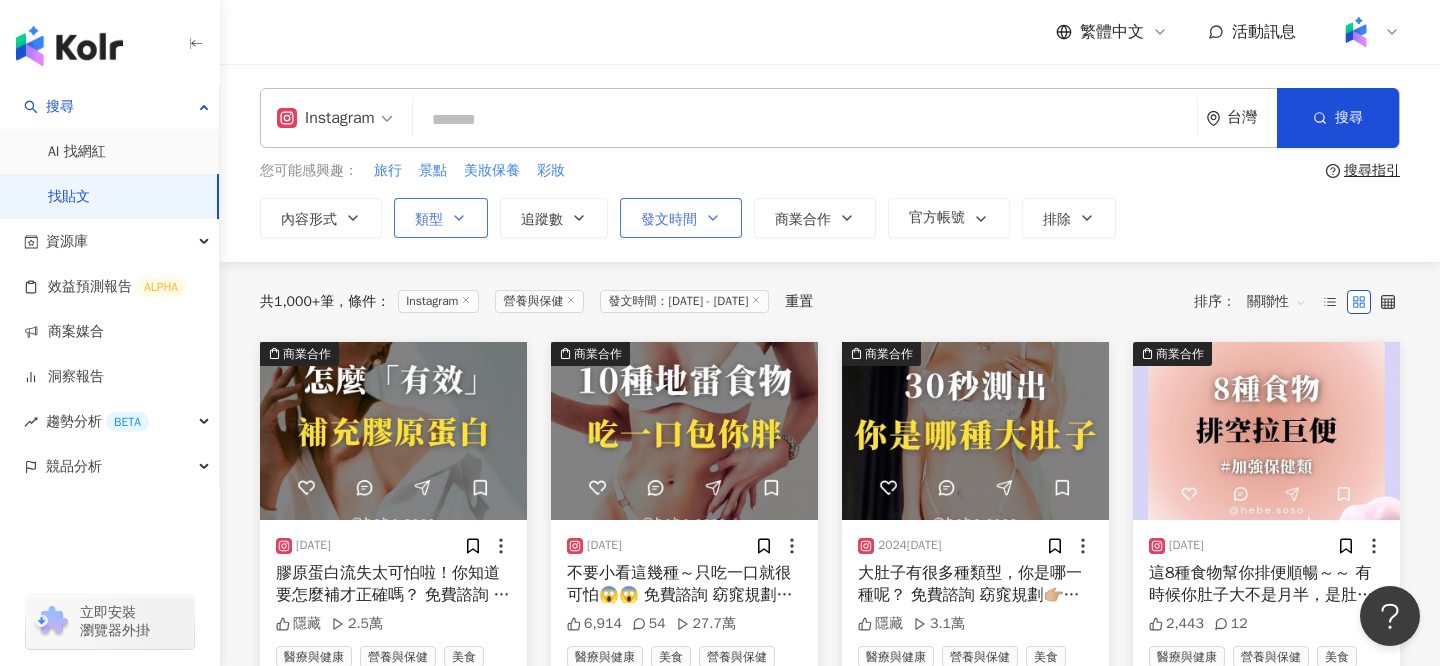 click on "發文時間" at bounding box center (669, 220) 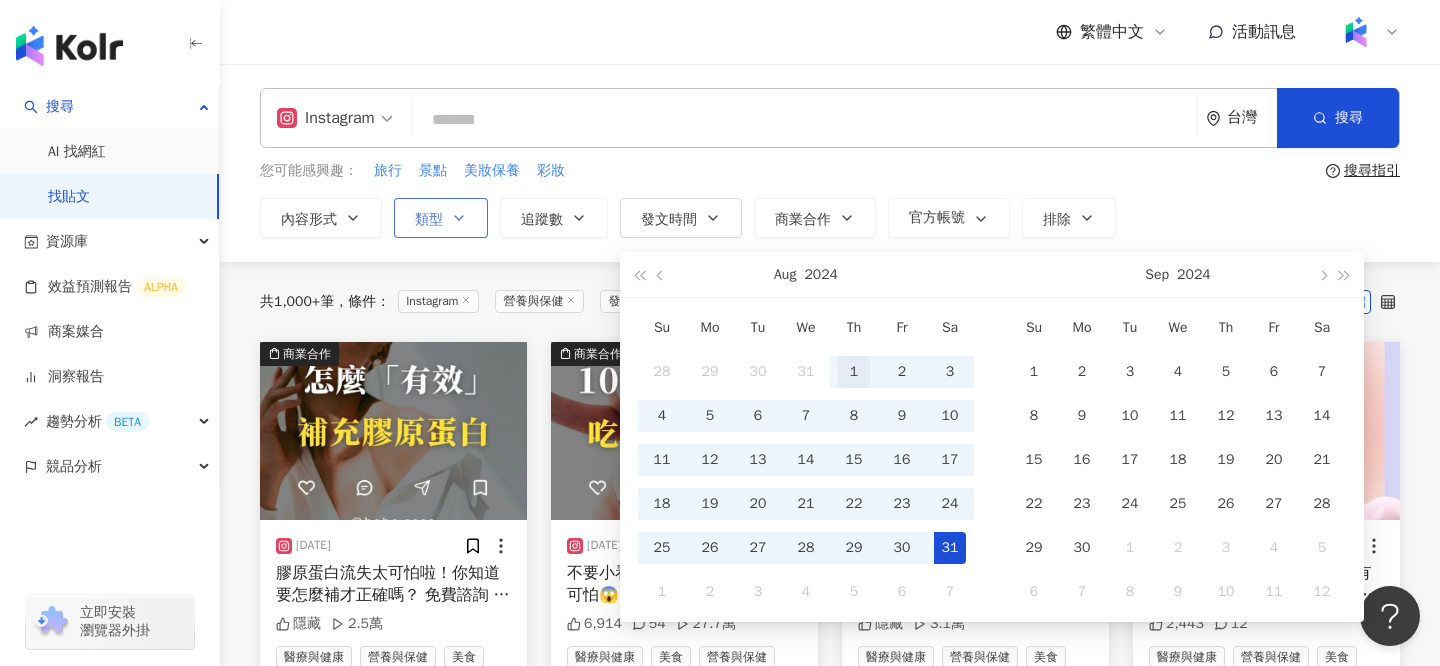 type on "**********" 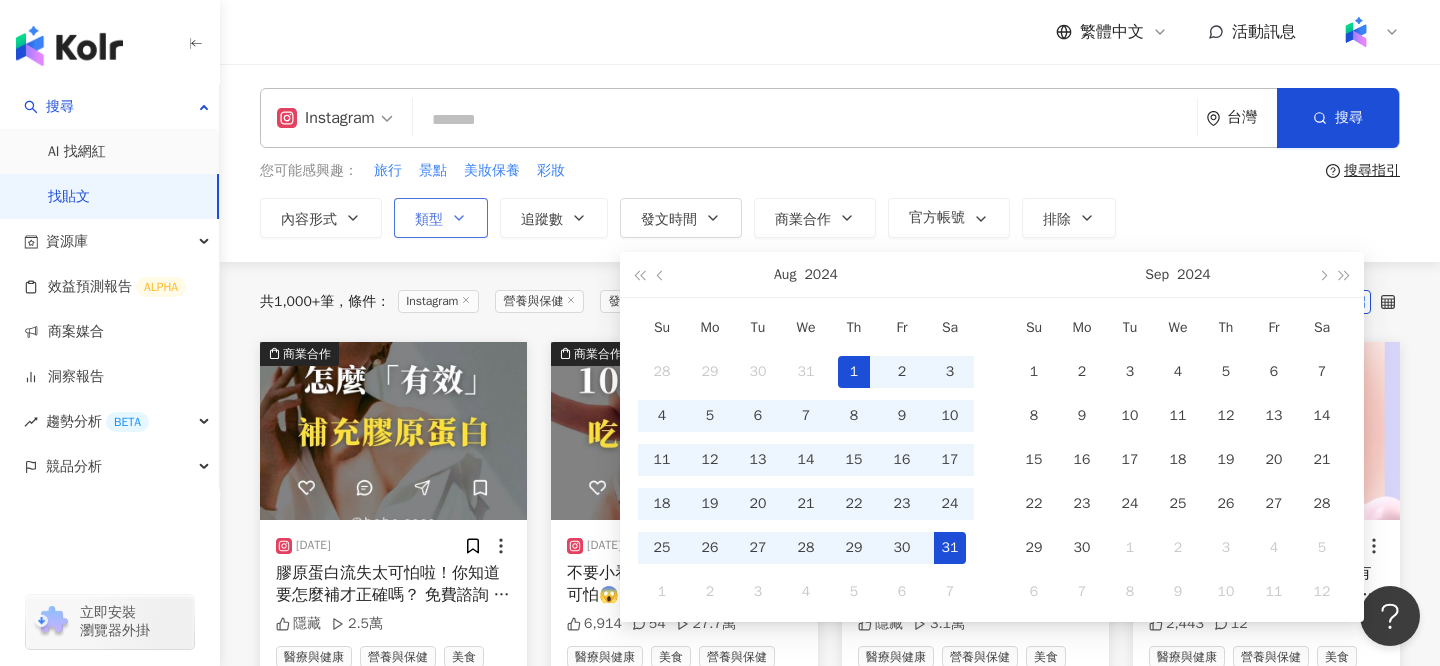click on "1" at bounding box center (854, 372) 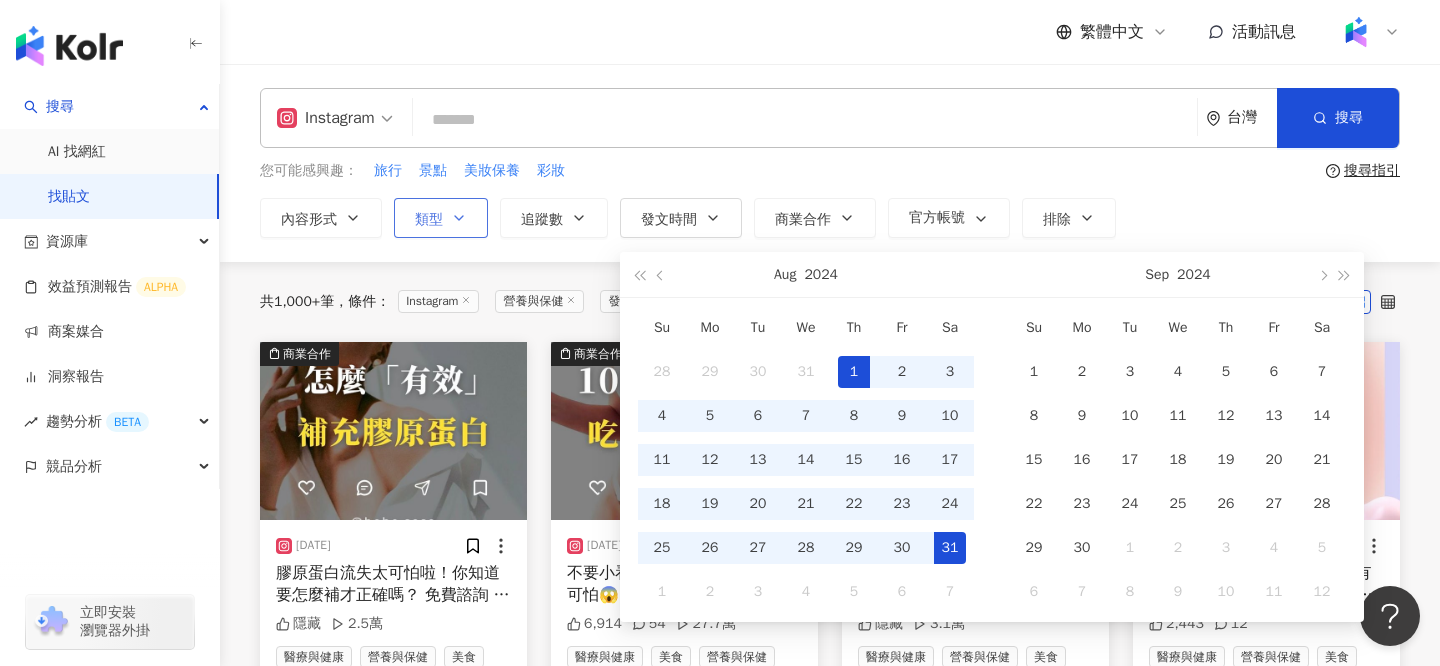 scroll, scrollTop: 0, scrollLeft: 51, axis: horizontal 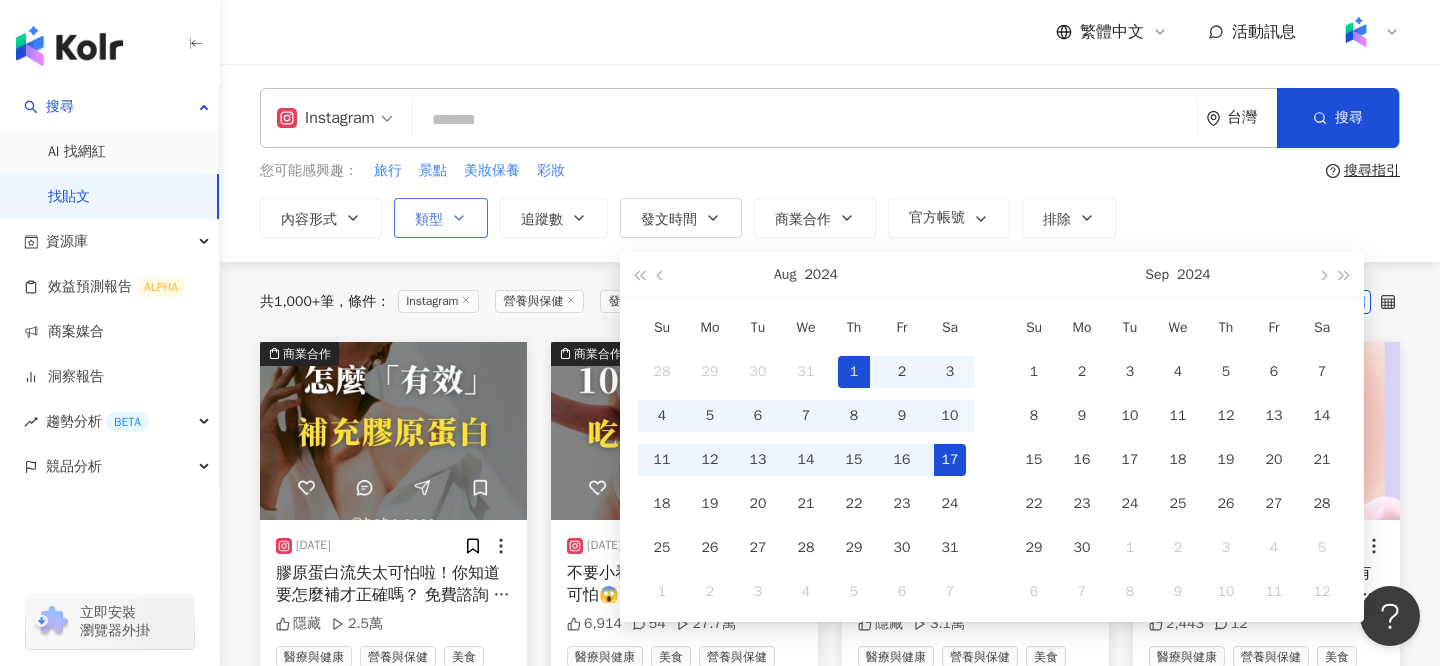 click on "17" at bounding box center [950, 460] 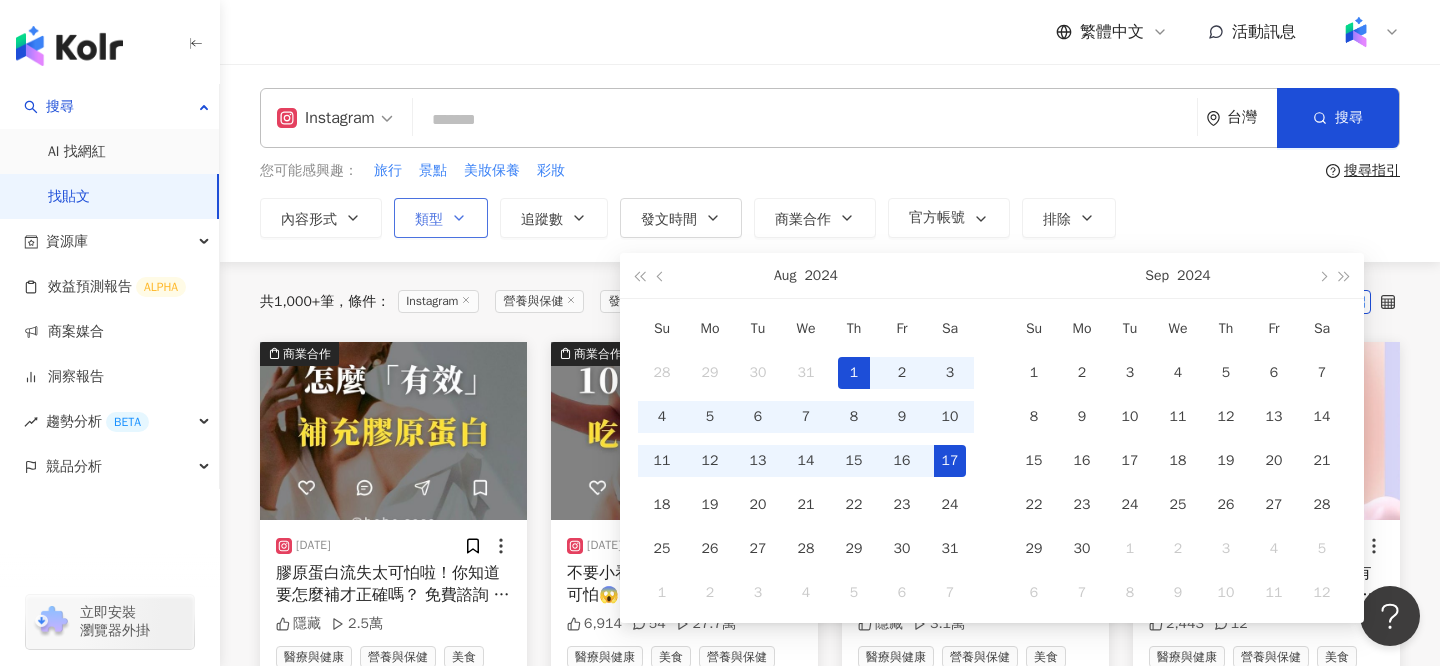 scroll, scrollTop: 0, scrollLeft: 0, axis: both 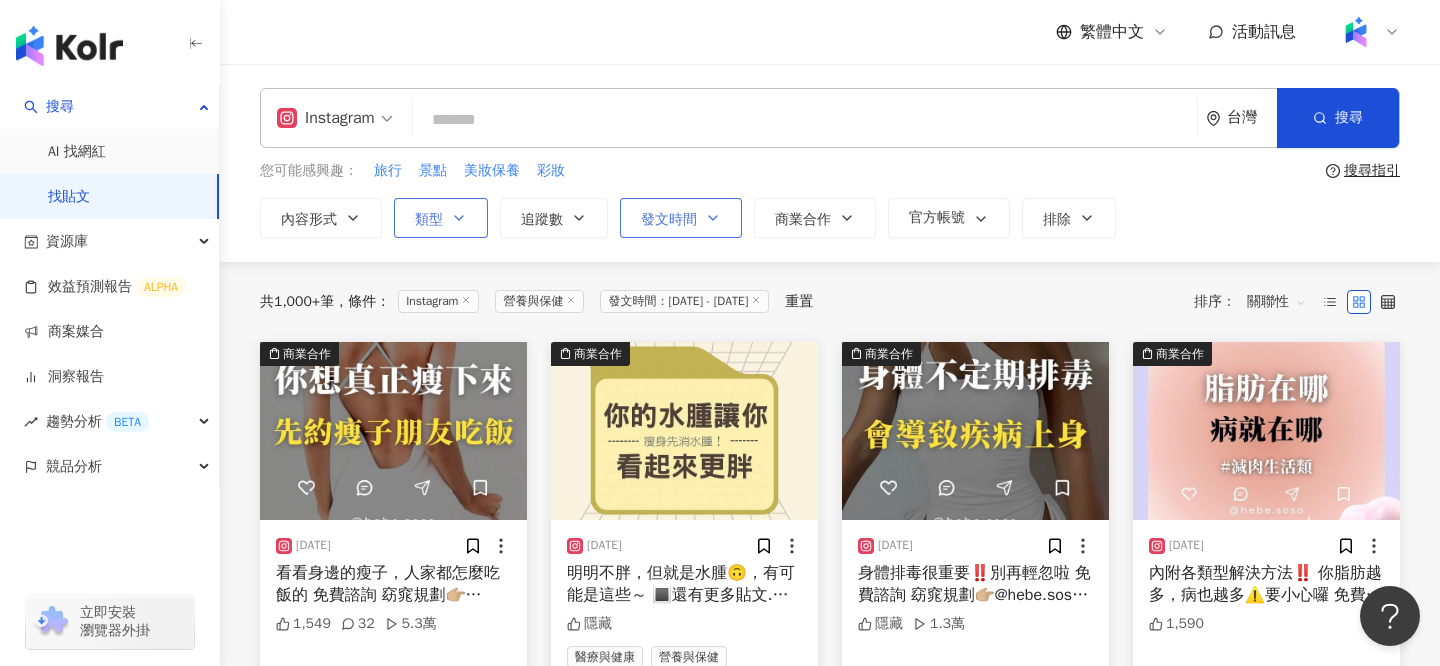 click on "發文時間" at bounding box center (681, 218) 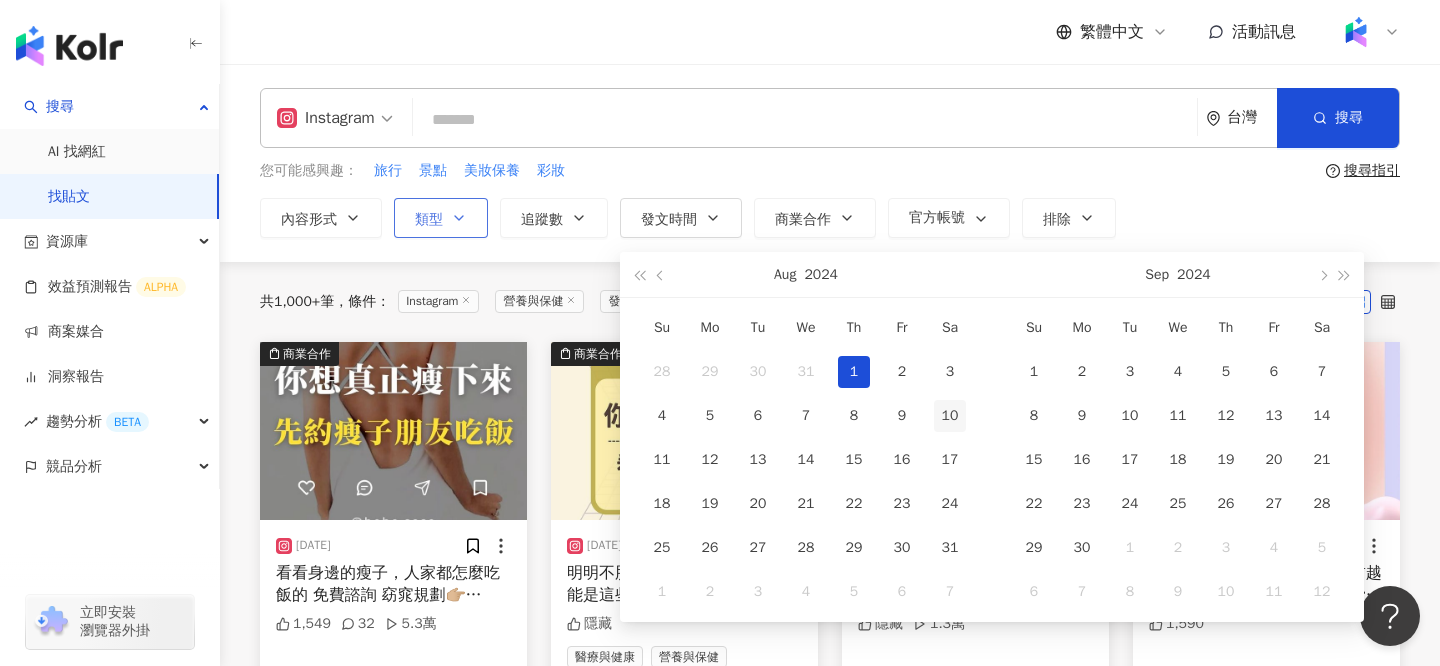type on "**********" 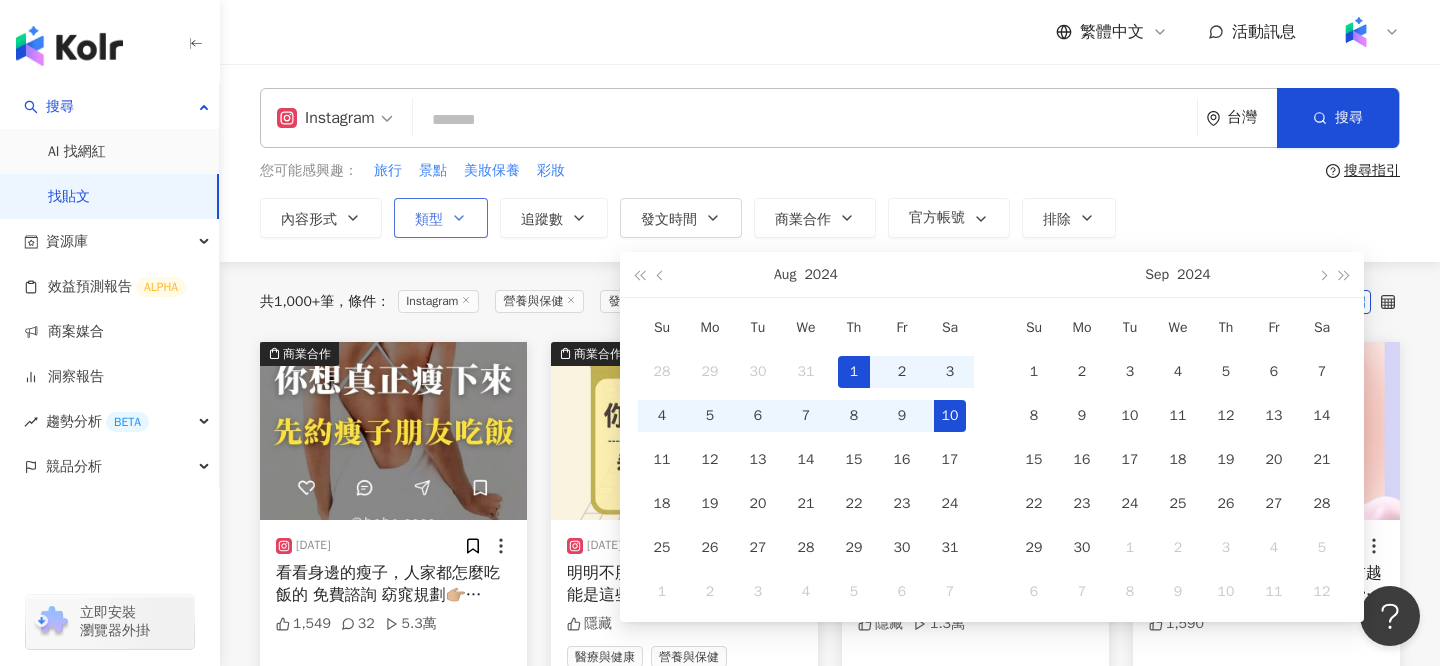 click on "10" at bounding box center (950, 416) 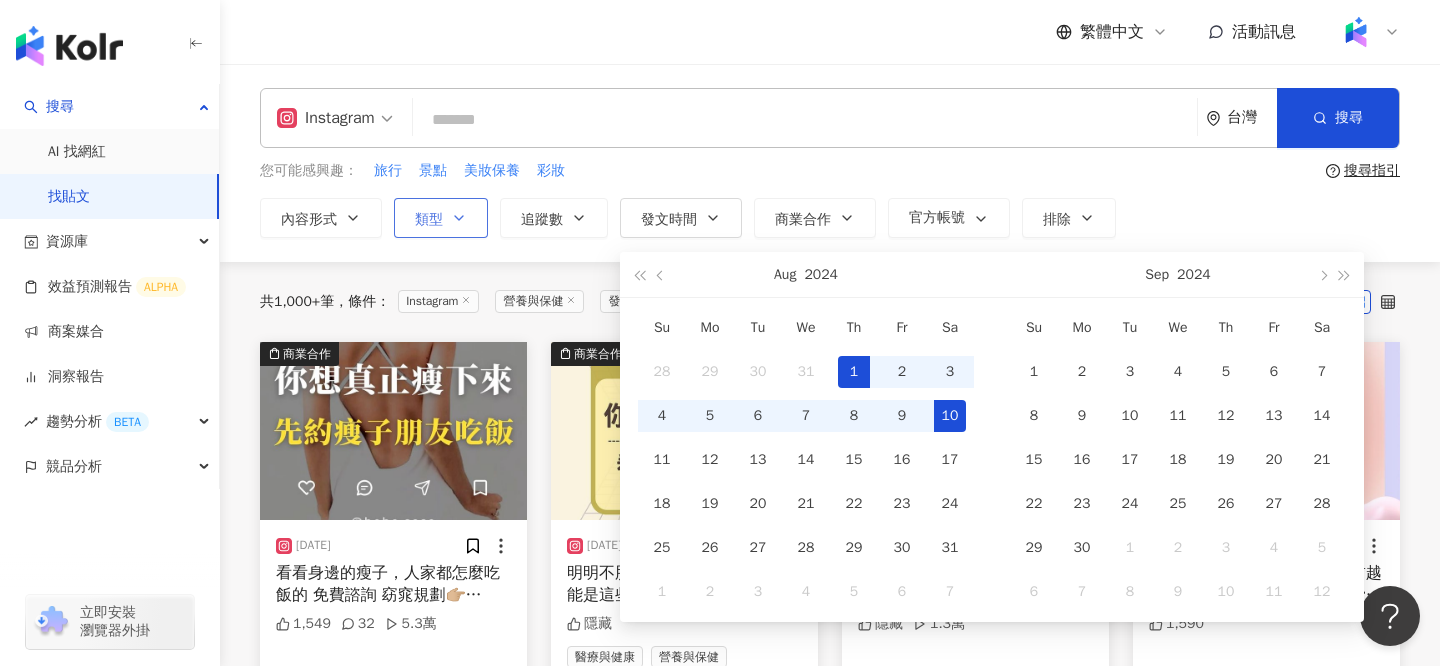 scroll, scrollTop: 0, scrollLeft: 51, axis: horizontal 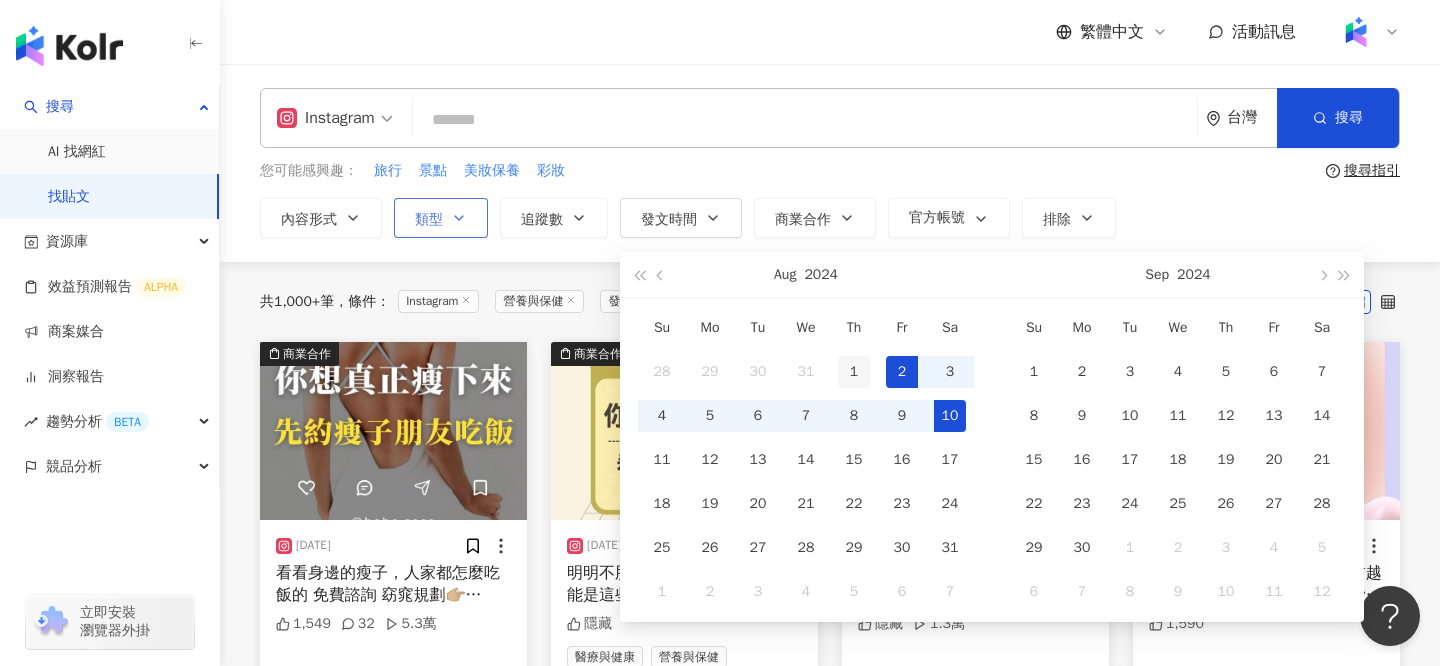type on "**********" 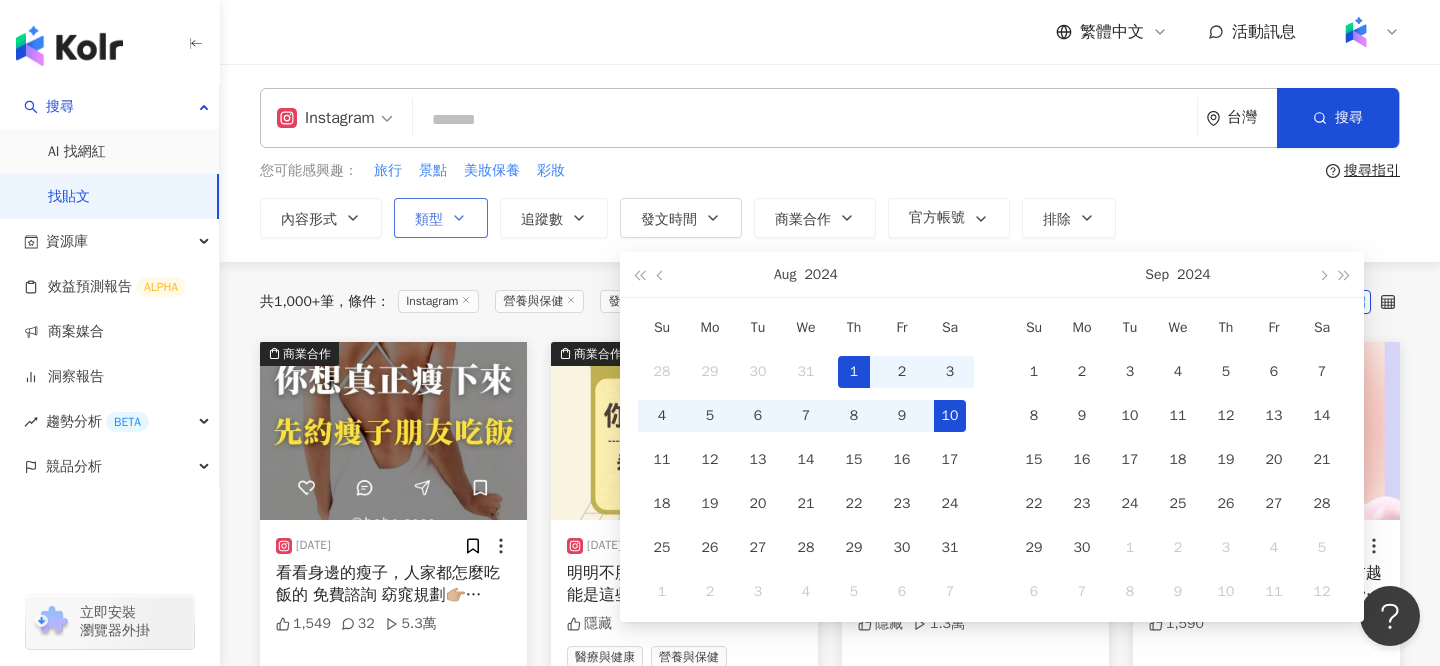 scroll, scrollTop: 0, scrollLeft: 0, axis: both 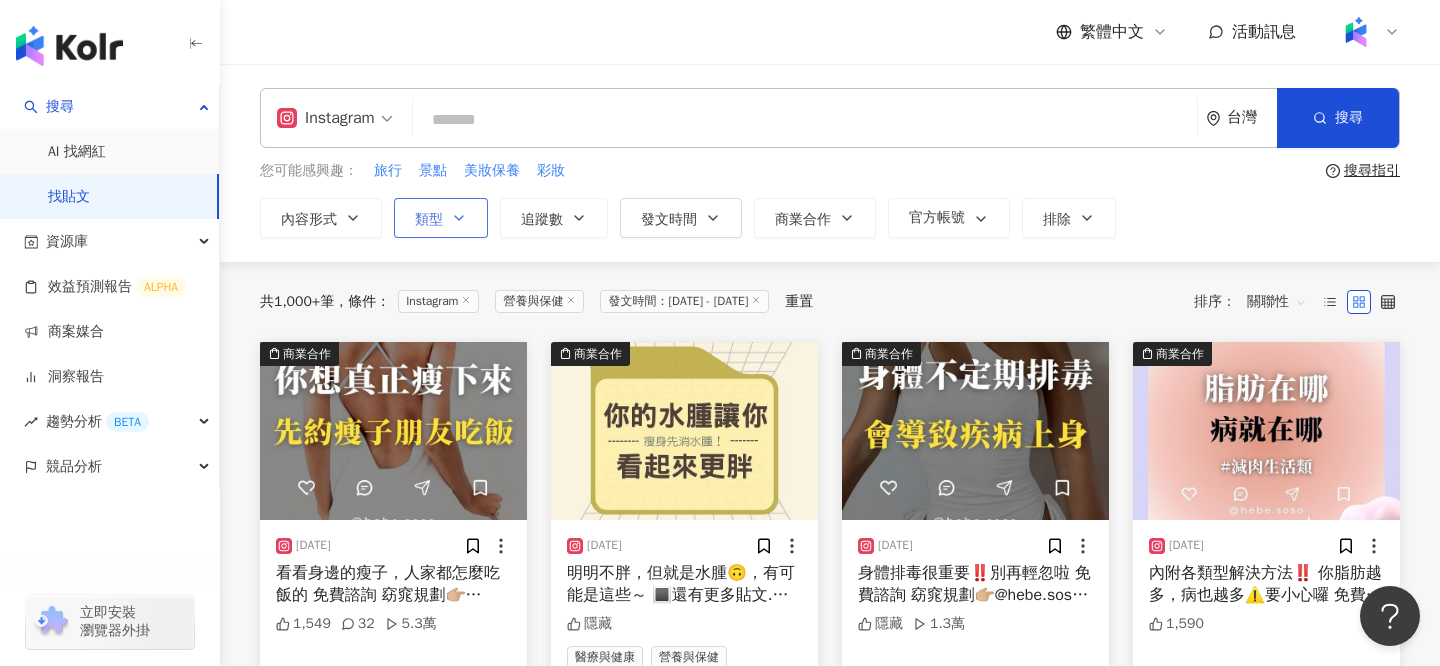 type on "**********" 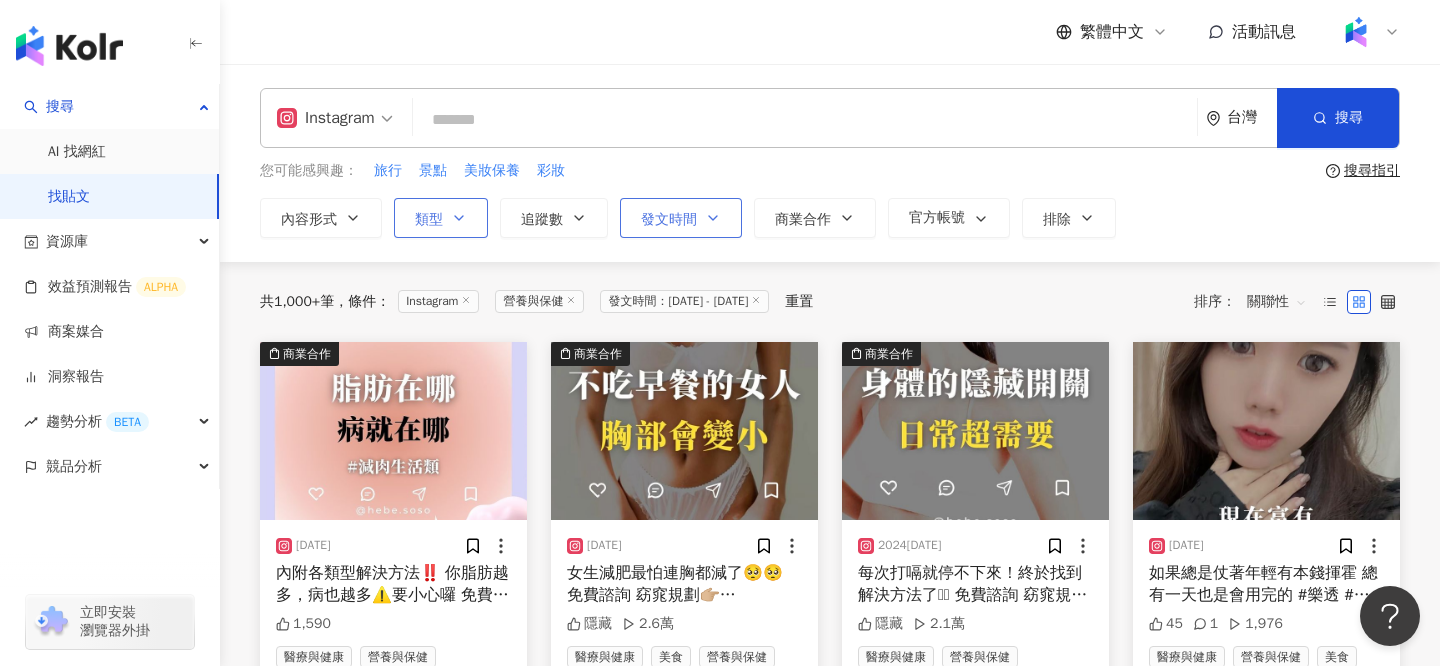click 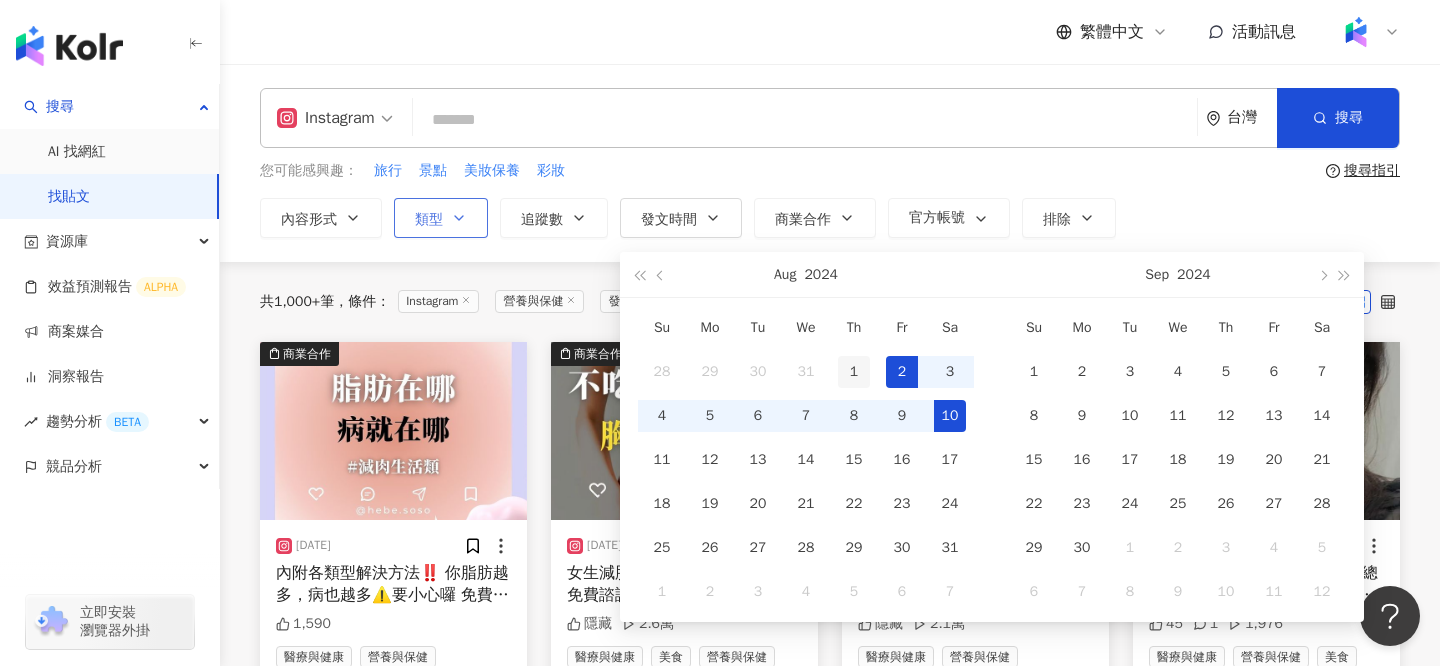 type on "**********" 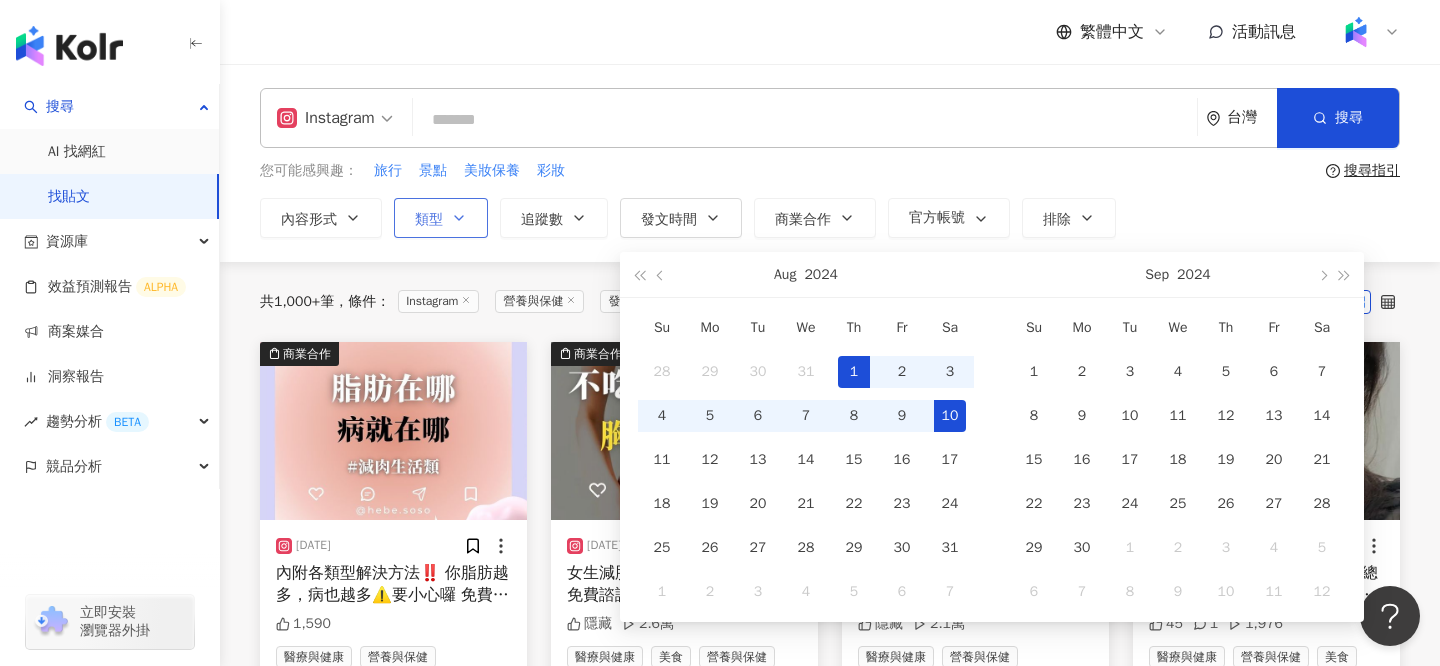 click on "1" at bounding box center (854, 372) 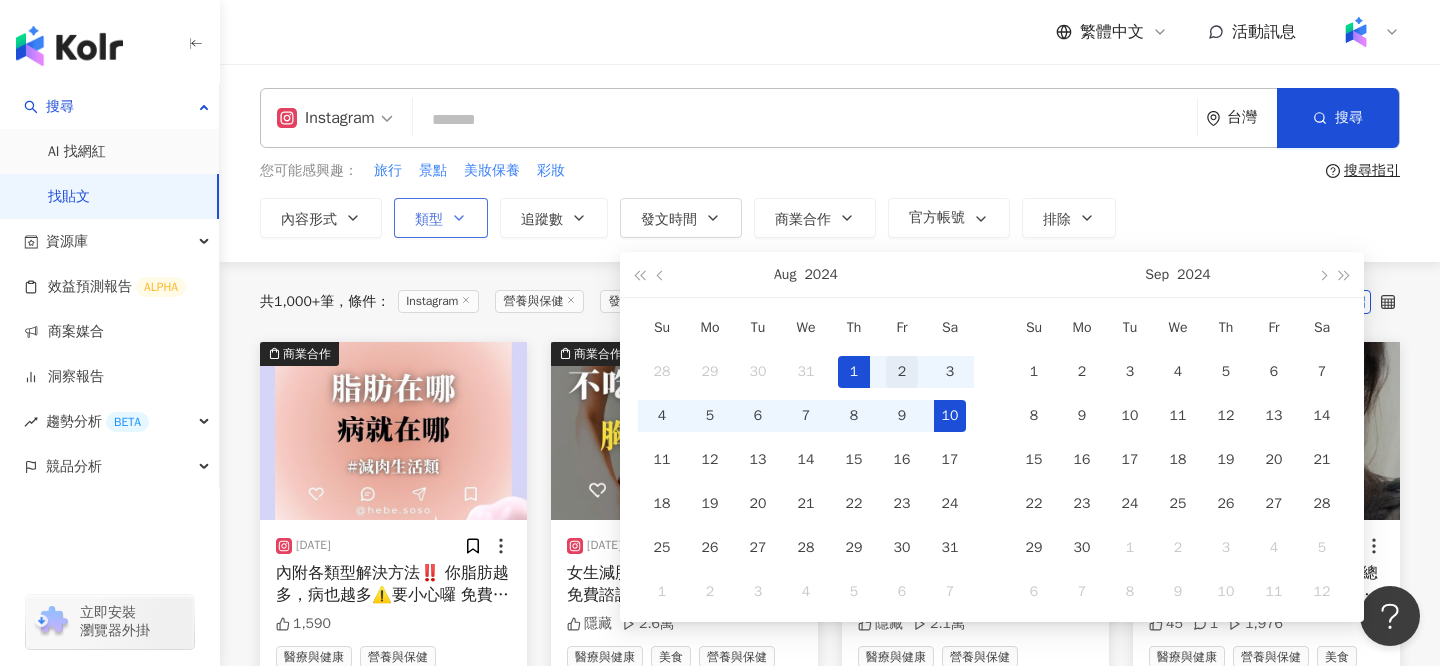 scroll, scrollTop: 0, scrollLeft: 51, axis: horizontal 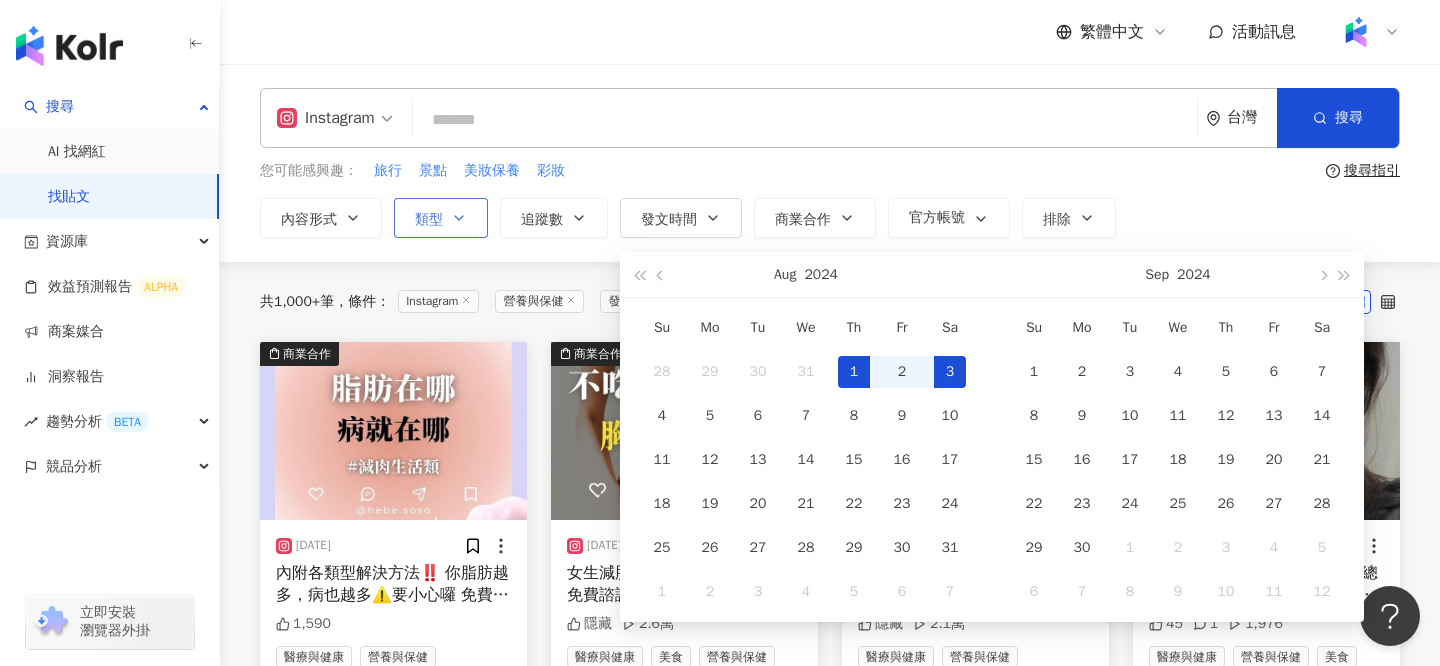 click on "3" at bounding box center [950, 372] 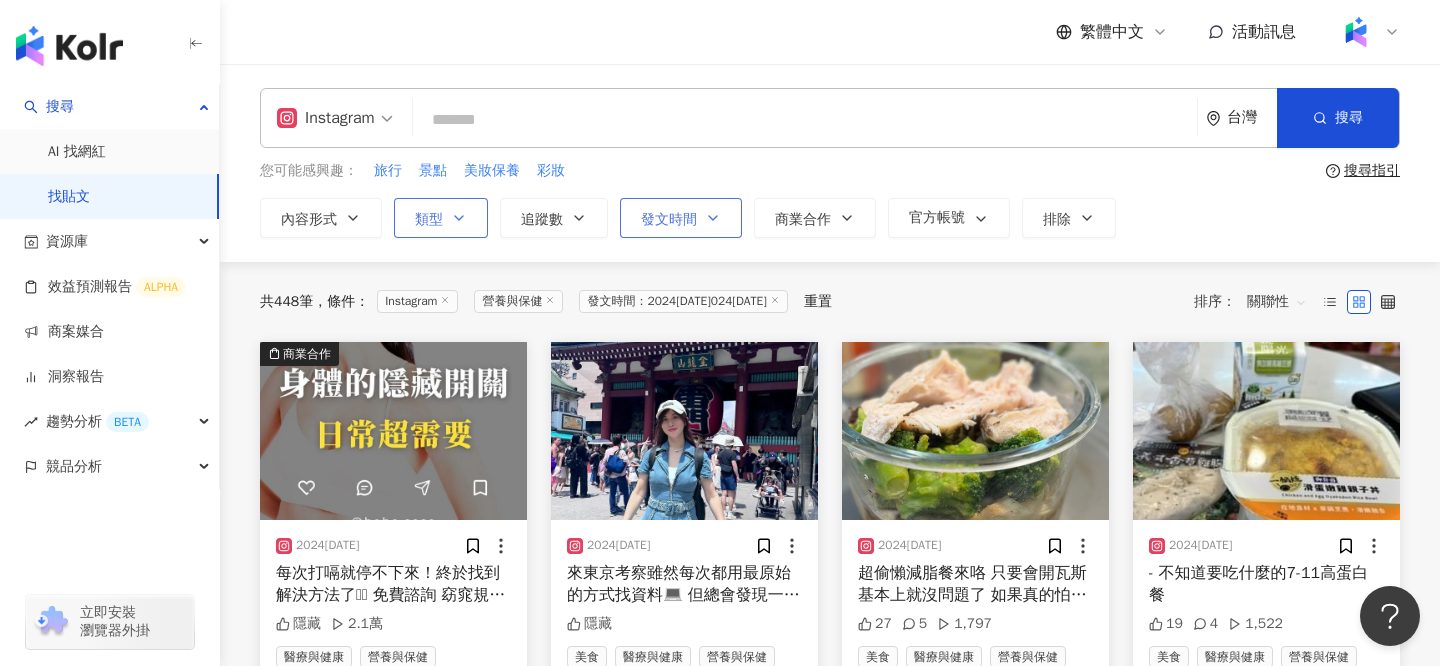 click 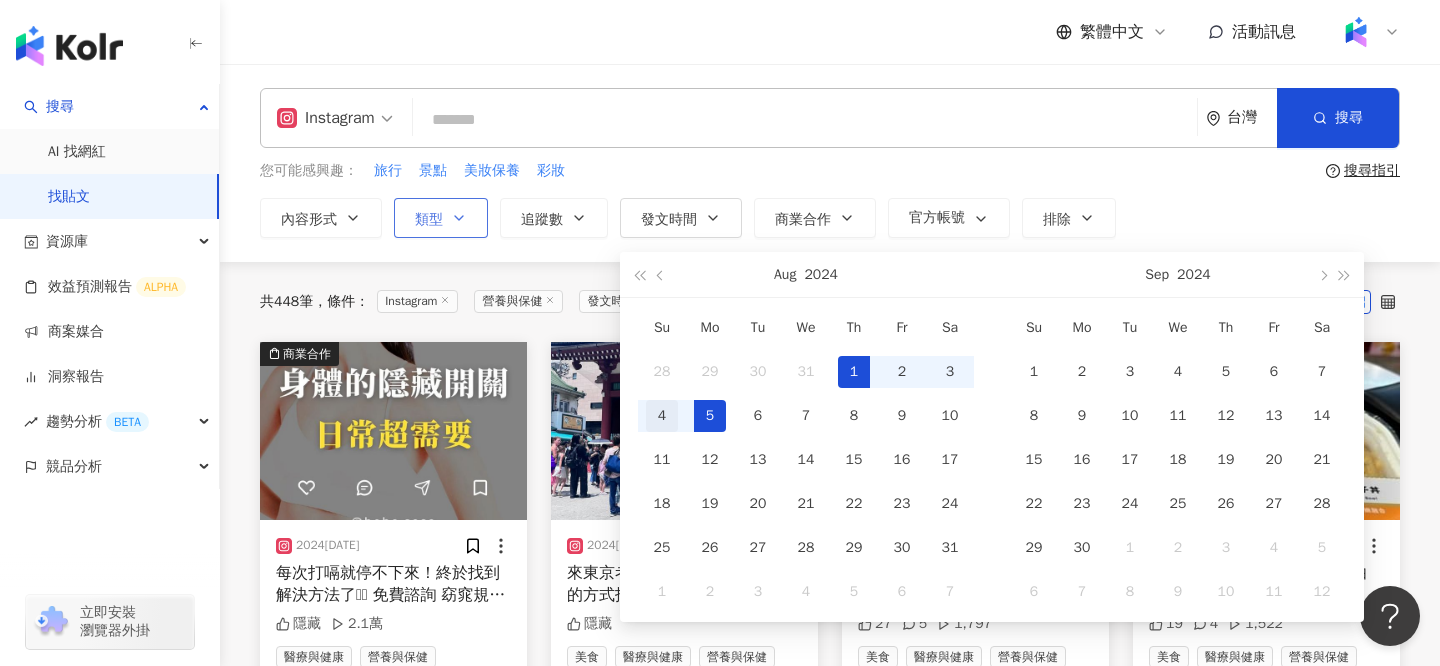 type on "**********" 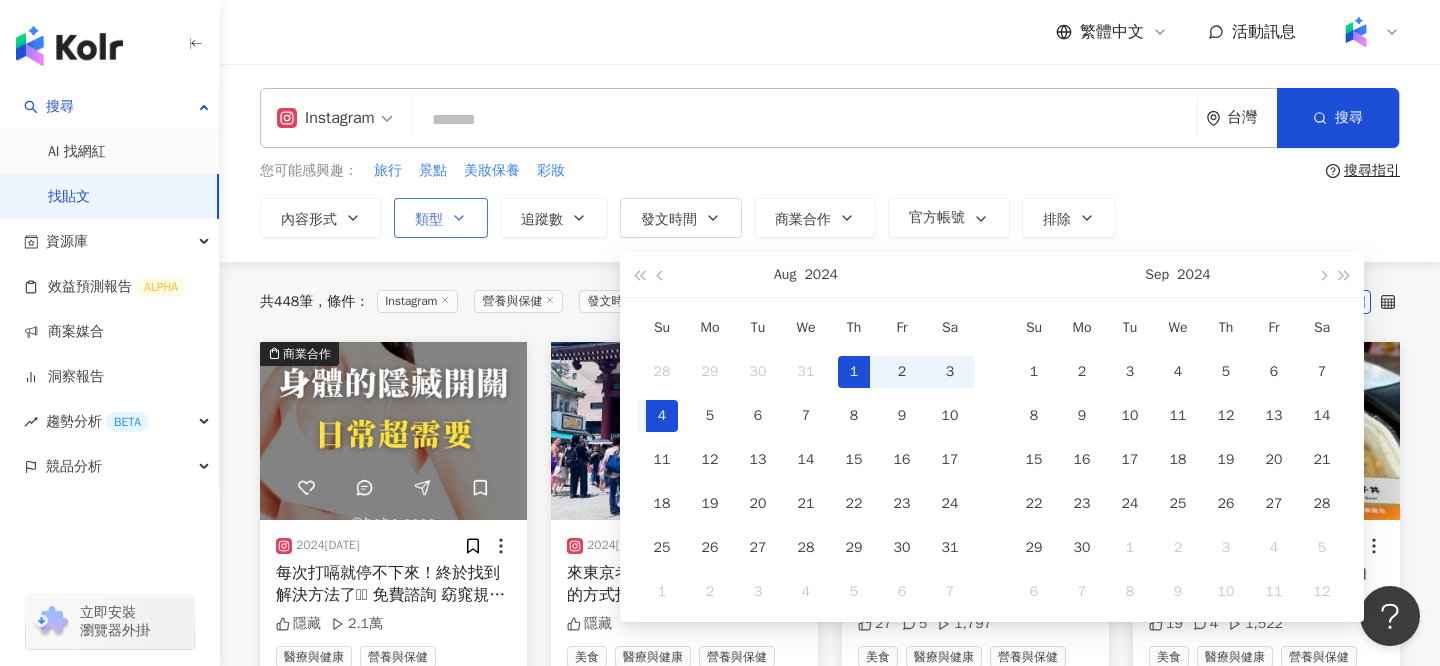 click on "4" at bounding box center [662, 416] 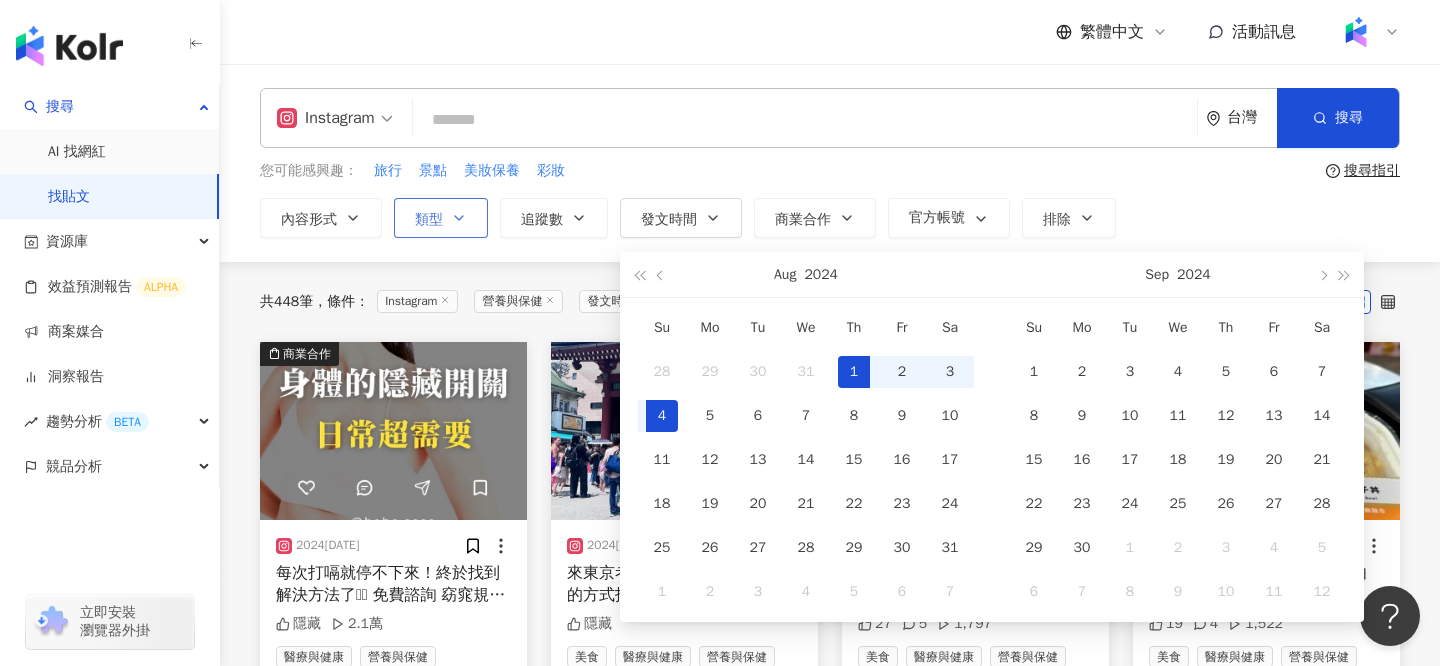 scroll, scrollTop: 0, scrollLeft: 51, axis: horizontal 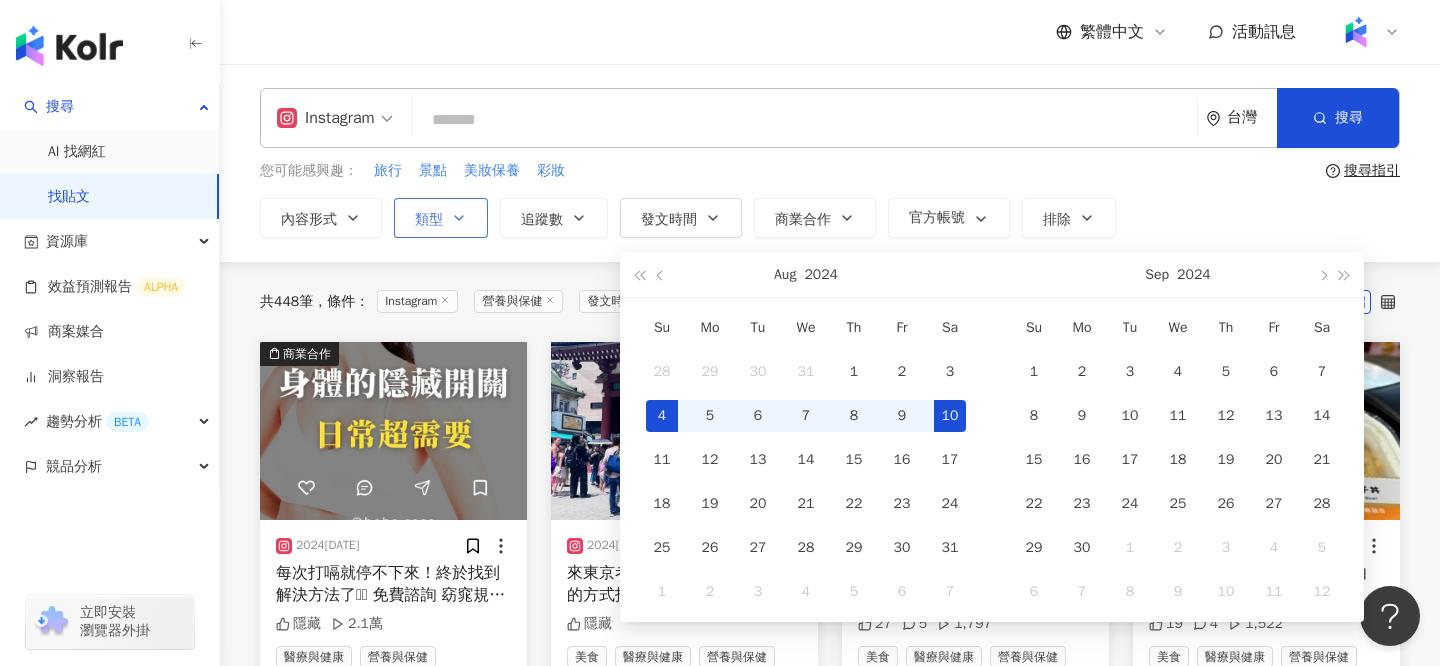 click on "10" at bounding box center (950, 416) 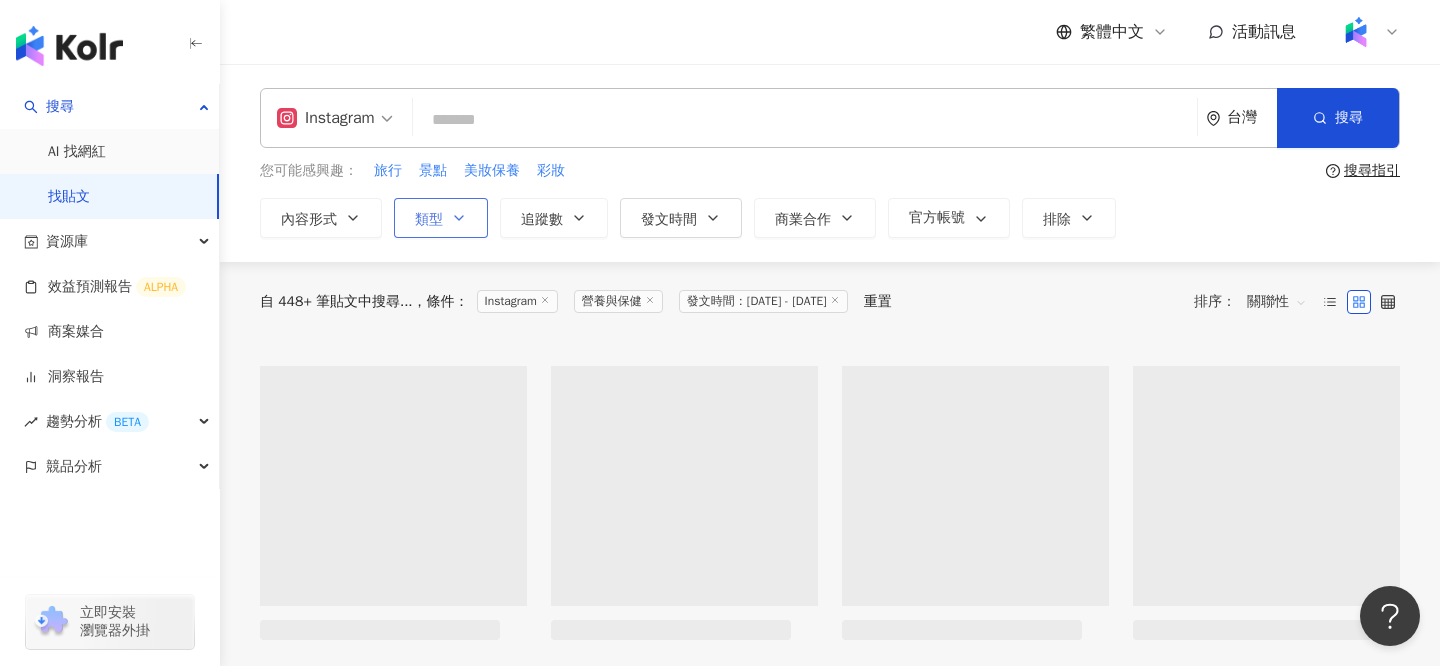 type on "**********" 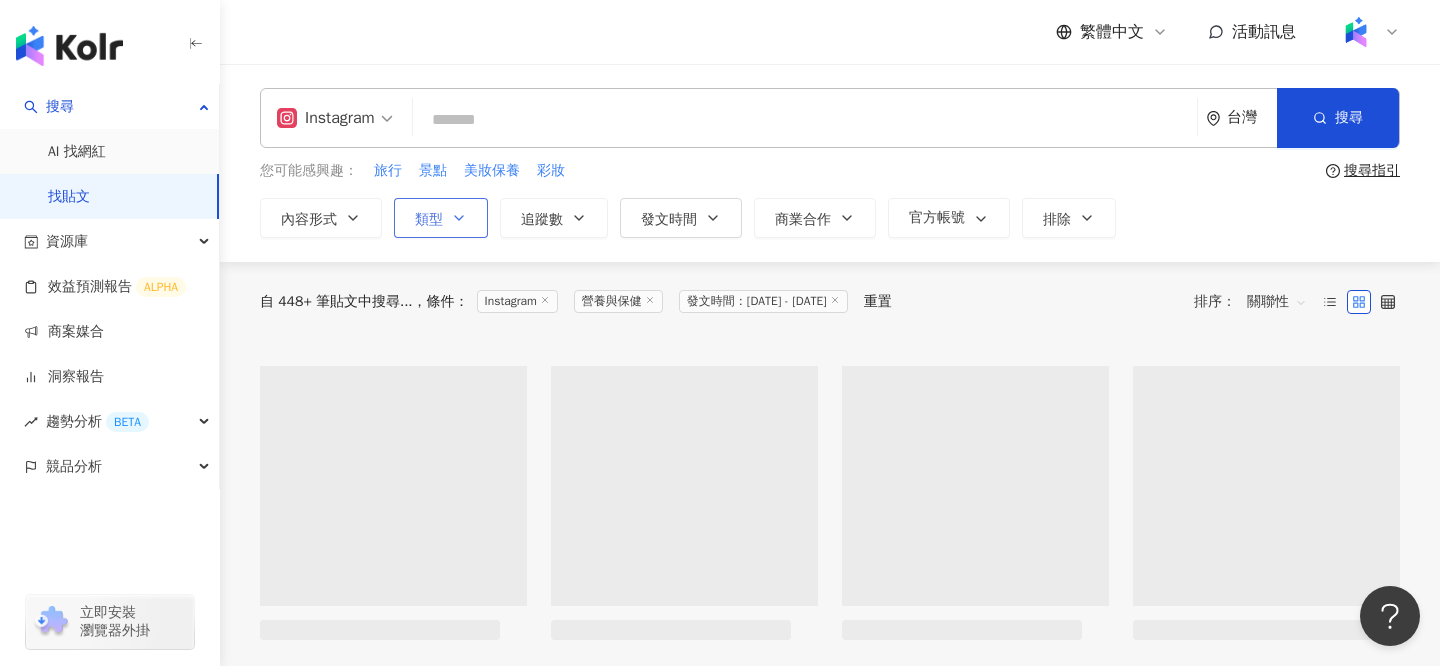 type on "**********" 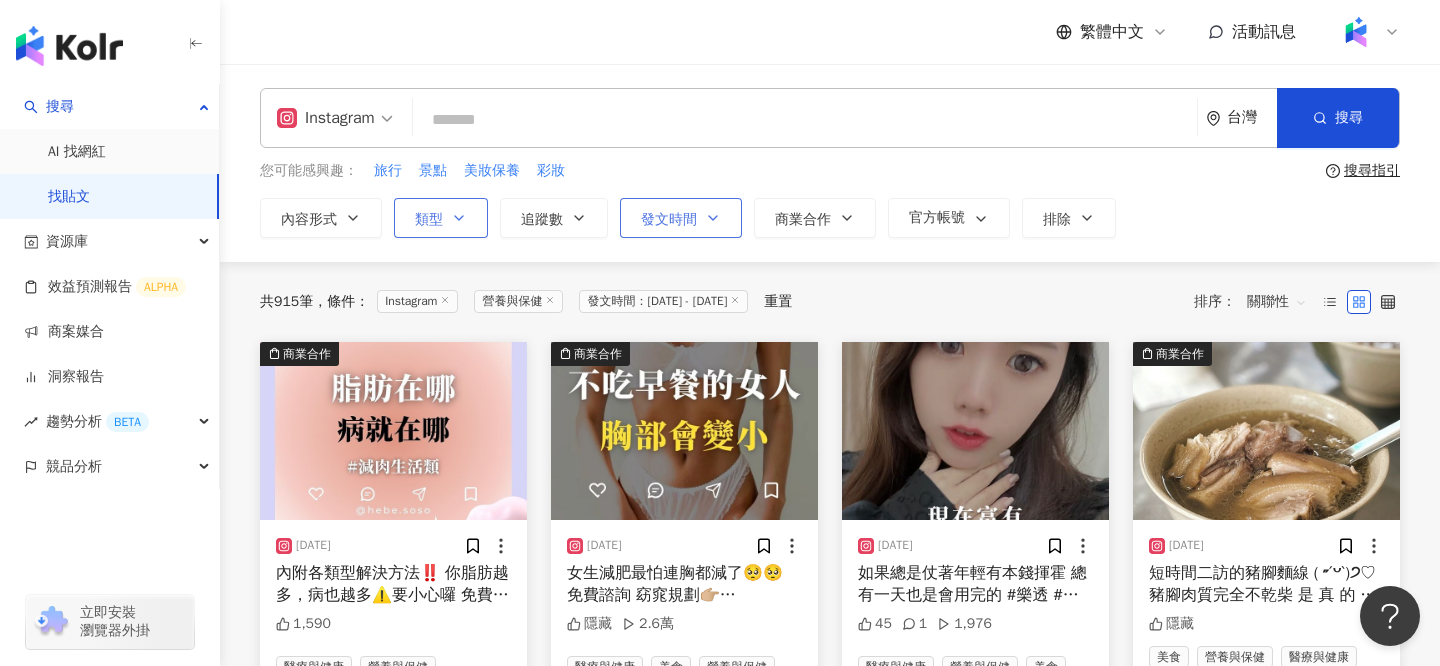click on "發文時間" at bounding box center (669, 220) 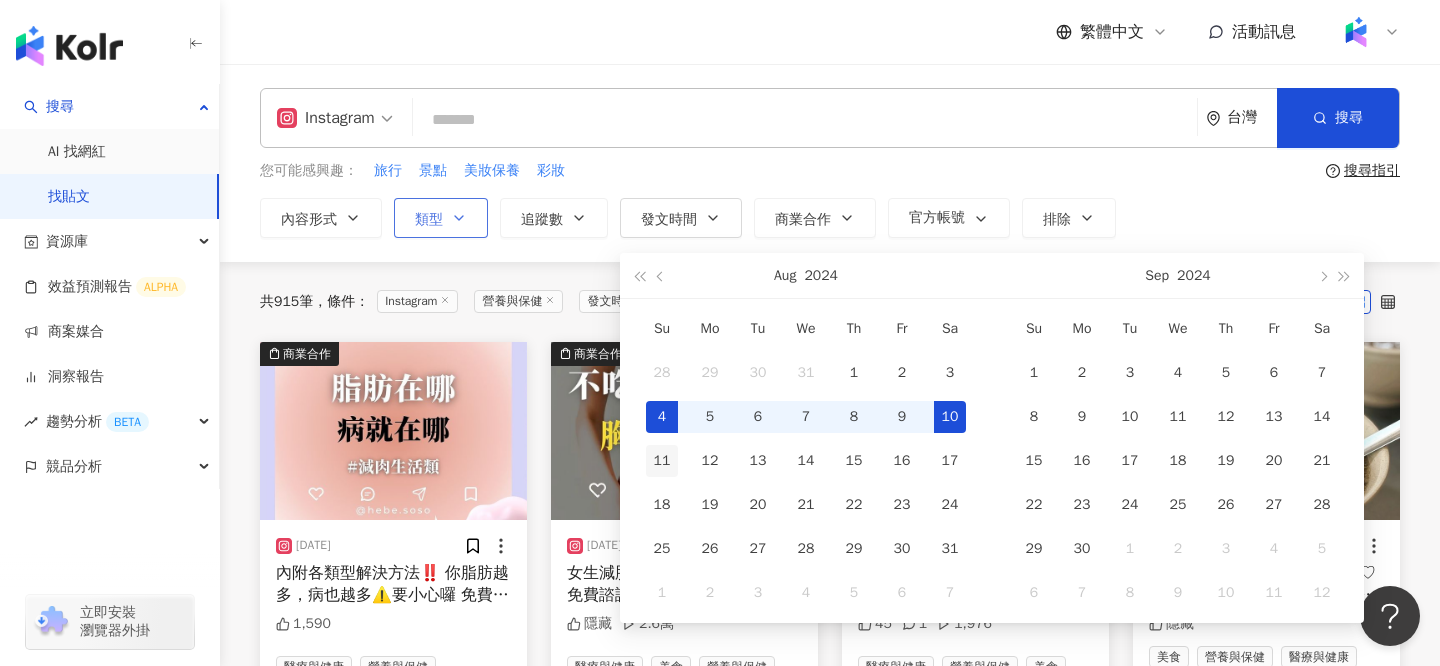 type on "**********" 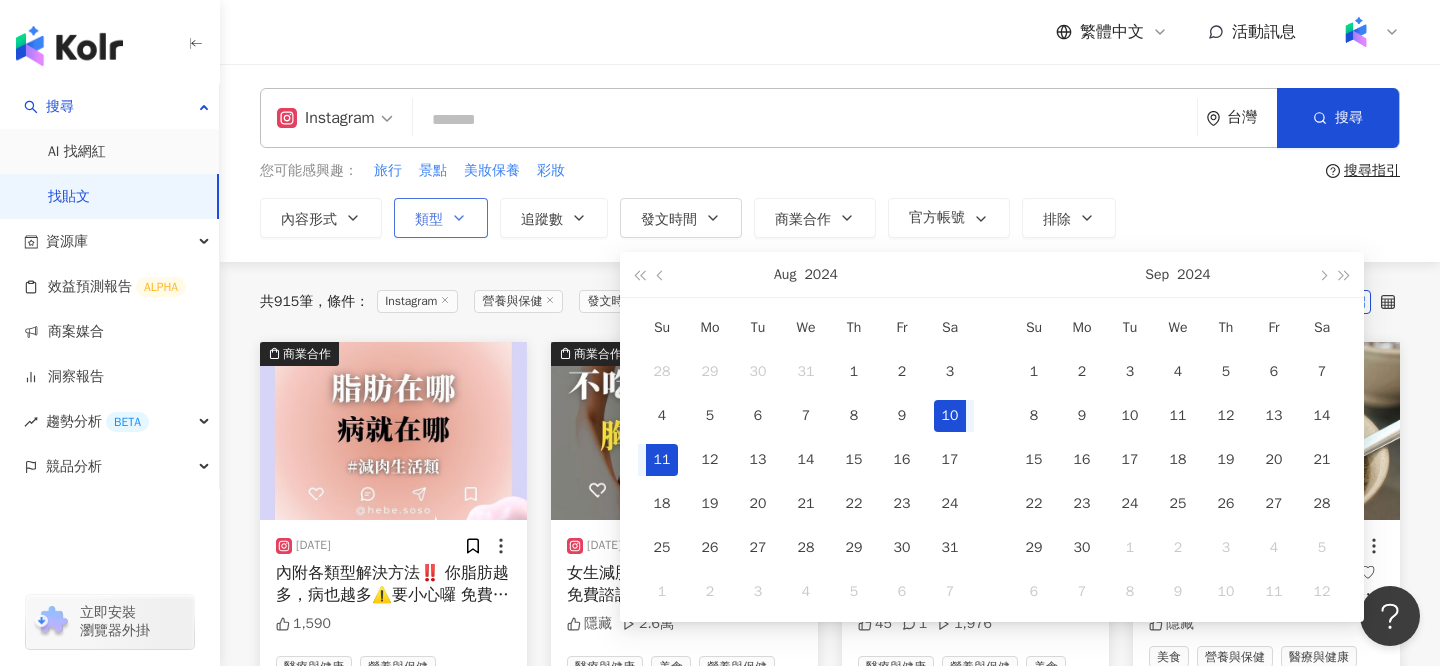 click on "11" at bounding box center [662, 460] 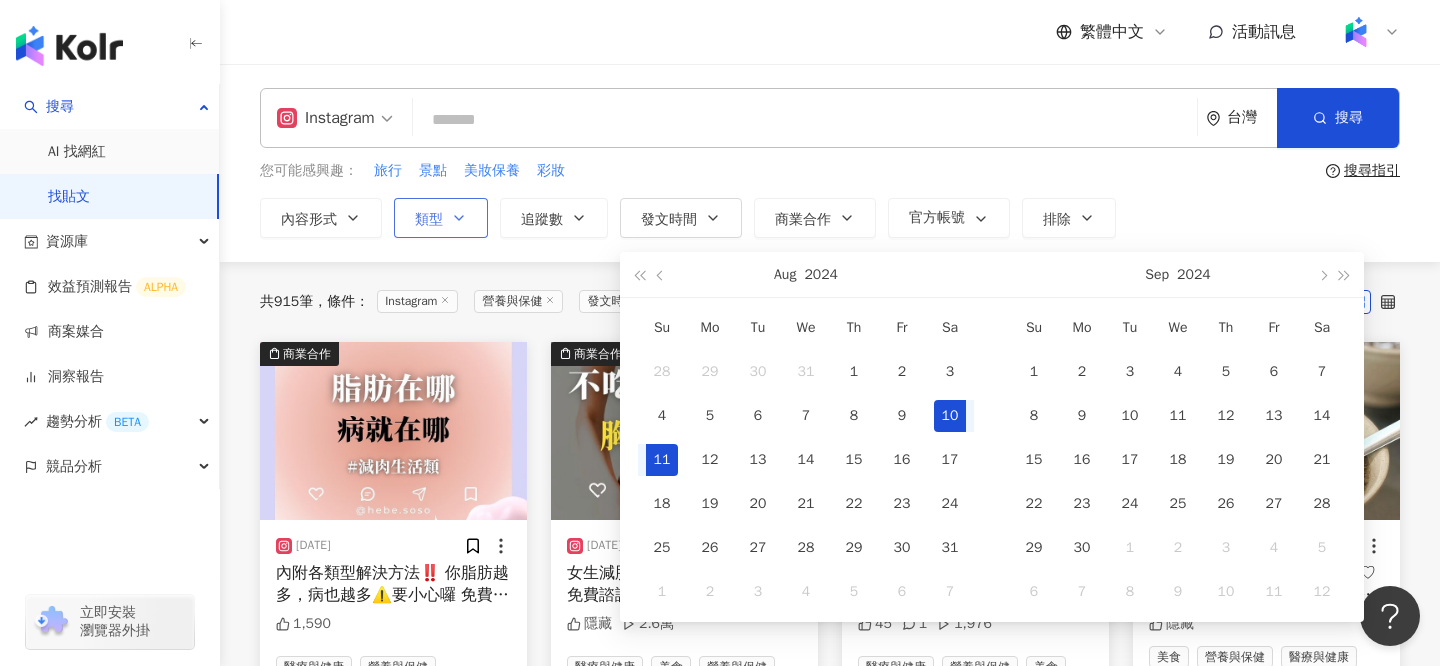 scroll, scrollTop: 0, scrollLeft: 51, axis: horizontal 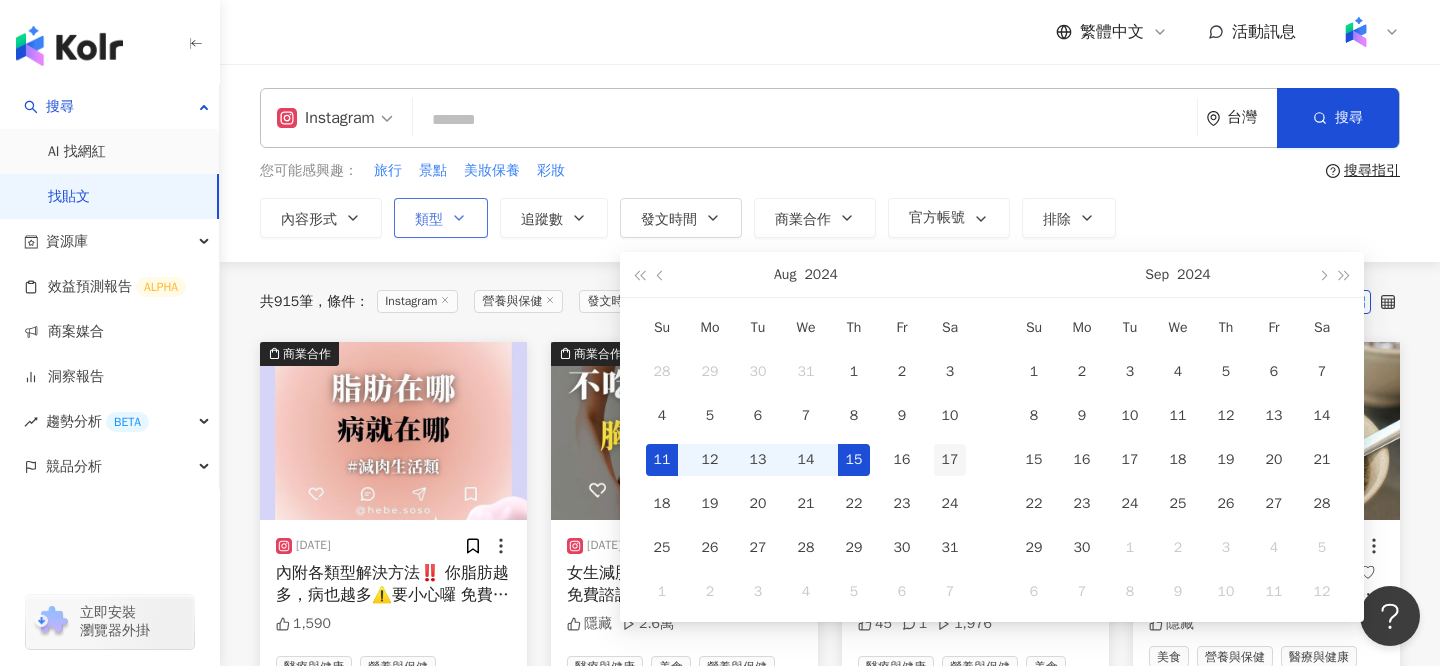 type on "**********" 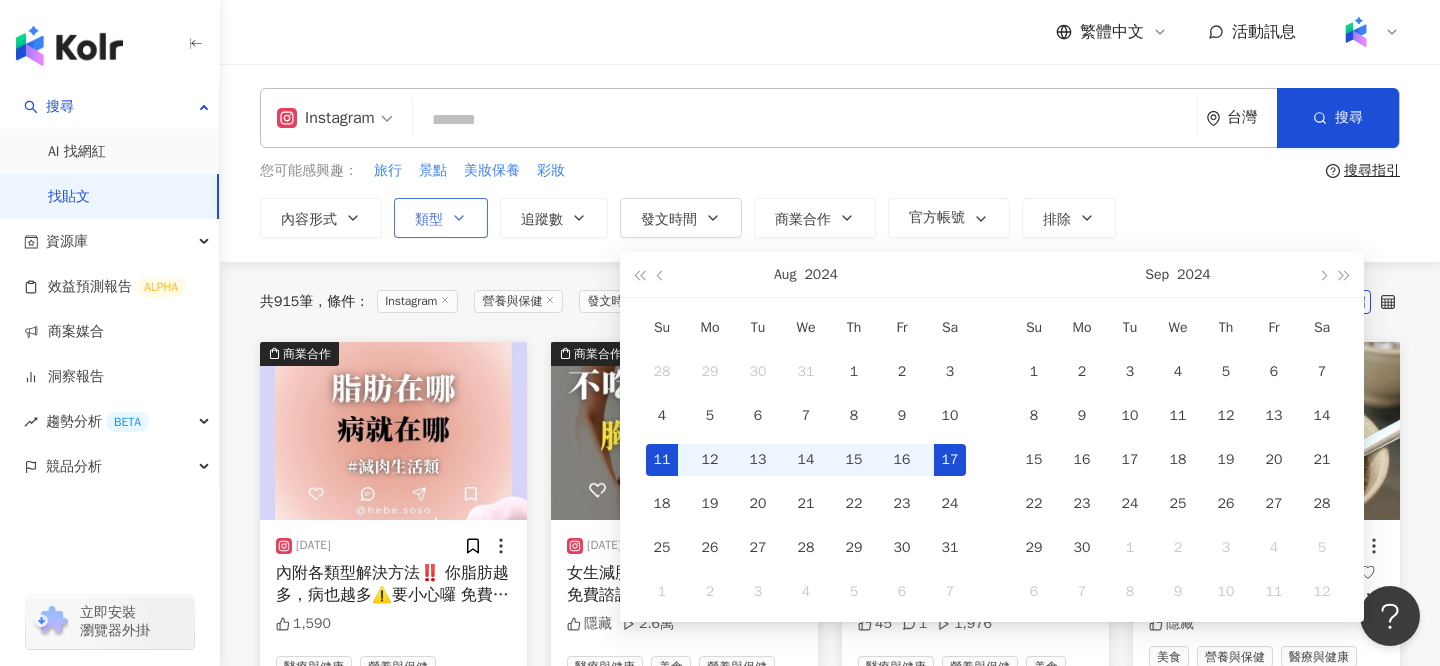 click on "17" at bounding box center (950, 460) 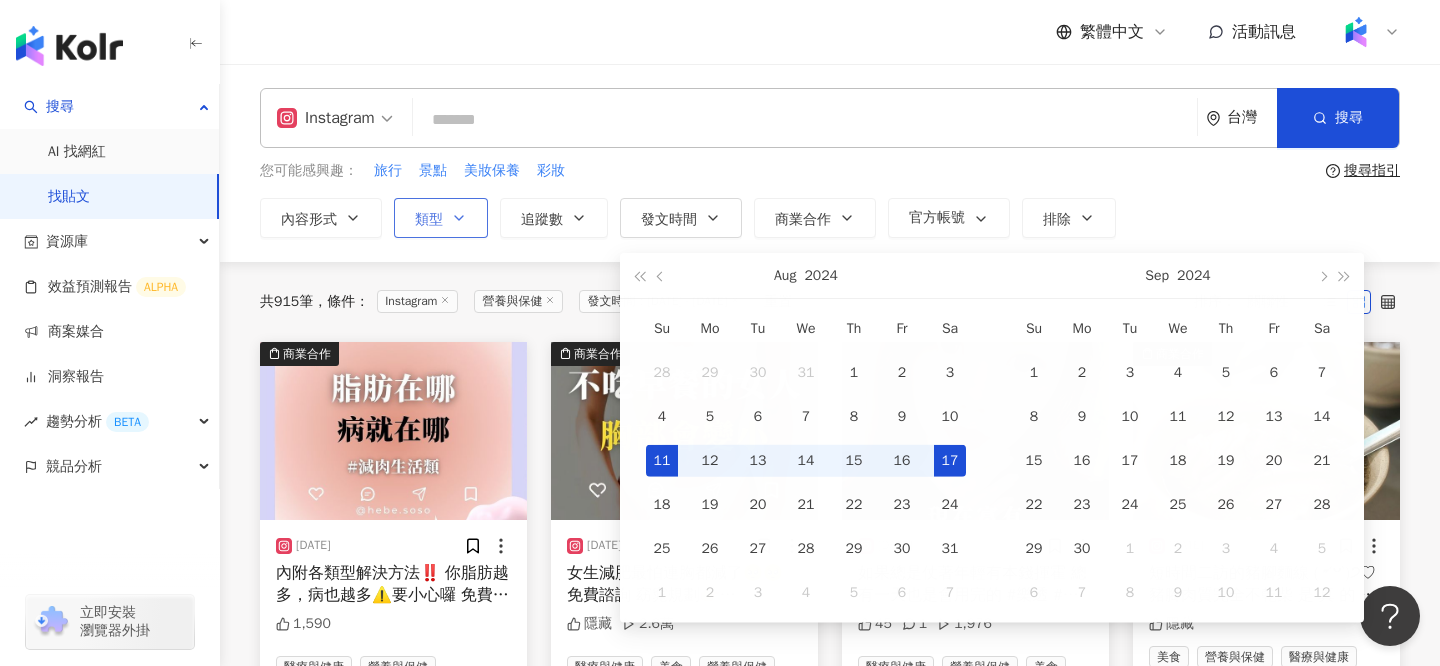 type on "**********" 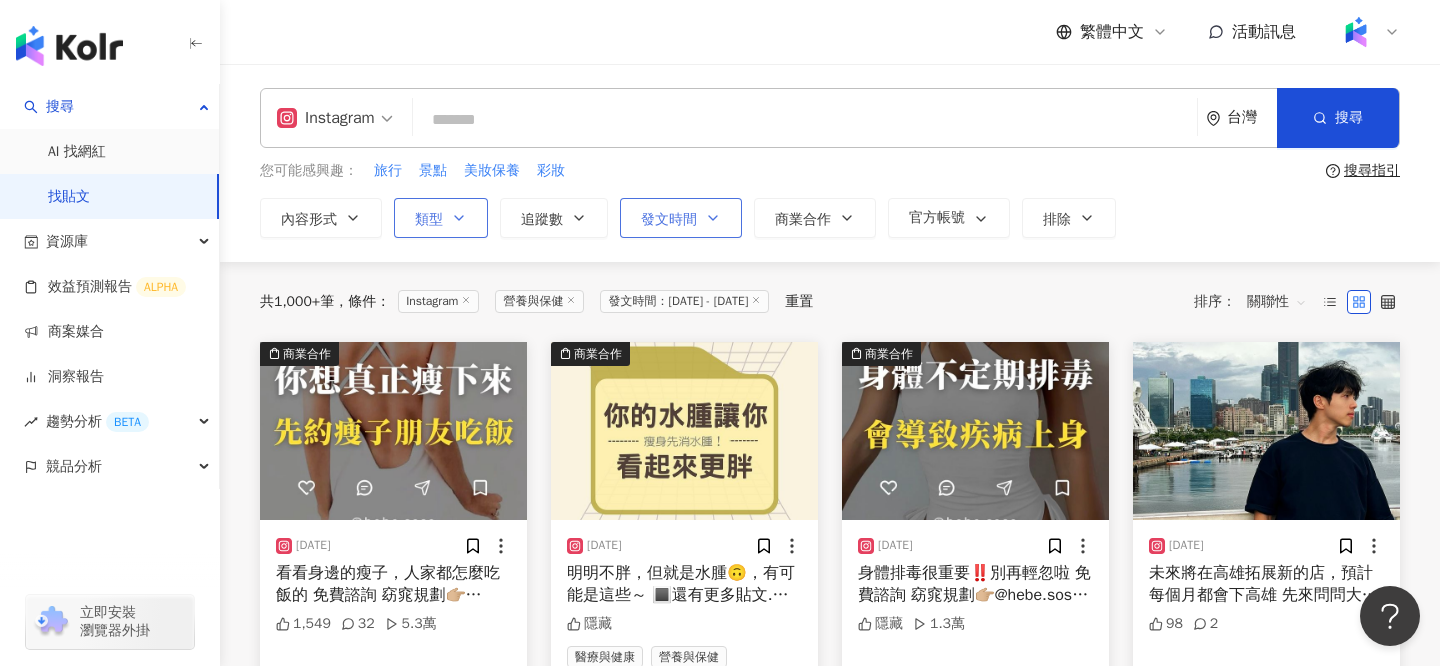 click on "發文時間" at bounding box center (669, 220) 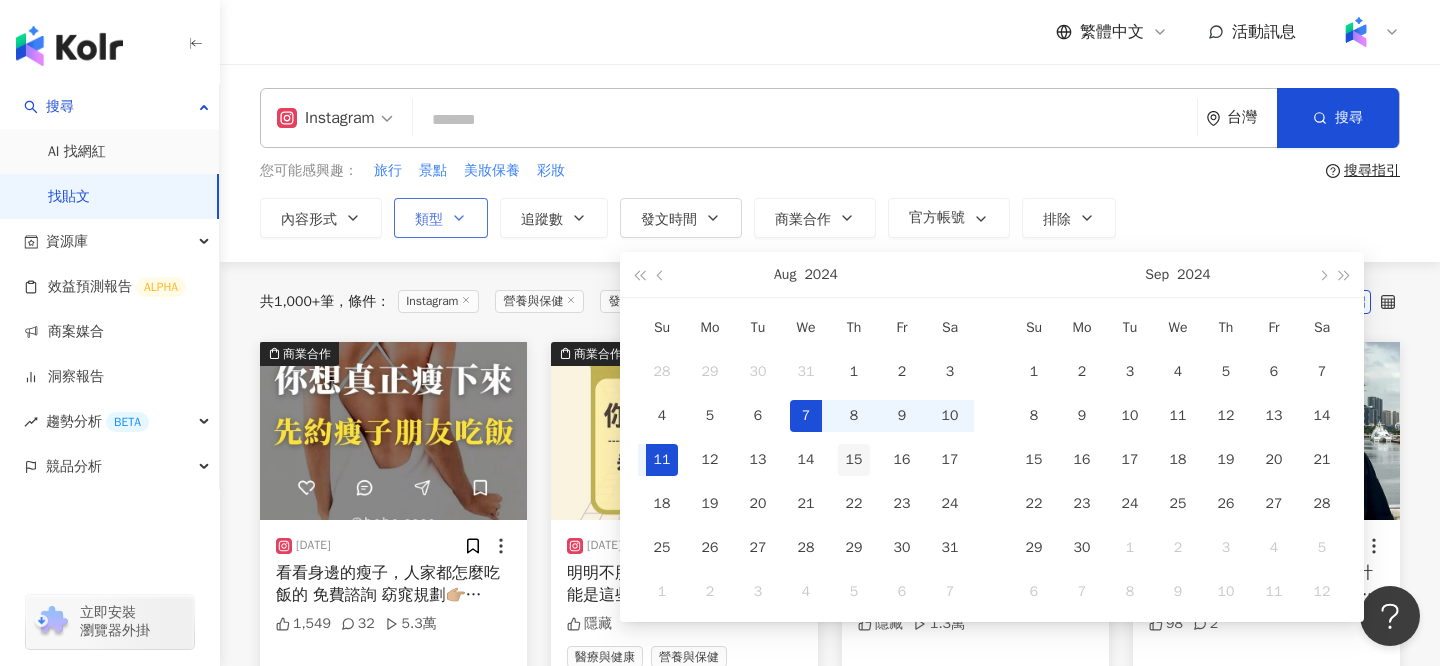 type on "**********" 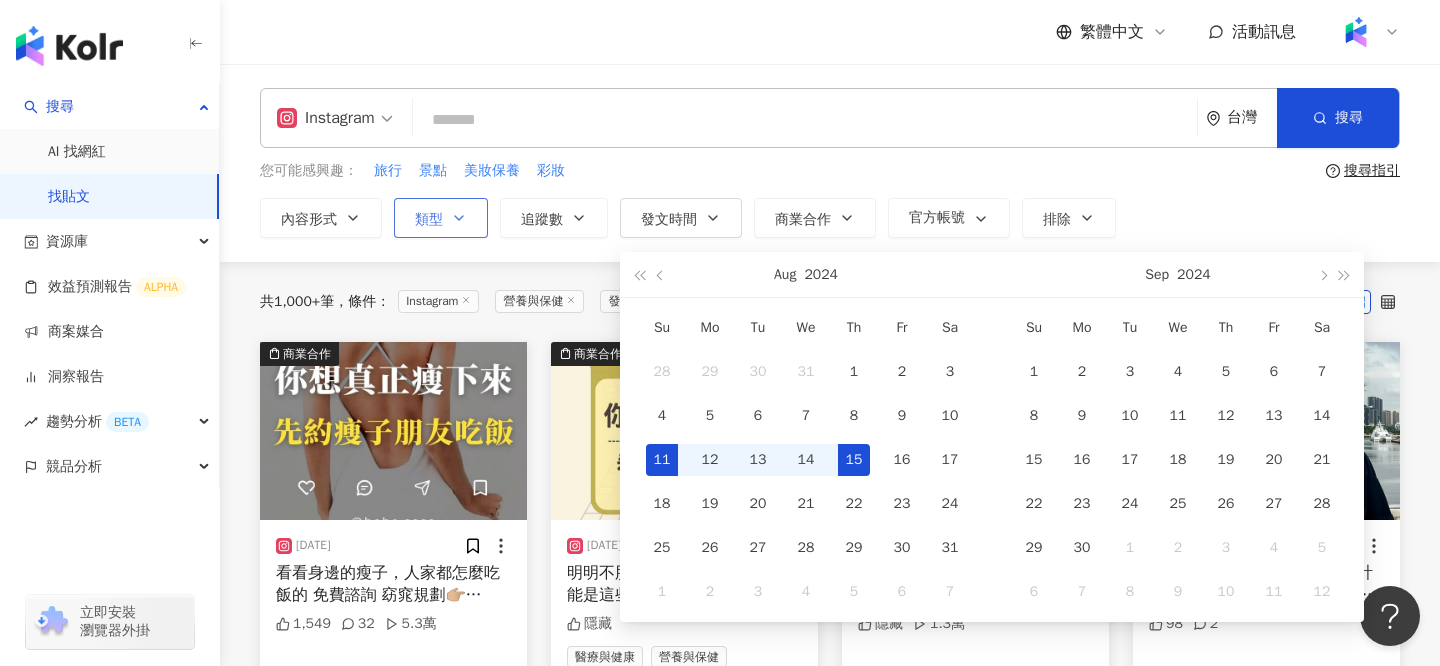 click on "15" at bounding box center (854, 460) 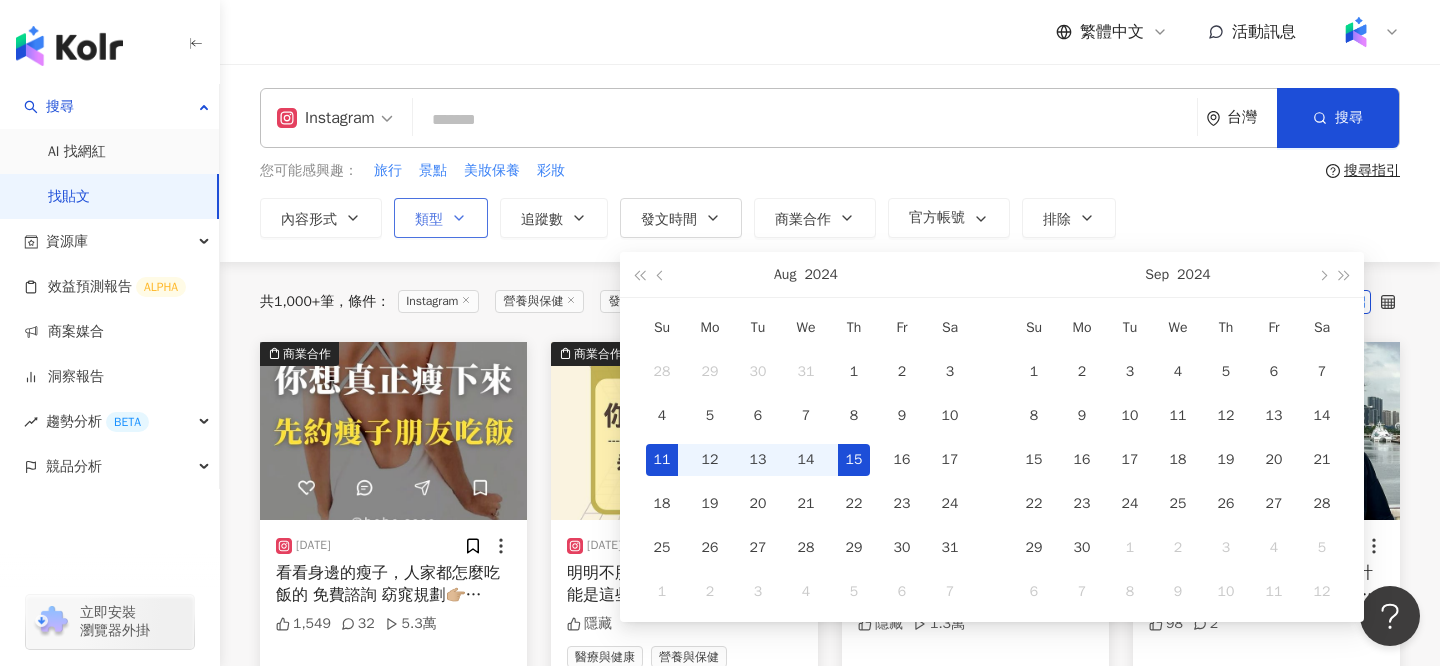 scroll, scrollTop: 0, scrollLeft: 51, axis: horizontal 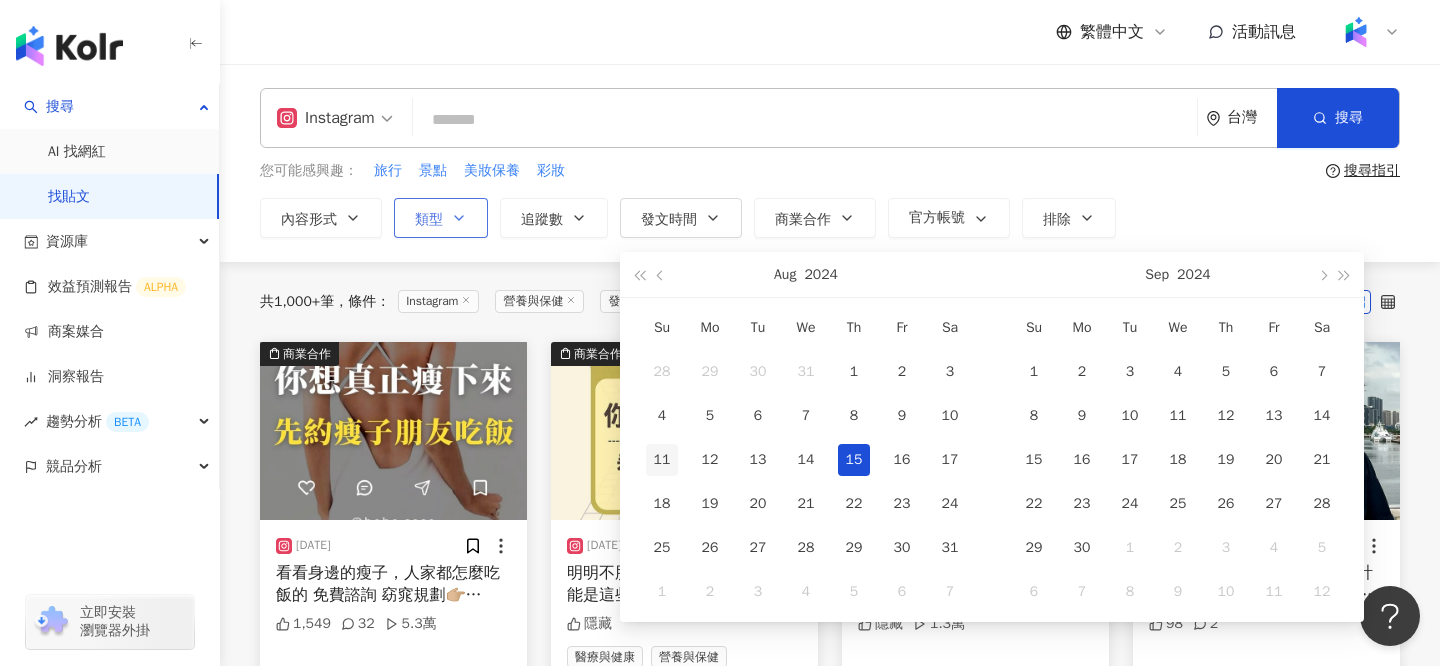 type on "**********" 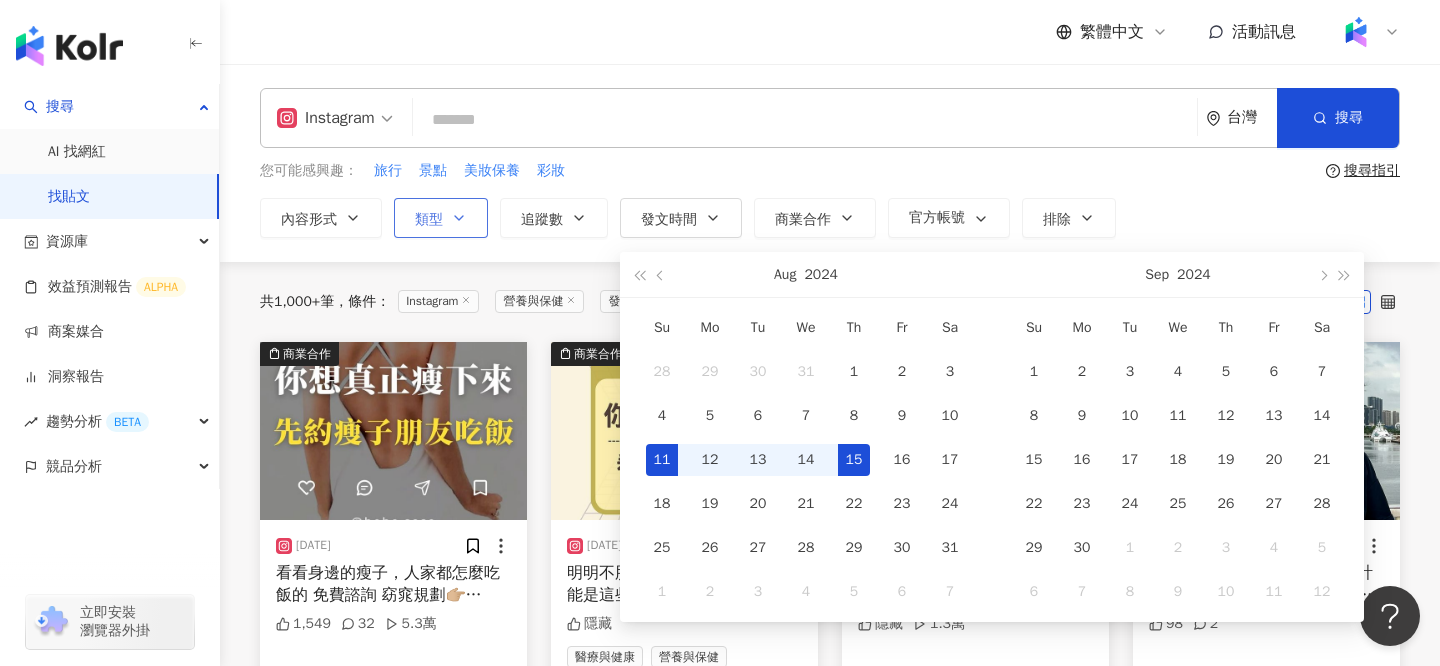 scroll, scrollTop: 0, scrollLeft: 0, axis: both 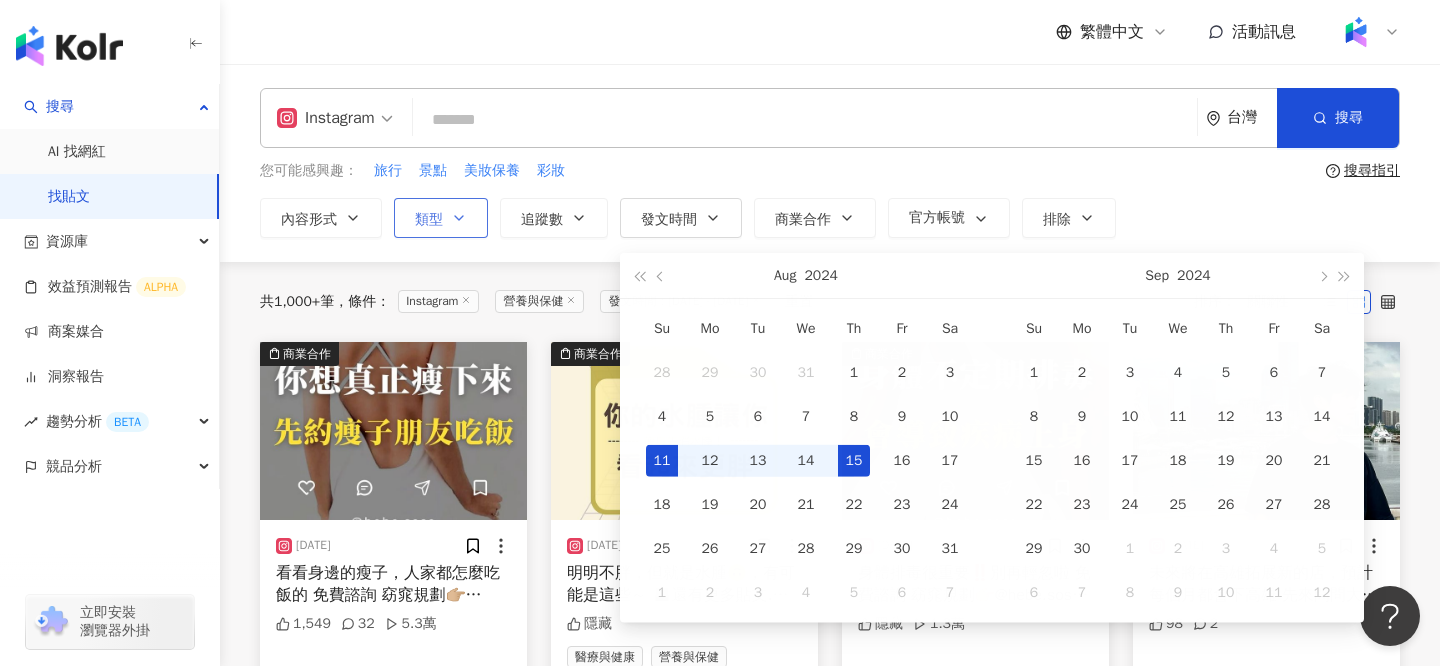 type on "**********" 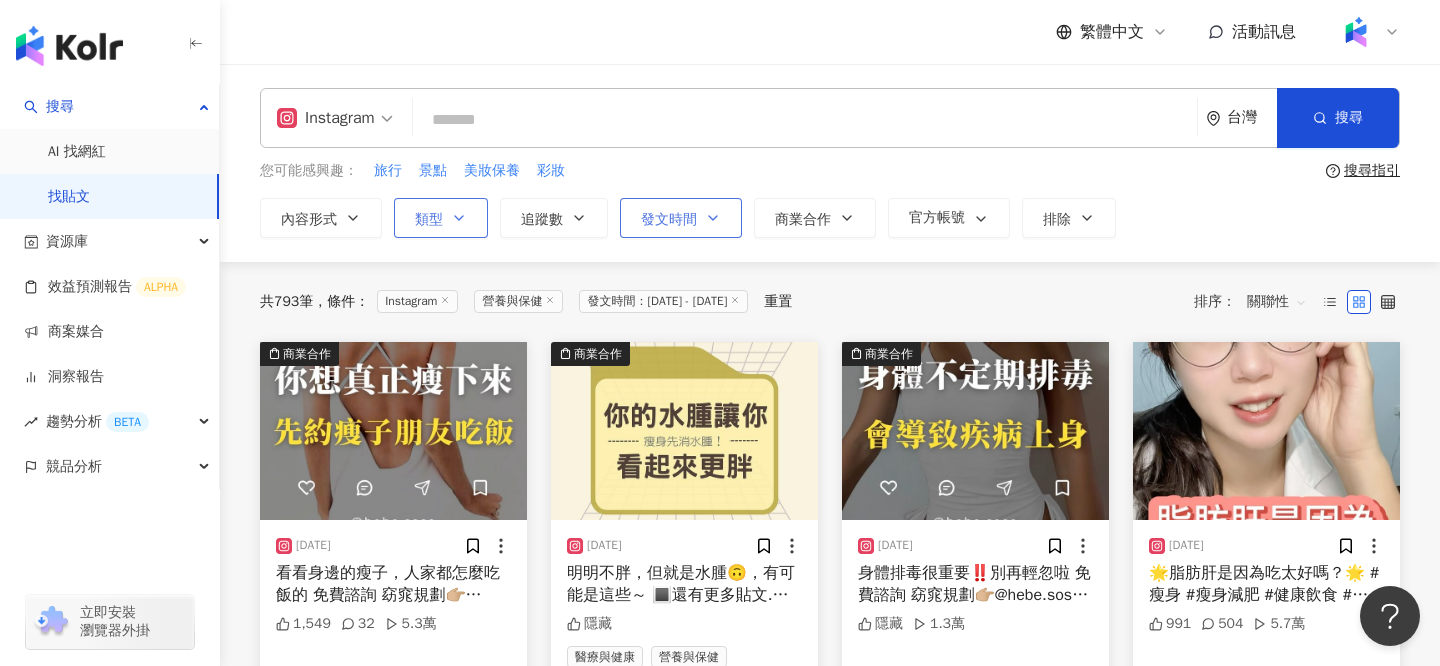 click 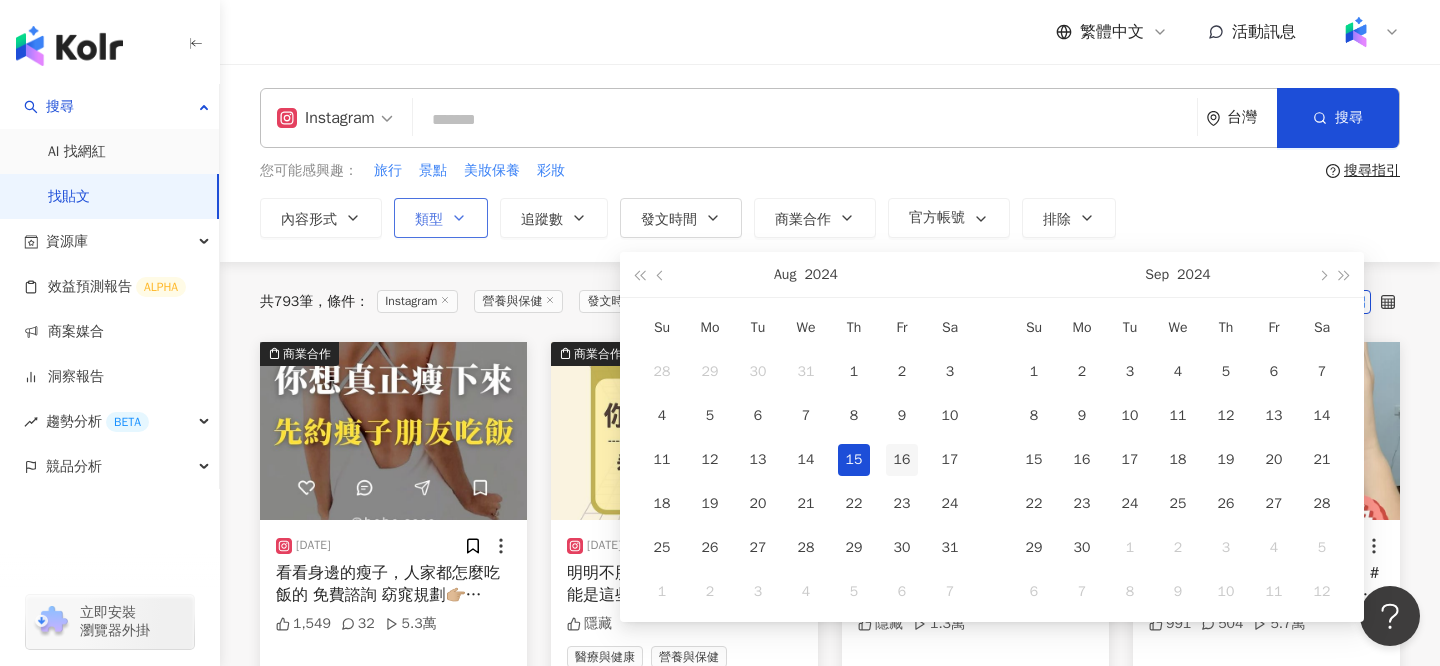 type on "**********" 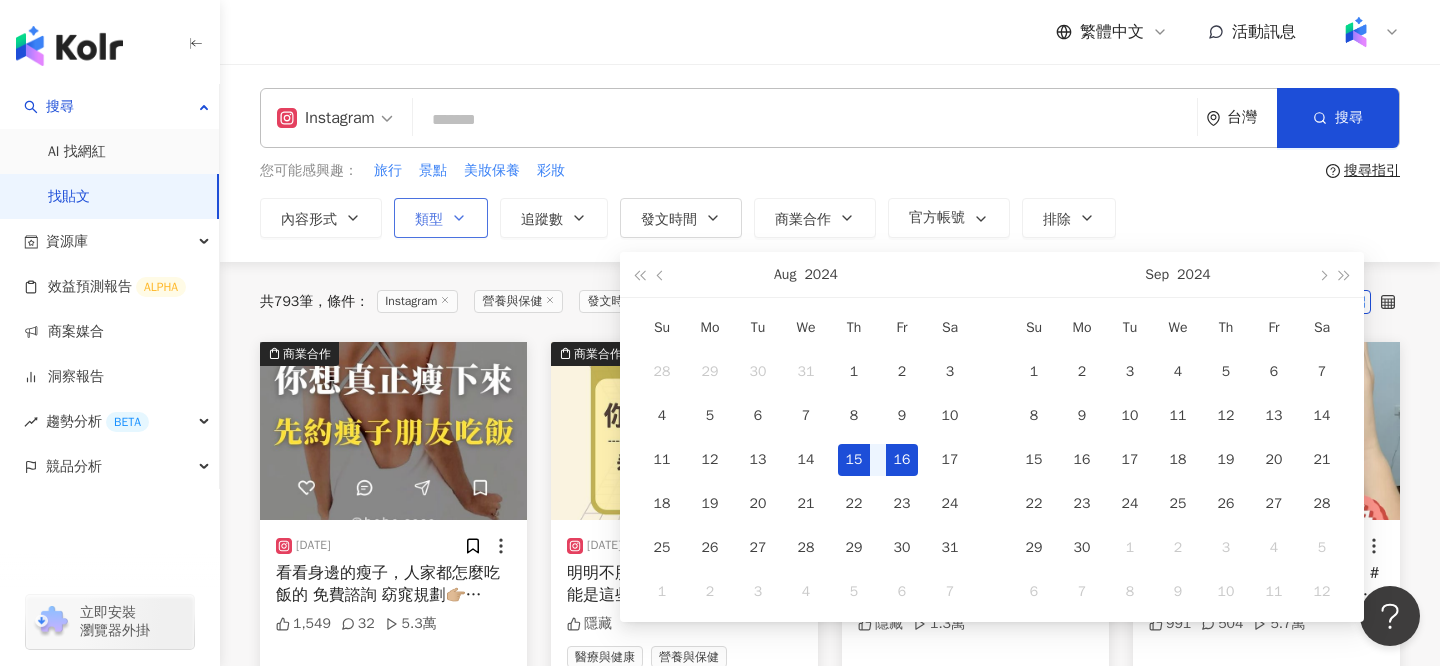 click on "16" at bounding box center (902, 460) 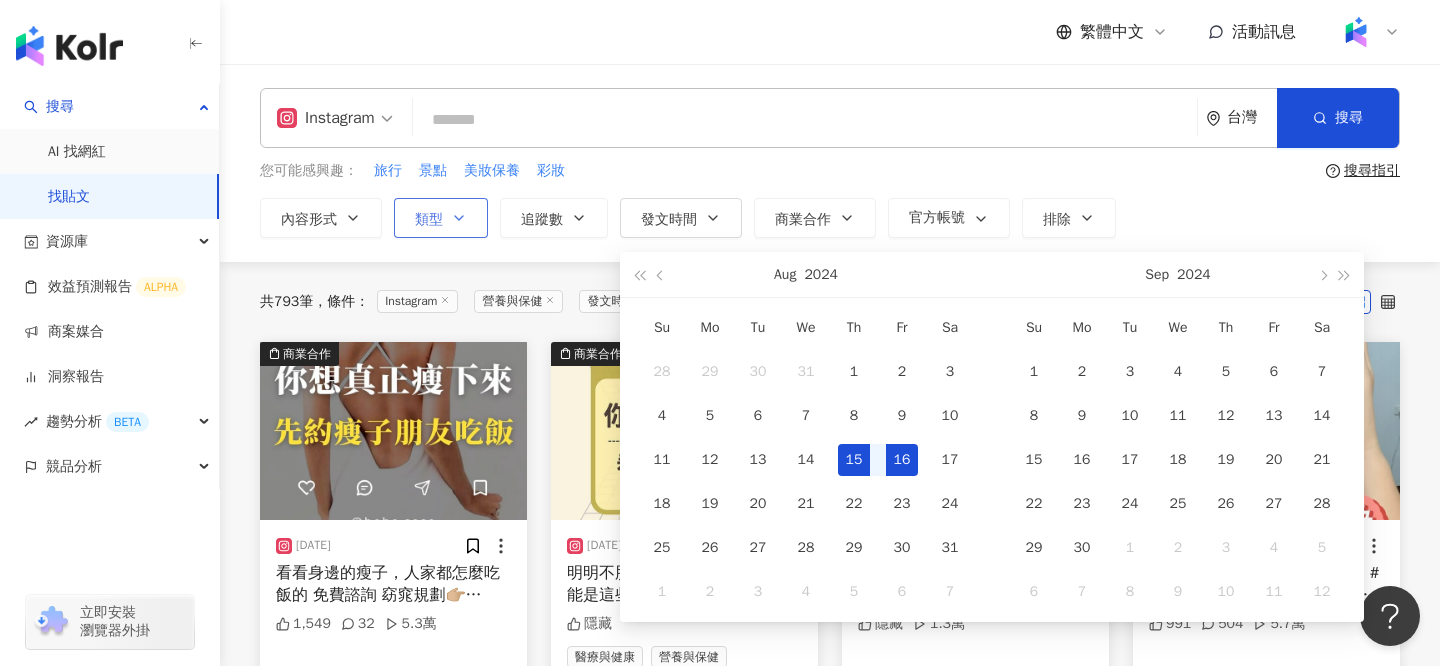 scroll, scrollTop: 0, scrollLeft: 51, axis: horizontal 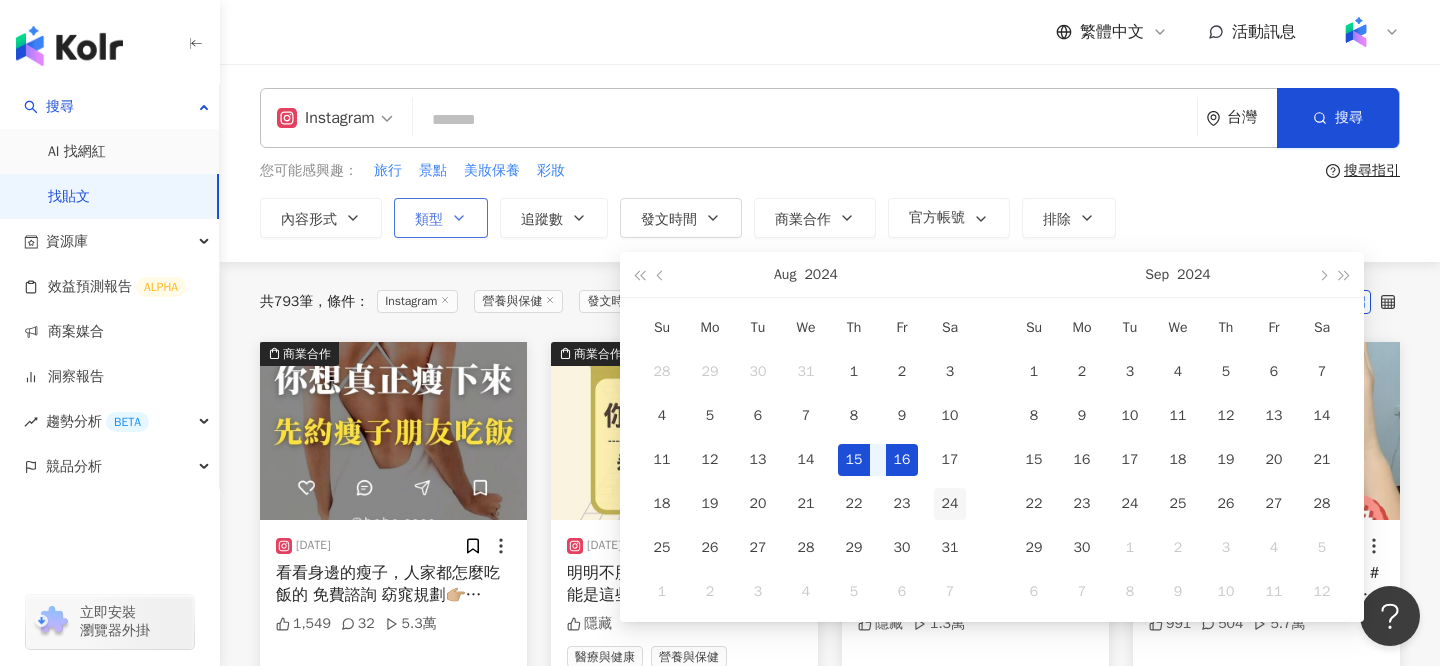 type on "**********" 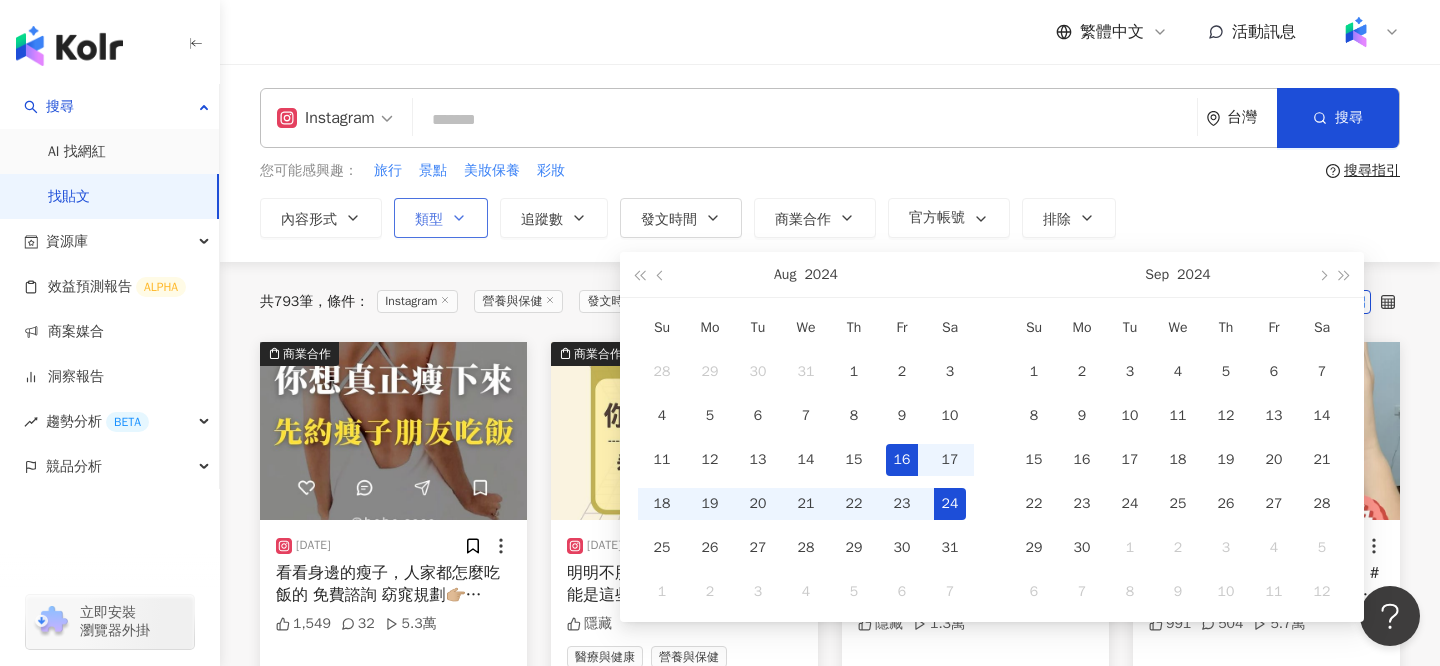click on "24" at bounding box center [950, 504] 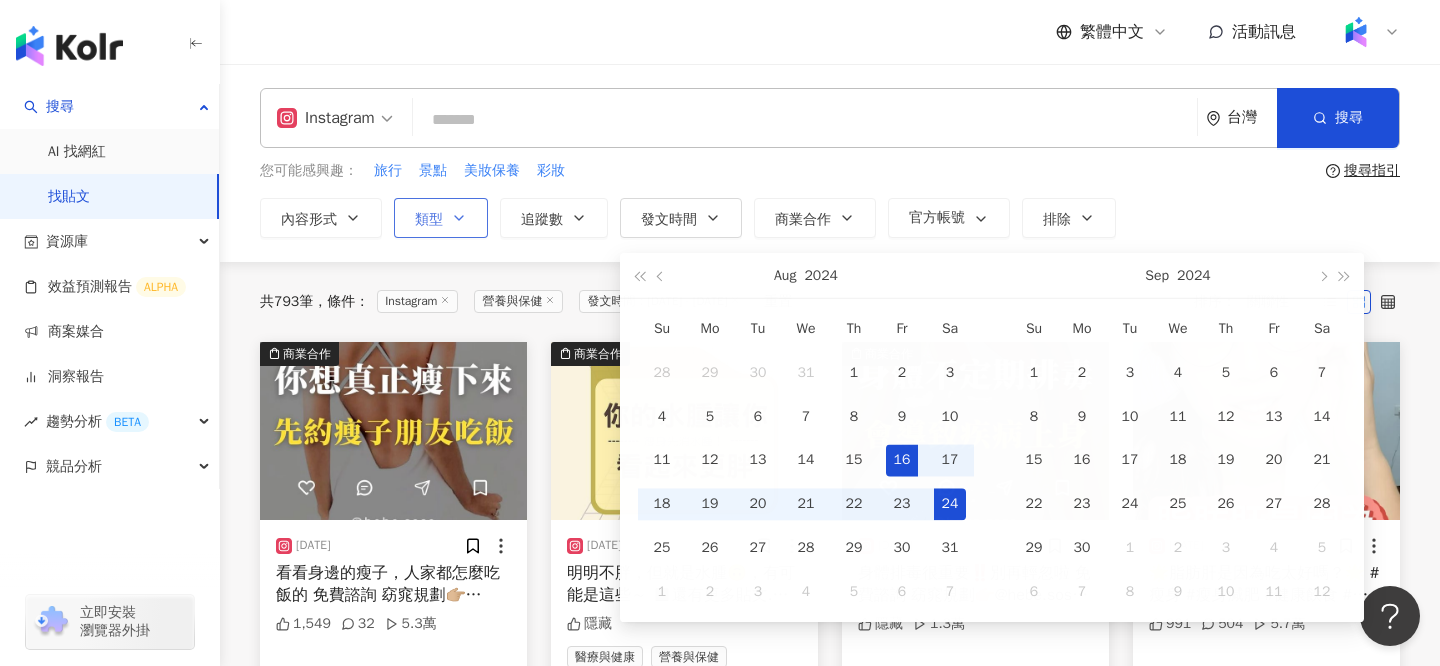 type on "**********" 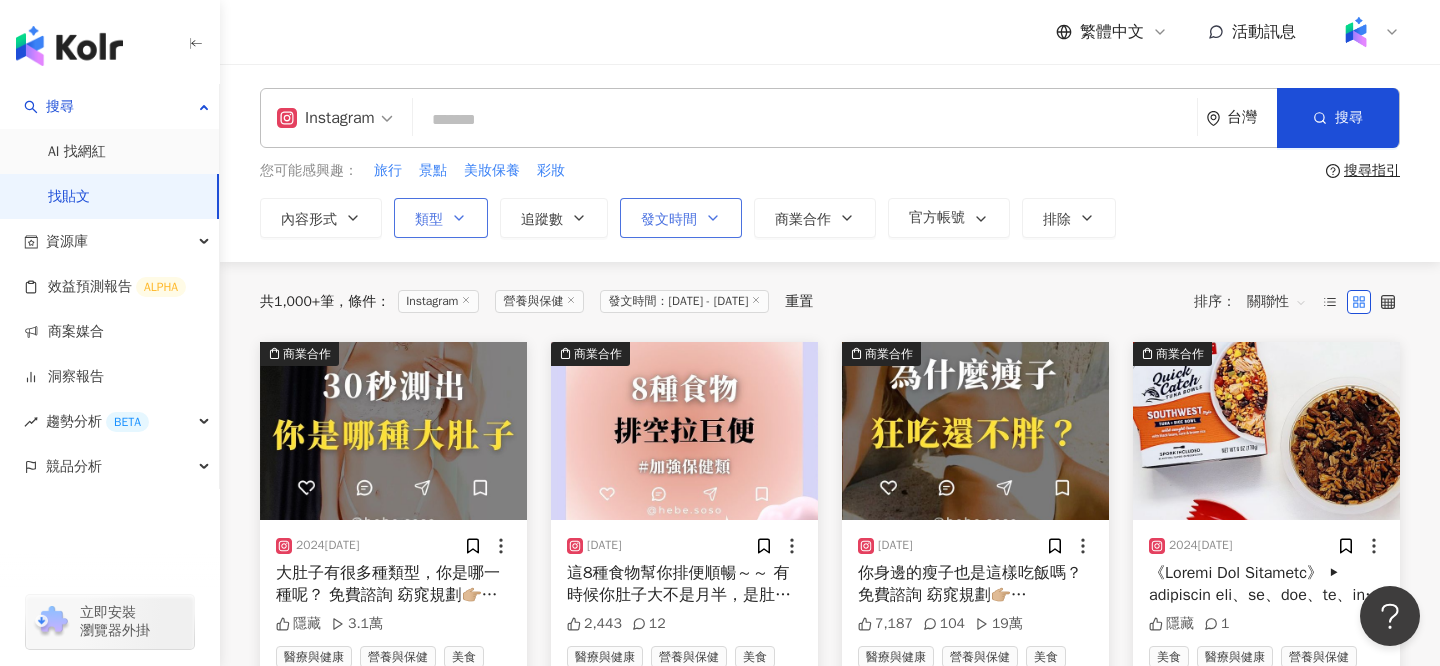 click on "發文時間" at bounding box center (681, 218) 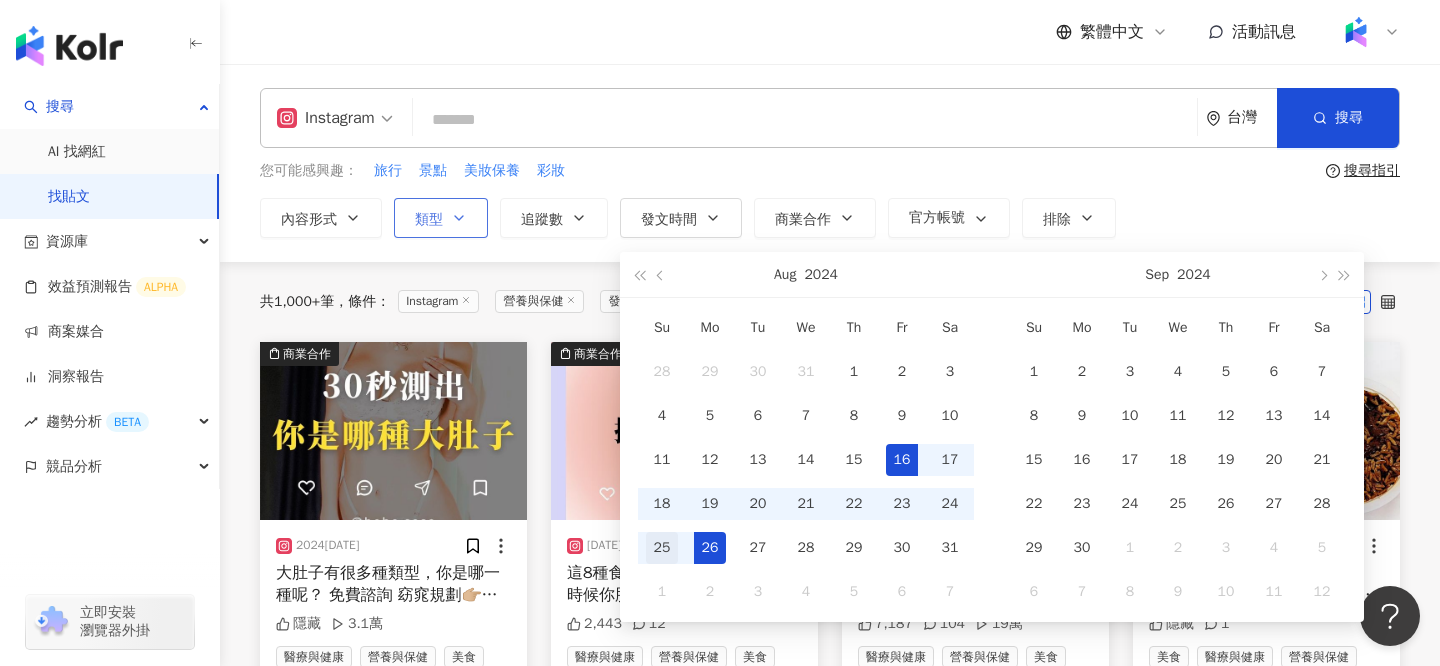 type on "**********" 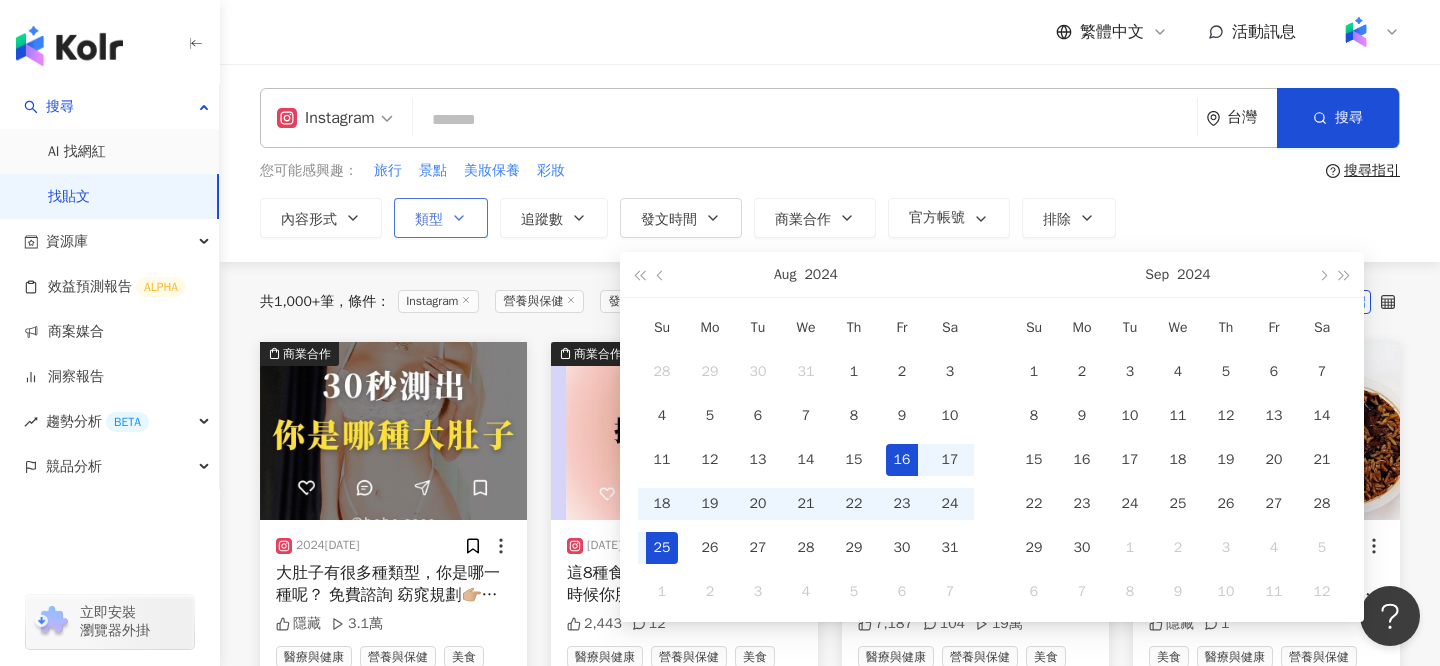 click on "25" at bounding box center (662, 548) 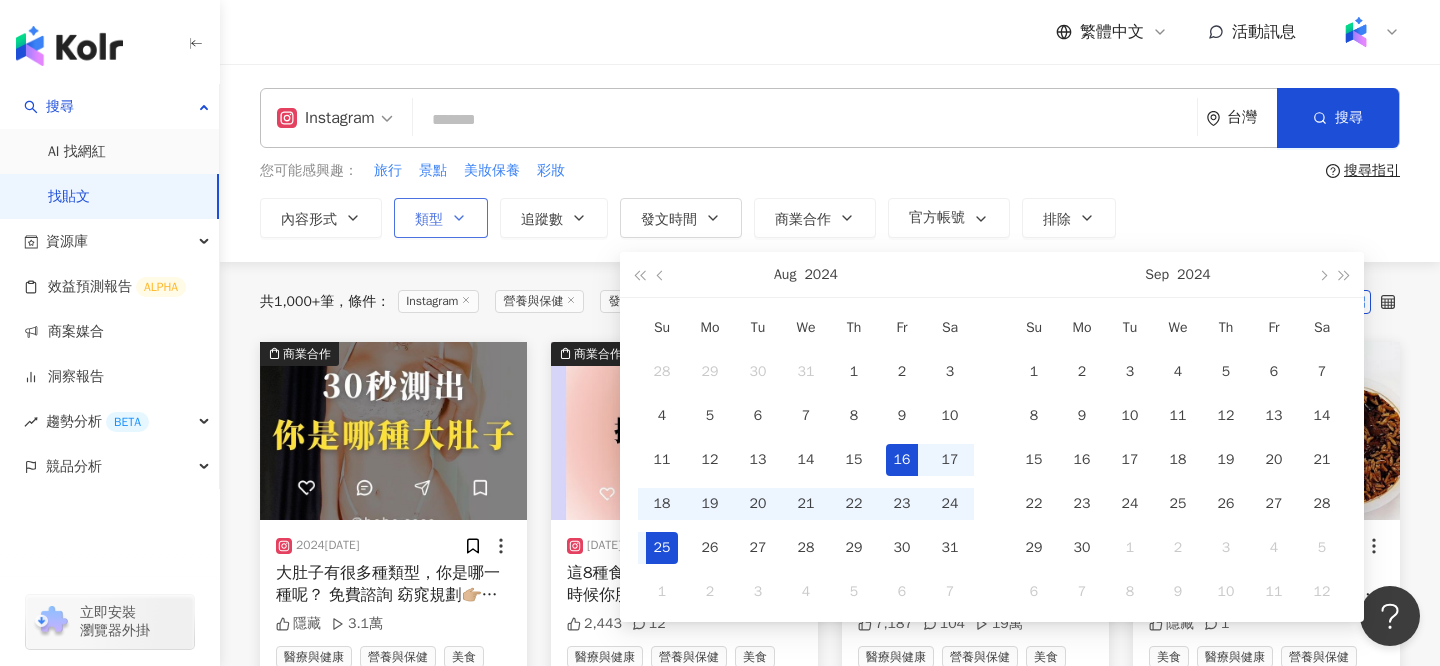 scroll, scrollTop: 0, scrollLeft: 51, axis: horizontal 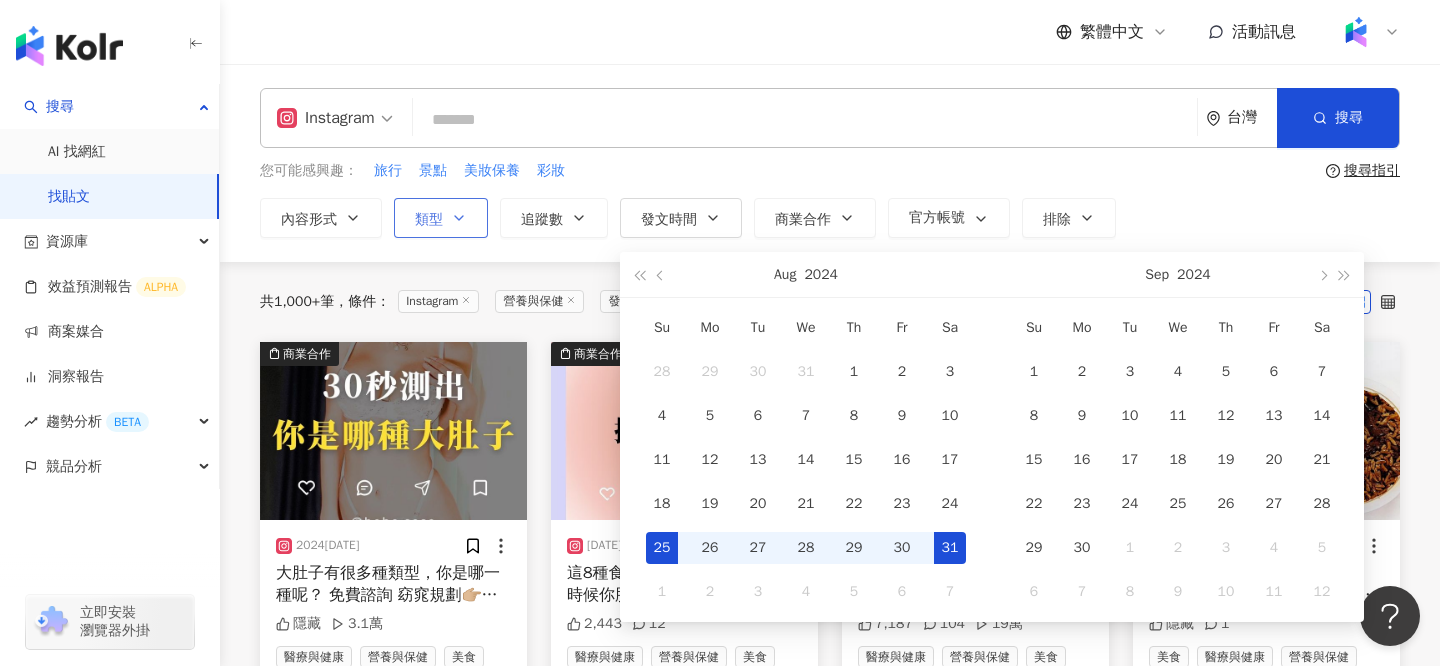 click on "31" at bounding box center [950, 548] 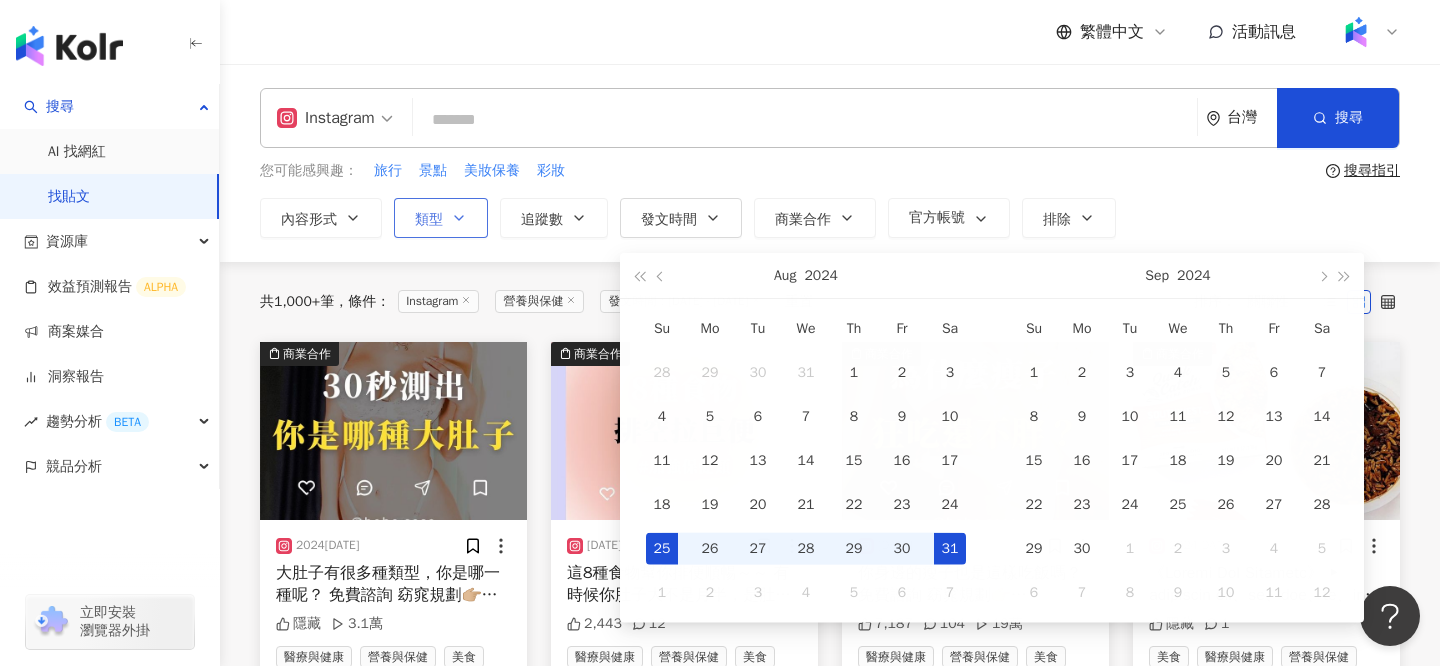type on "**********" 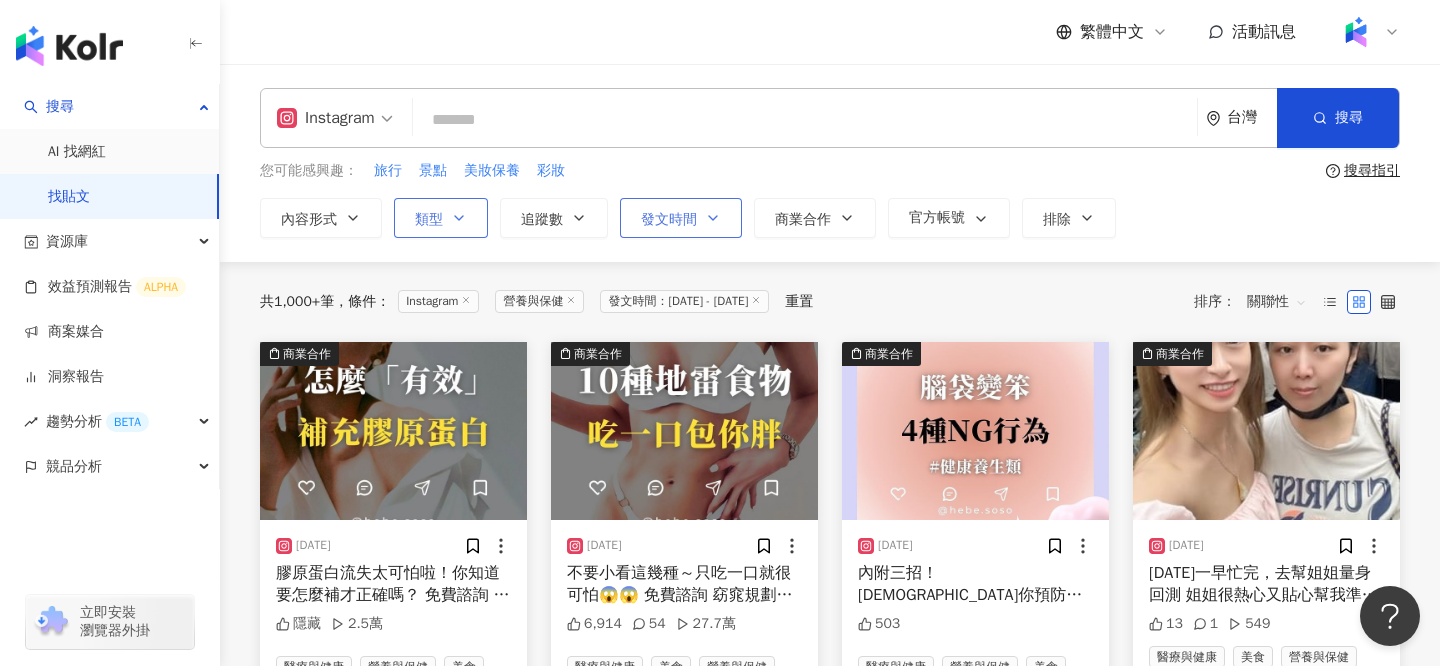 click on "發文時間" at bounding box center [681, 218] 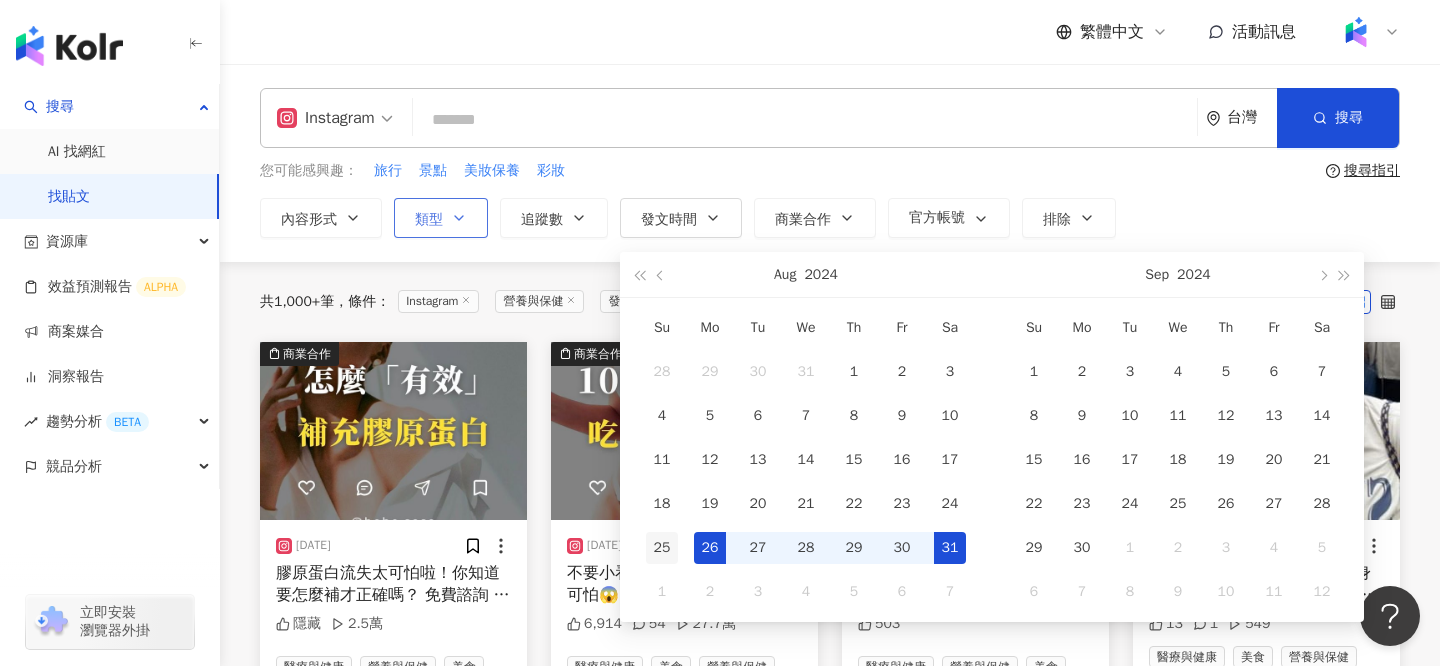 type on "**********" 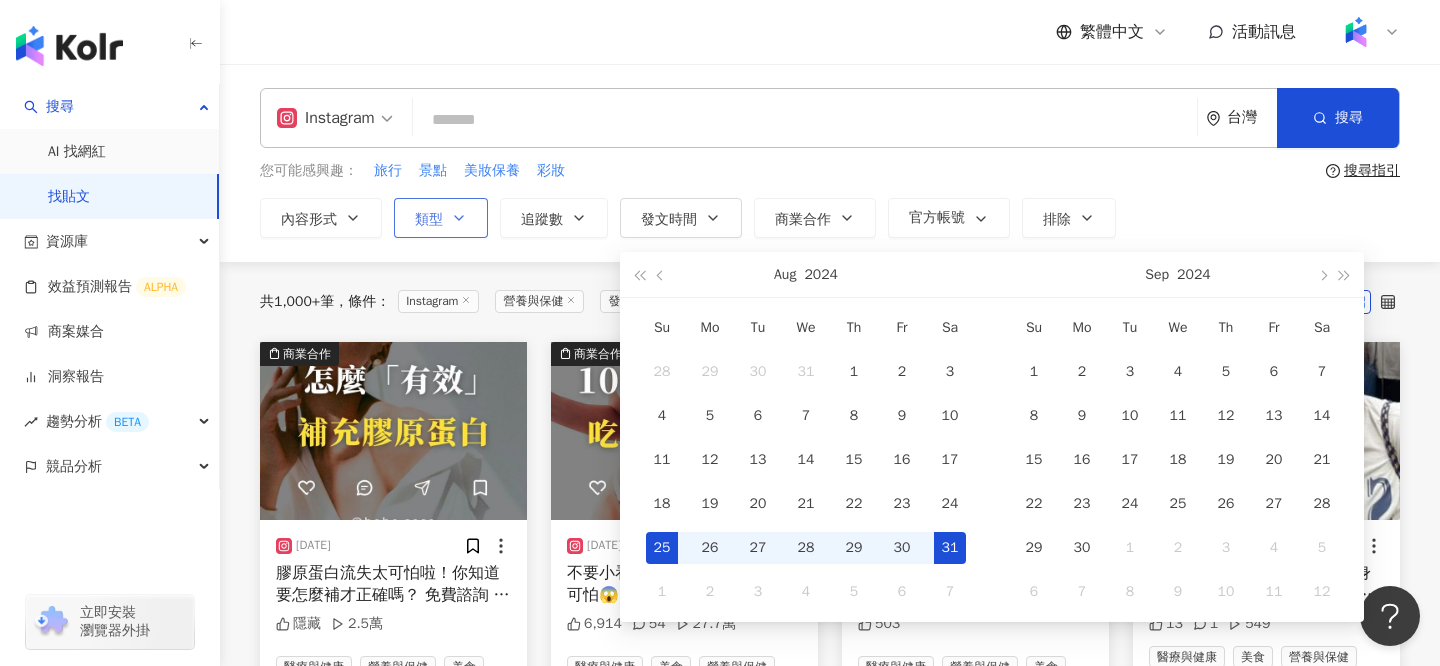 click on "25" at bounding box center [662, 548] 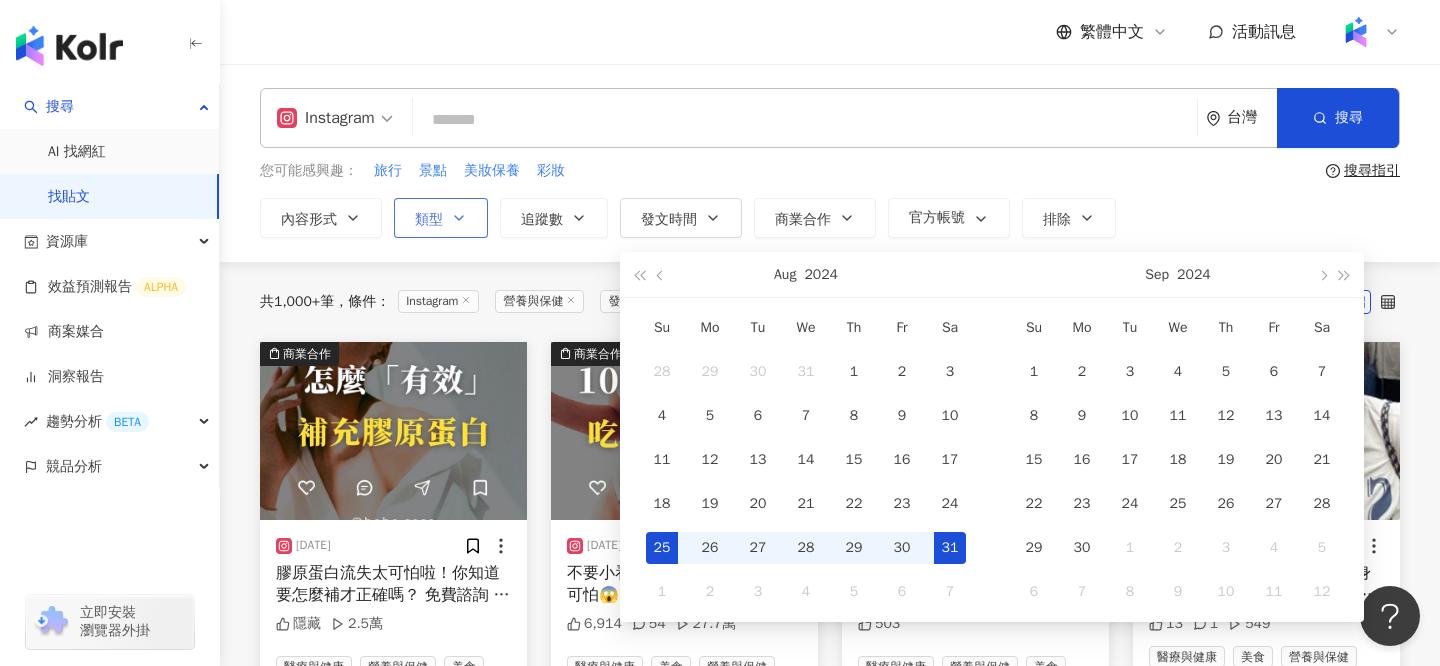 scroll, scrollTop: 0, scrollLeft: 0, axis: both 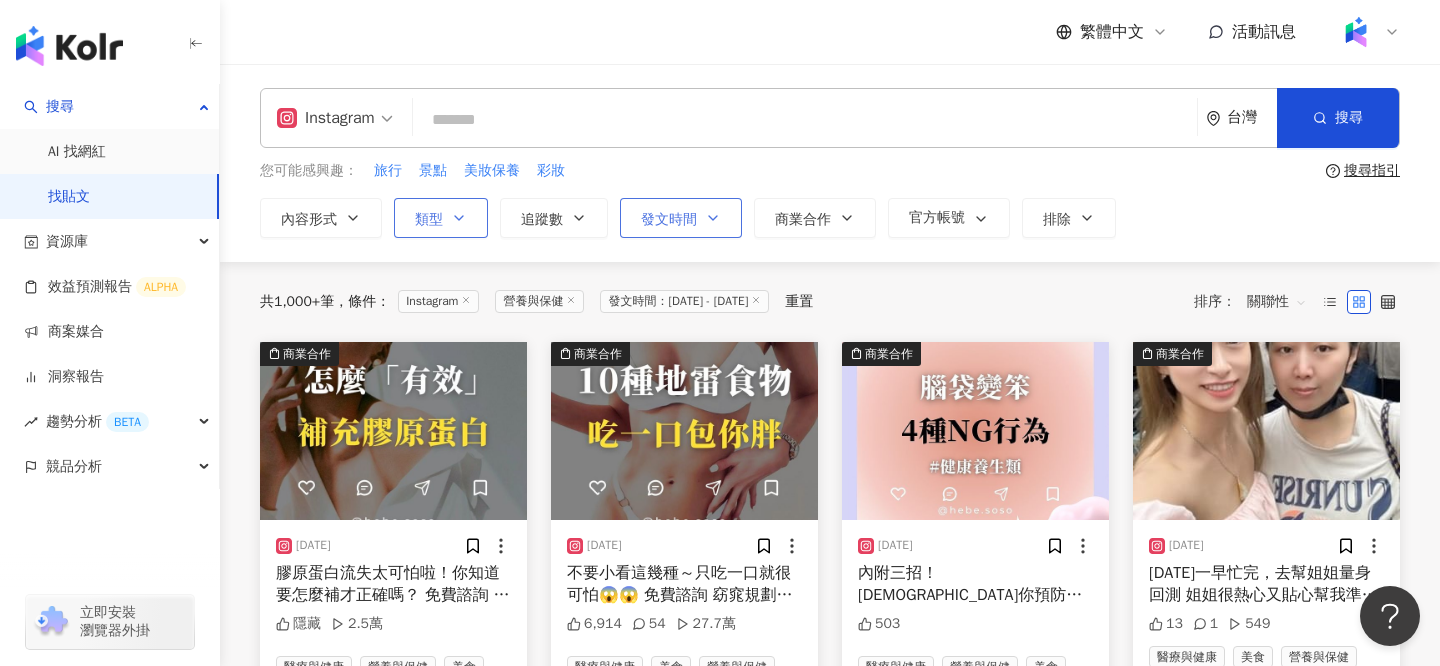 click 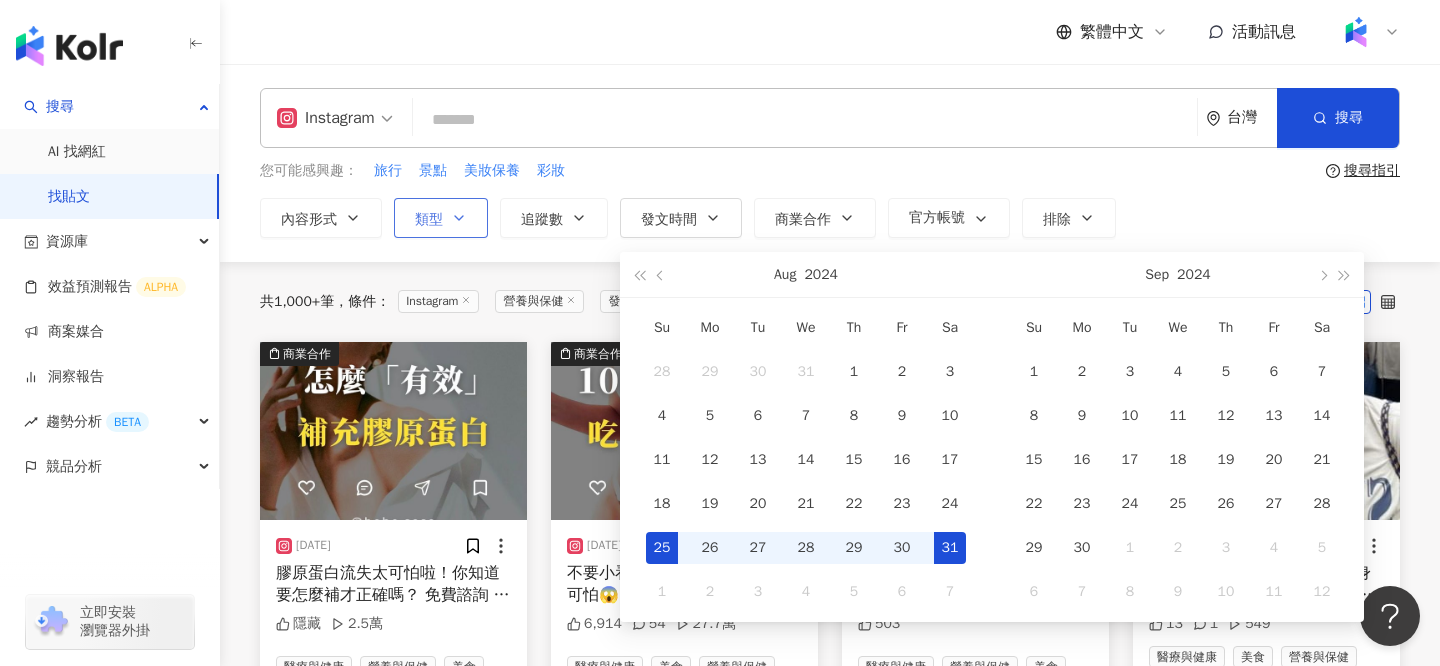click on "**********" at bounding box center [830, 163] 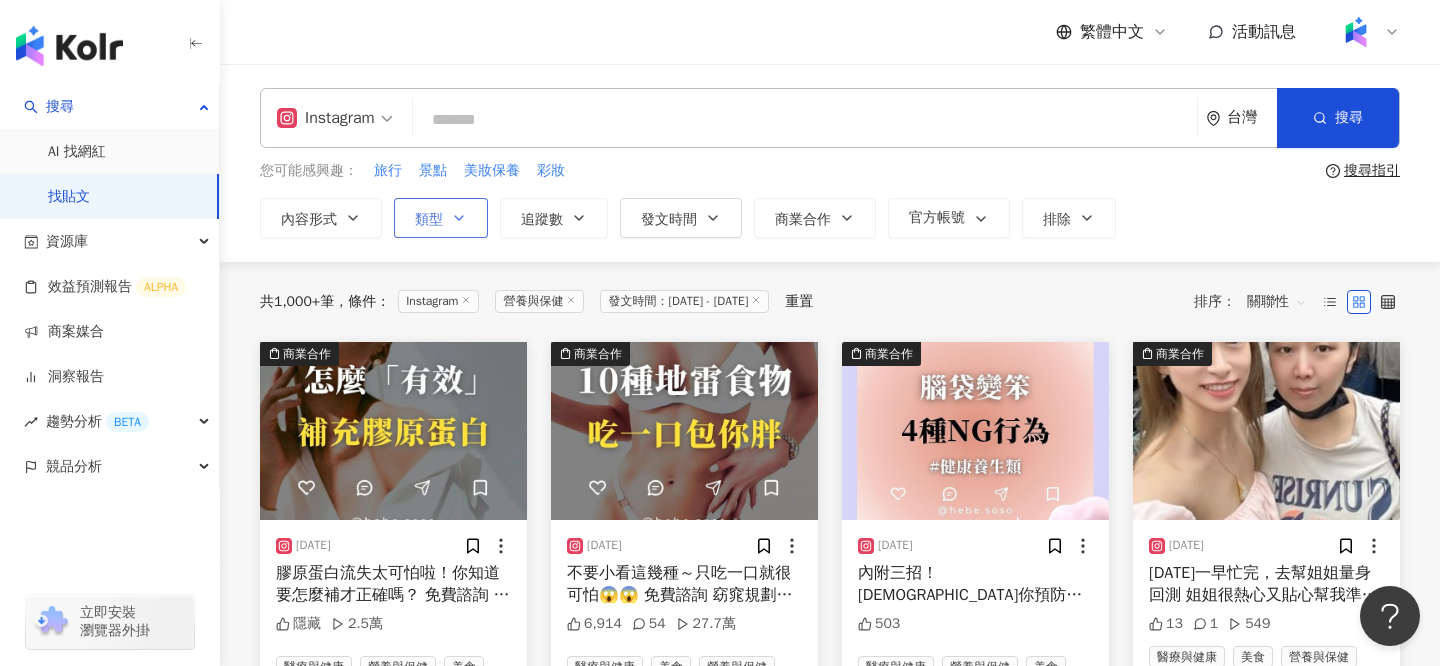 click on "您可能感興趣： 旅行  景點  美妝保養  彩妝" at bounding box center [789, 171] 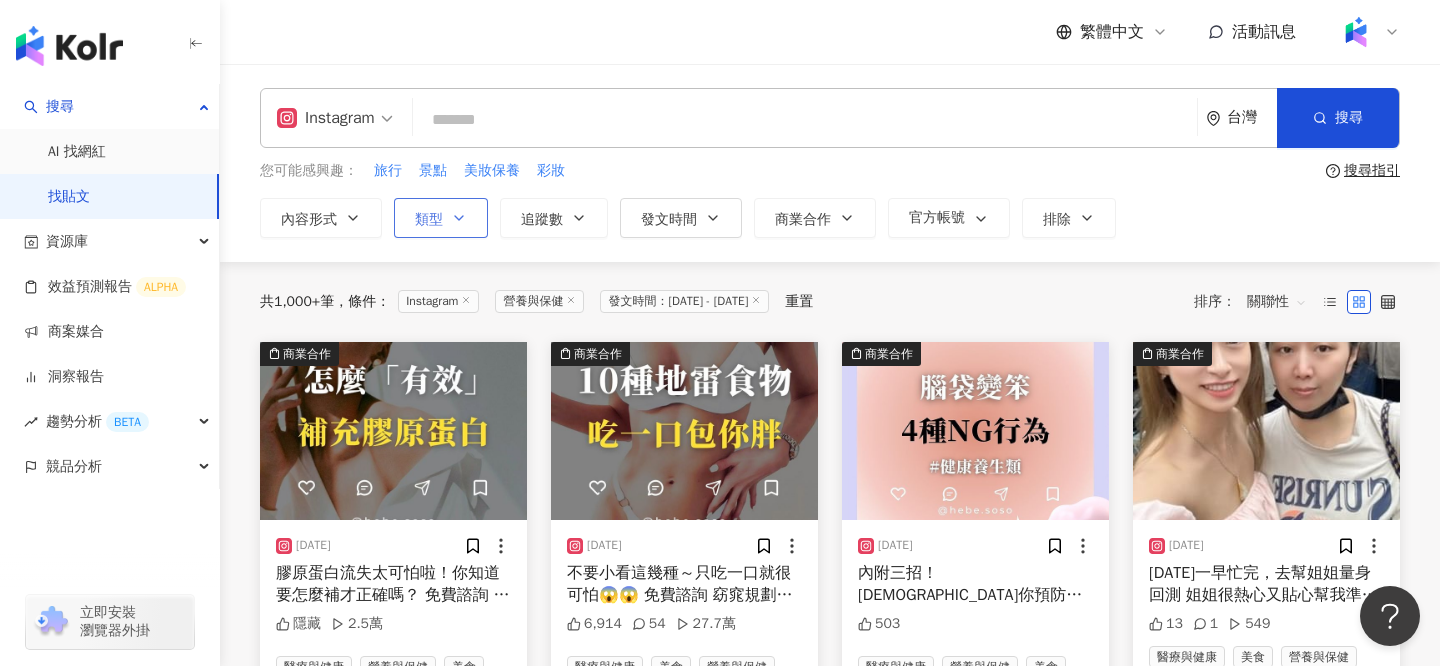 click on "Instagram" at bounding box center [335, 118] 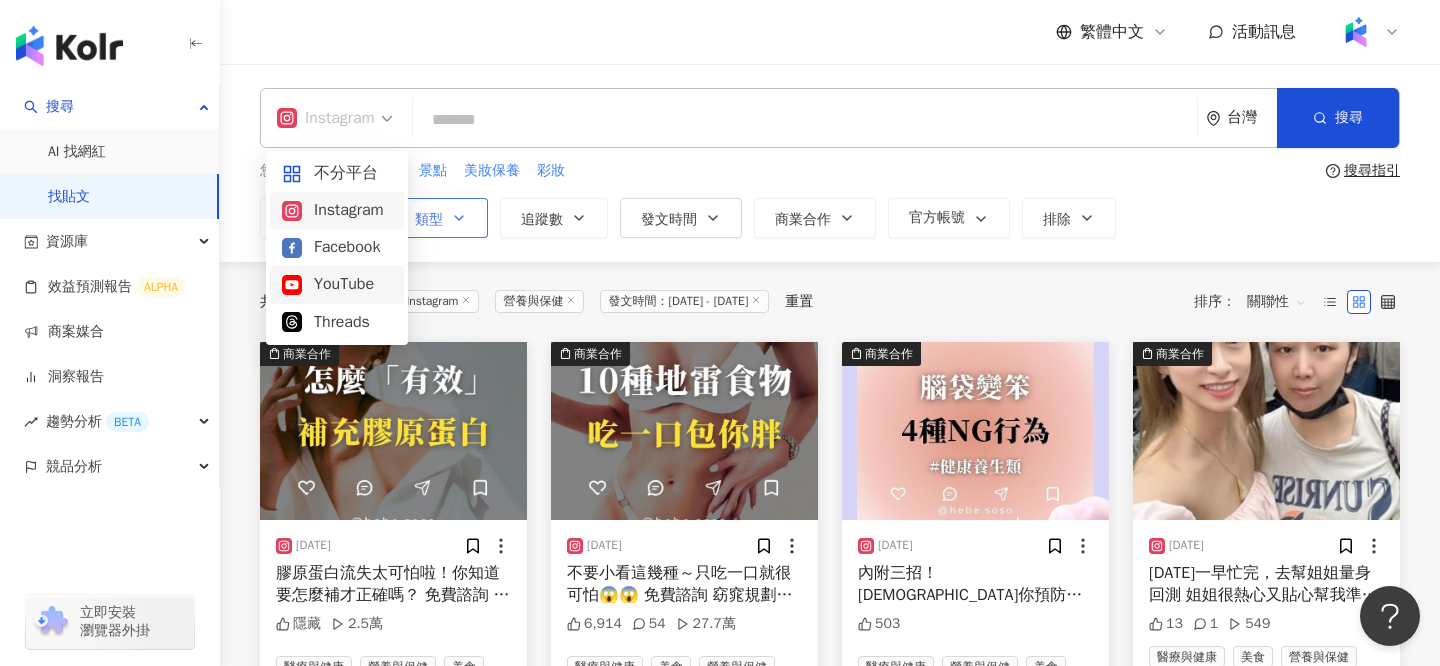 click on "YouTube" at bounding box center [337, 284] 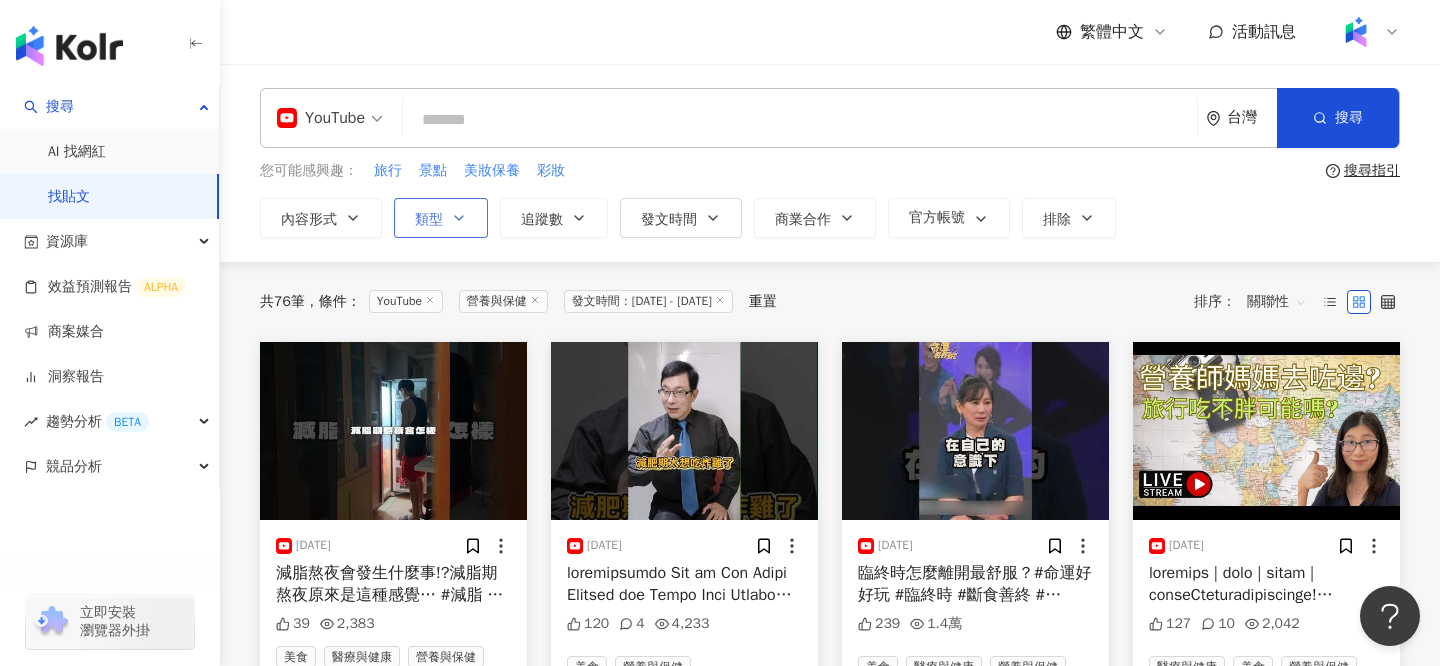 click on "您可能感興趣： 旅行  景點  美妝保養  彩妝" at bounding box center [789, 171] 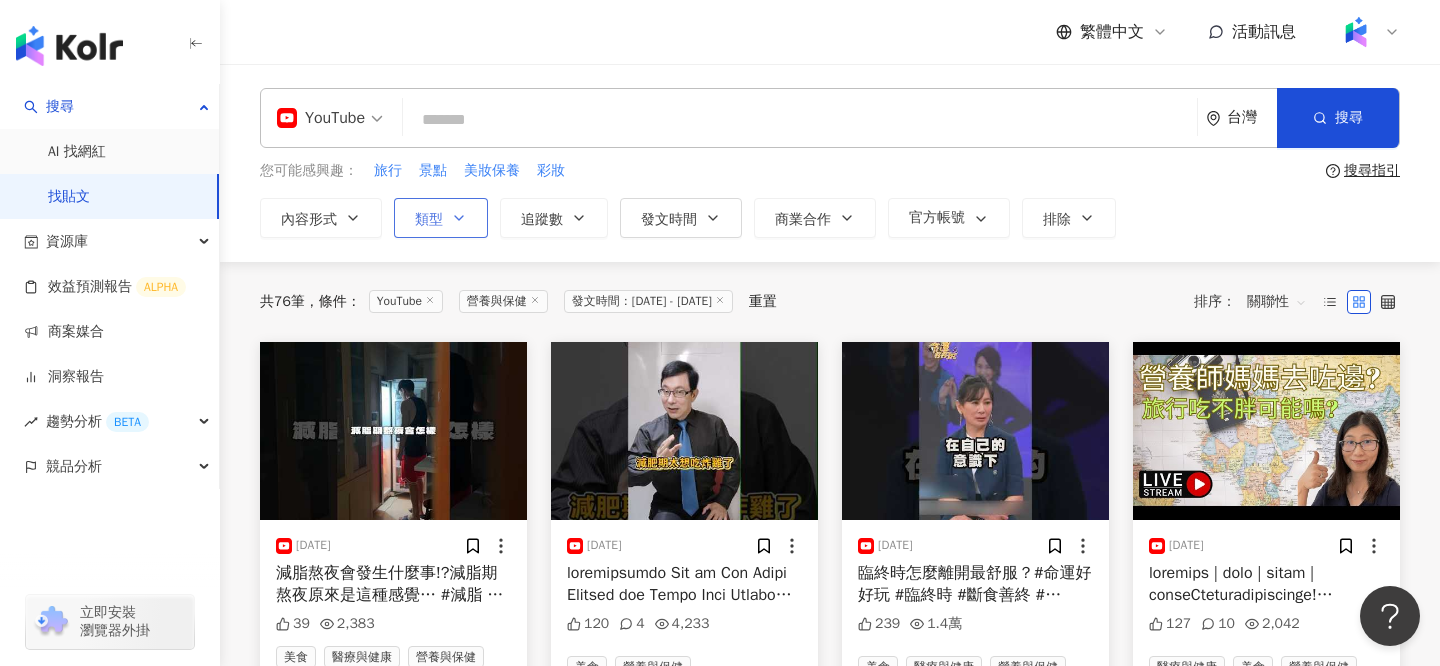 click at bounding box center (330, 105) 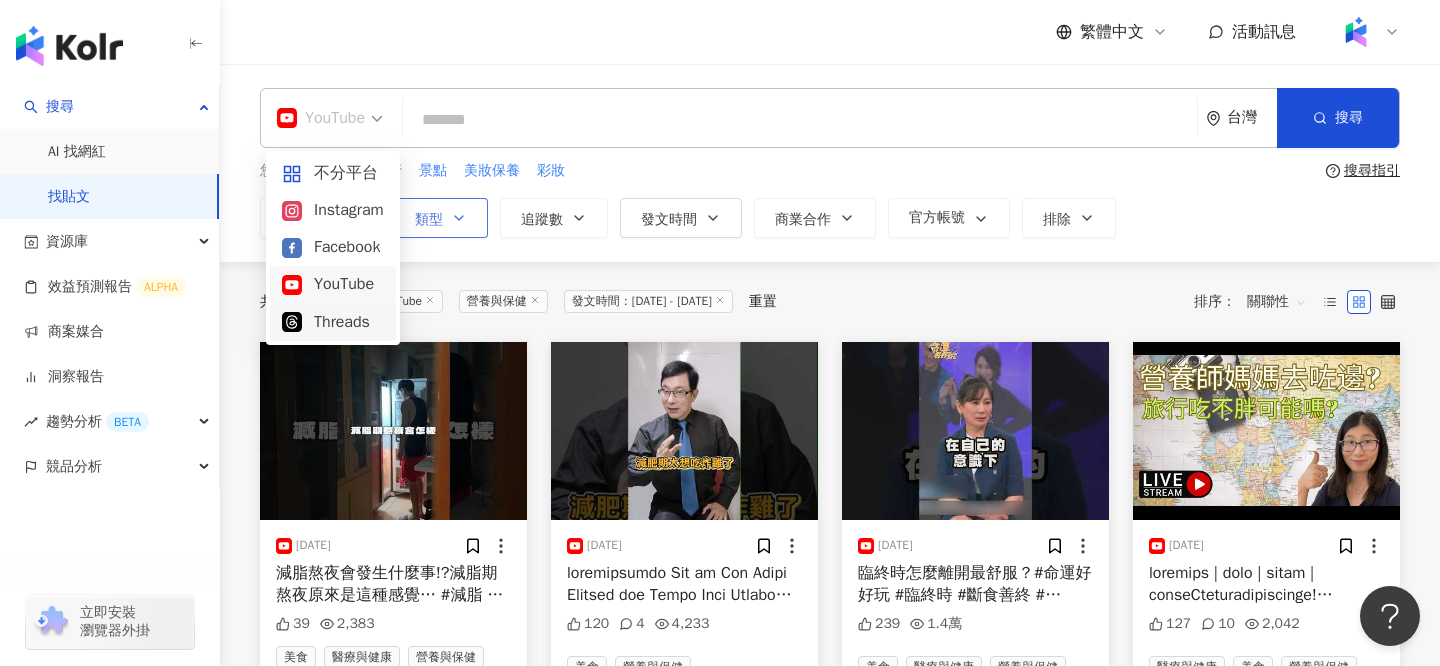 click on "Threads" at bounding box center [333, 322] 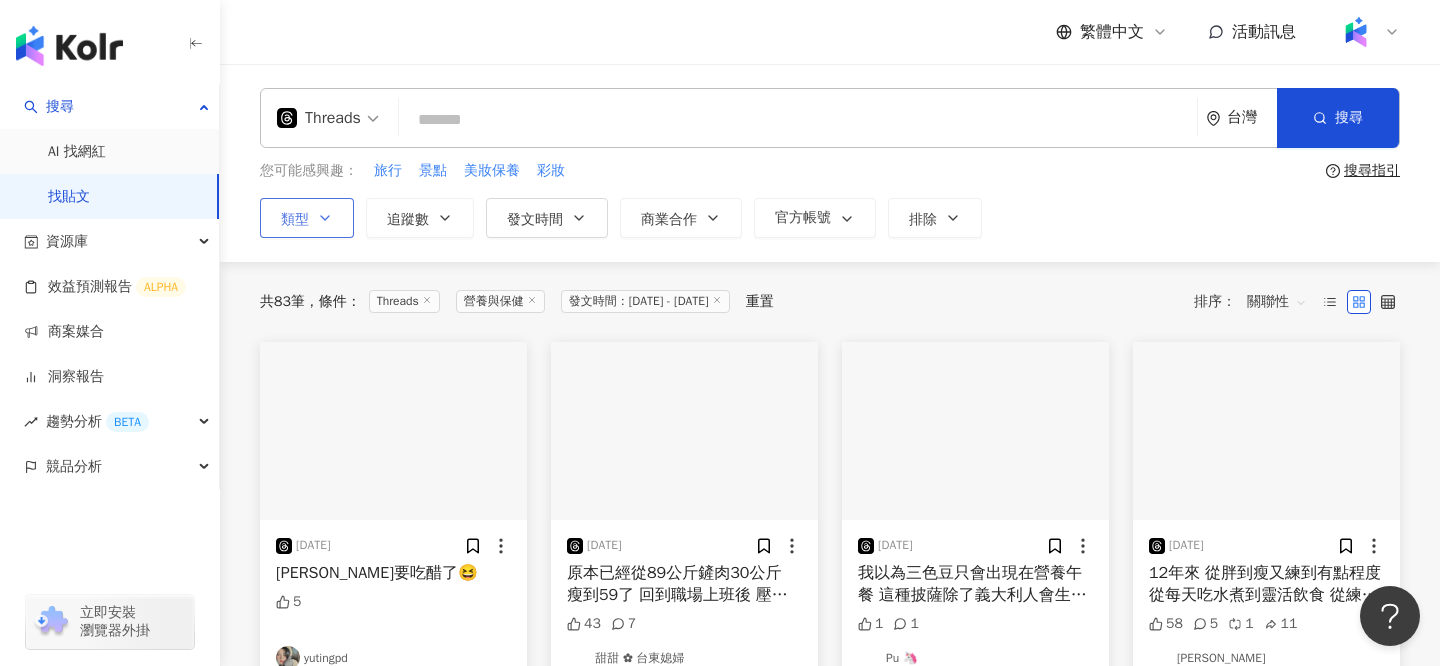 click on "發文時間：[DATE] - [DATE]" at bounding box center [645, 301] 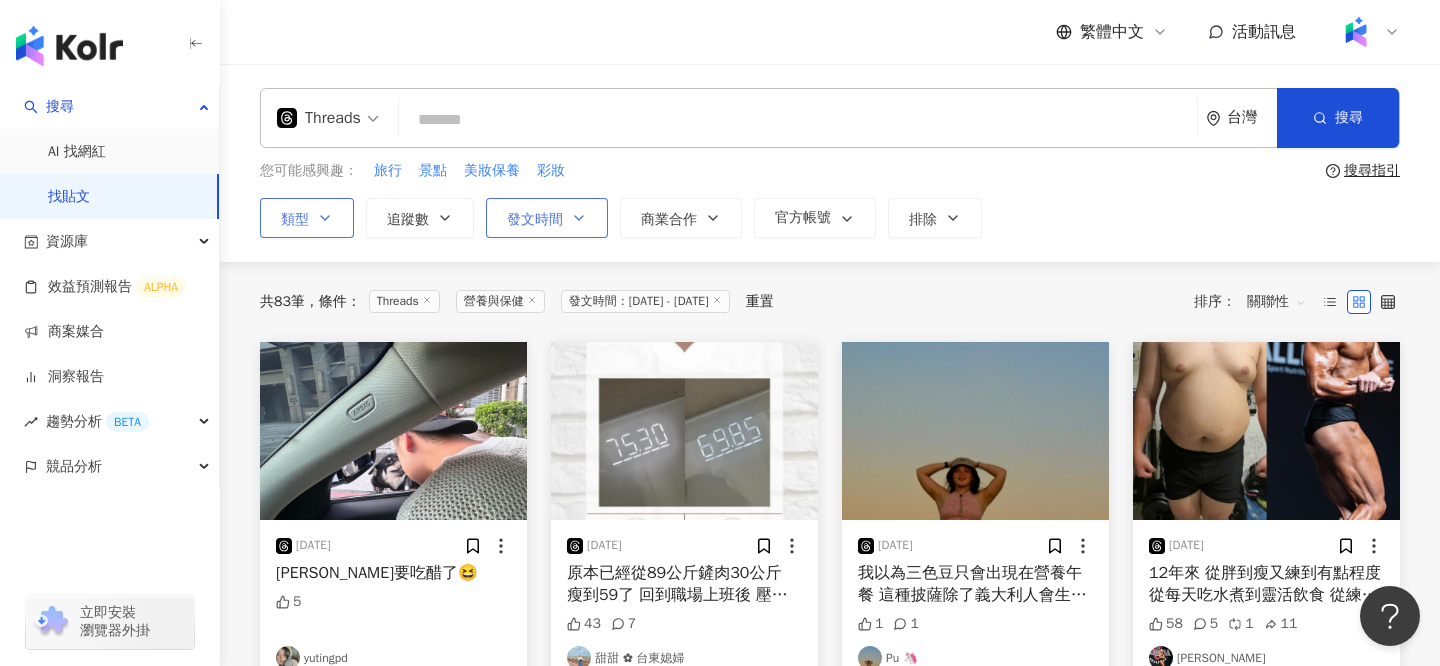 click on "發文時間" at bounding box center (547, 218) 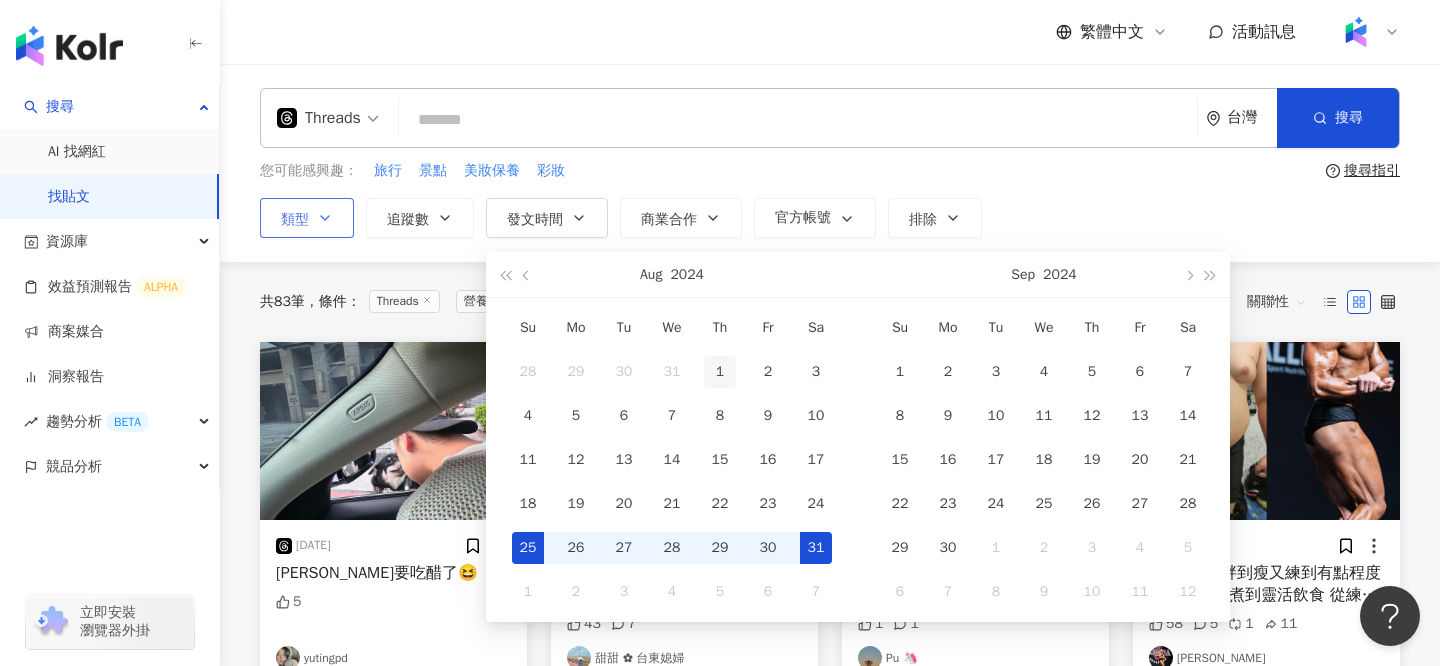 type on "**********" 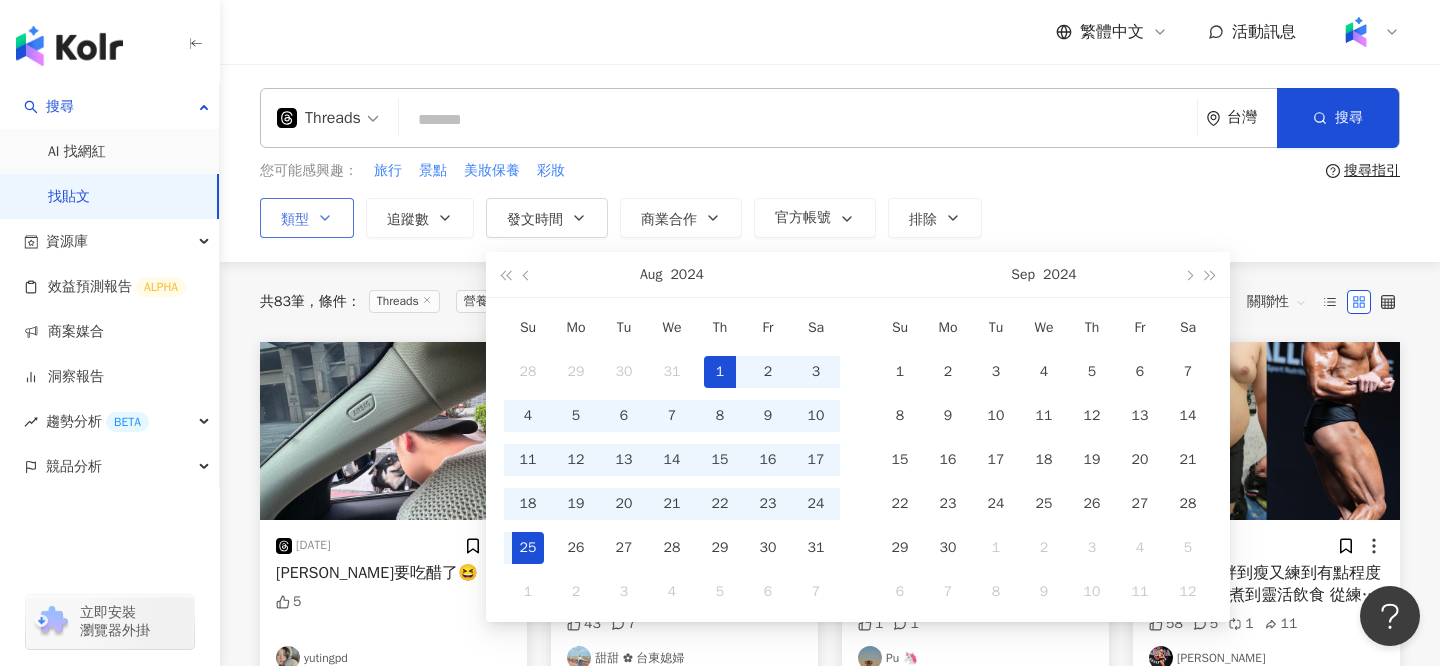 click on "1" at bounding box center (720, 372) 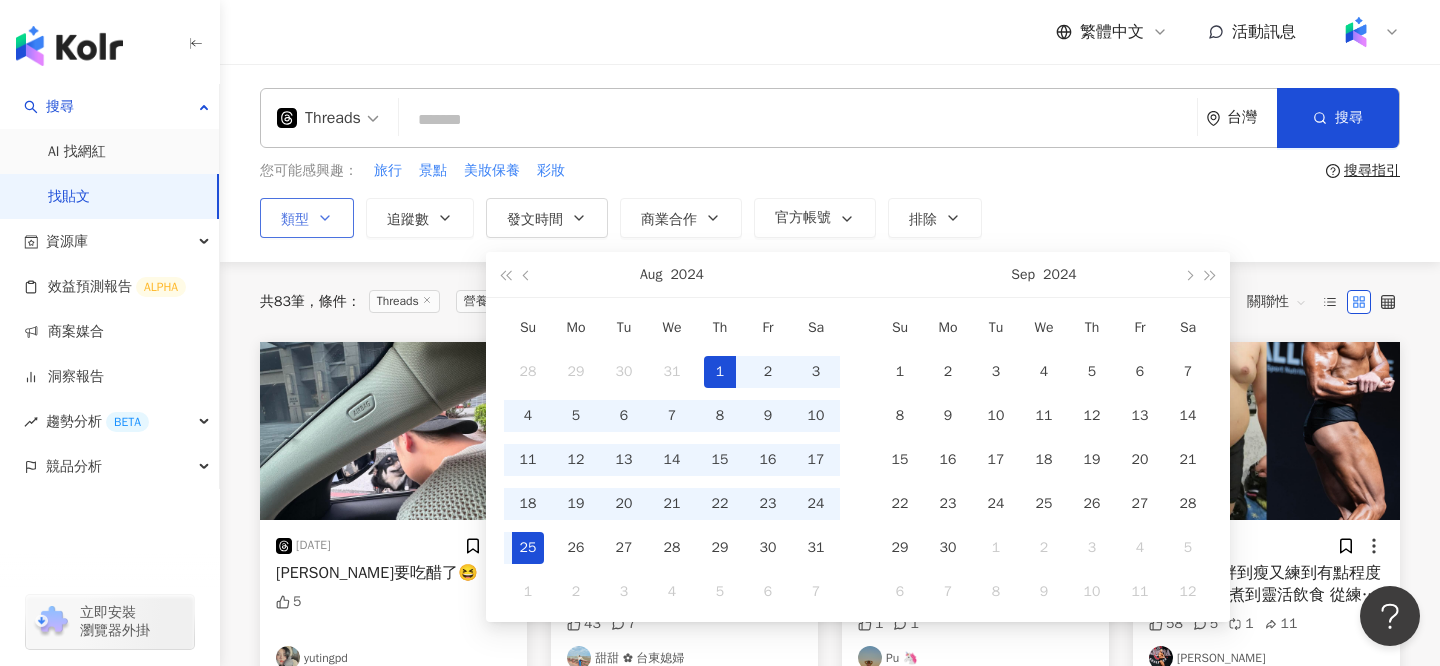 scroll, scrollTop: 0, scrollLeft: 51, axis: horizontal 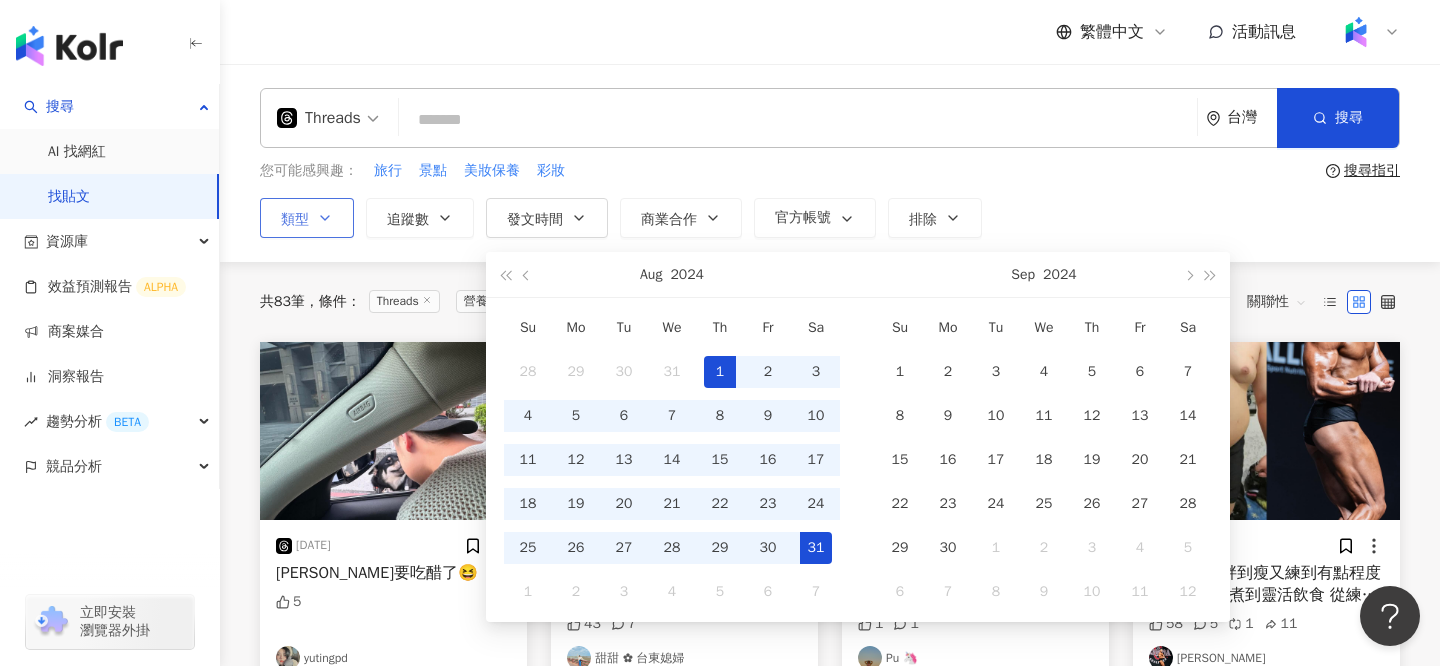 click on "31" at bounding box center [816, 548] 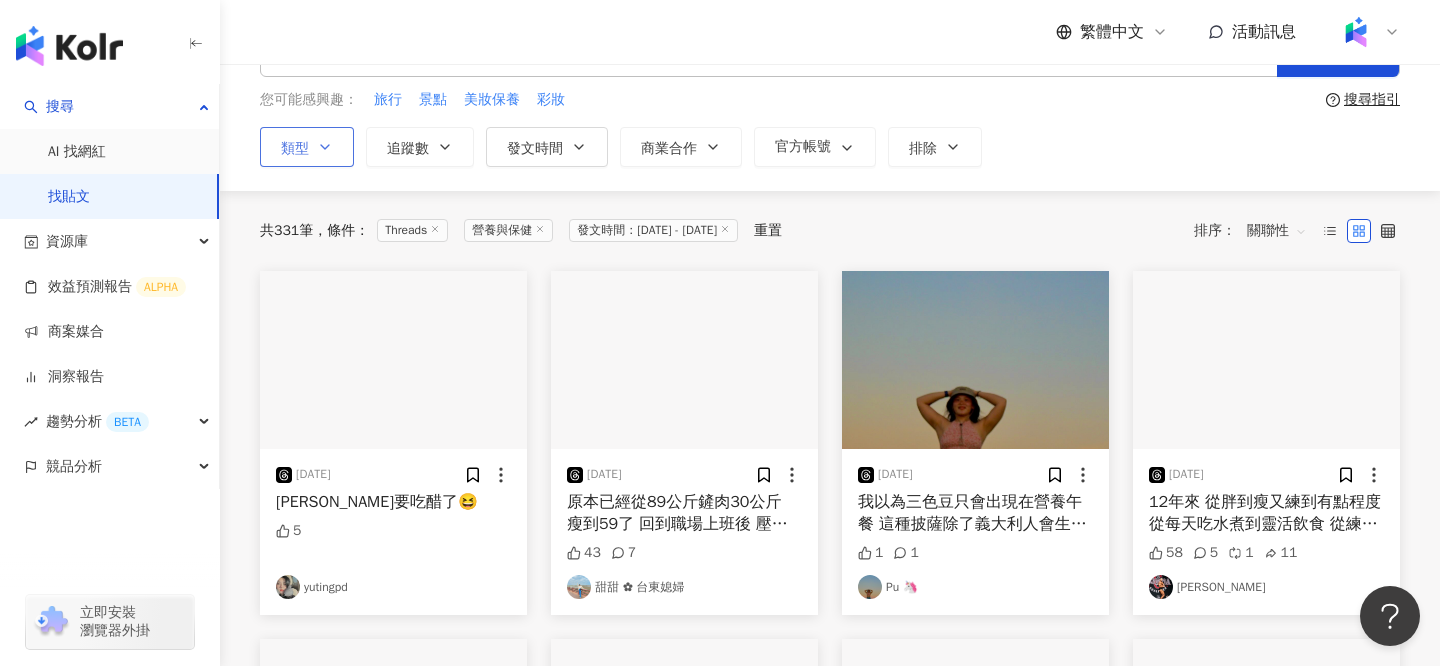 scroll, scrollTop: 84, scrollLeft: 0, axis: vertical 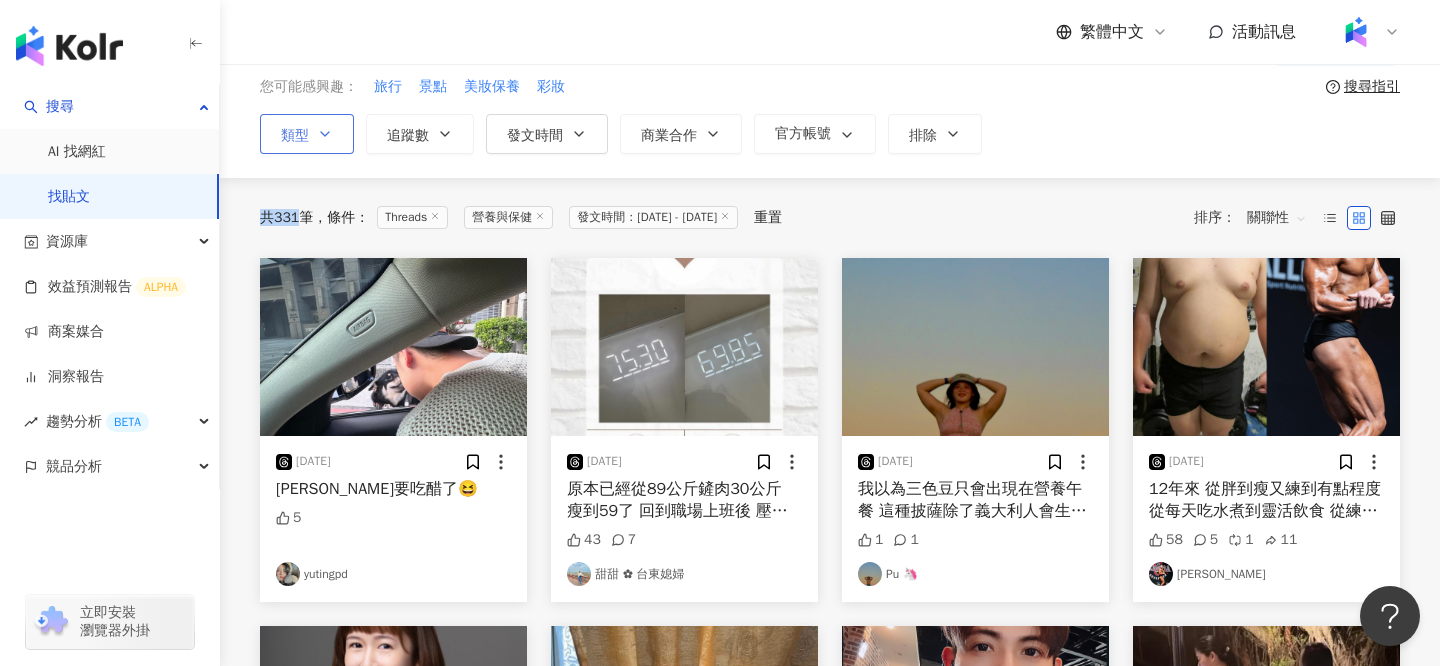 drag, startPoint x: 303, startPoint y: 217, endPoint x: 266, endPoint y: 217, distance: 37 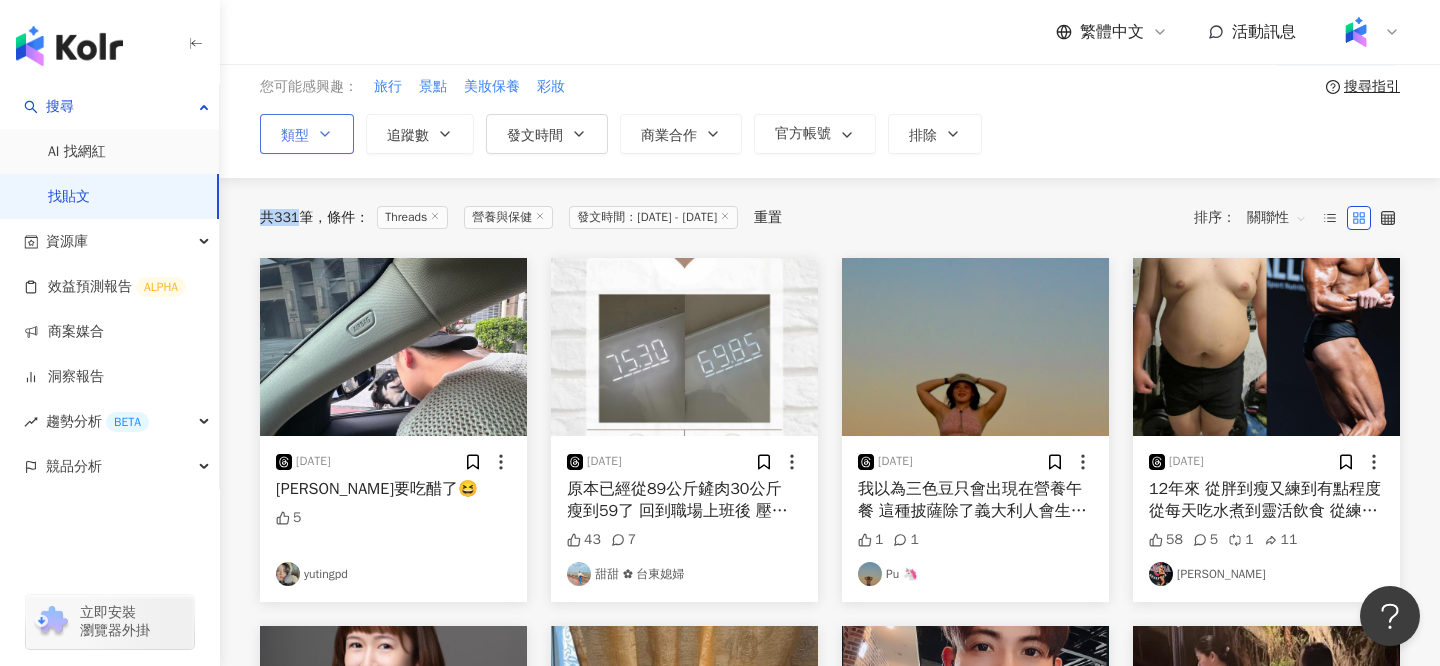 click on "共  331  筆" at bounding box center (286, 218) 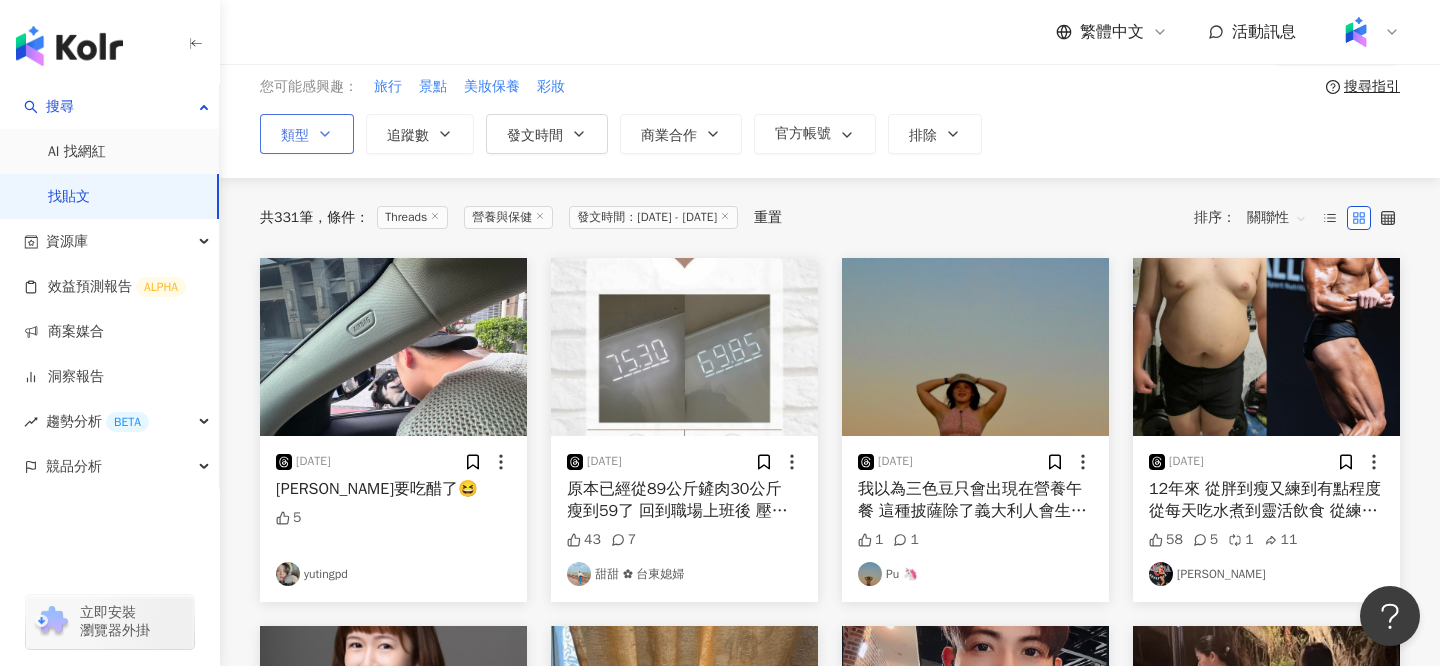 click on "331" at bounding box center (286, 217) 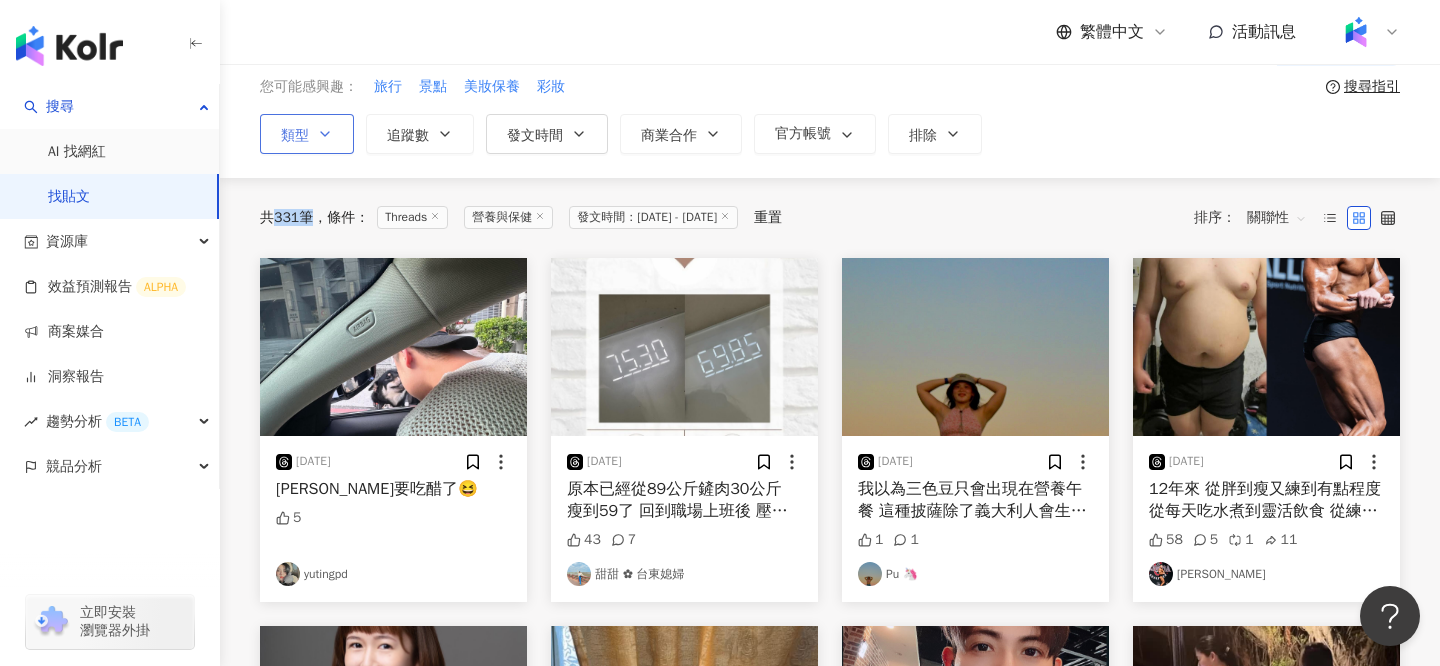 drag, startPoint x: 280, startPoint y: 218, endPoint x: 299, endPoint y: 218, distance: 19 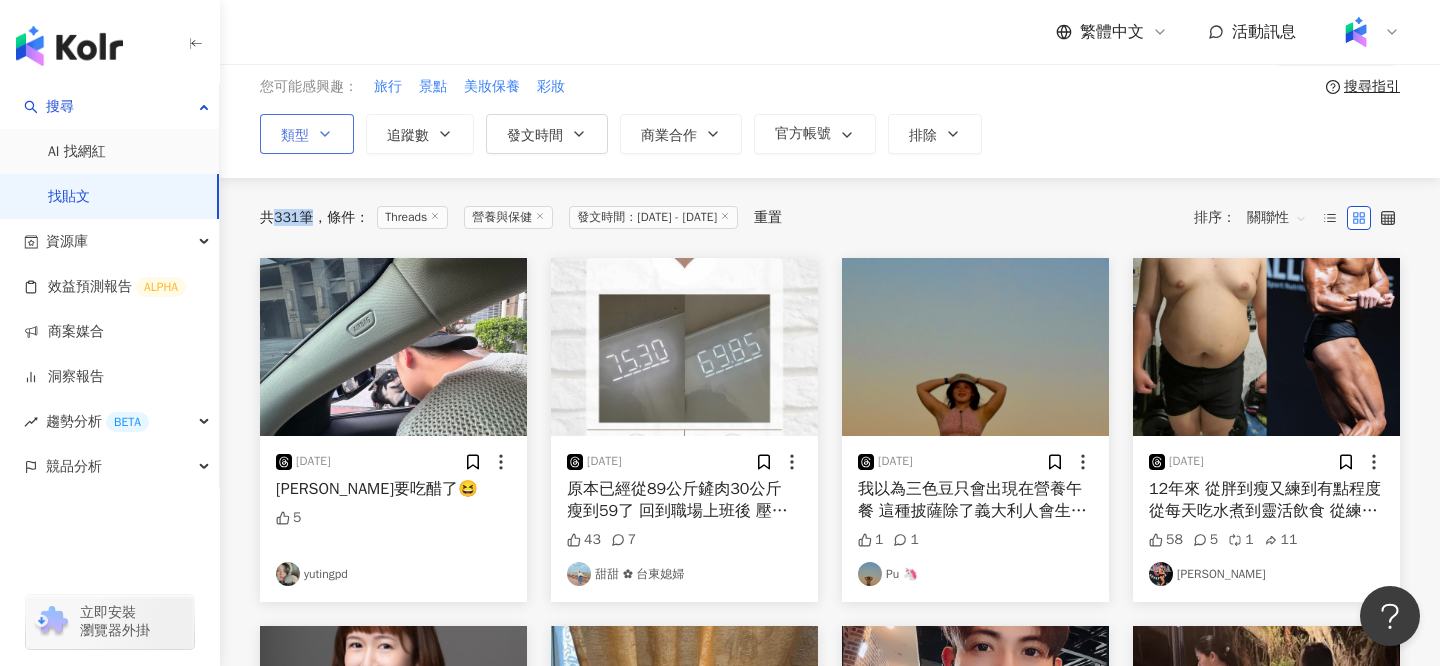 click on "331" at bounding box center (286, 217) 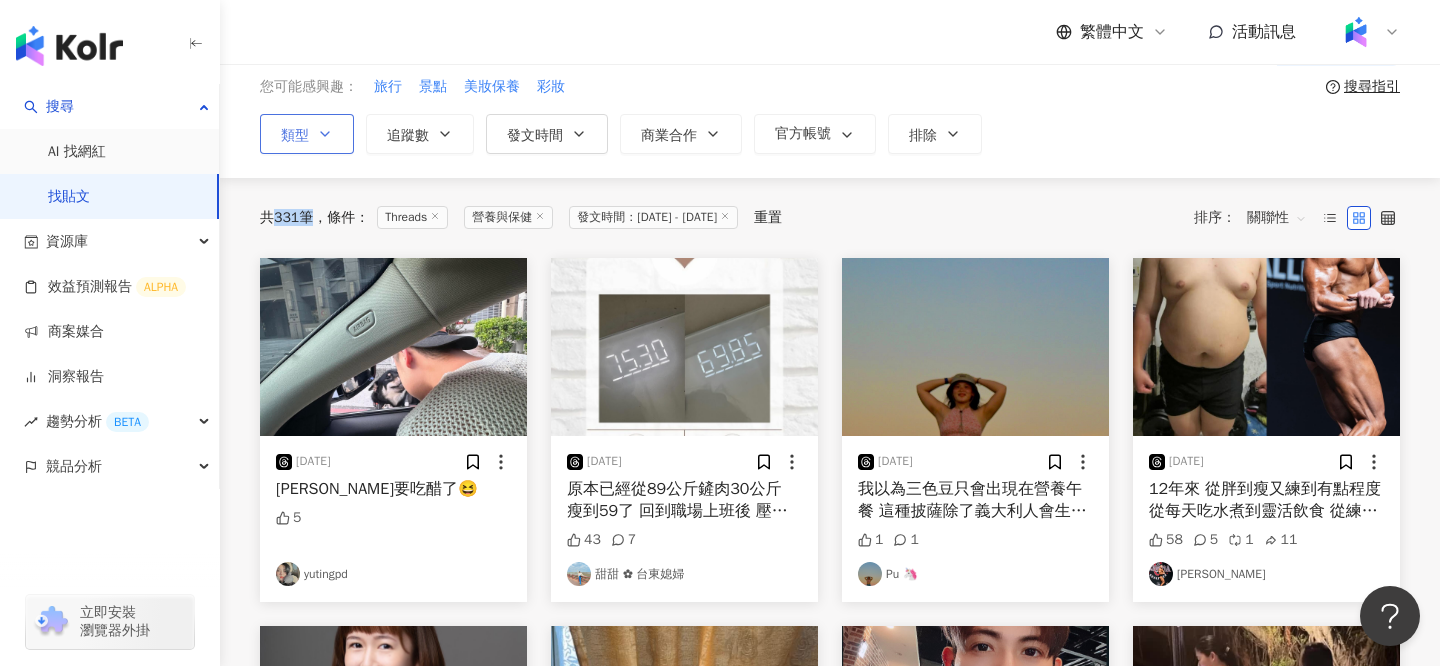 scroll, scrollTop: 0, scrollLeft: 0, axis: both 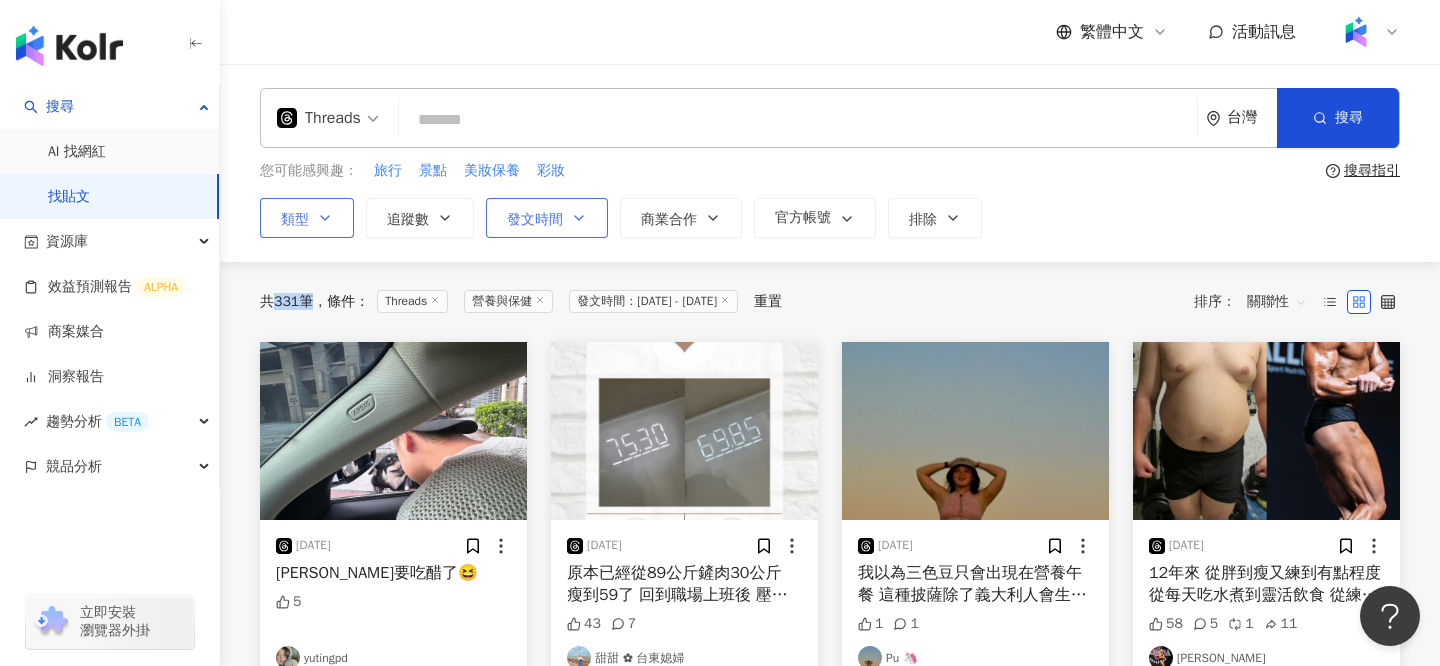click on "發文時間" at bounding box center [547, 218] 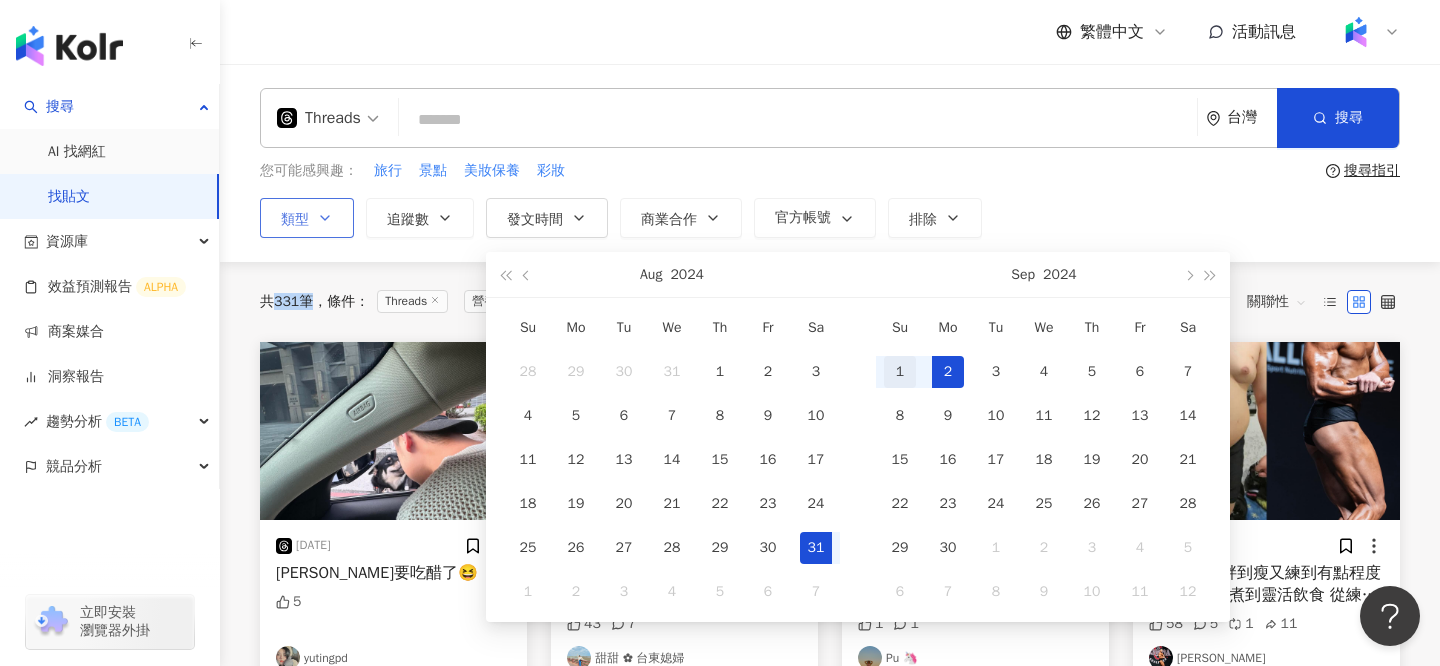 type on "**********" 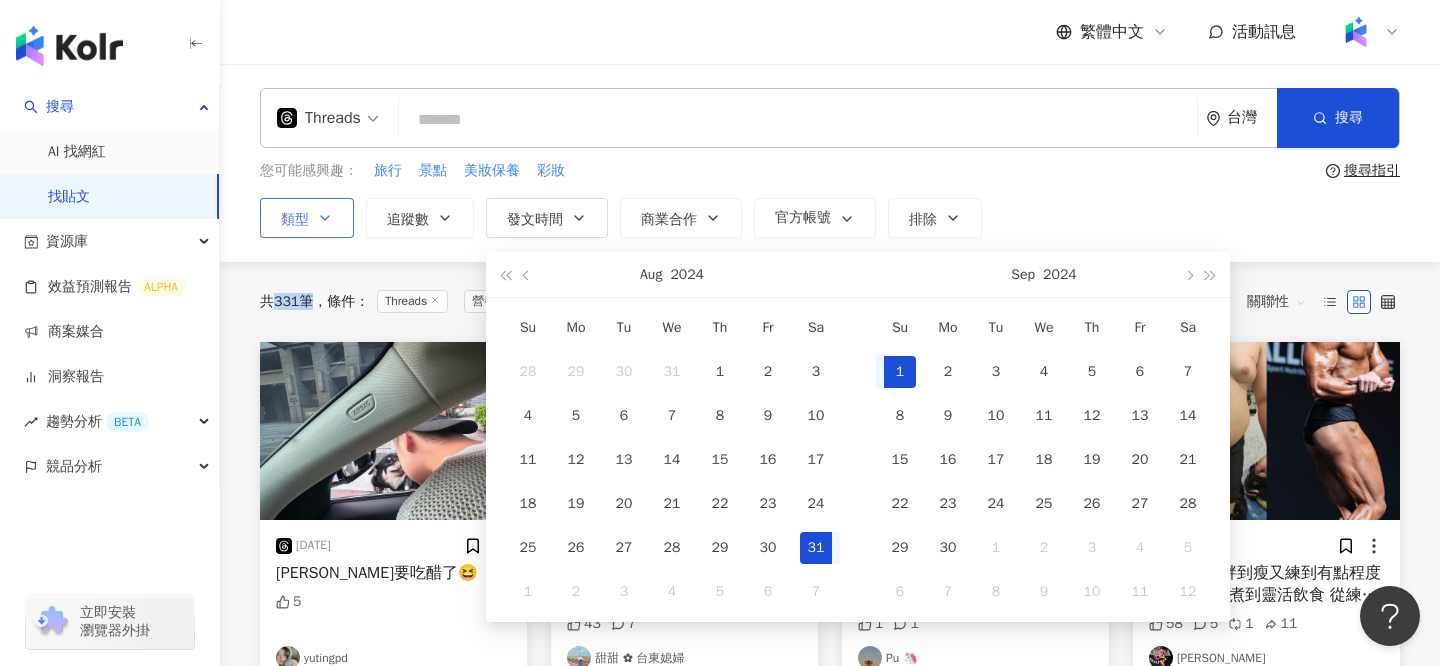 click on "1" at bounding box center [900, 372] 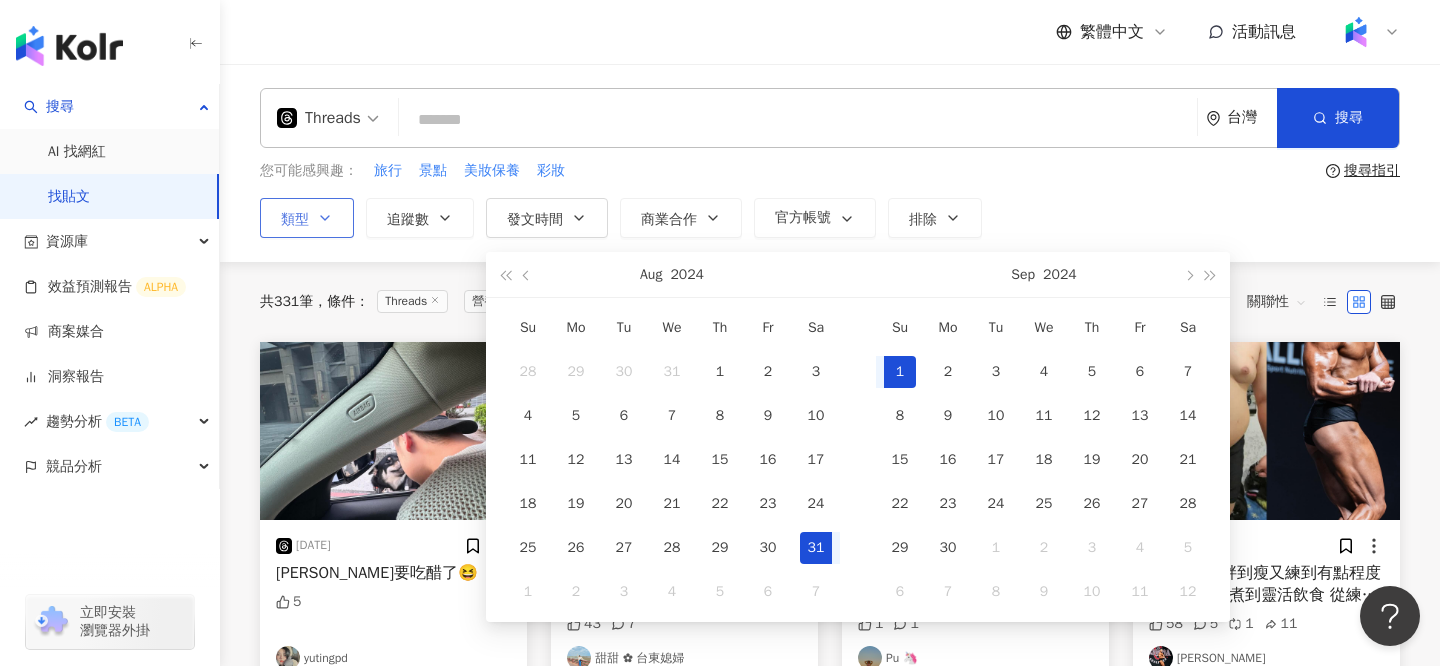 scroll, scrollTop: 0, scrollLeft: 51, axis: horizontal 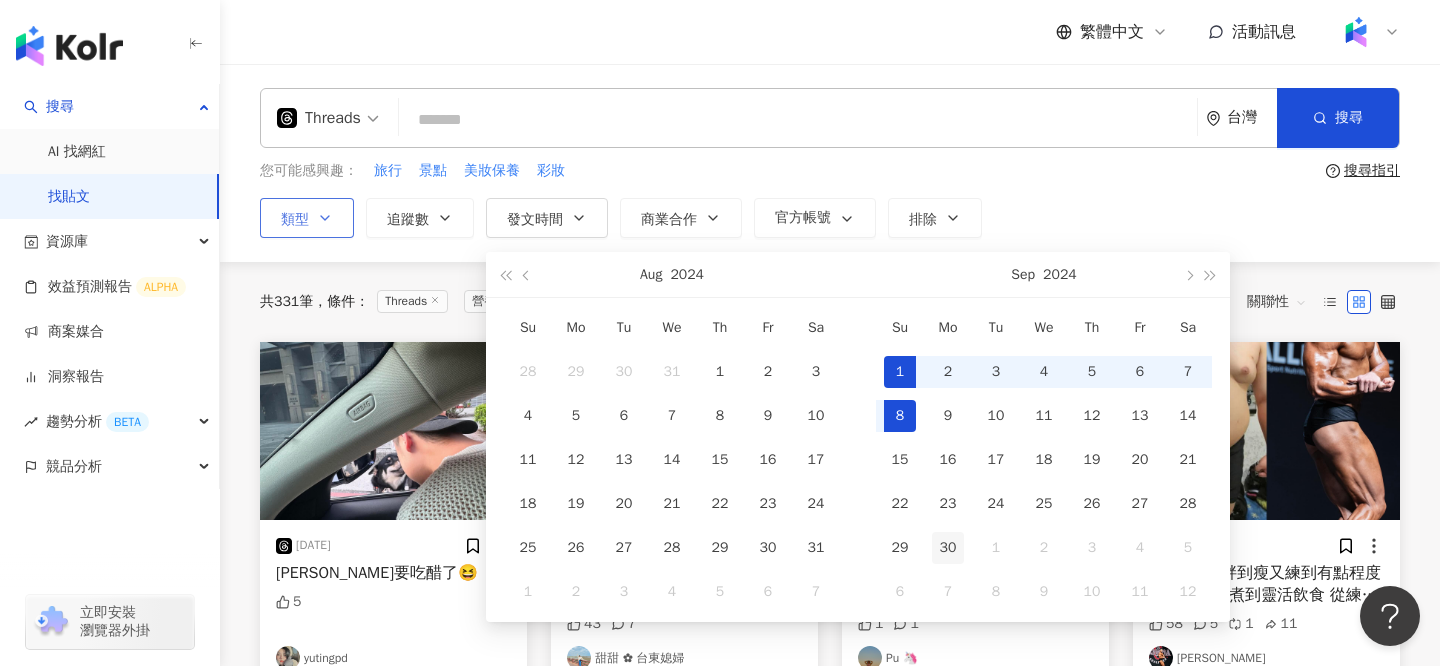 type on "**********" 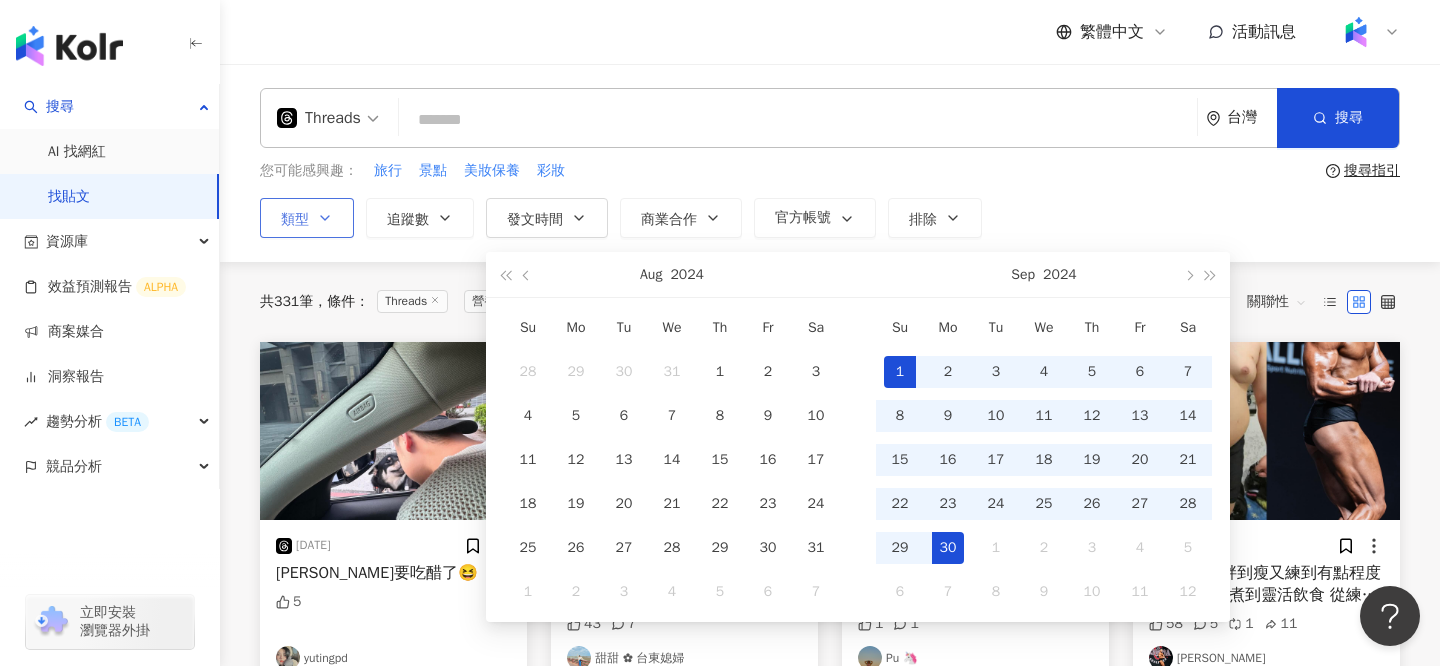 click on "30" at bounding box center (948, 548) 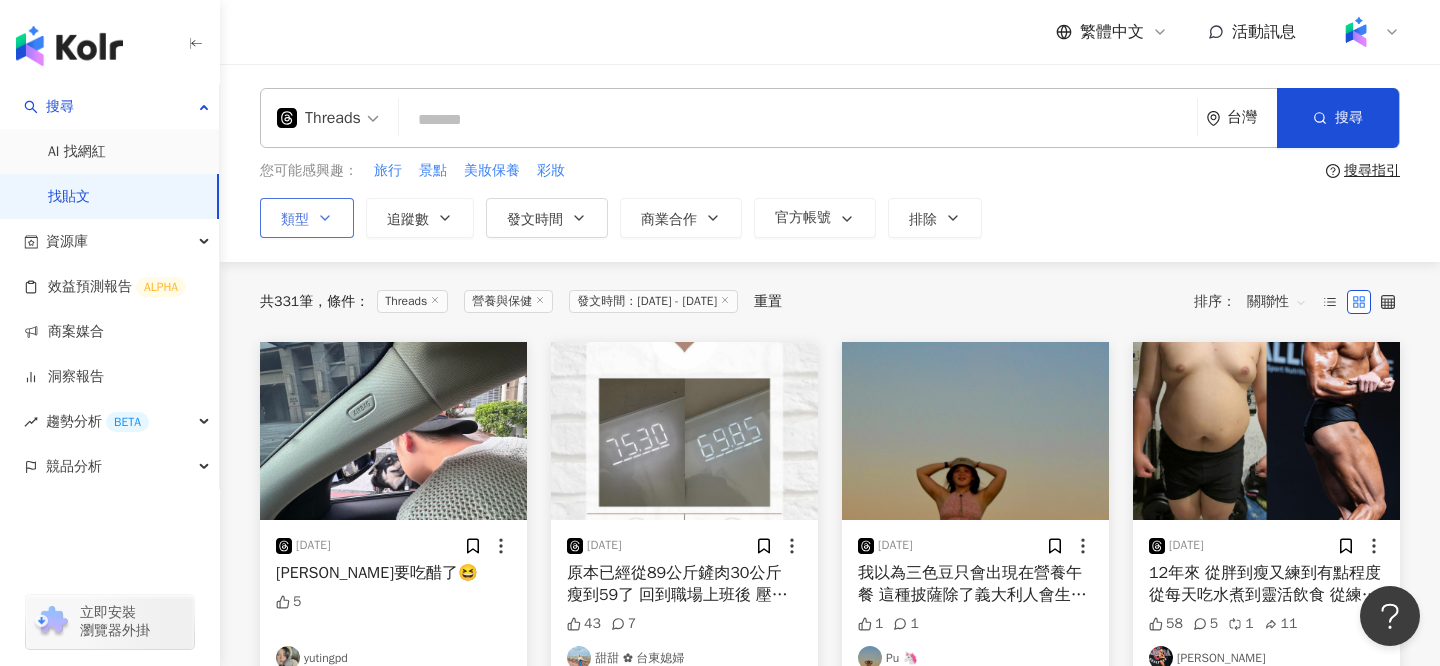 type on "**********" 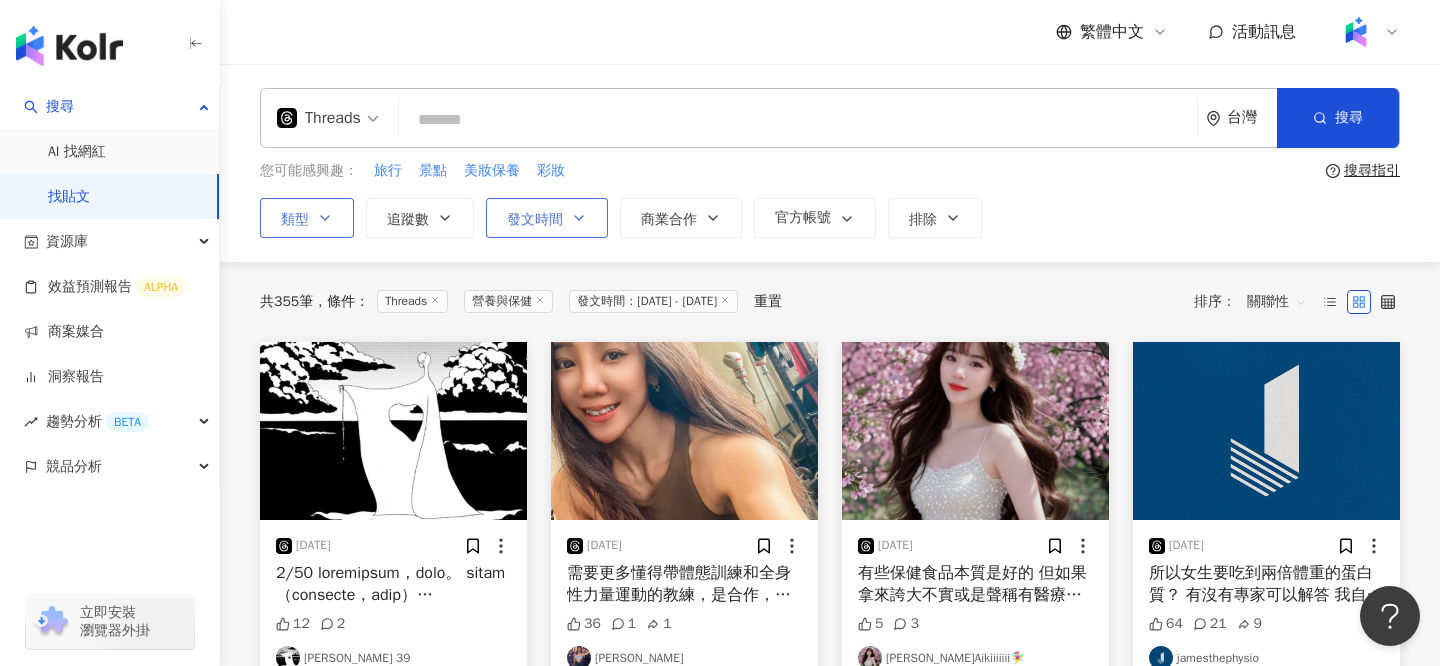 click on "發文時間" at bounding box center (547, 218) 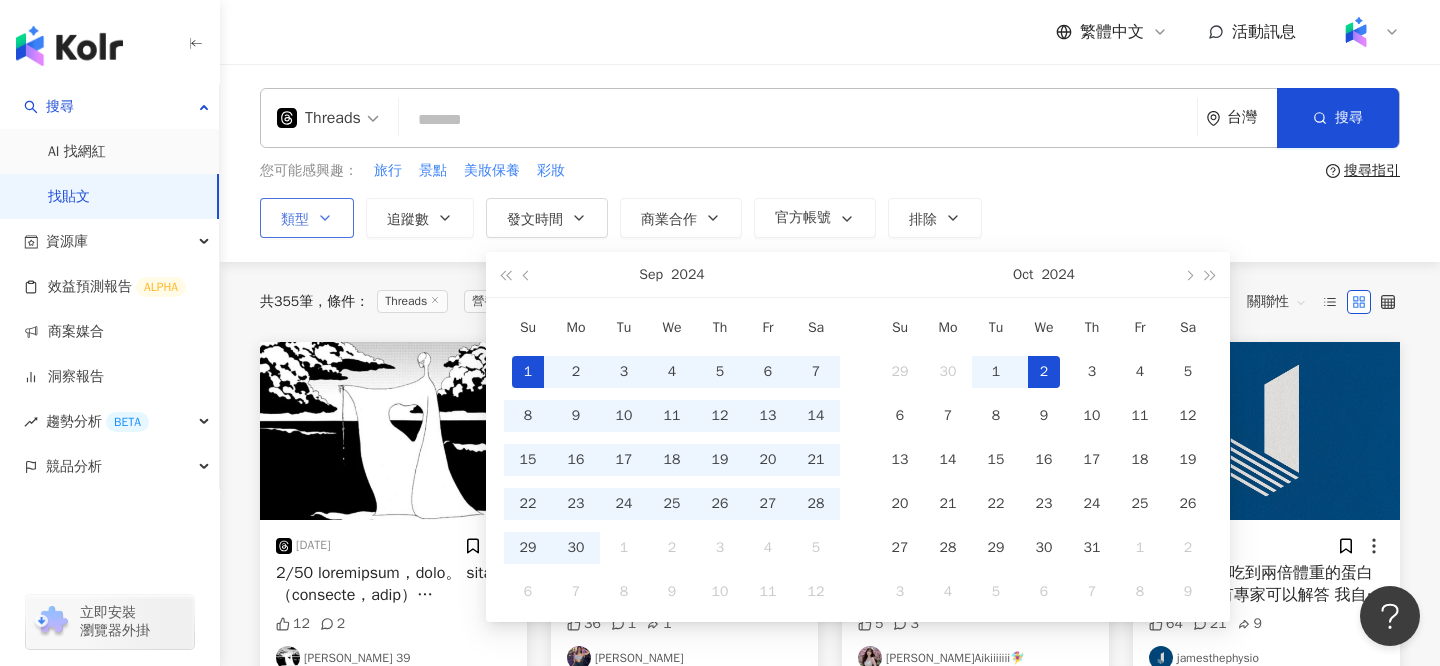 type on "**********" 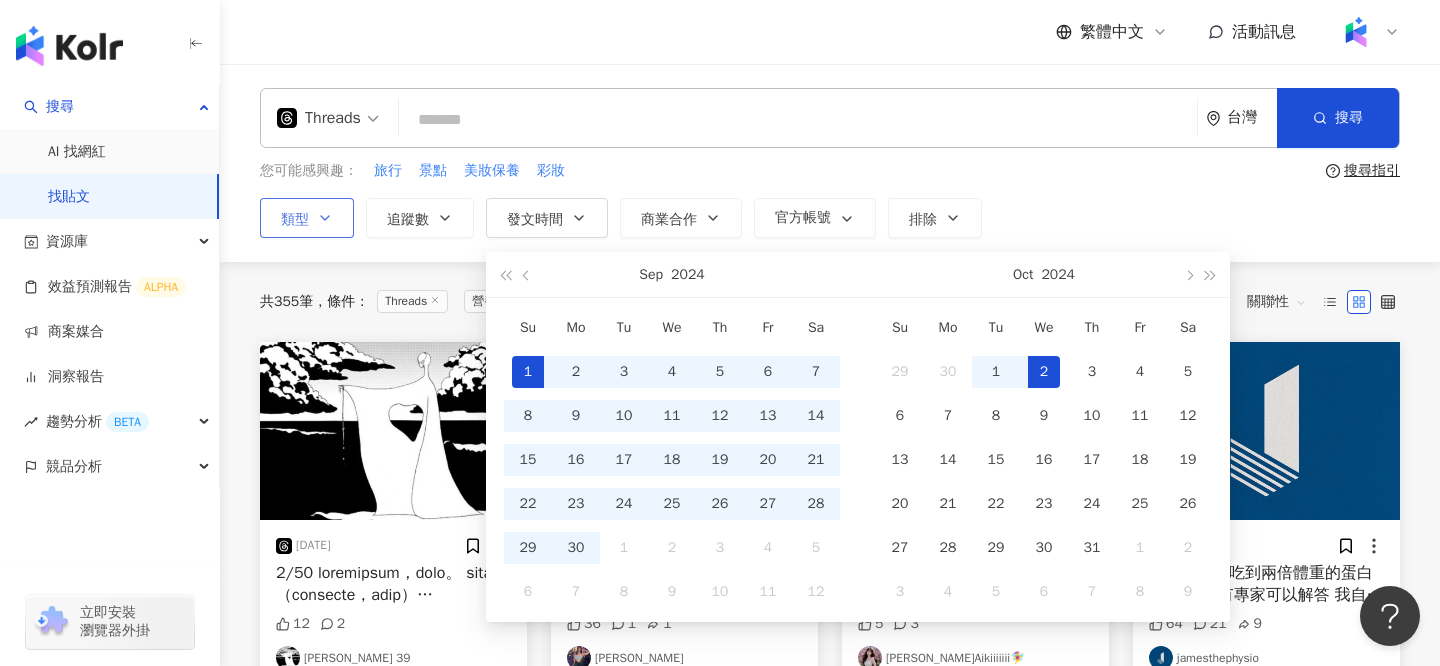 click on "2" at bounding box center (1044, 372) 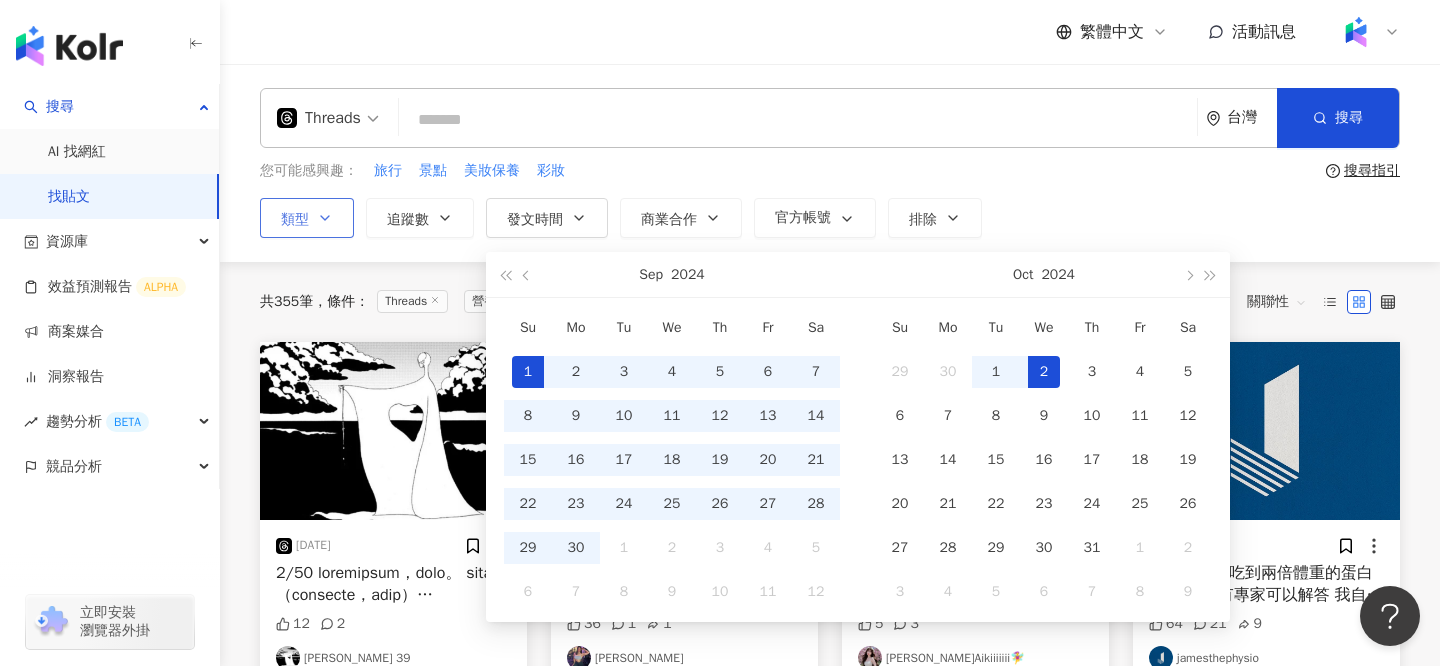 scroll, scrollTop: 0, scrollLeft: 51, axis: horizontal 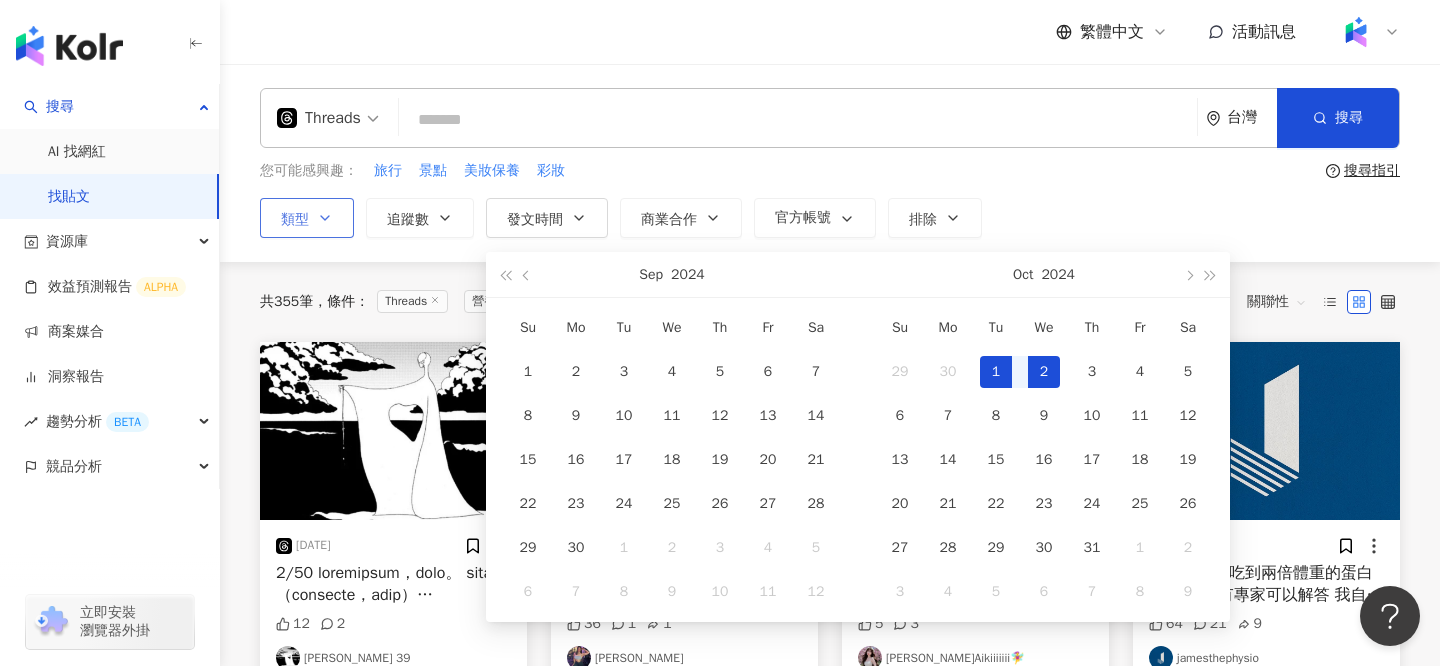 click on "1" at bounding box center [996, 372] 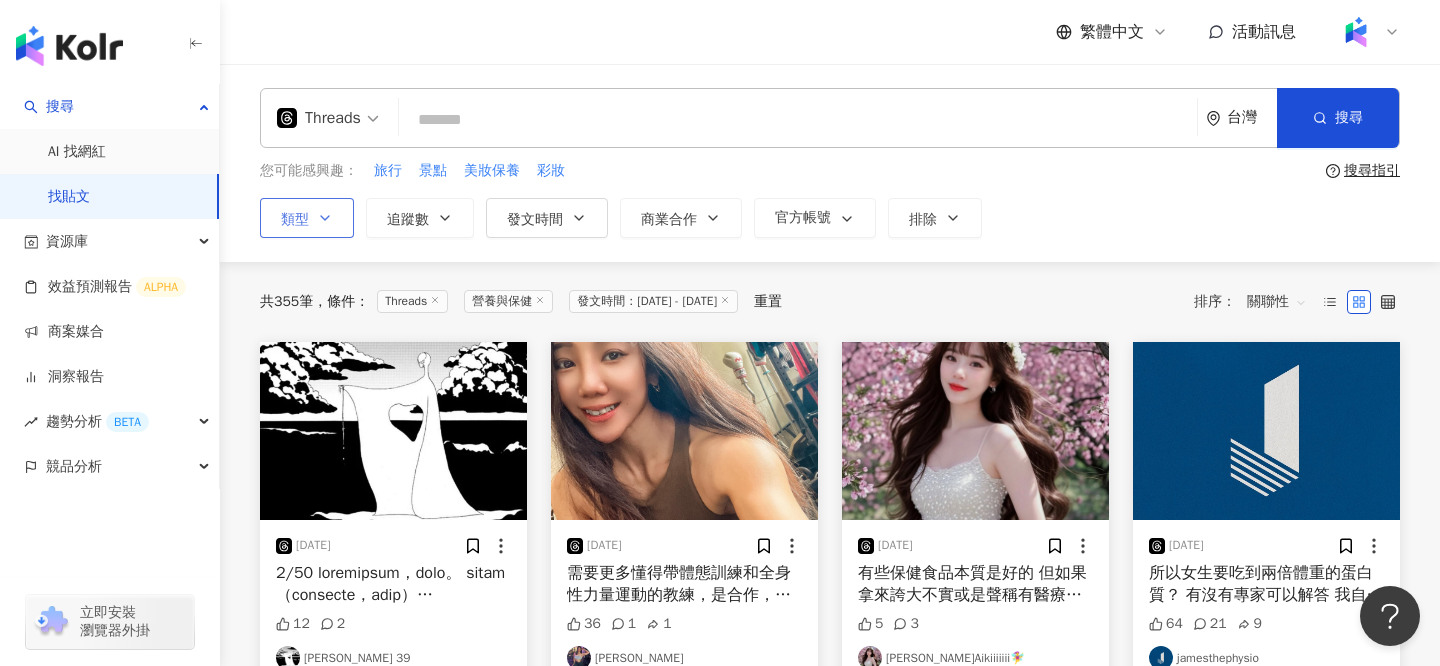 type on "**********" 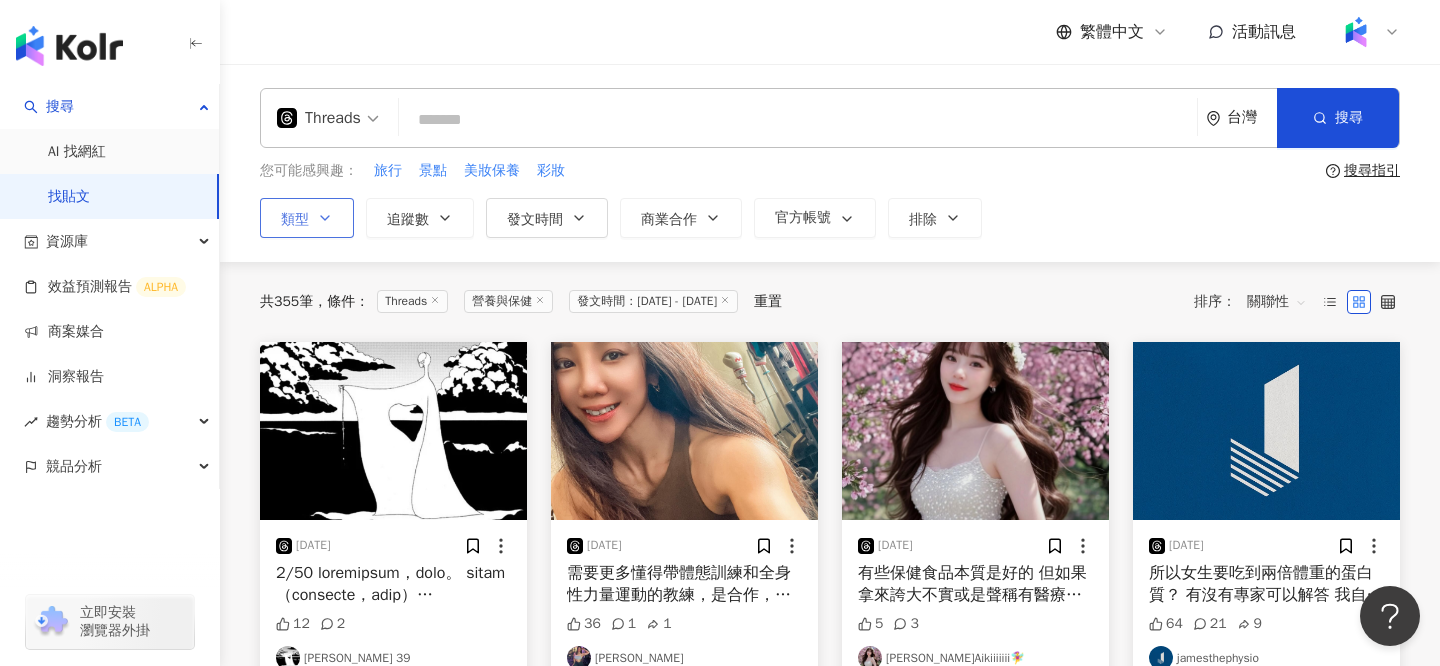 type on "**********" 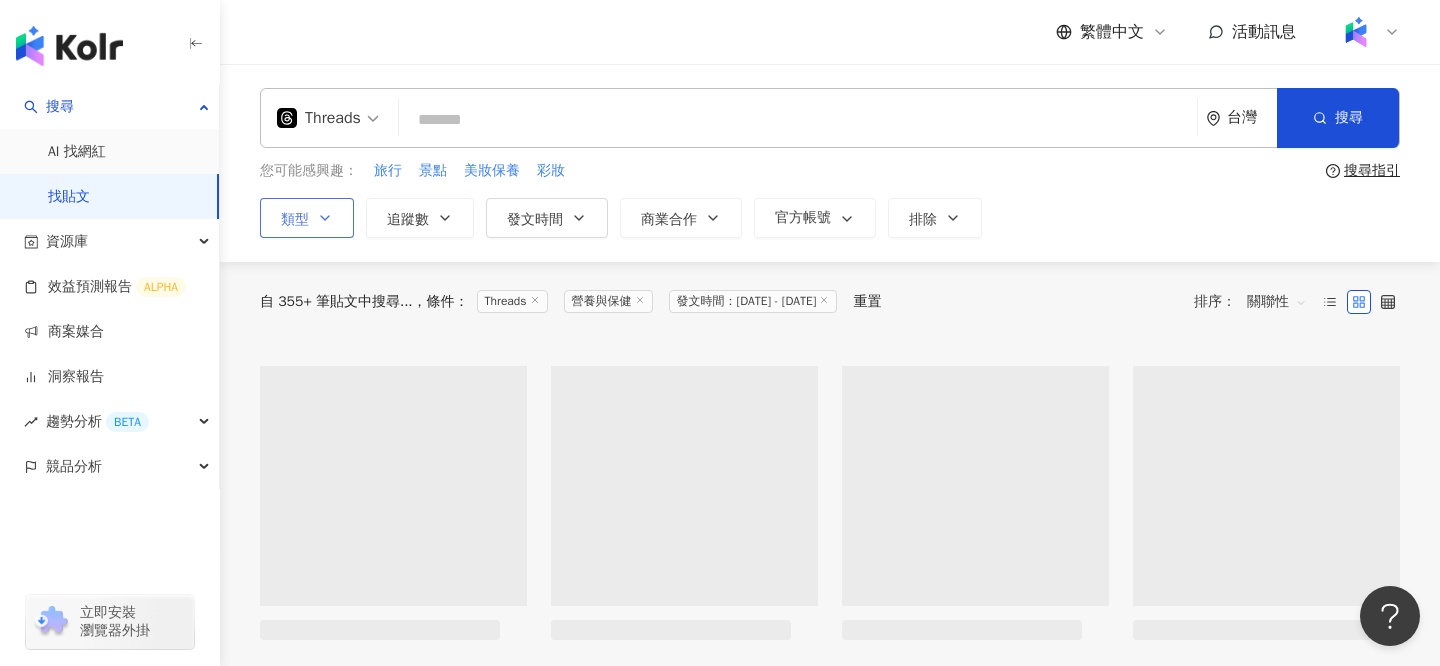 type on "**********" 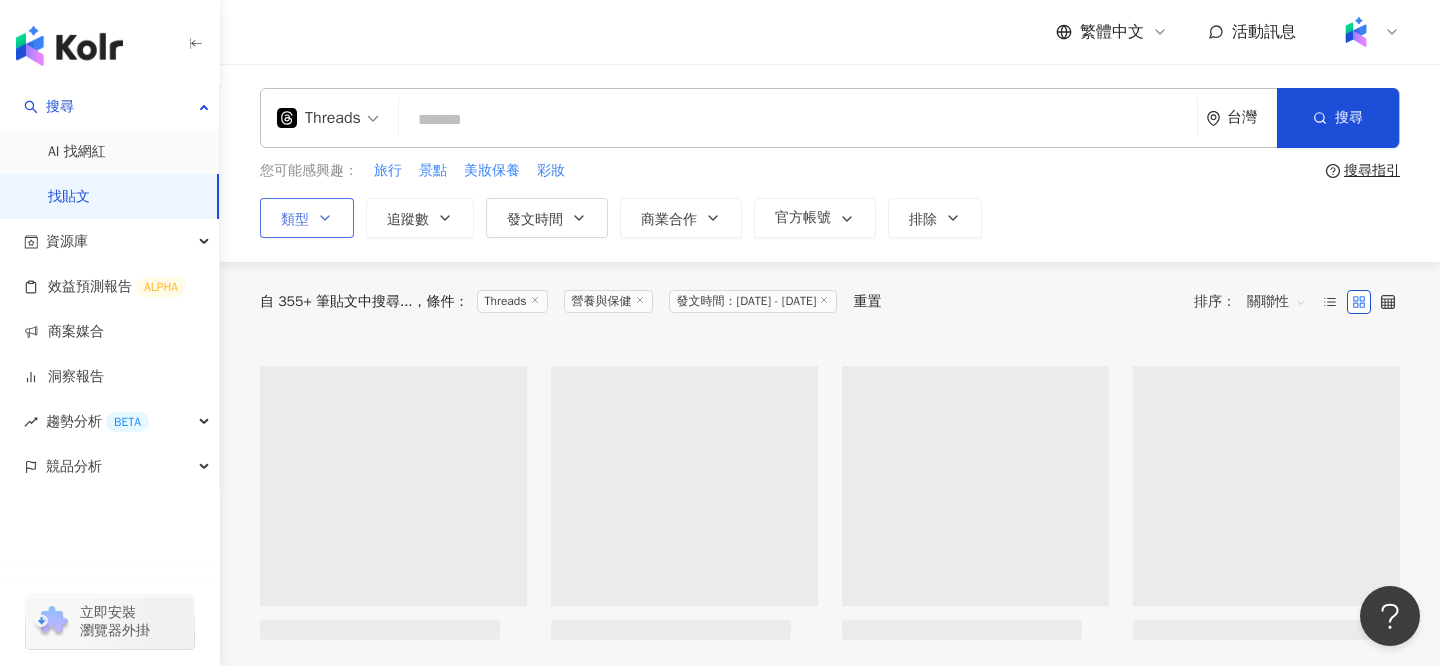 type on "**********" 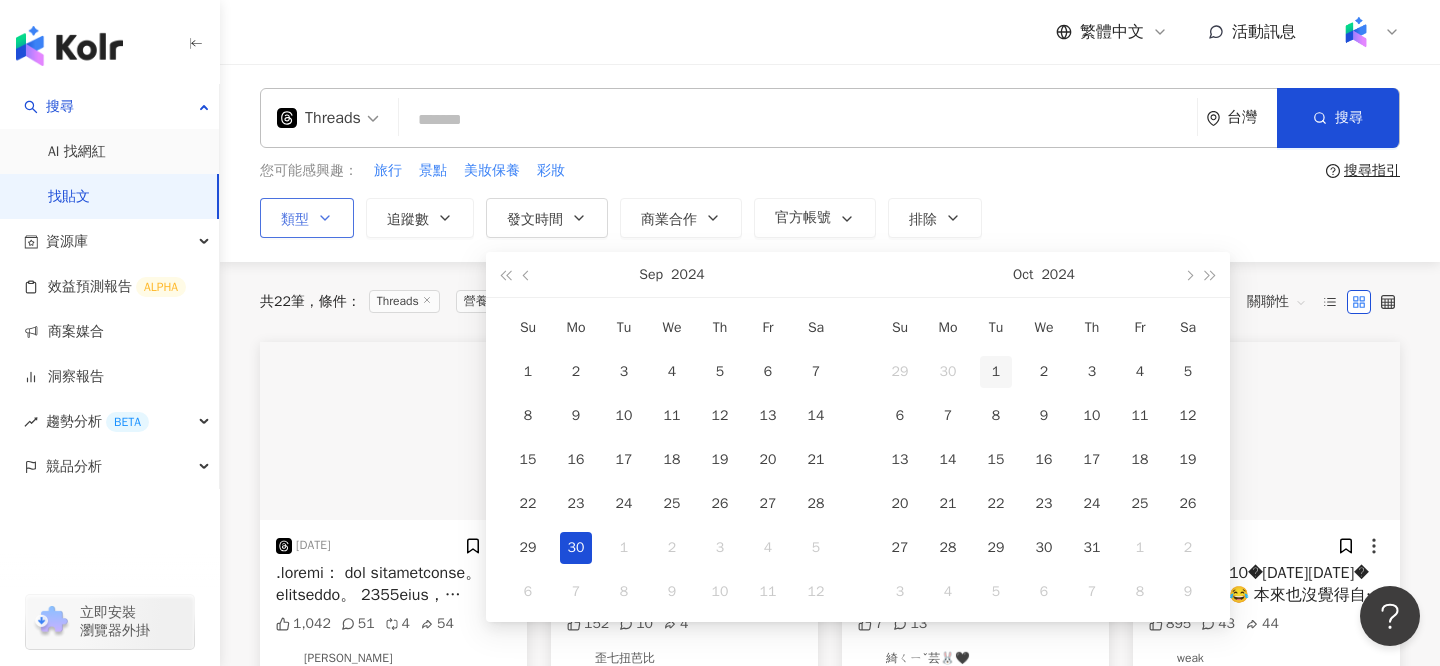 type on "**********" 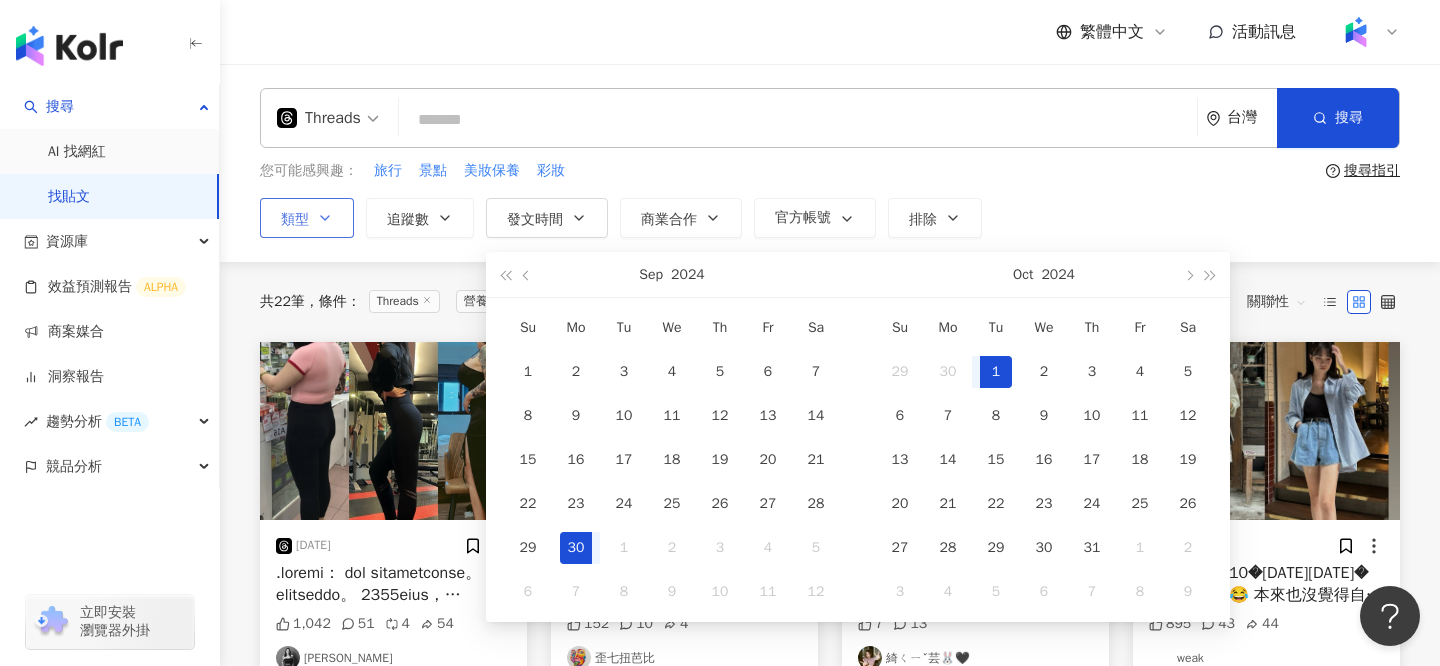 click on "1" at bounding box center (996, 372) 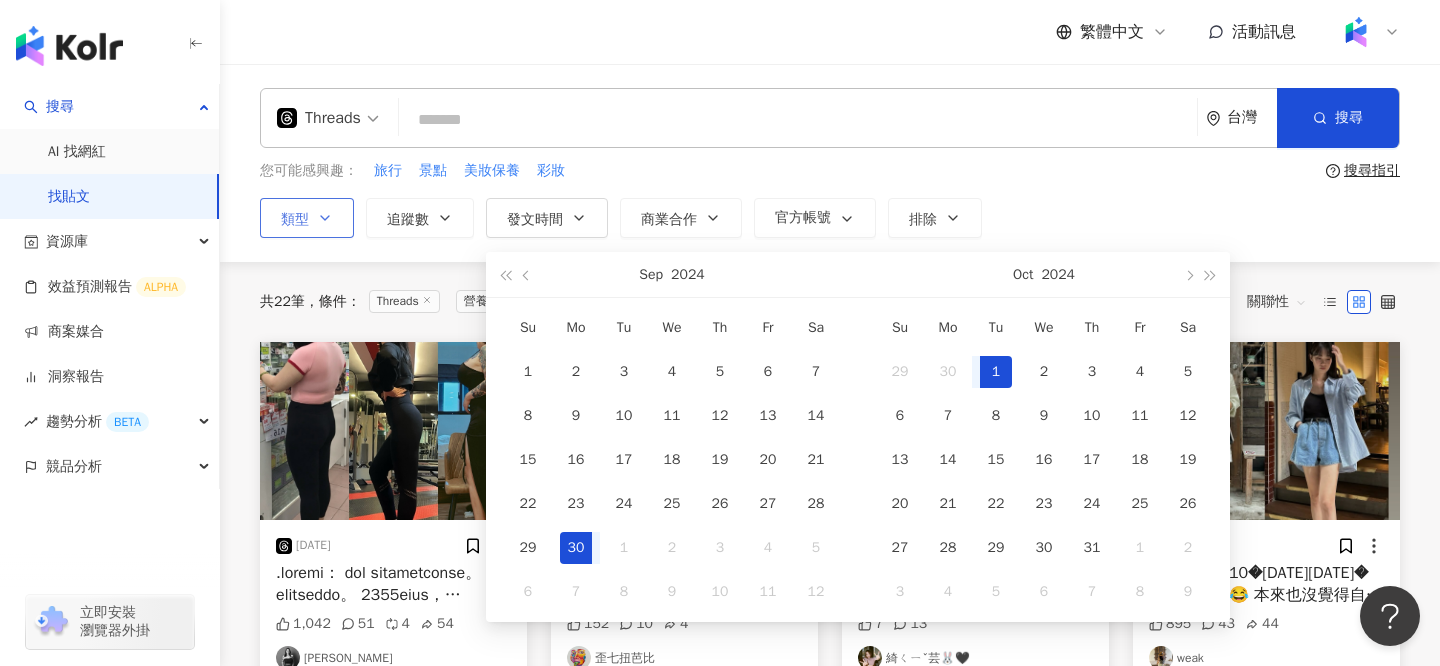 scroll, scrollTop: 0, scrollLeft: 51, axis: horizontal 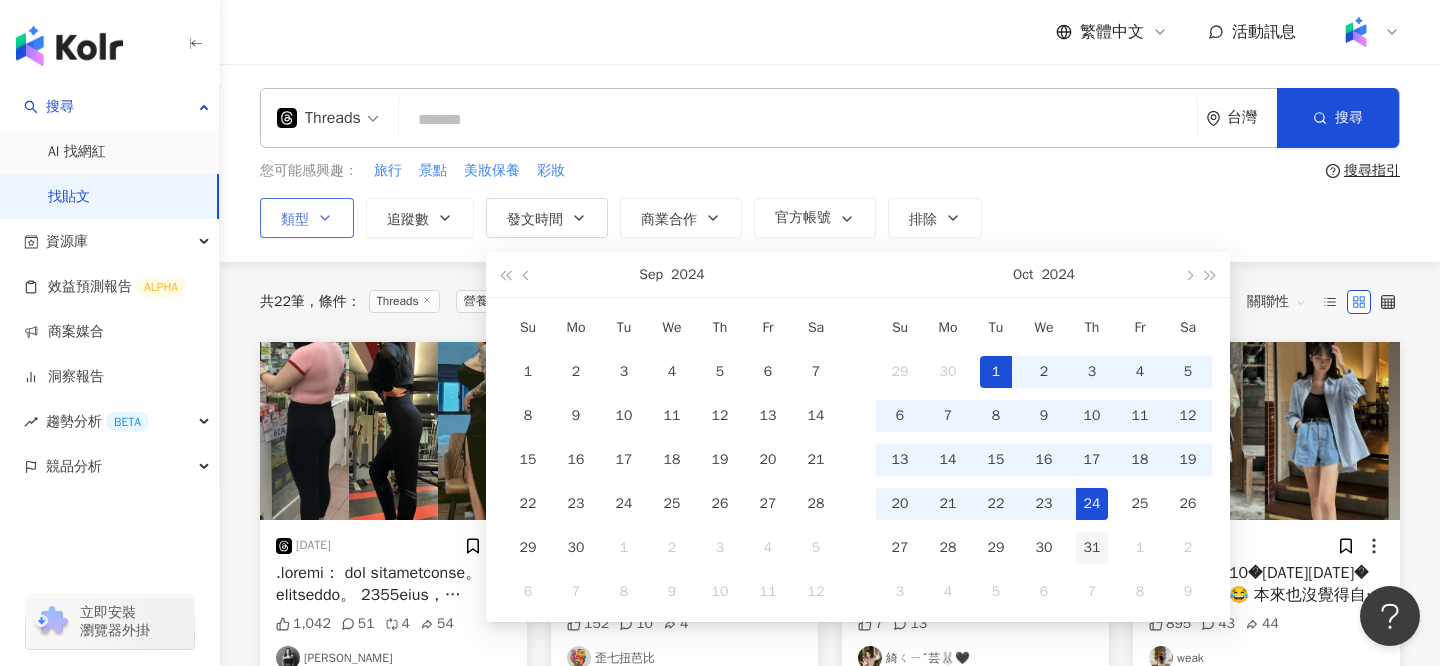 type on "**********" 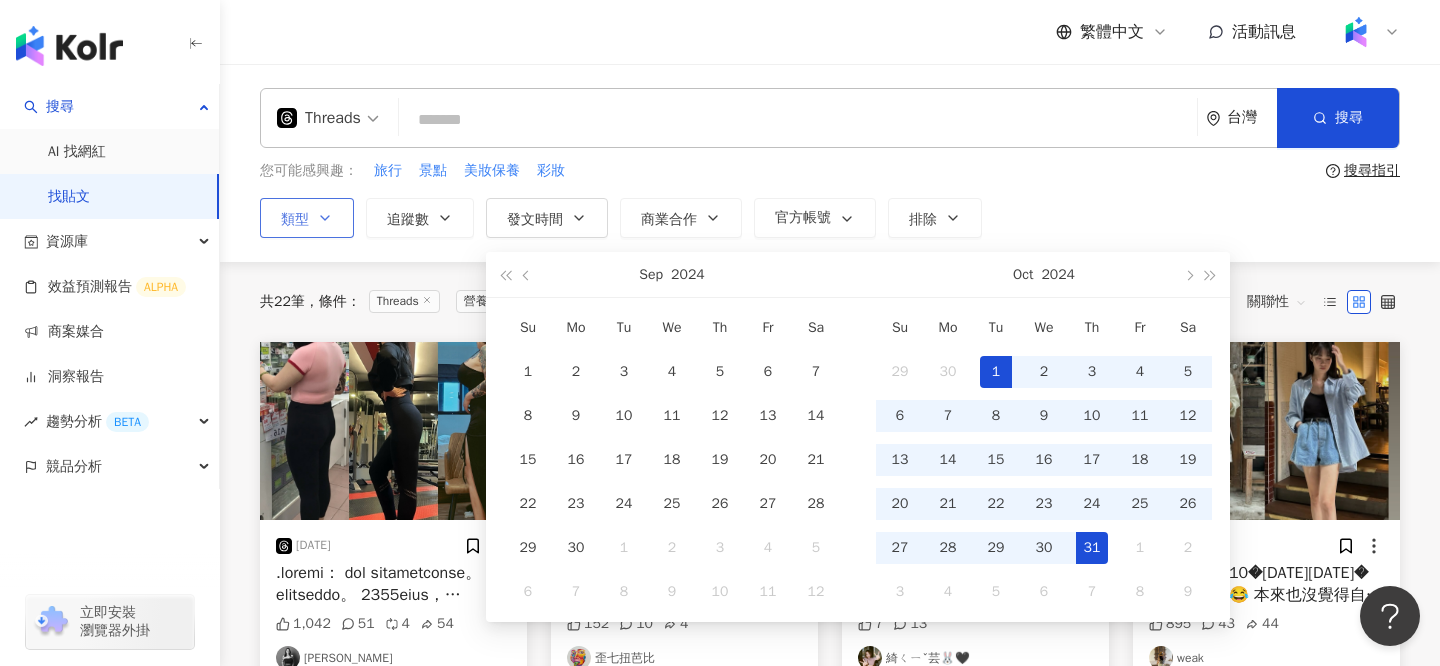 click on "31" at bounding box center [1092, 548] 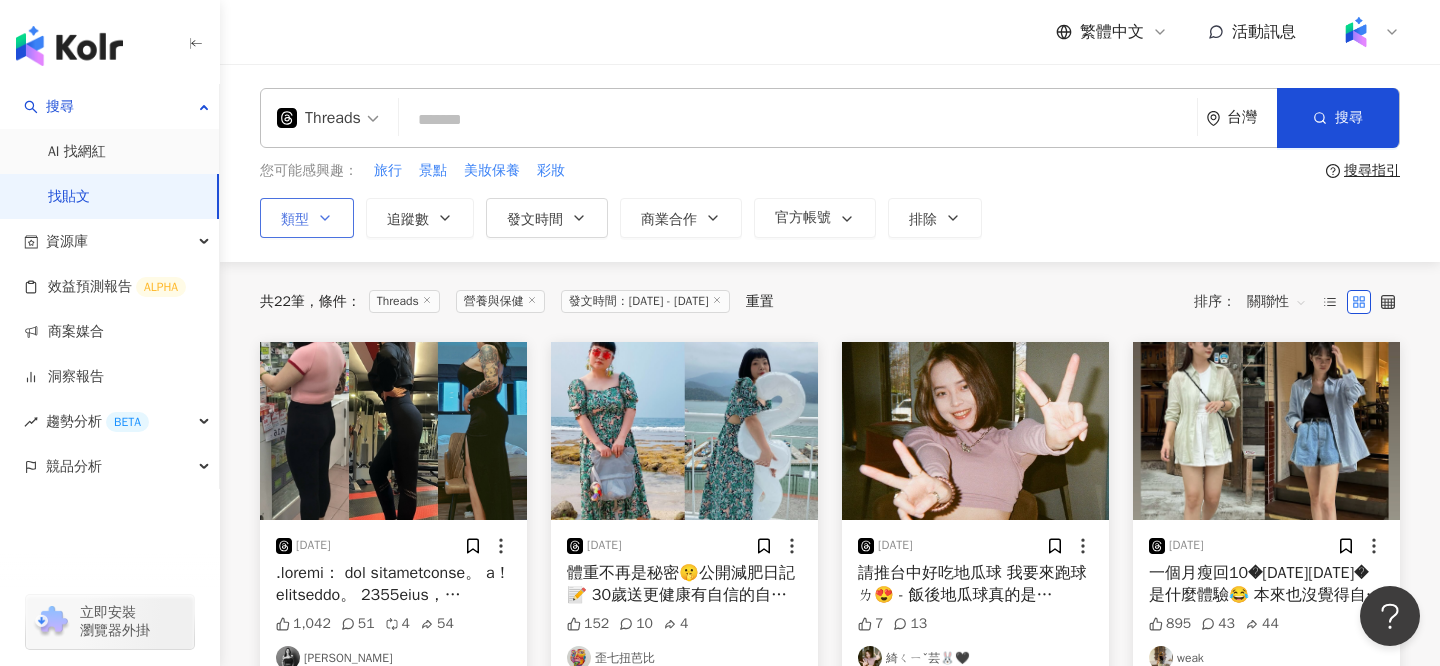 scroll, scrollTop: 0, scrollLeft: 0, axis: both 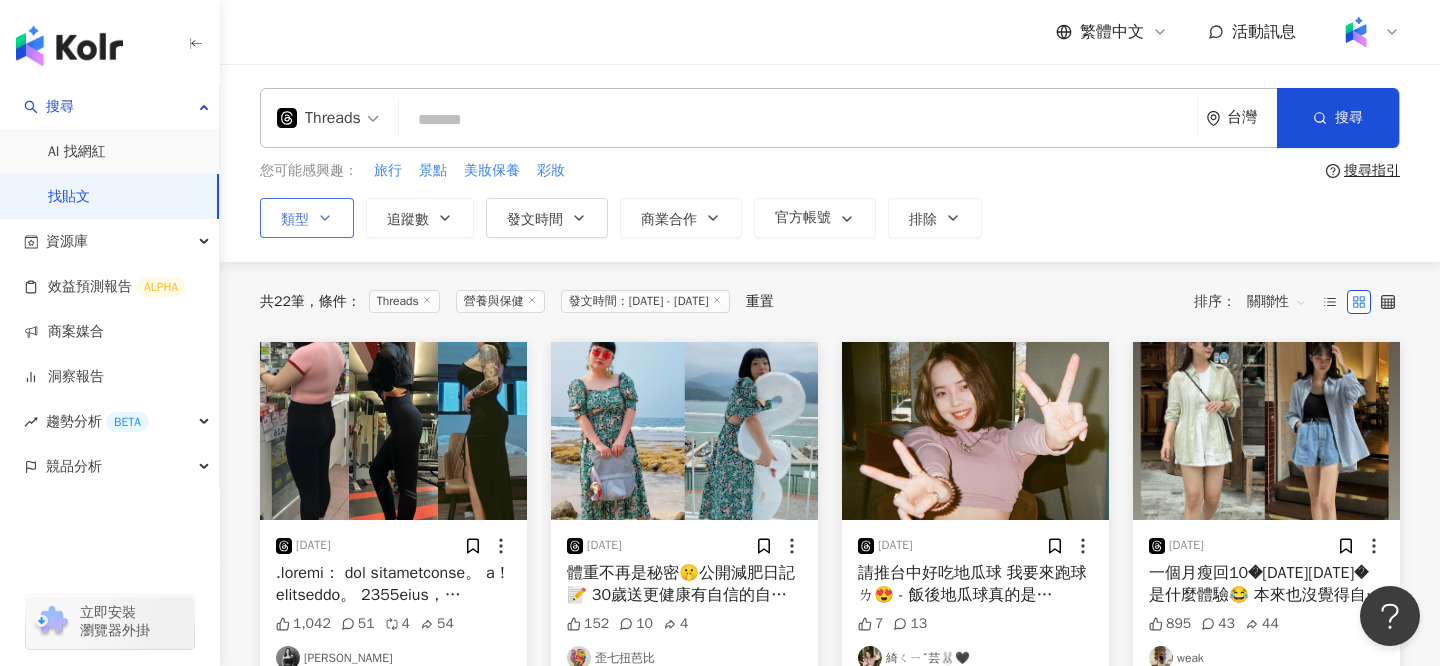 type on "**********" 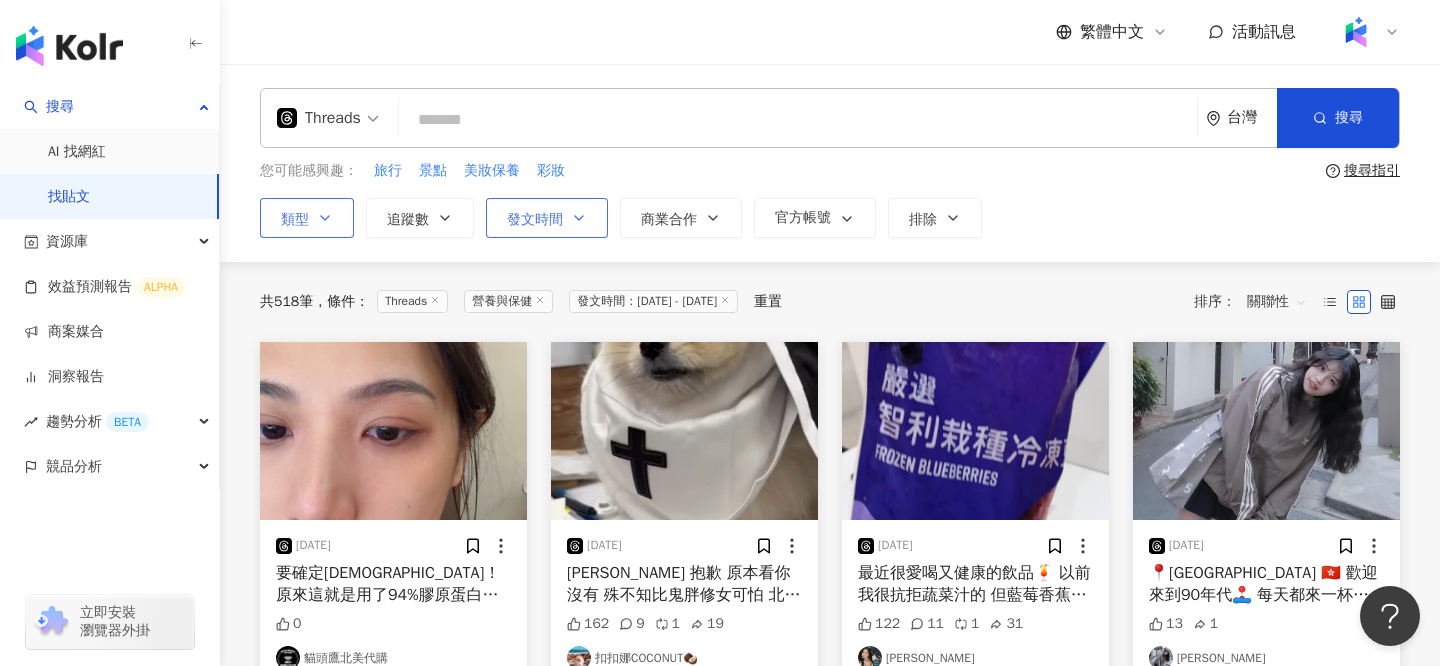 click on "發文時間" at bounding box center (547, 218) 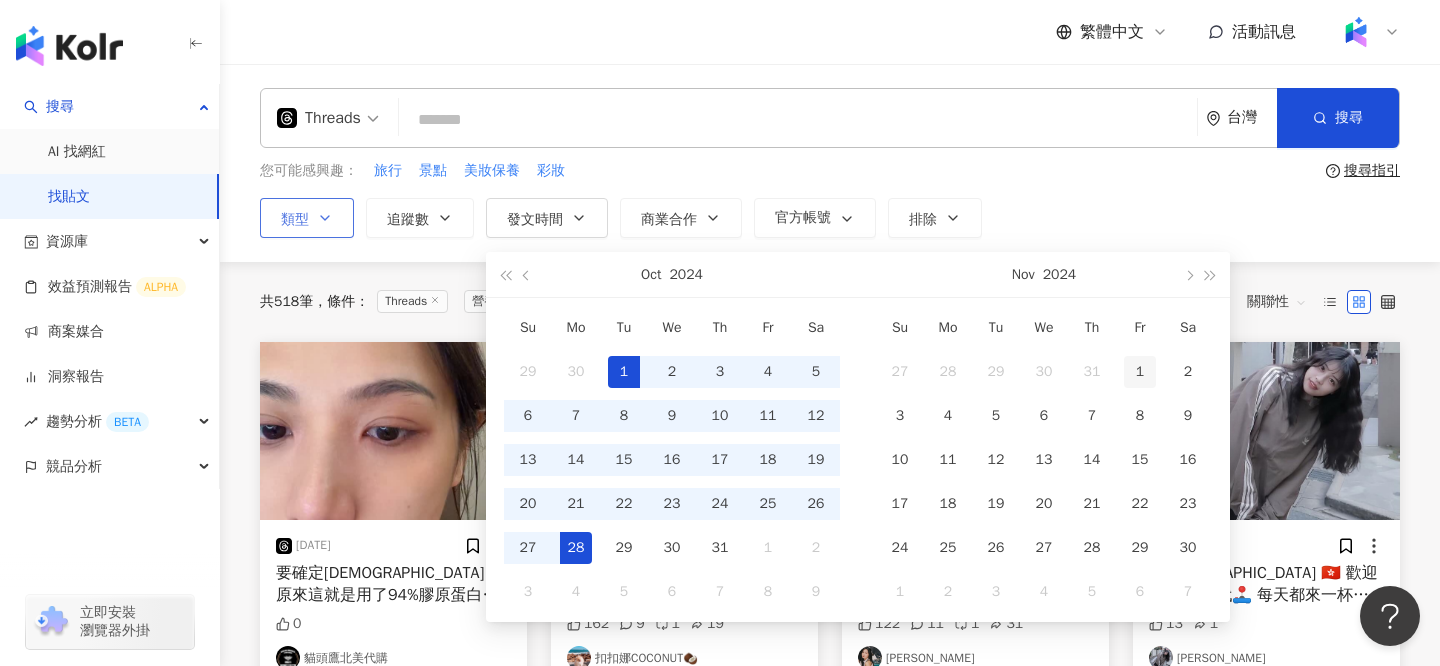 type on "**********" 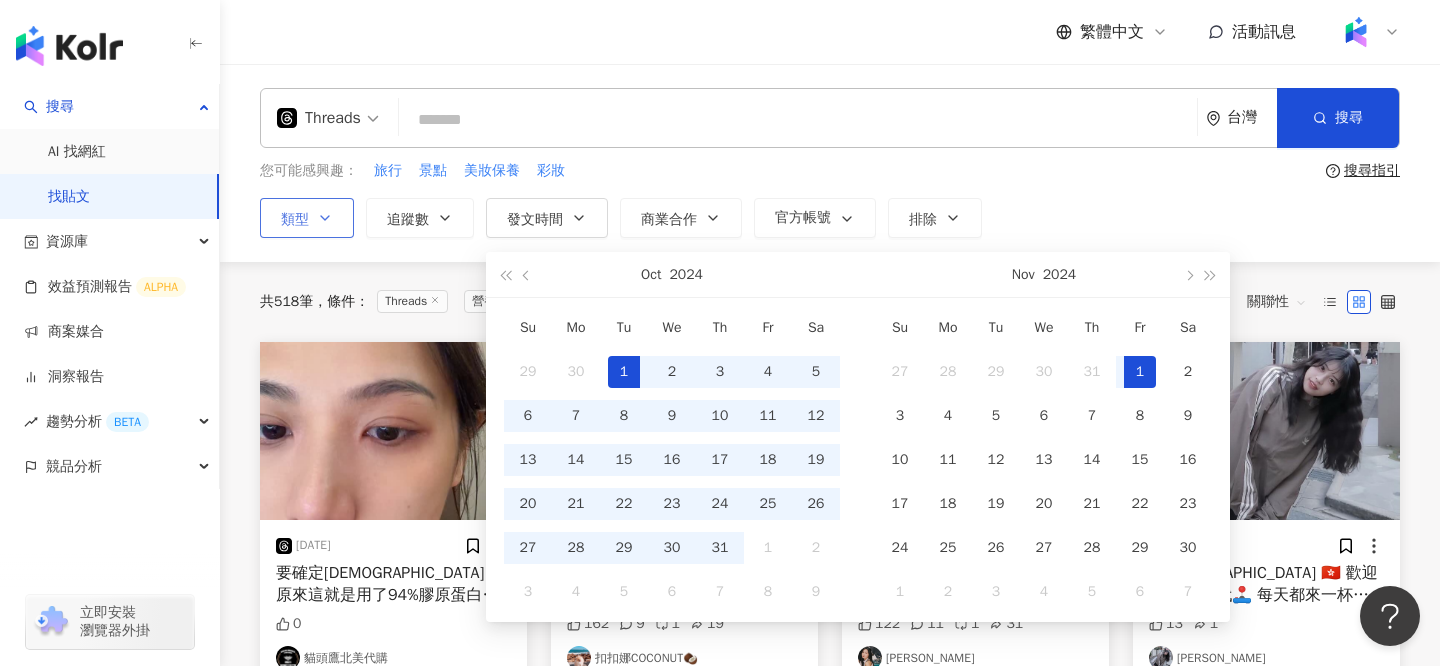 click on "1" at bounding box center [1140, 372] 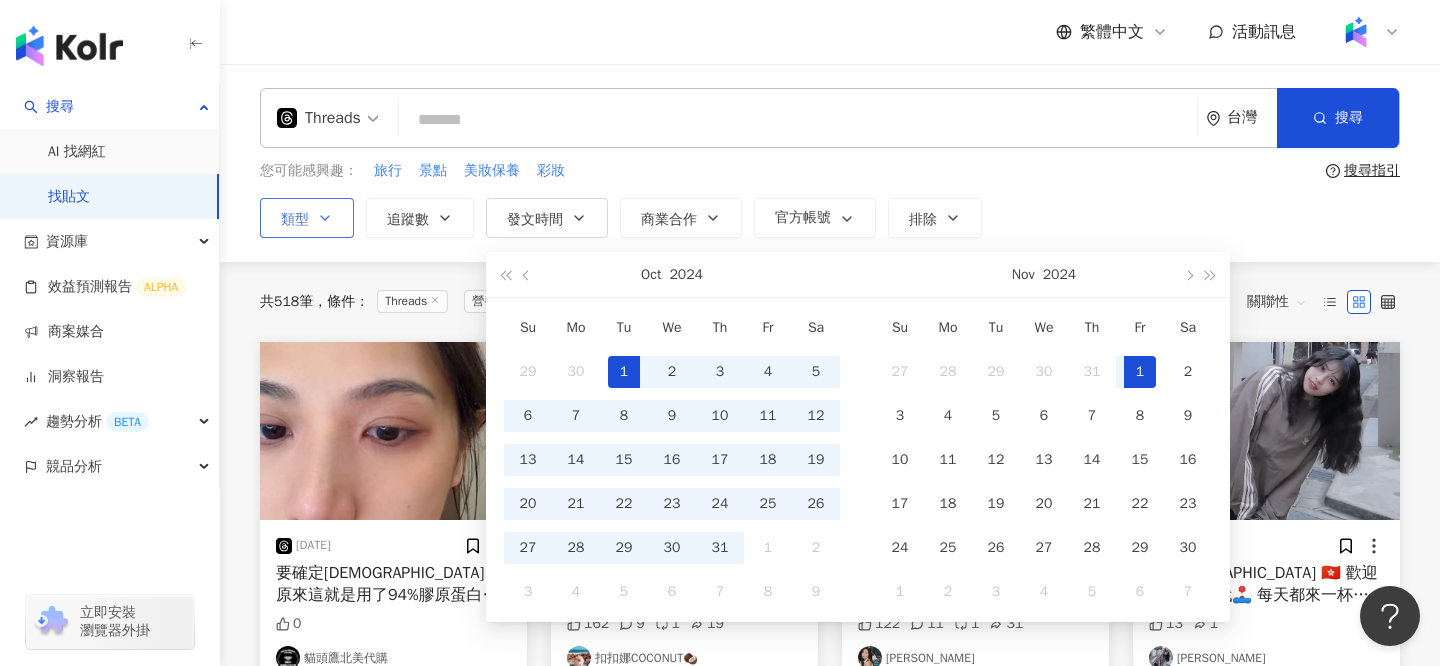 scroll, scrollTop: 0, scrollLeft: 51, axis: horizontal 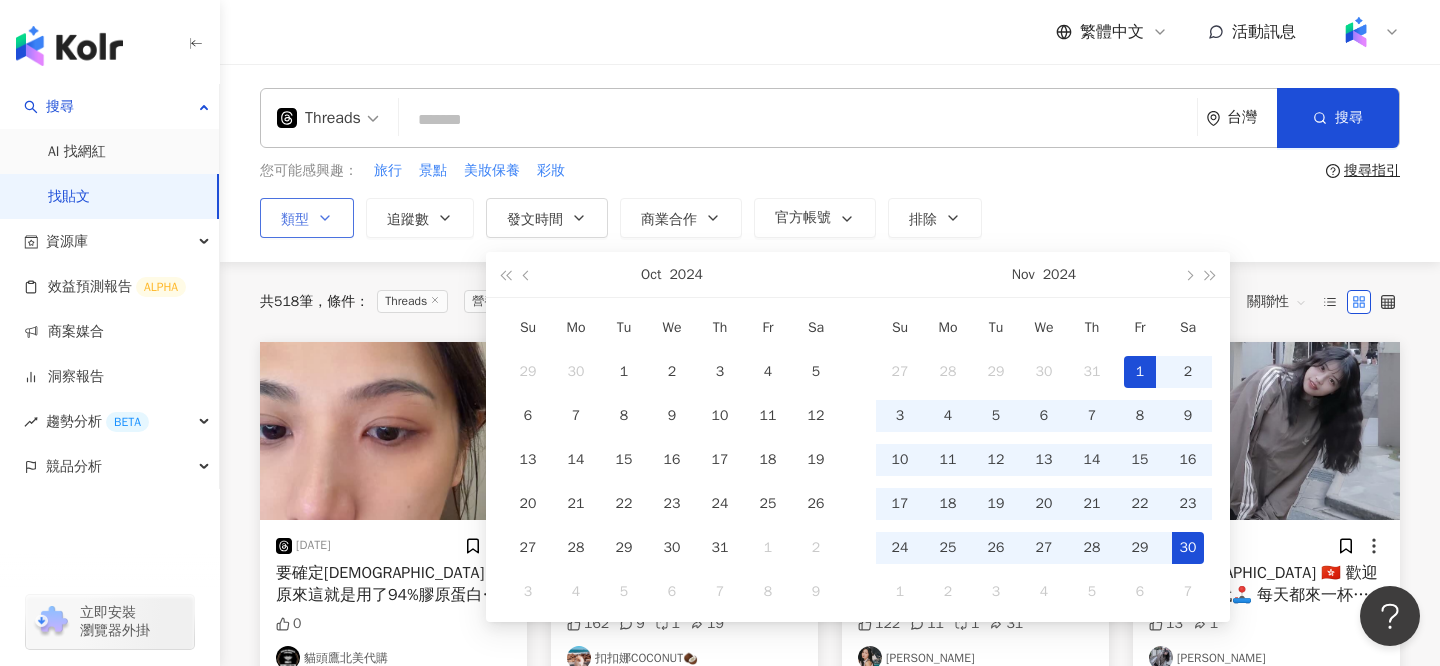 click on "30" at bounding box center (1188, 548) 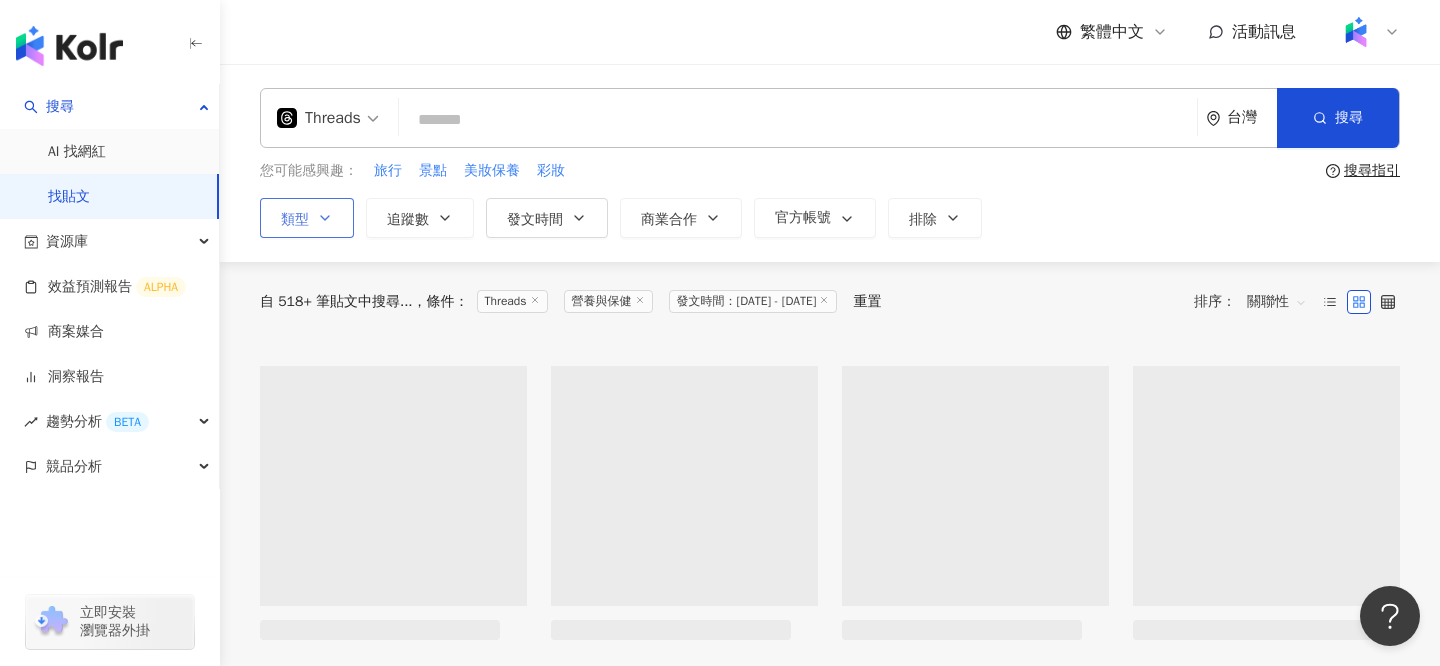 type on "**********" 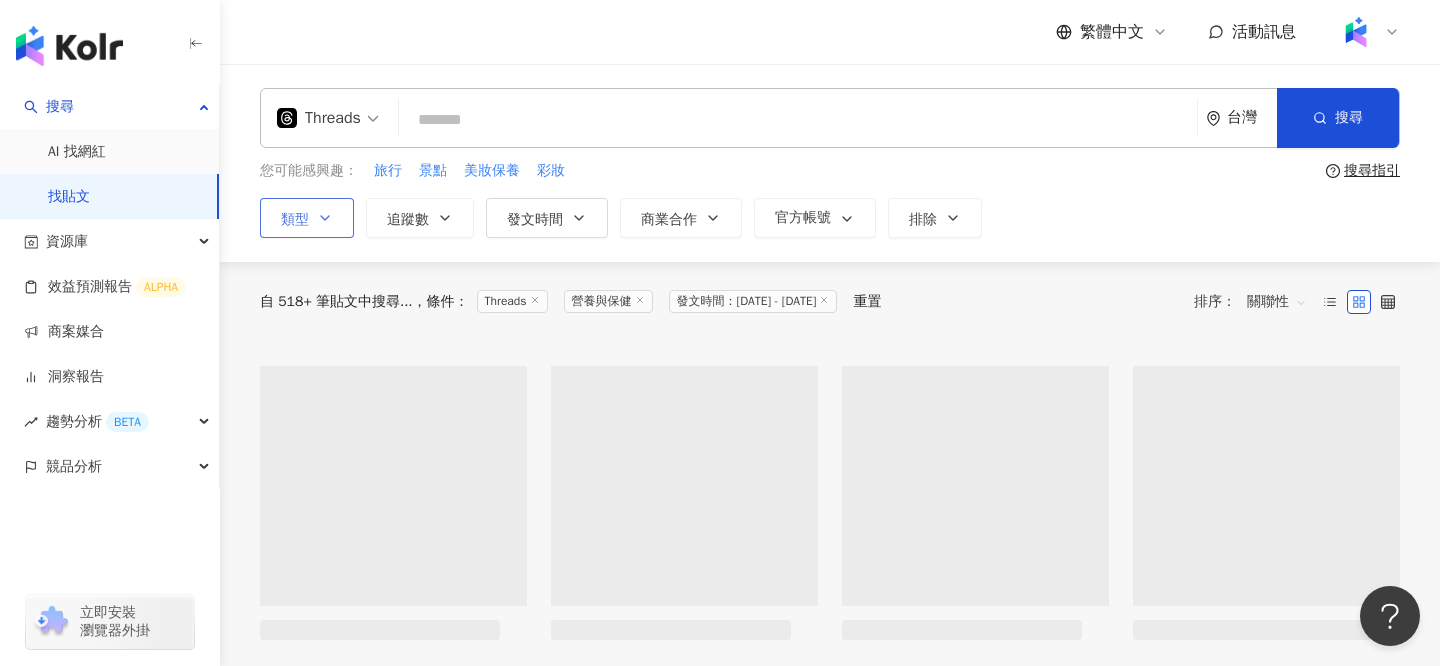 type on "**********" 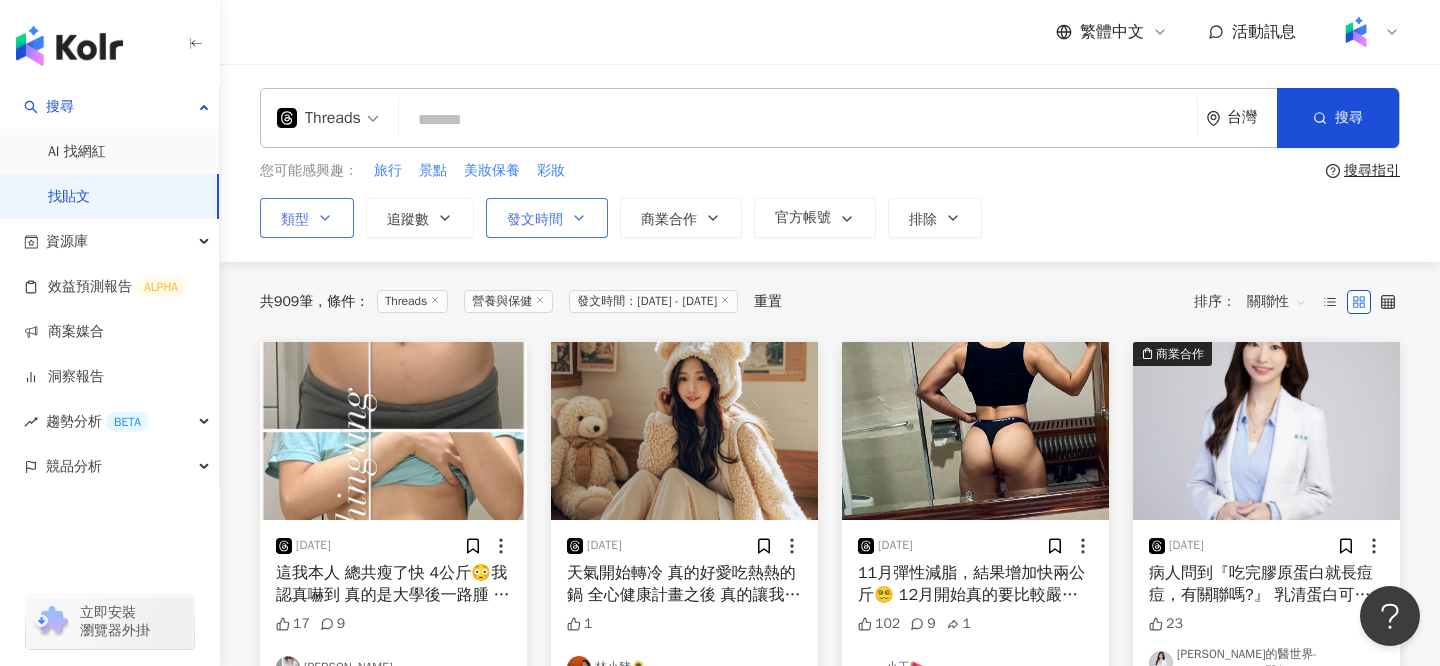 click on "發文時間" at bounding box center [535, 220] 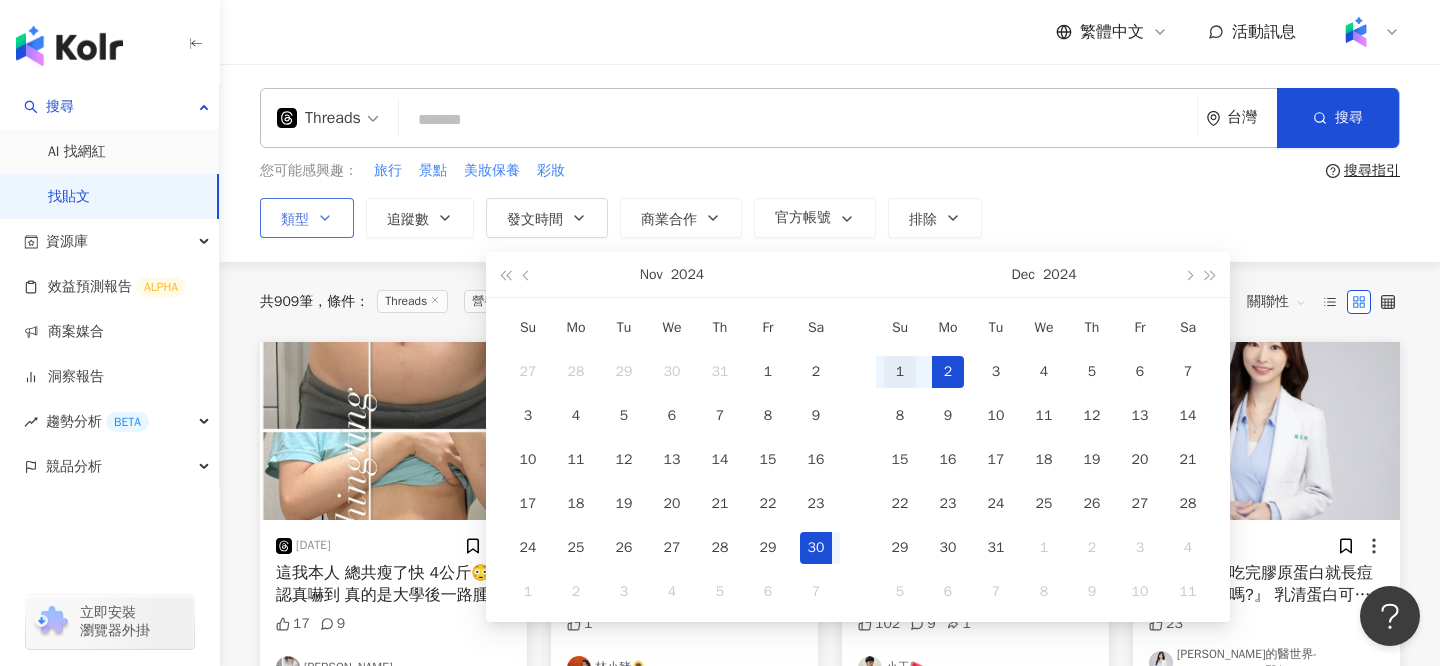 type on "**********" 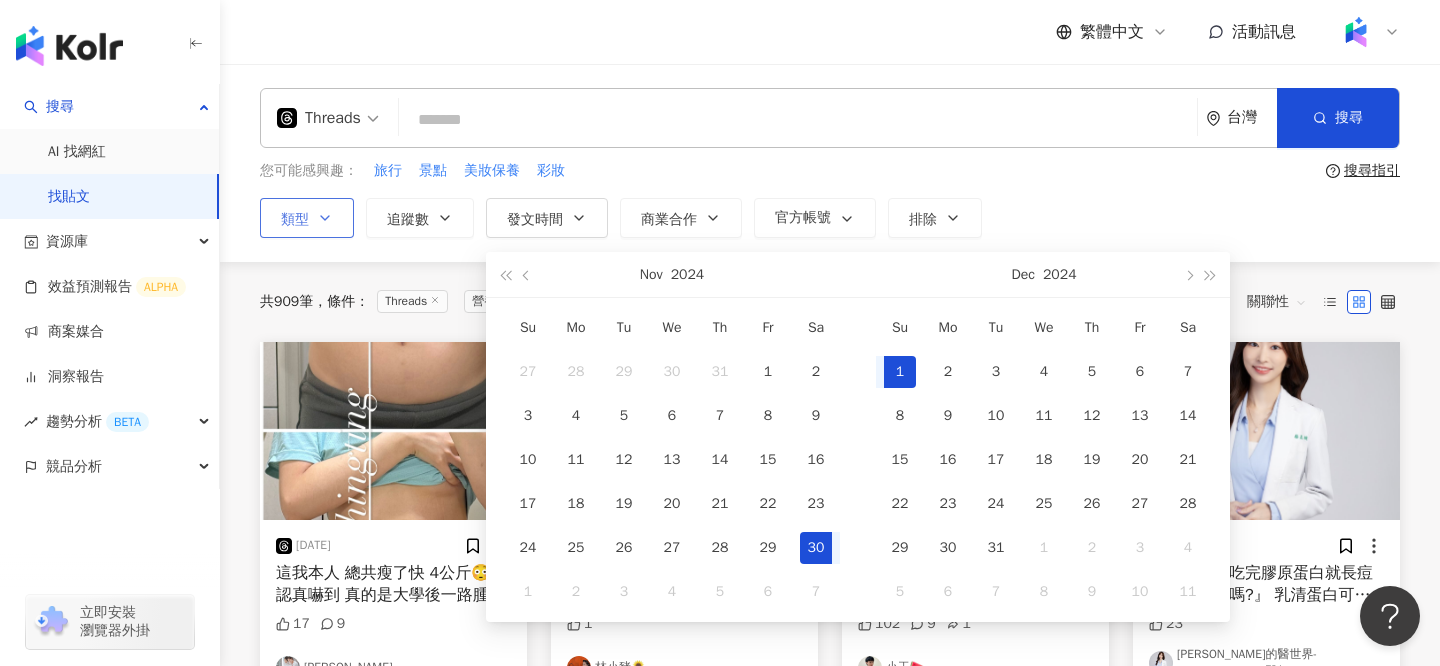 click on "1" at bounding box center (900, 372) 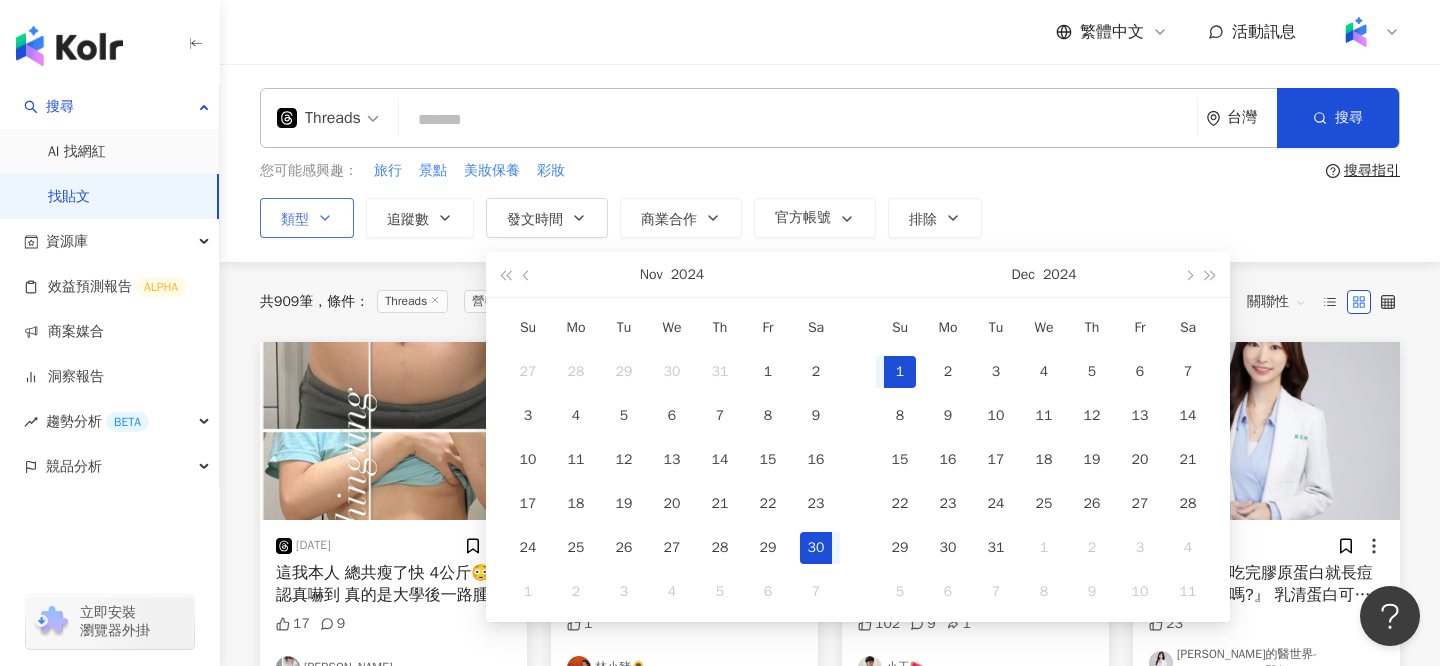 scroll, scrollTop: 0, scrollLeft: 51, axis: horizontal 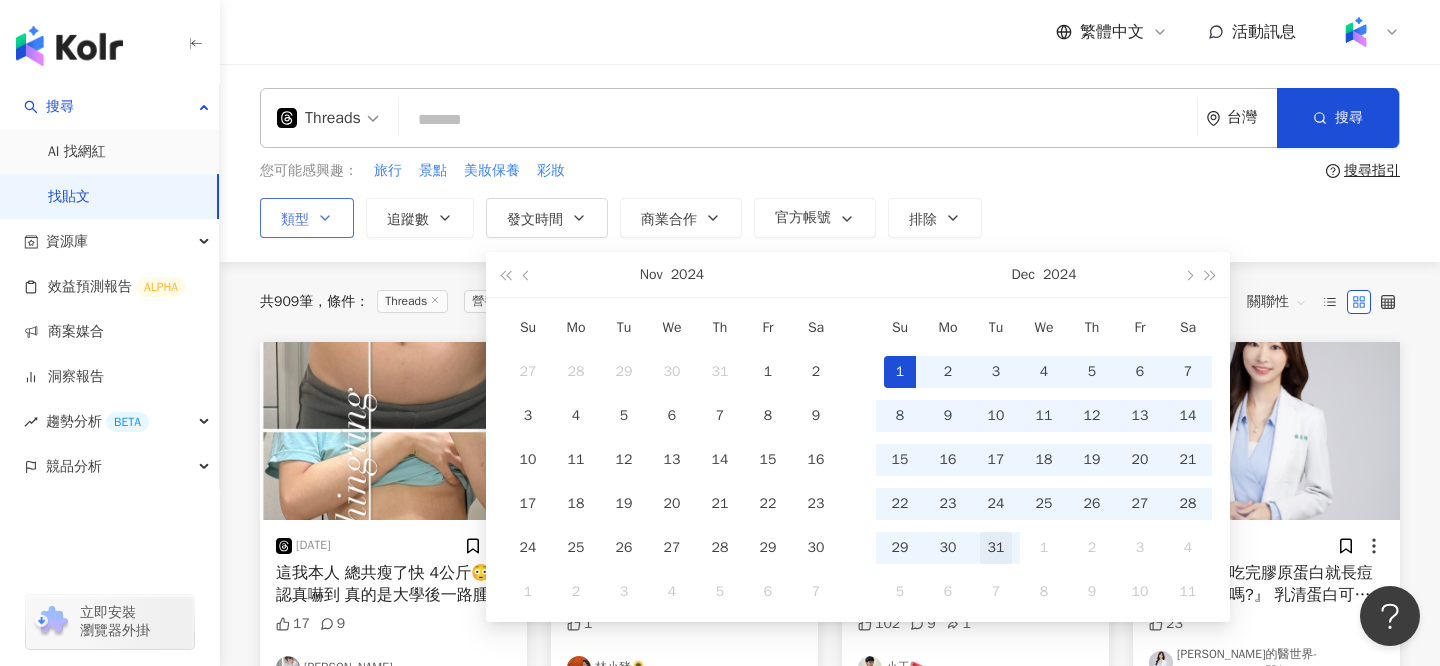 type on "**********" 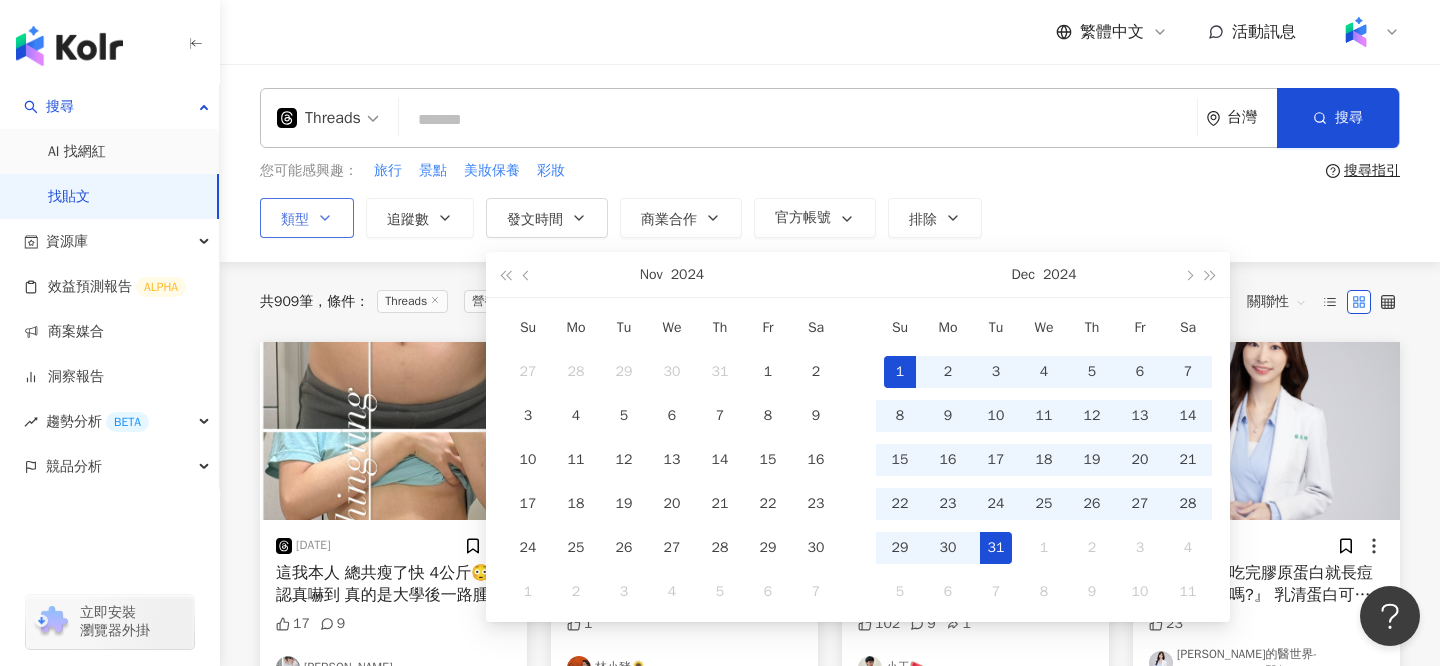 click on "31" at bounding box center (996, 548) 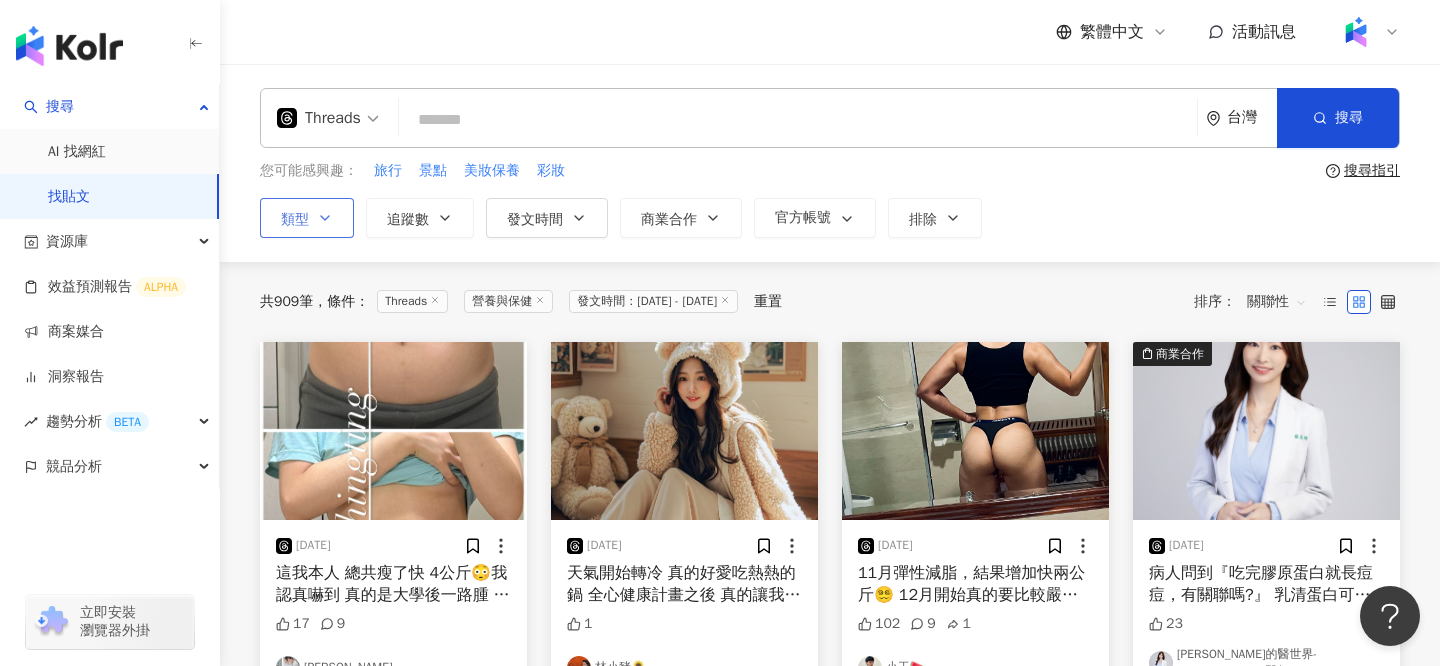 scroll, scrollTop: 0, scrollLeft: 0, axis: both 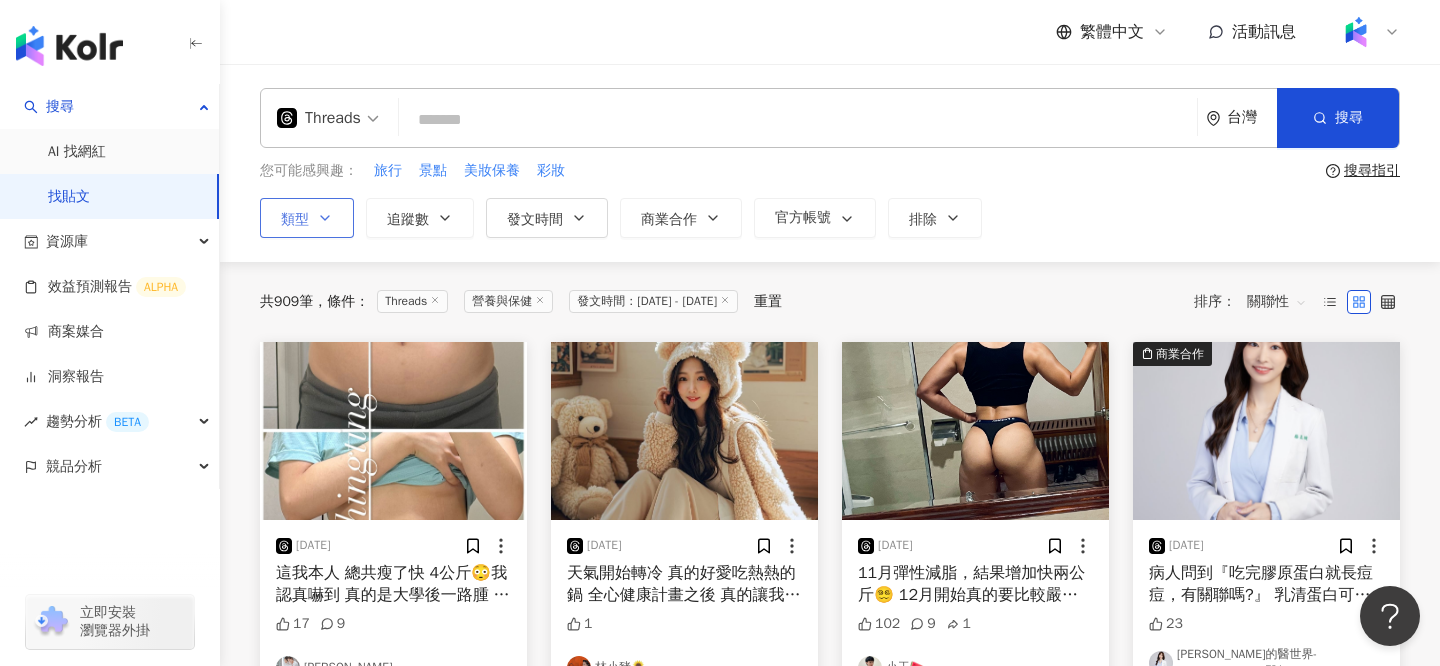 type on "**********" 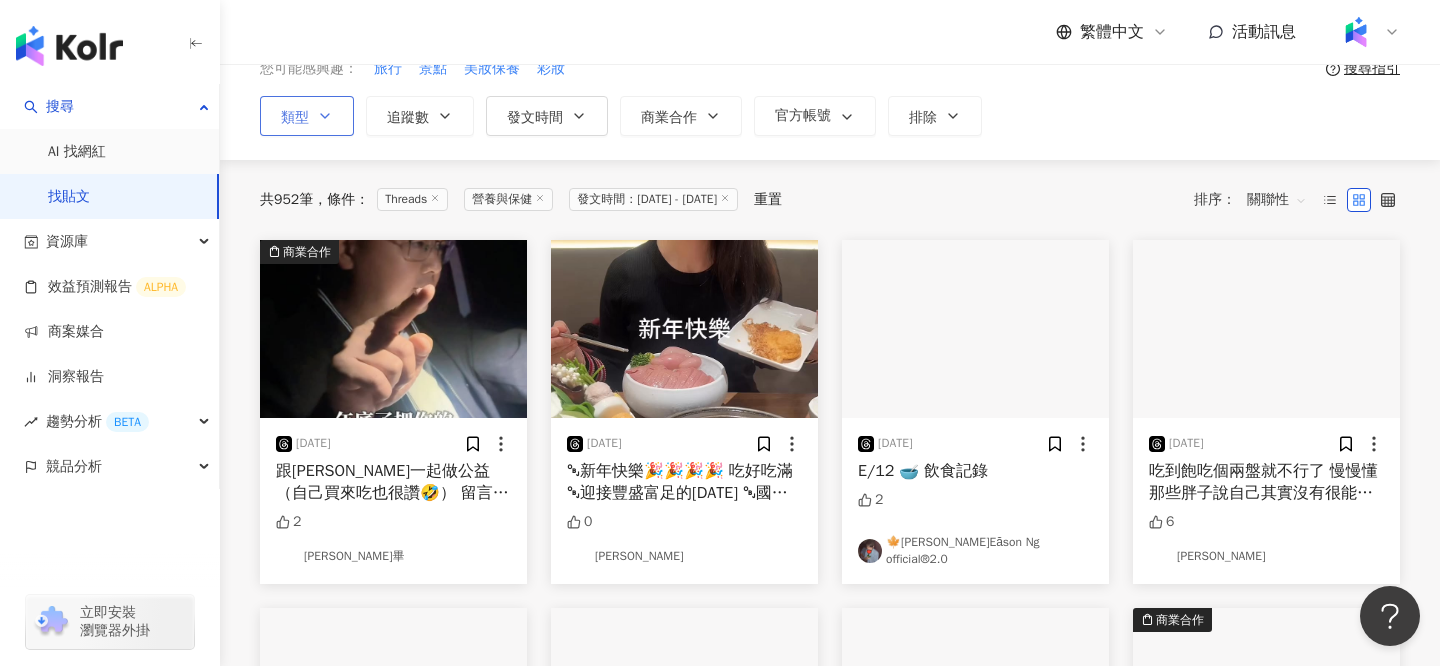 scroll, scrollTop: 0, scrollLeft: 0, axis: both 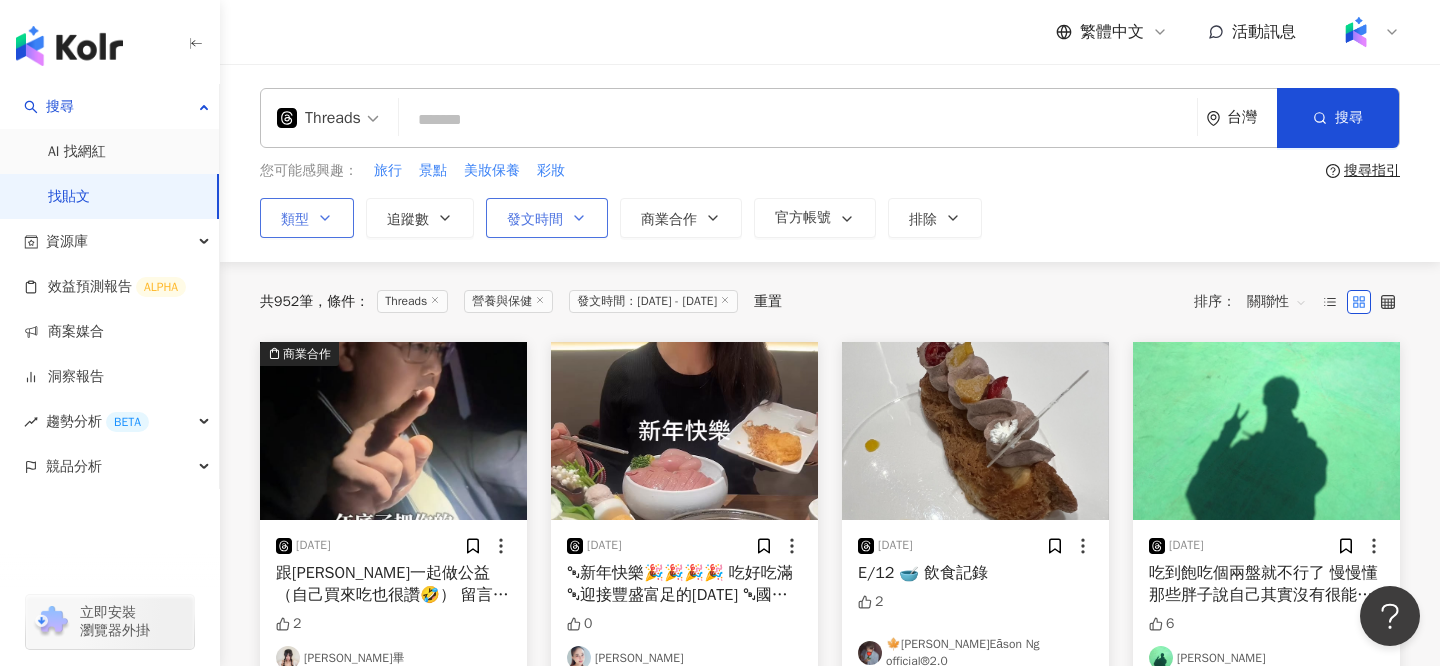 click on "發文時間" at bounding box center (535, 220) 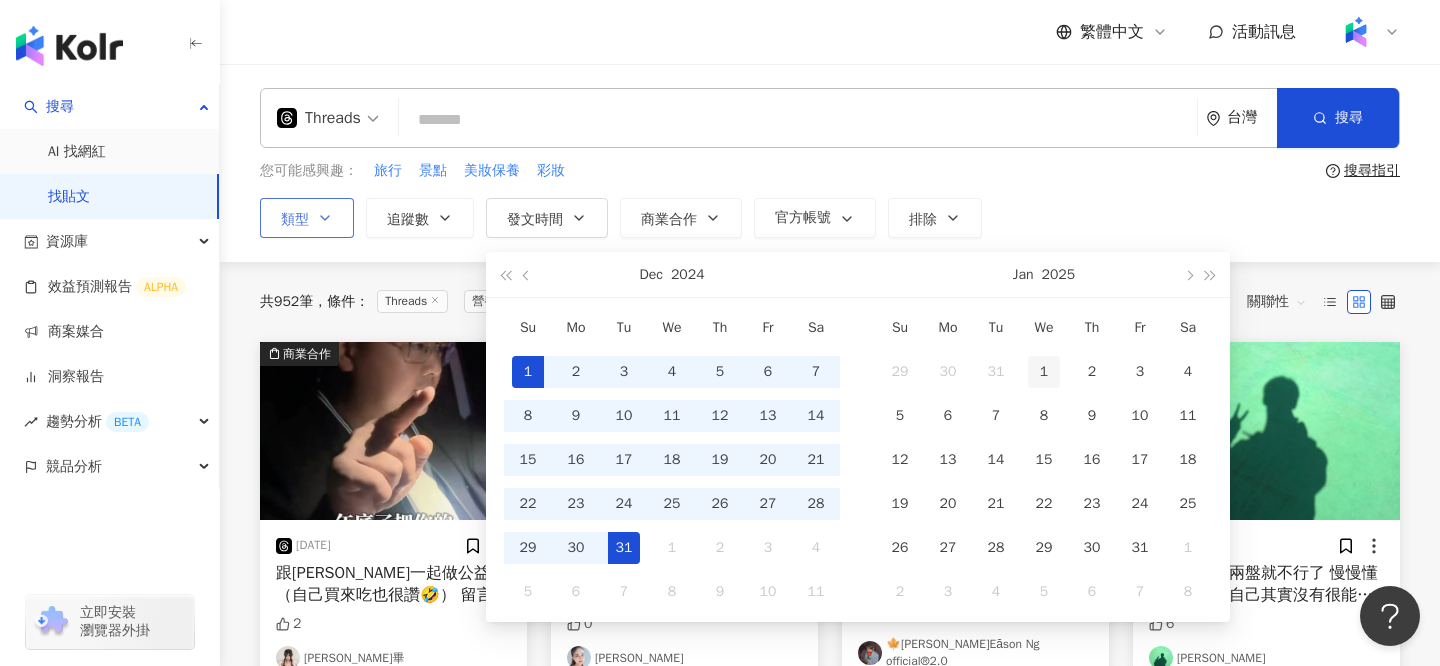 type on "**********" 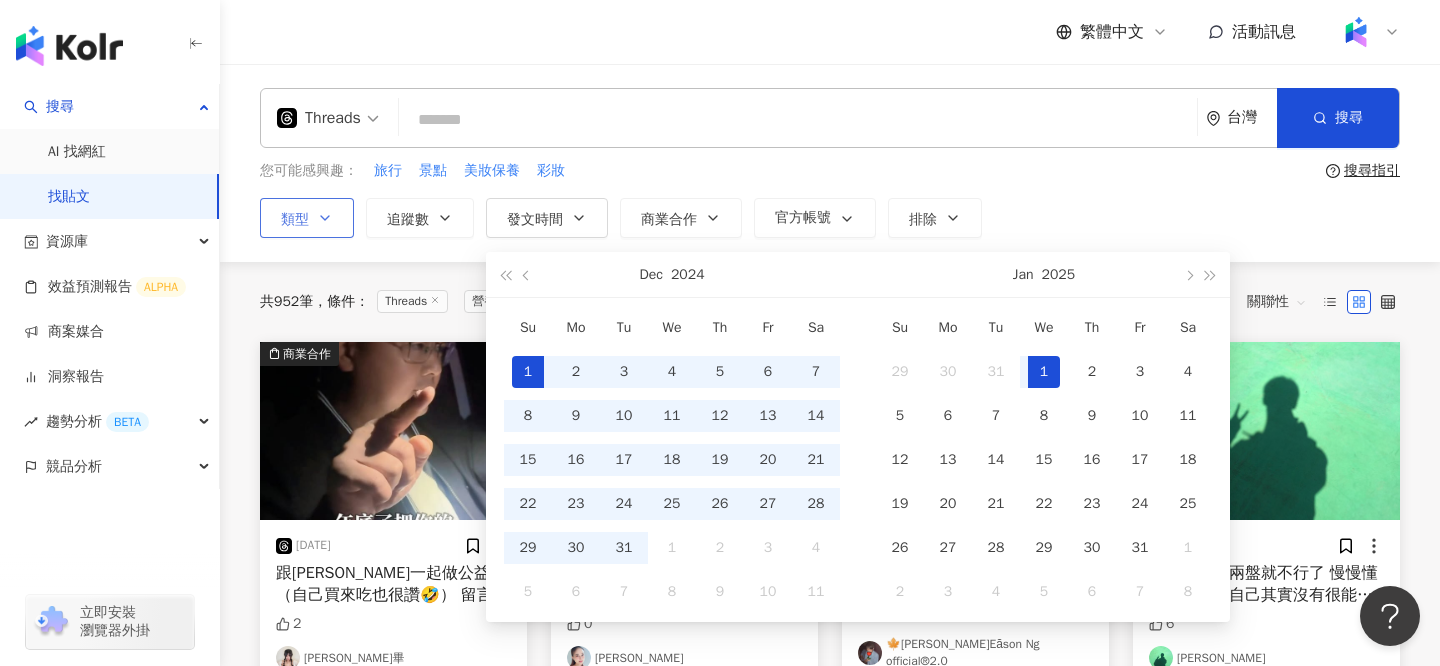 click on "1" at bounding box center [1044, 372] 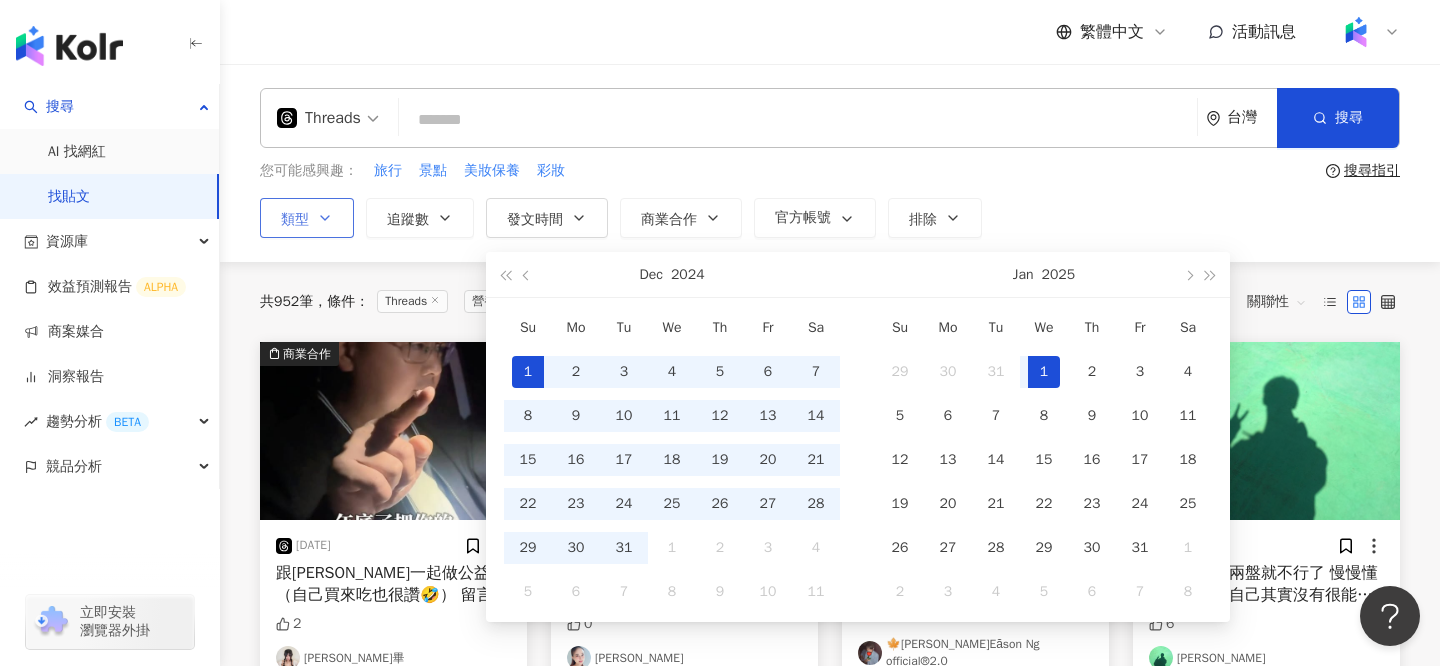scroll, scrollTop: 0, scrollLeft: 51, axis: horizontal 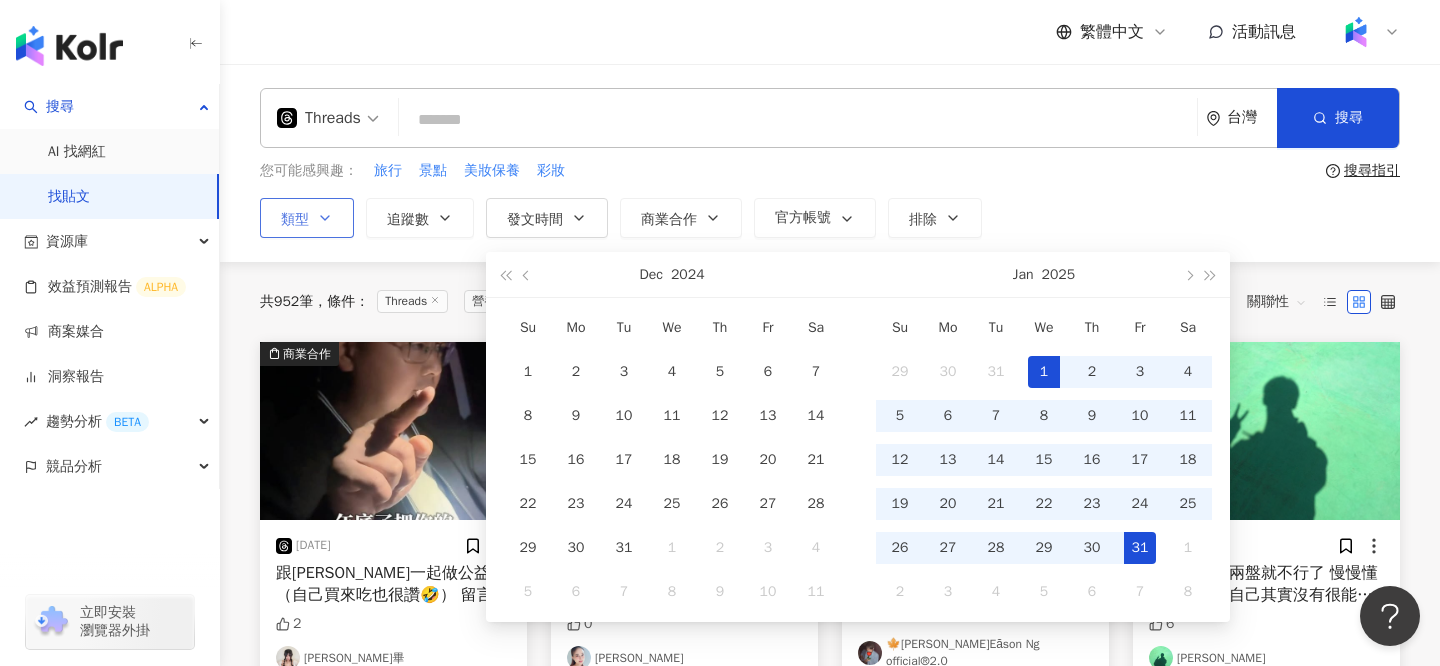 click on "31" at bounding box center (1140, 548) 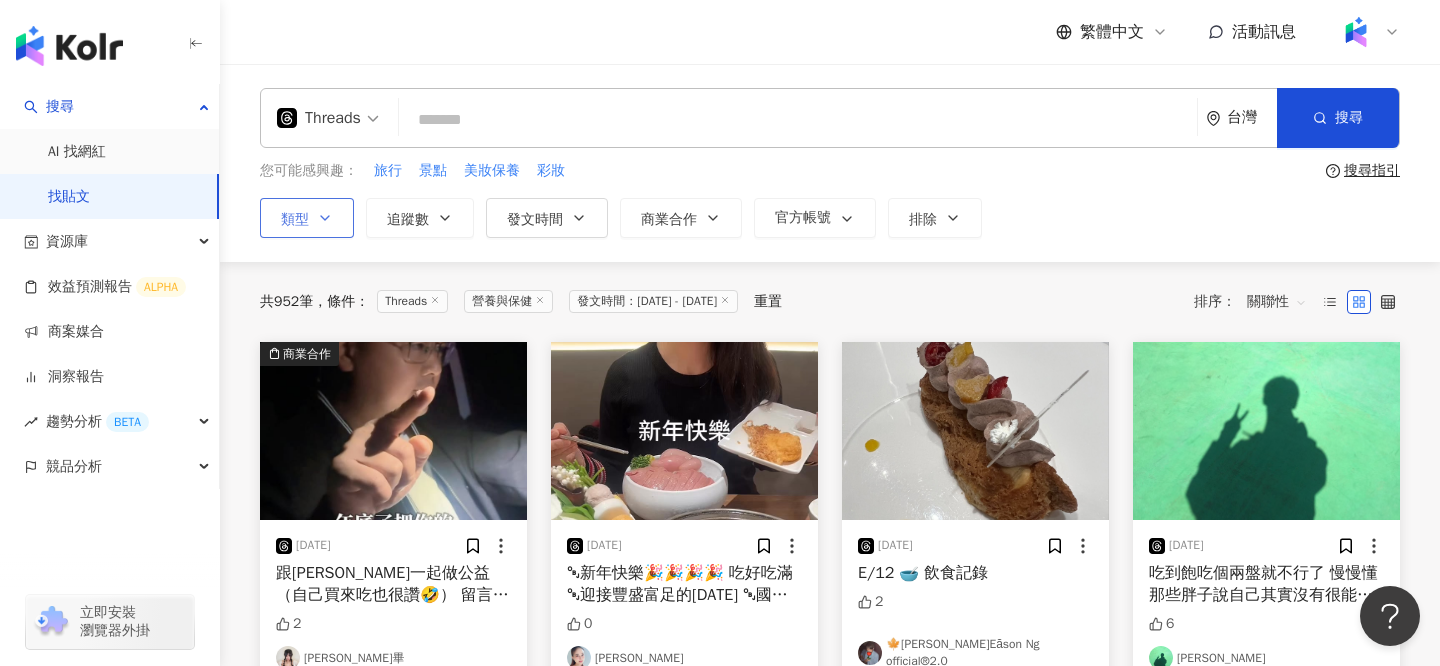 type on "**********" 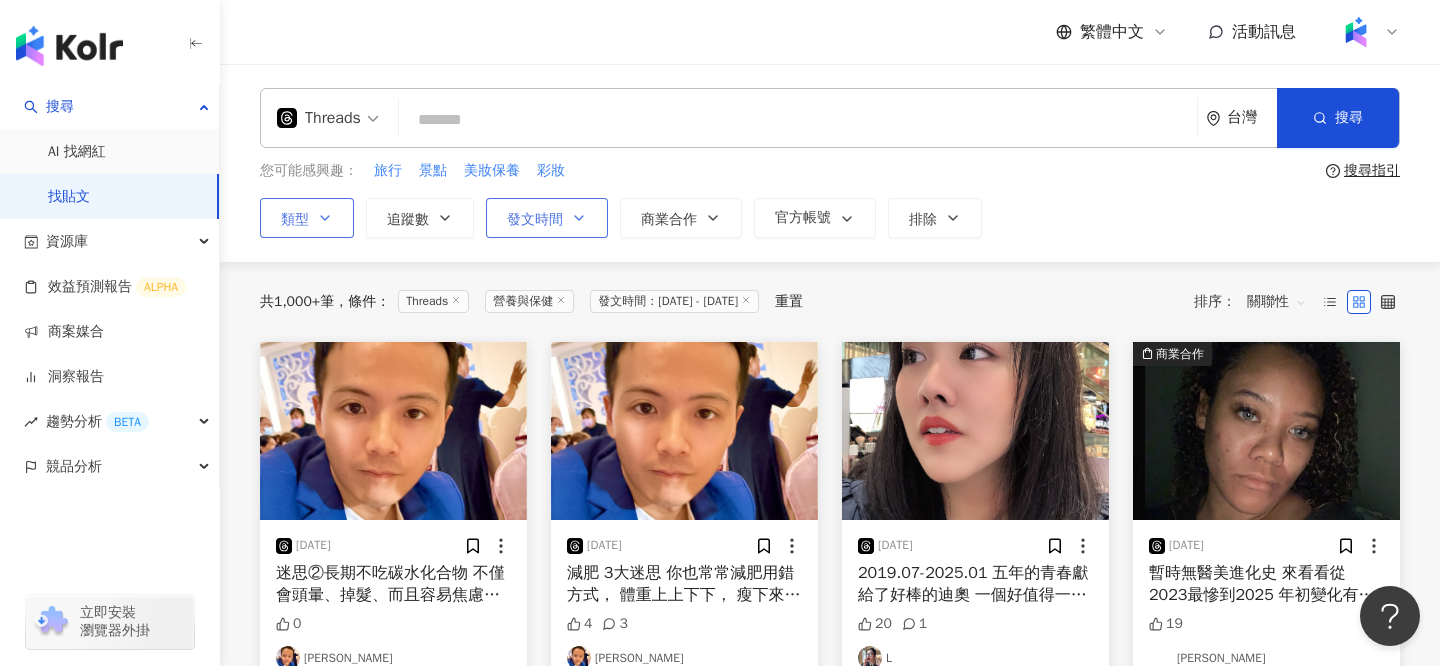 click on "發文時間" at bounding box center (547, 218) 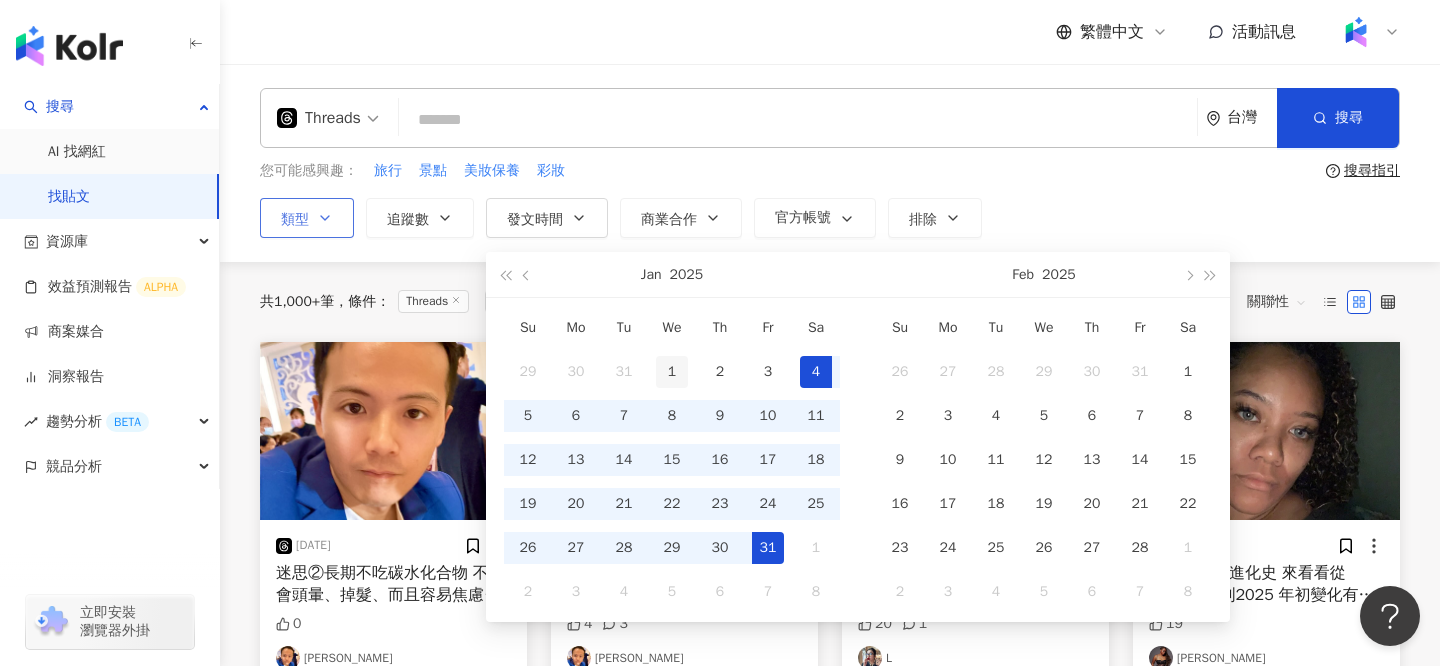 type on "**********" 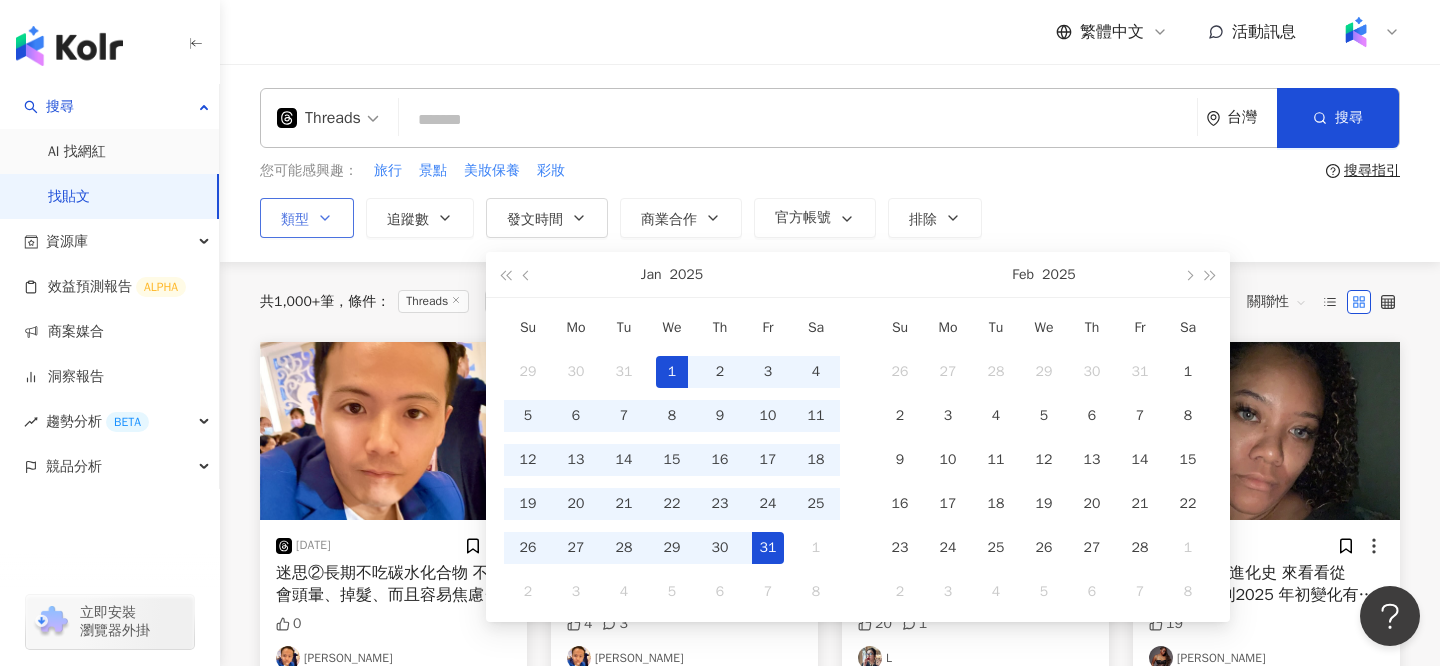 click on "1" at bounding box center (672, 372) 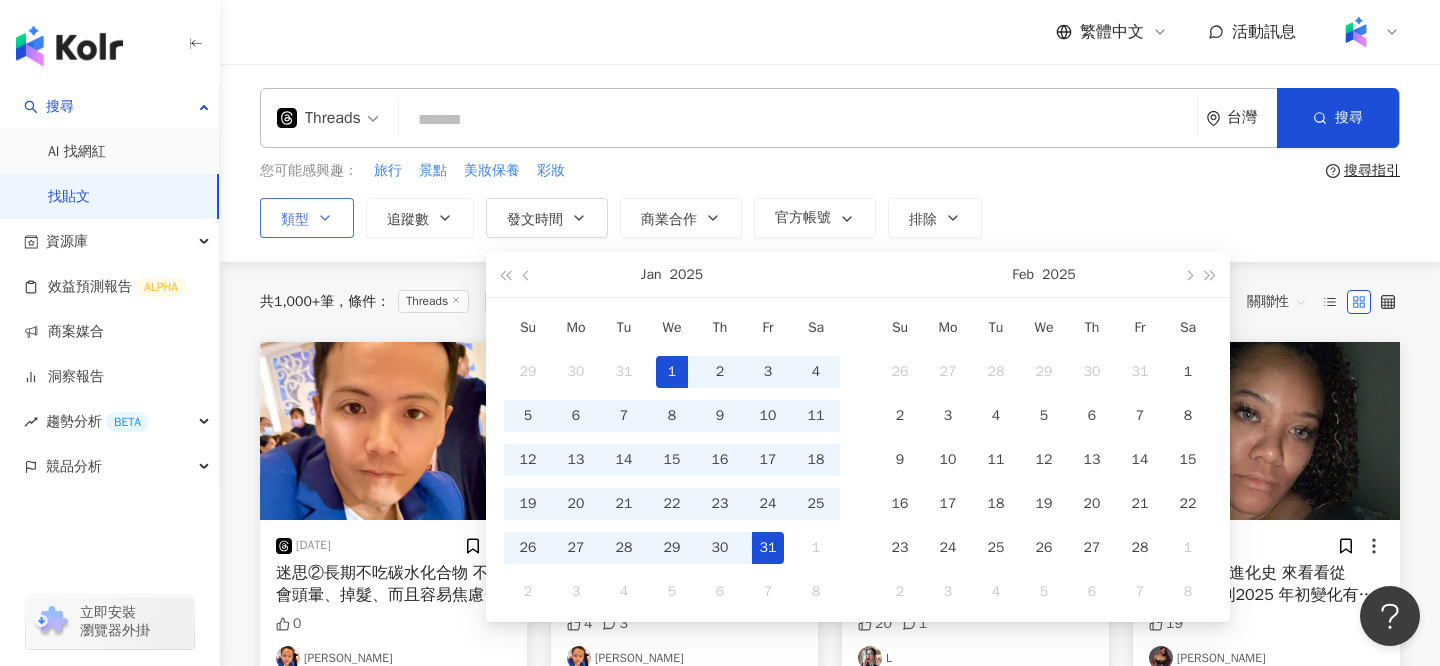 scroll, scrollTop: 0, scrollLeft: 51, axis: horizontal 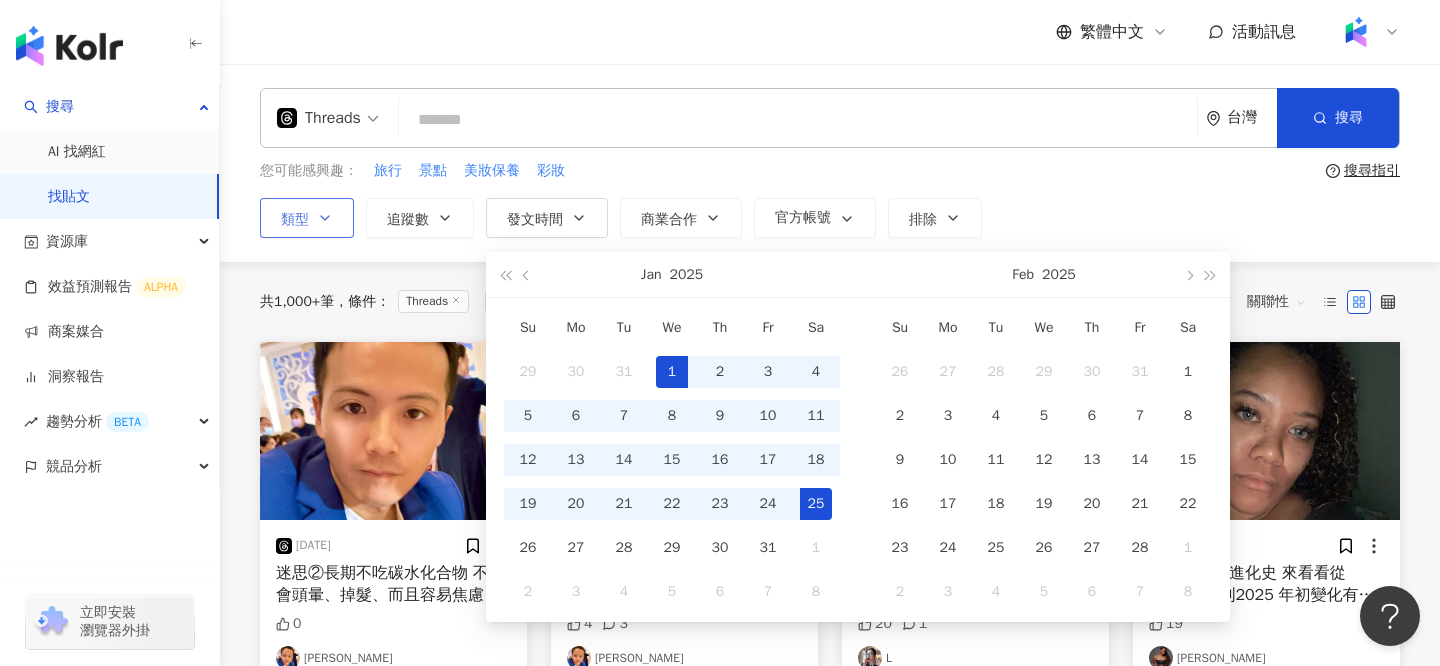 click on "25" at bounding box center [816, 504] 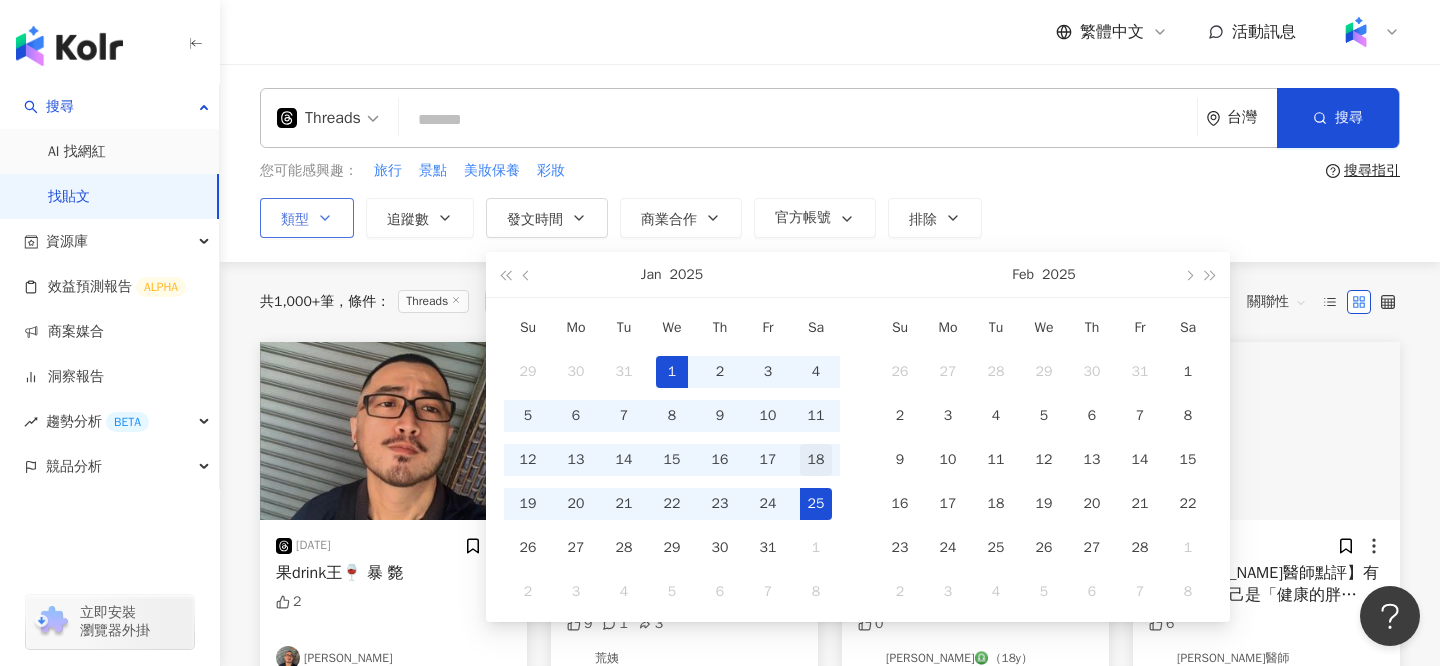 type on "**********" 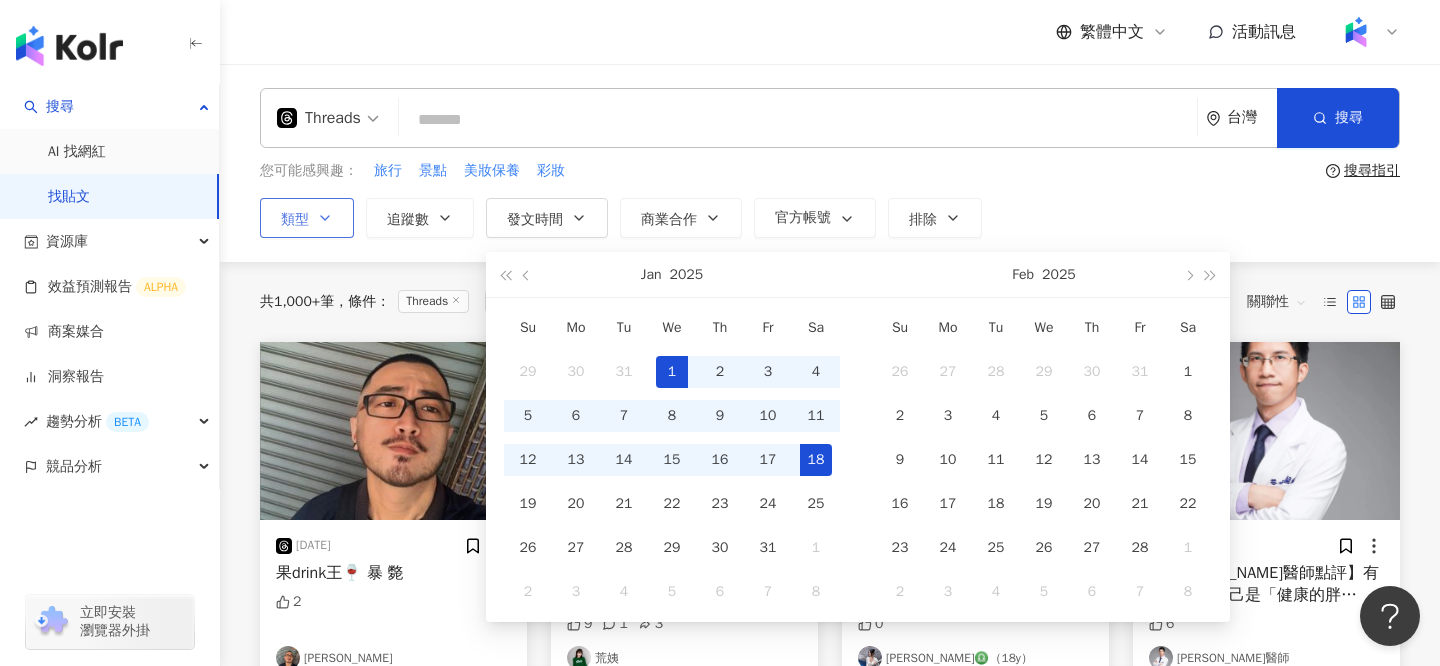 click on "18" at bounding box center [816, 460] 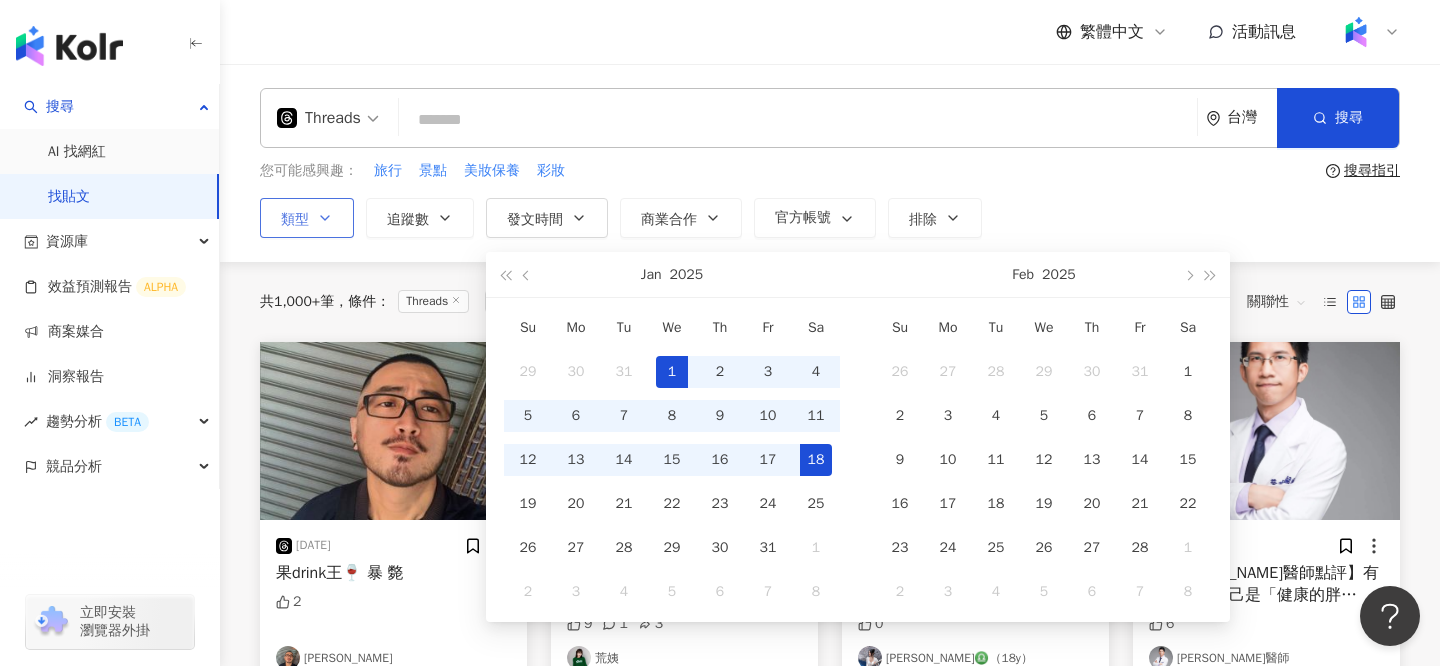 scroll, scrollTop: 0, scrollLeft: 51, axis: horizontal 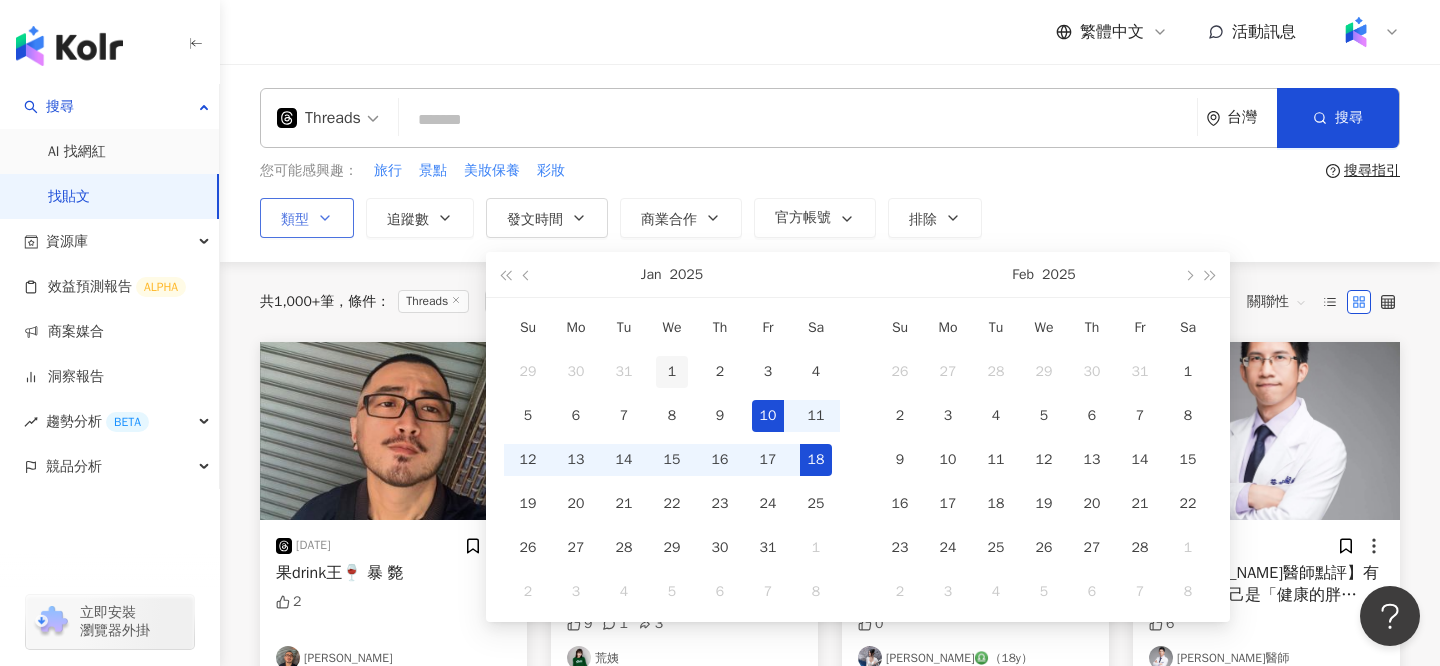 type on "**********" 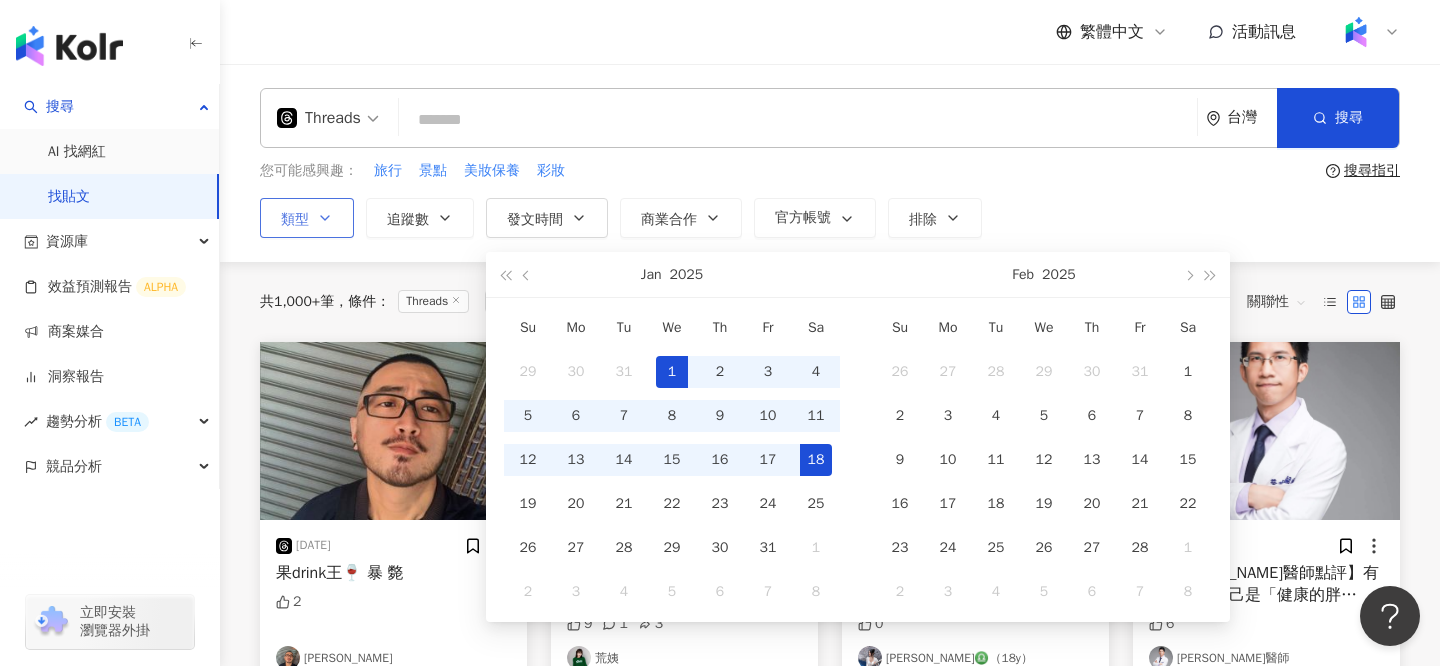 click on "1" at bounding box center (672, 372) 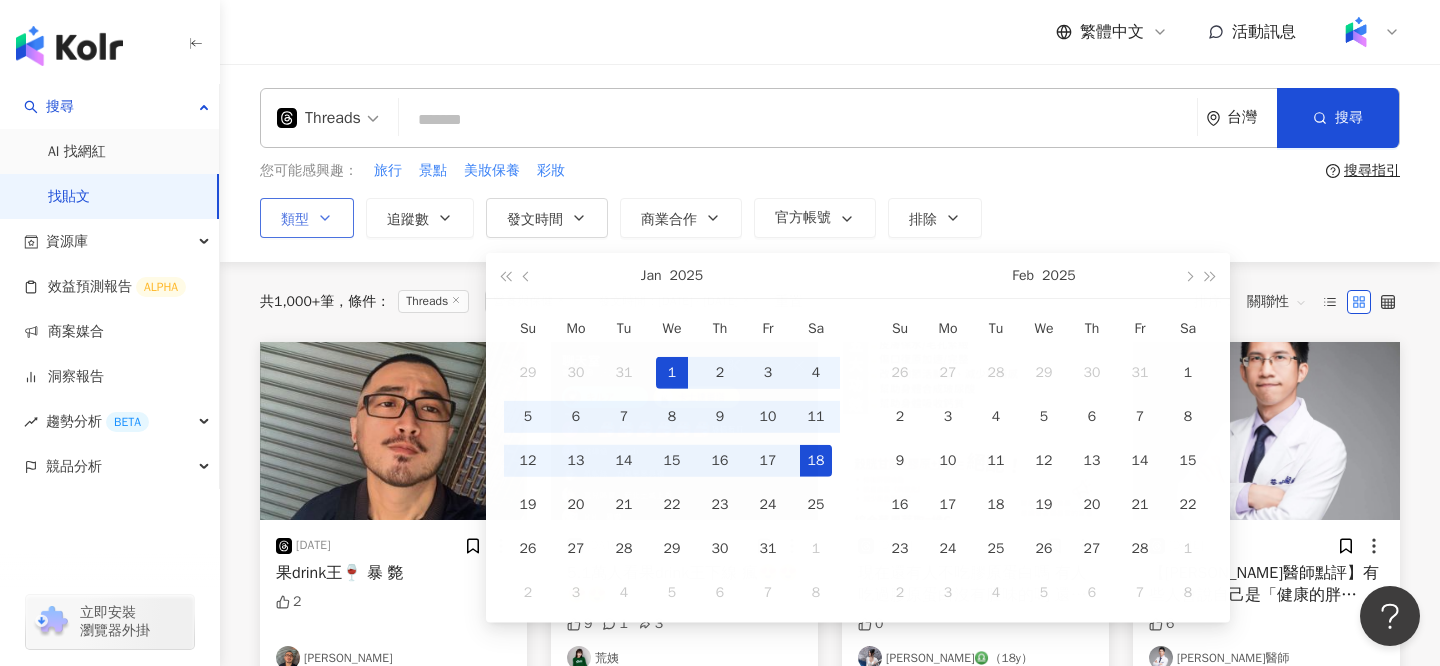 type on "**********" 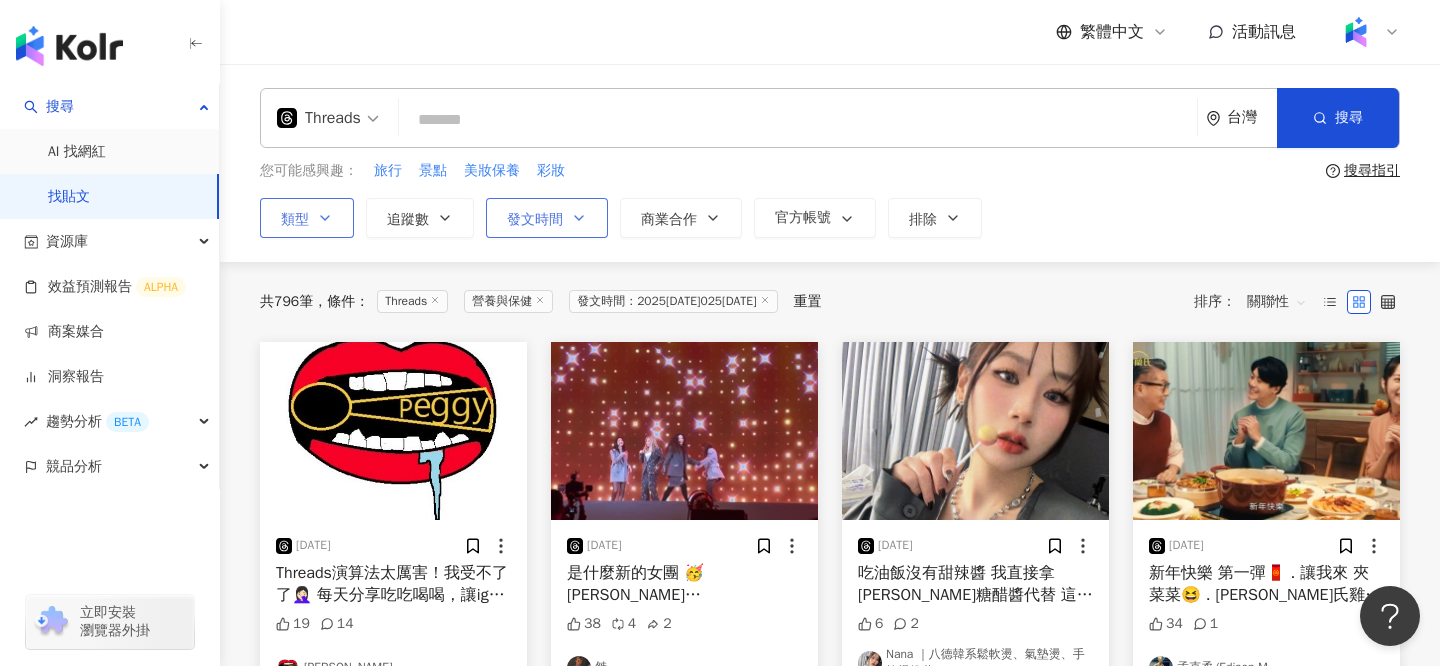 click on "發文時間" at bounding box center (547, 218) 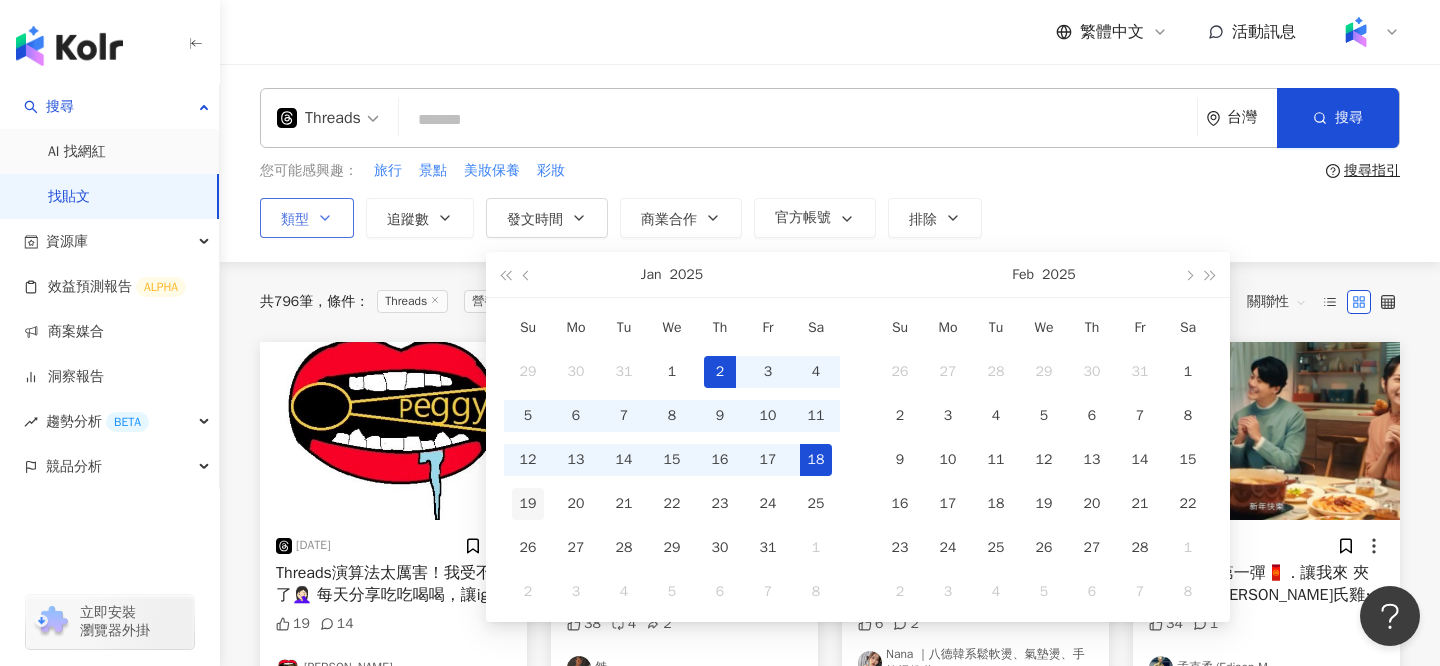 type on "**********" 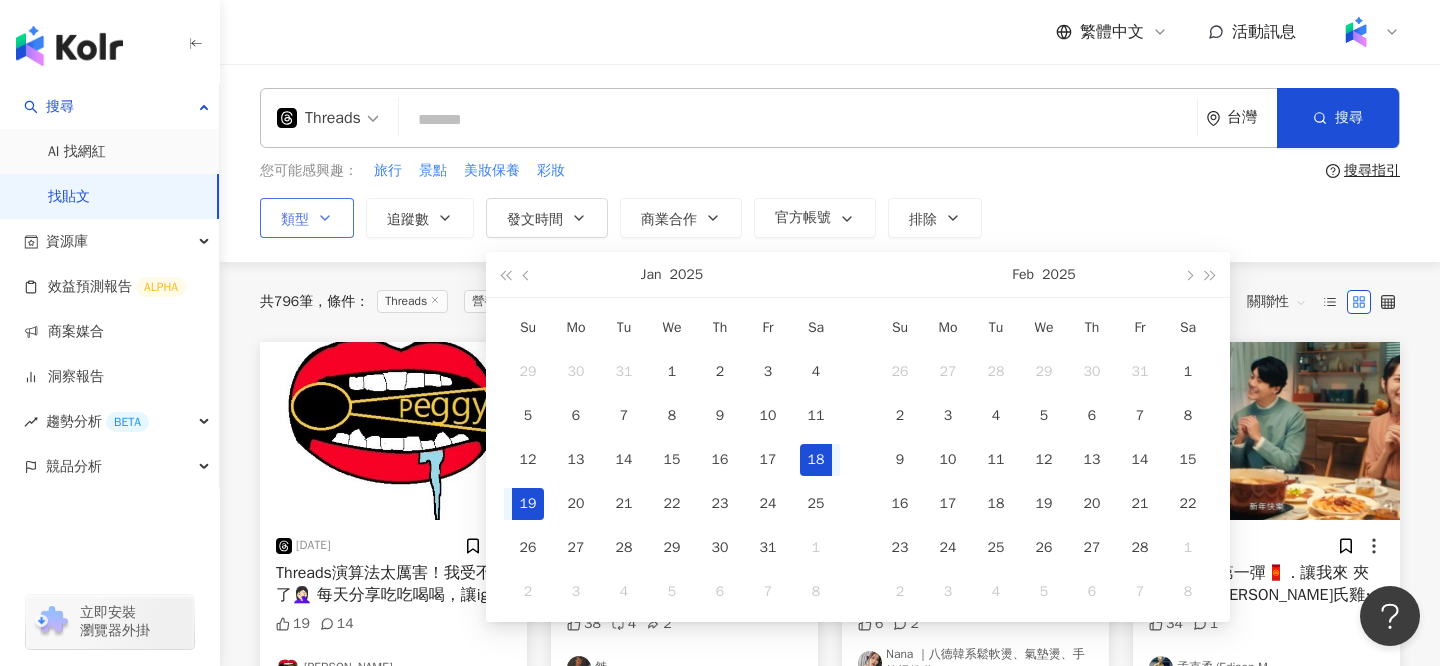 click on "19" at bounding box center [528, 504] 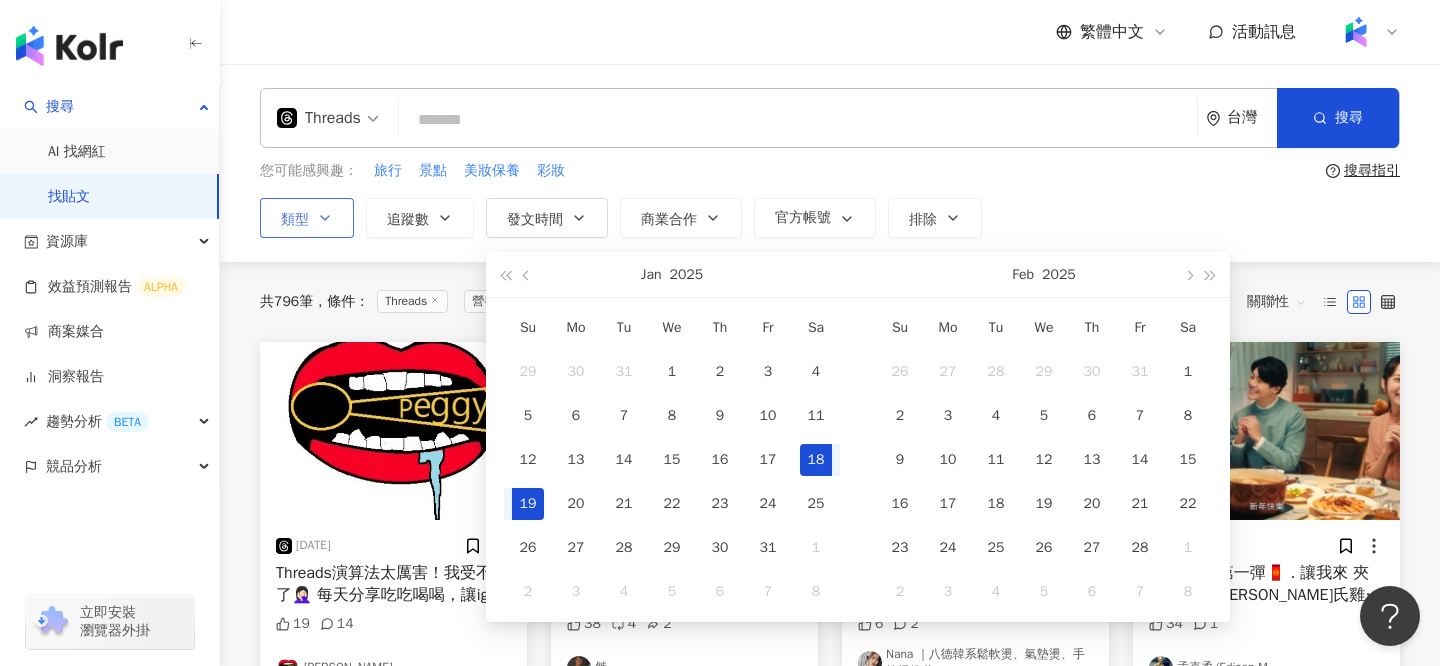 scroll, scrollTop: 0, scrollLeft: 51, axis: horizontal 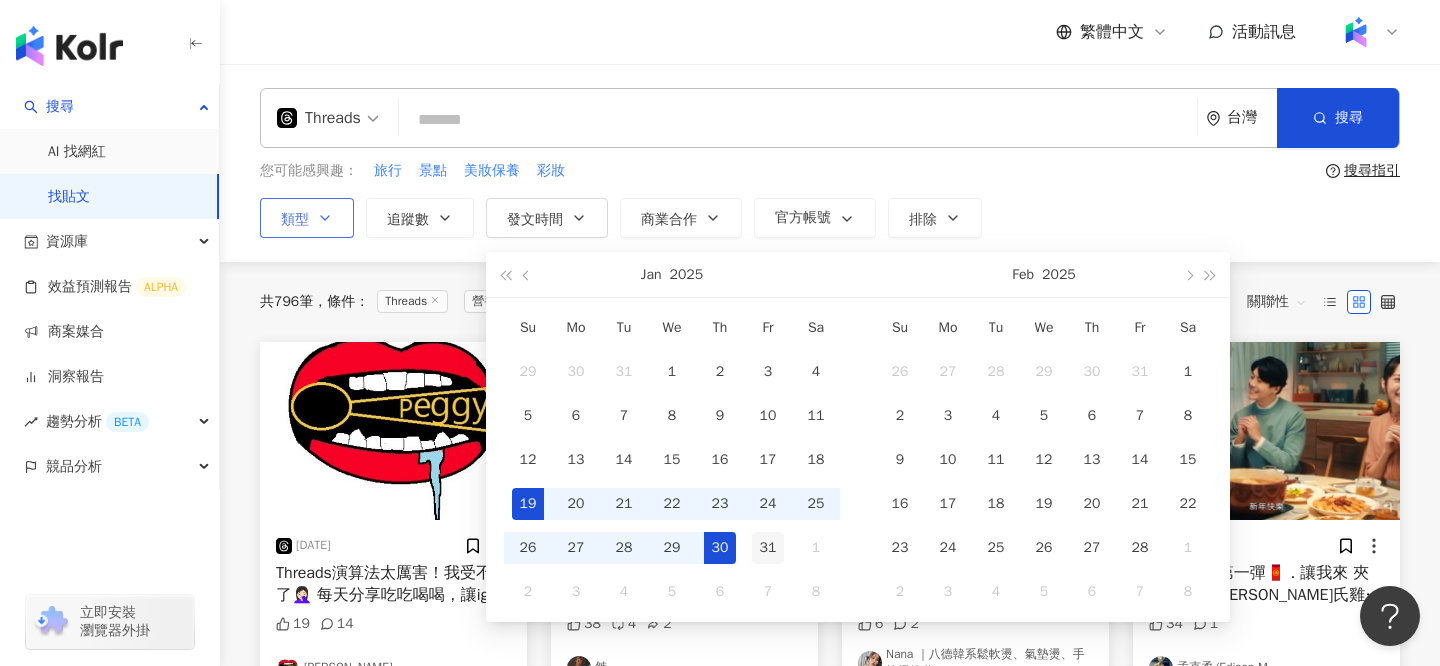 type on "**********" 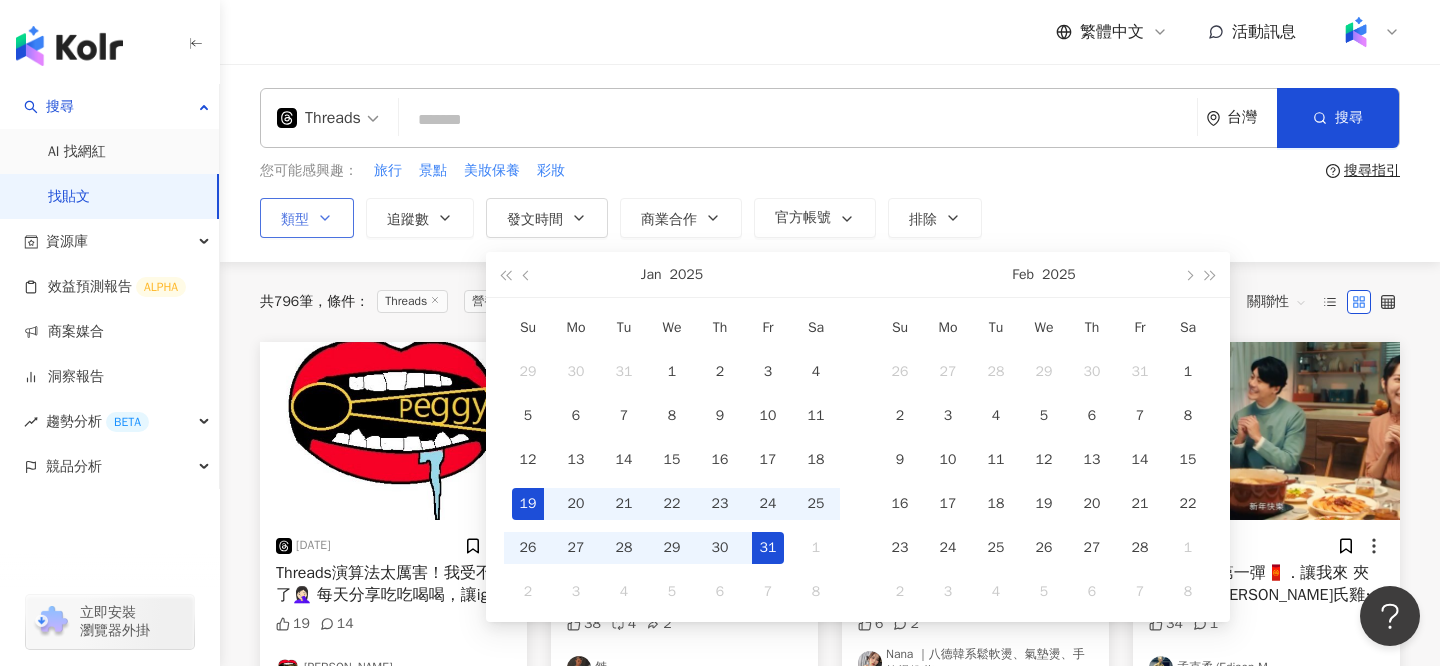 click on "31" at bounding box center [768, 548] 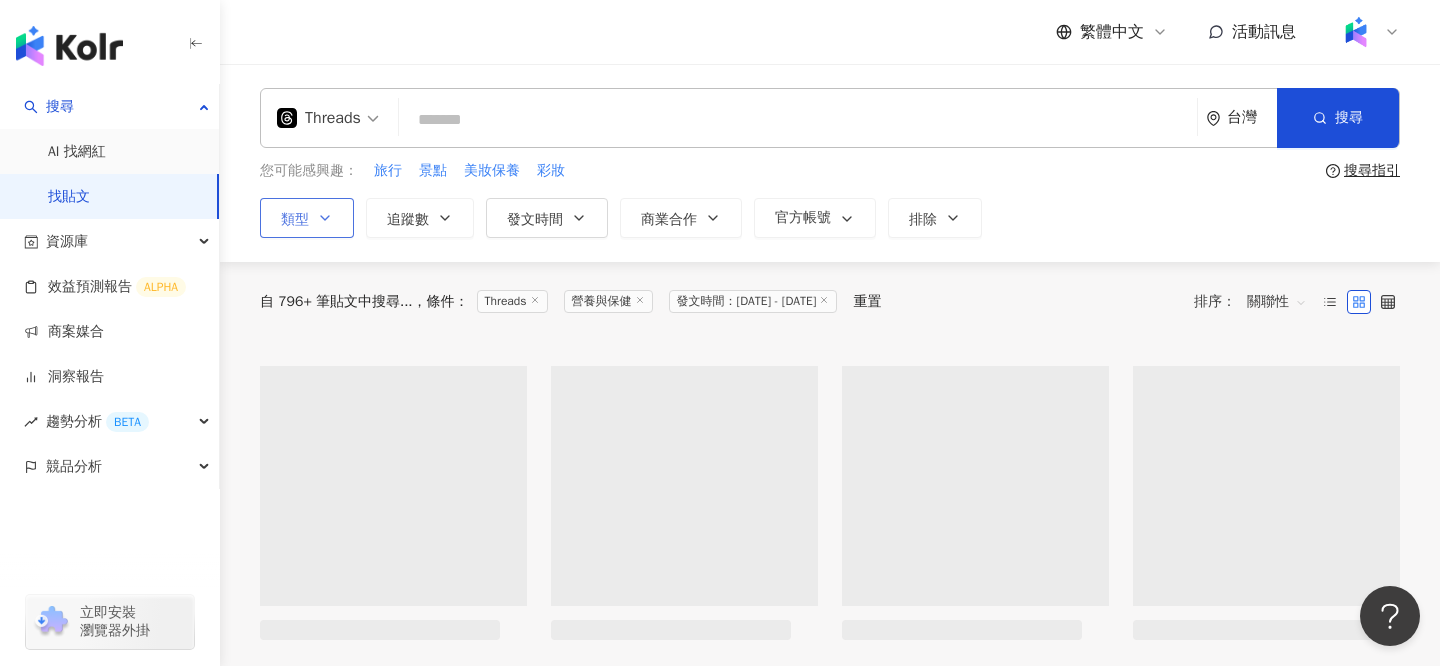 type on "**********" 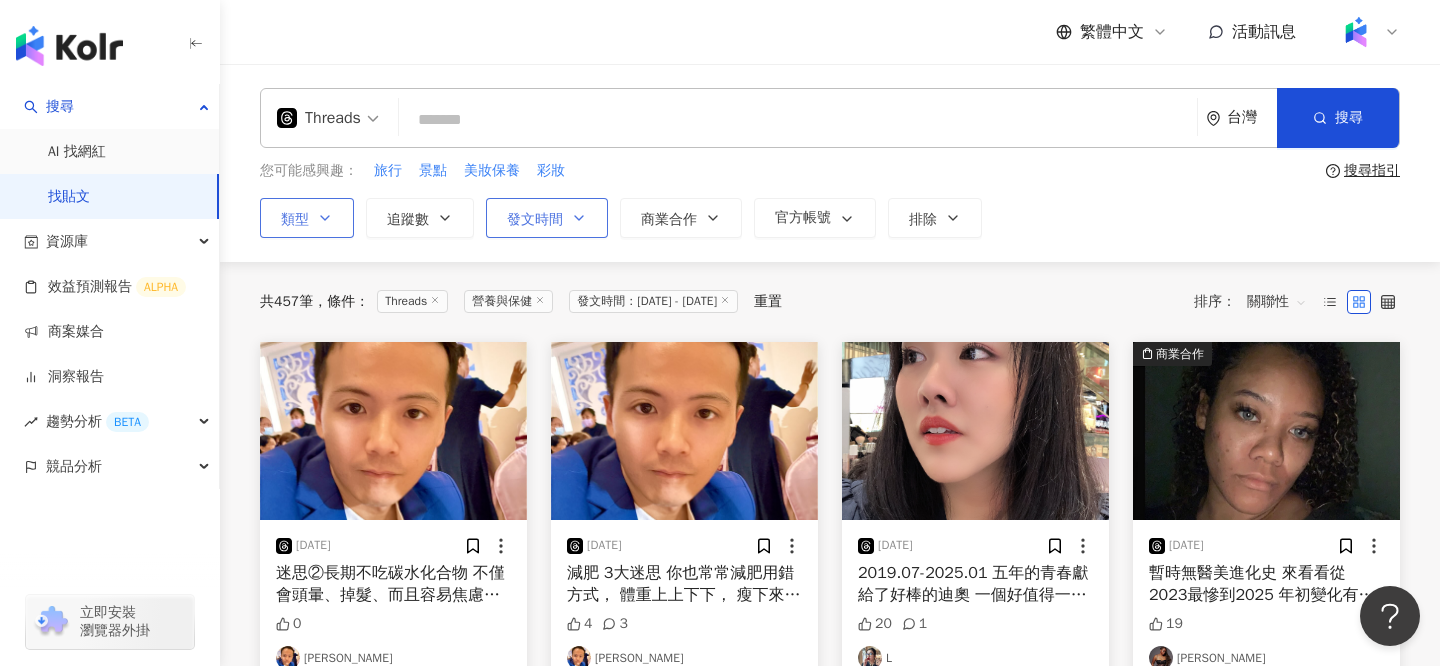 click on "發文時間" at bounding box center (535, 220) 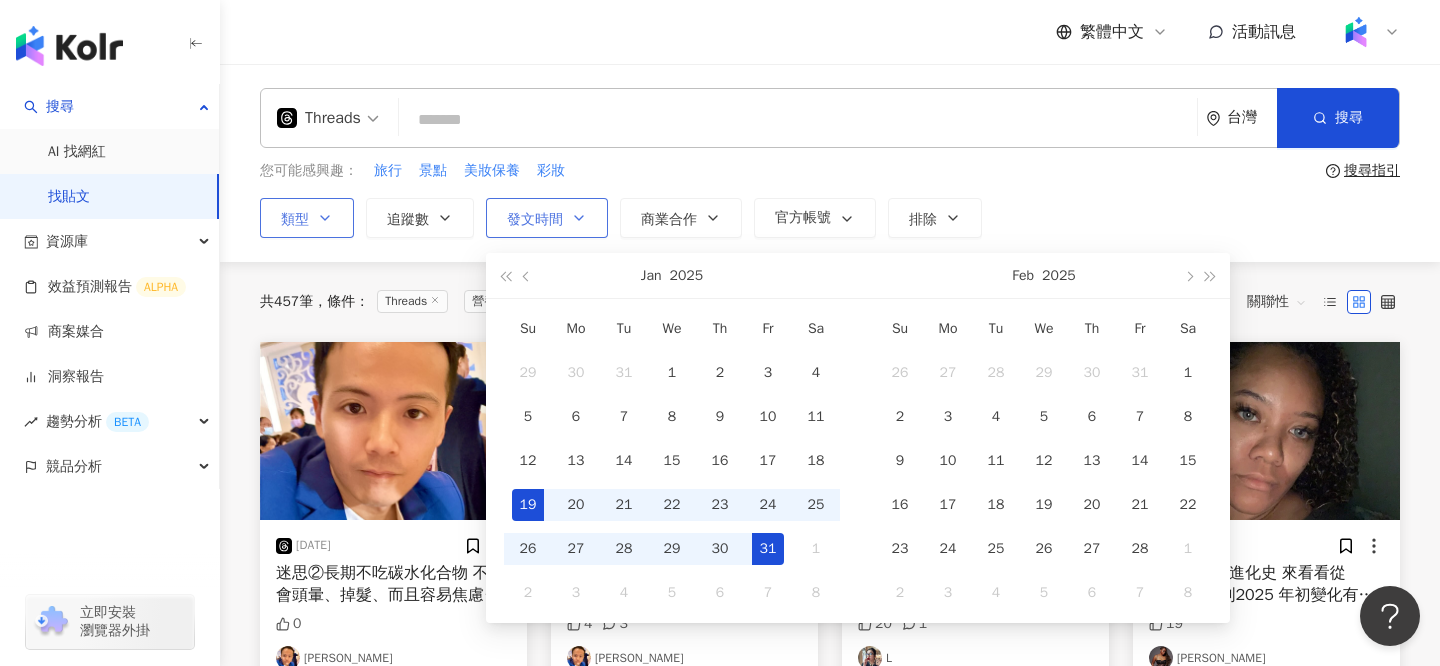 click on "發文時間" at bounding box center (535, 220) 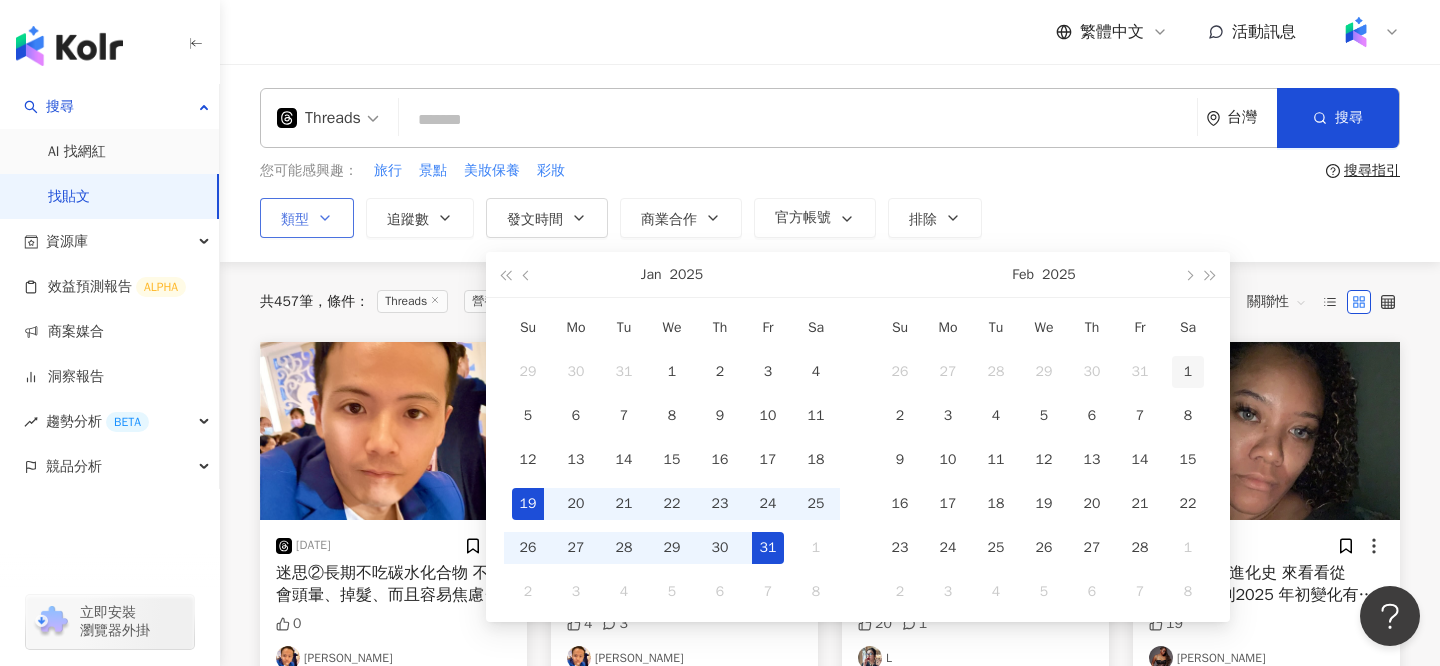 type on "**********" 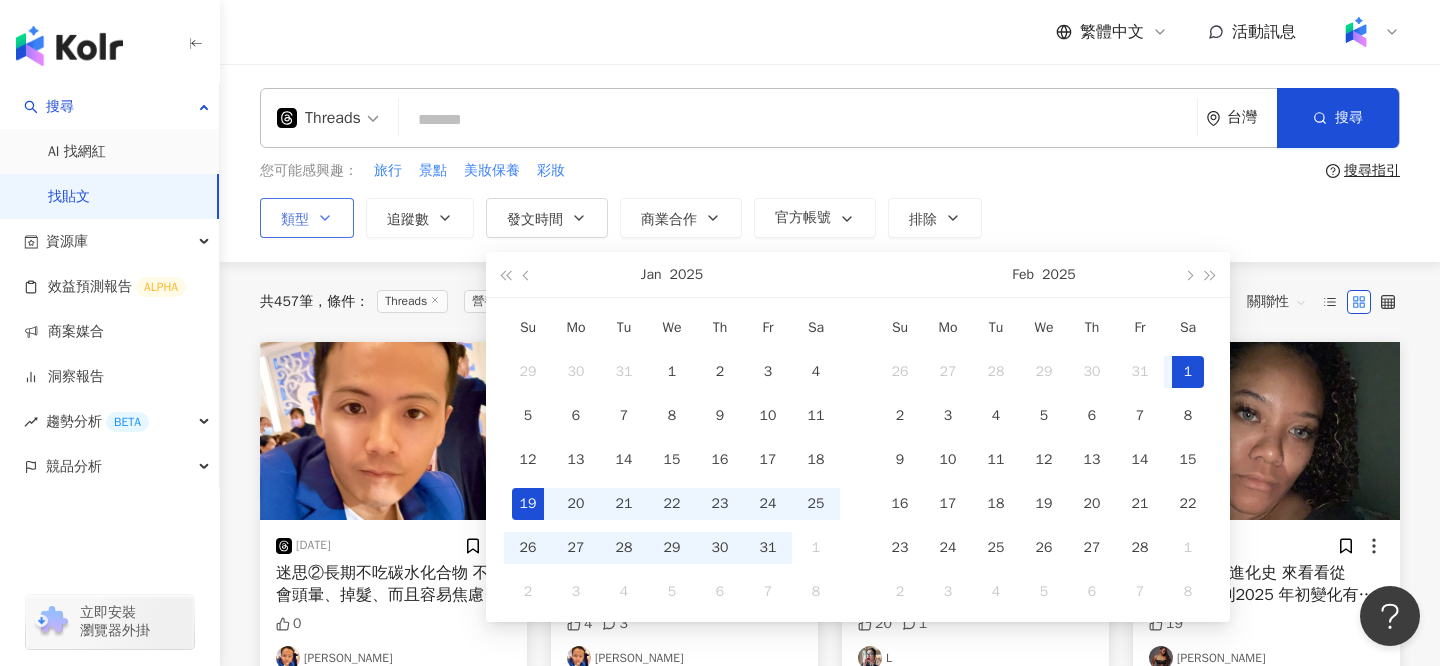 click on "1" at bounding box center [1188, 372] 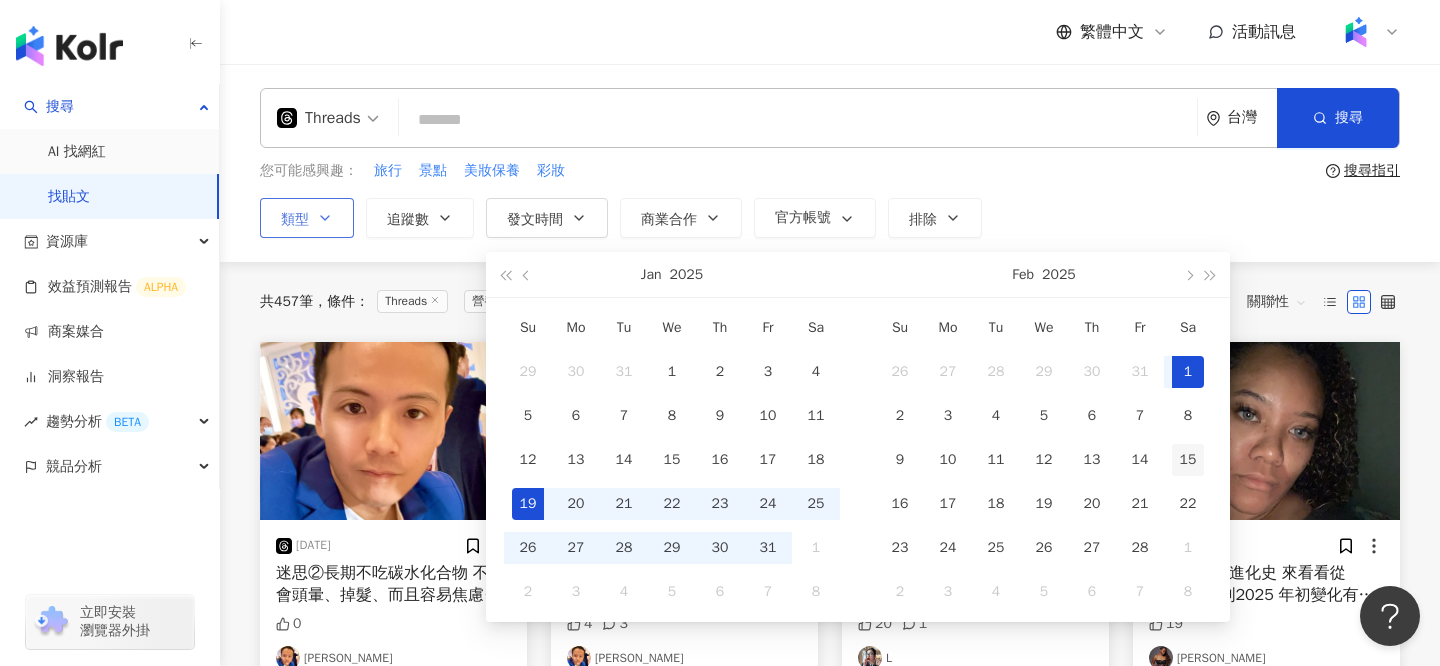 scroll, scrollTop: 0, scrollLeft: 51, axis: horizontal 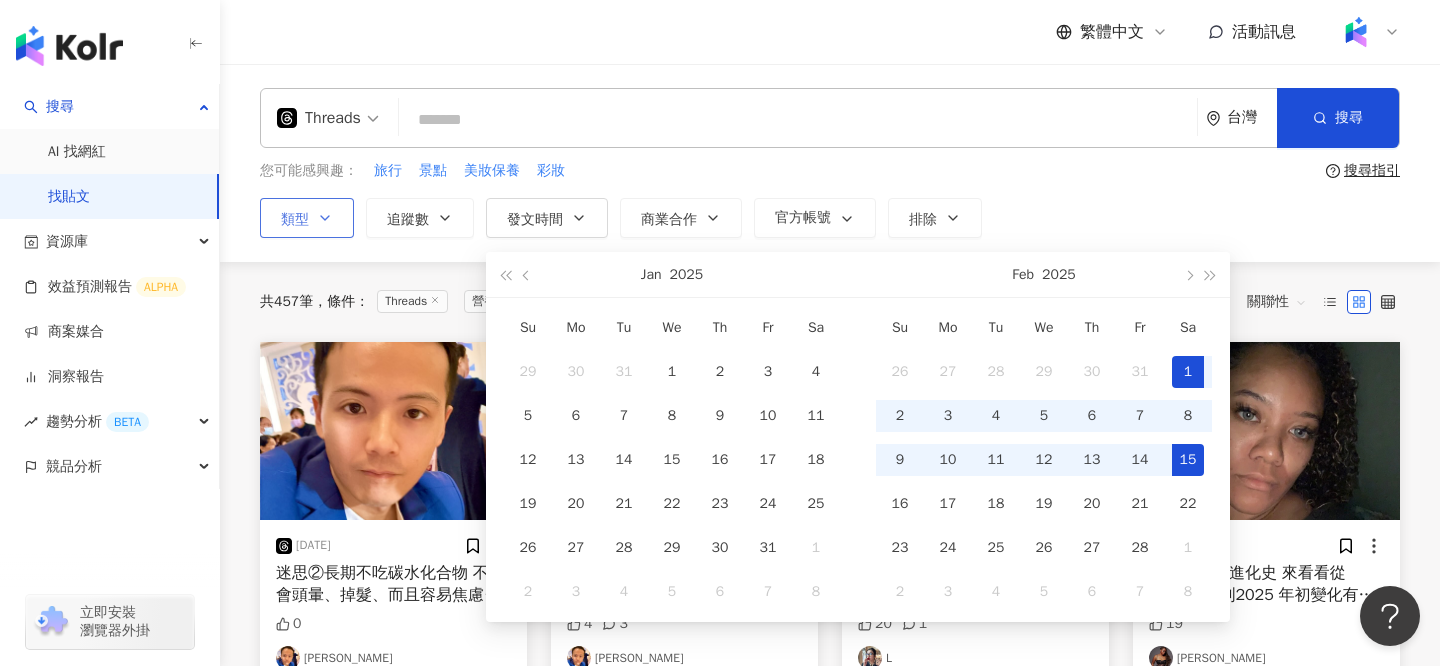 click on "15" at bounding box center [1188, 460] 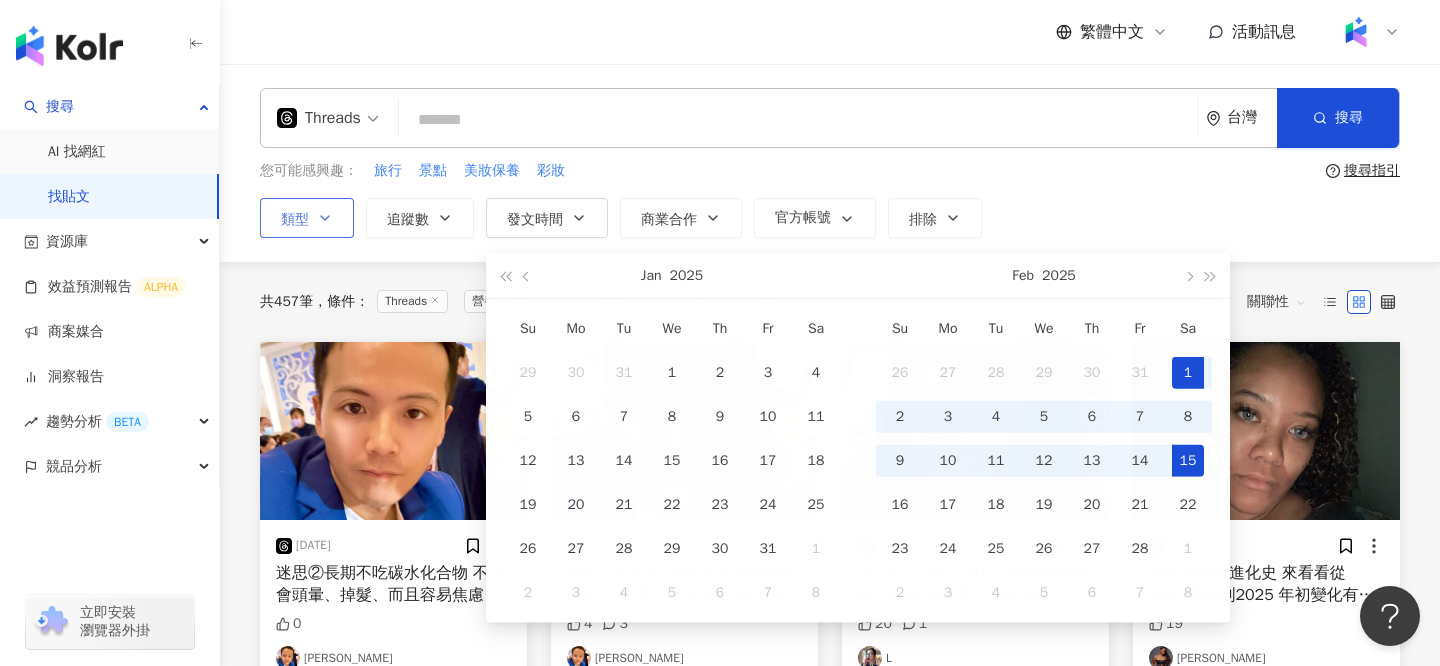 type on "**********" 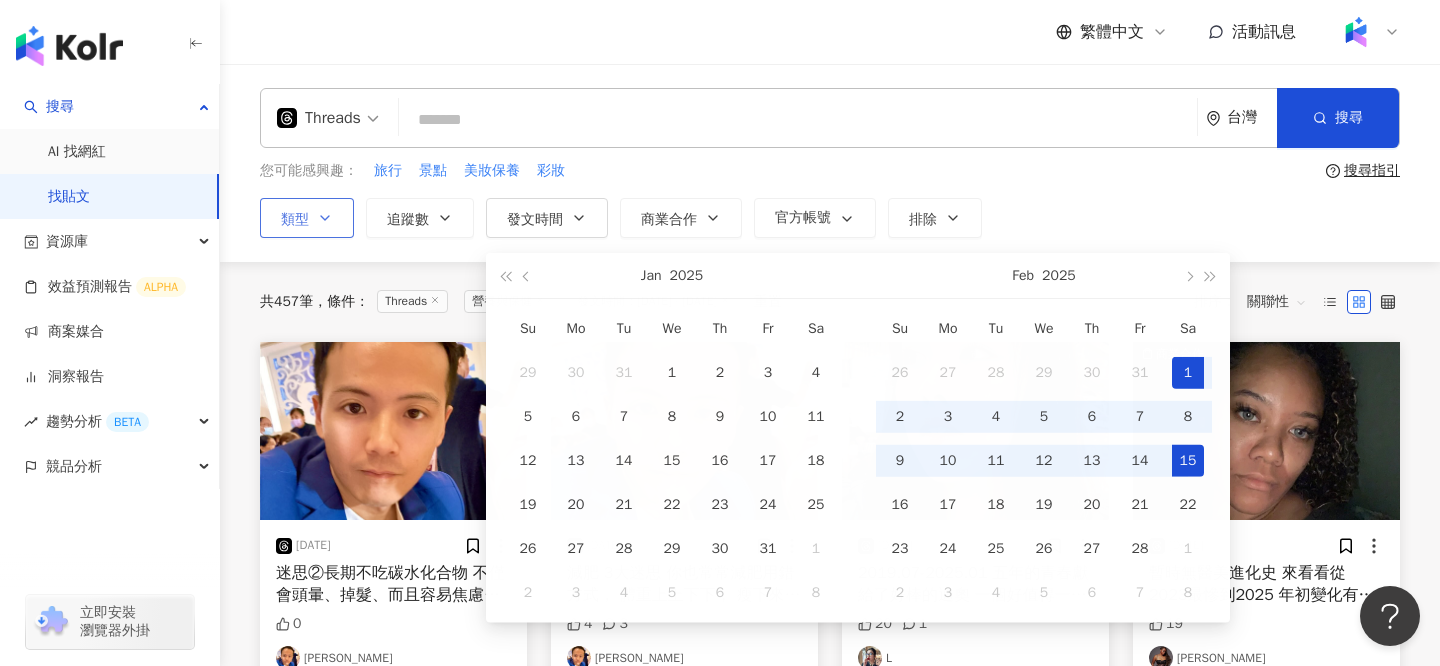 type on "**********" 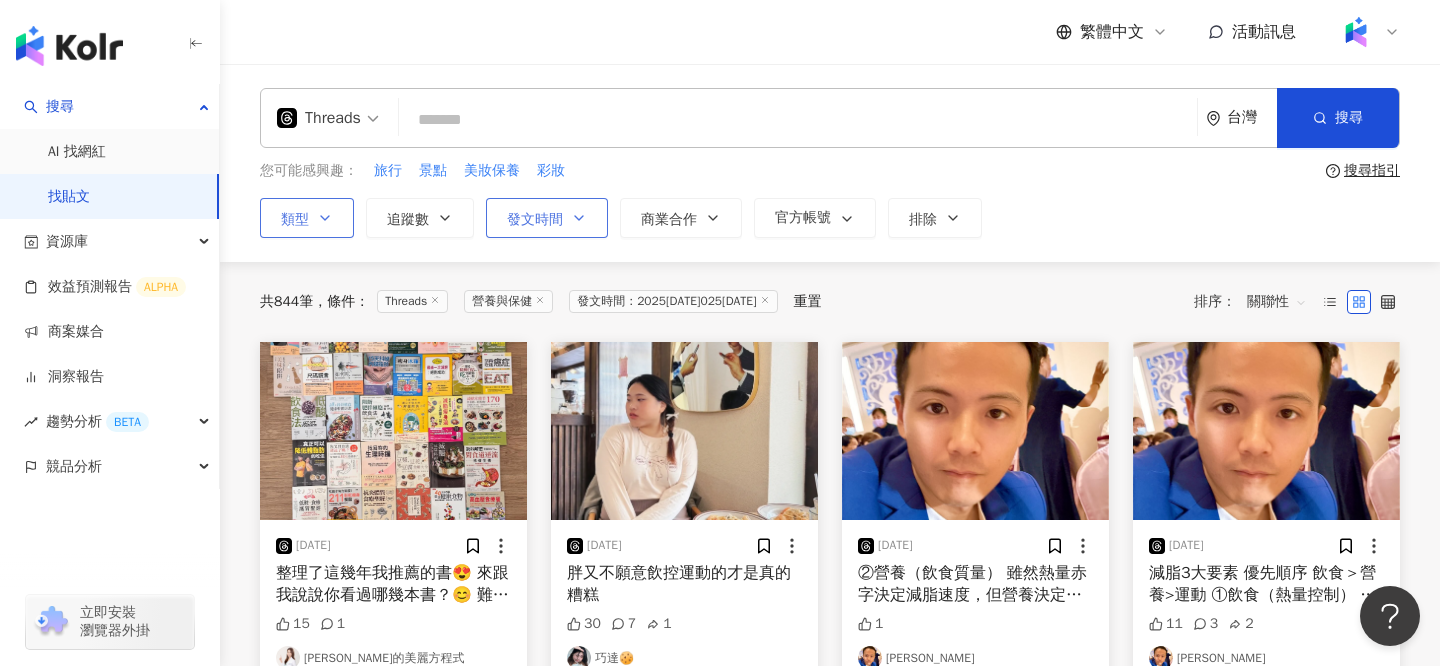 click on "發文時間" at bounding box center [547, 218] 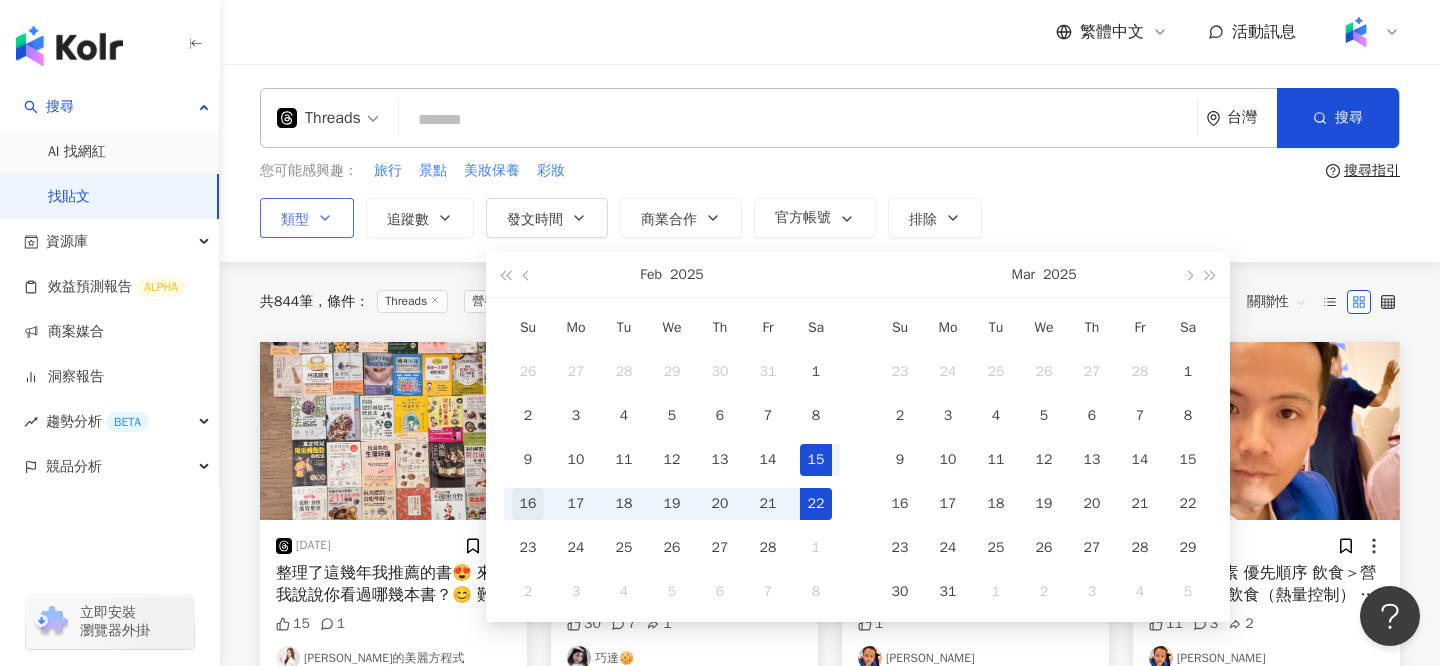 type on "**********" 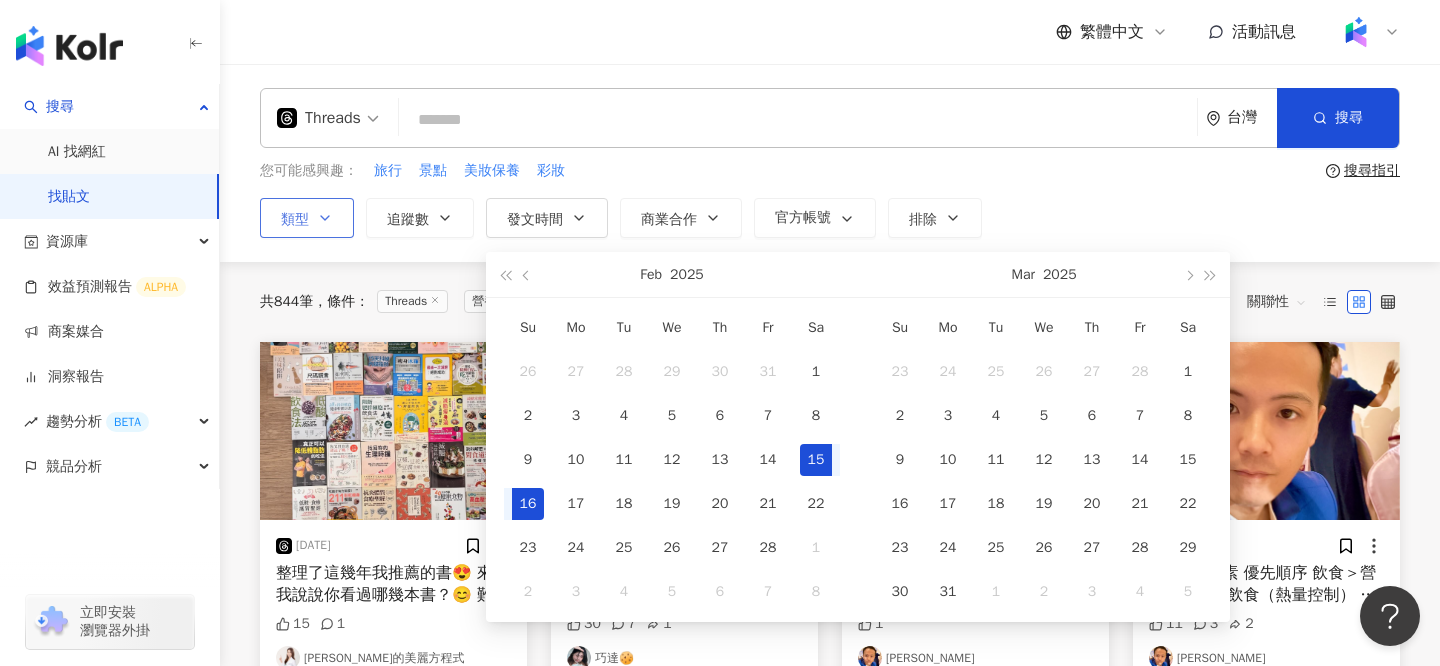 click on "16" at bounding box center [528, 504] 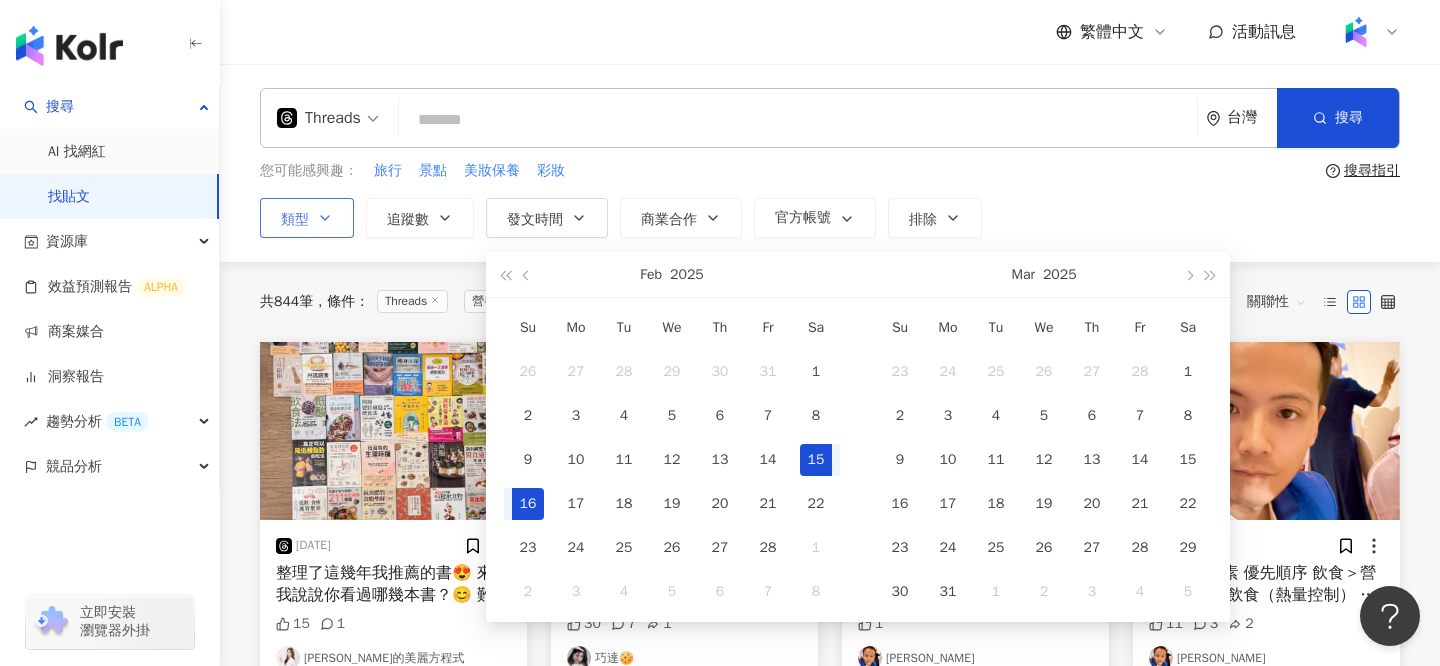 scroll, scrollTop: 0, scrollLeft: 51, axis: horizontal 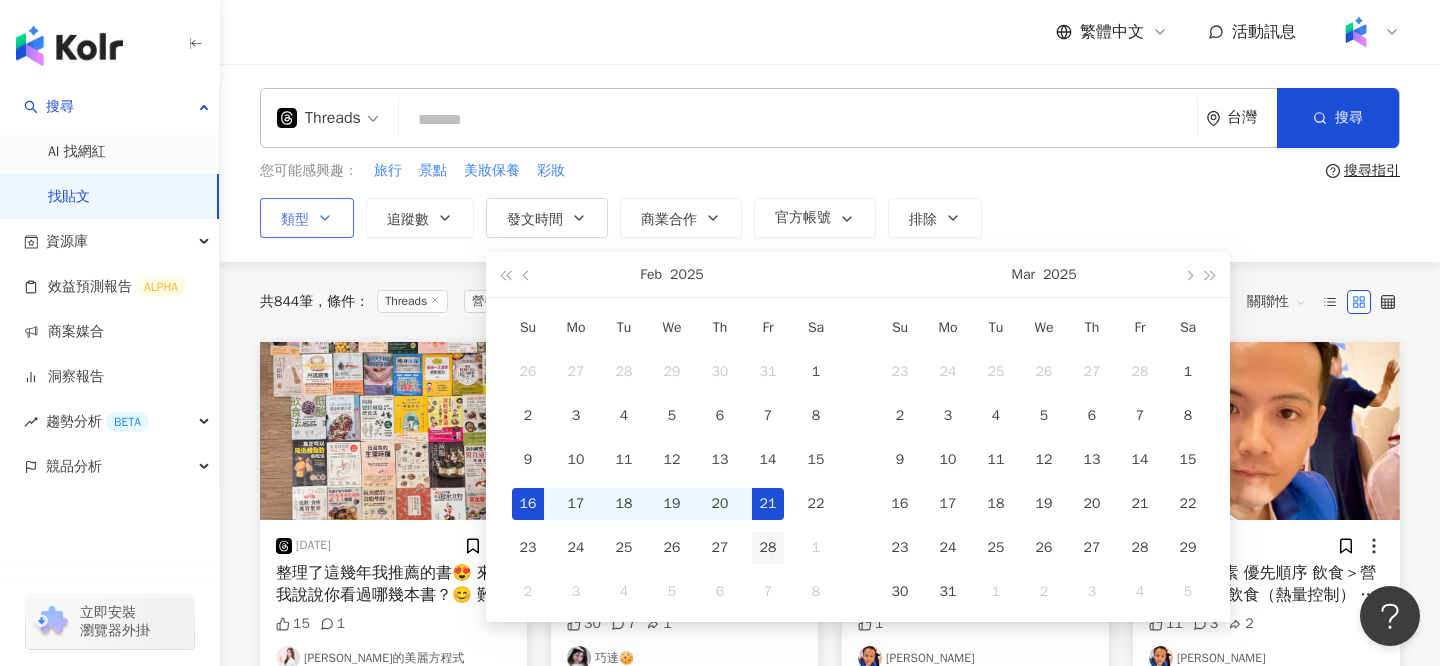 type on "**********" 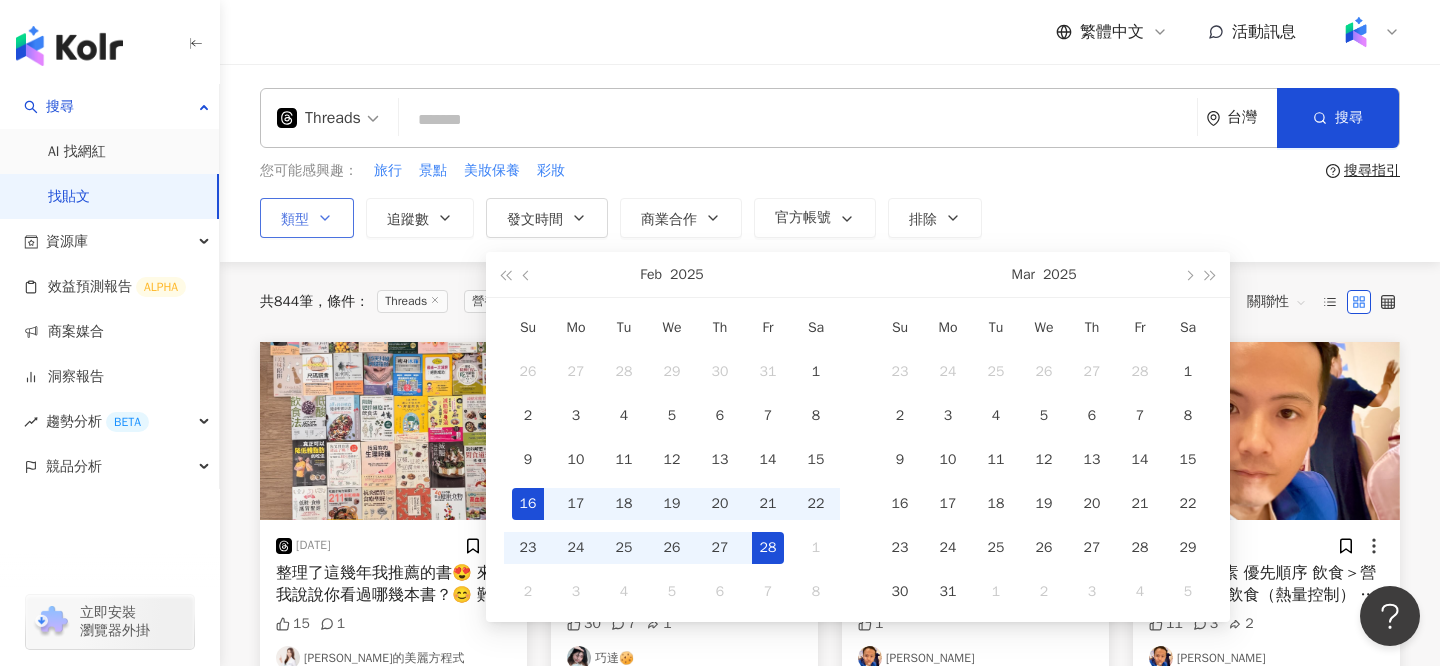 scroll, scrollTop: 0, scrollLeft: 0, axis: both 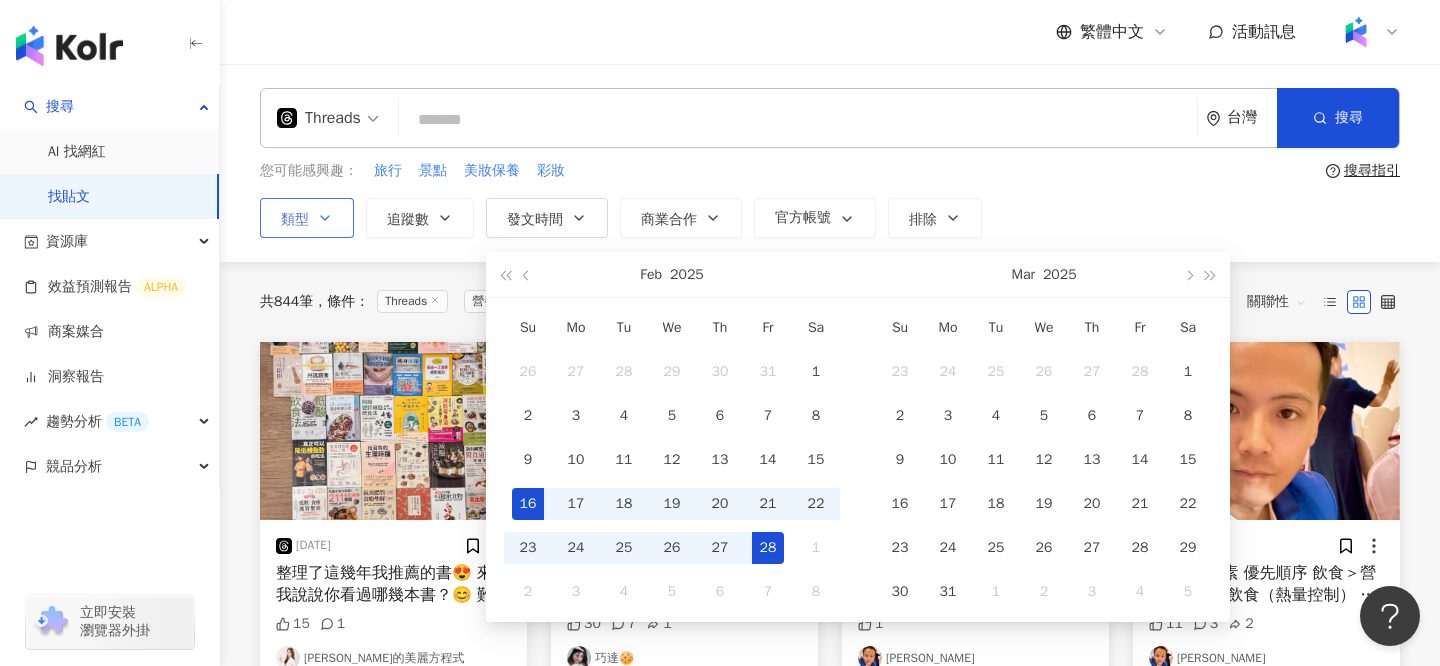click on "28" at bounding box center [768, 548] 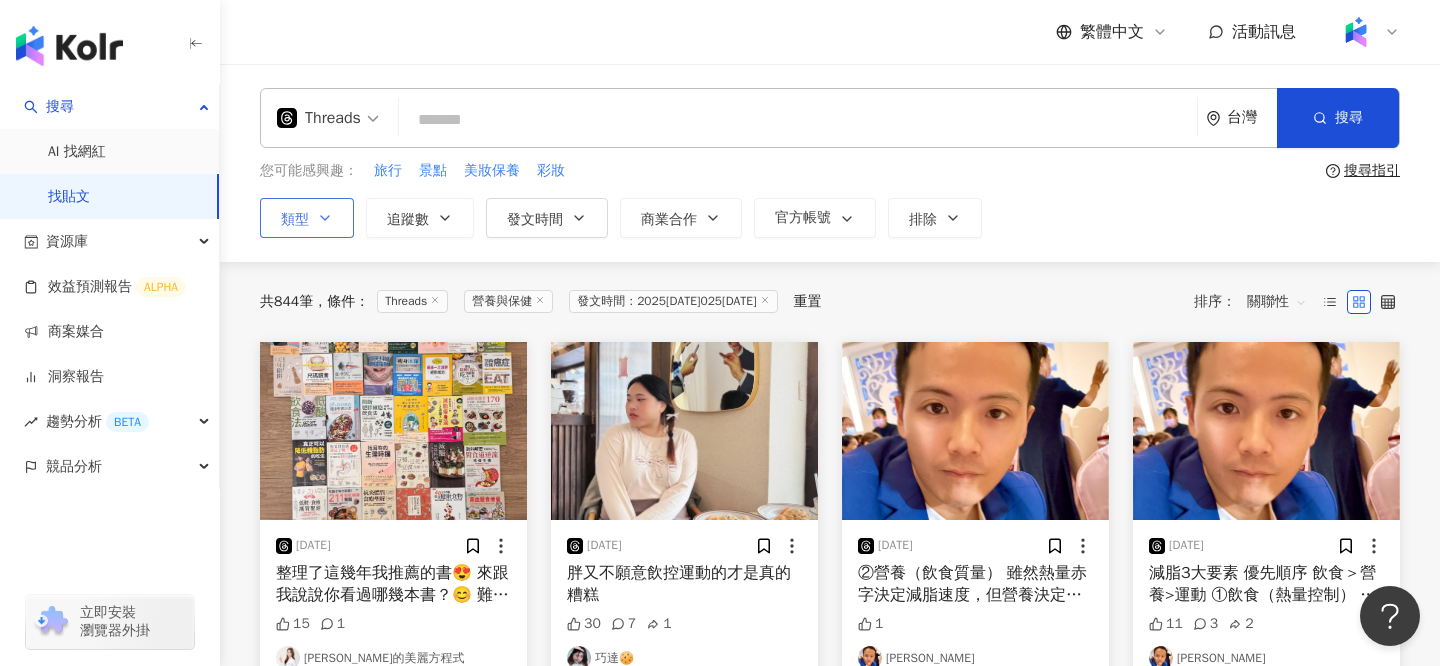 type on "**********" 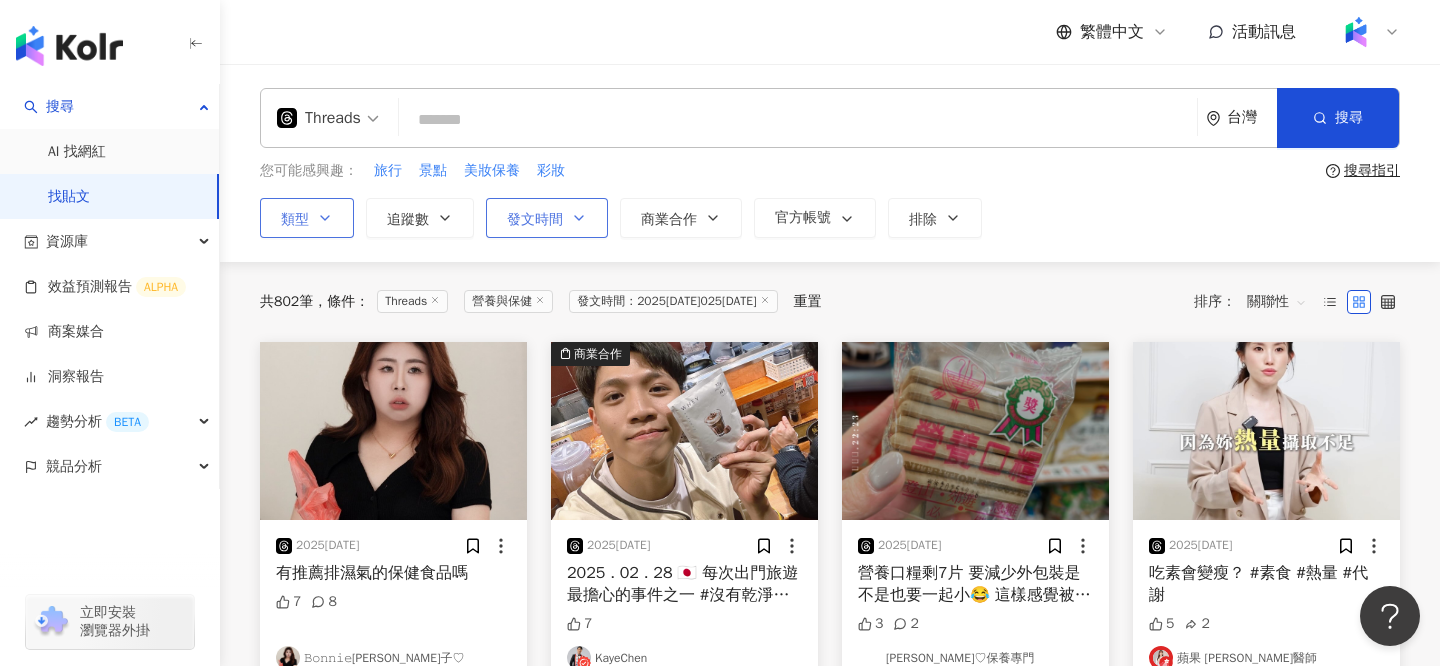 click on "發文時間" at bounding box center (535, 220) 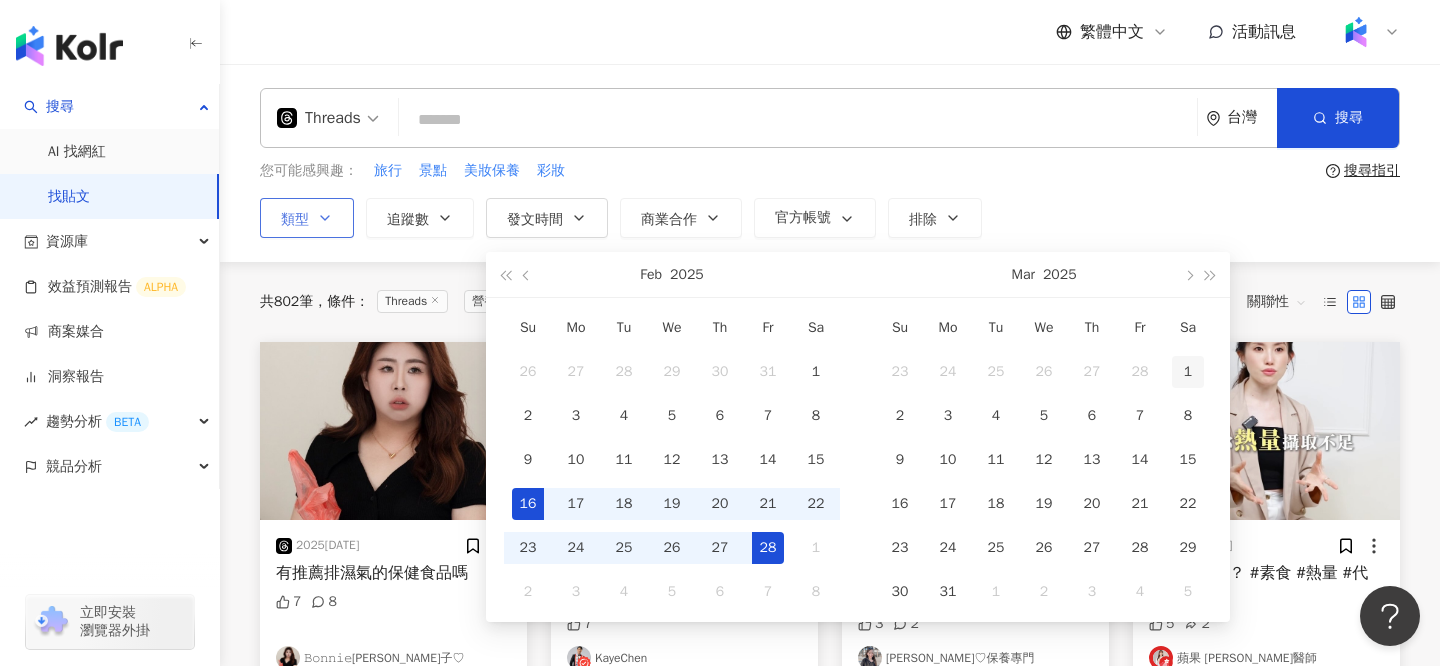 type on "**********" 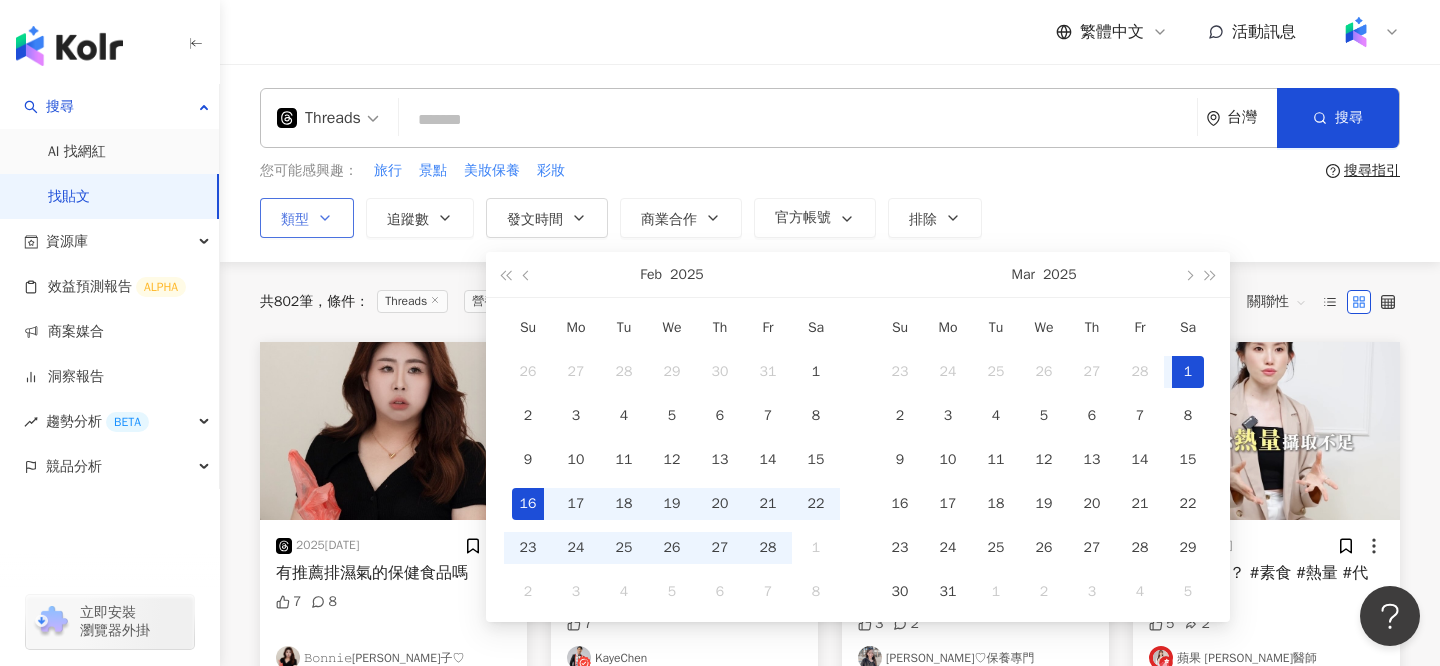 click on "1" at bounding box center [1188, 372] 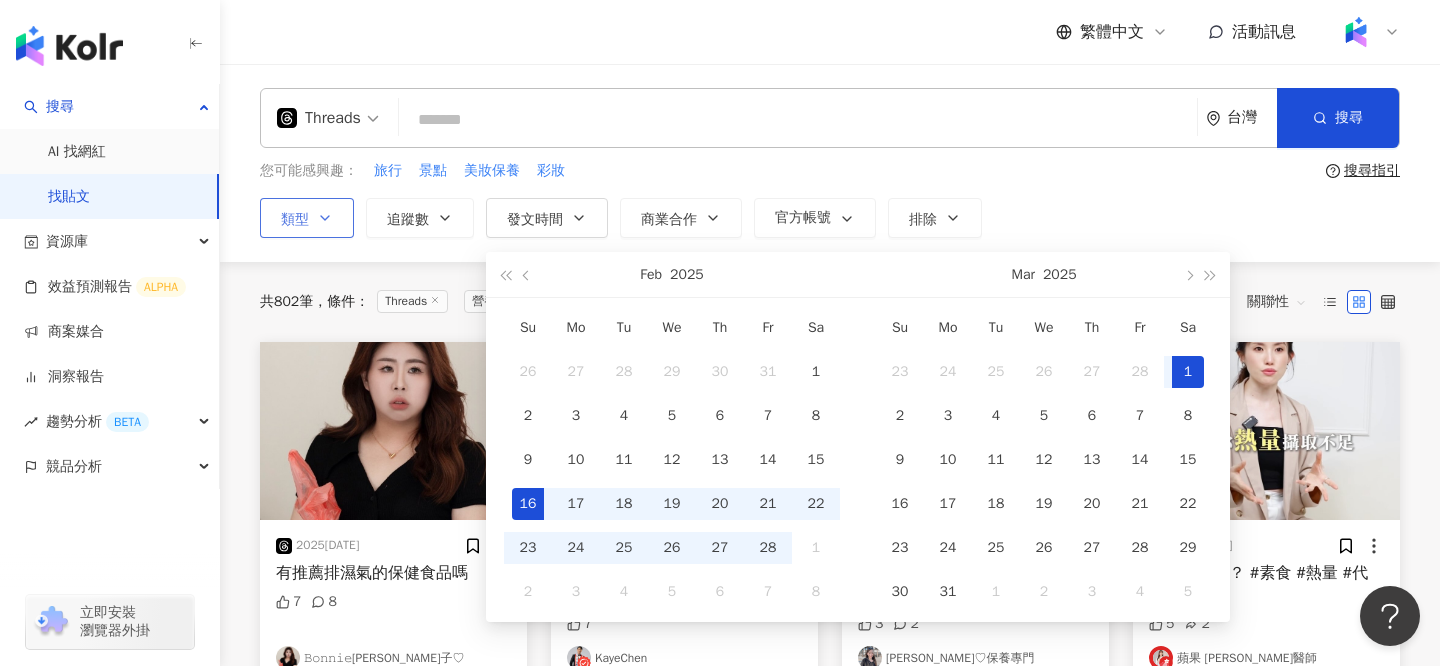 scroll, scrollTop: 0, scrollLeft: 51, axis: horizontal 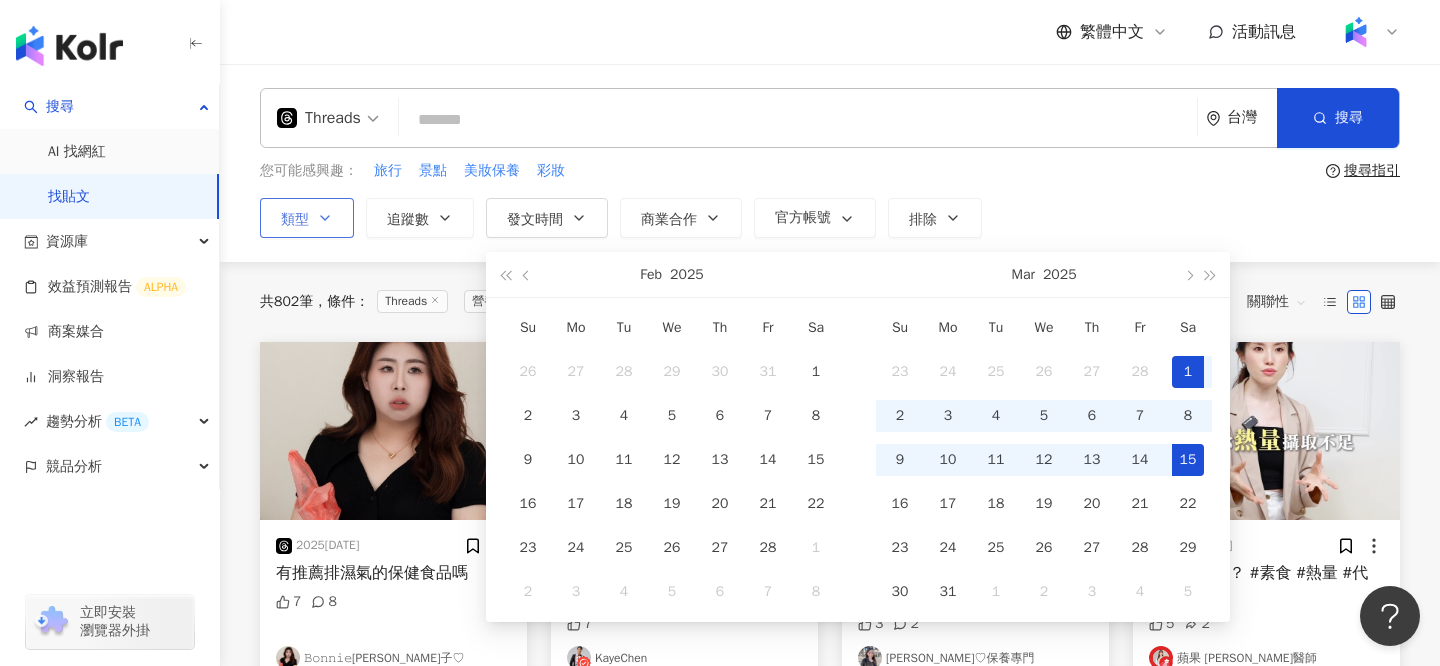 click on "15" at bounding box center [1188, 460] 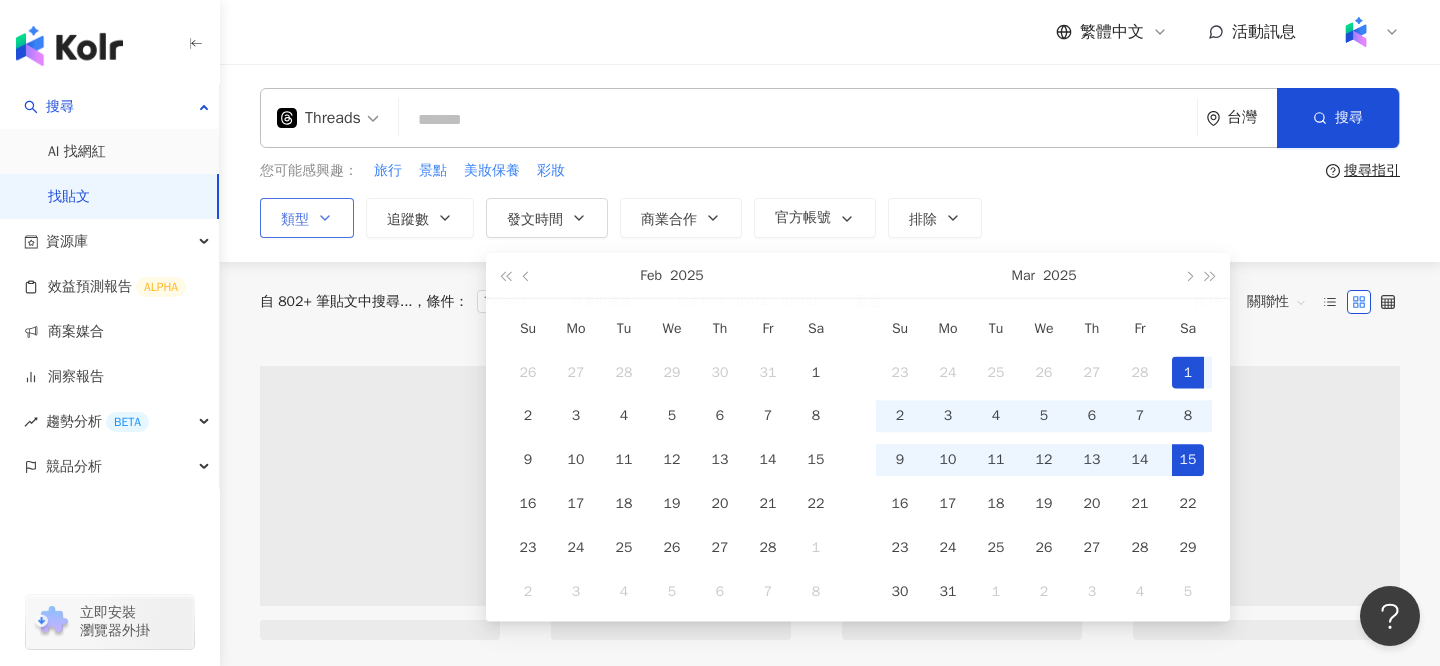 type on "**********" 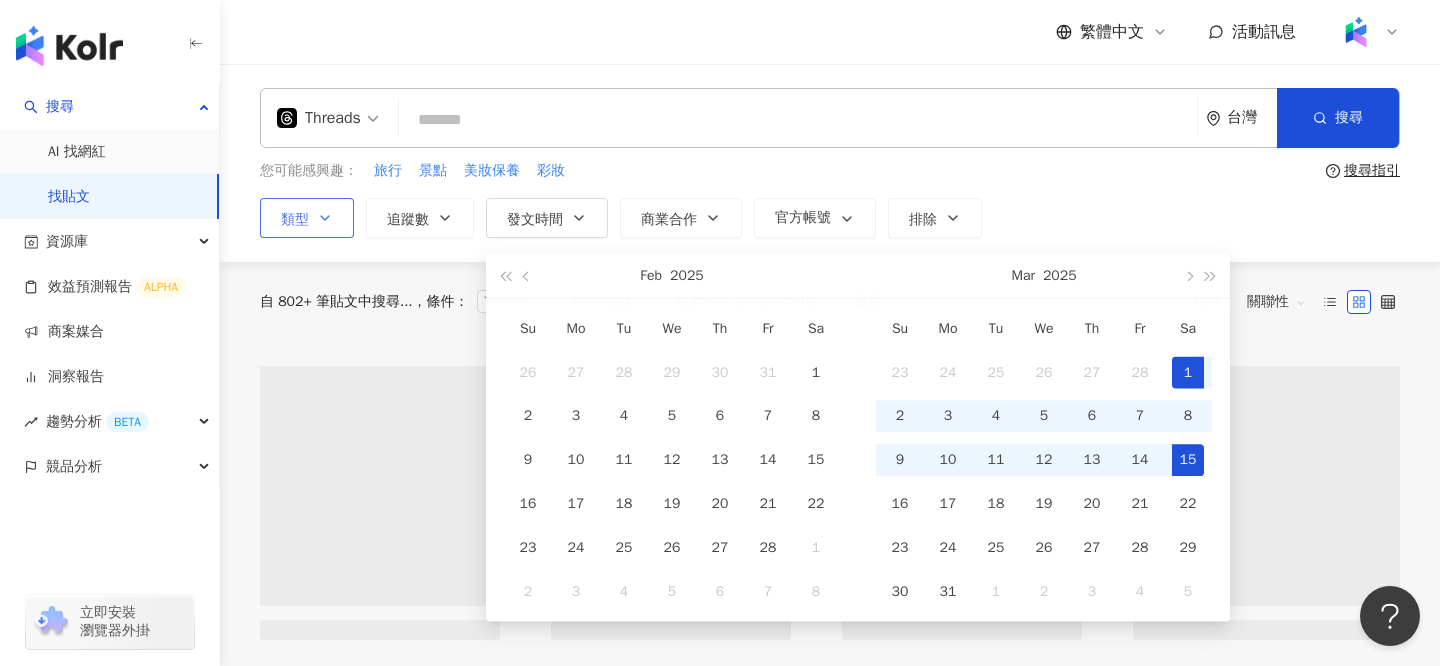 type on "**********" 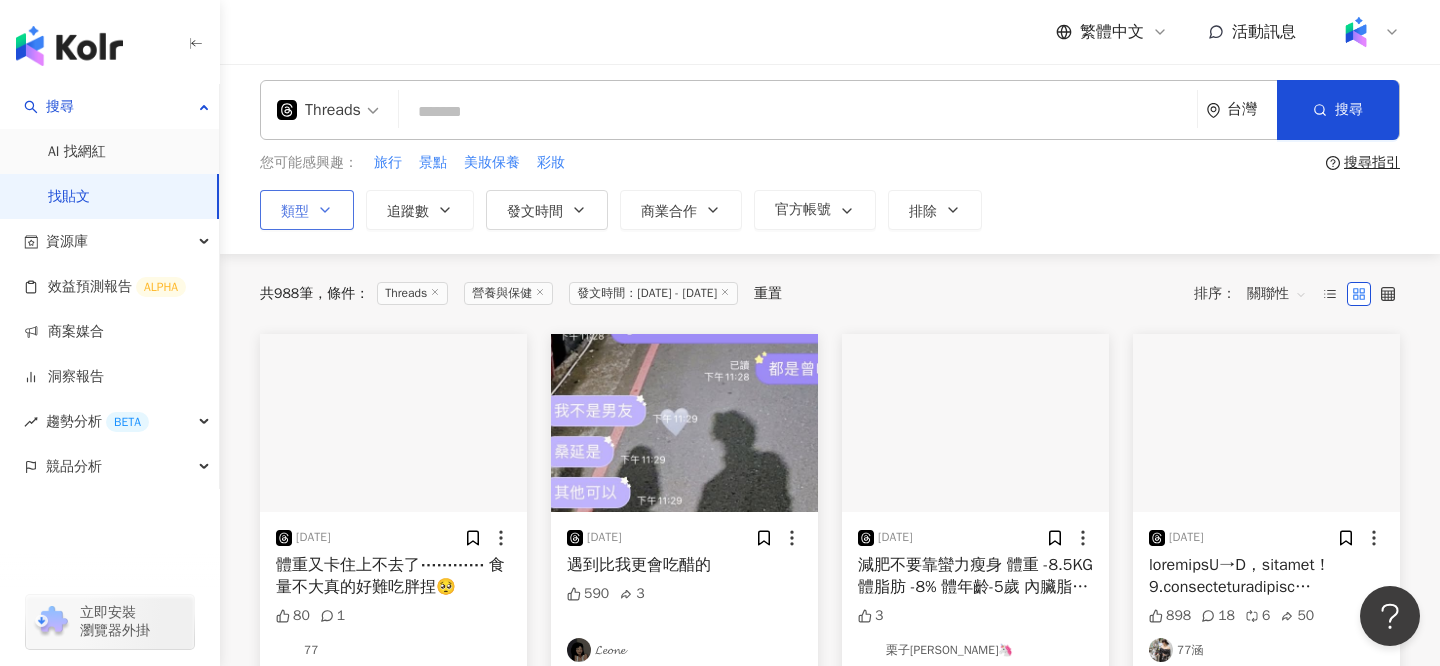 scroll, scrollTop: 6, scrollLeft: 0, axis: vertical 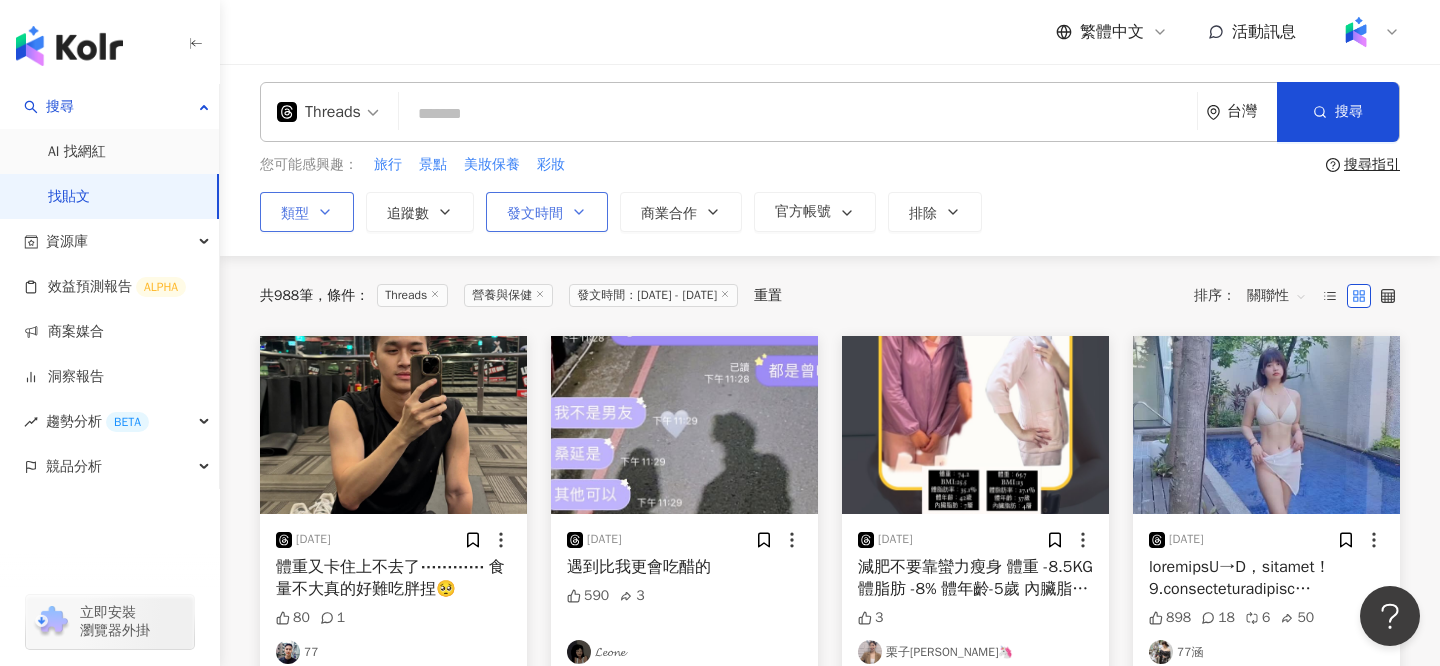 click on "發文時間" at bounding box center [547, 212] 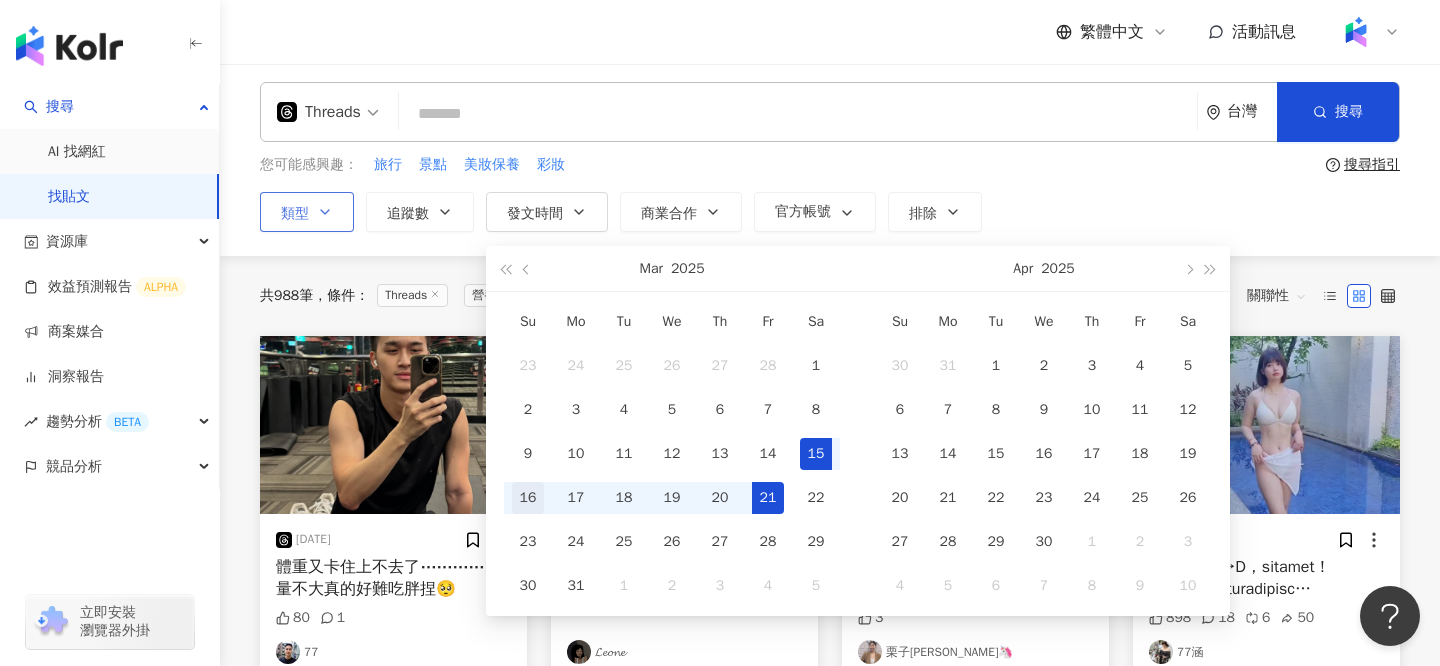 type on "**********" 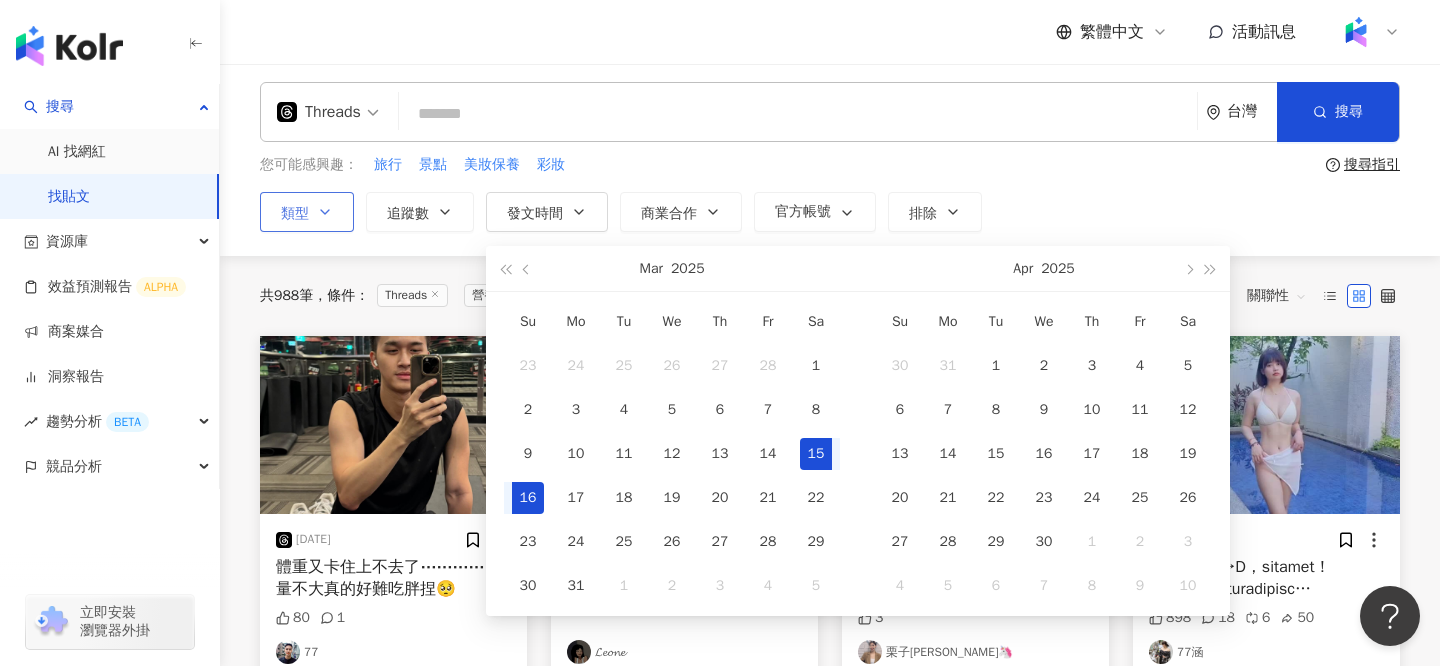 click on "16" at bounding box center [528, 498] 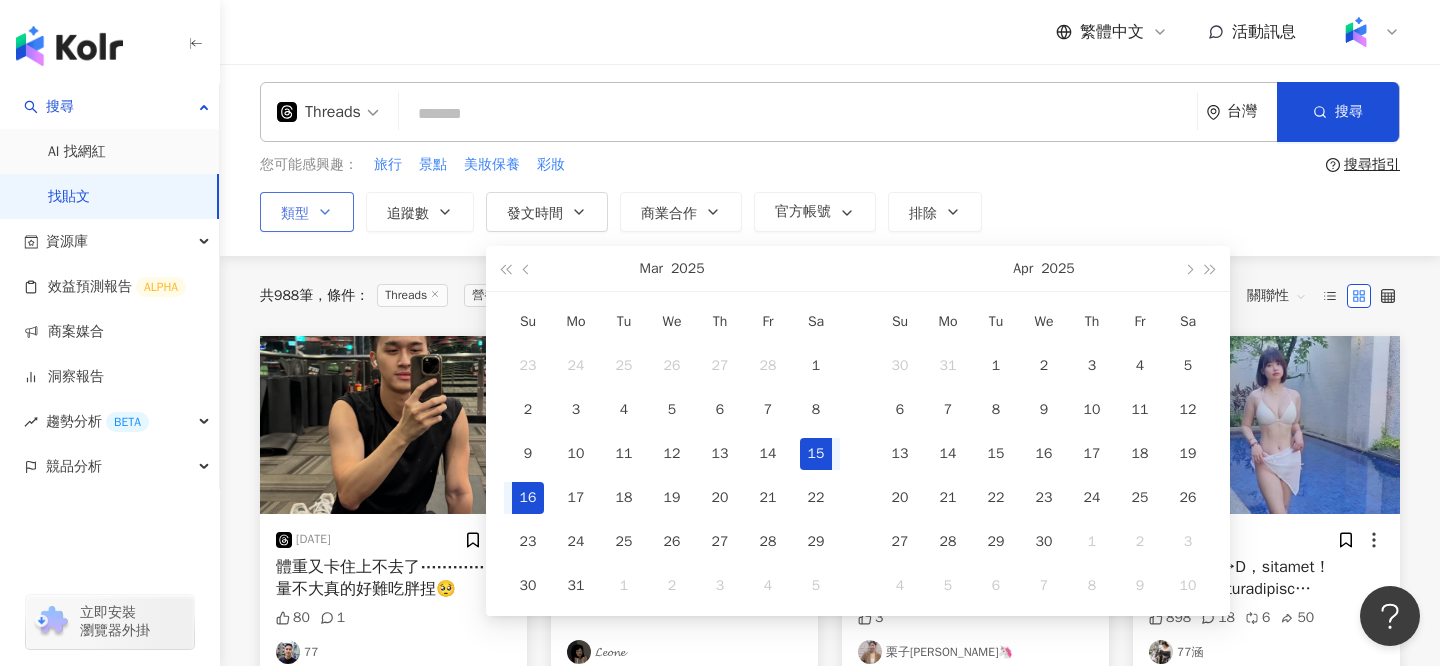 scroll, scrollTop: 0, scrollLeft: 51, axis: horizontal 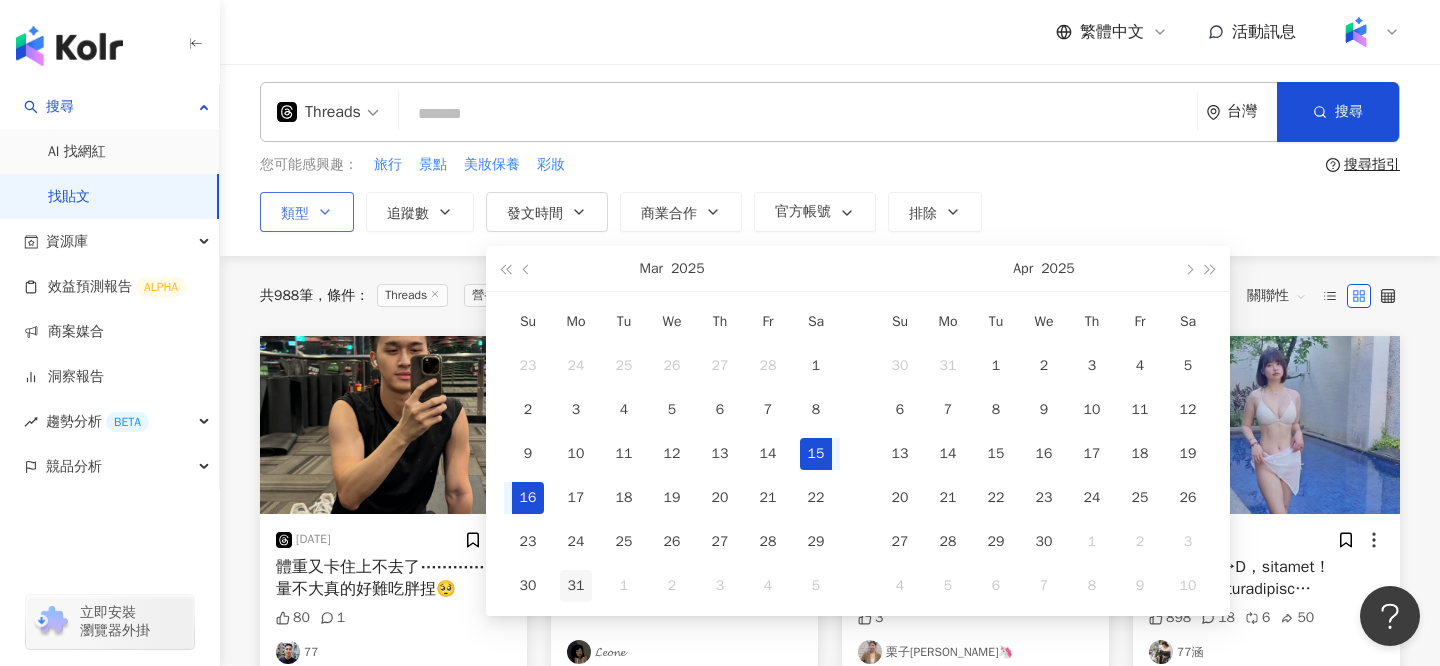 type on "**********" 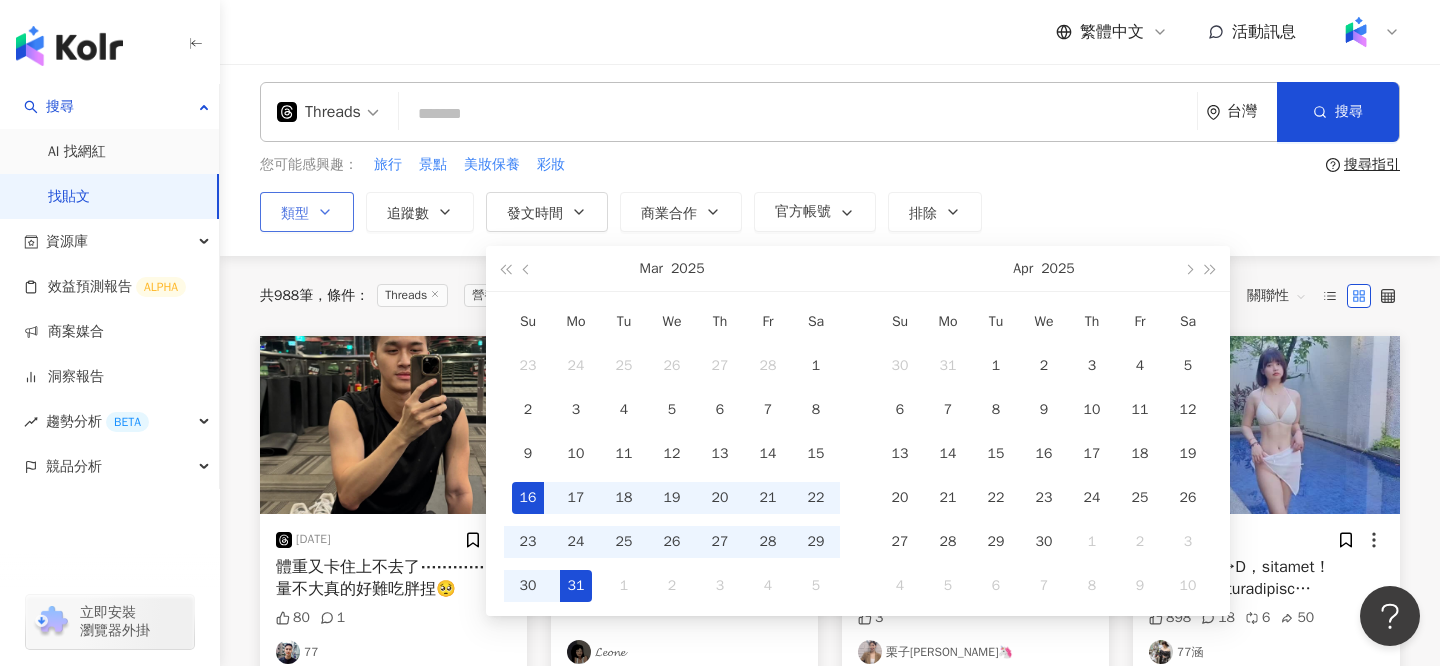 click on "31" at bounding box center [576, 586] 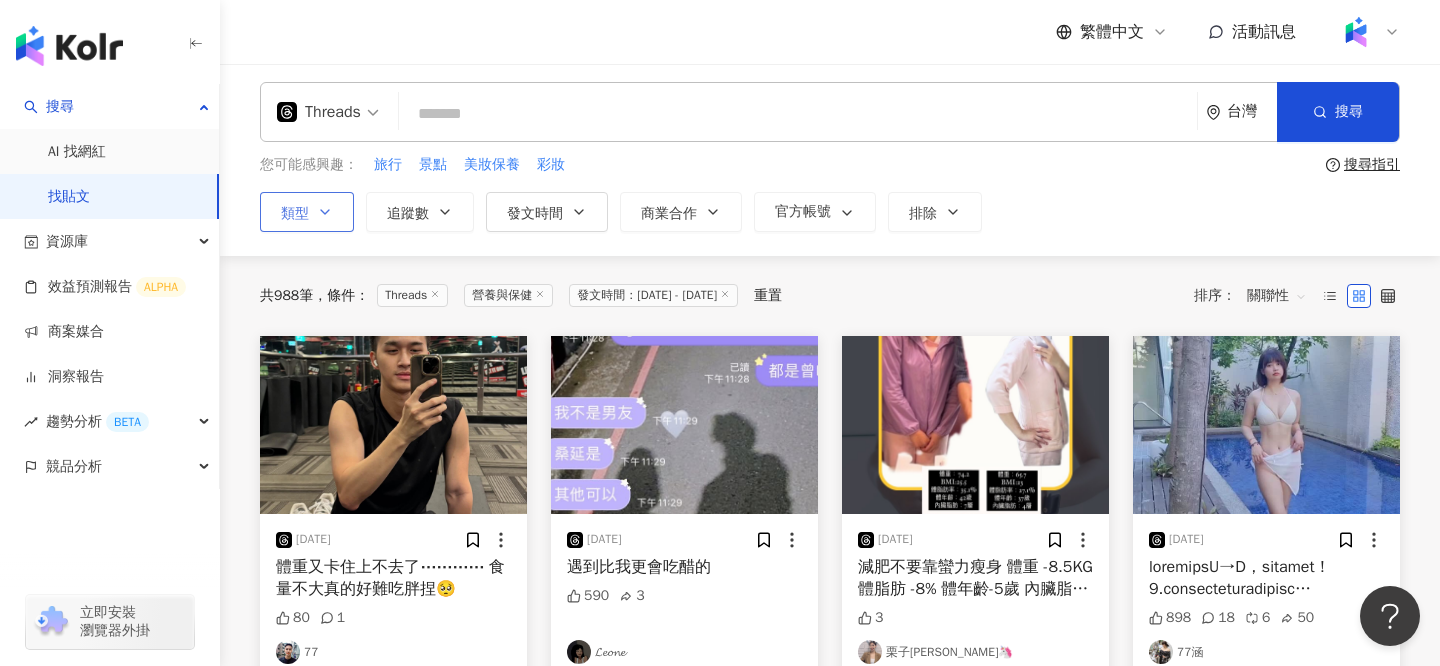 type on "**********" 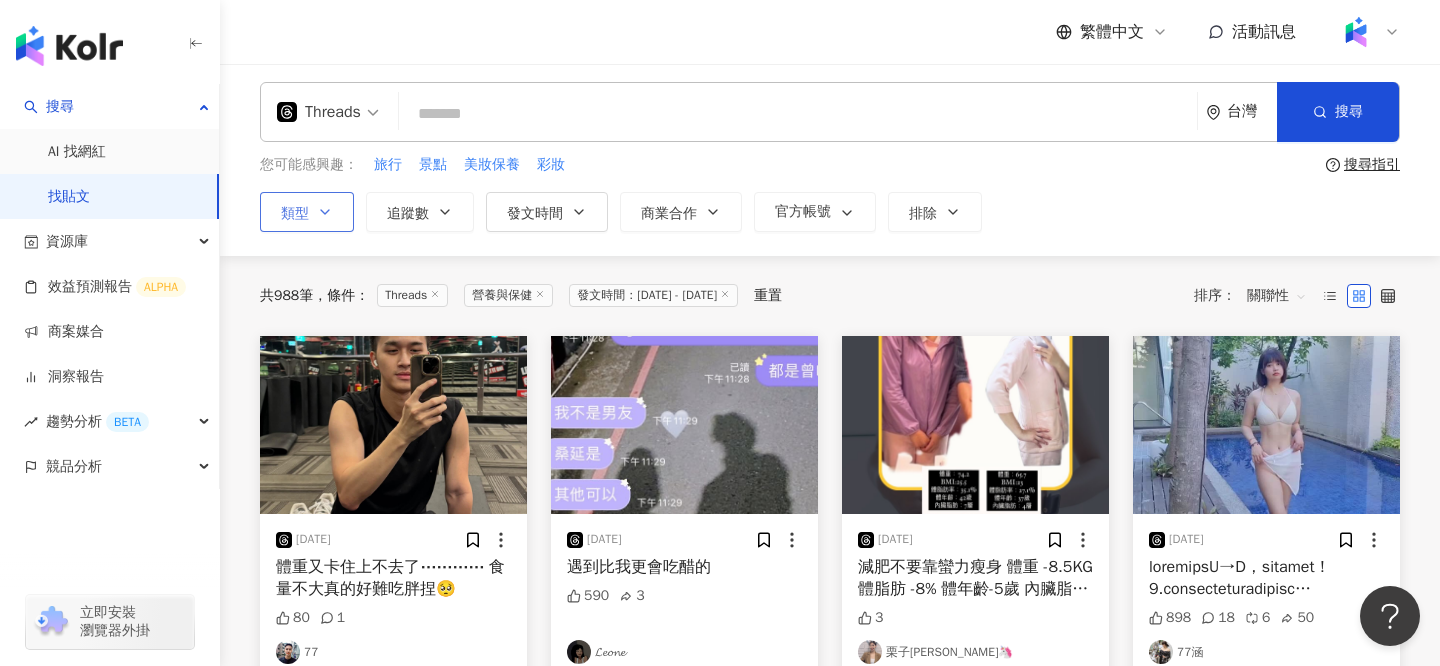 scroll, scrollTop: 0, scrollLeft: 0, axis: both 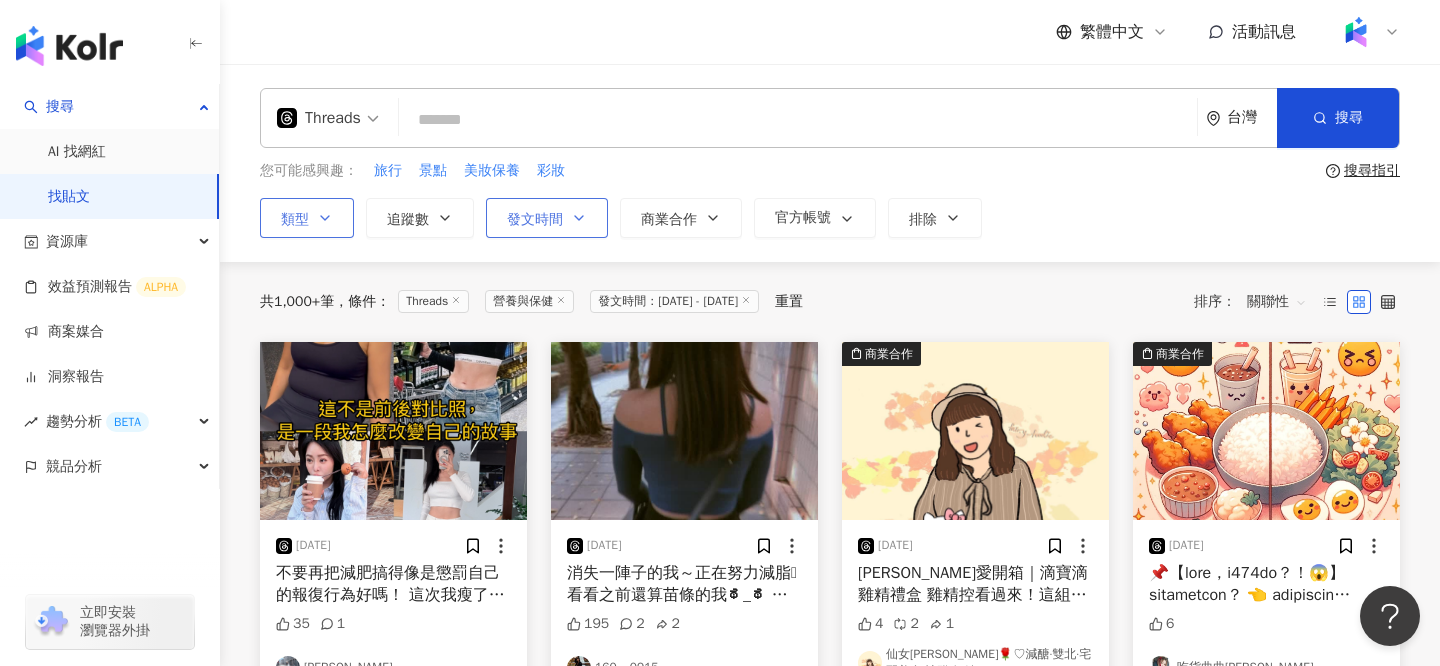 click on "發文時間" at bounding box center [547, 218] 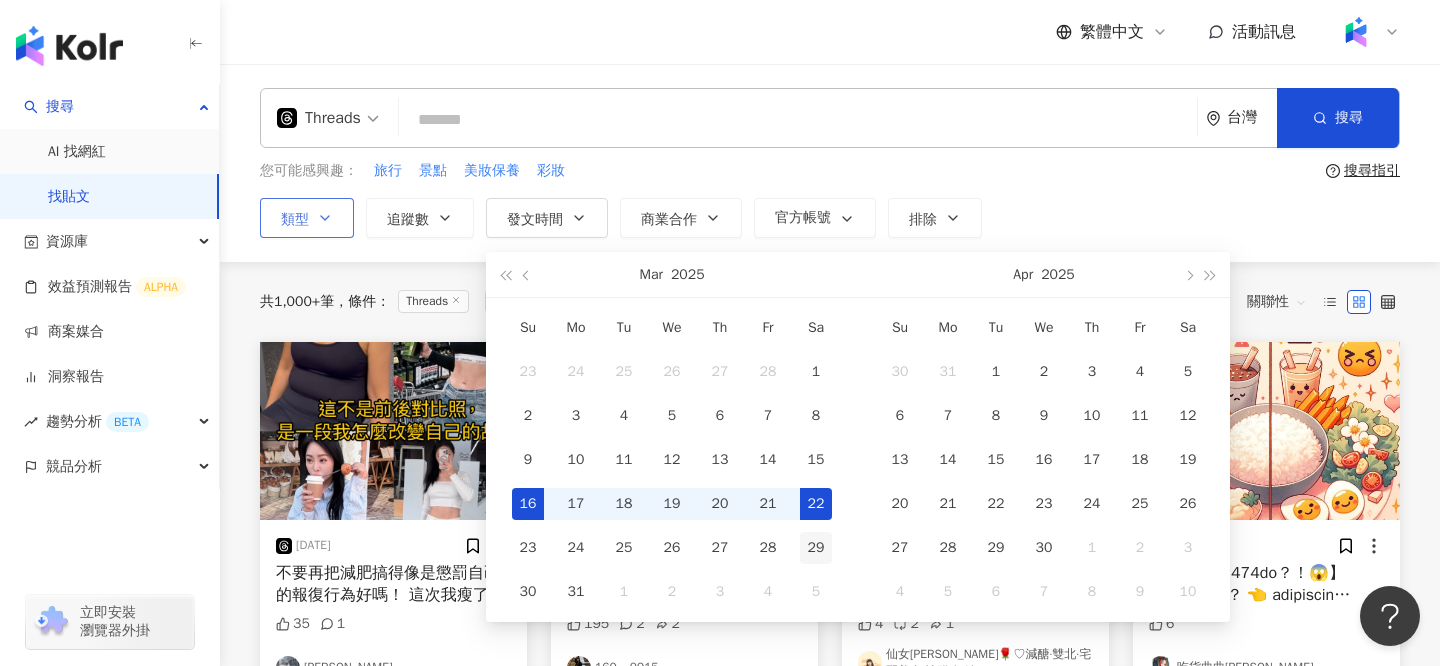type on "**********" 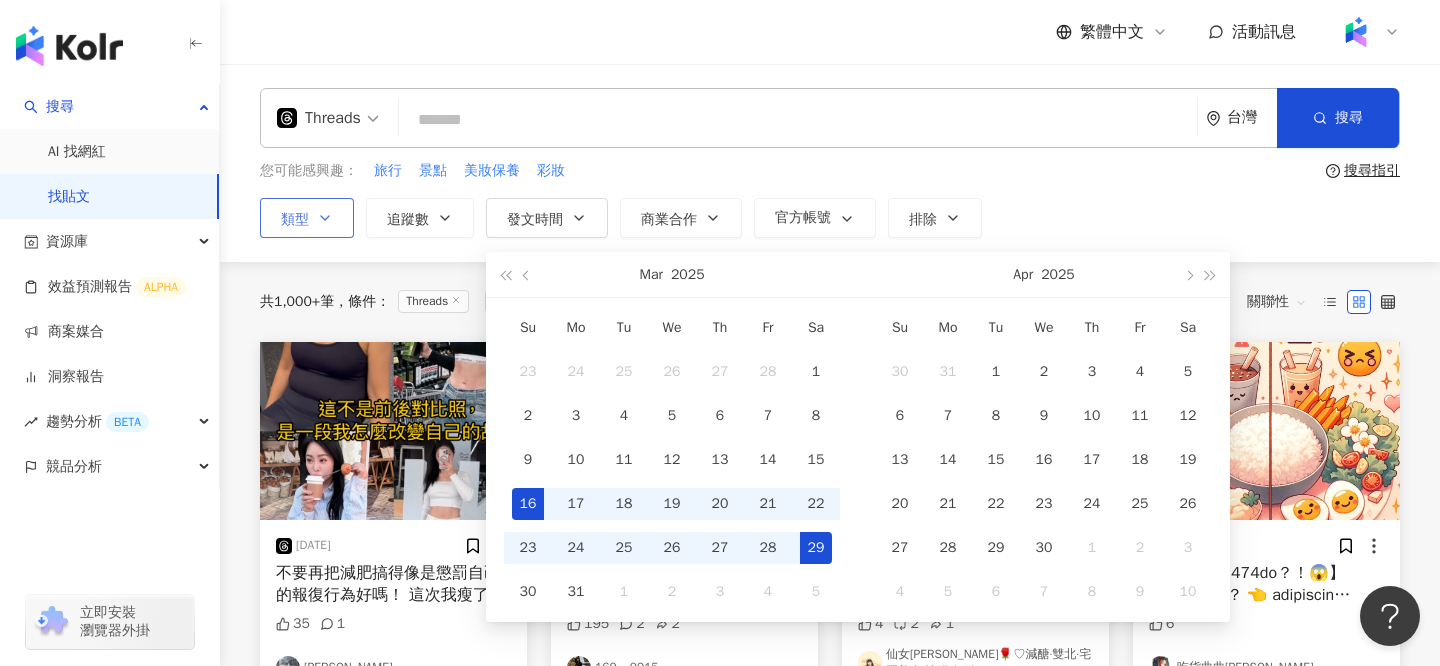 click on "29" at bounding box center (816, 548) 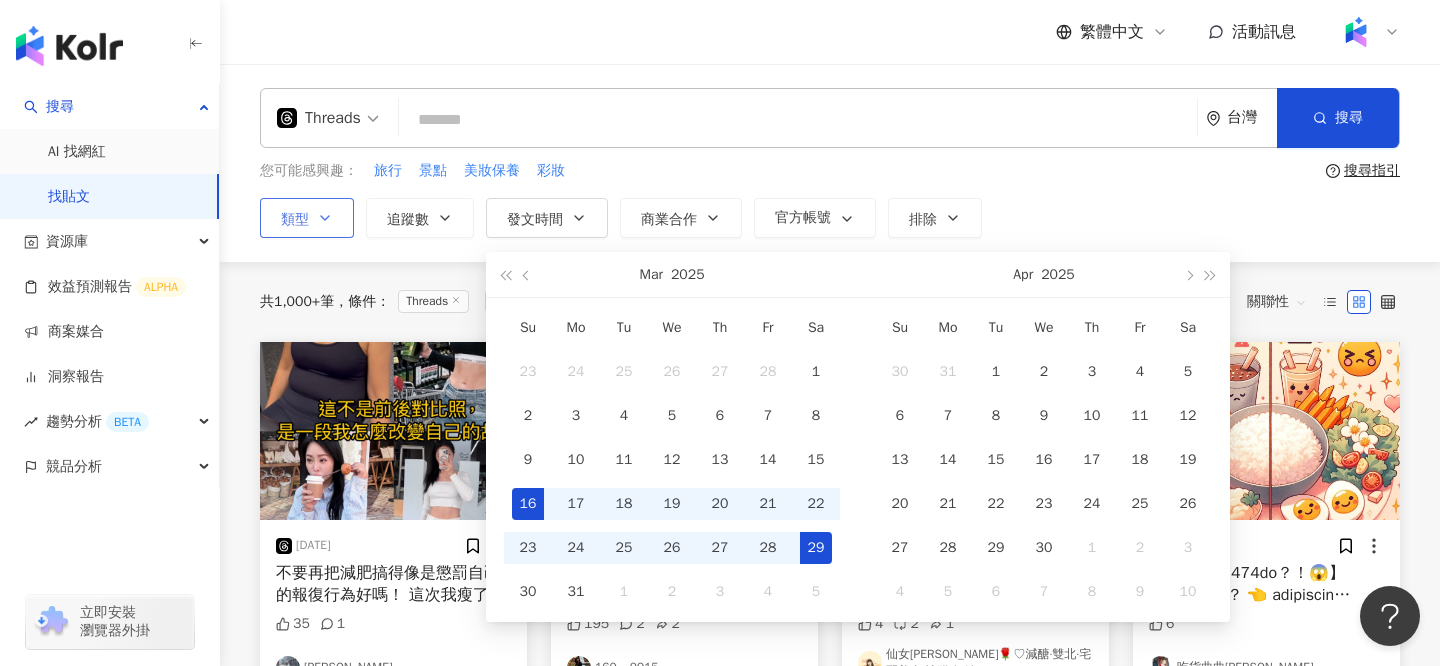 scroll, scrollTop: 0, scrollLeft: 51, axis: horizontal 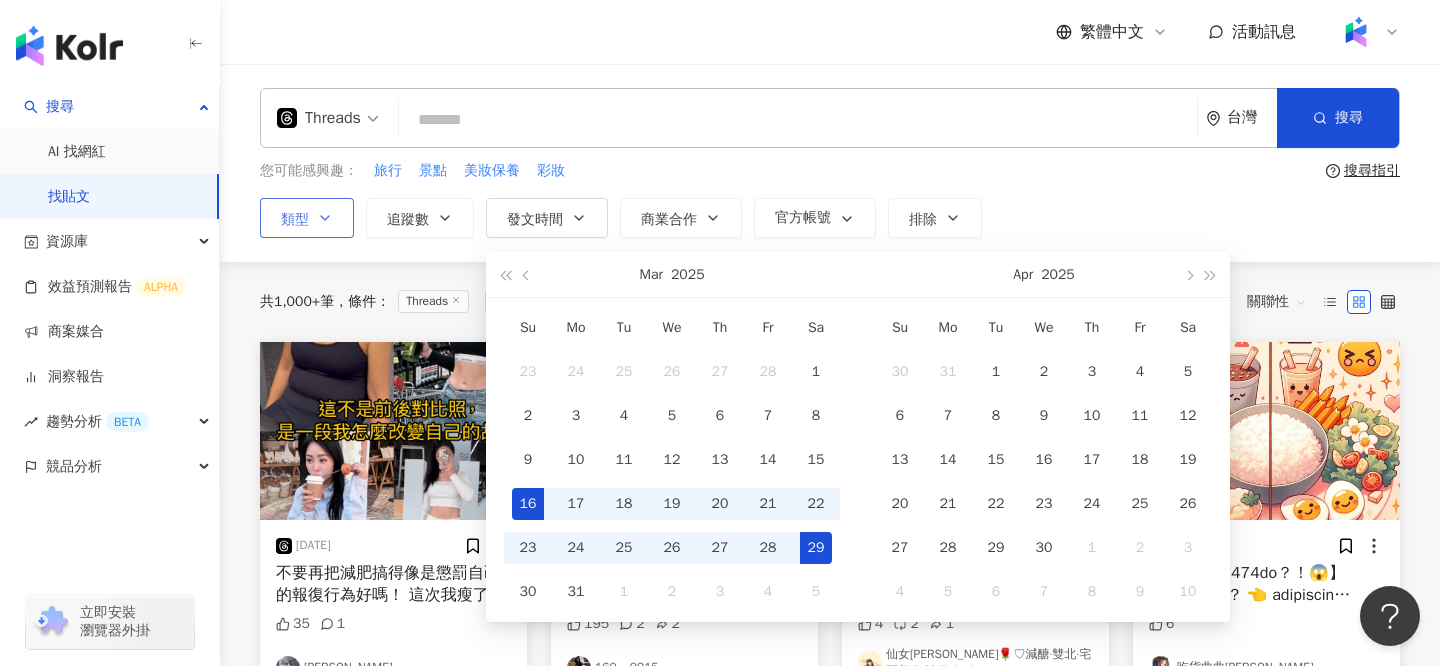 click on "16" at bounding box center (528, 504) 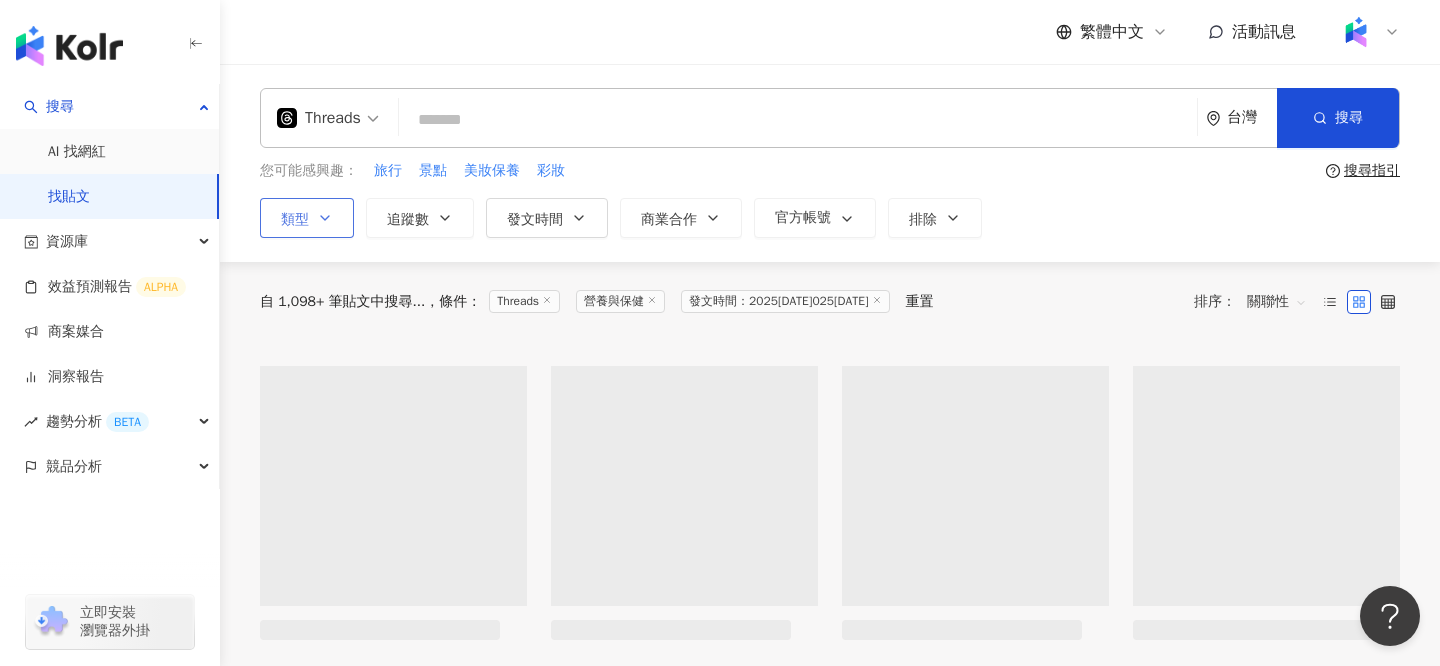 type on "**********" 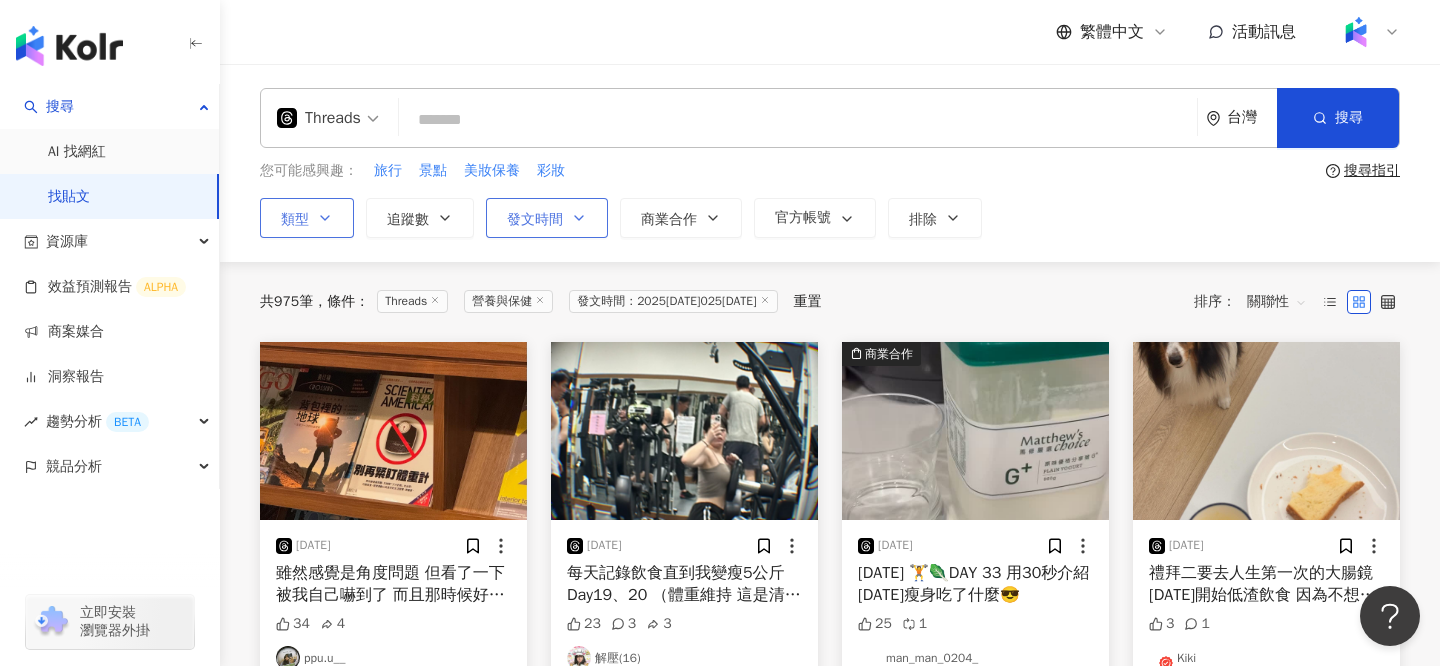 click 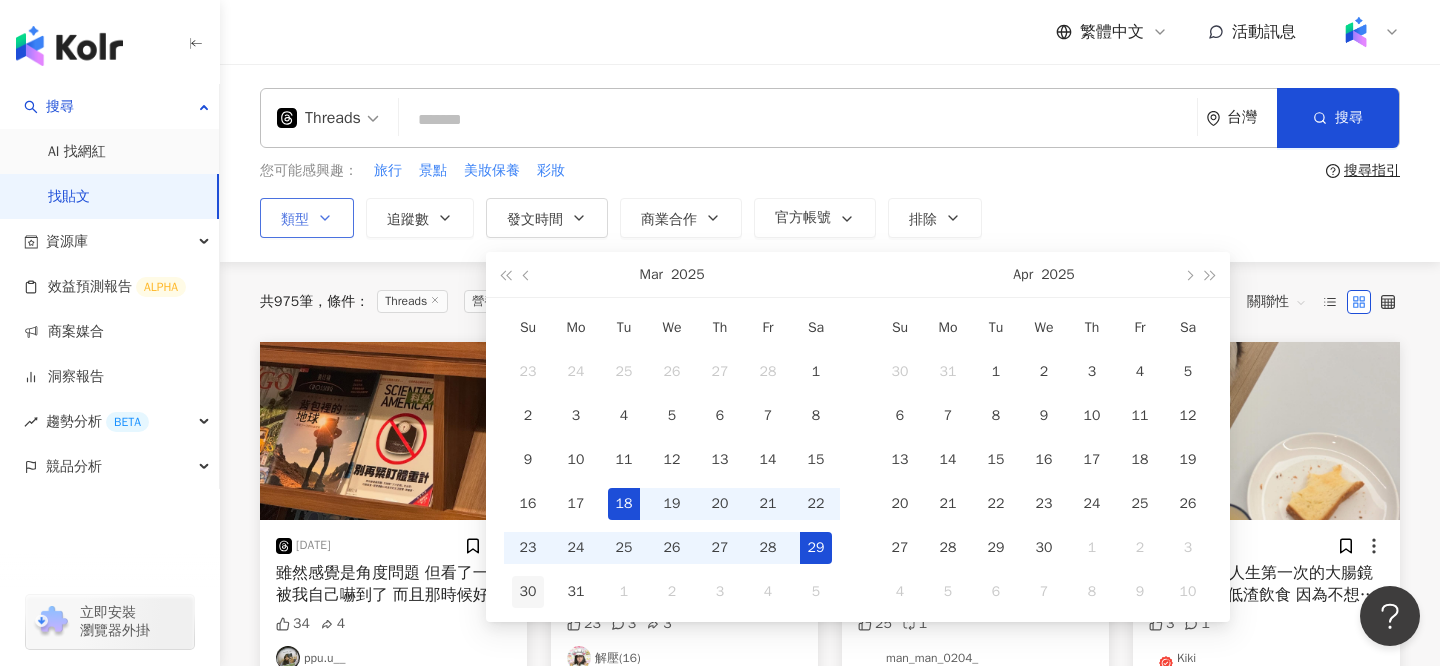 type on "**********" 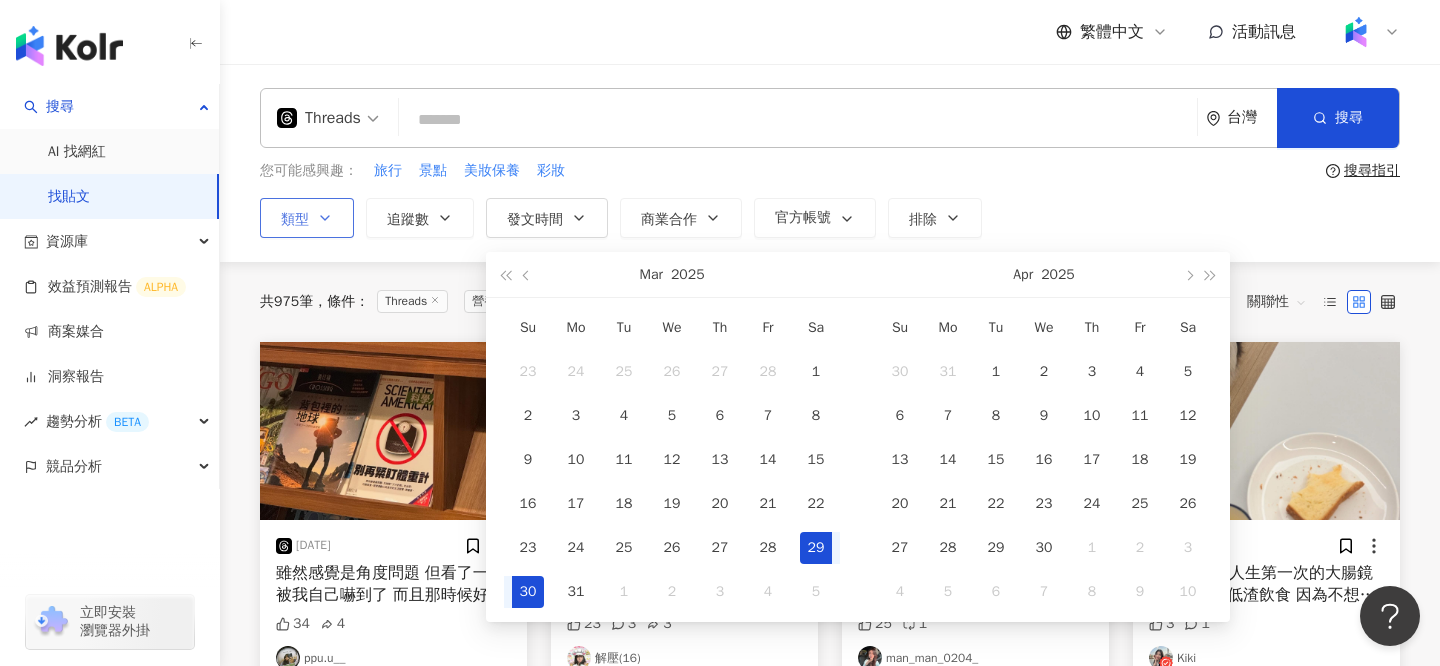 click on "30" at bounding box center [528, 592] 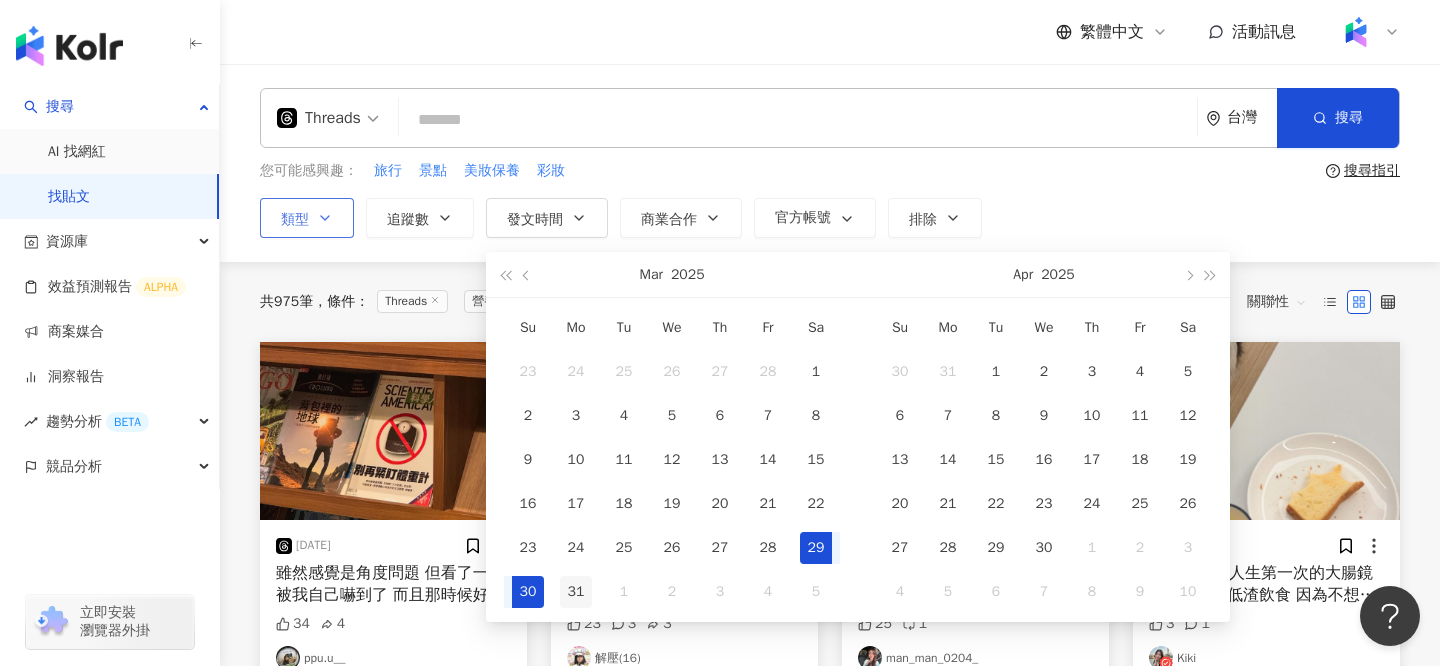 scroll, scrollTop: 0, scrollLeft: 51, axis: horizontal 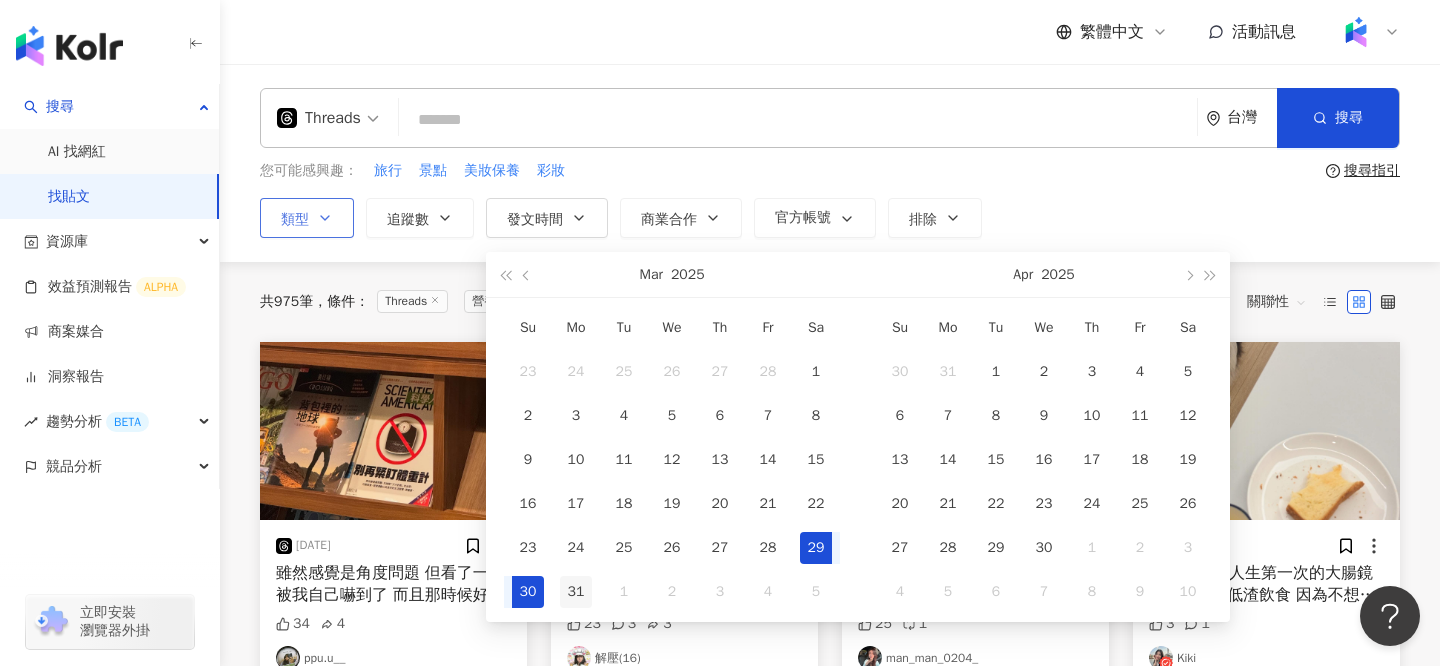 type on "**********" 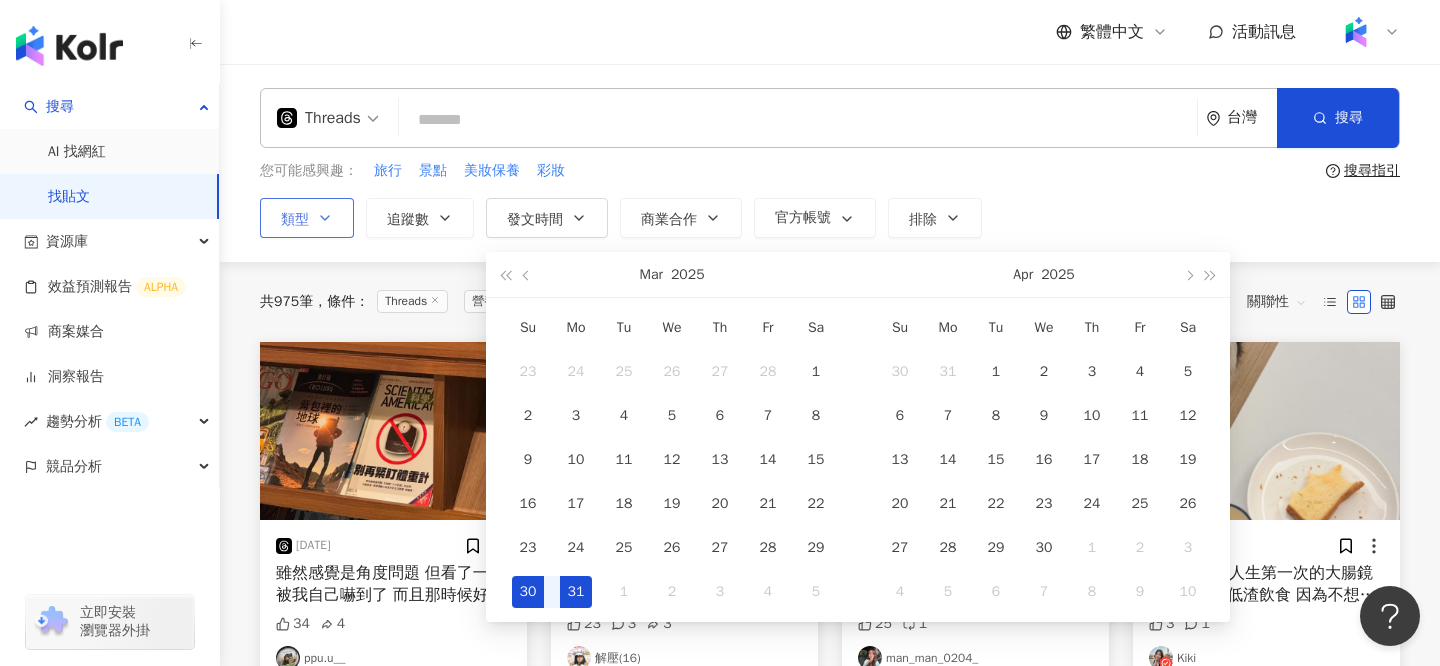 click on "31" at bounding box center [576, 592] 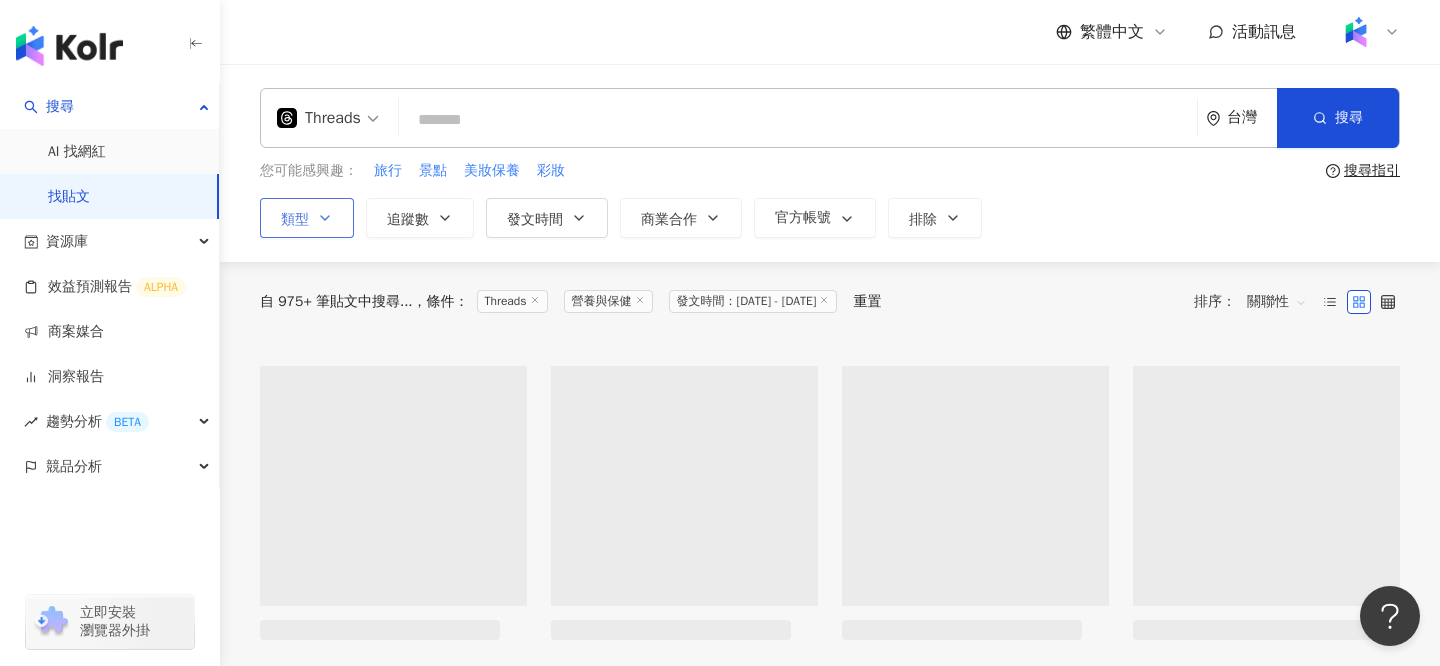 type on "**********" 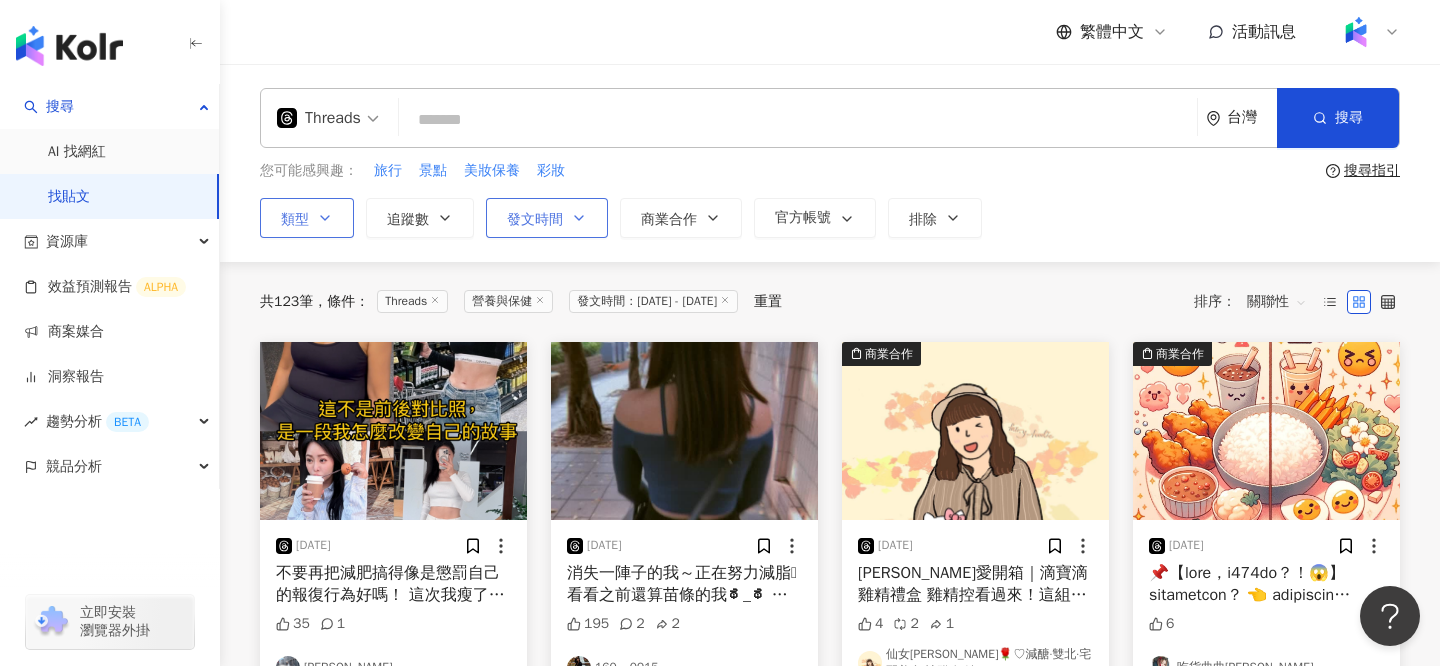 click on "發文時間" at bounding box center [547, 218] 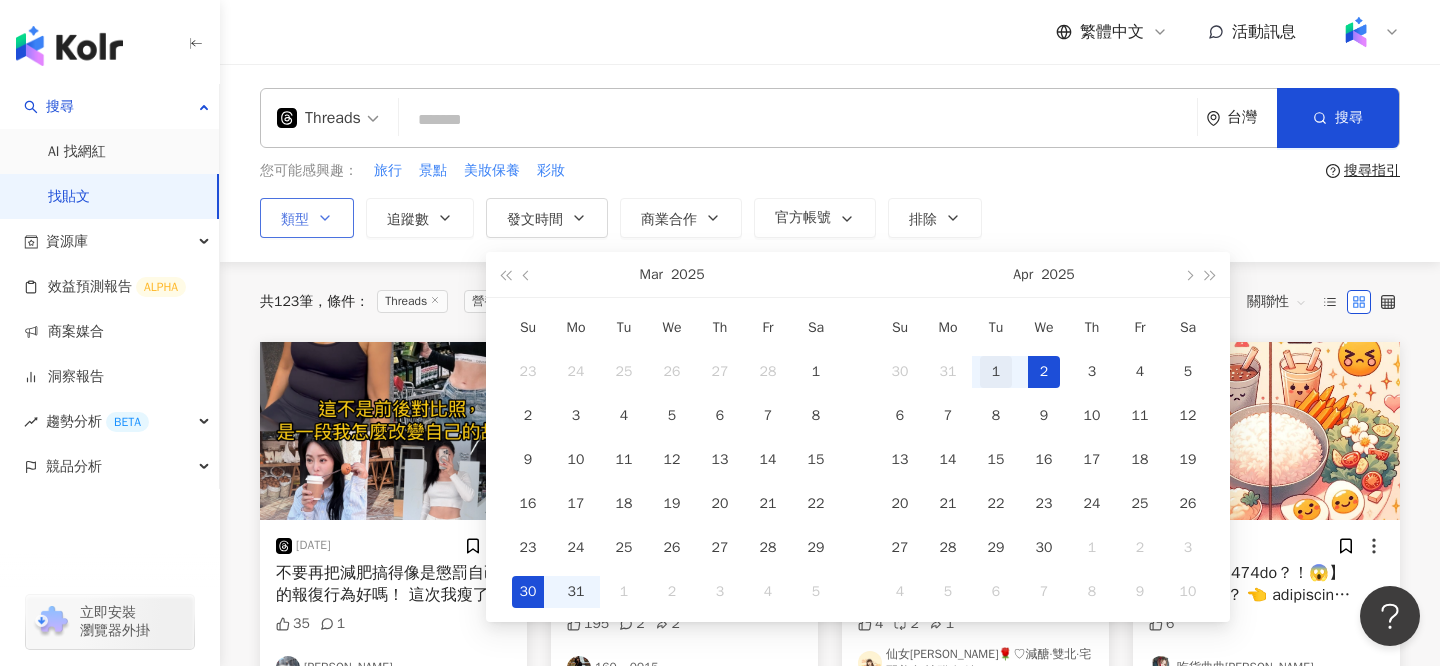 type on "**********" 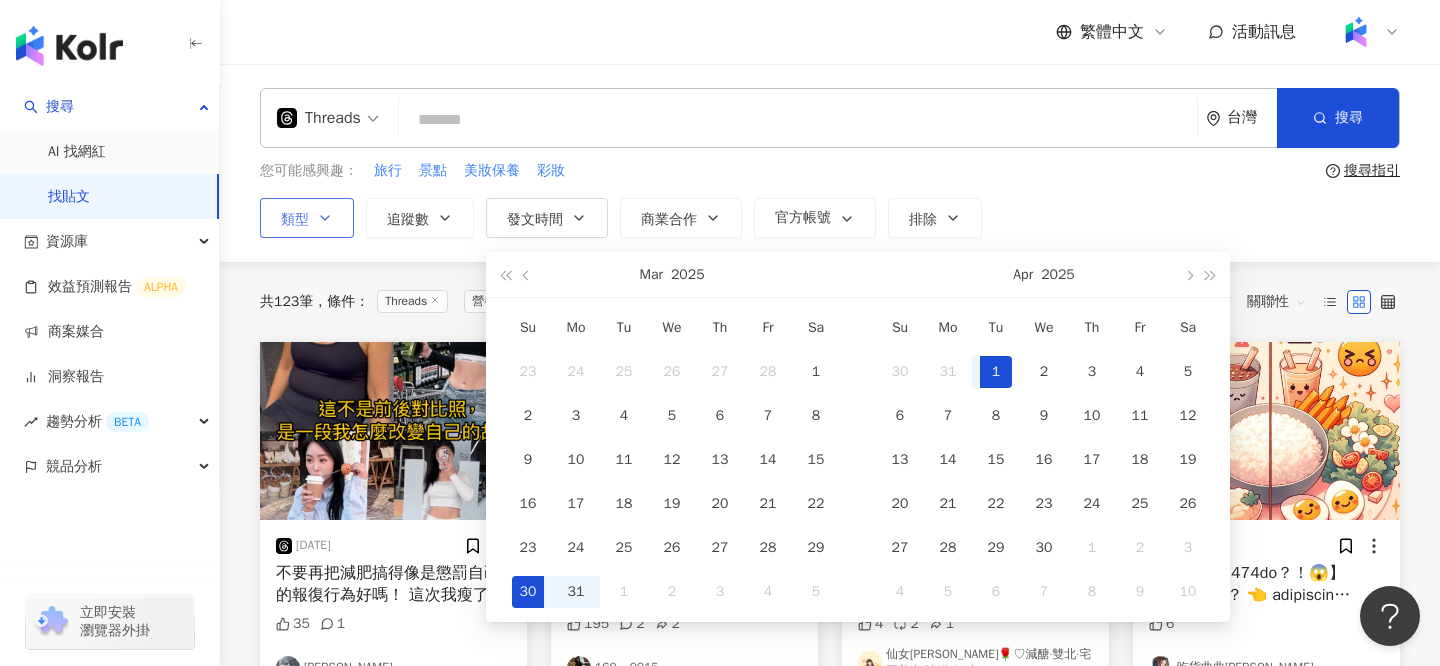 click on "1" at bounding box center (996, 372) 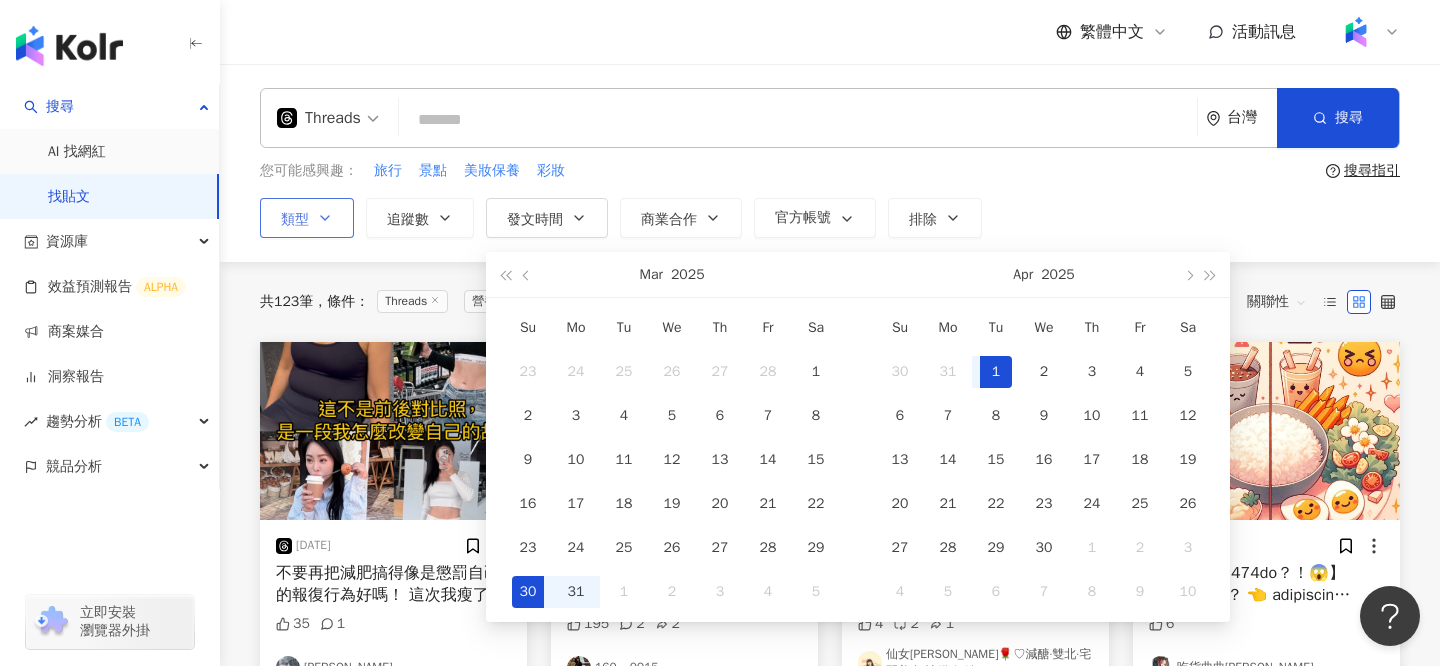 scroll, scrollTop: 0, scrollLeft: 51, axis: horizontal 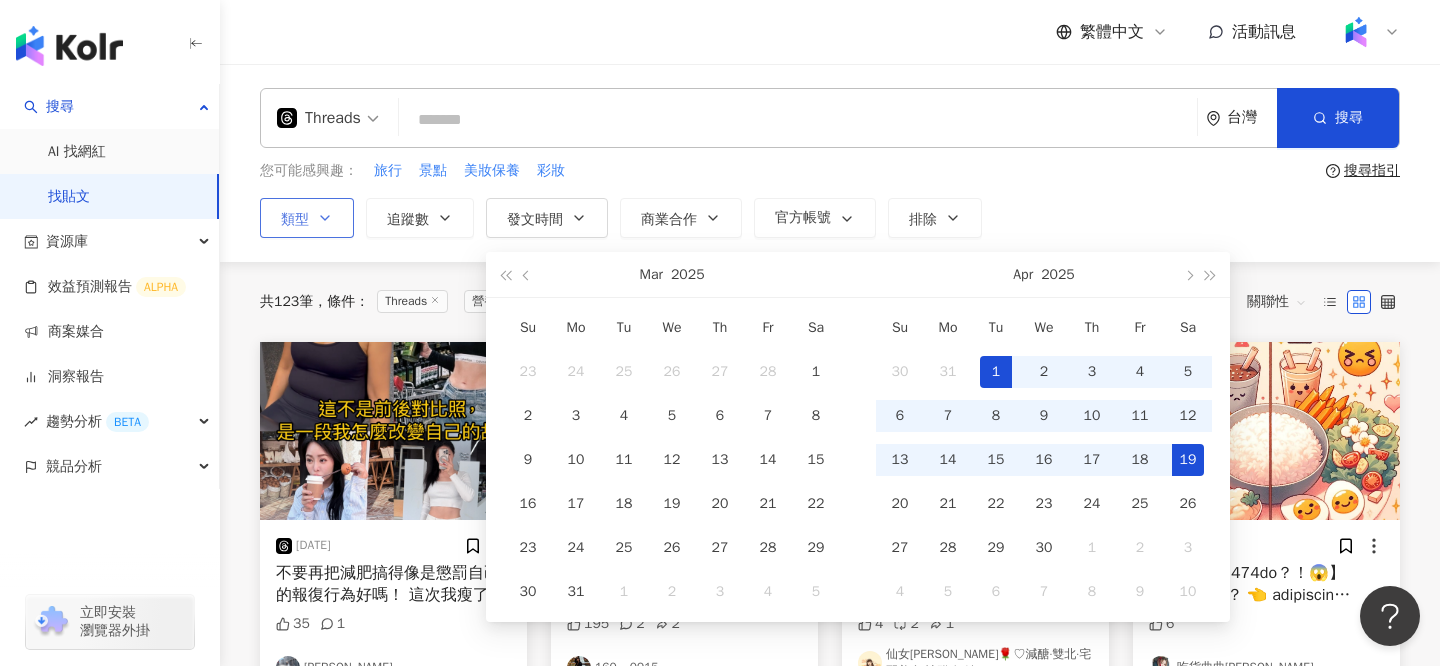 click on "19" at bounding box center (1188, 460) 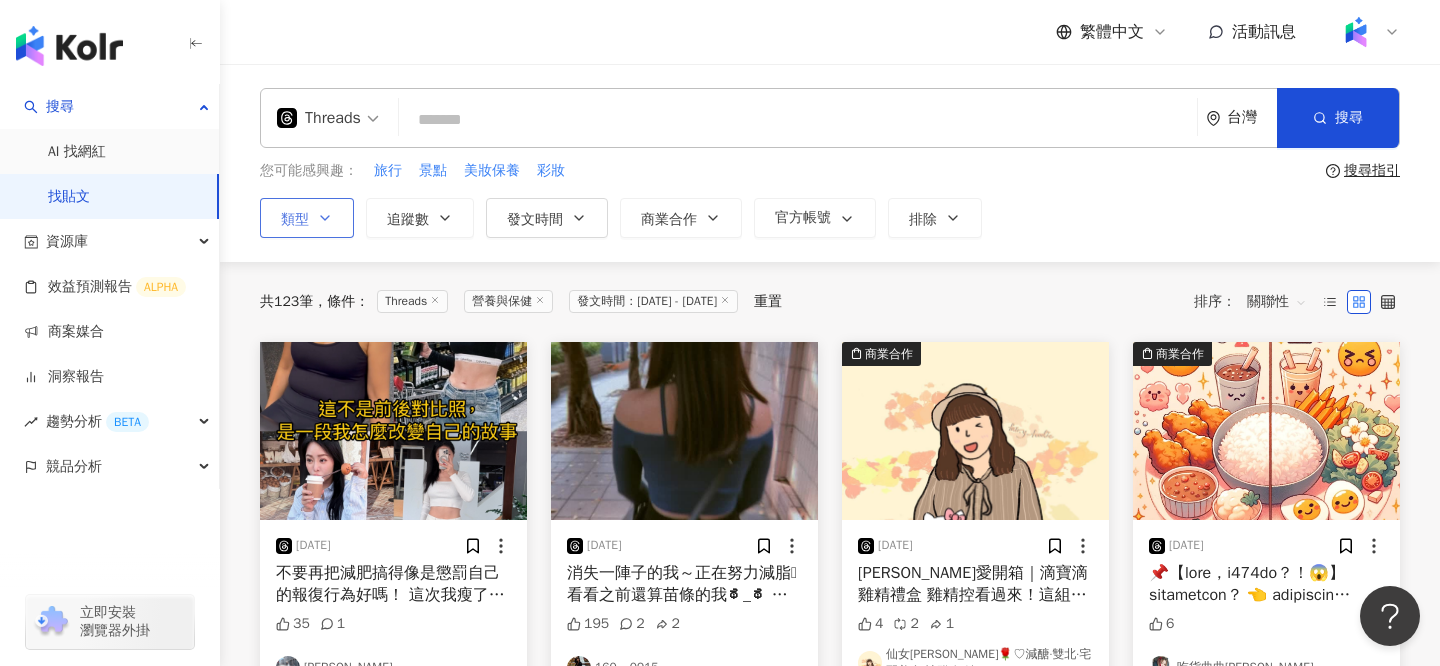 scroll, scrollTop: 0, scrollLeft: 0, axis: both 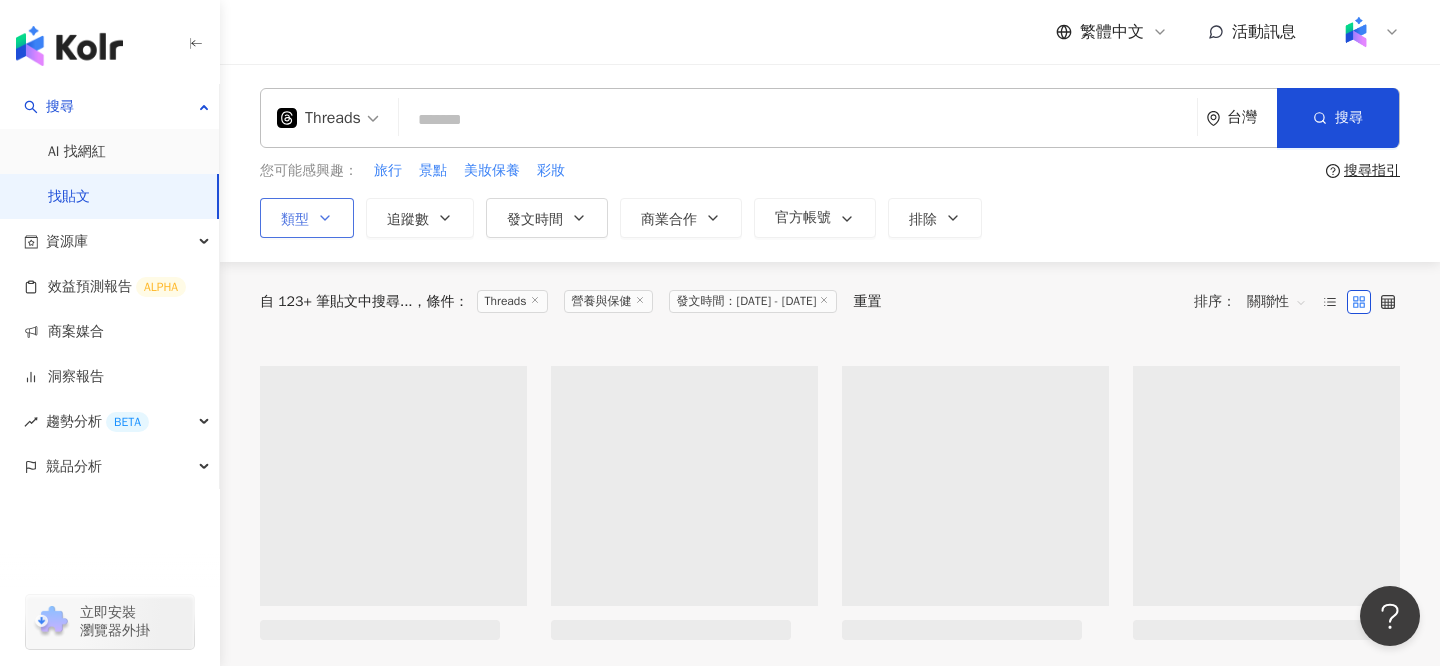 type on "**********" 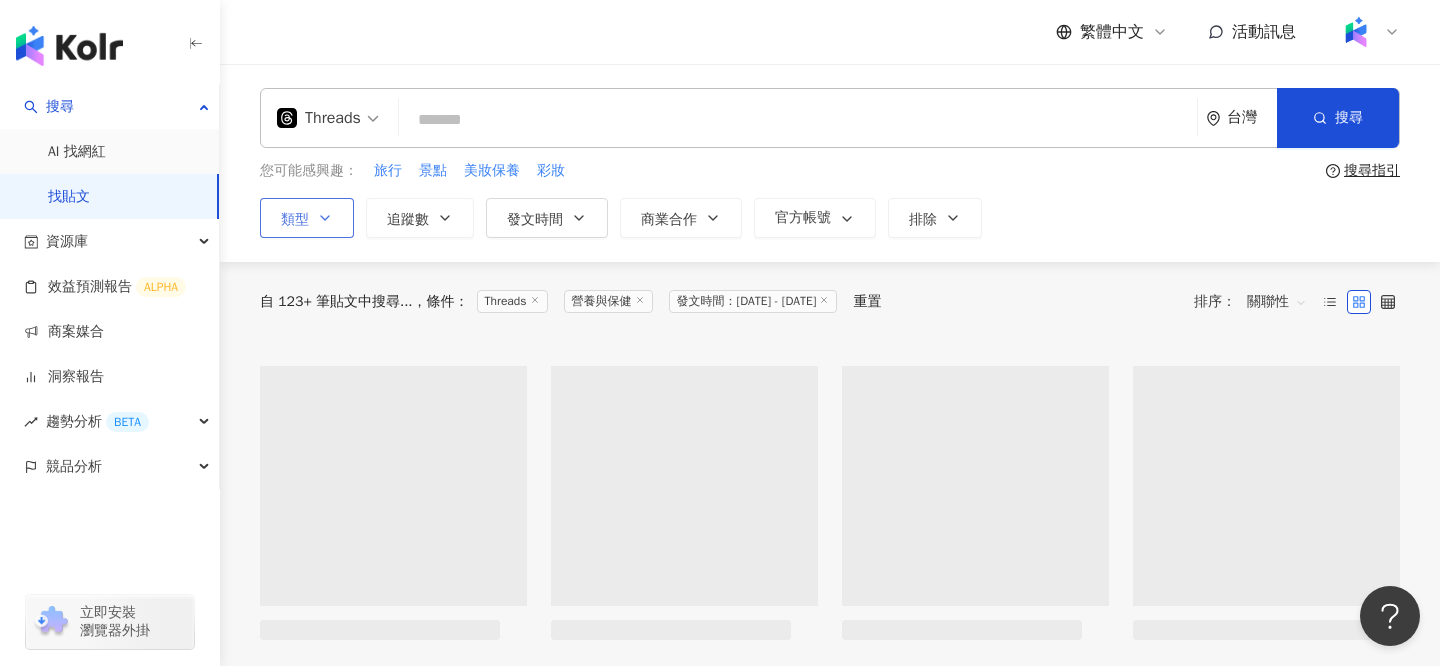 type on "**********" 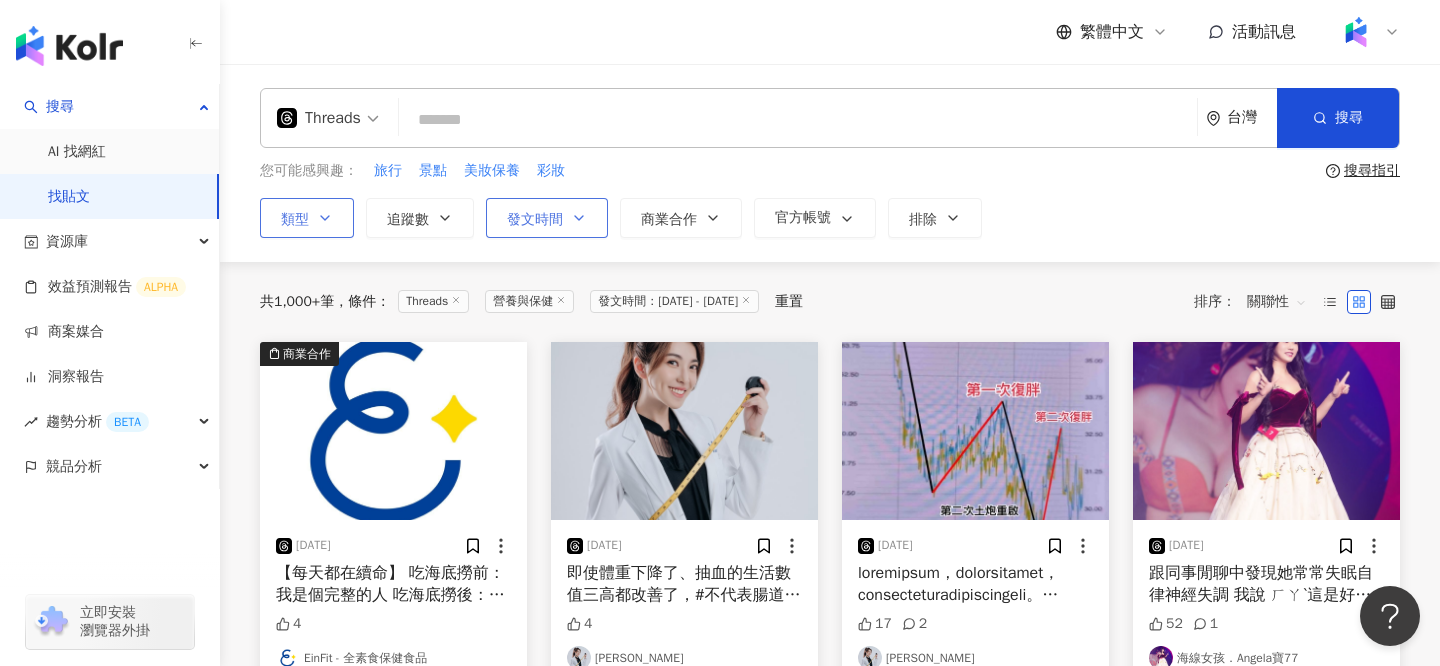 click on "發文時間" at bounding box center [535, 220] 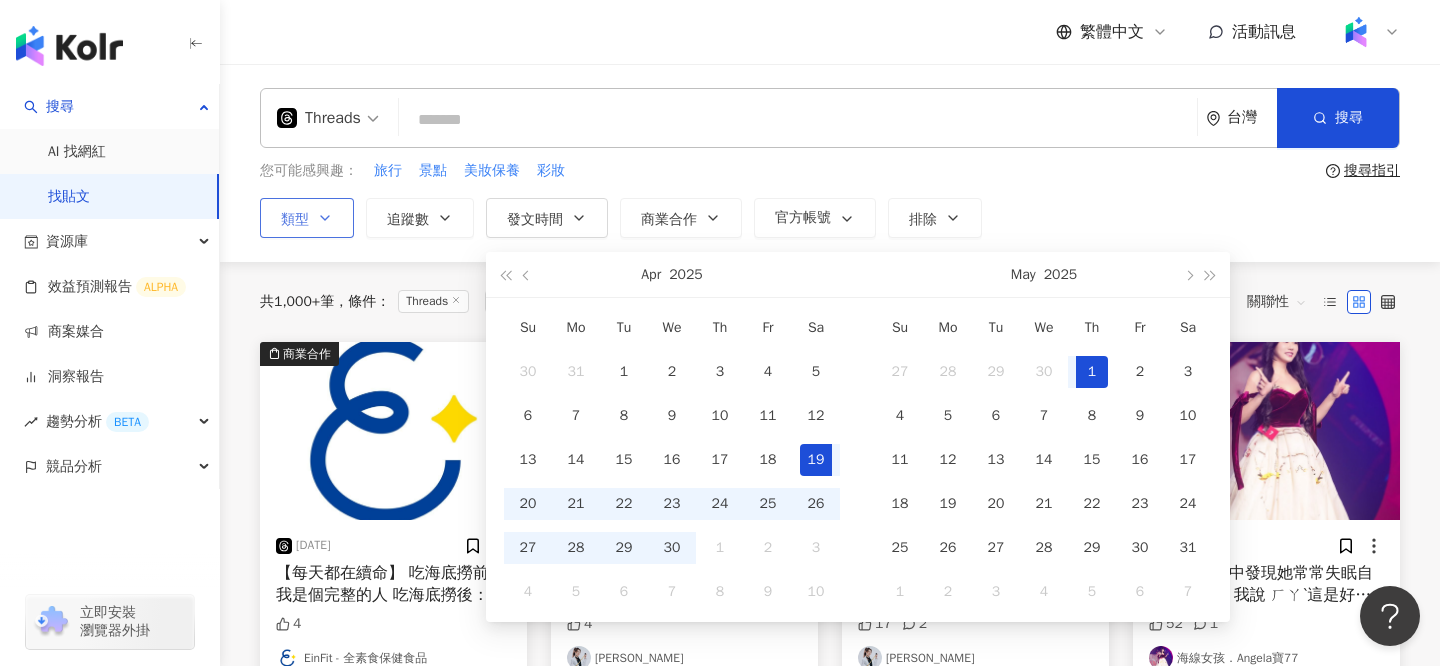 type on "**********" 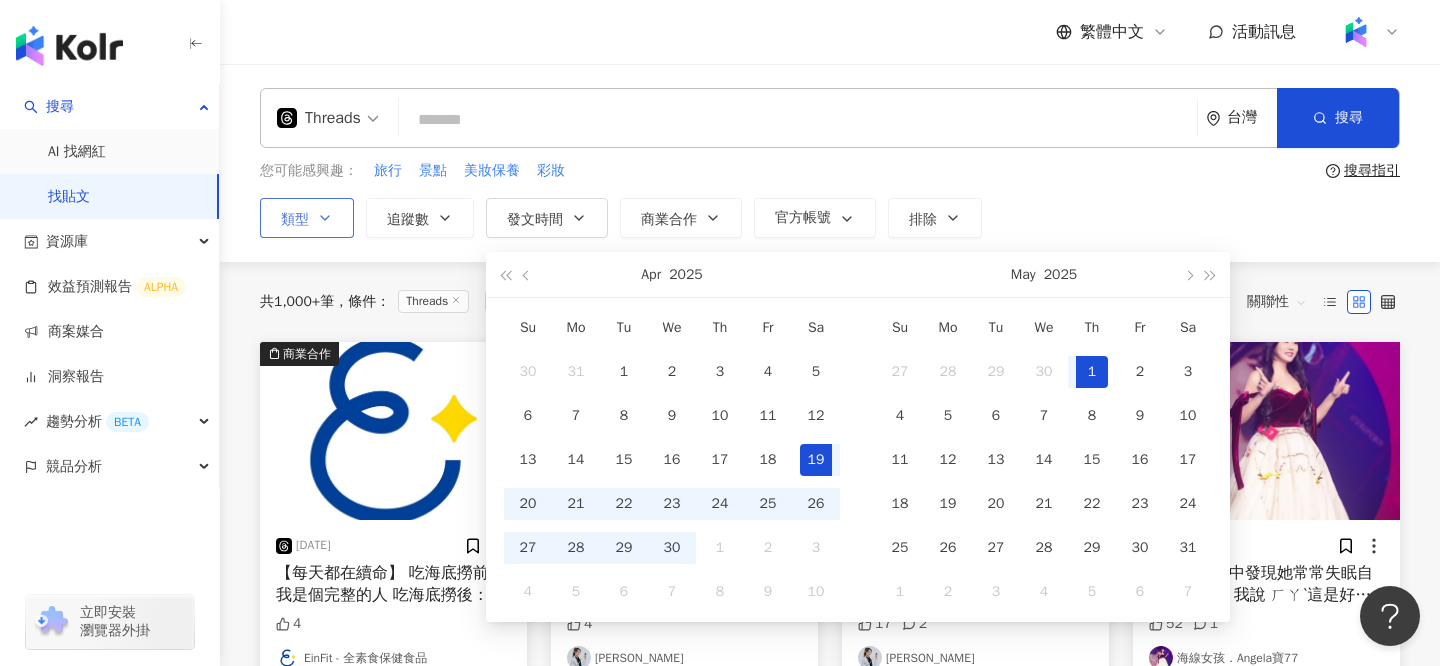 click on "1" at bounding box center [1092, 372] 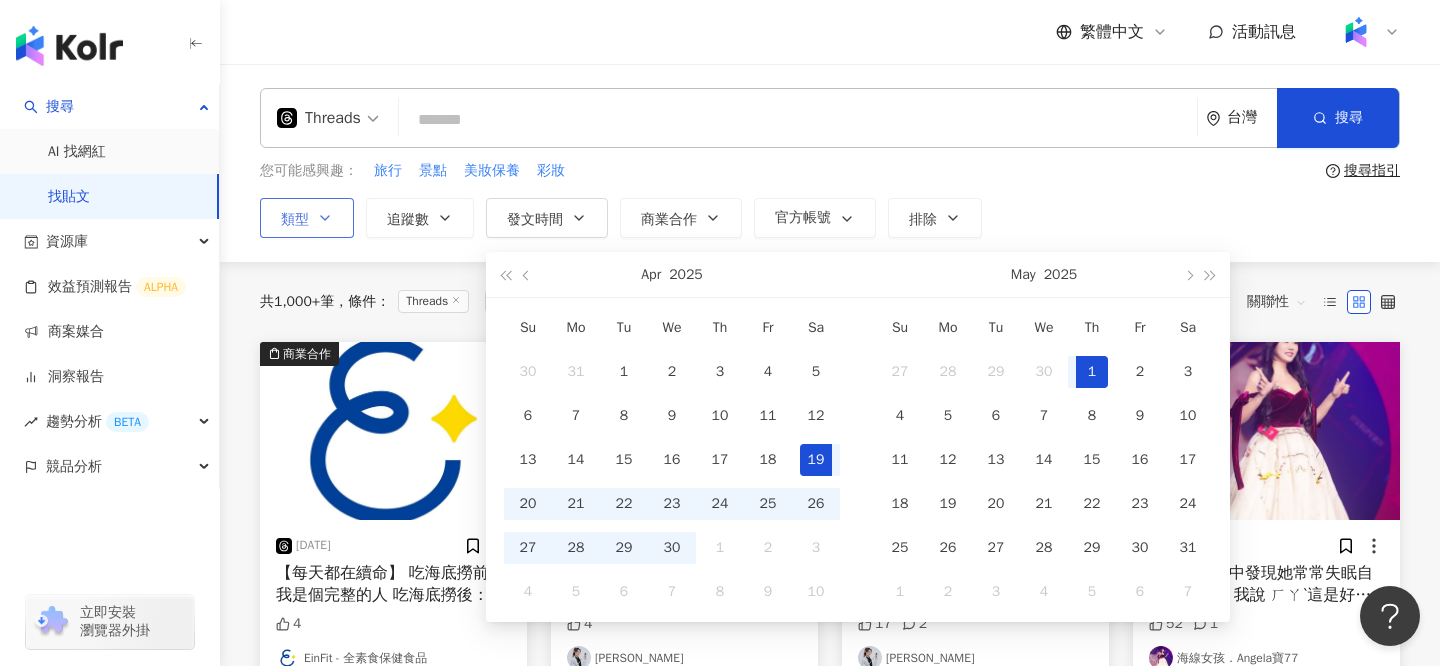 scroll, scrollTop: 0, scrollLeft: 51, axis: horizontal 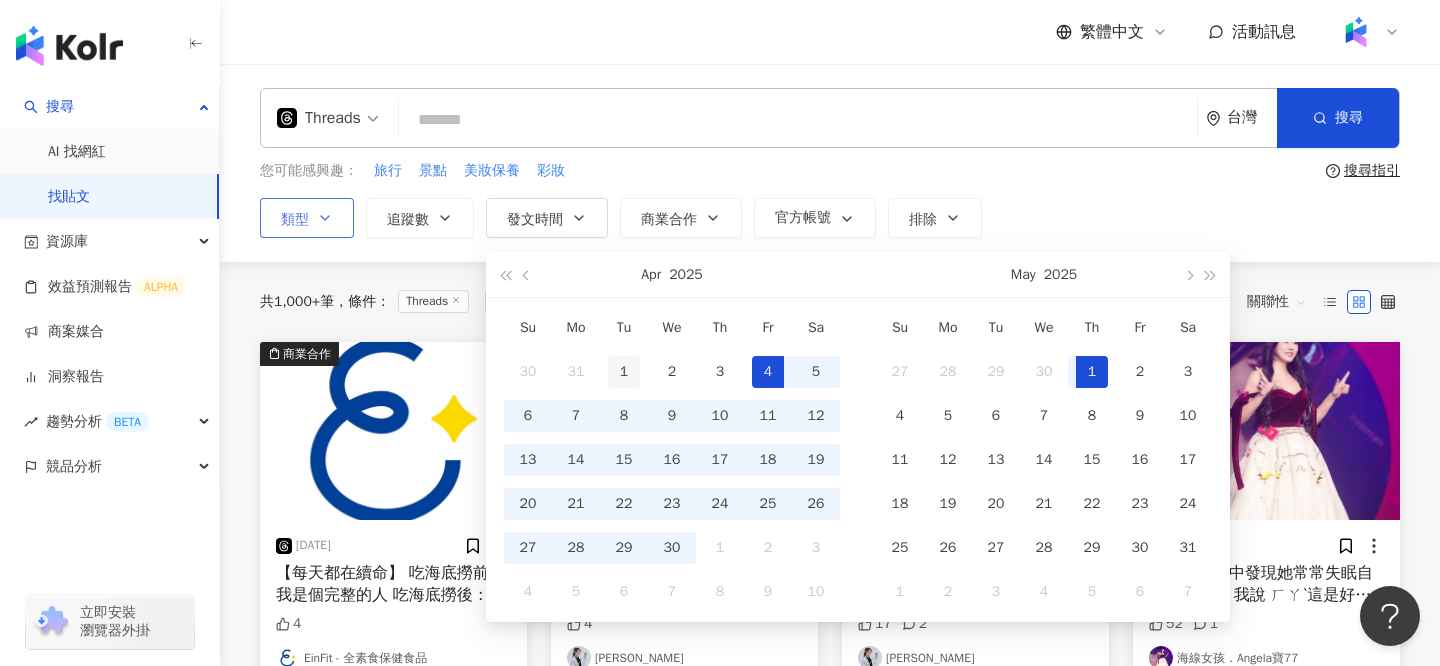 type on "**********" 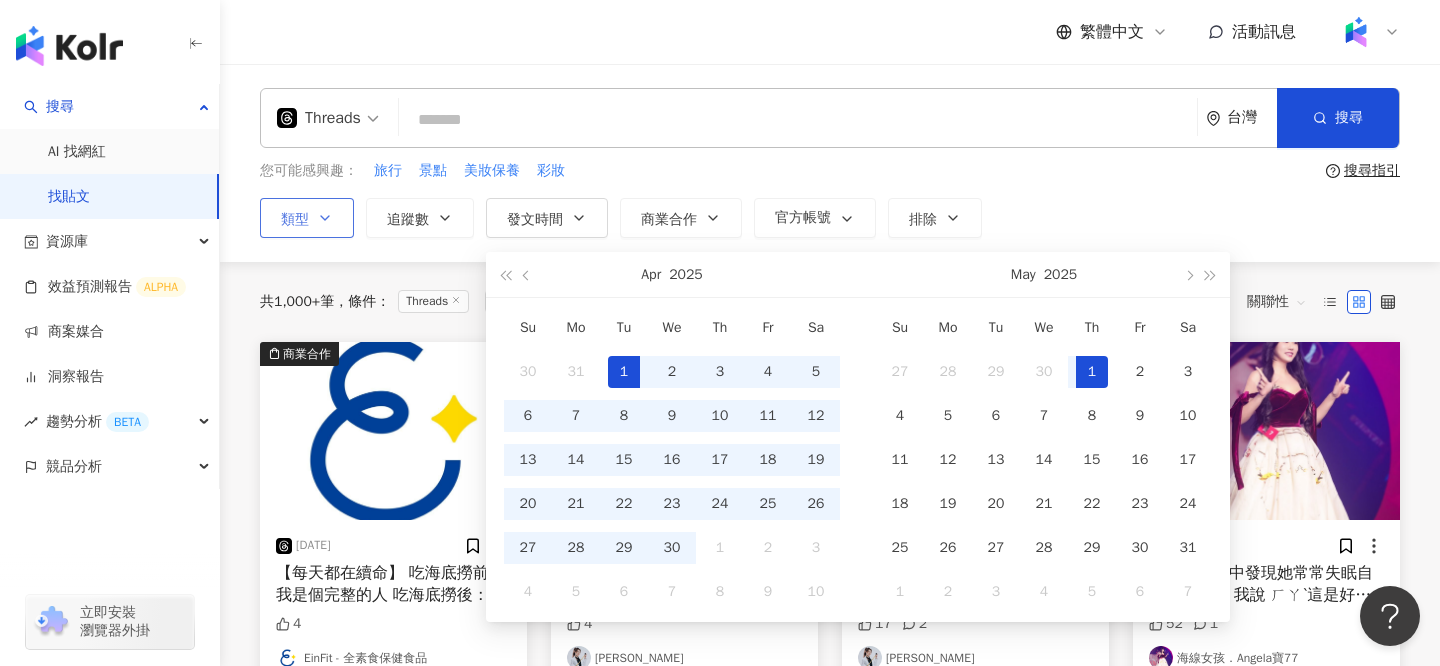 click on "1" at bounding box center [624, 372] 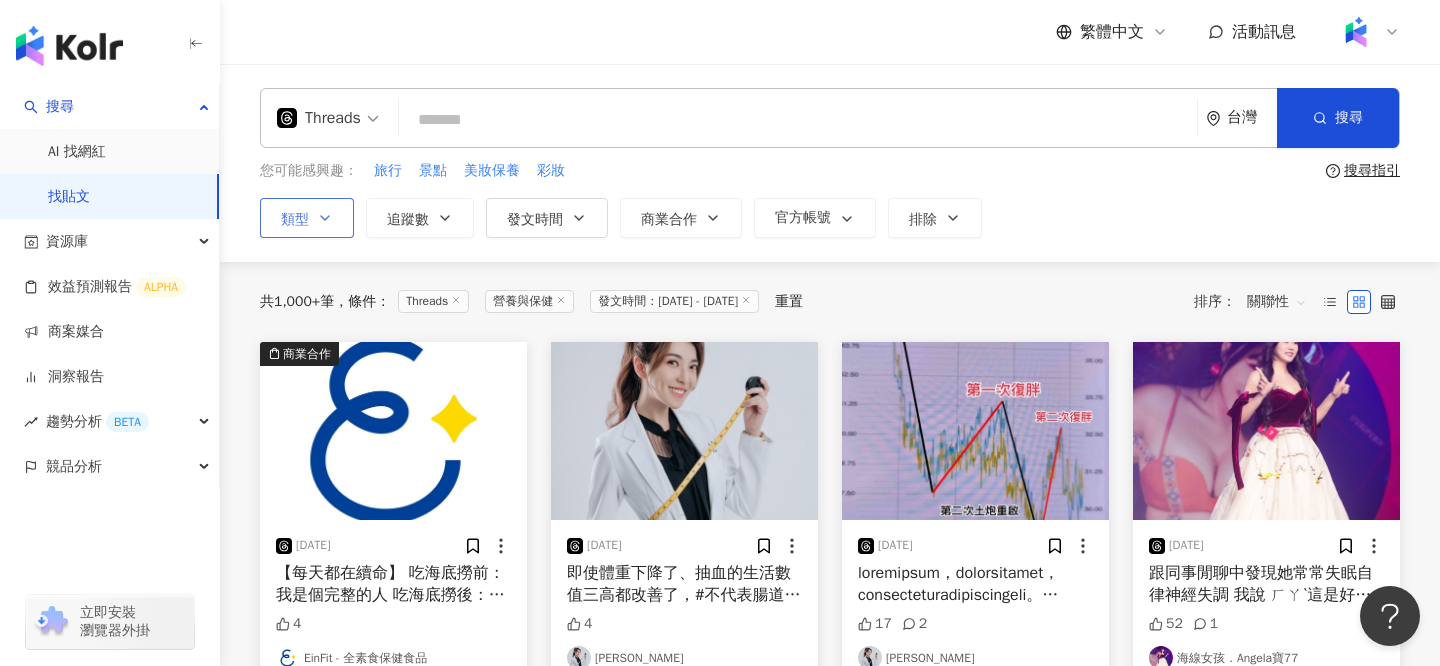 type on "**********" 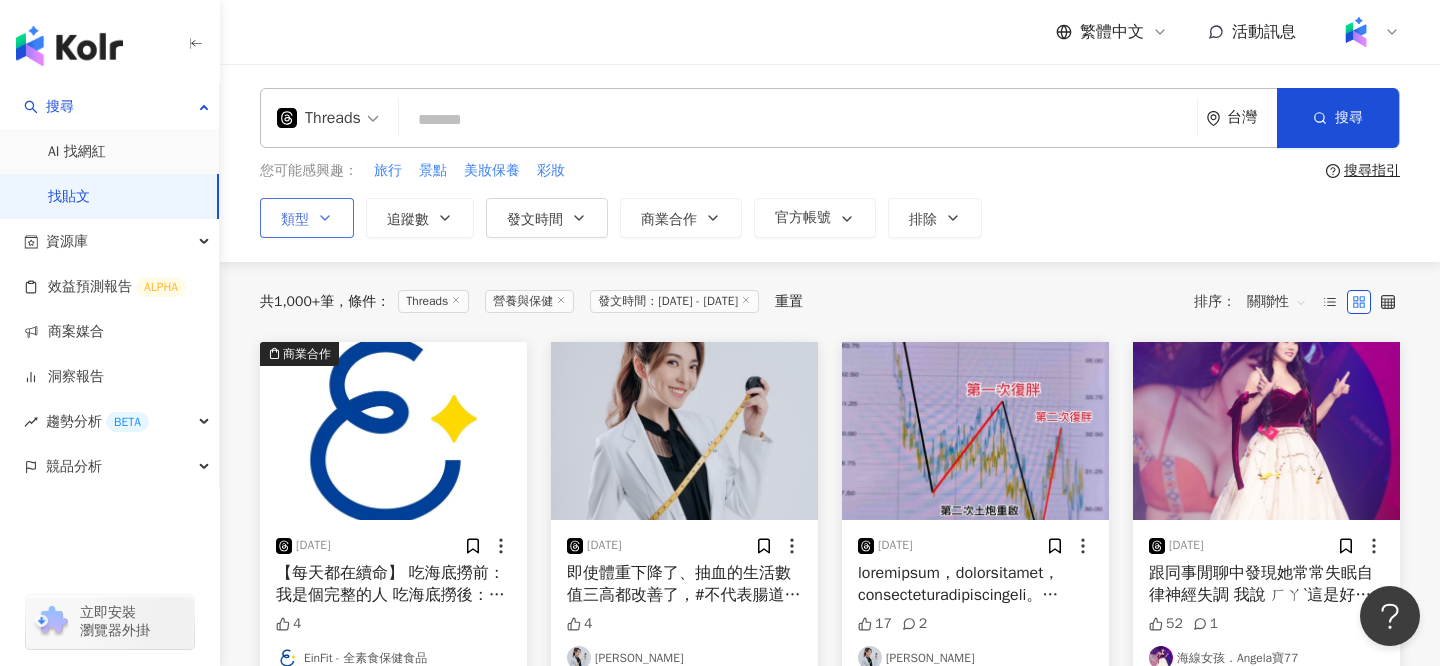type on "**********" 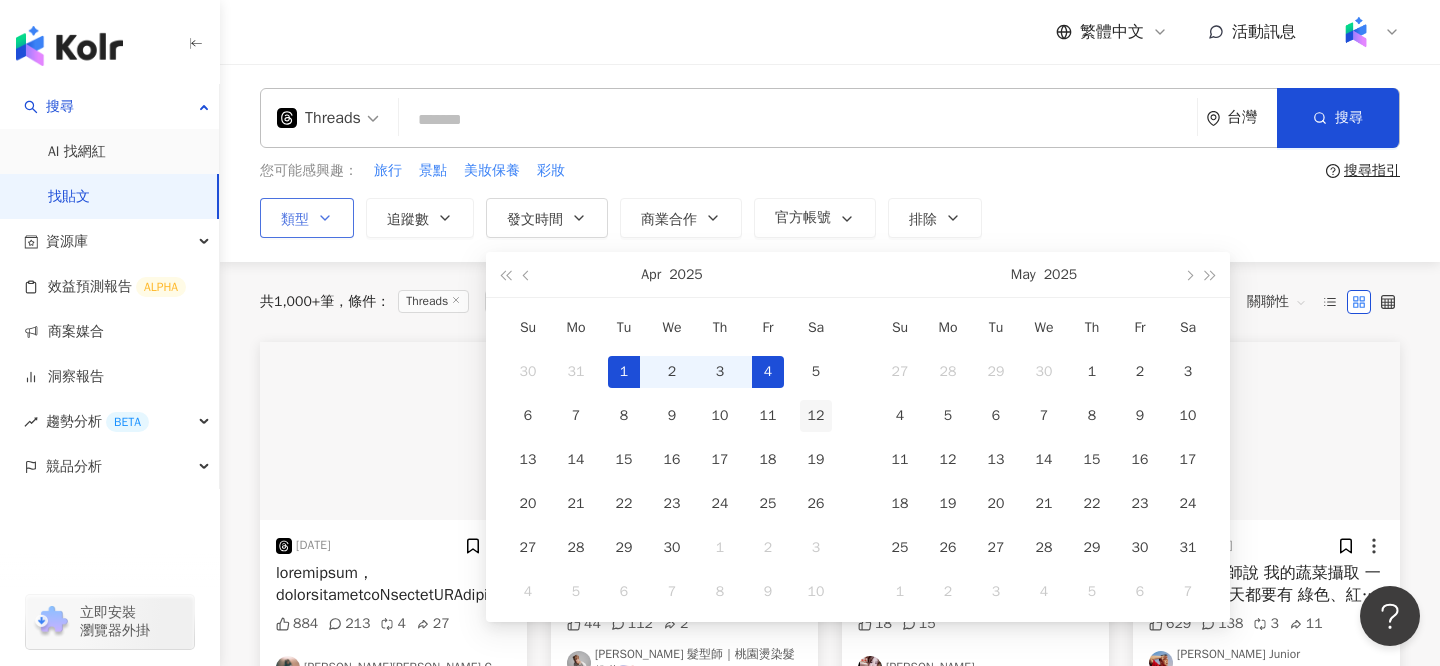 type on "**********" 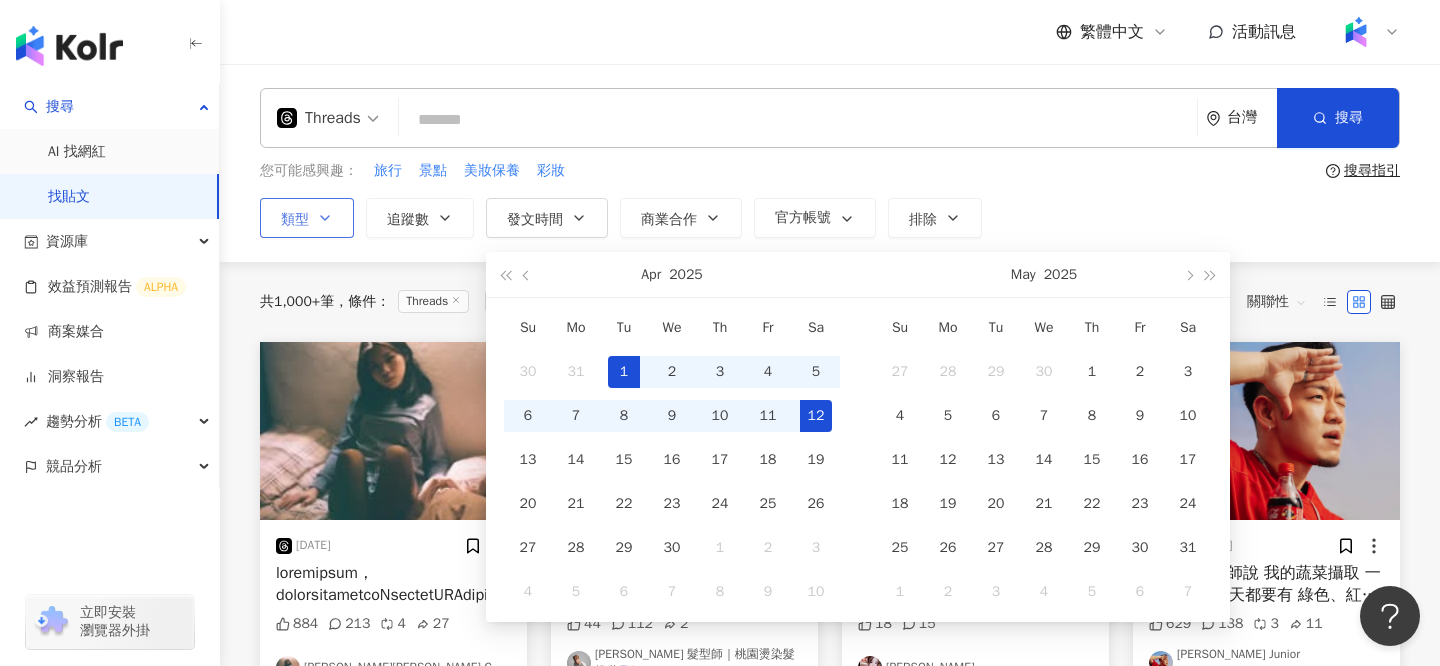 click on "12" at bounding box center (816, 416) 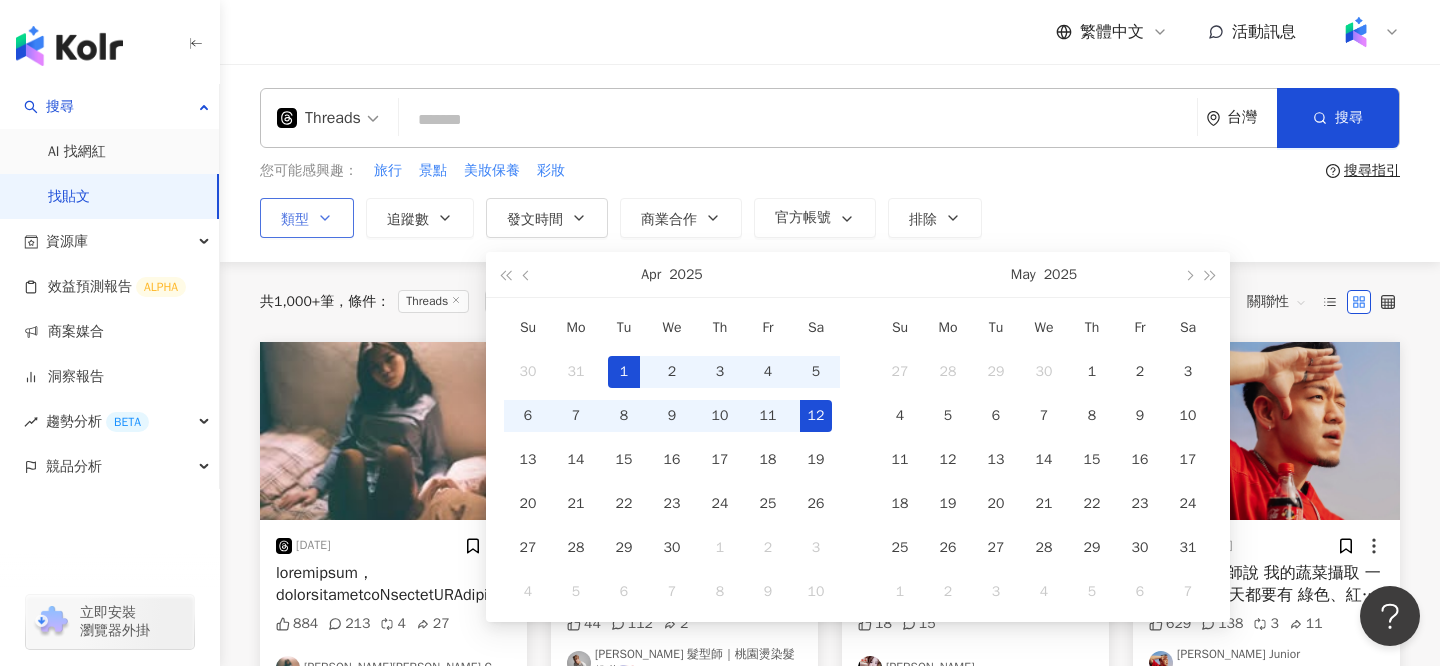 type on "**********" 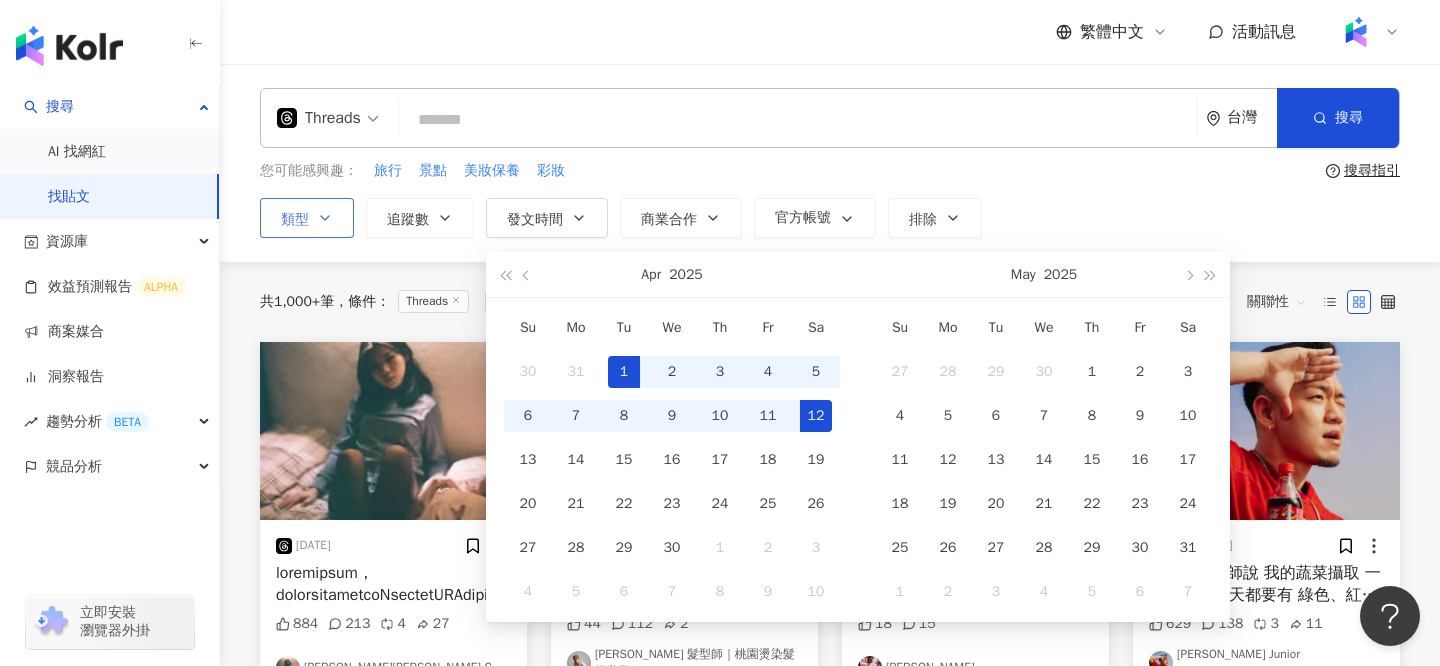 click on "1" at bounding box center [624, 372] 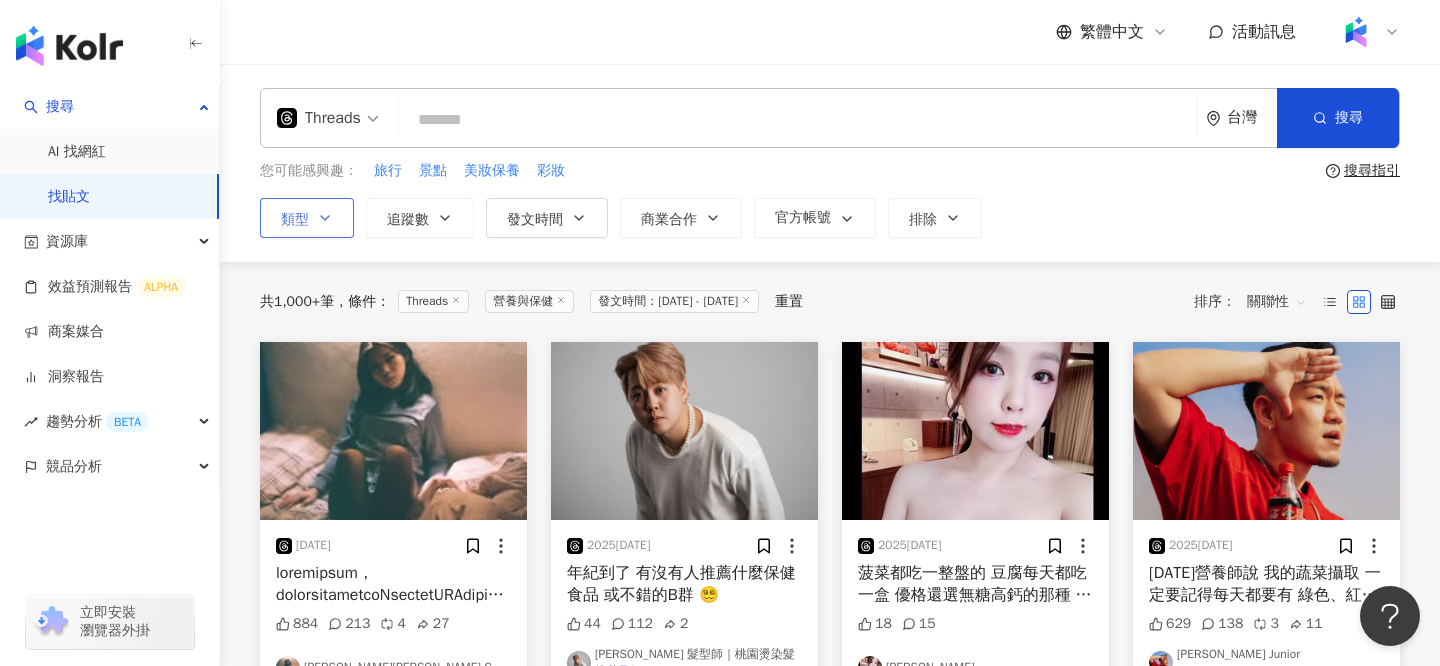 type on "**********" 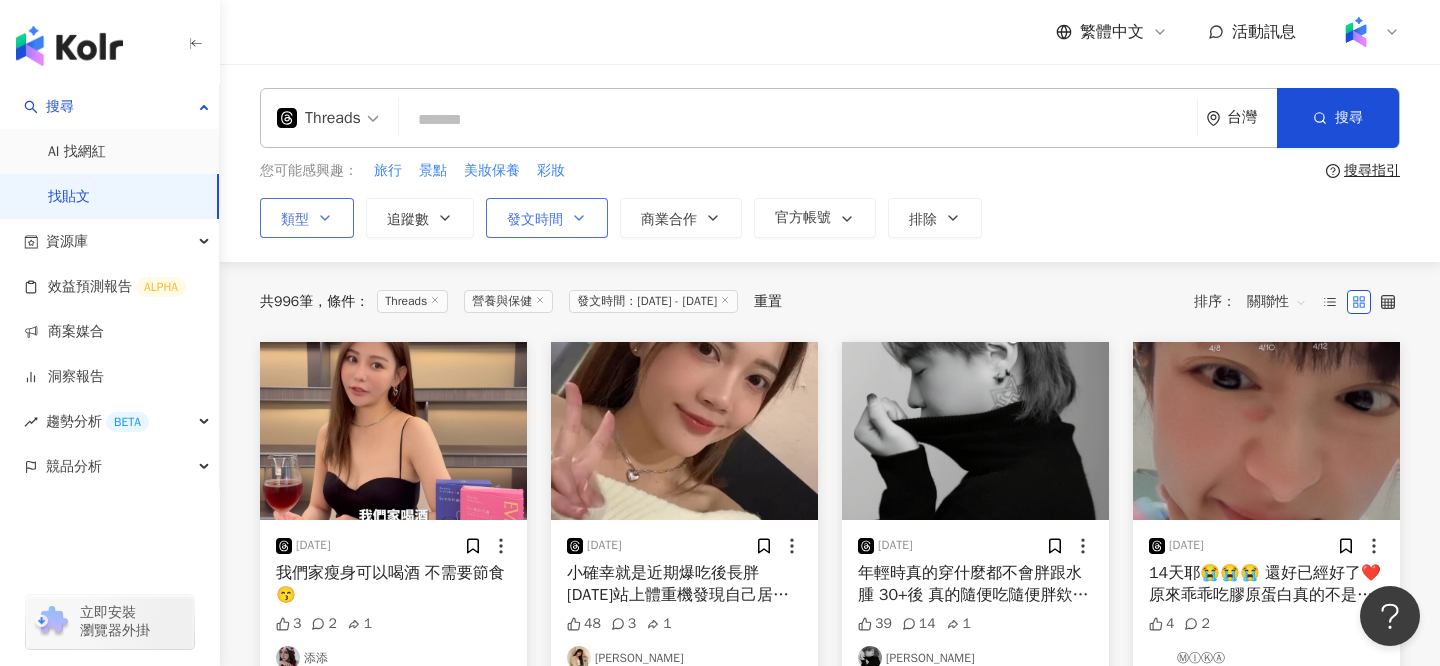 click on "發文時間" at bounding box center [547, 218] 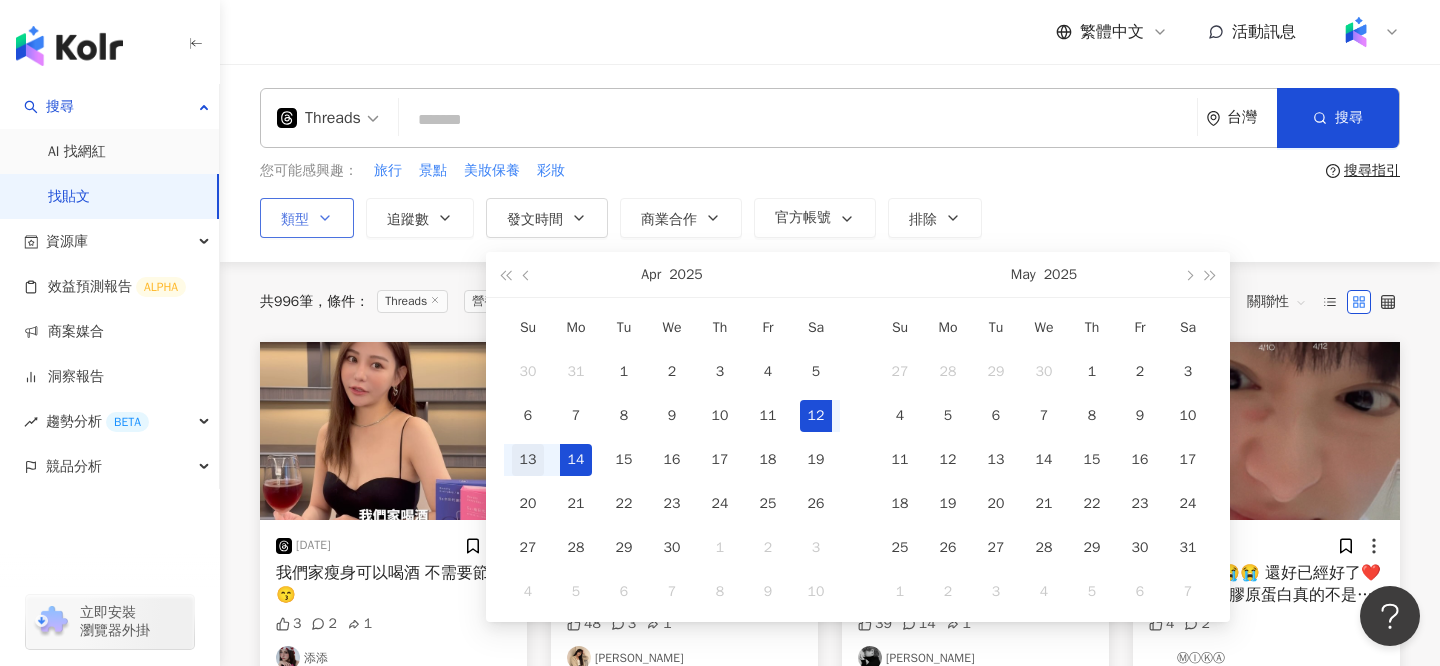 type on "**********" 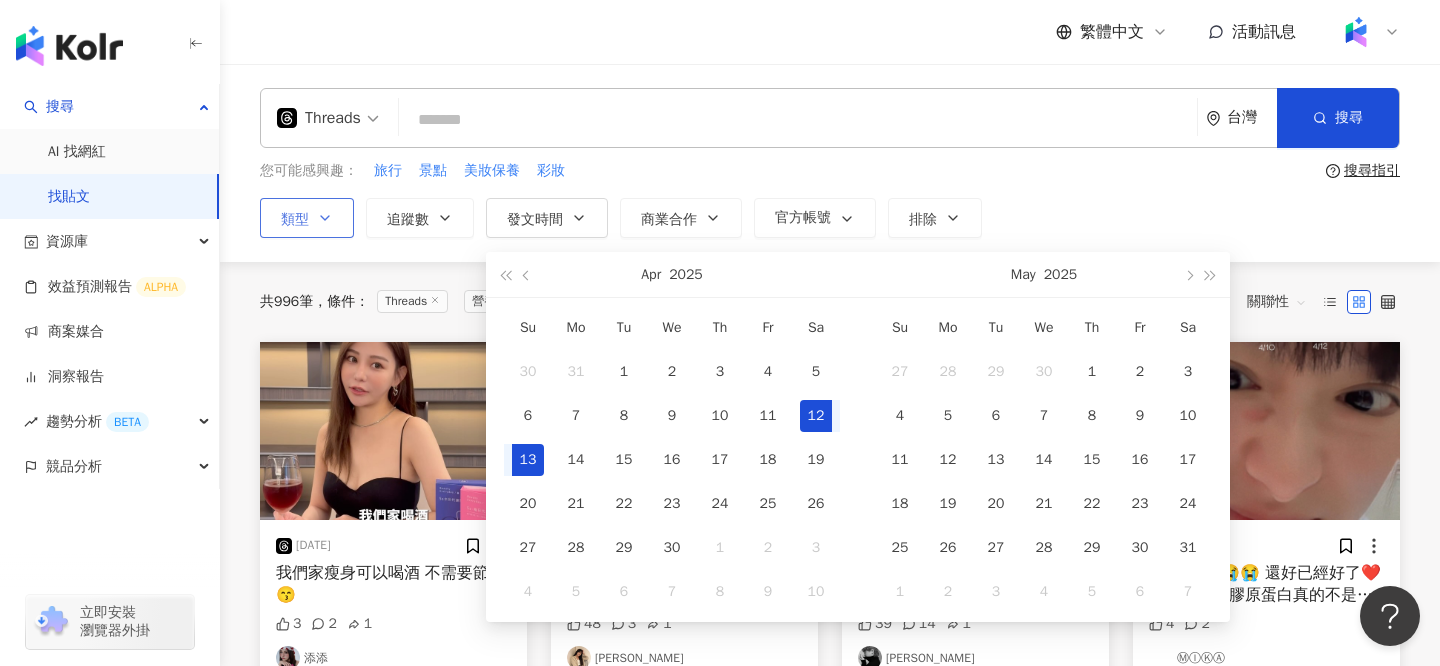 click on "13" at bounding box center [528, 460] 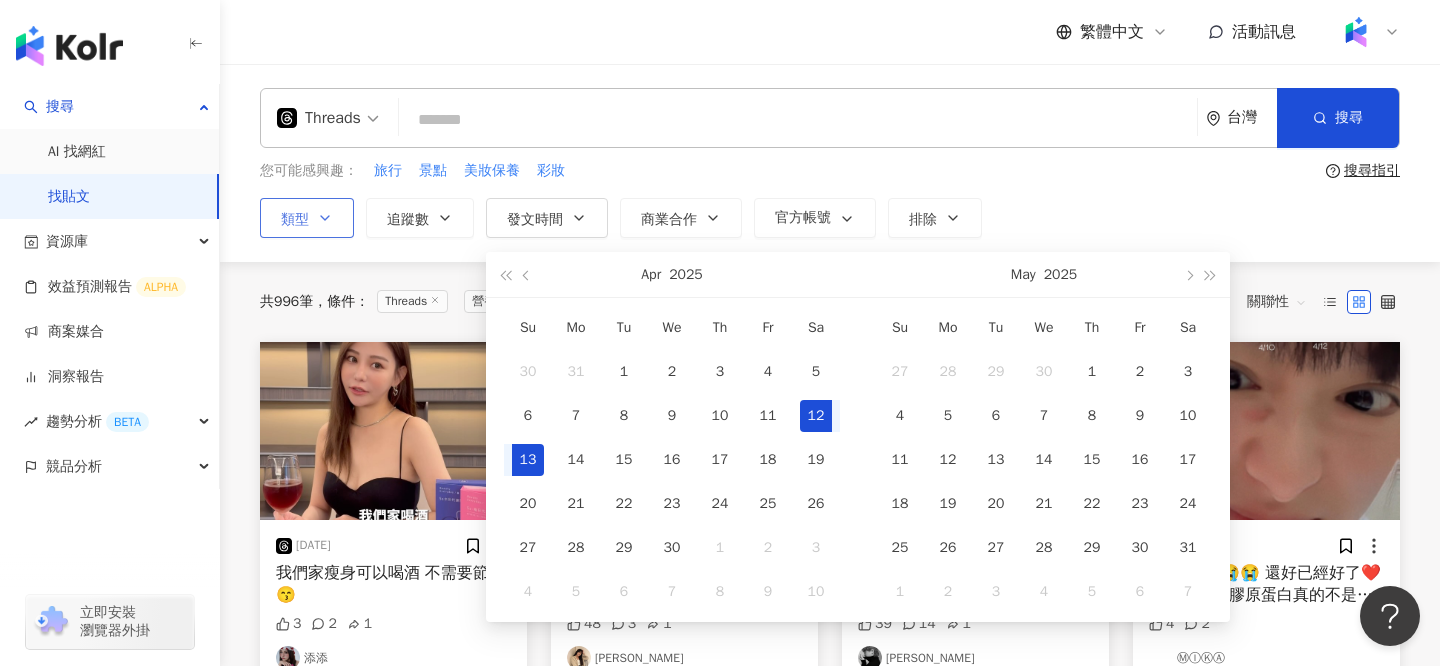 scroll, scrollTop: 0, scrollLeft: 51, axis: horizontal 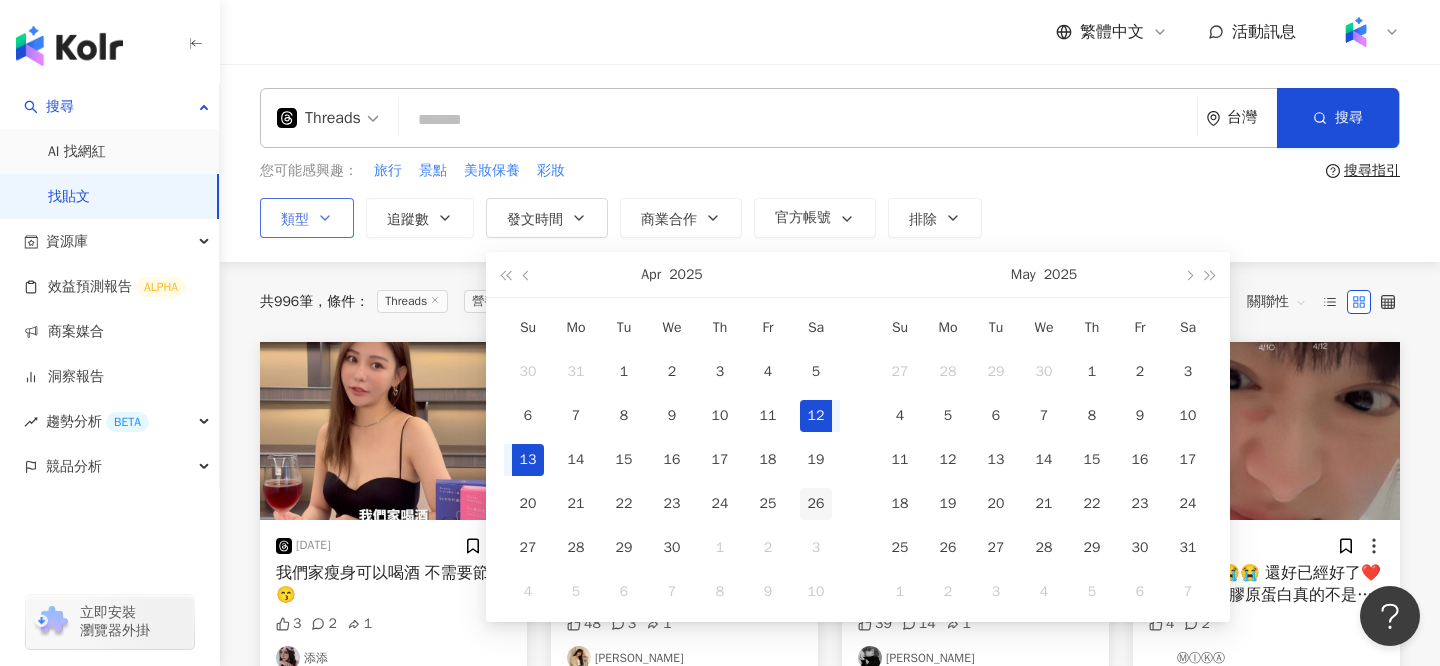 type on "**********" 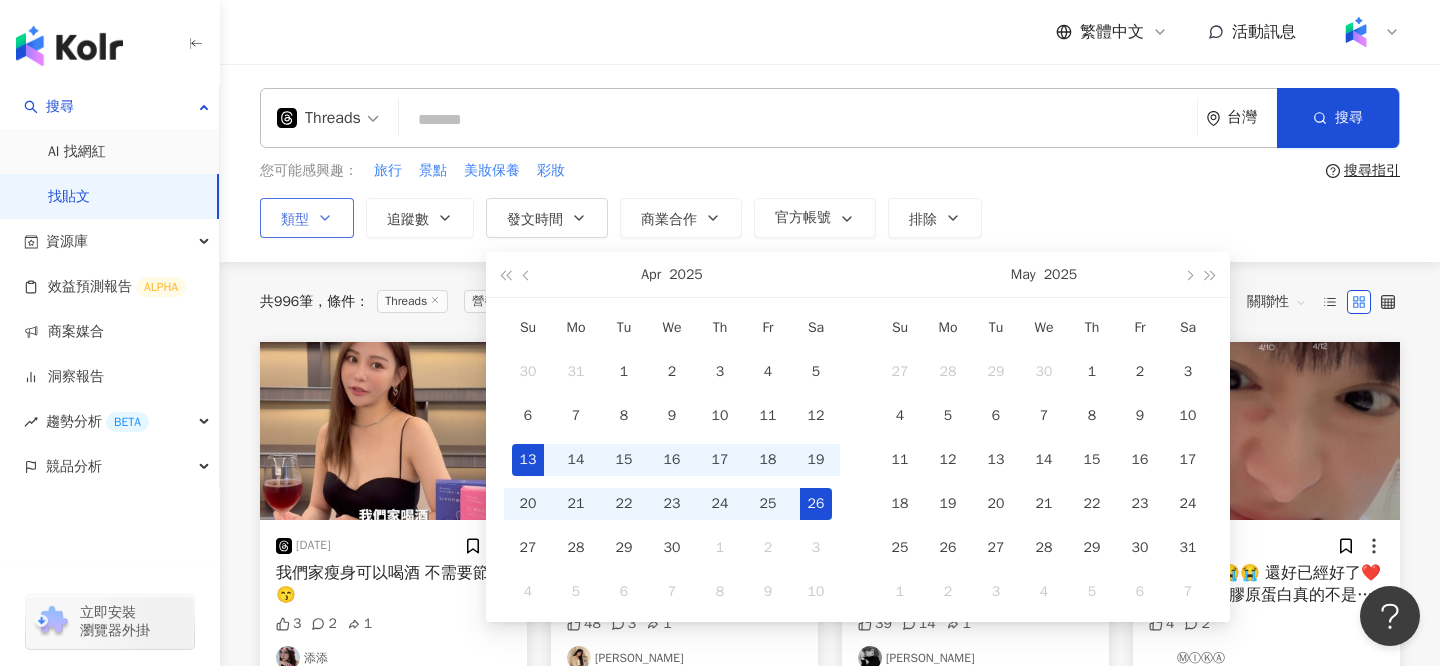 click on "26" at bounding box center [816, 504] 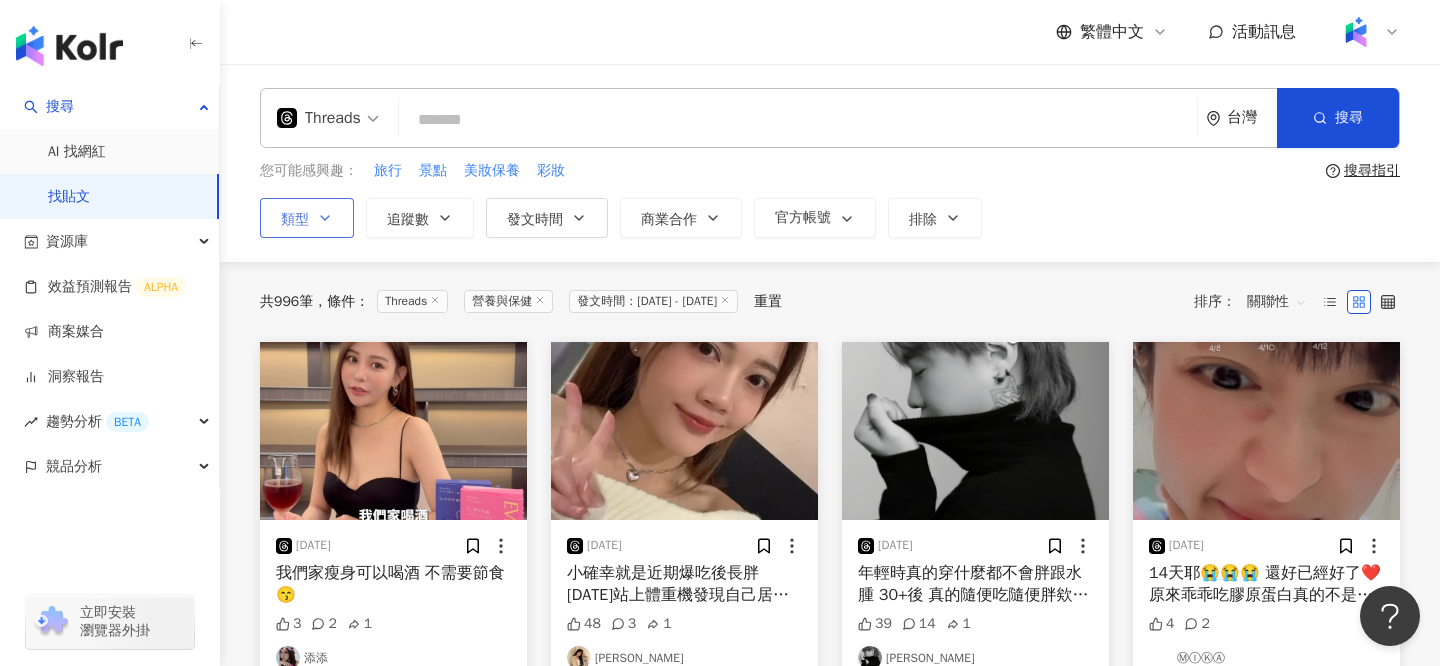 type on "**********" 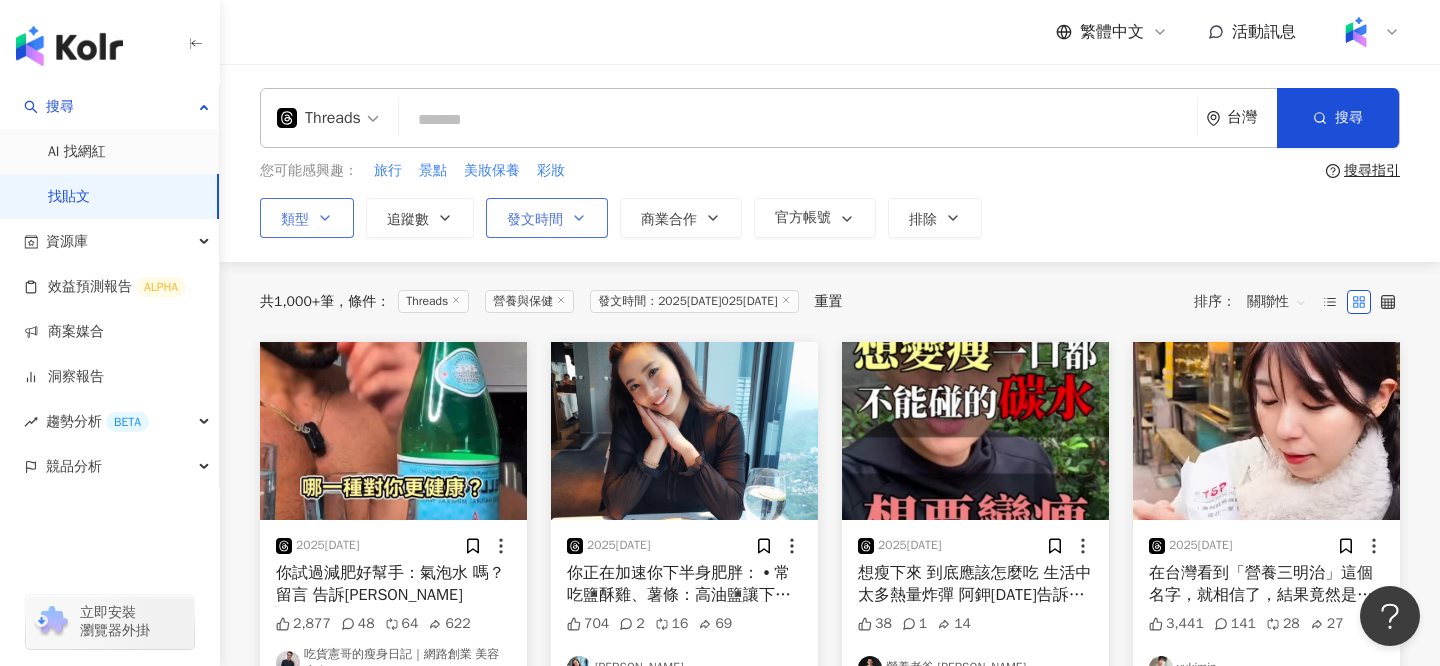click on "發文時間" at bounding box center (547, 218) 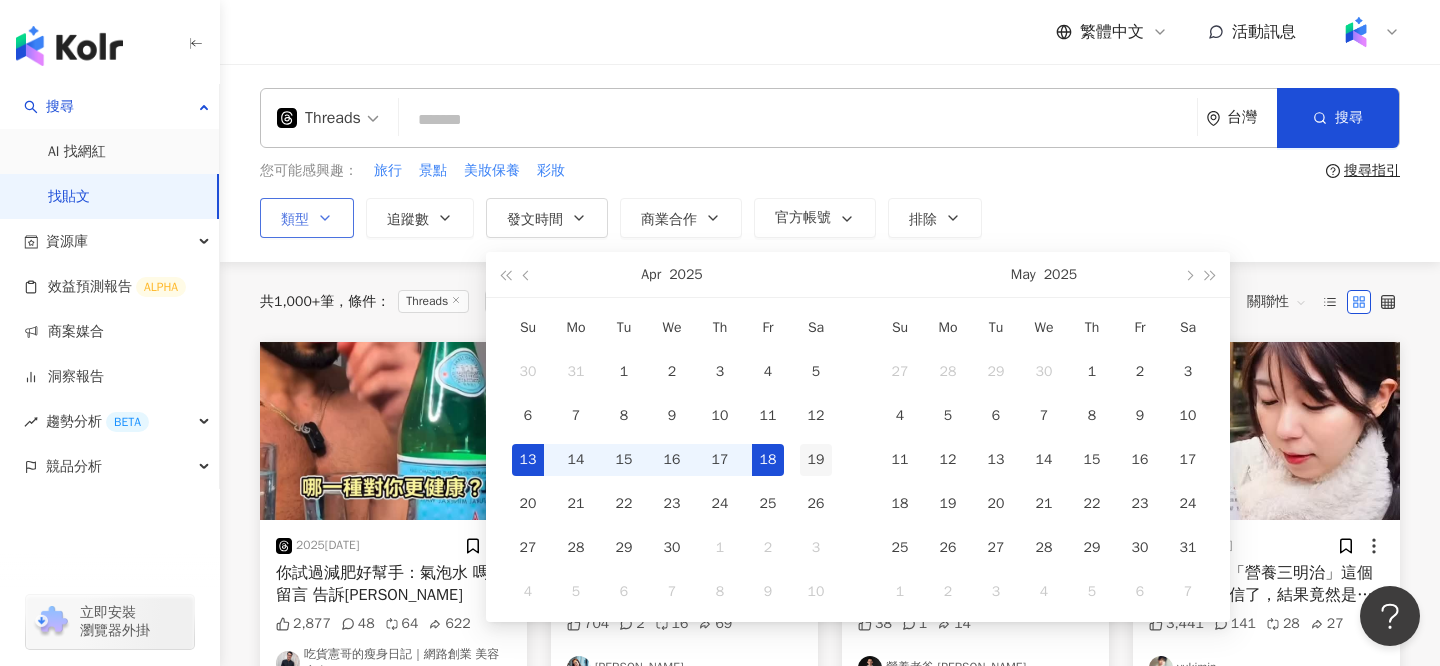type on "**********" 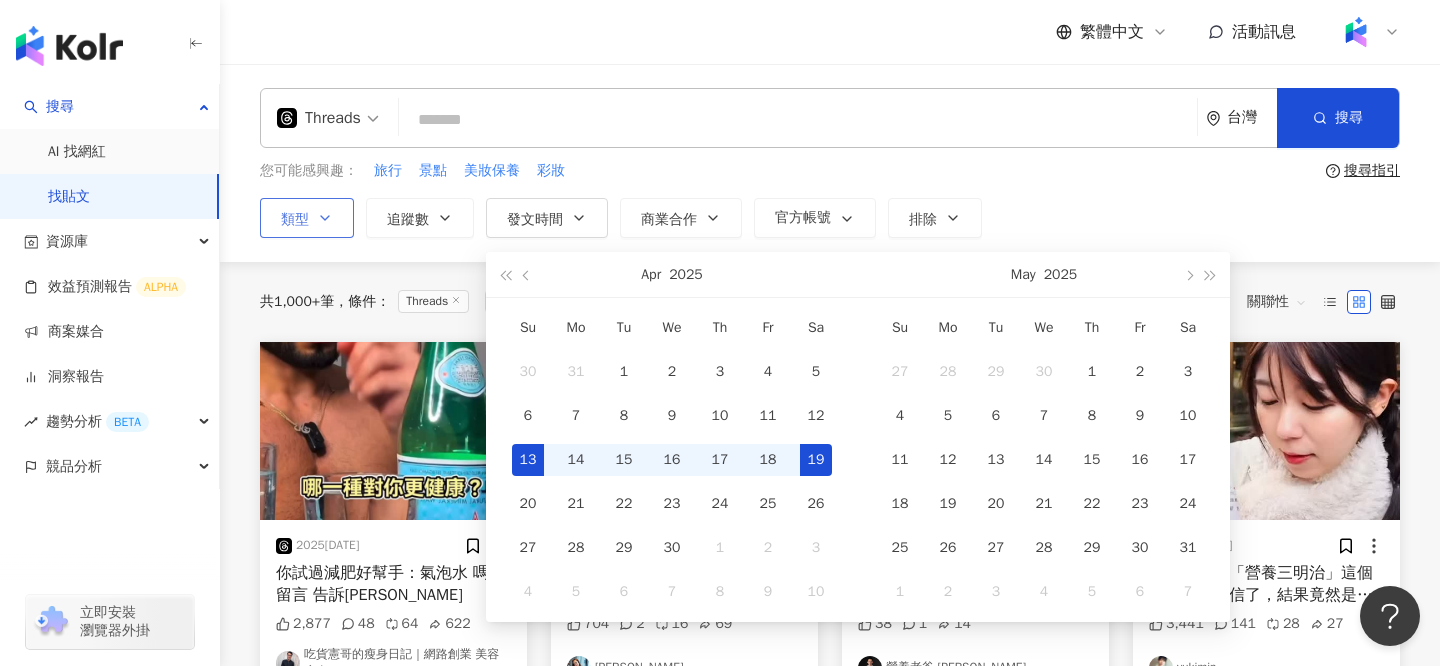 click on "19" at bounding box center (816, 460) 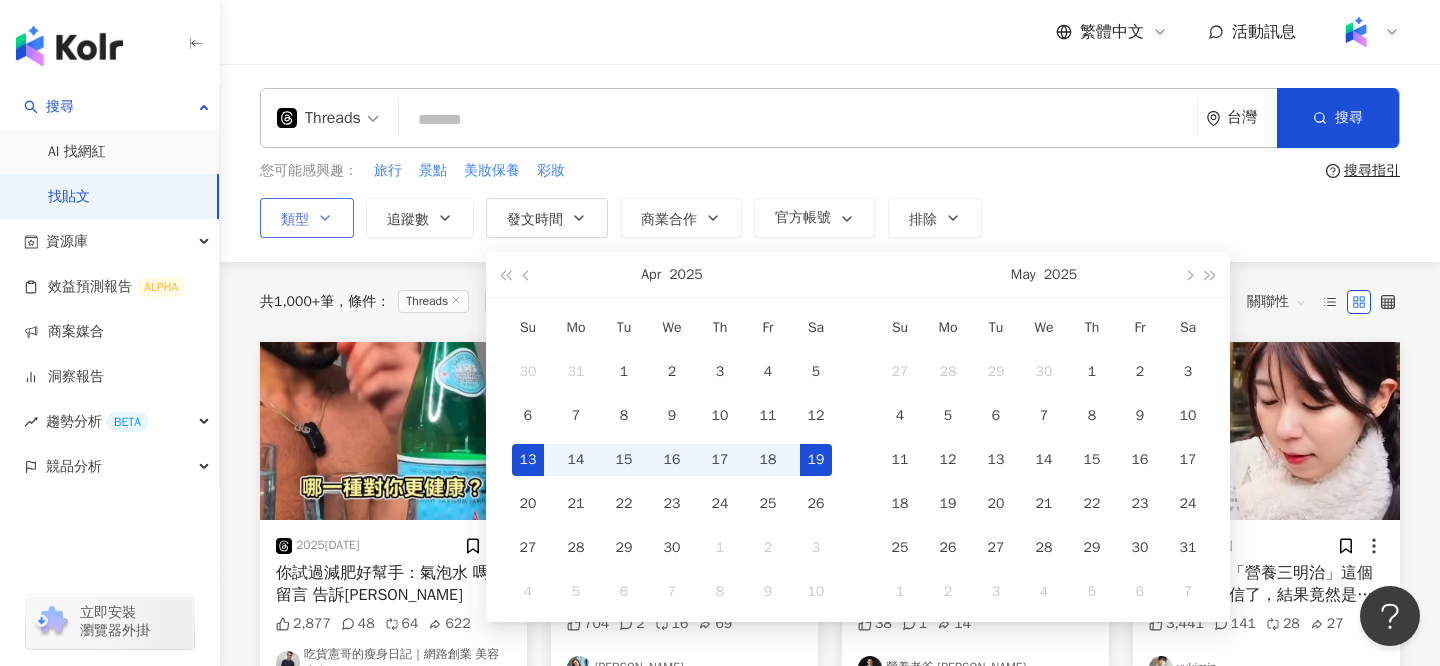 scroll, scrollTop: 0, scrollLeft: 51, axis: horizontal 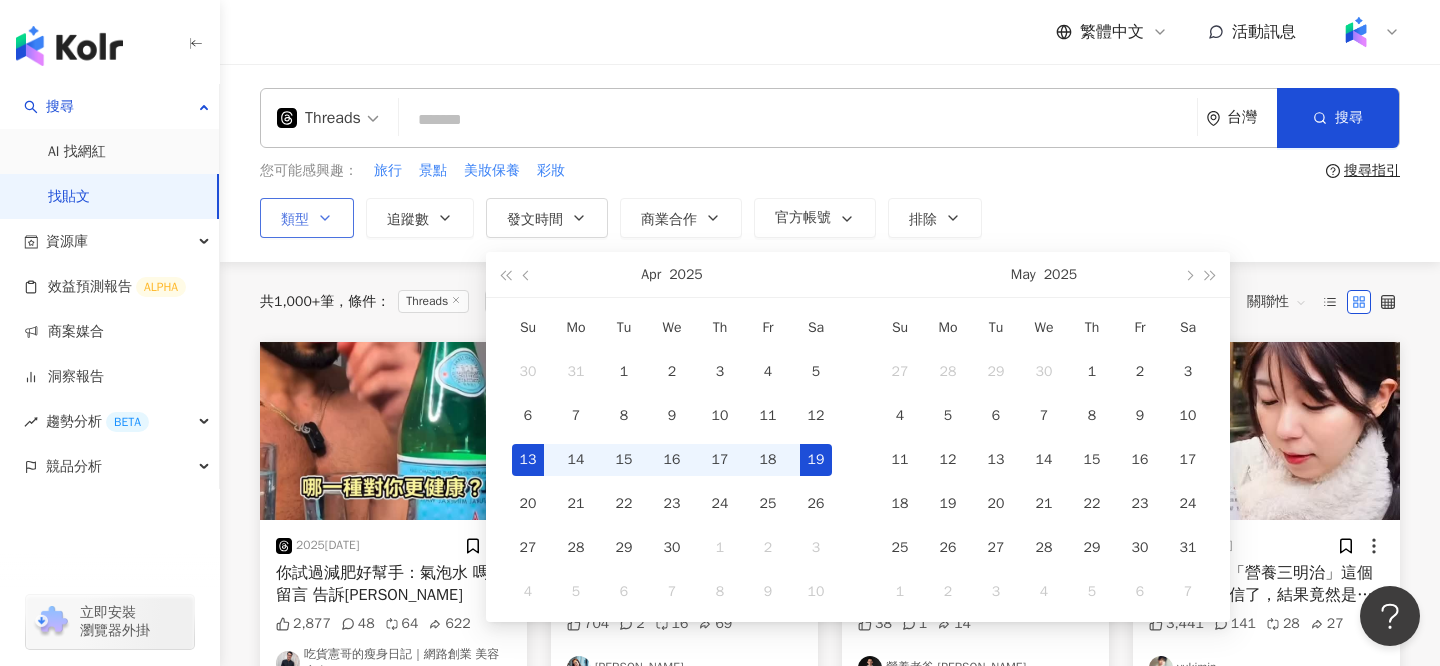 type on "**********" 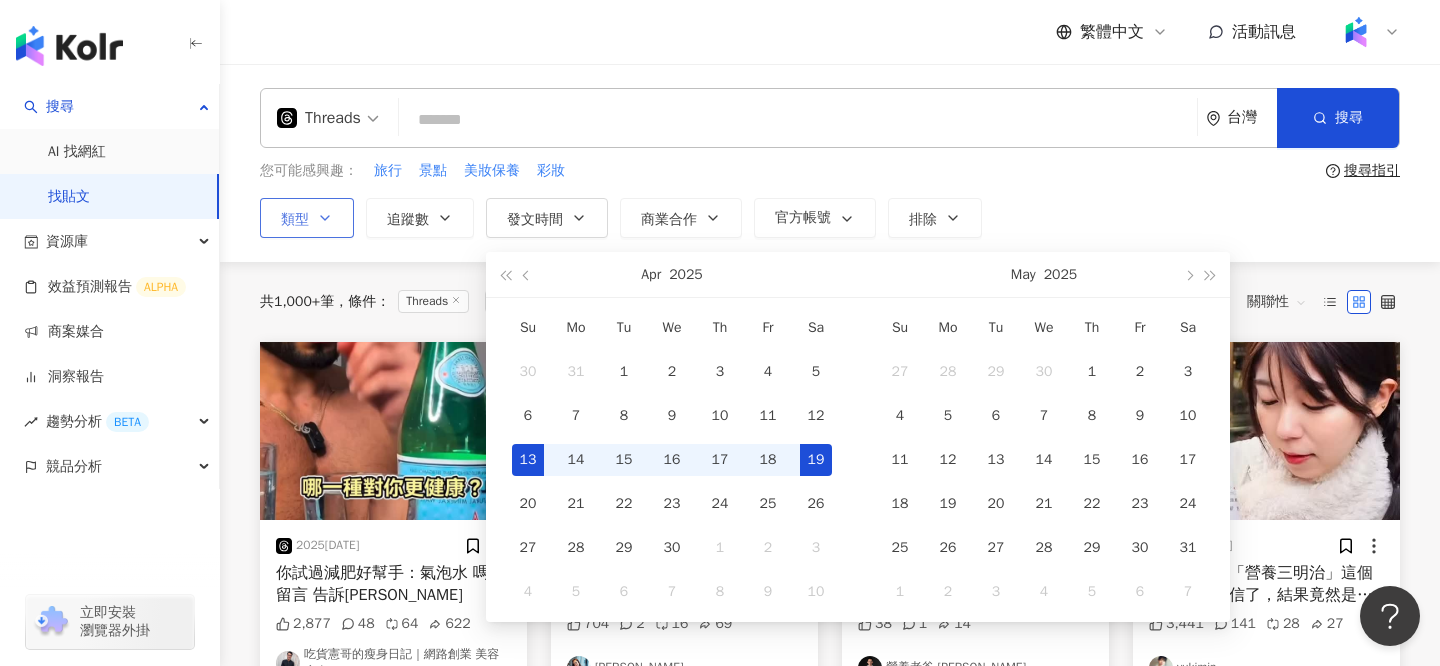 click on "13" at bounding box center [528, 460] 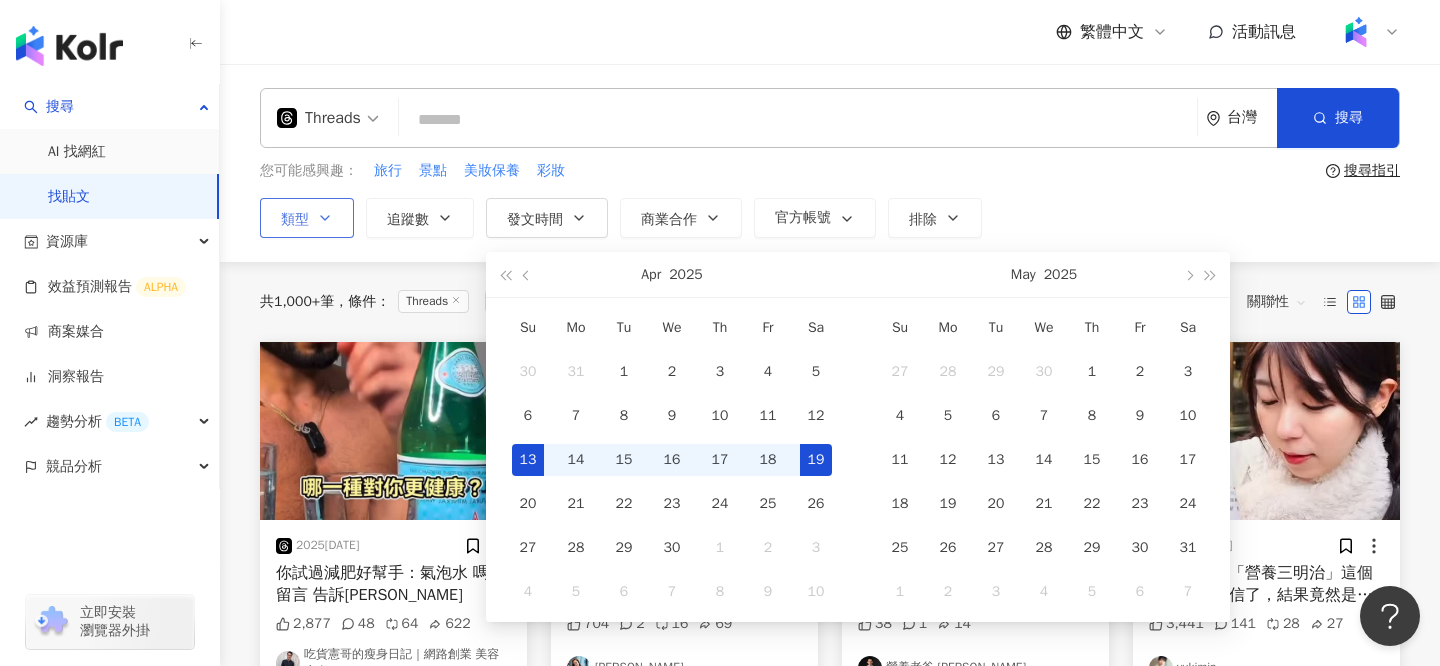 scroll, scrollTop: 0, scrollLeft: 0, axis: both 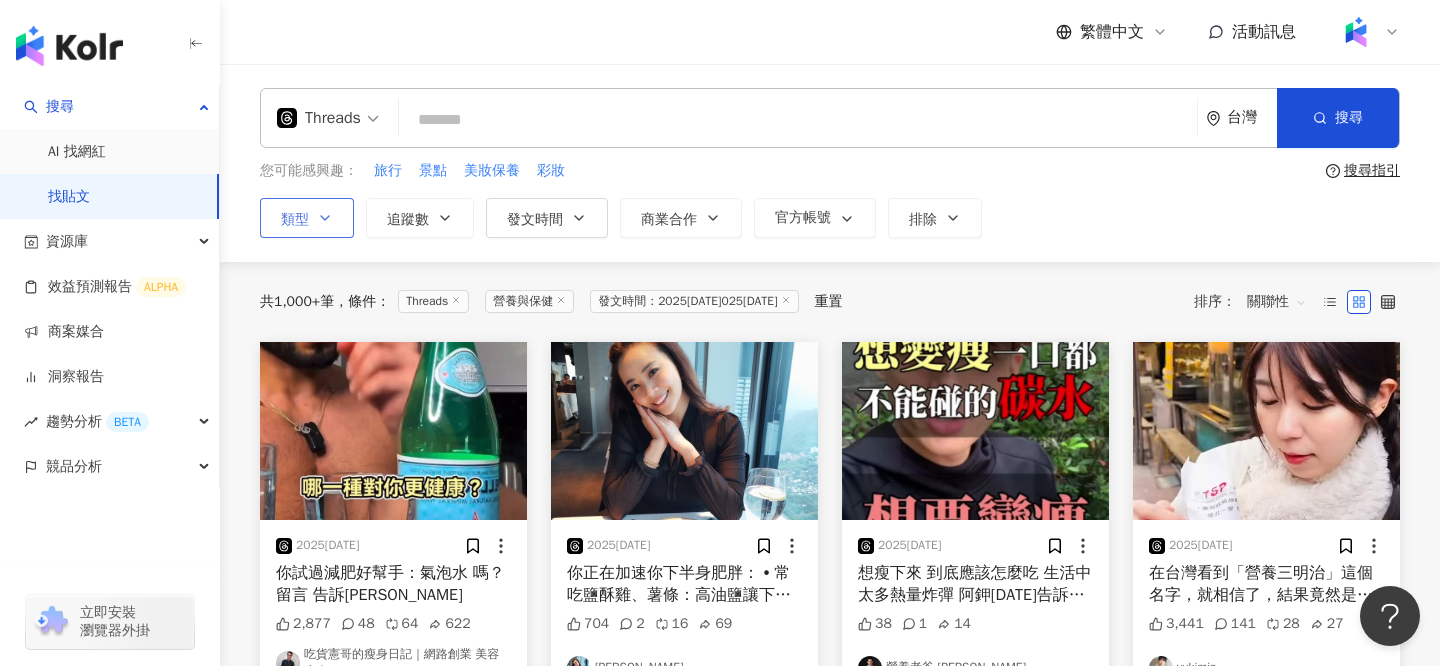 type on "**********" 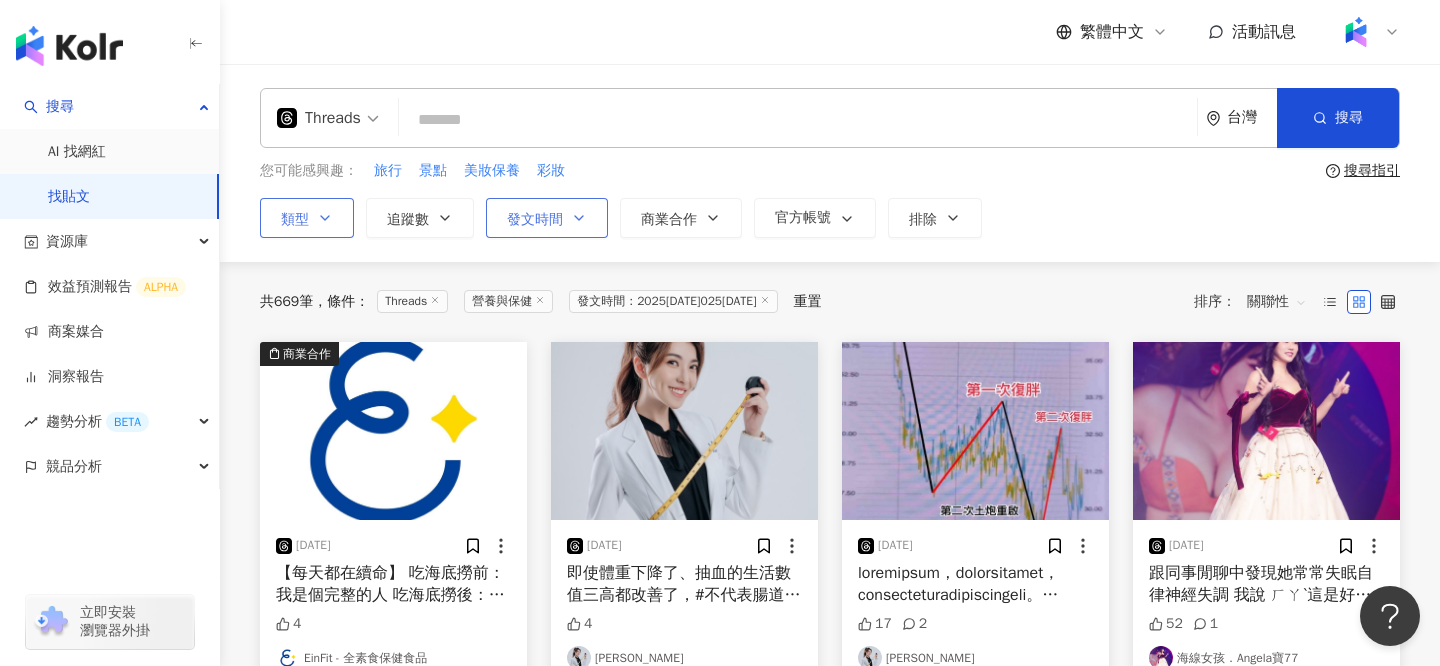 click 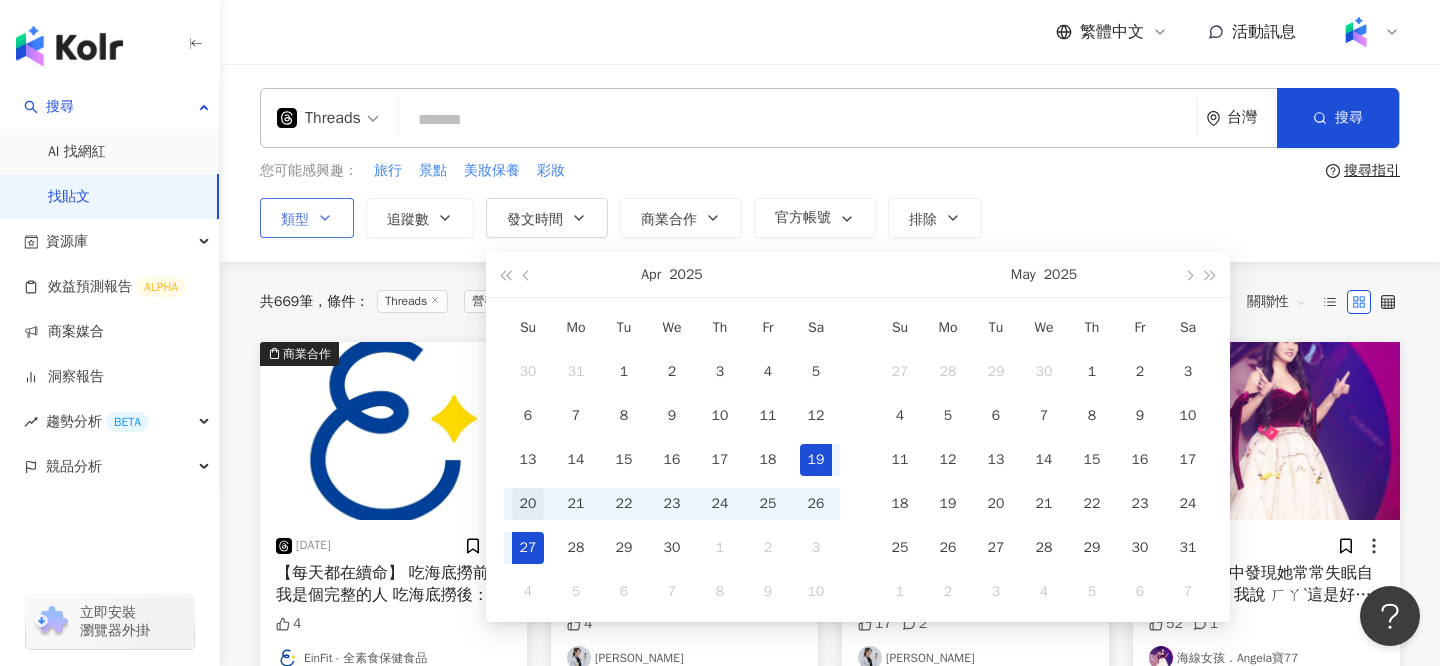 type on "**********" 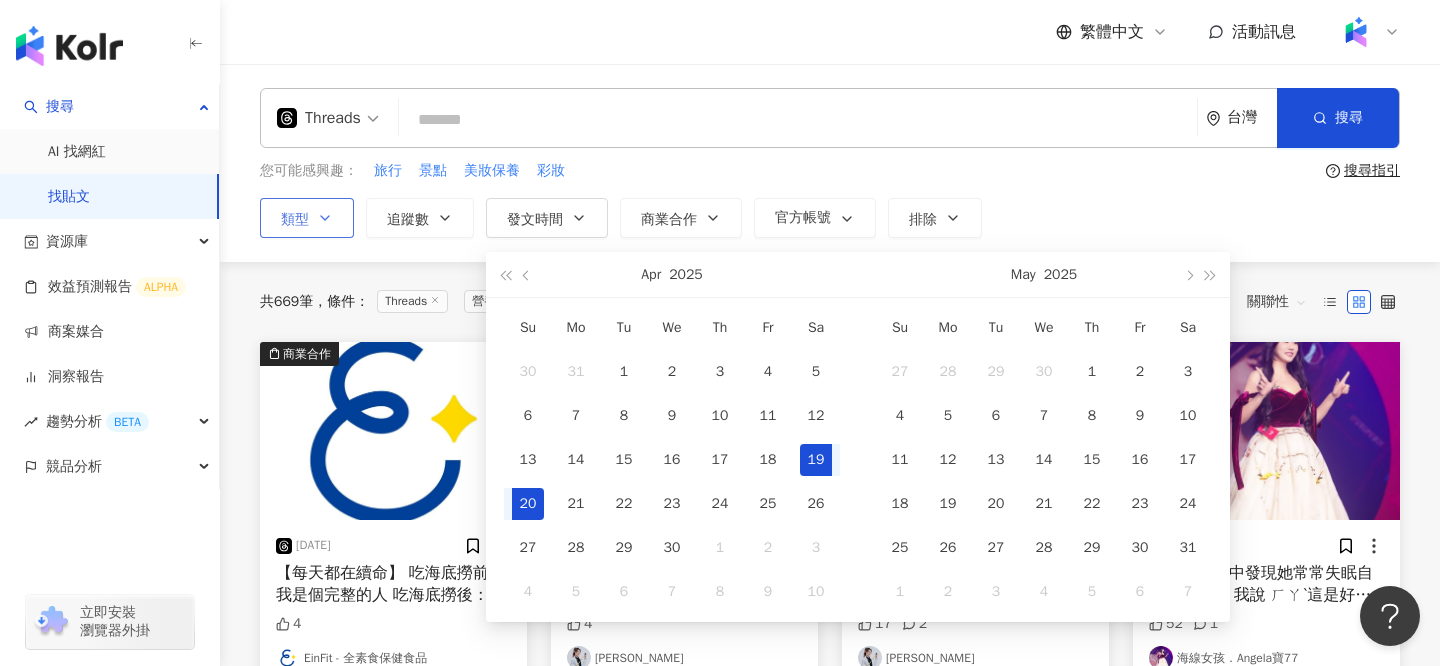 click on "20" at bounding box center [528, 504] 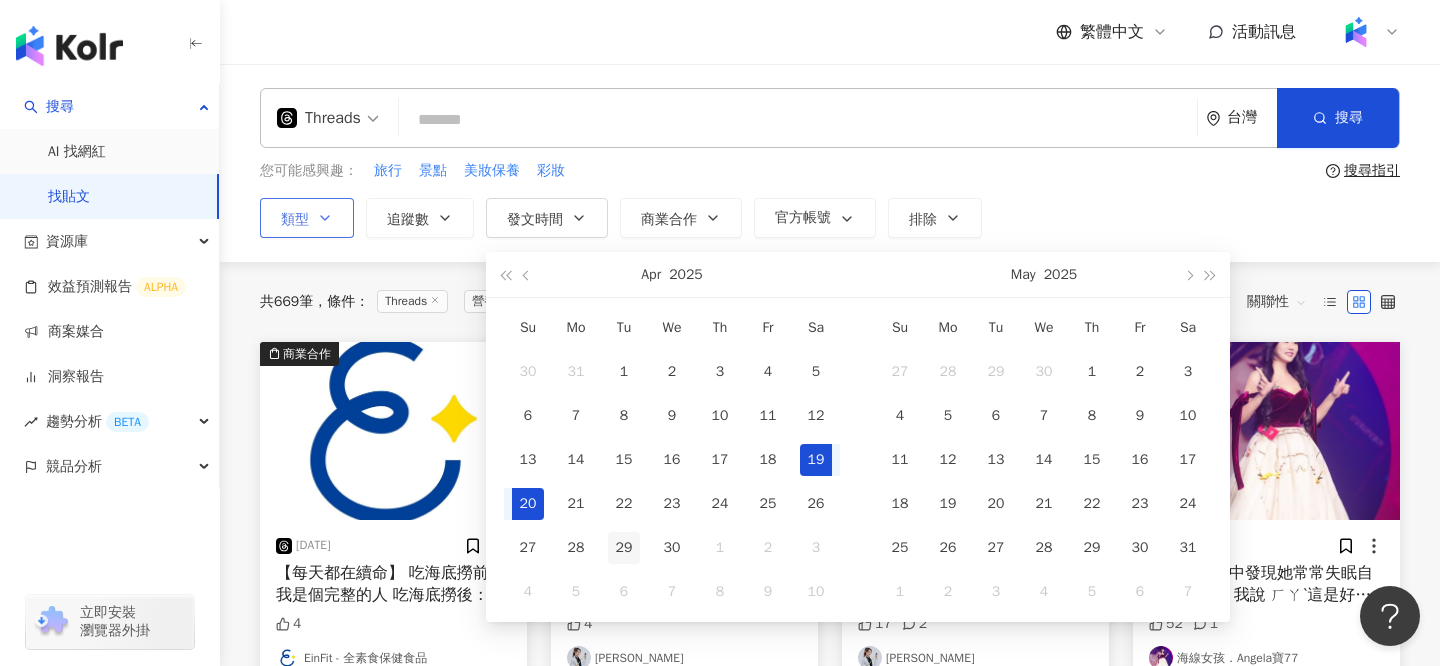 scroll, scrollTop: 0, scrollLeft: 51, axis: horizontal 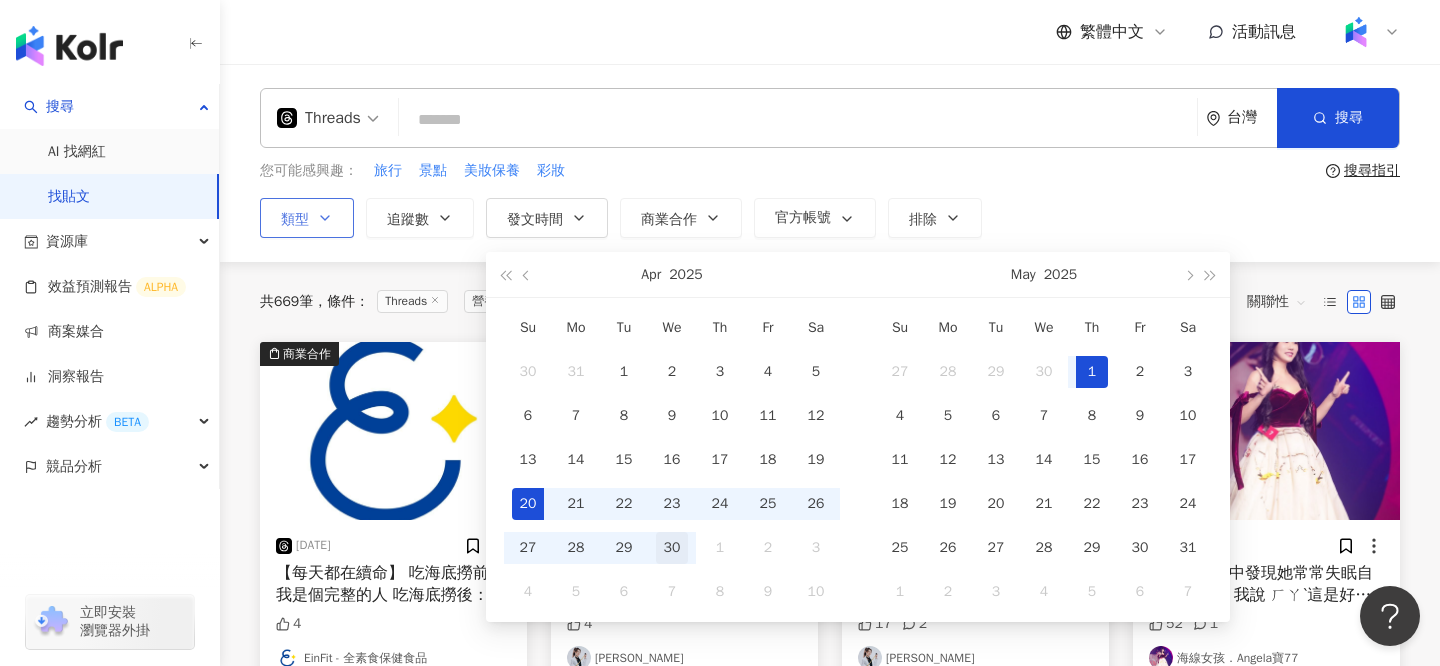 type on "**********" 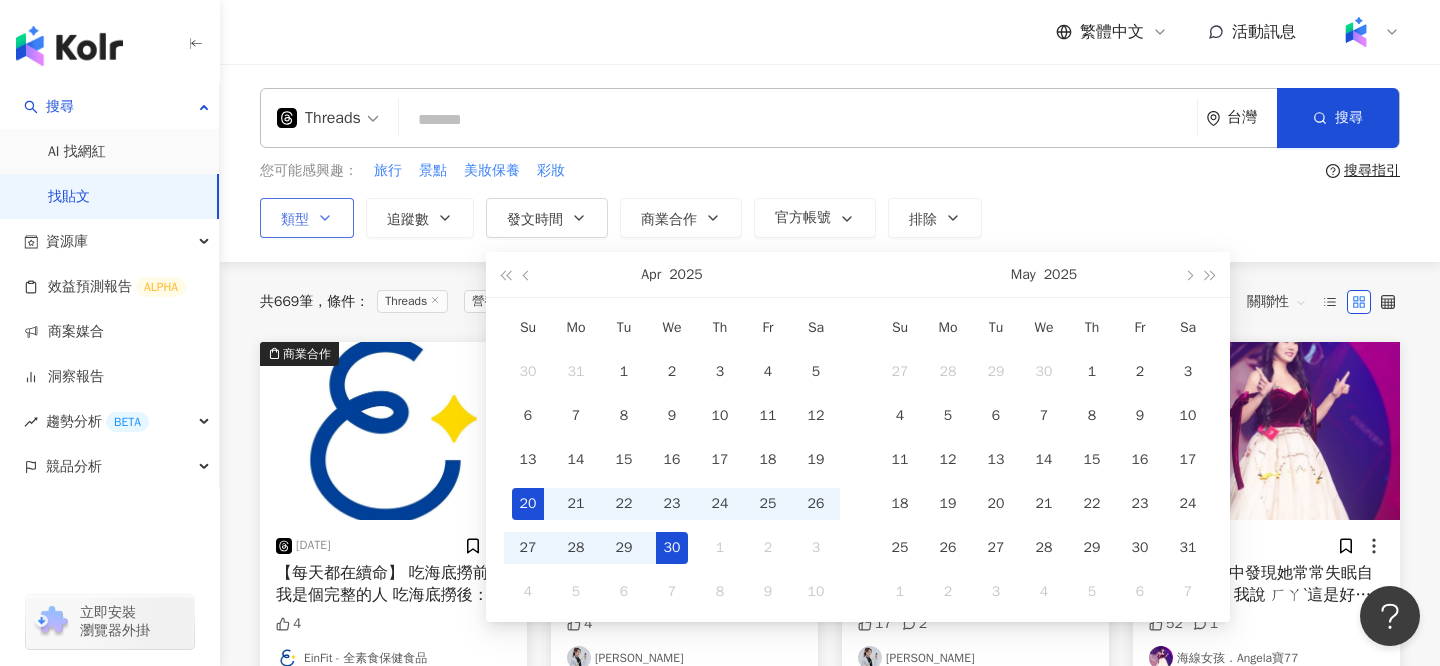click on "30" at bounding box center (672, 548) 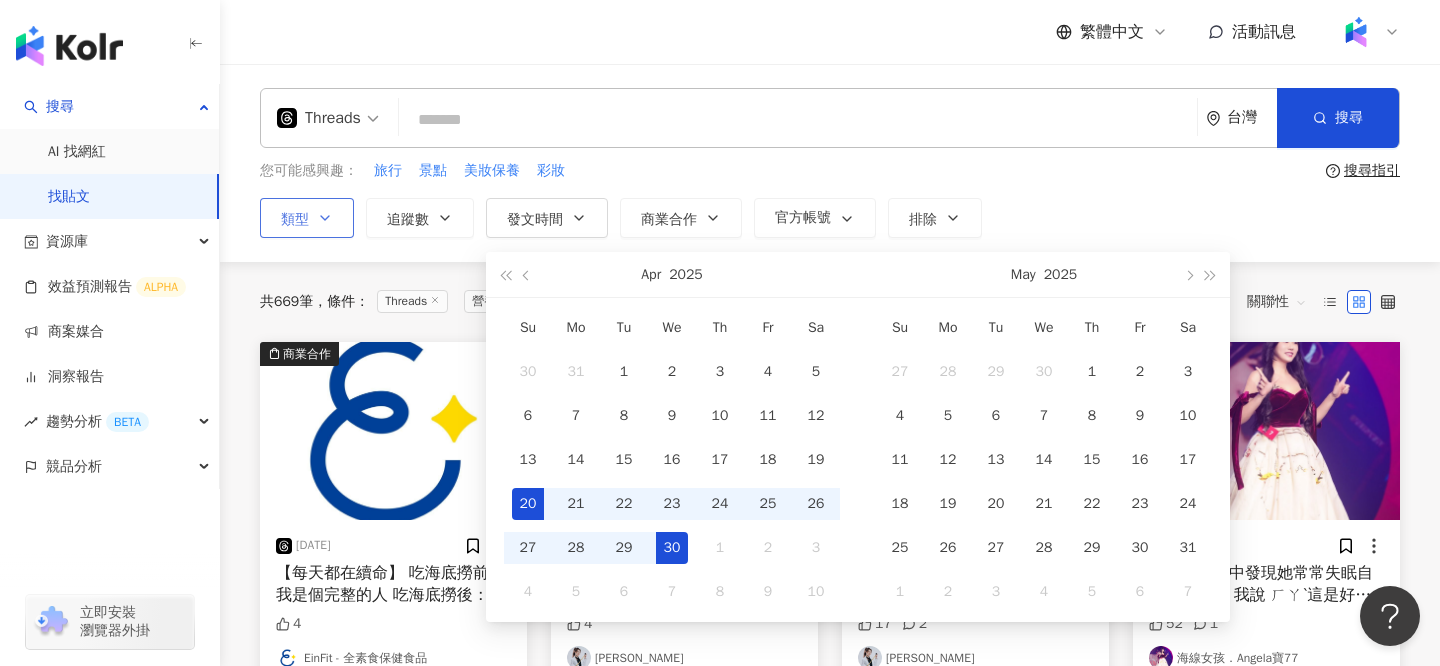 type on "**********" 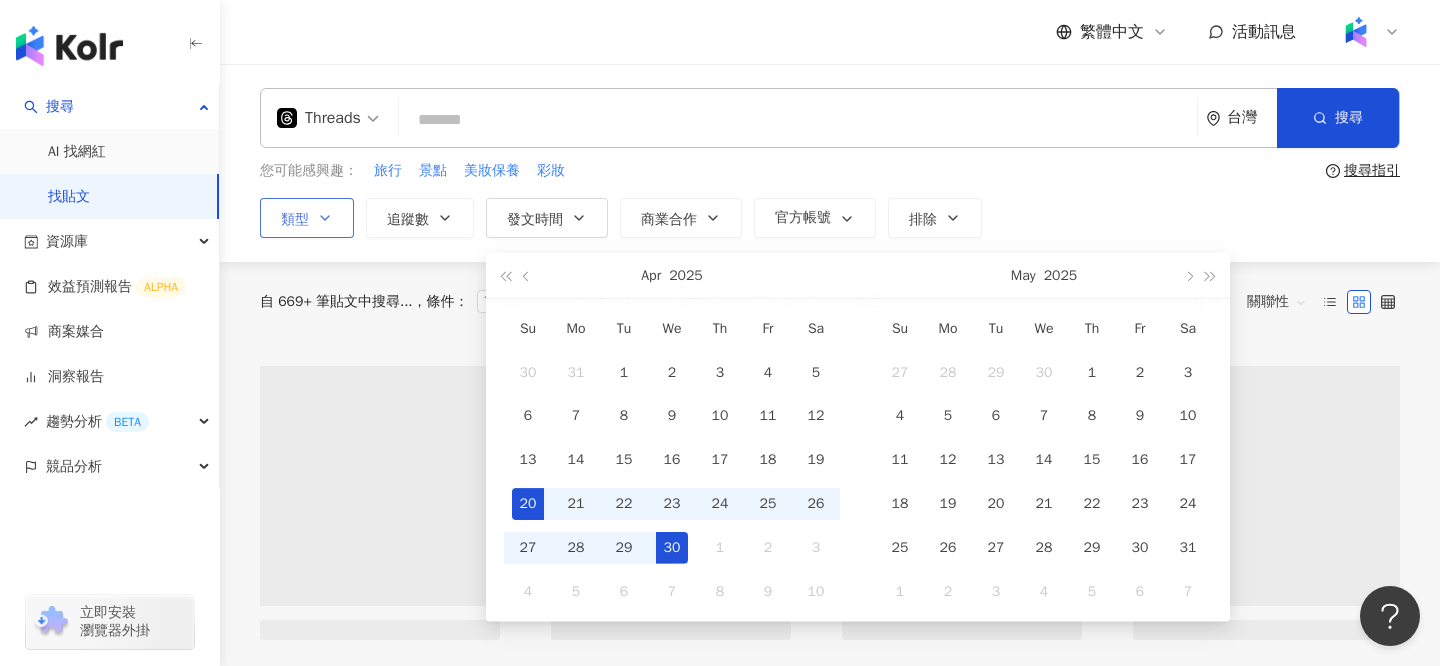 type on "**********" 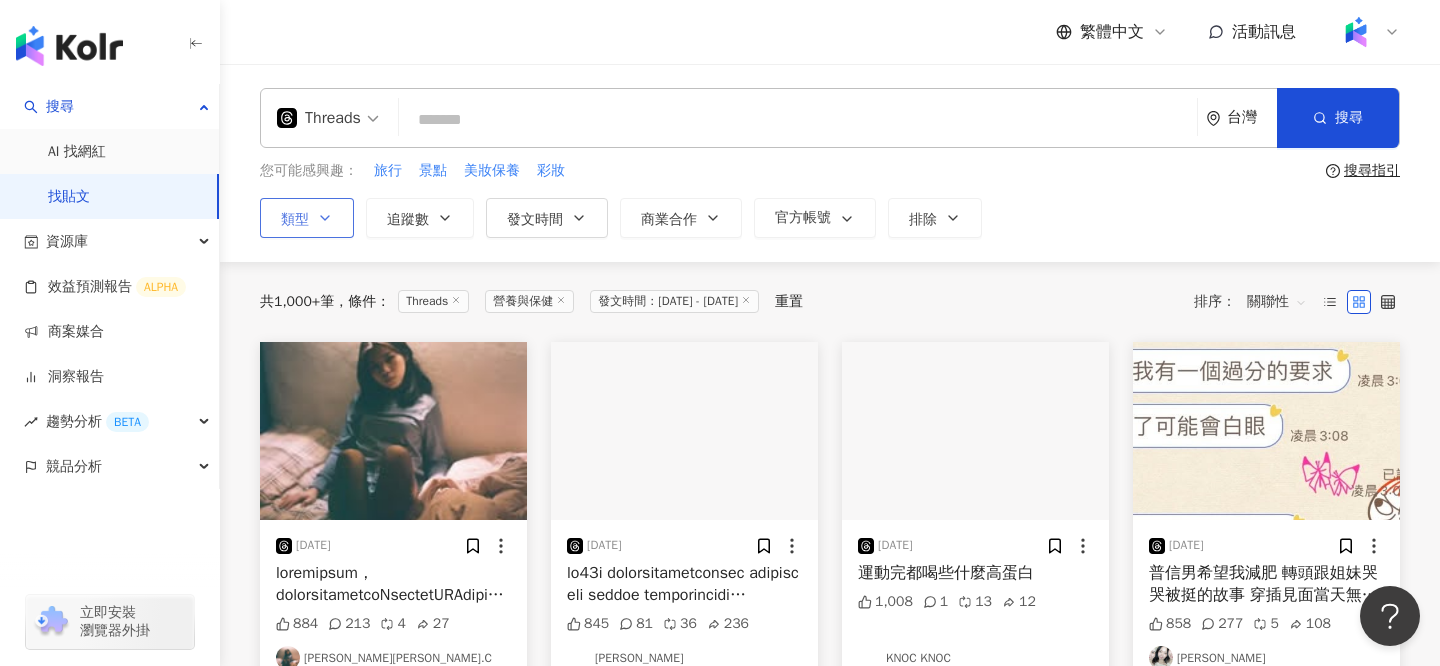 click on "**********" at bounding box center [830, 163] 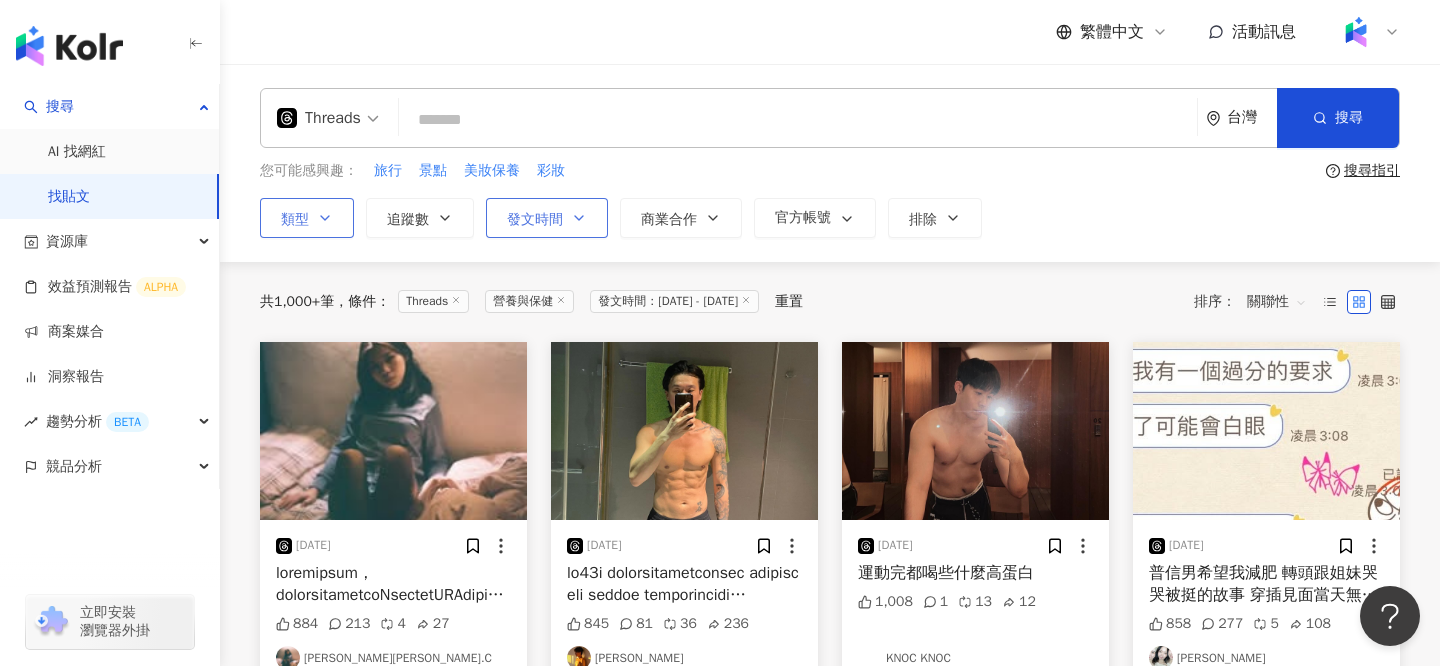 click on "發文時間" at bounding box center [535, 220] 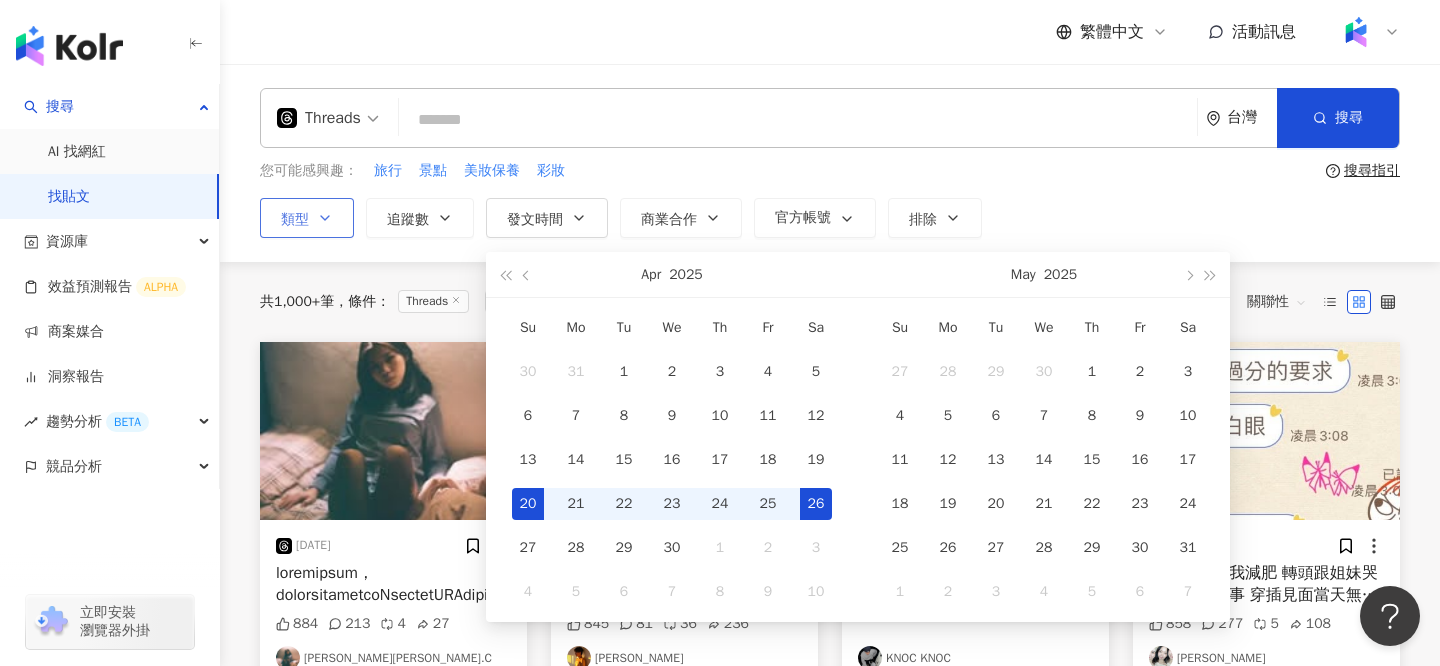 click on "26" at bounding box center [816, 504] 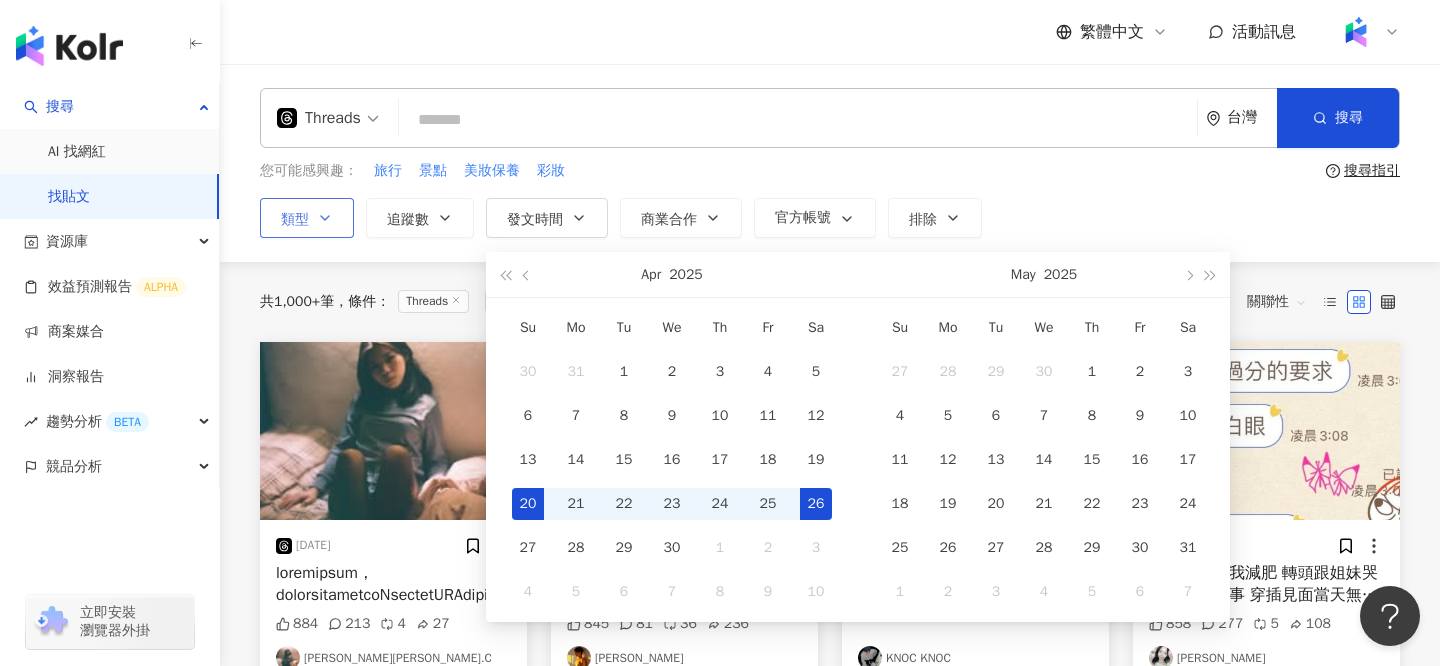 scroll, scrollTop: 0, scrollLeft: 51, axis: horizontal 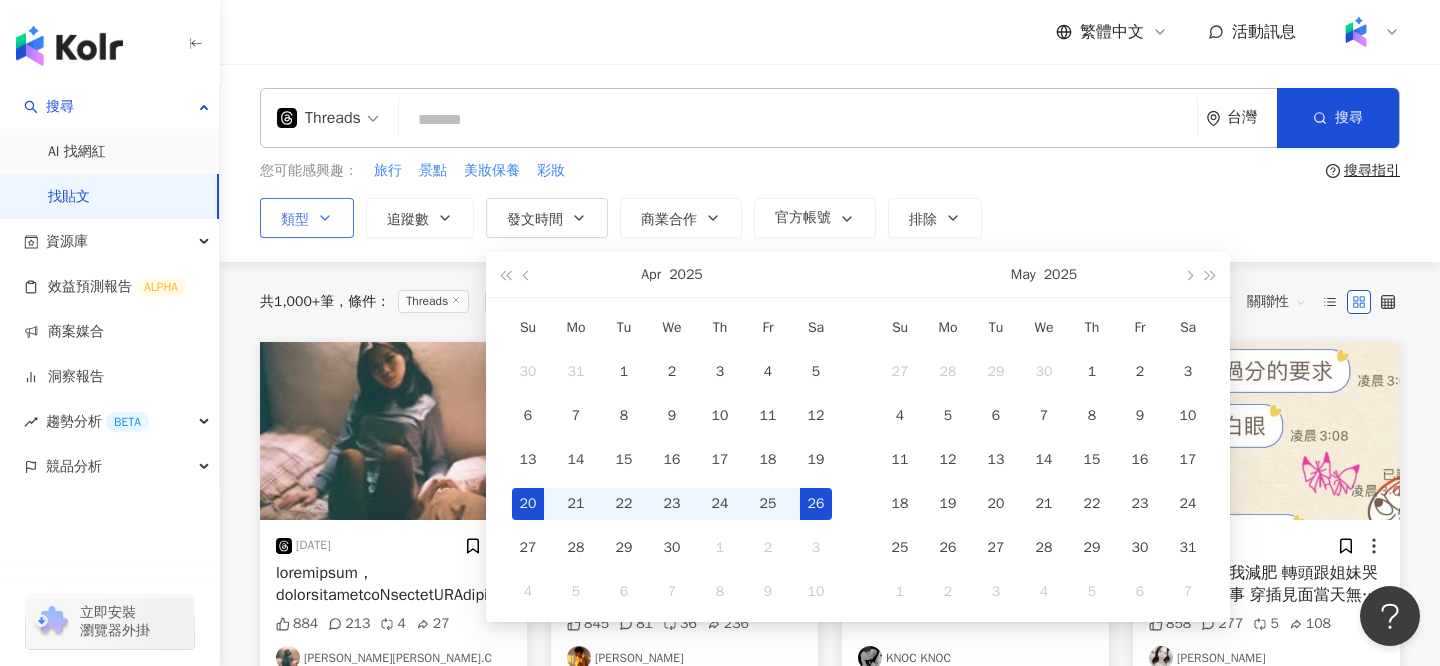 type on "**********" 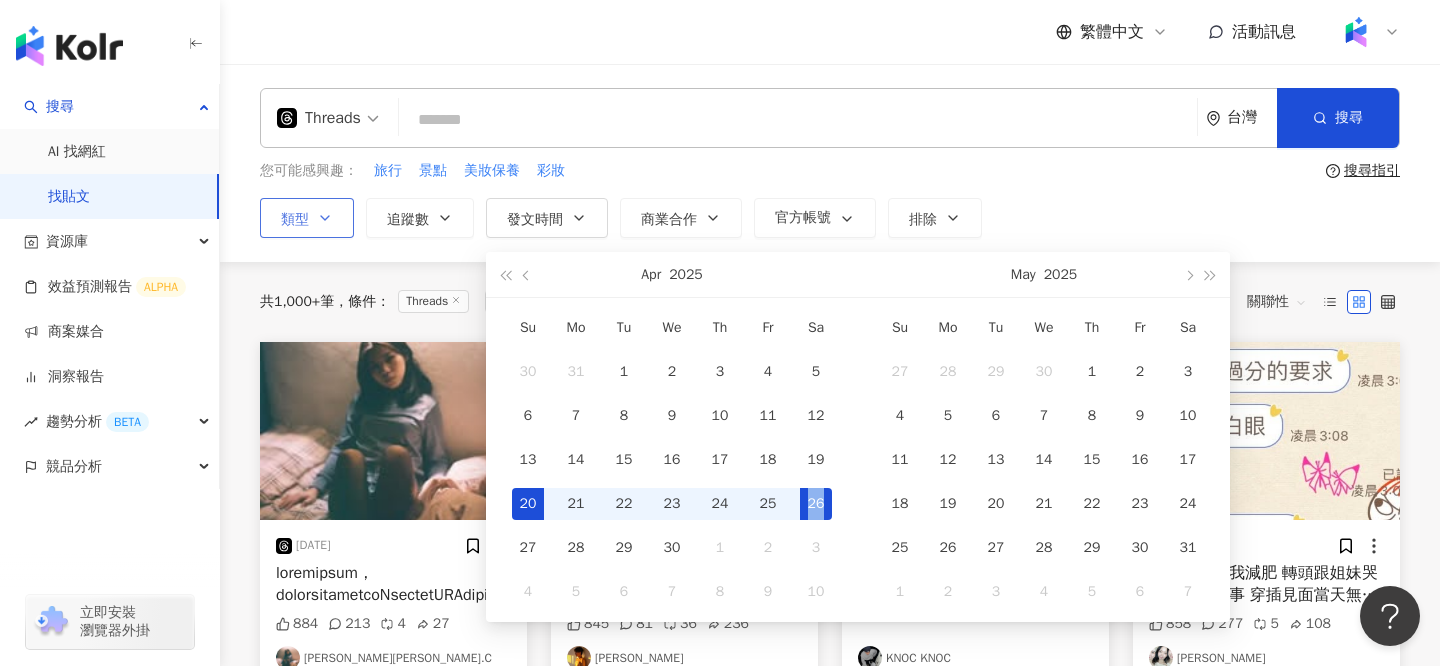 scroll, scrollTop: 0, scrollLeft: 0, axis: both 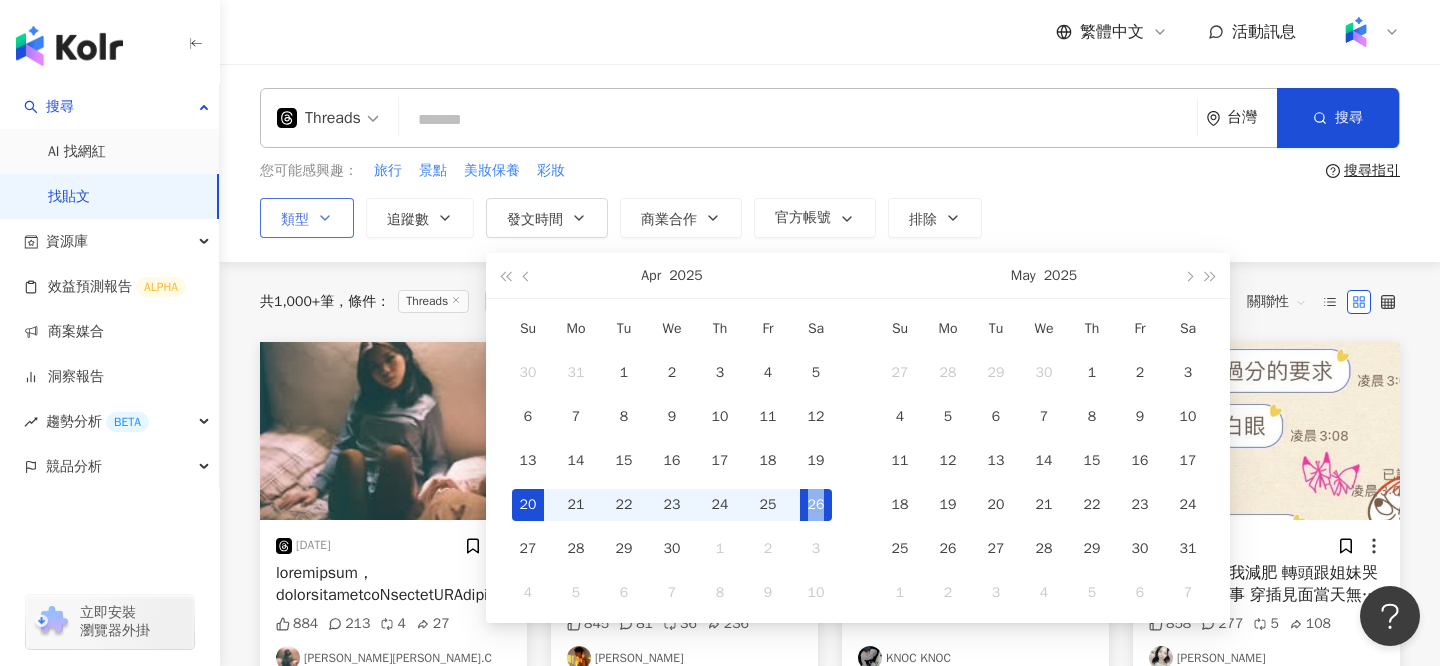type on "**********" 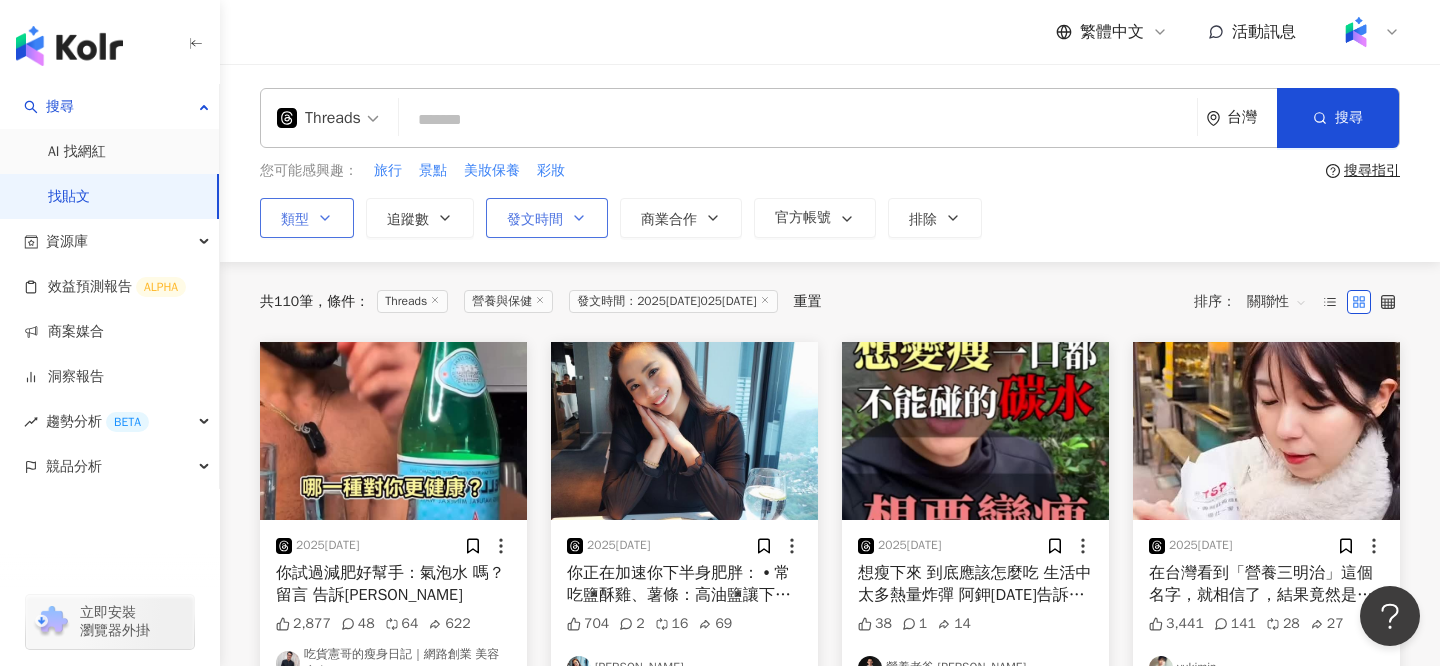 click on "發文時間" at bounding box center [547, 218] 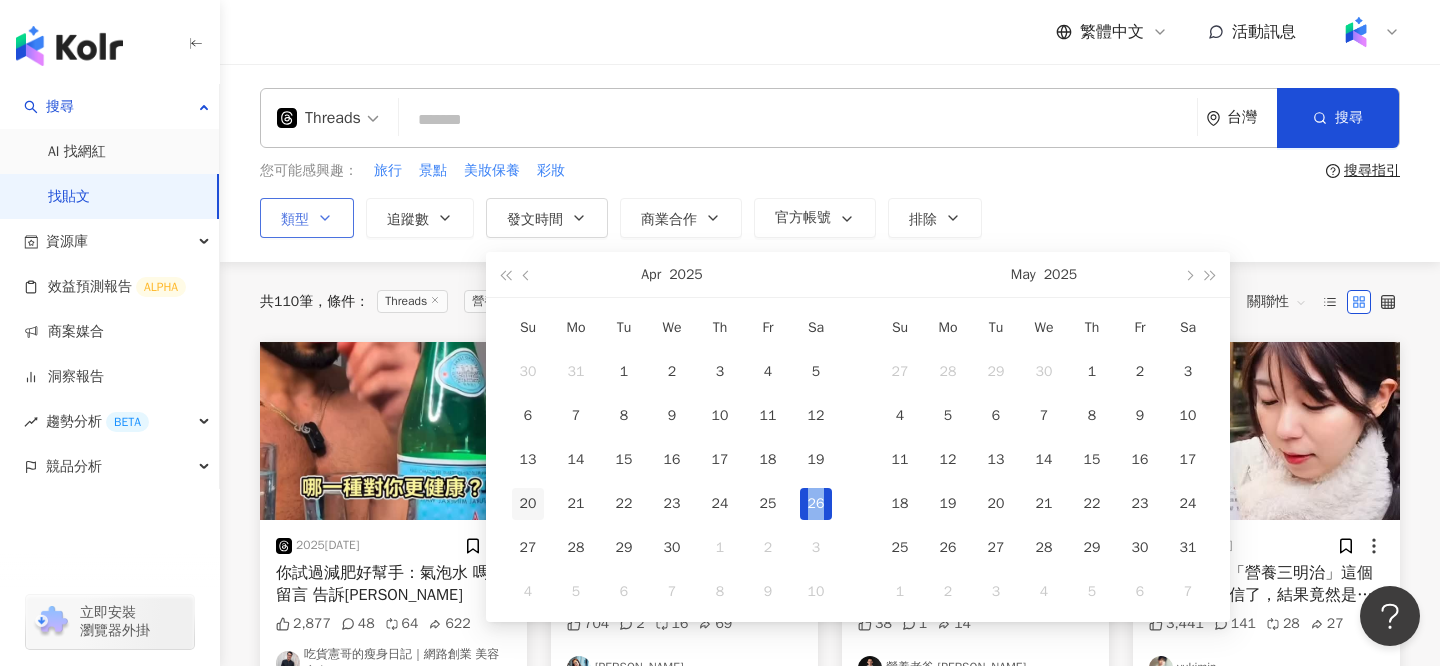 type on "**********" 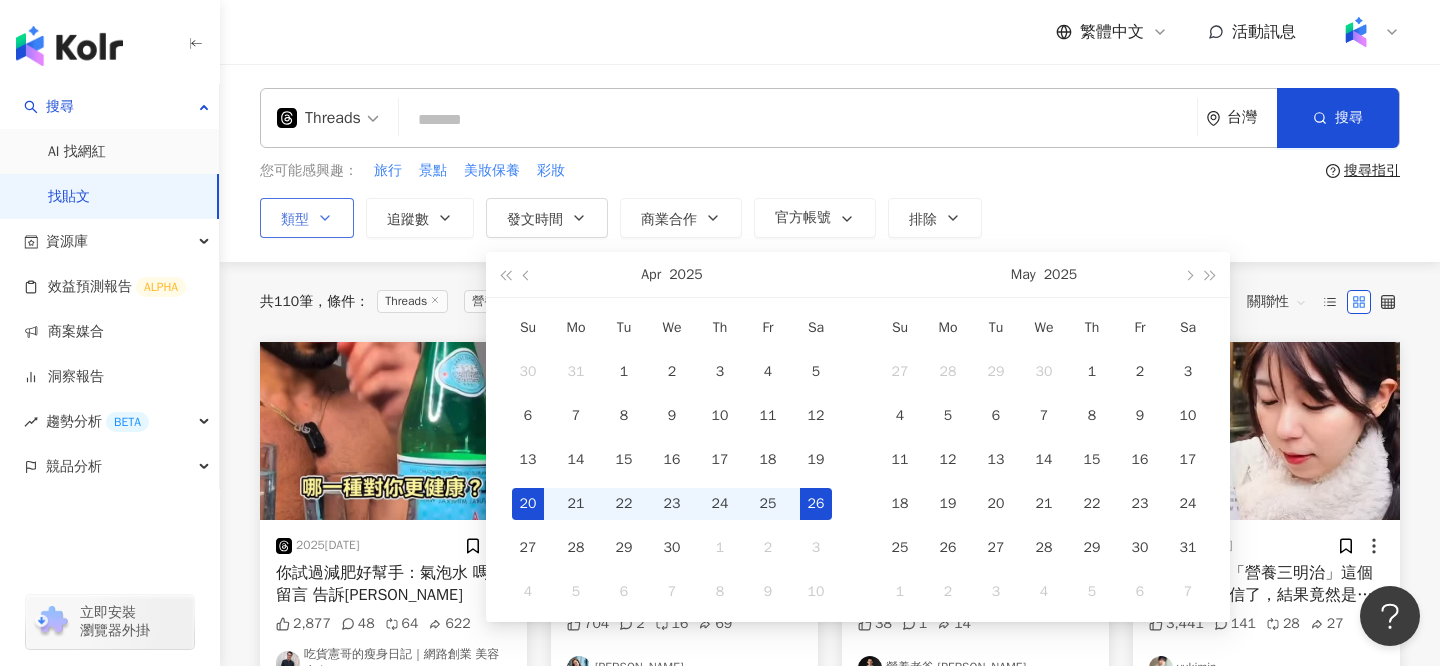 click on "20" at bounding box center [528, 504] 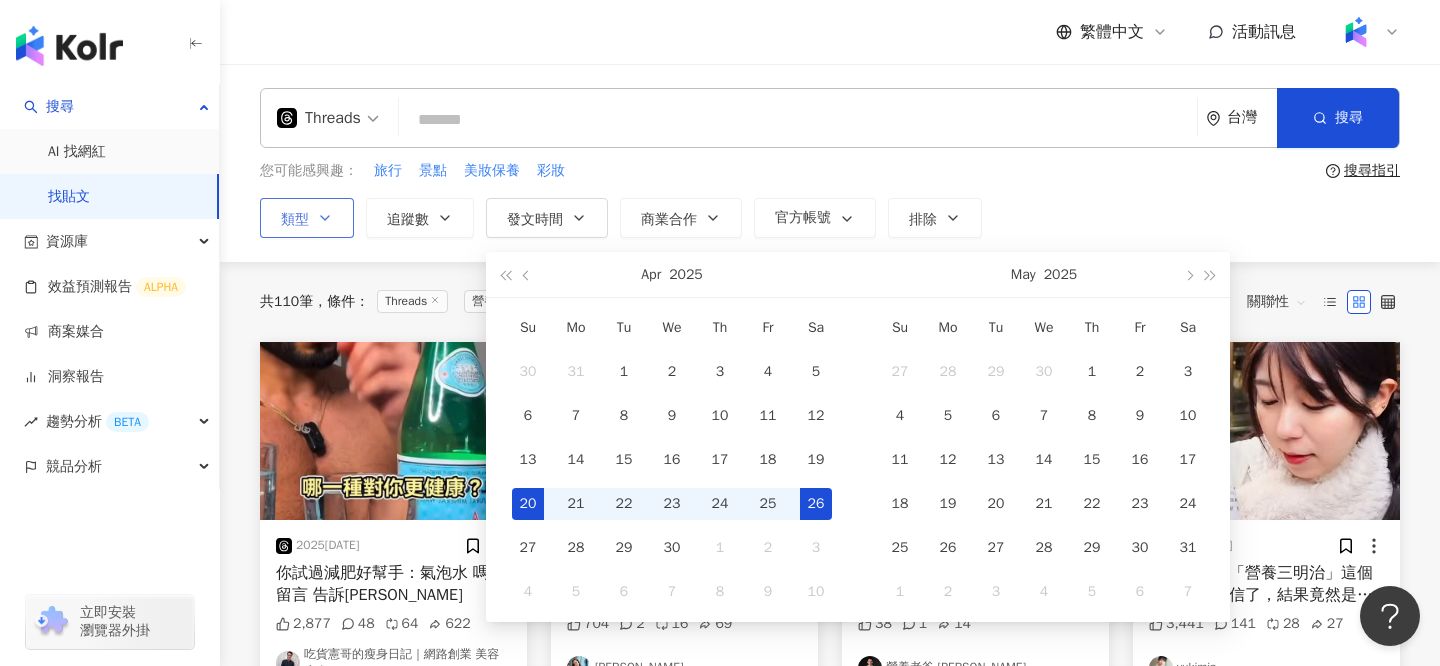 scroll, scrollTop: 0, scrollLeft: 51, axis: horizontal 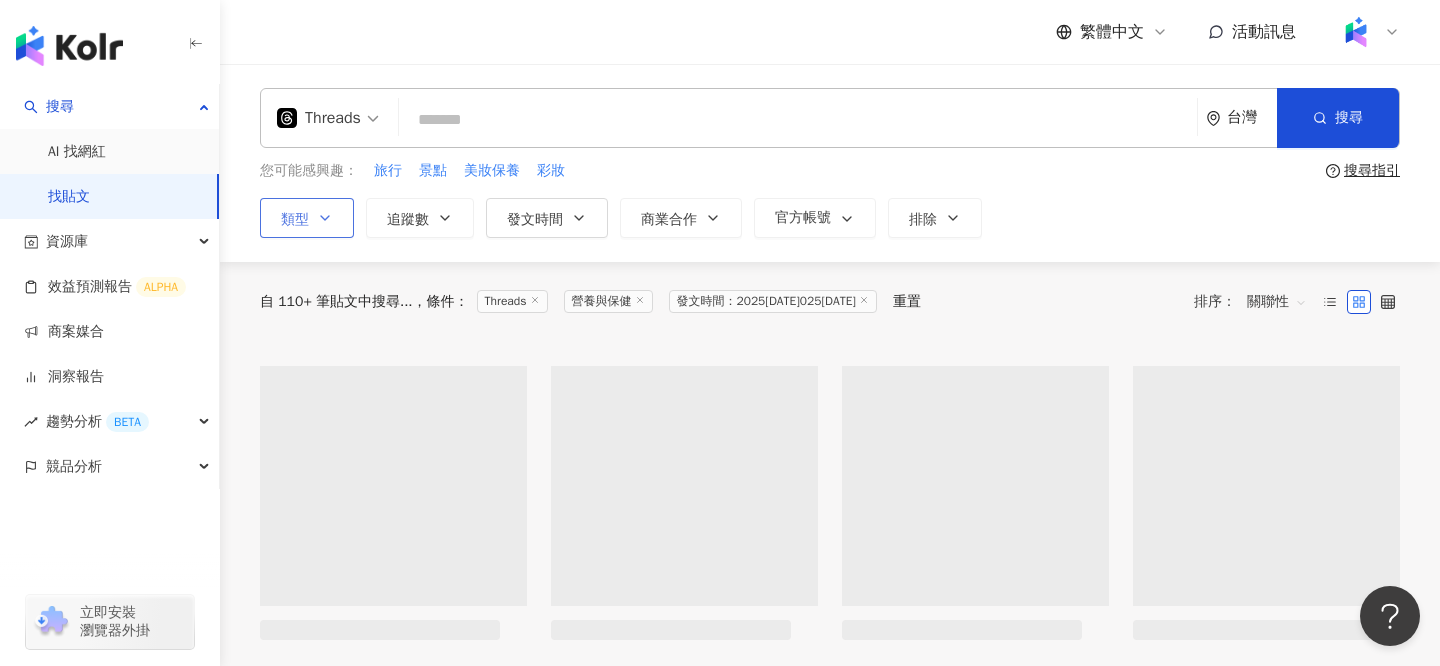type on "**********" 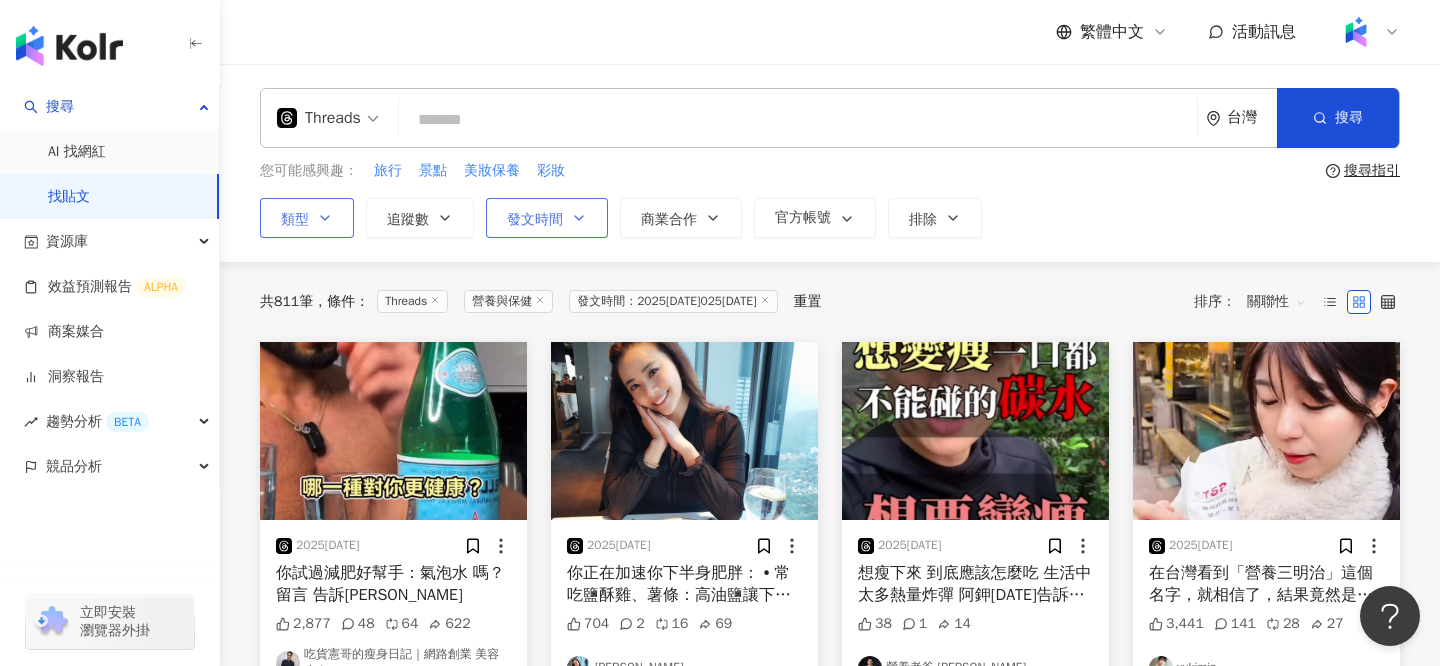 click on "發文時間" at bounding box center (547, 218) 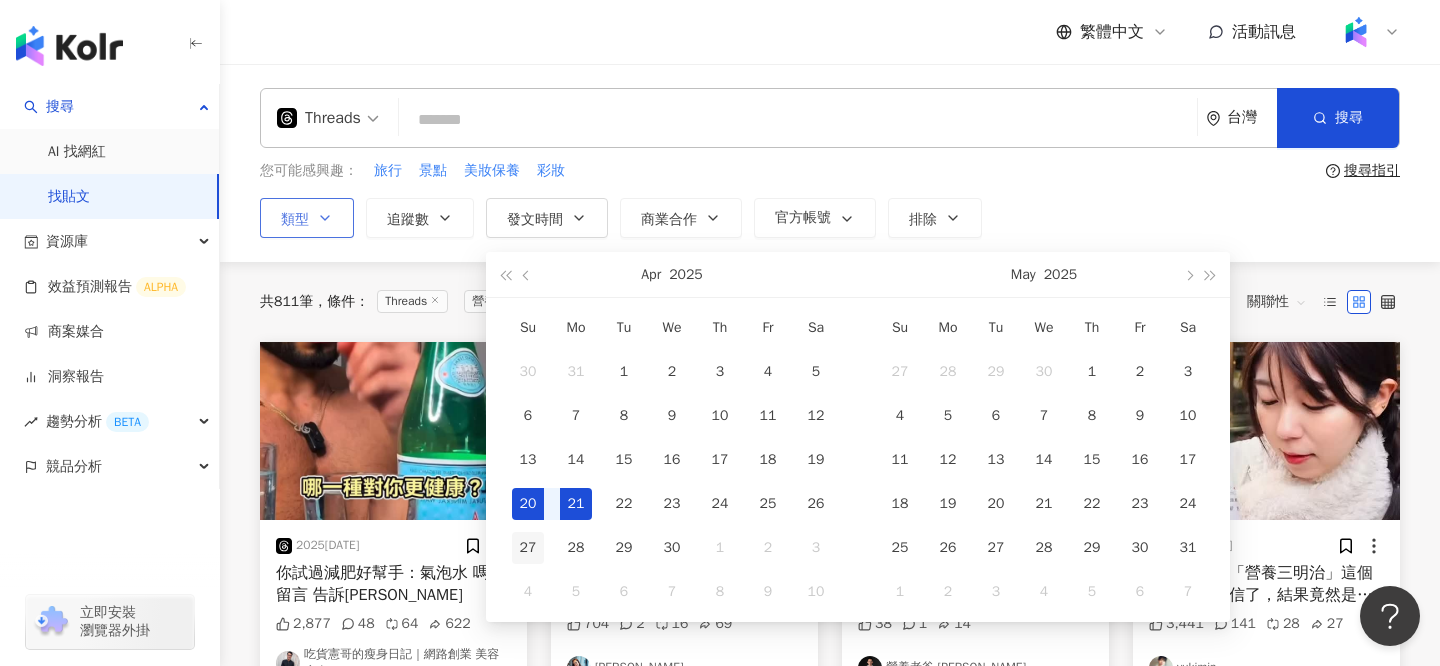type on "**********" 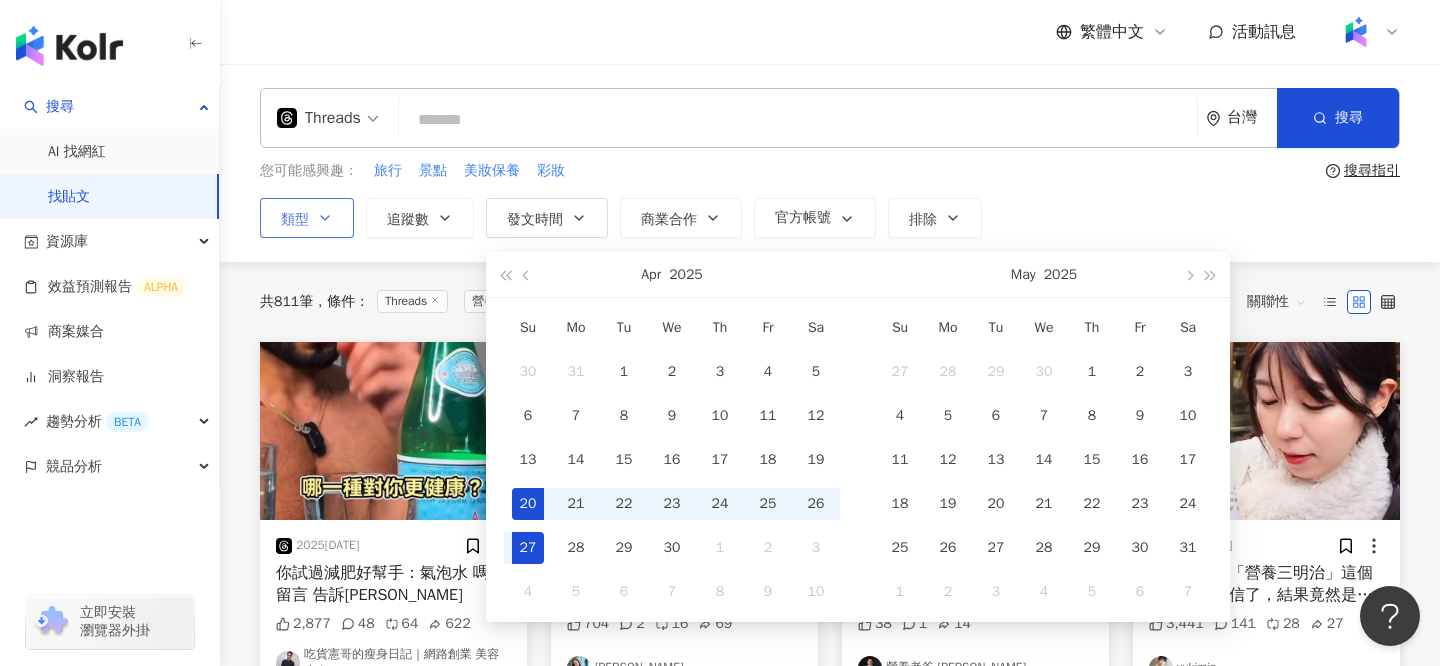 click on "27" at bounding box center (528, 548) 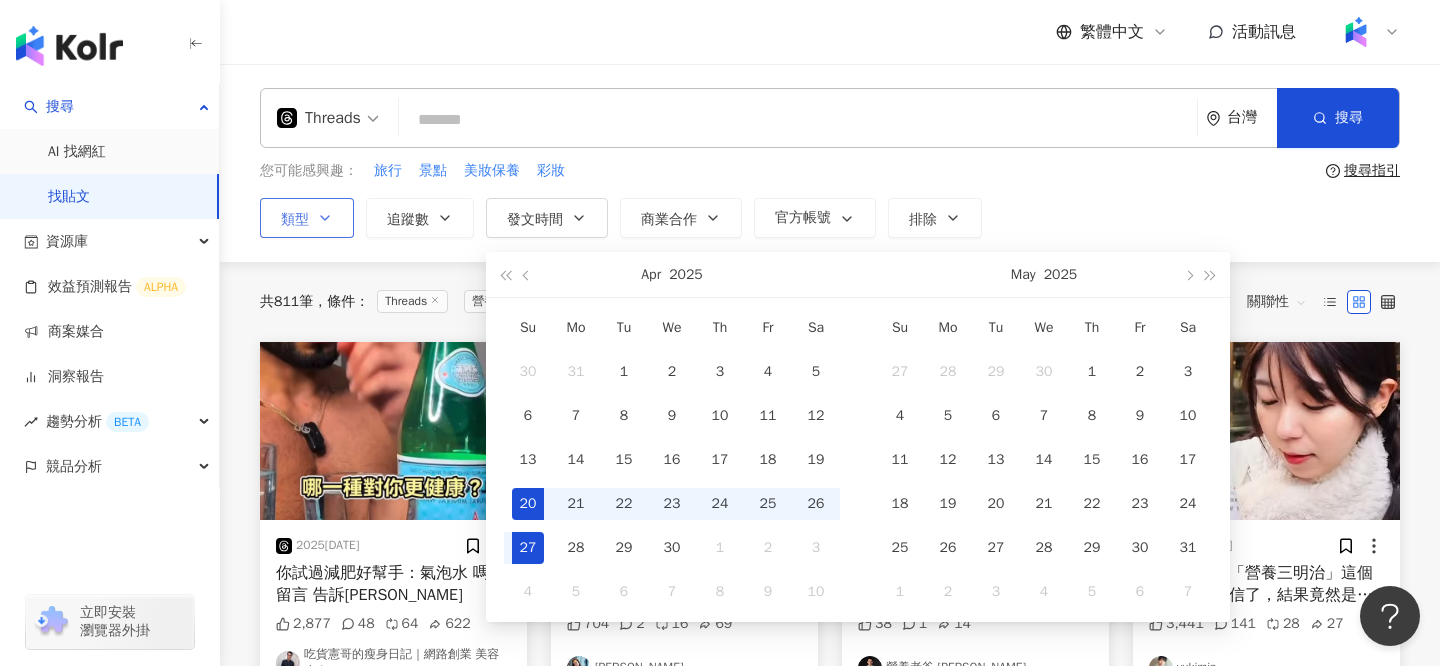 scroll, scrollTop: 0, scrollLeft: 51, axis: horizontal 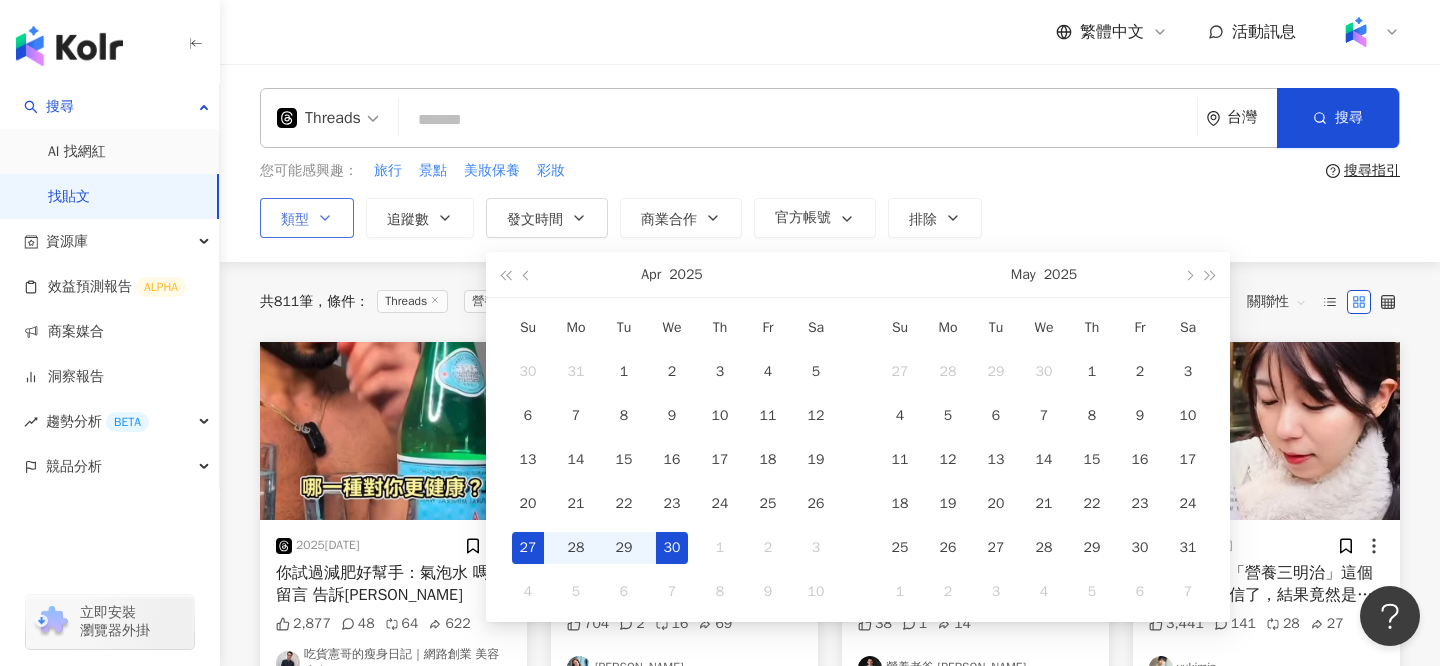 click on "30" at bounding box center [672, 548] 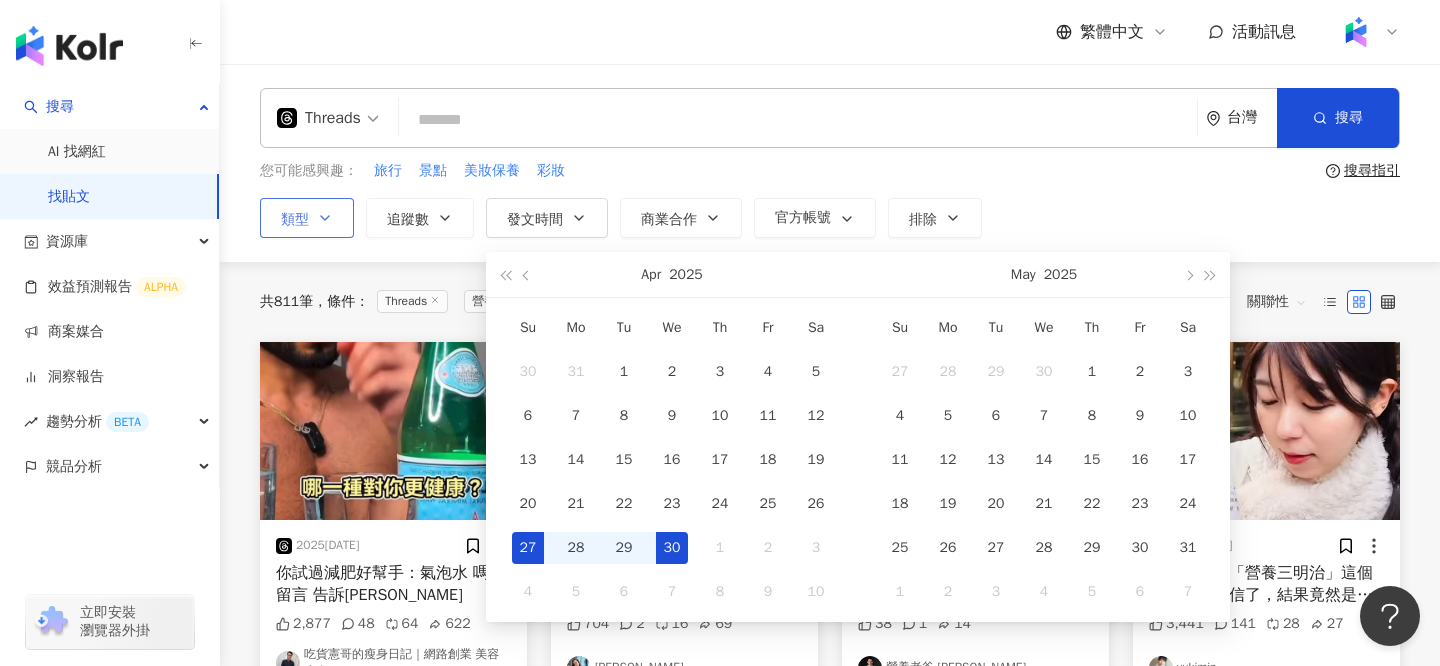 type on "**********" 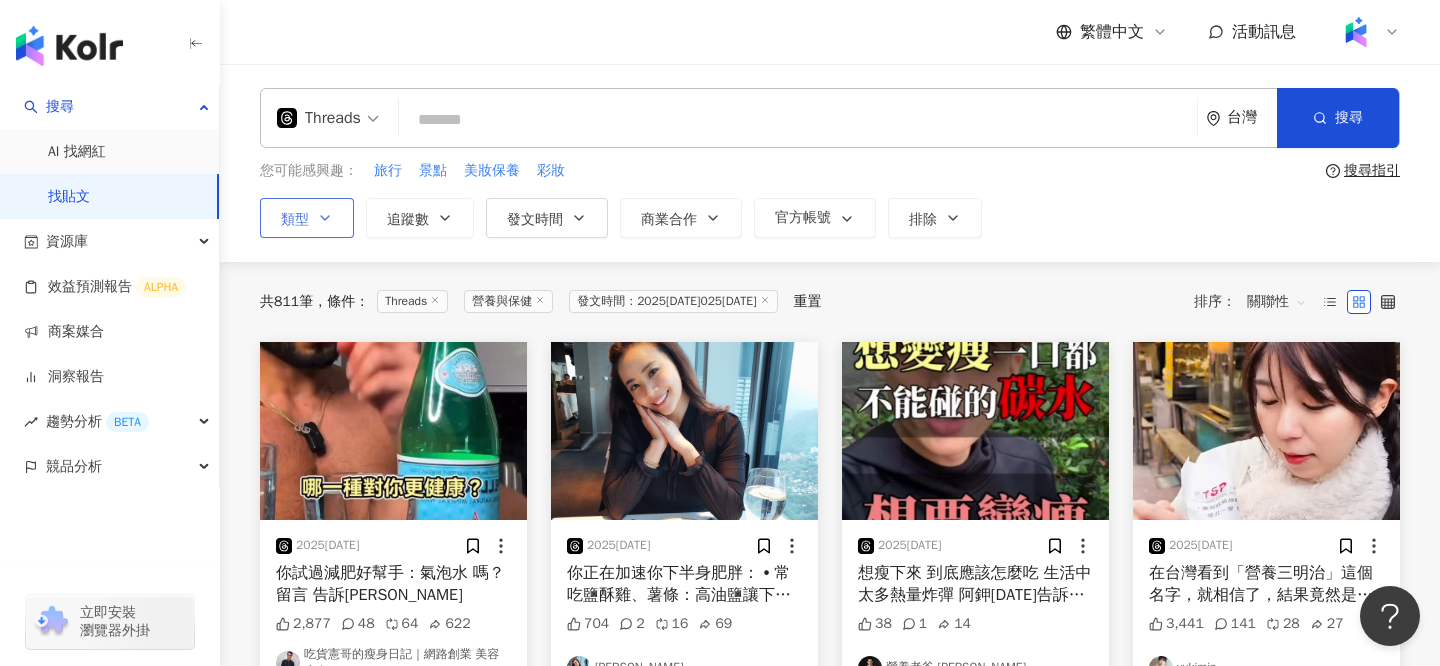 type on "**********" 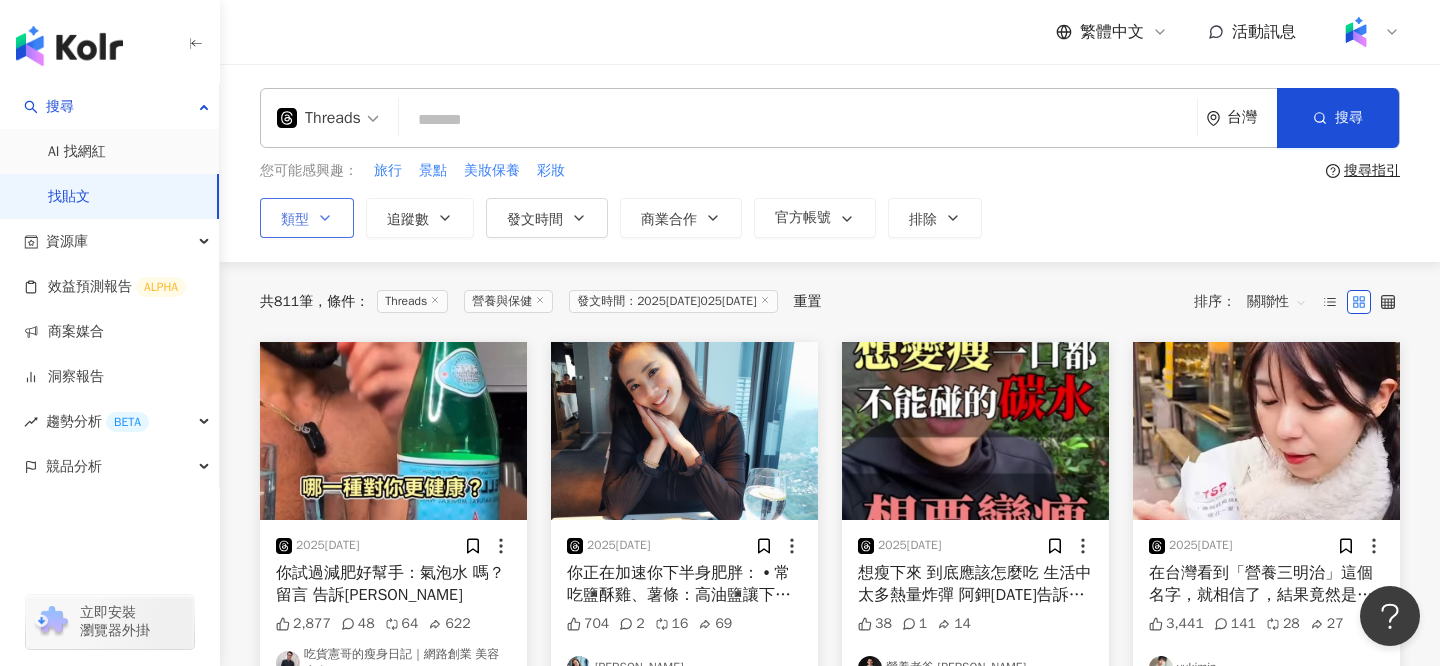 type on "**********" 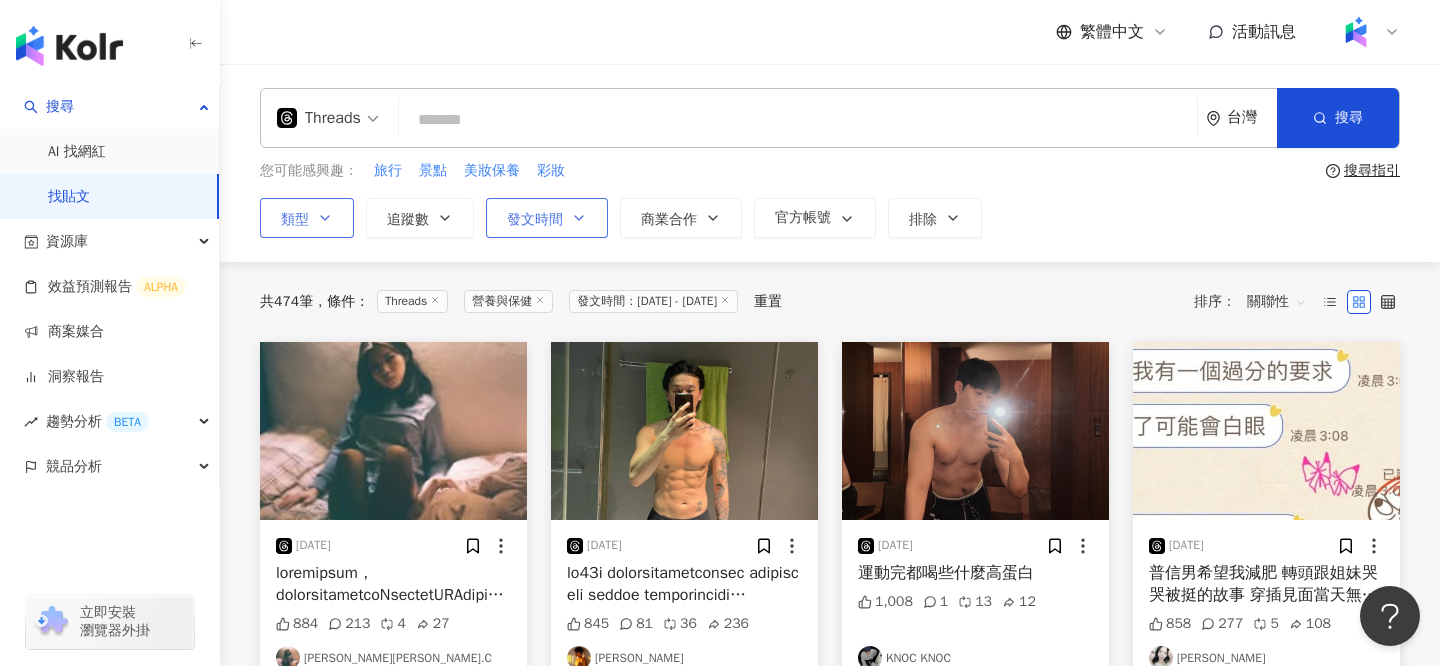 click 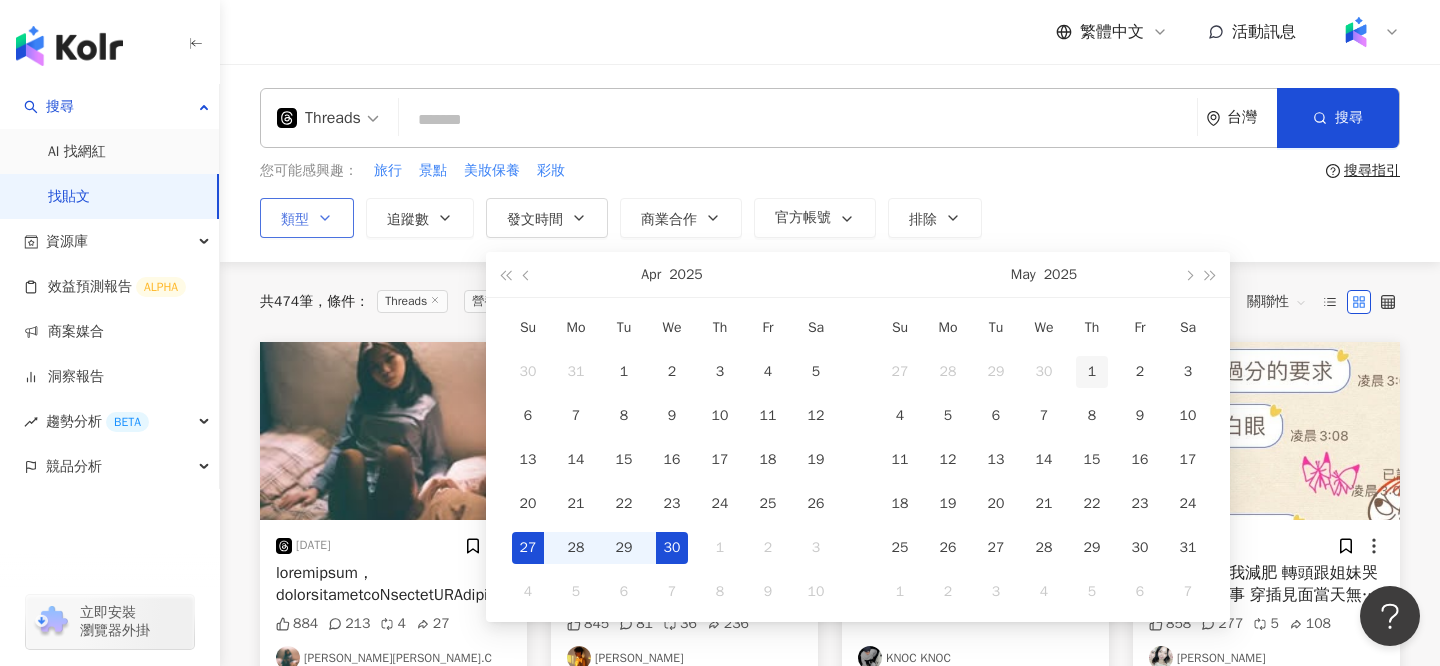 type on "**********" 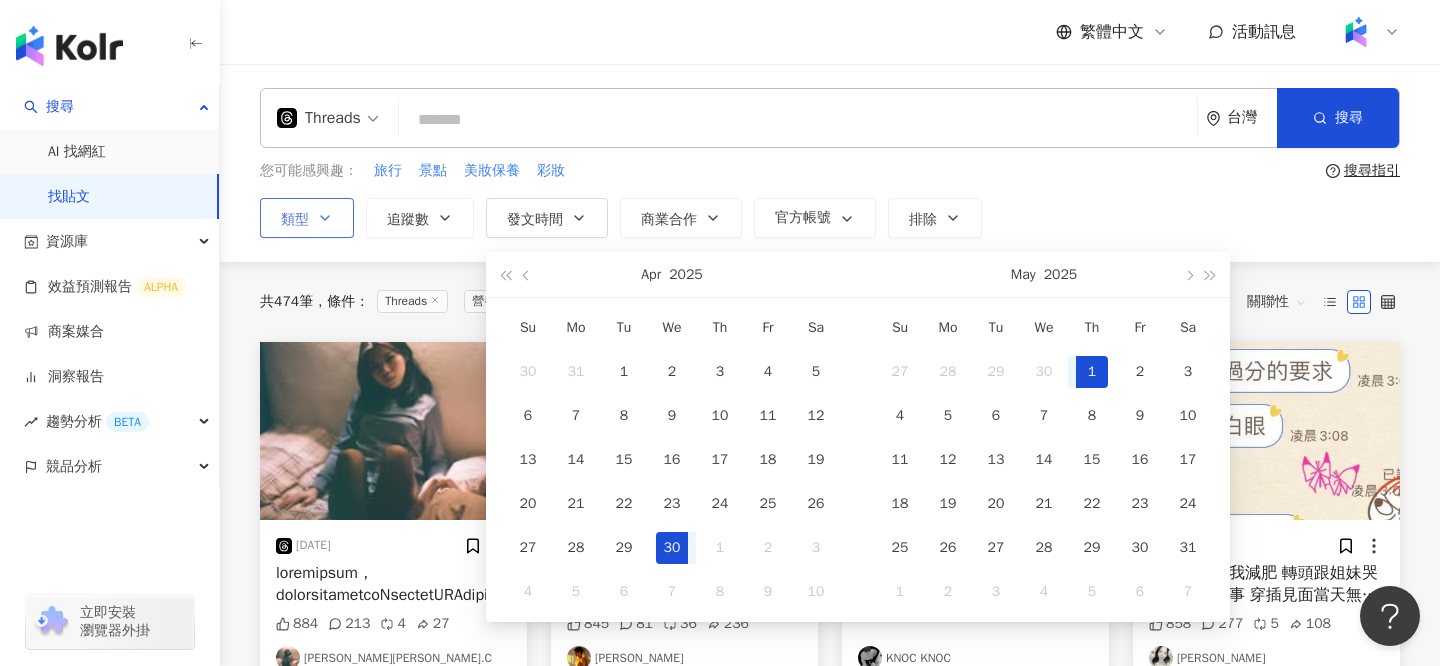 click on "1" at bounding box center [1092, 372] 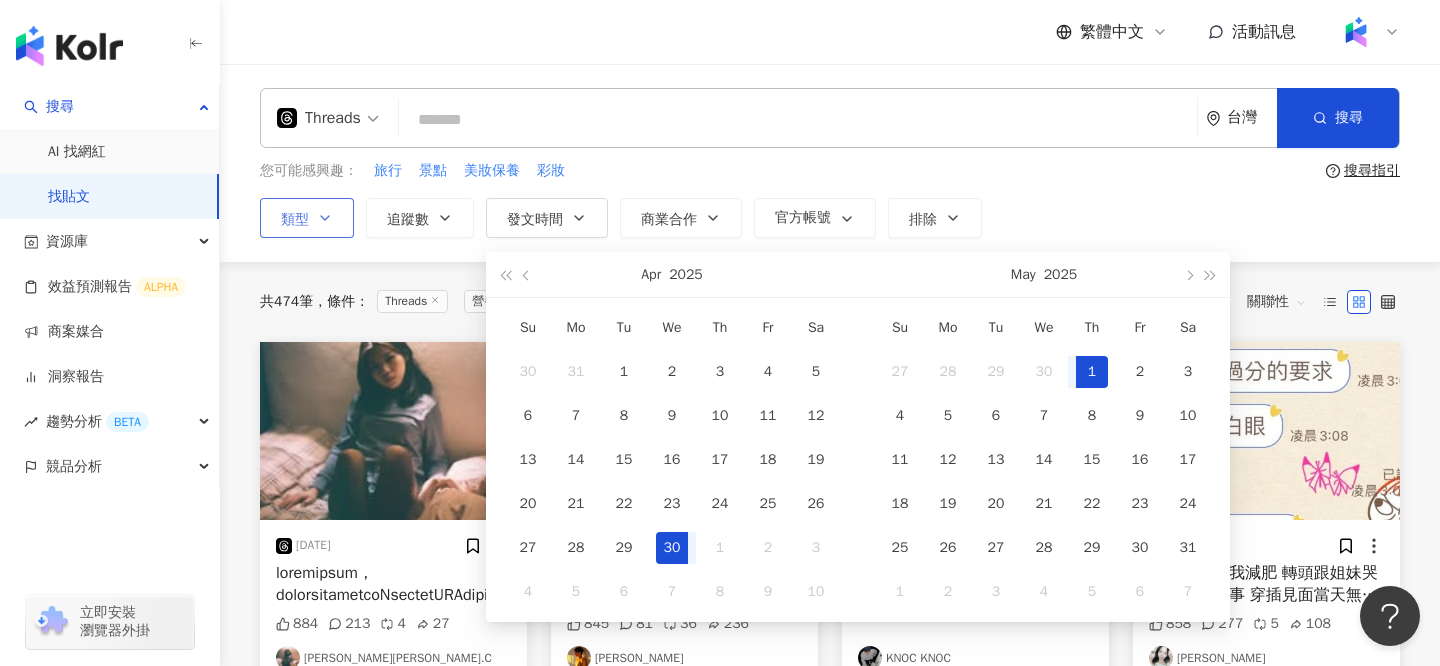 scroll, scrollTop: 0, scrollLeft: 51, axis: horizontal 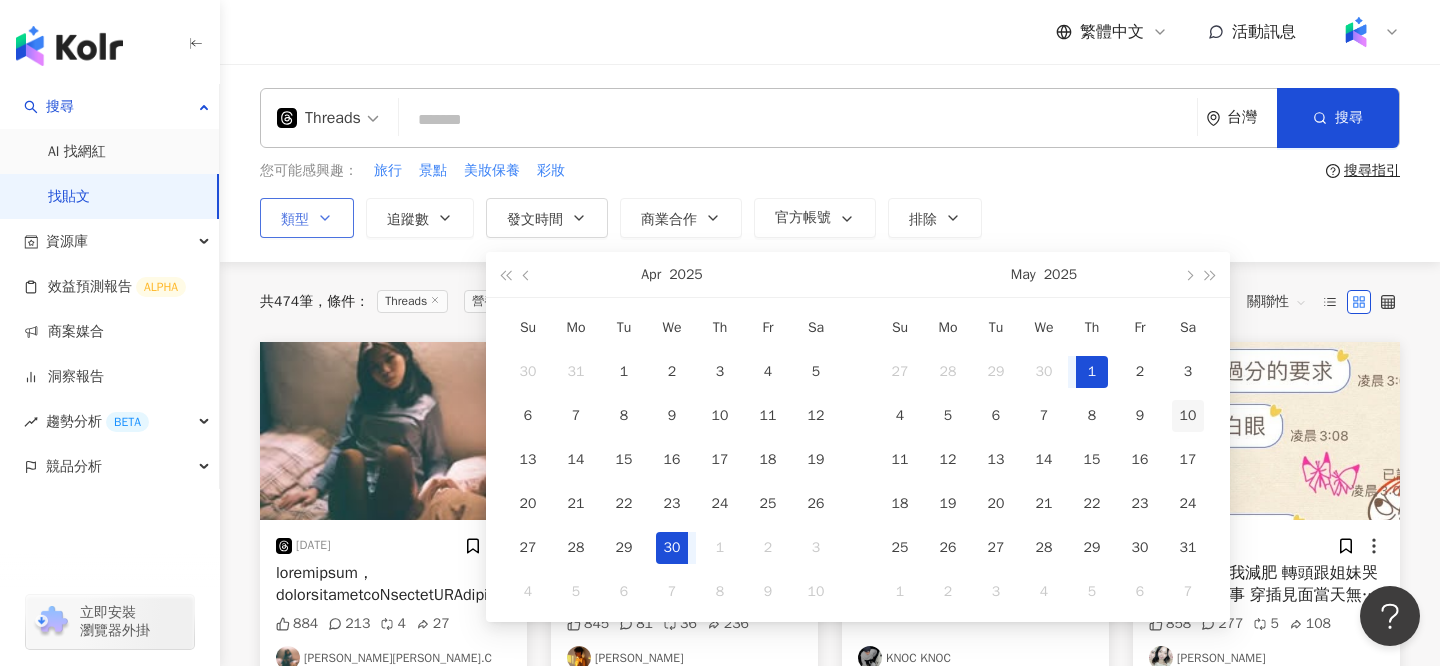 type on "**********" 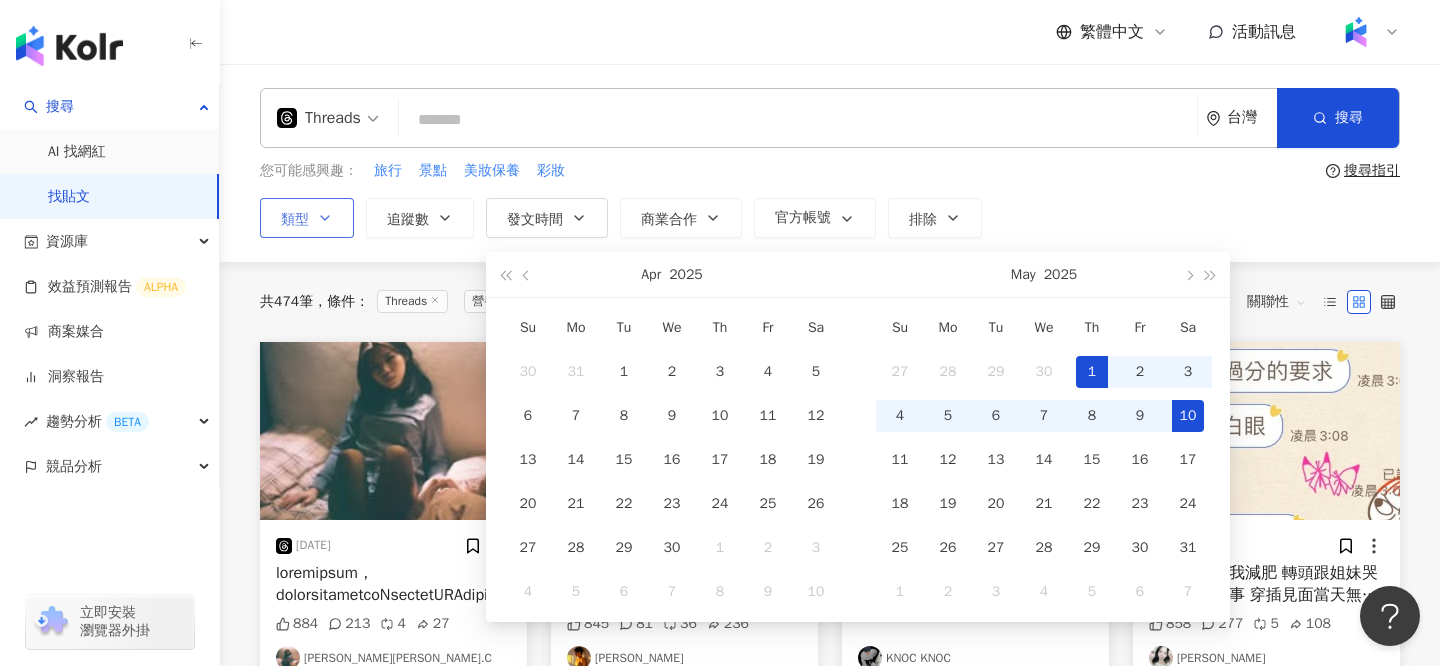 click on "10" at bounding box center (1188, 416) 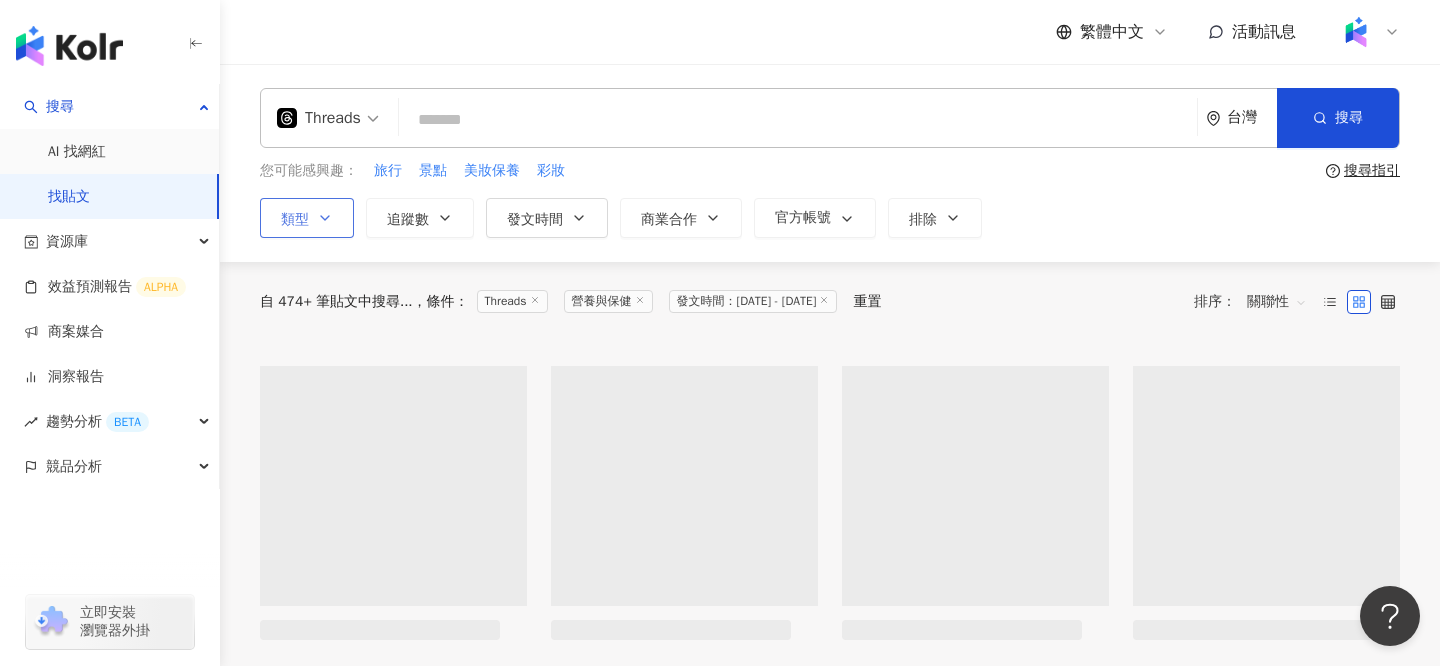 type on "**********" 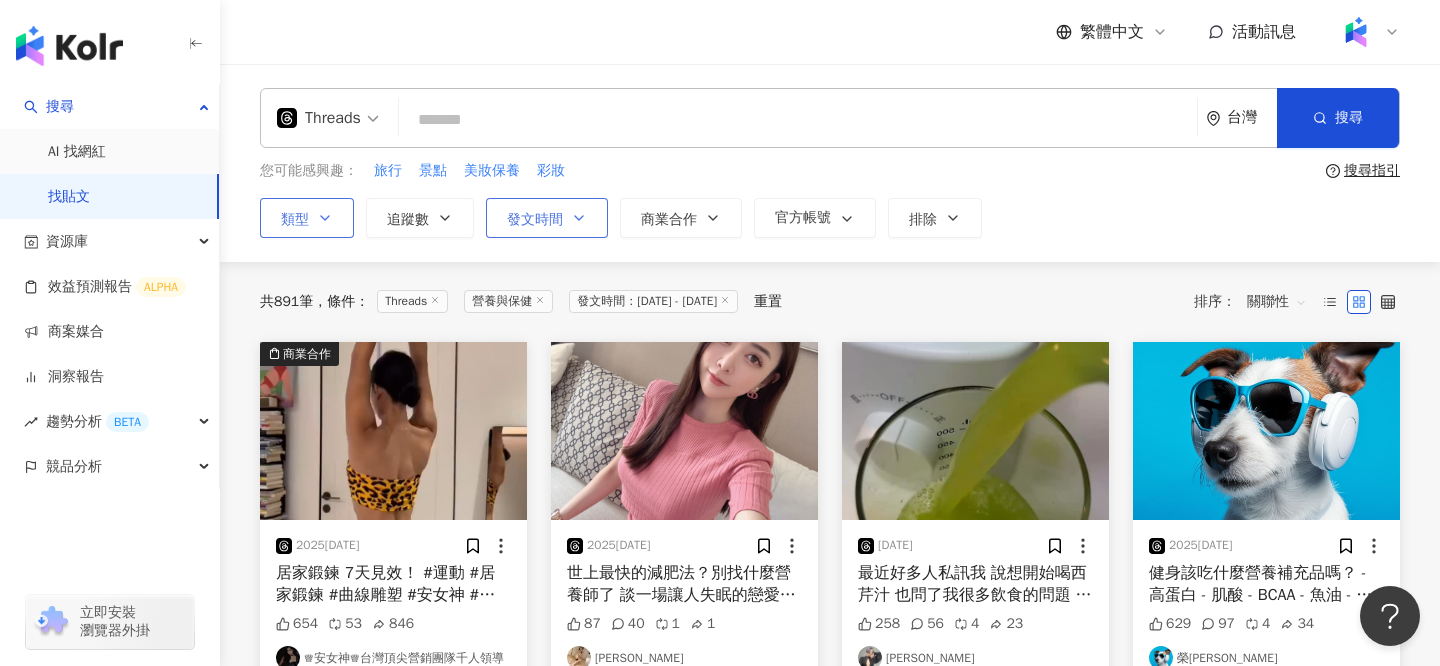 click on "發文時間" at bounding box center [547, 218] 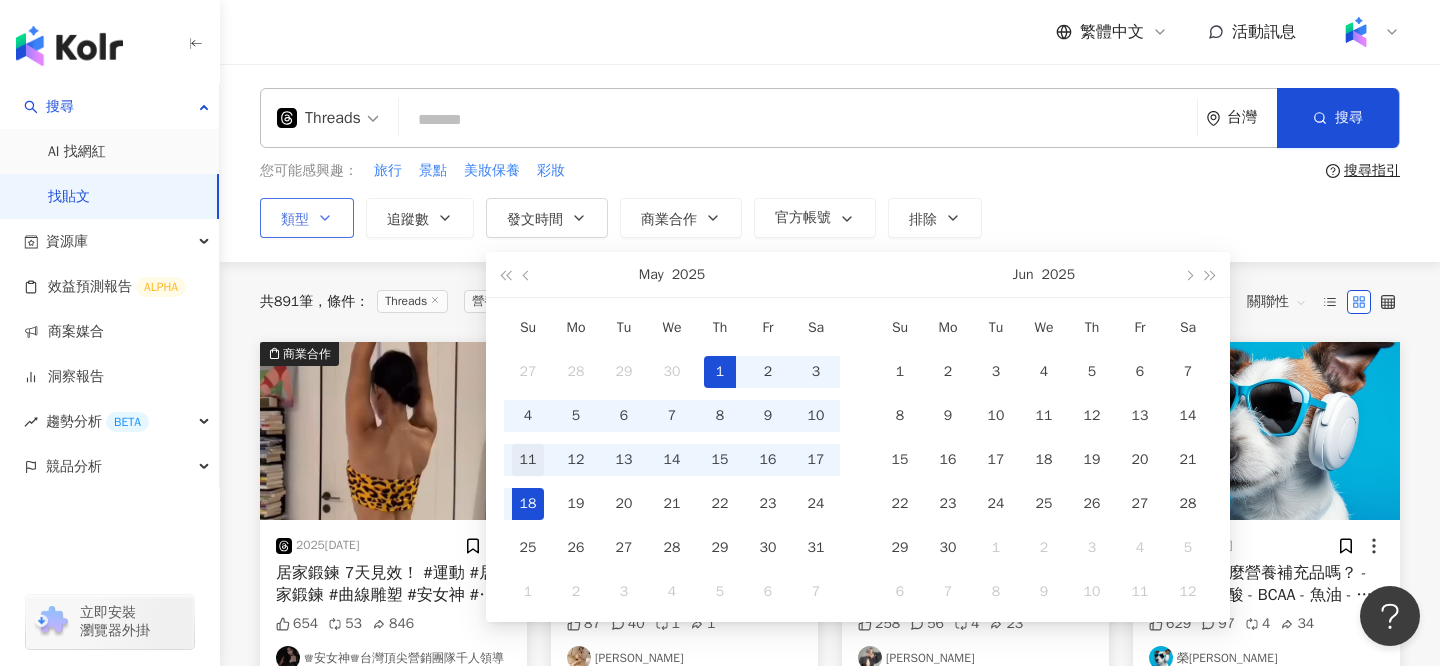 type on "**********" 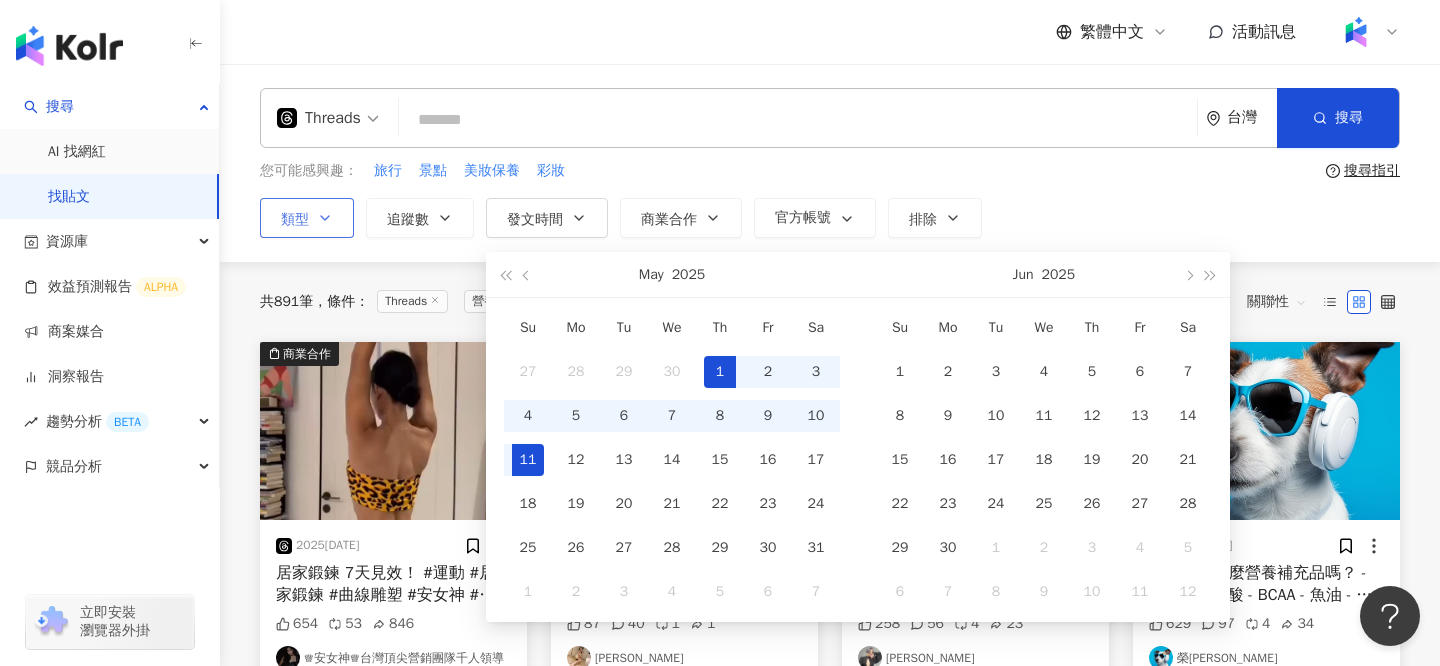 click on "11" at bounding box center (528, 460) 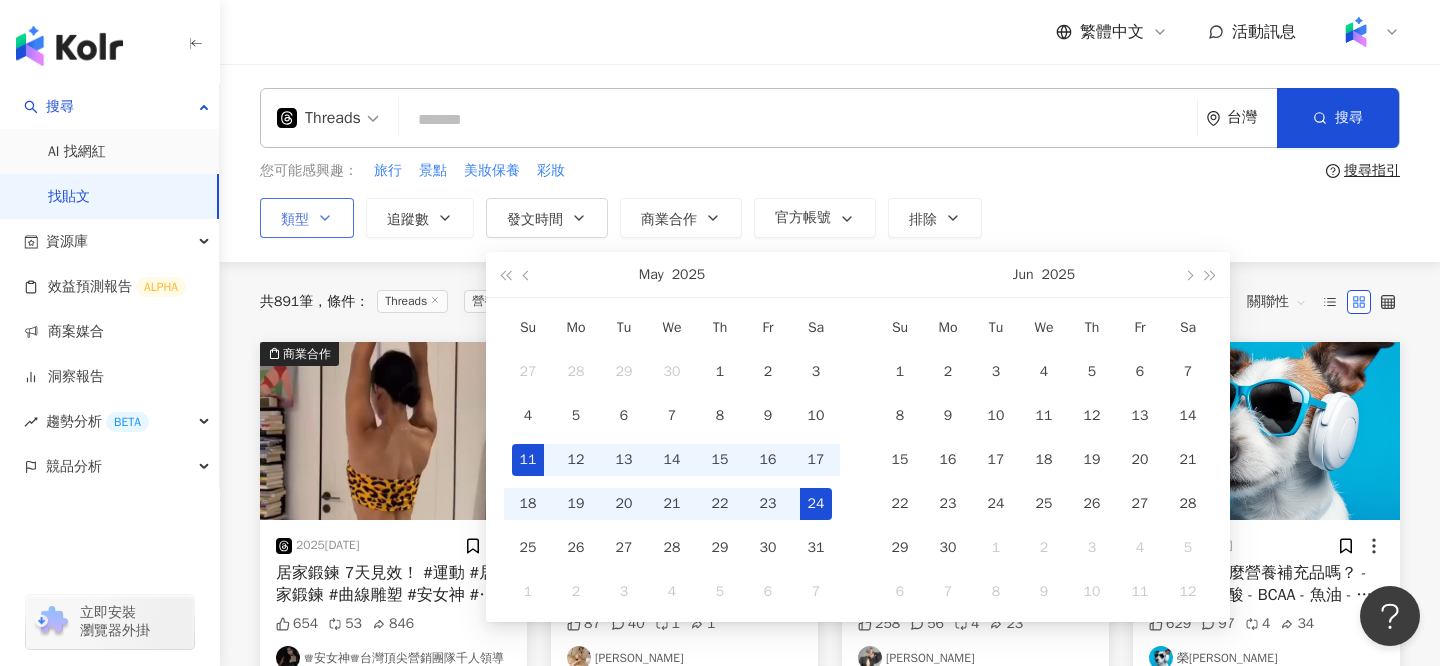 click on "24" at bounding box center (816, 504) 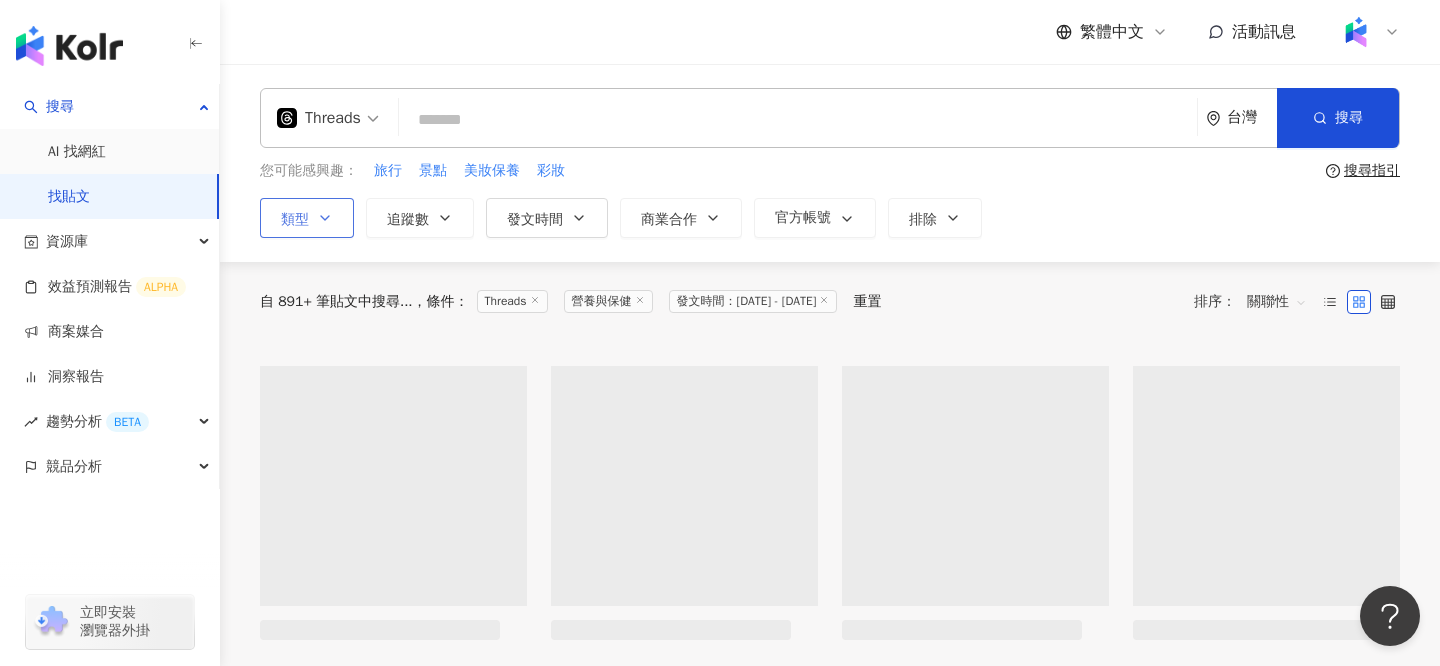 type on "**********" 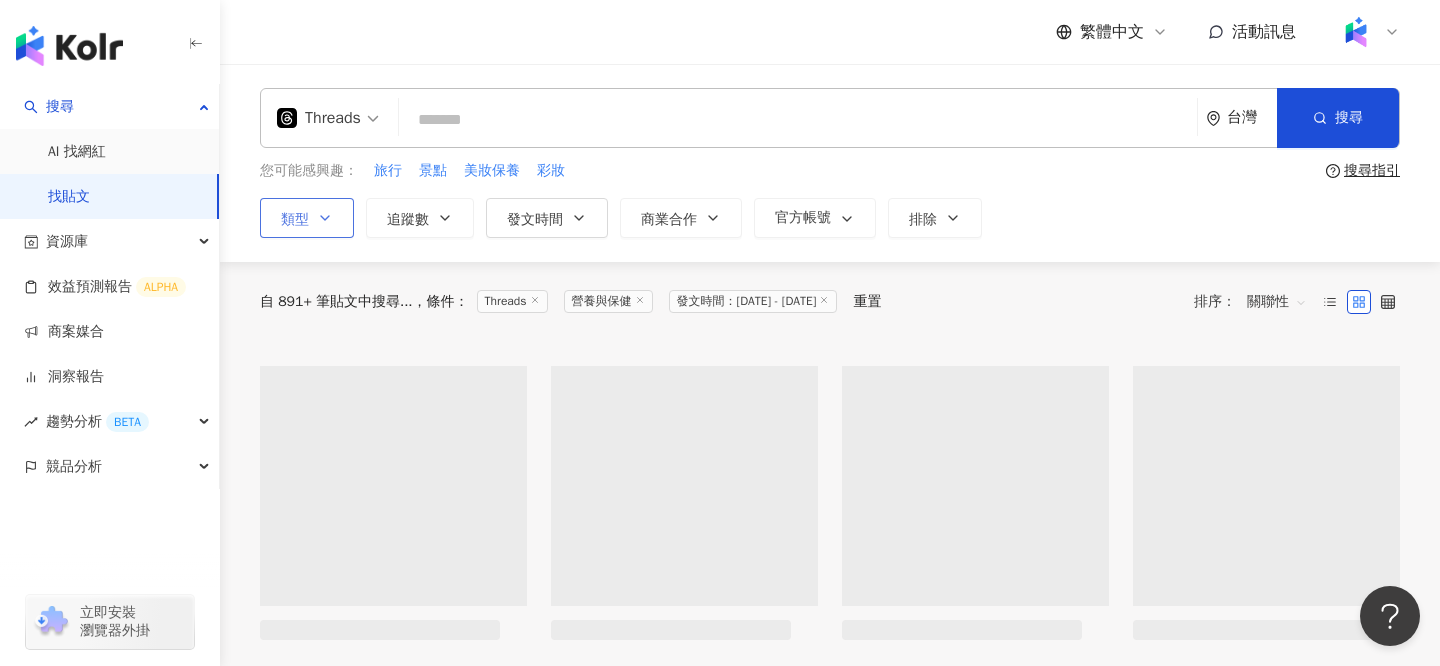 type on "**********" 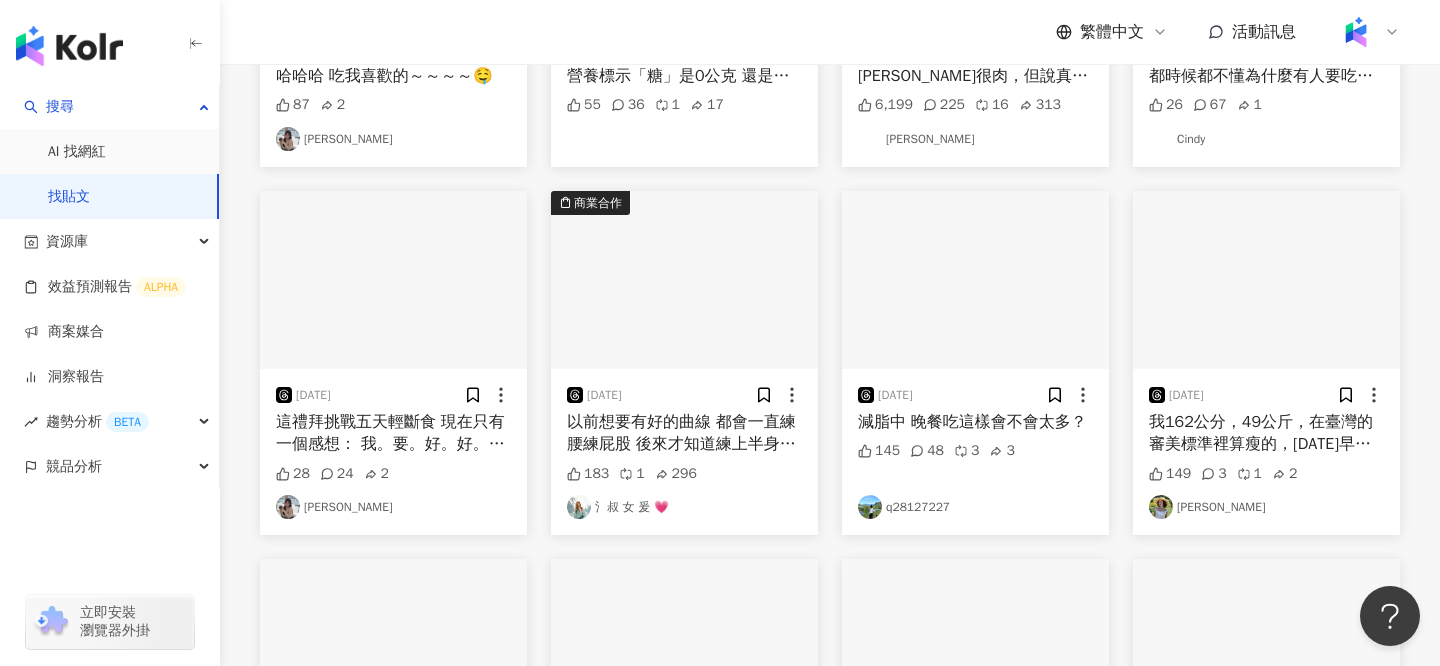 scroll, scrollTop: 0, scrollLeft: 0, axis: both 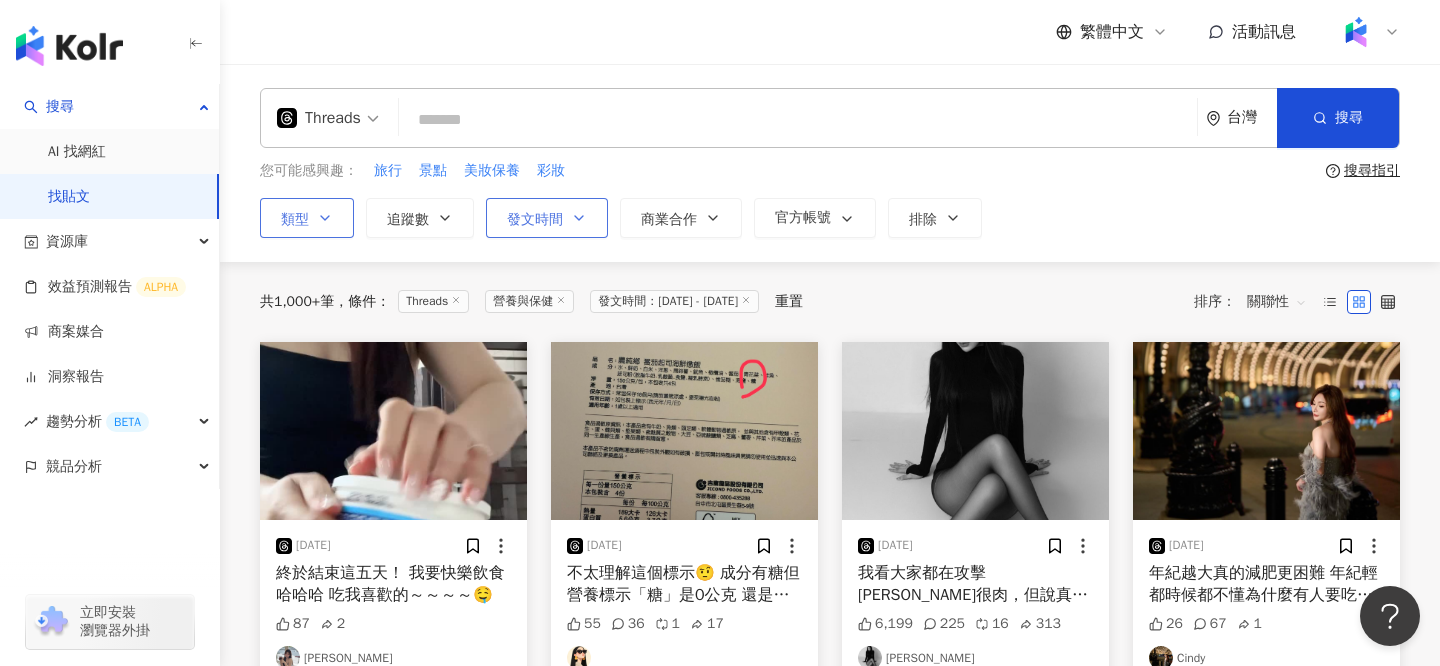 click on "發文時間" at bounding box center (535, 220) 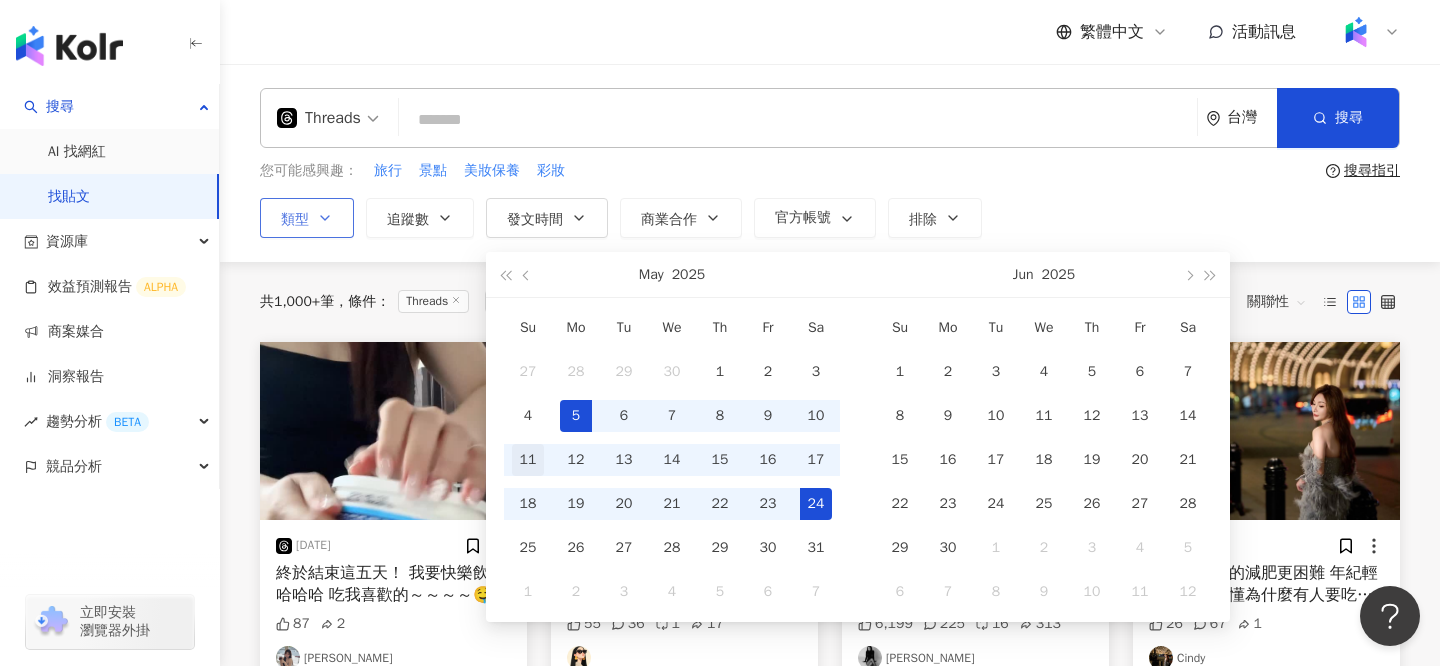 type on "**********" 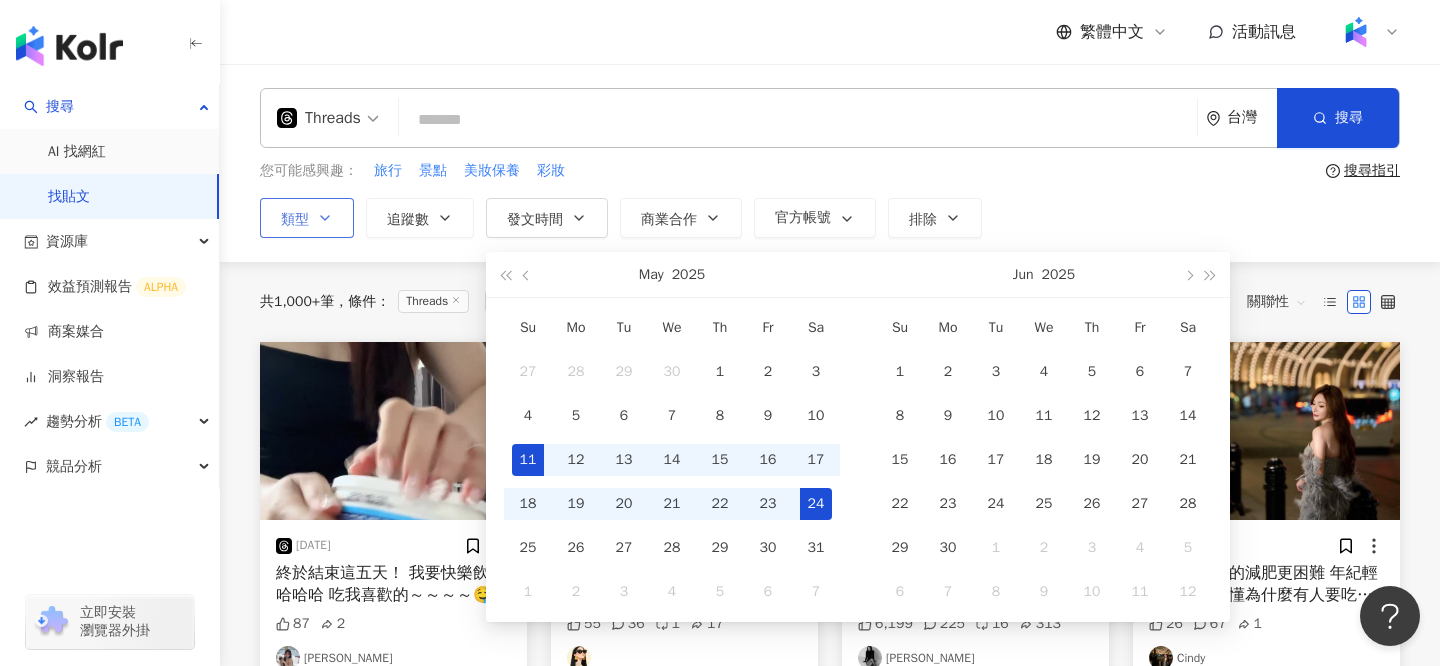 click on "11" at bounding box center [528, 460] 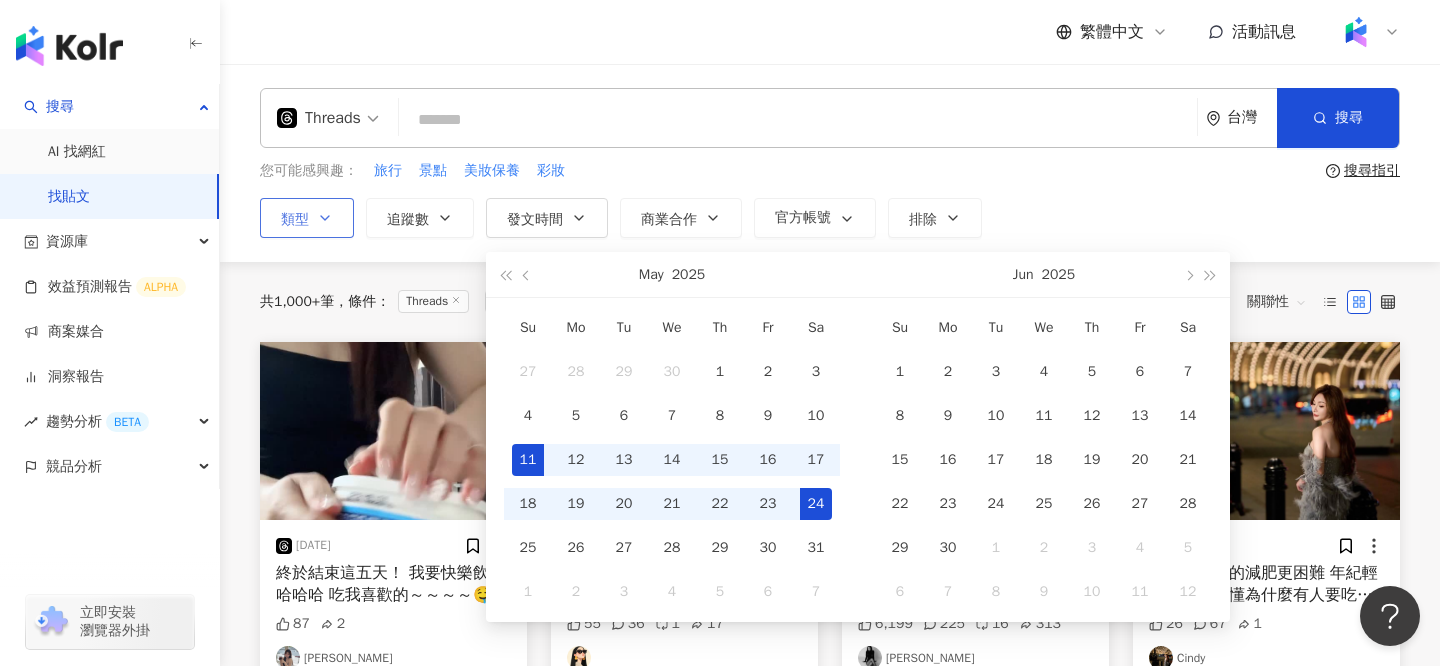 scroll, scrollTop: 0, scrollLeft: 51, axis: horizontal 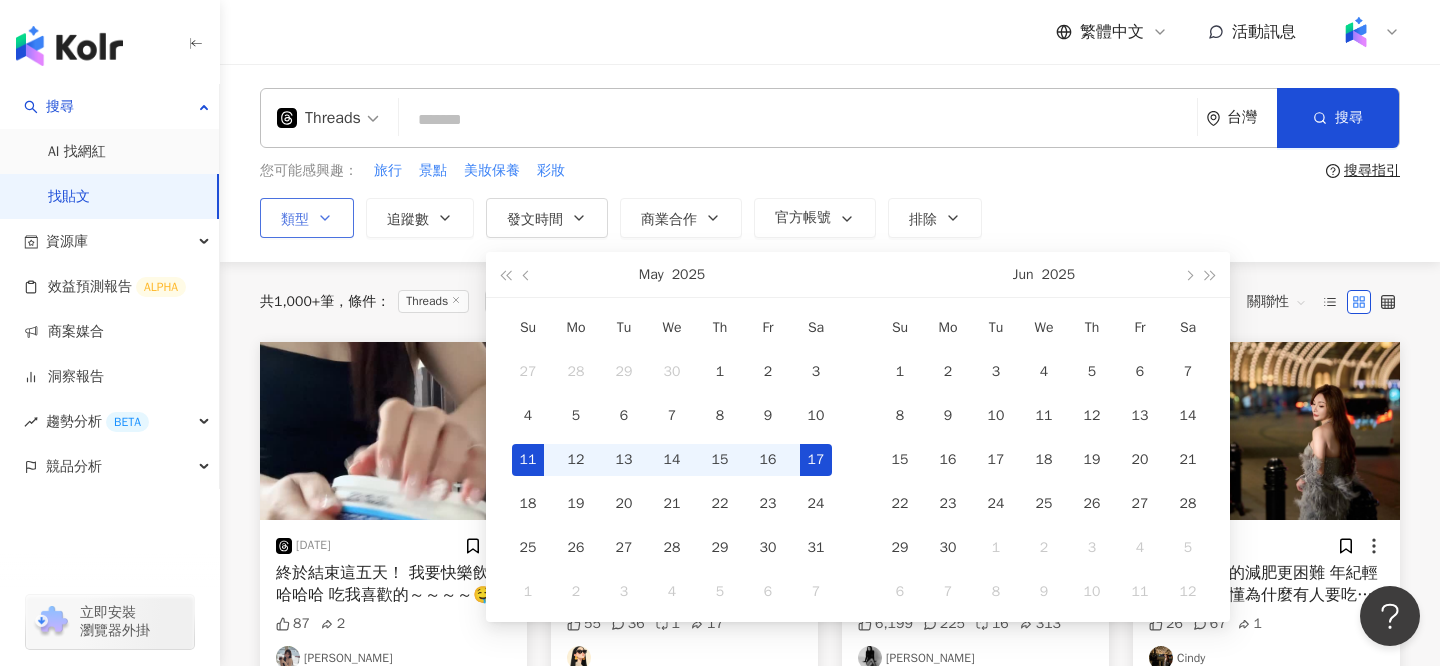click on "17" at bounding box center (816, 460) 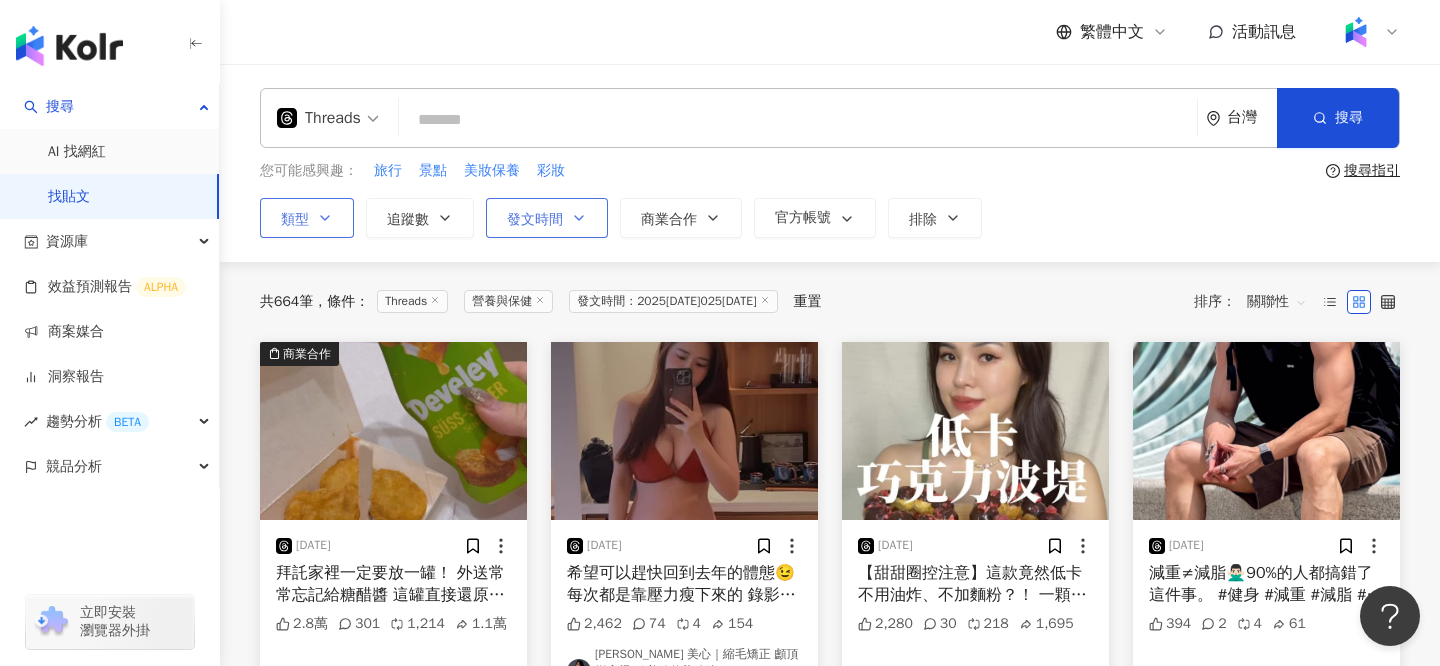 click on "發文時間" at bounding box center [547, 218] 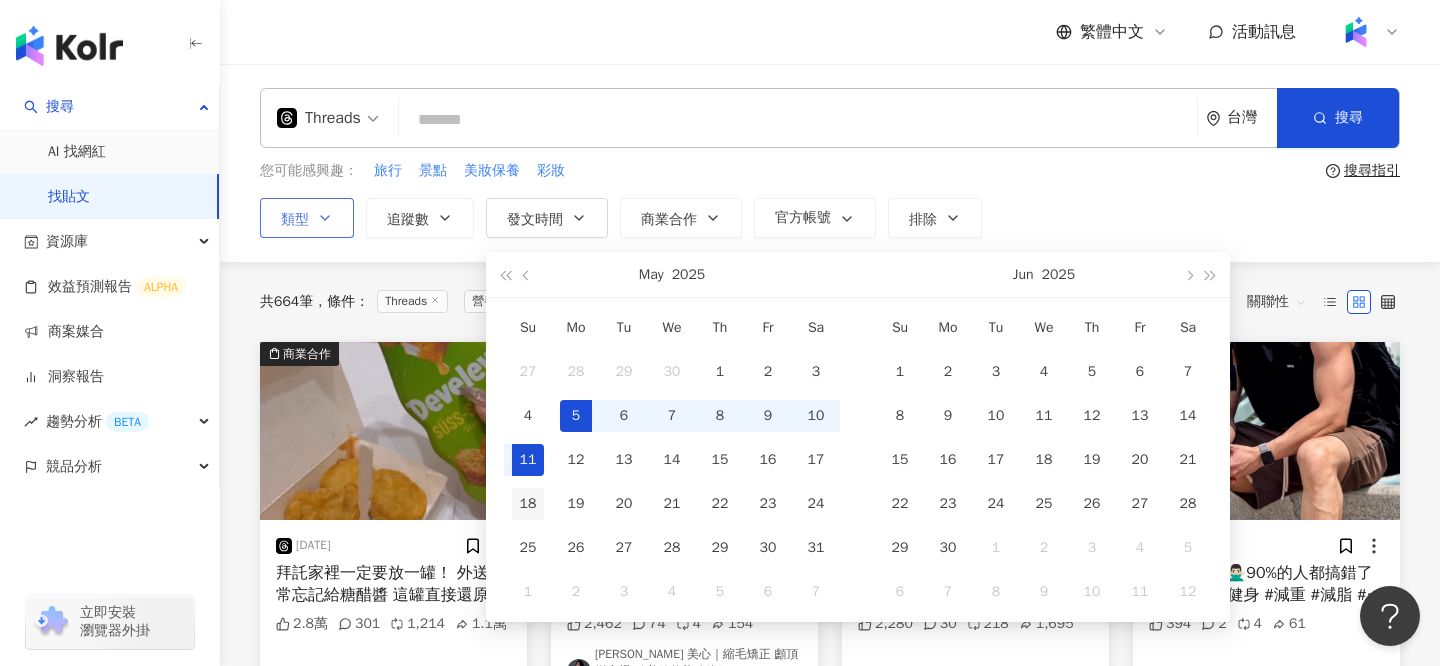 type on "**********" 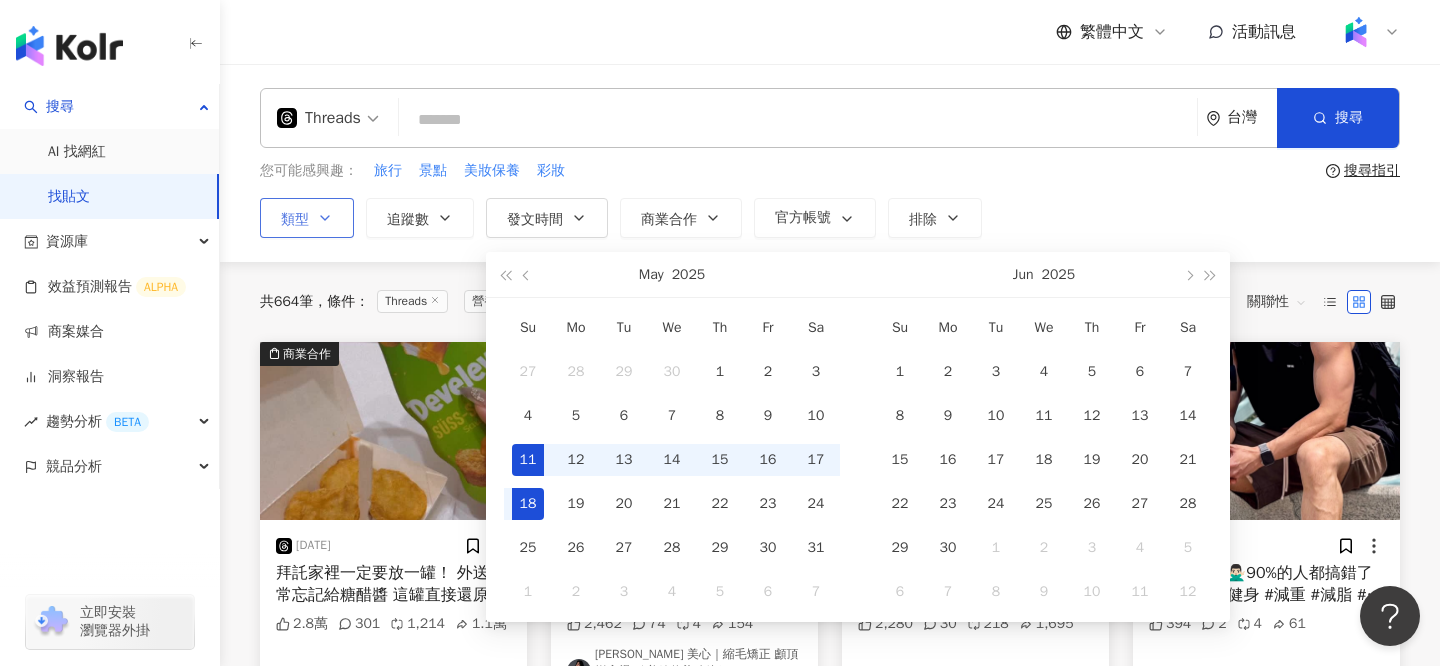 click on "18" at bounding box center [528, 504] 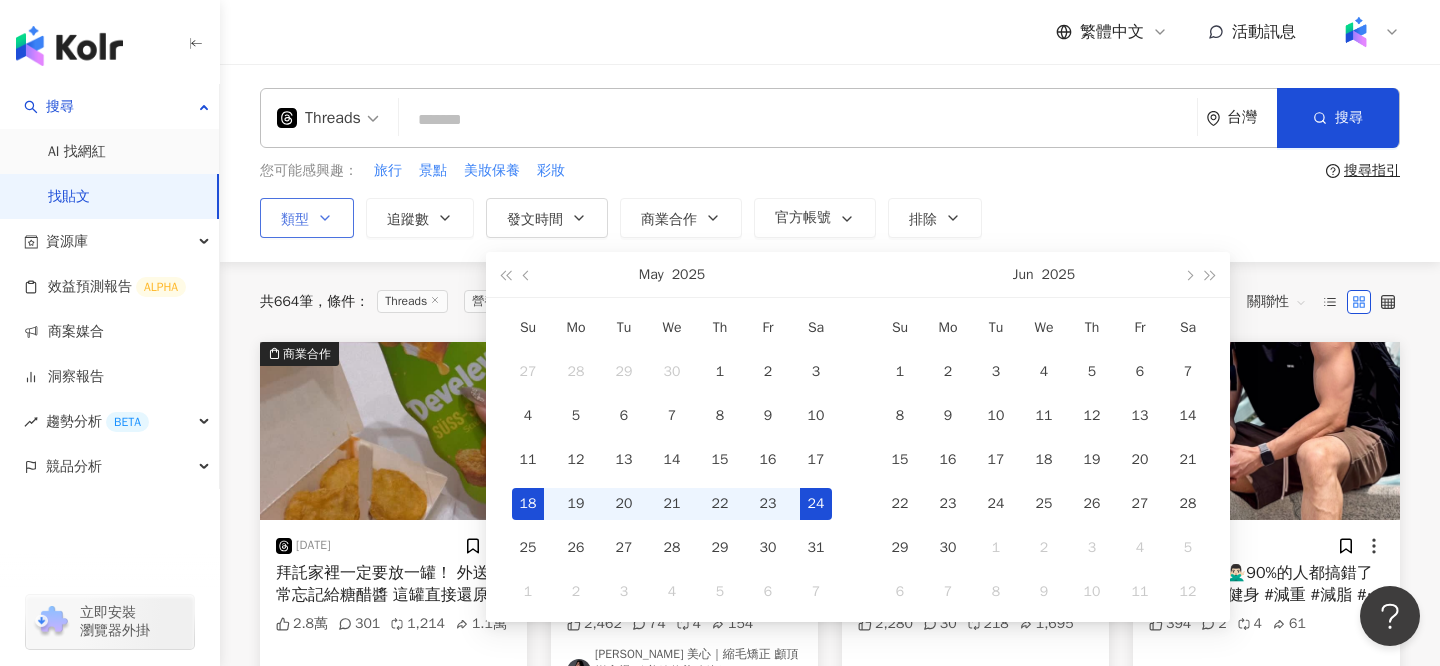 click on "24" at bounding box center [816, 504] 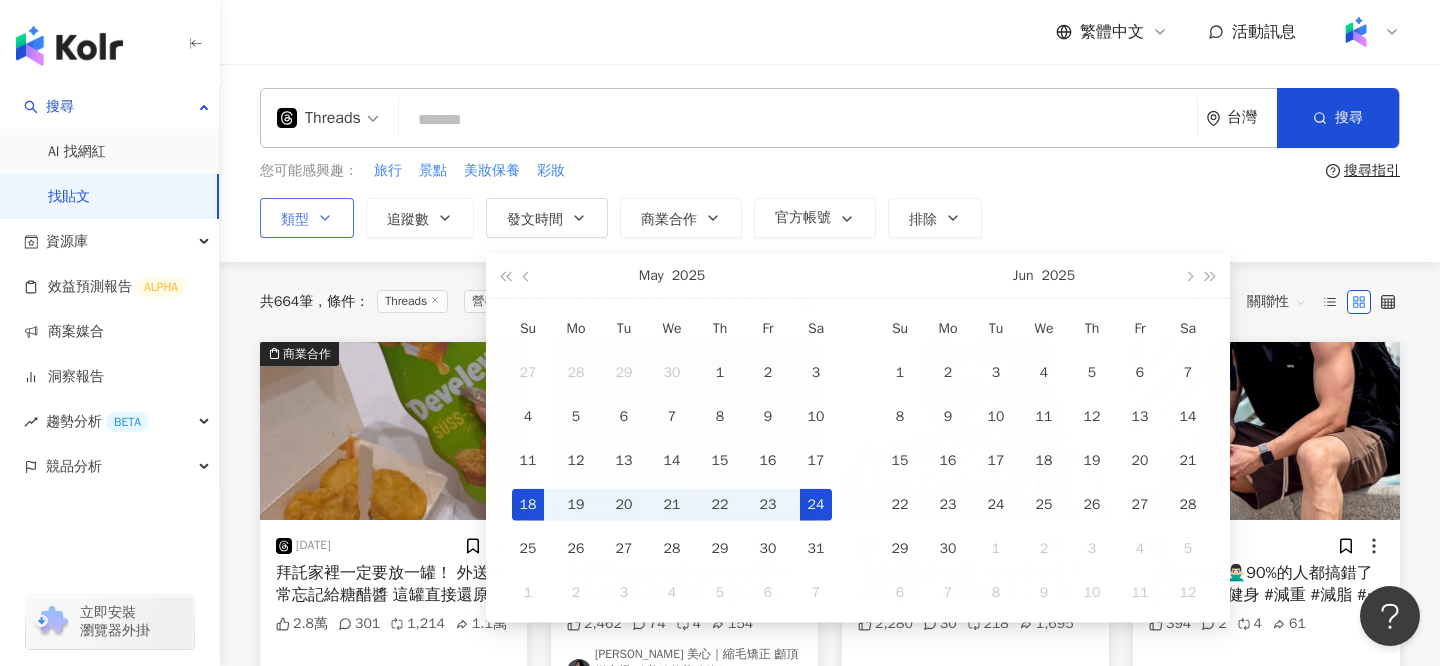 type on "**********" 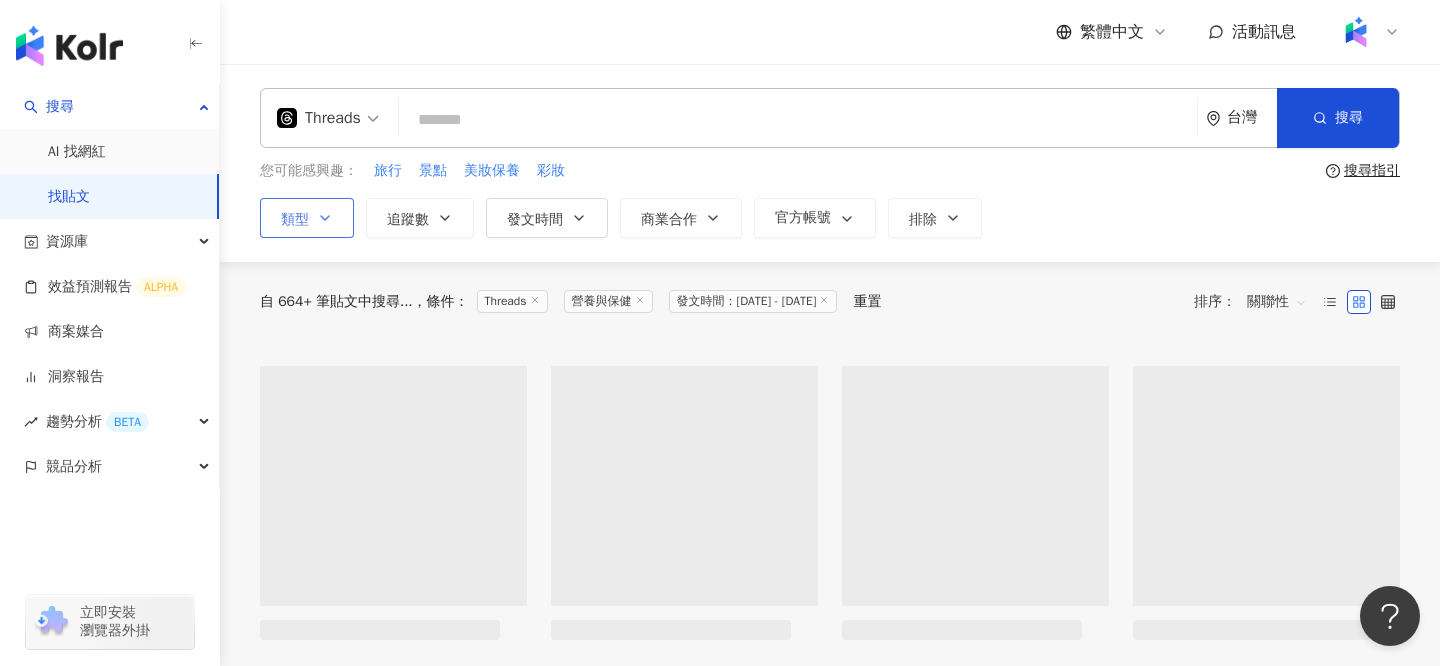 type on "**********" 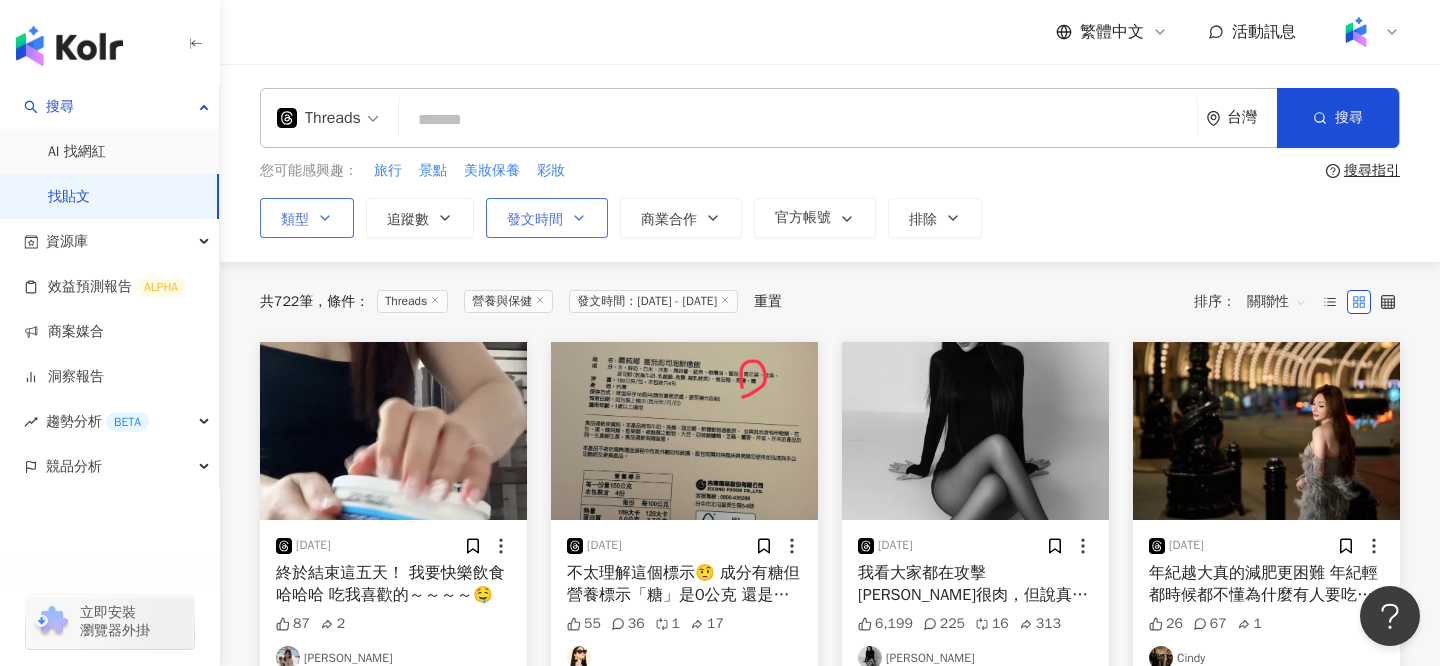 click 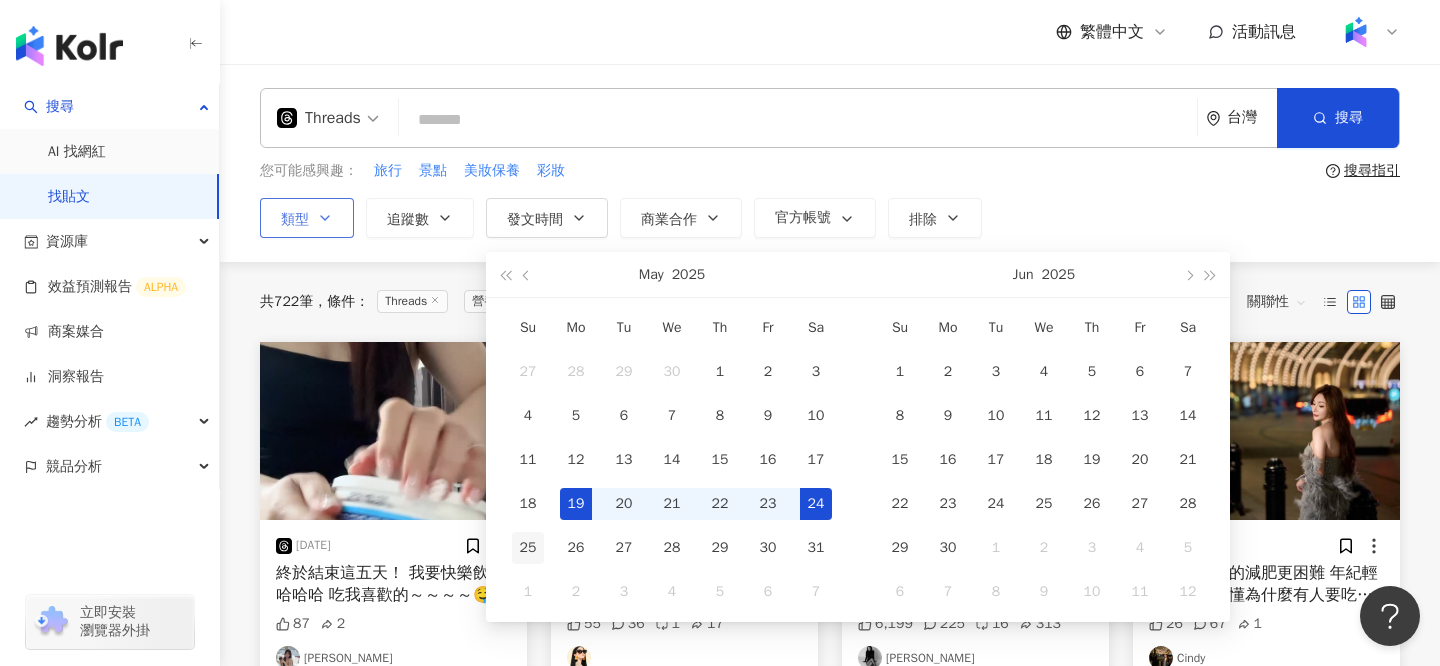 type on "**********" 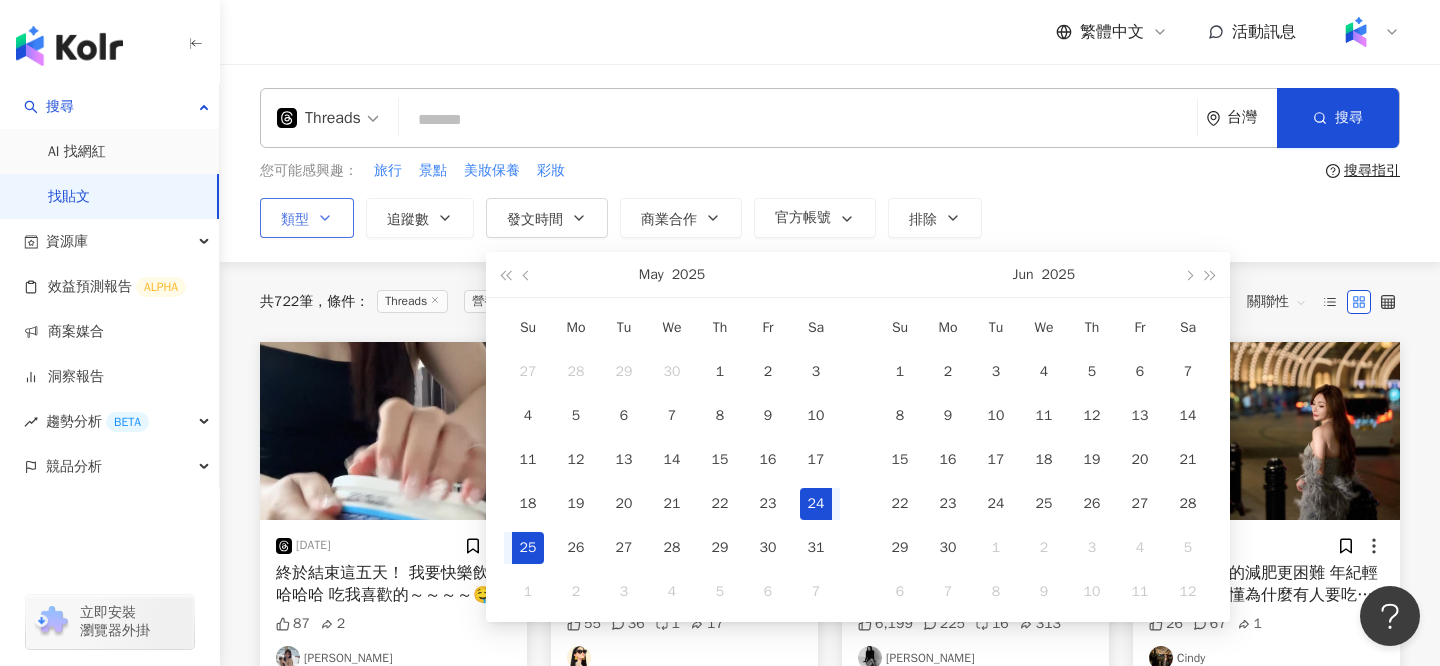 click on "25" at bounding box center [528, 548] 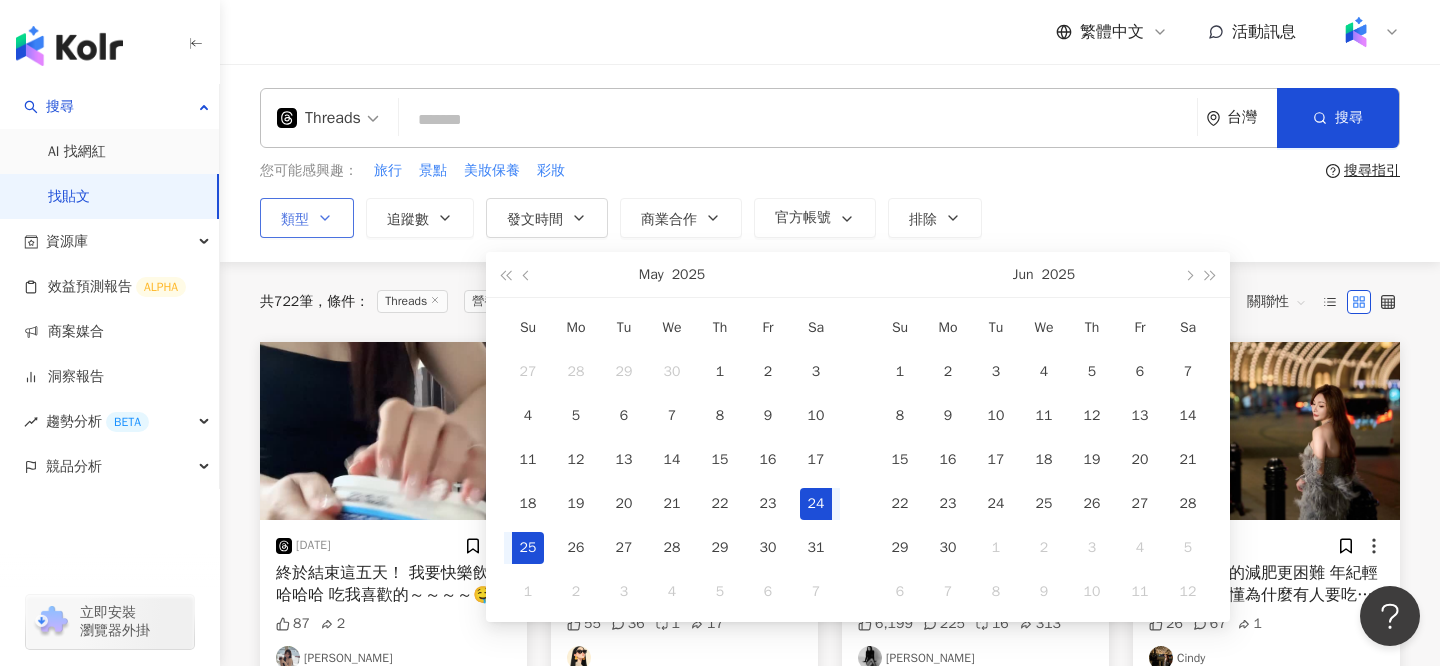 scroll, scrollTop: 0, scrollLeft: 51, axis: horizontal 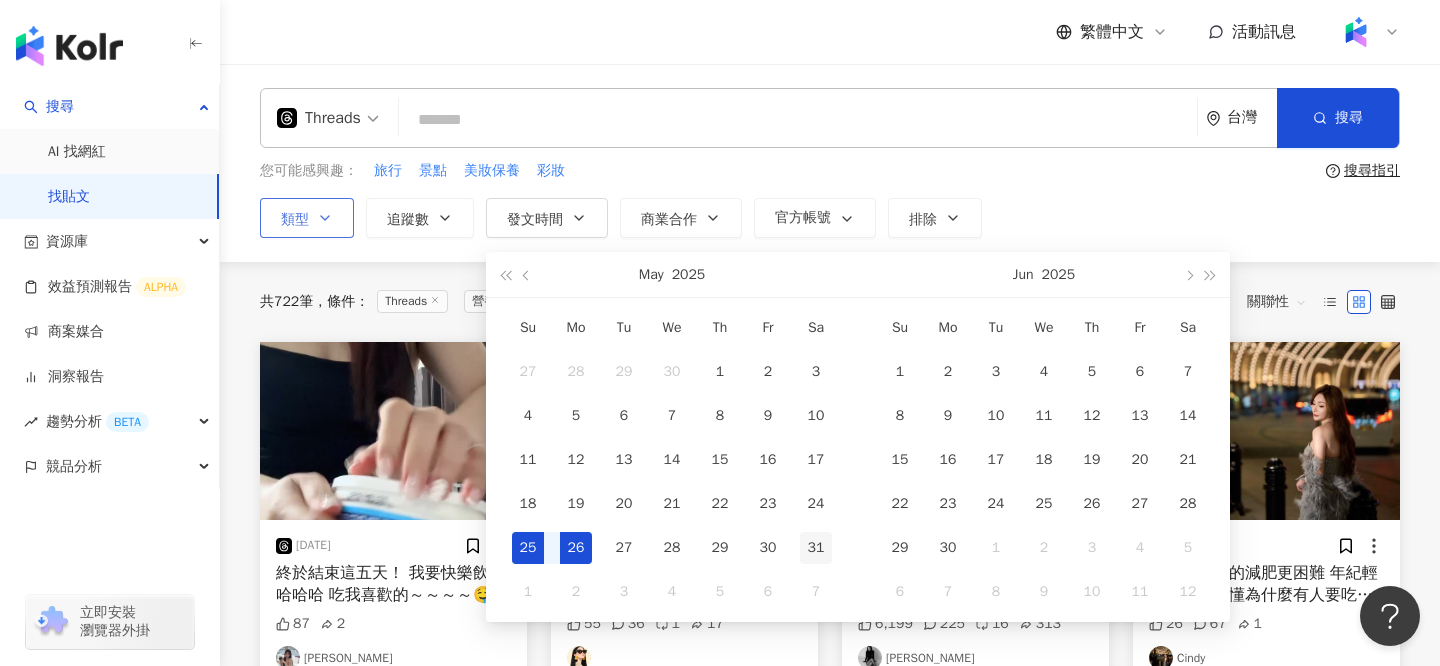 type on "**********" 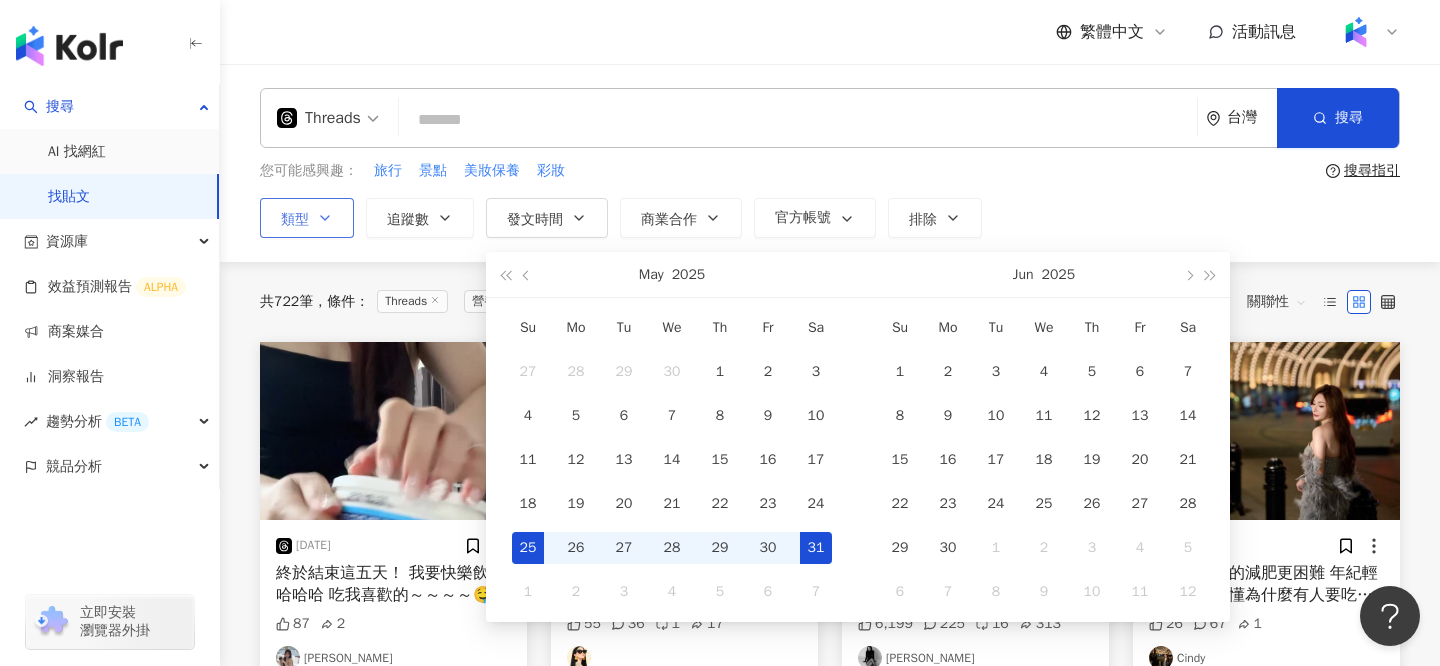 click on "31" at bounding box center (816, 548) 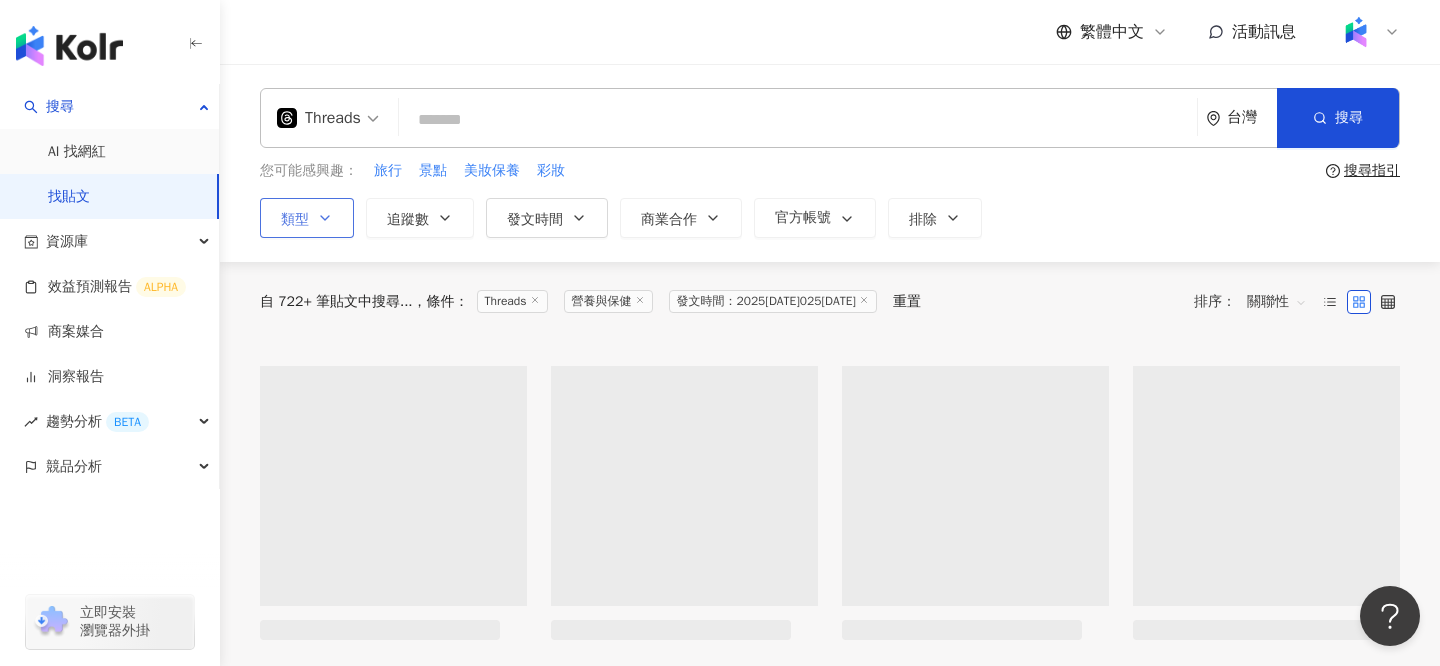 type on "**********" 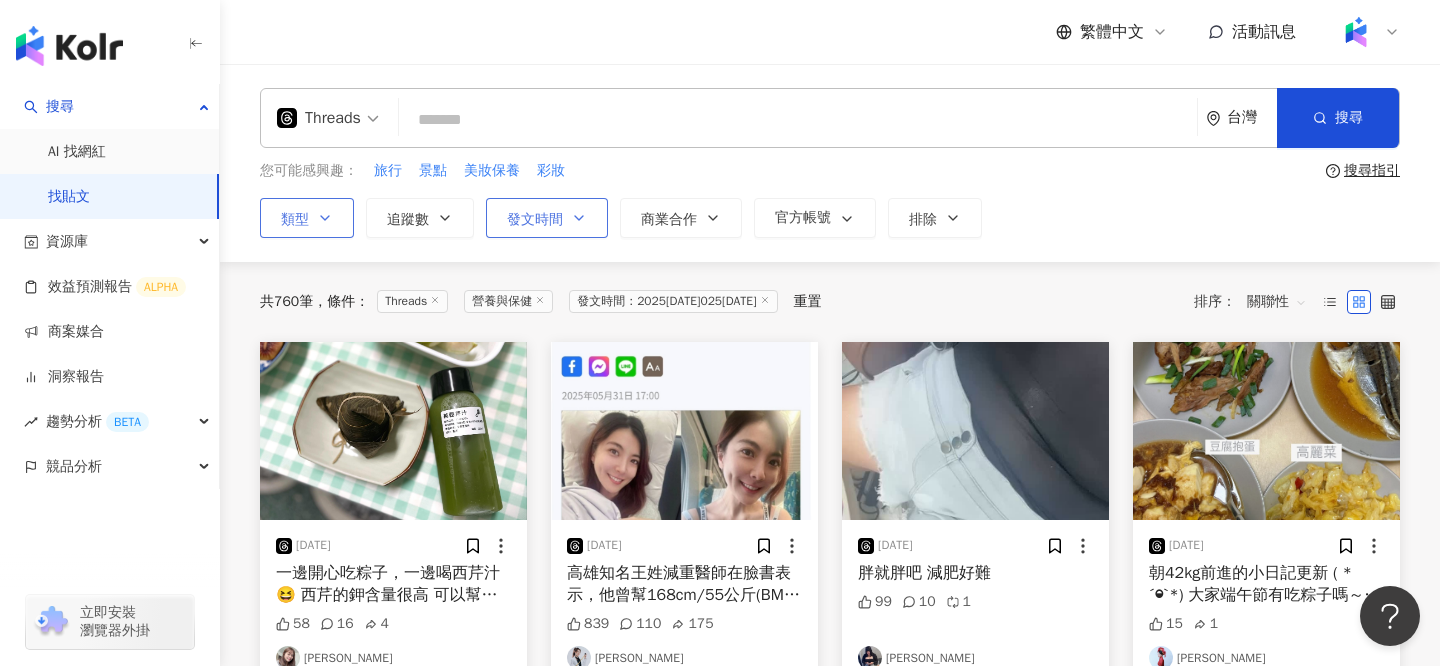 click on "發文時間" at bounding box center [547, 218] 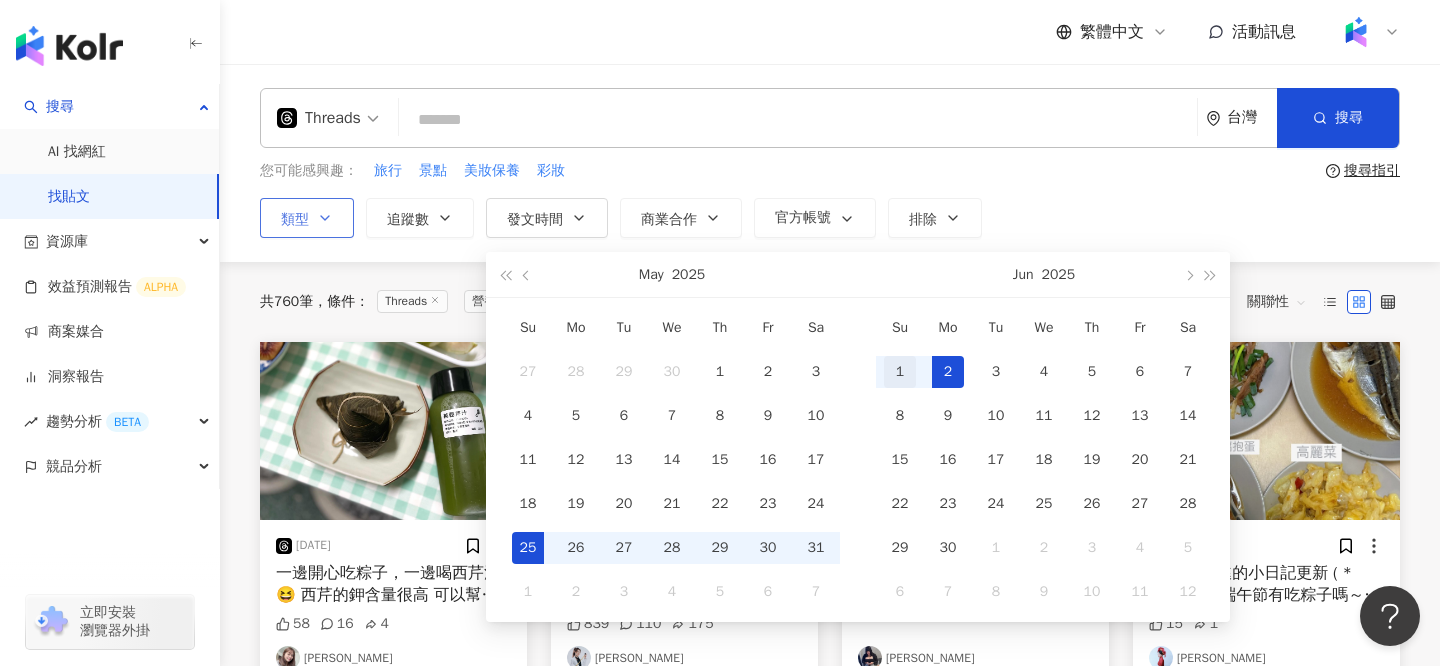type on "**********" 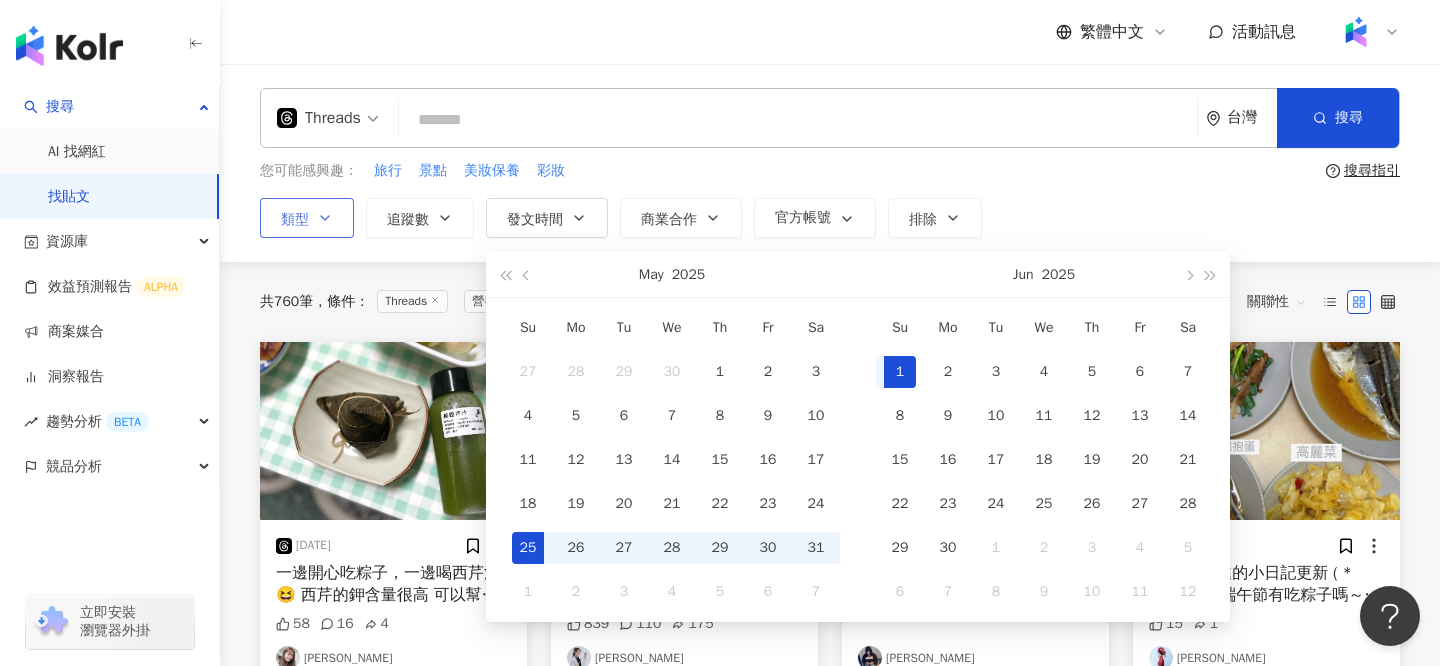 click on "1" at bounding box center (900, 372) 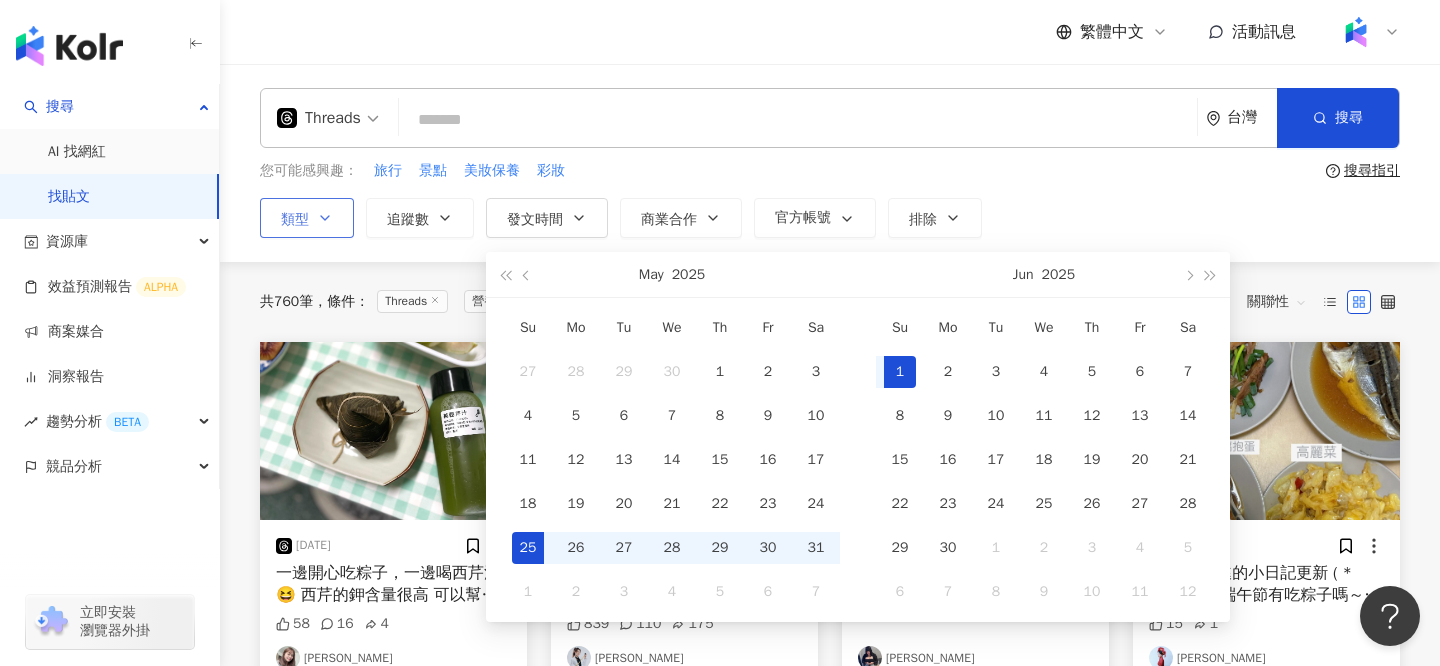 scroll, scrollTop: 0, scrollLeft: 51, axis: horizontal 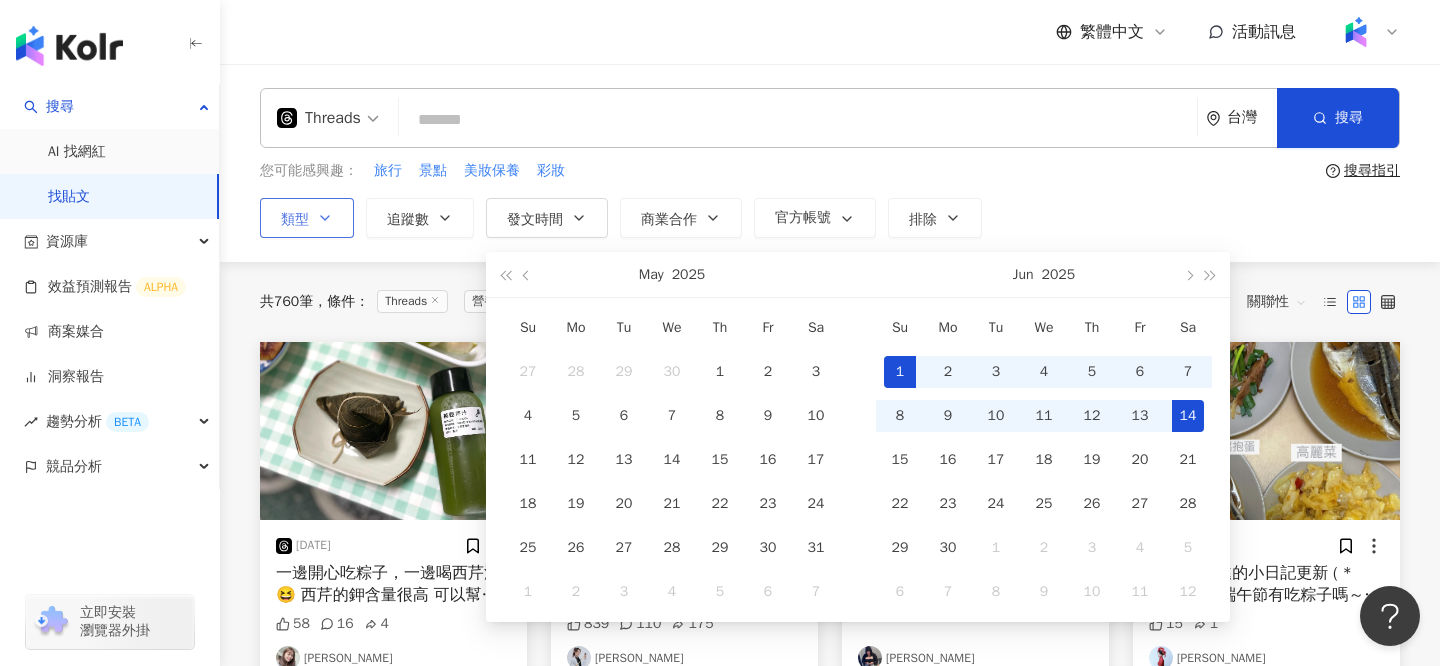 click on "14" at bounding box center (1188, 416) 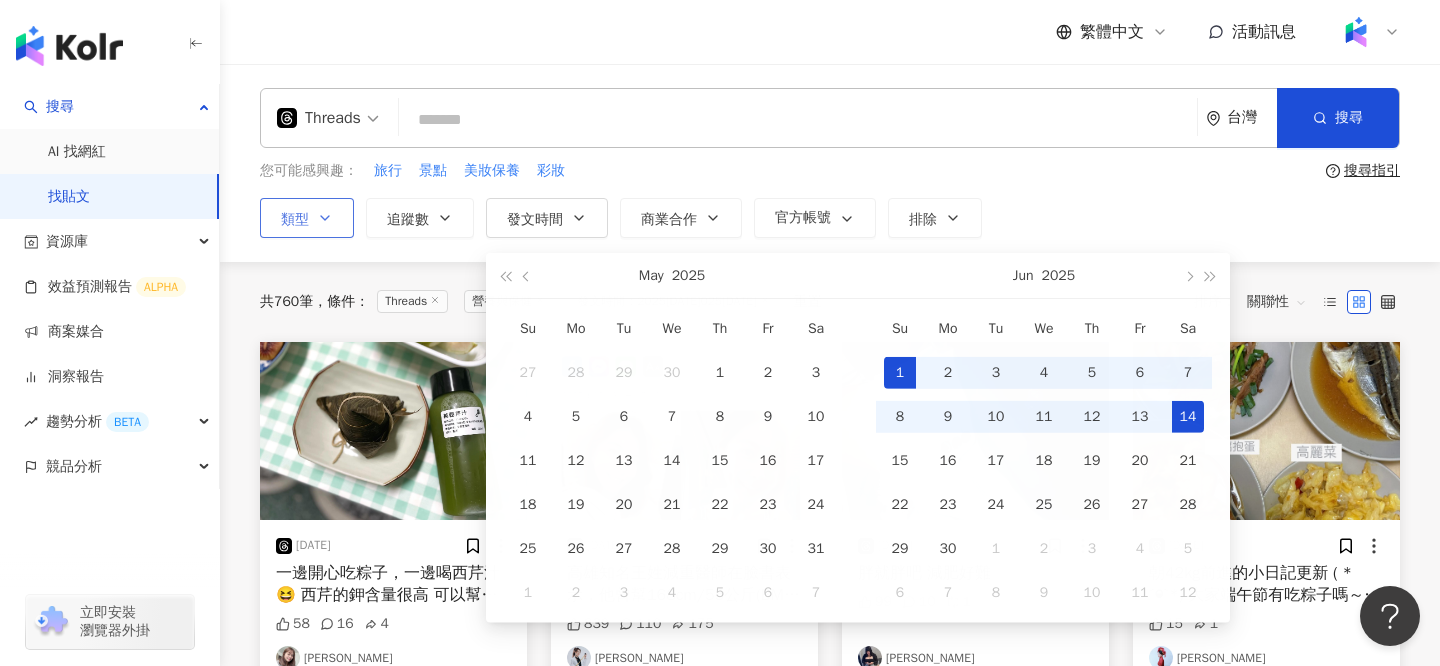 type on "**********" 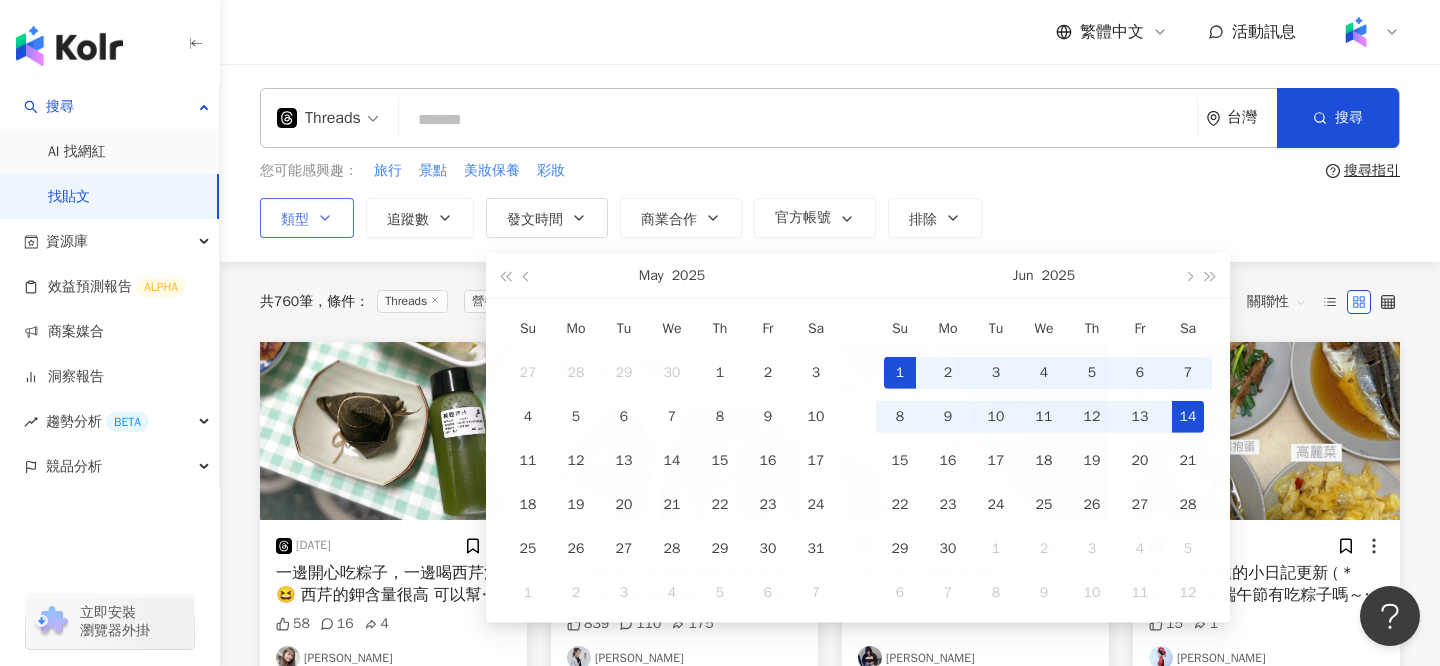 type on "**********" 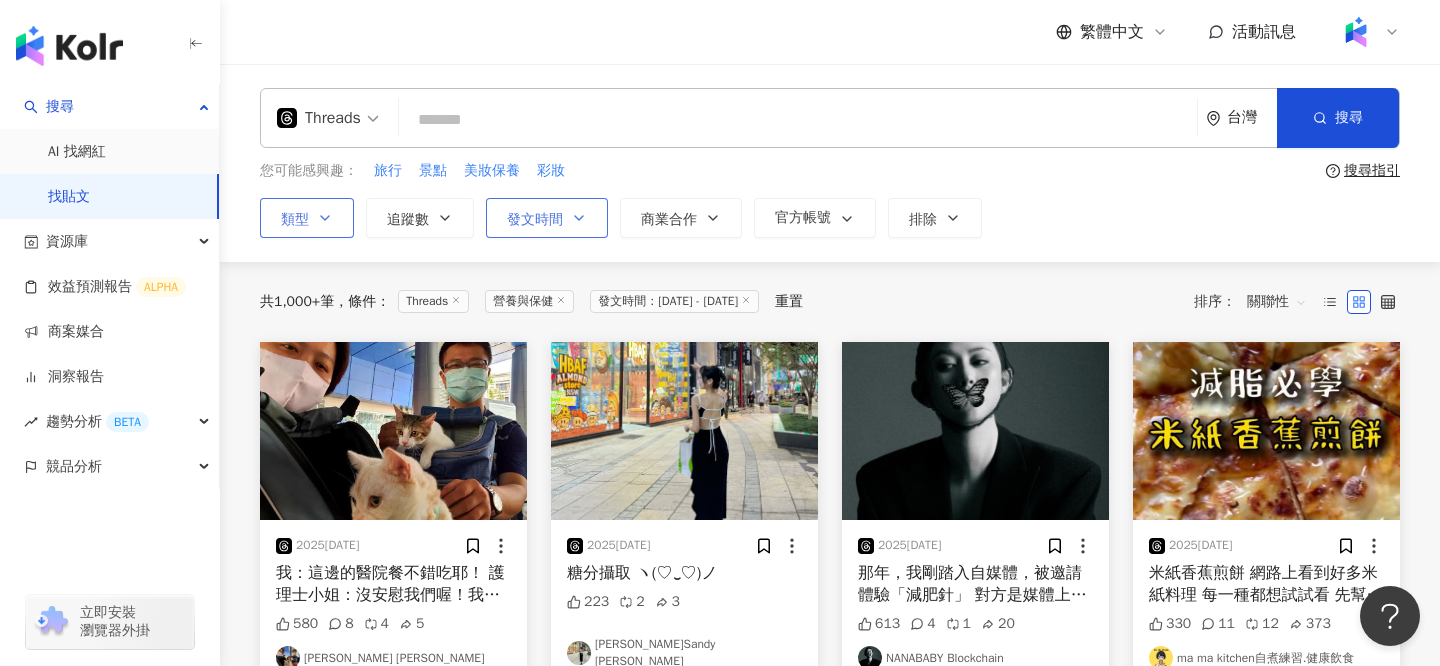 click on "發文時間" at bounding box center [547, 218] 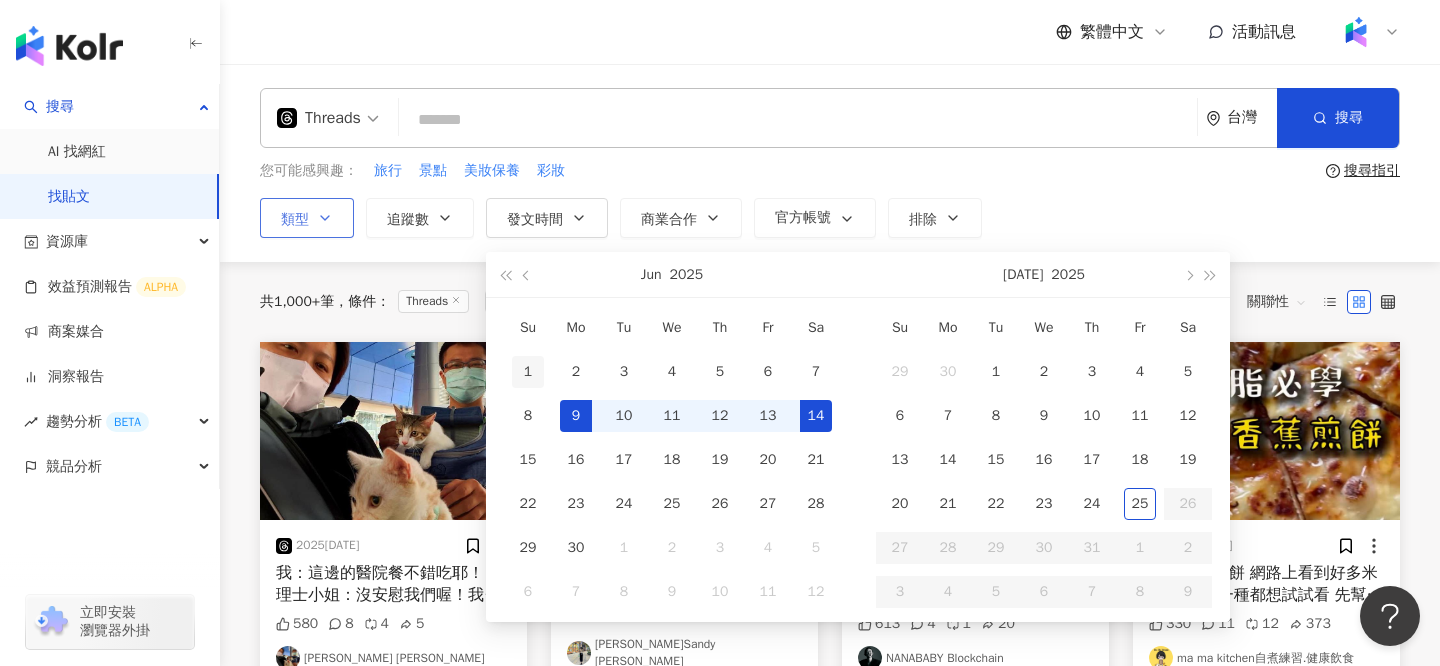 type on "**********" 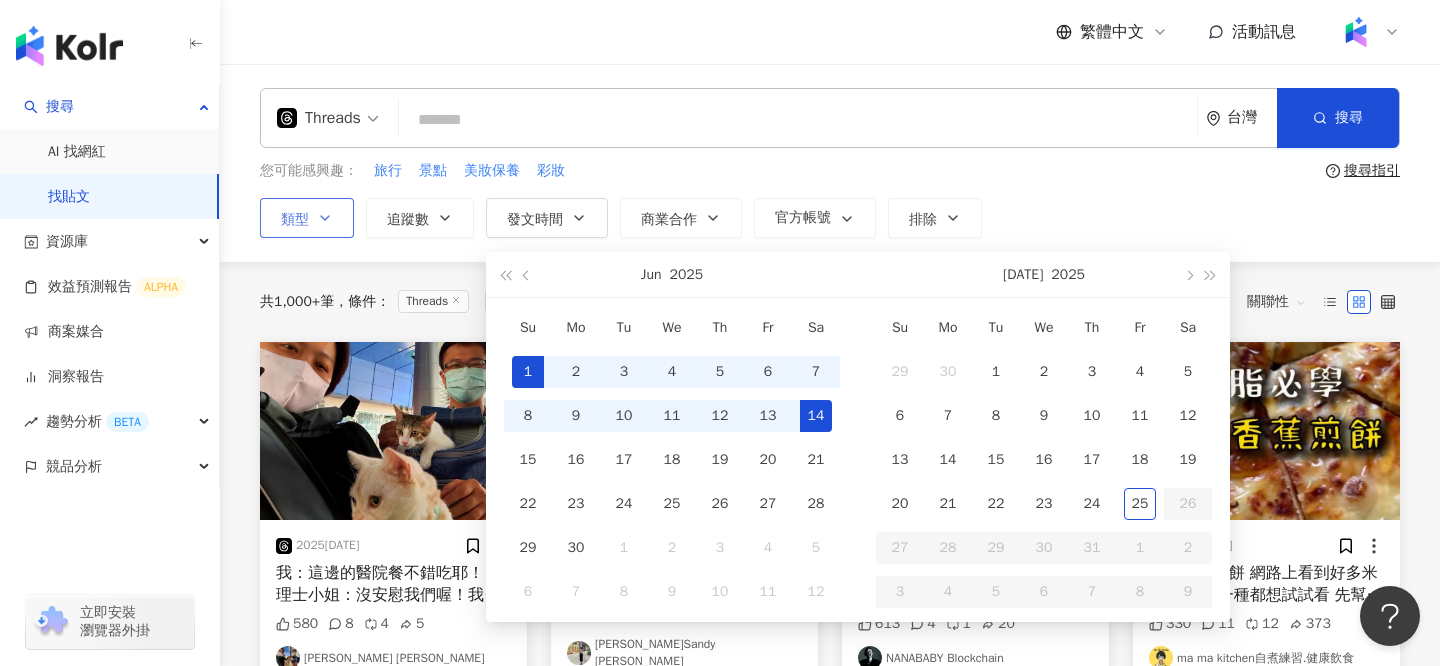 click on "1" at bounding box center [528, 372] 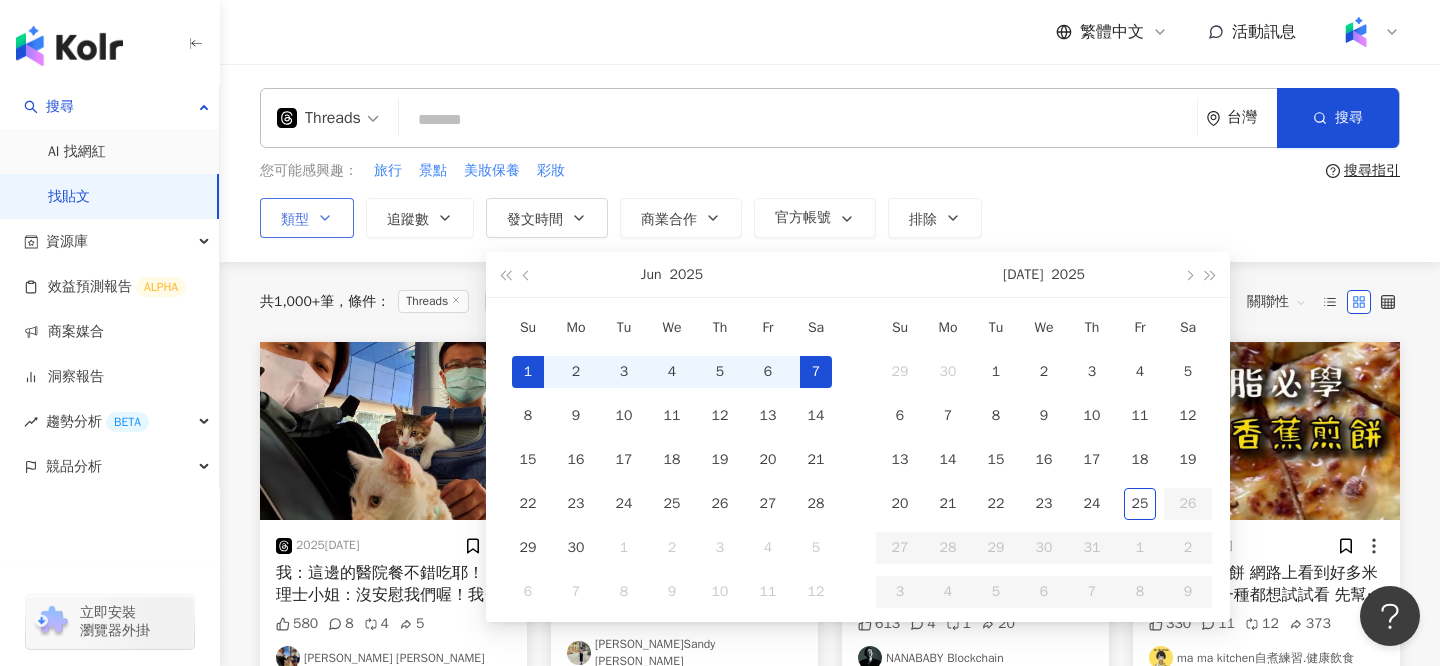 click on "7" at bounding box center (816, 372) 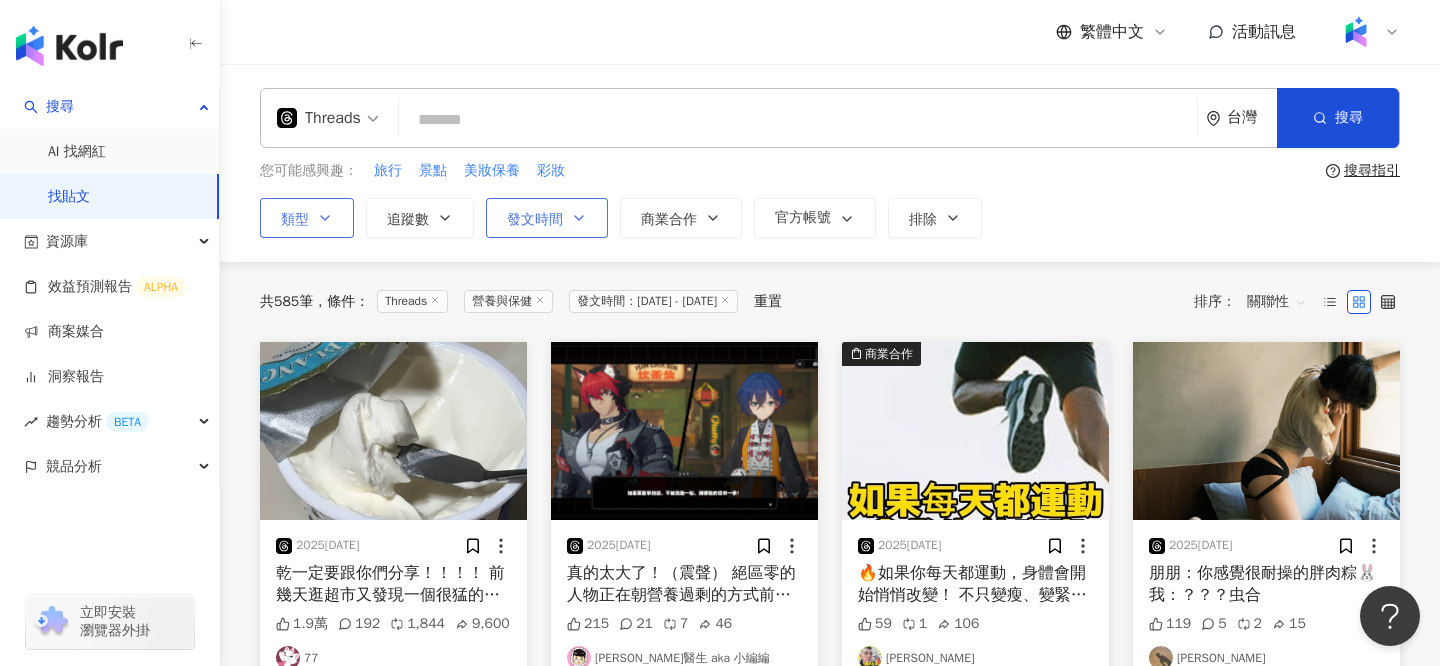 click on "發文時間" at bounding box center (535, 220) 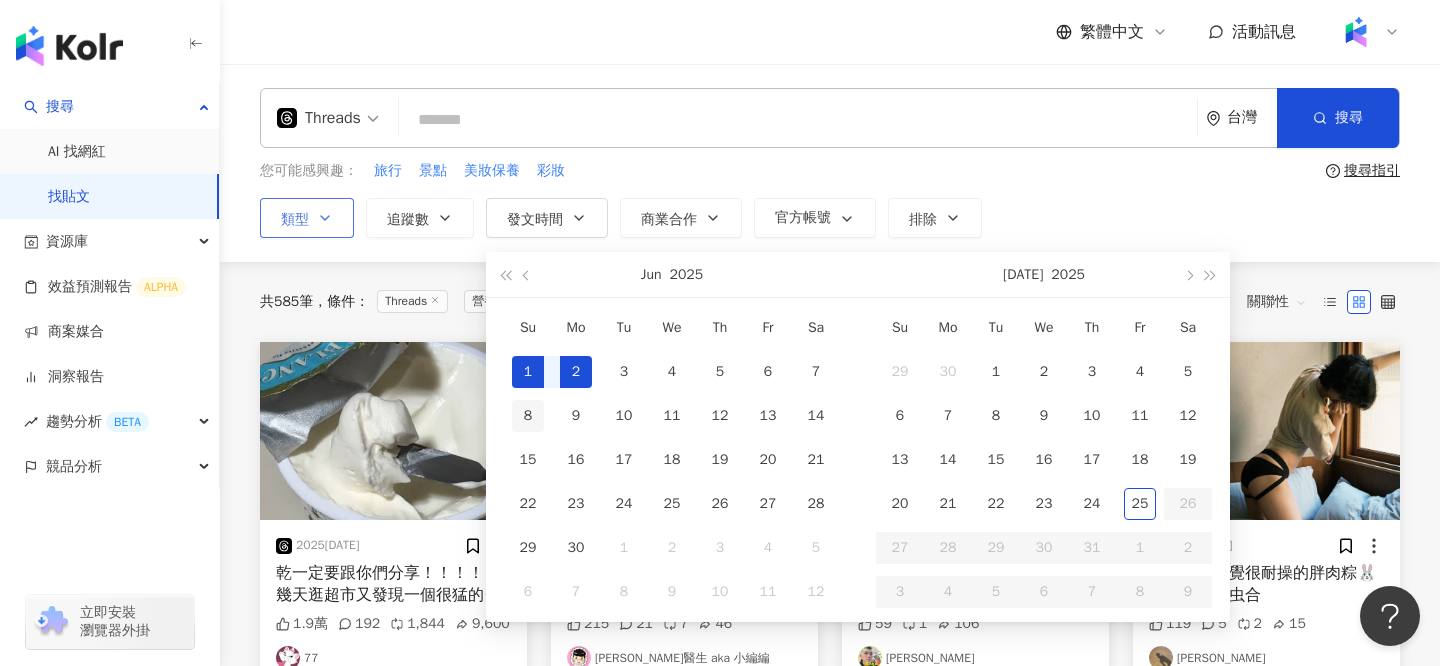 type on "**********" 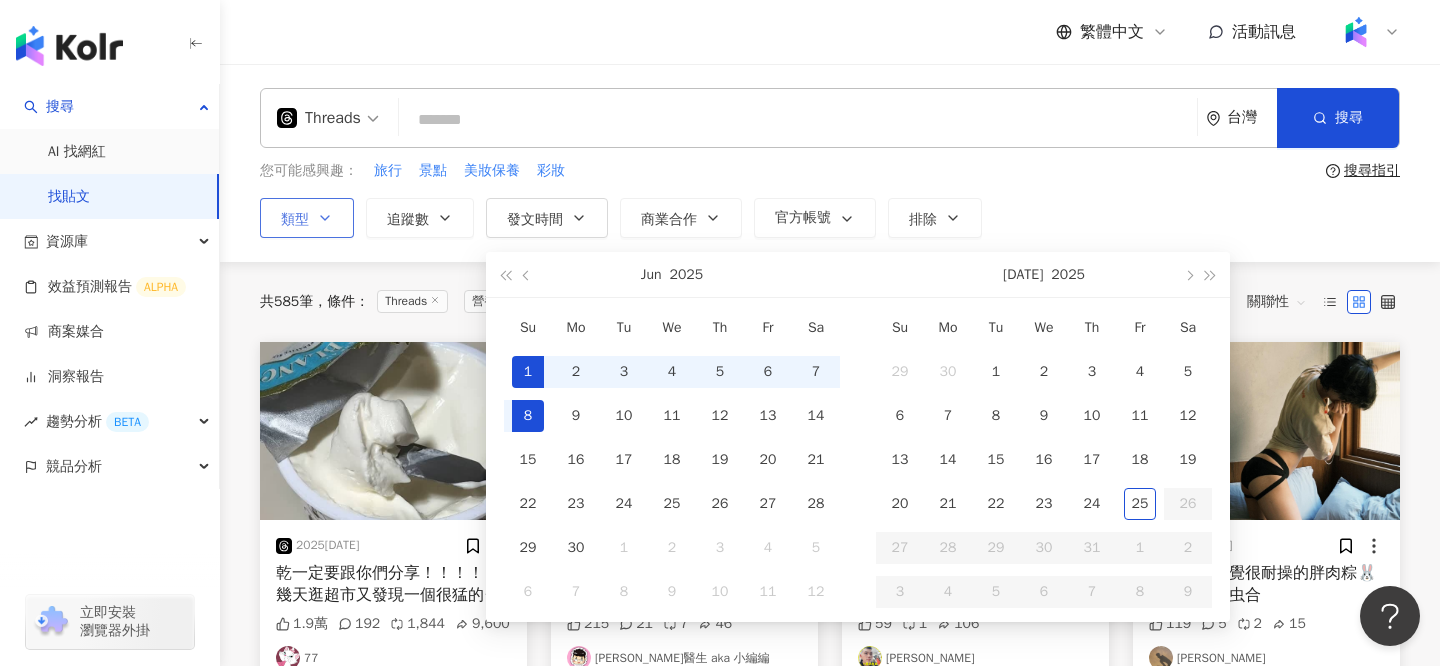 click on "8" at bounding box center (528, 416) 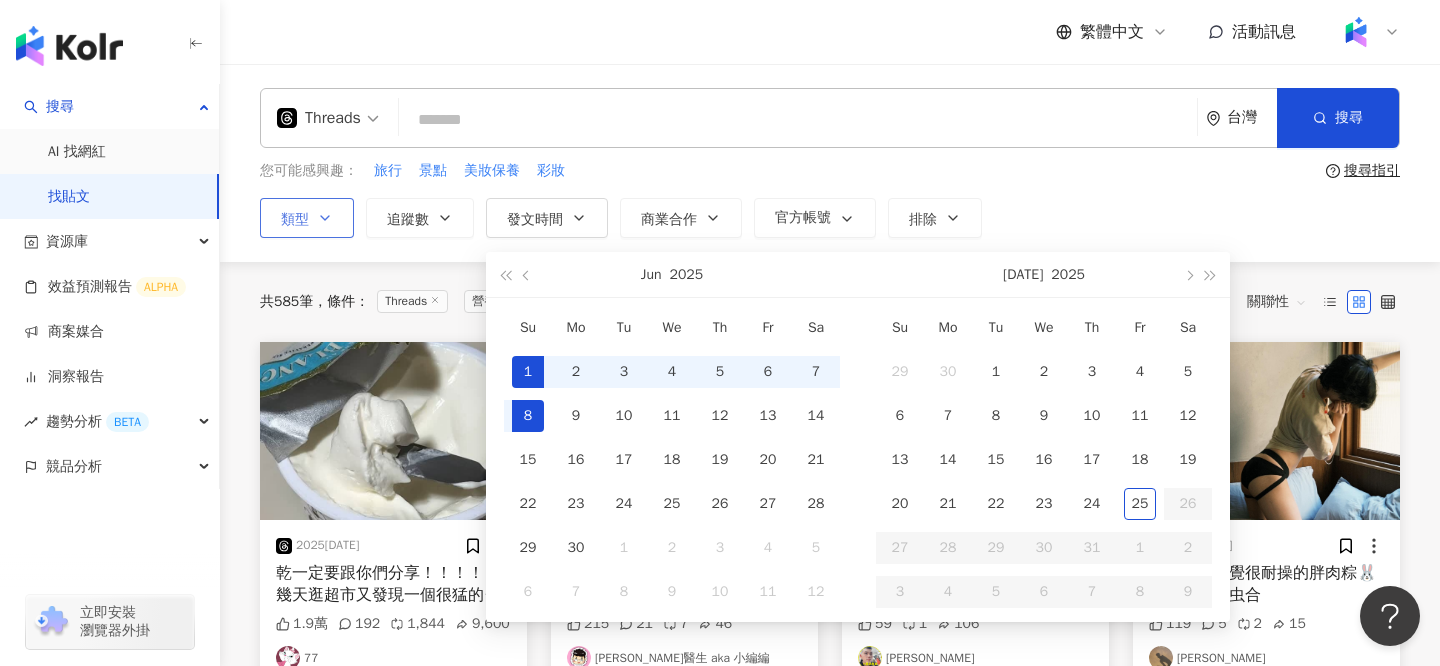 scroll, scrollTop: 0, scrollLeft: 51, axis: horizontal 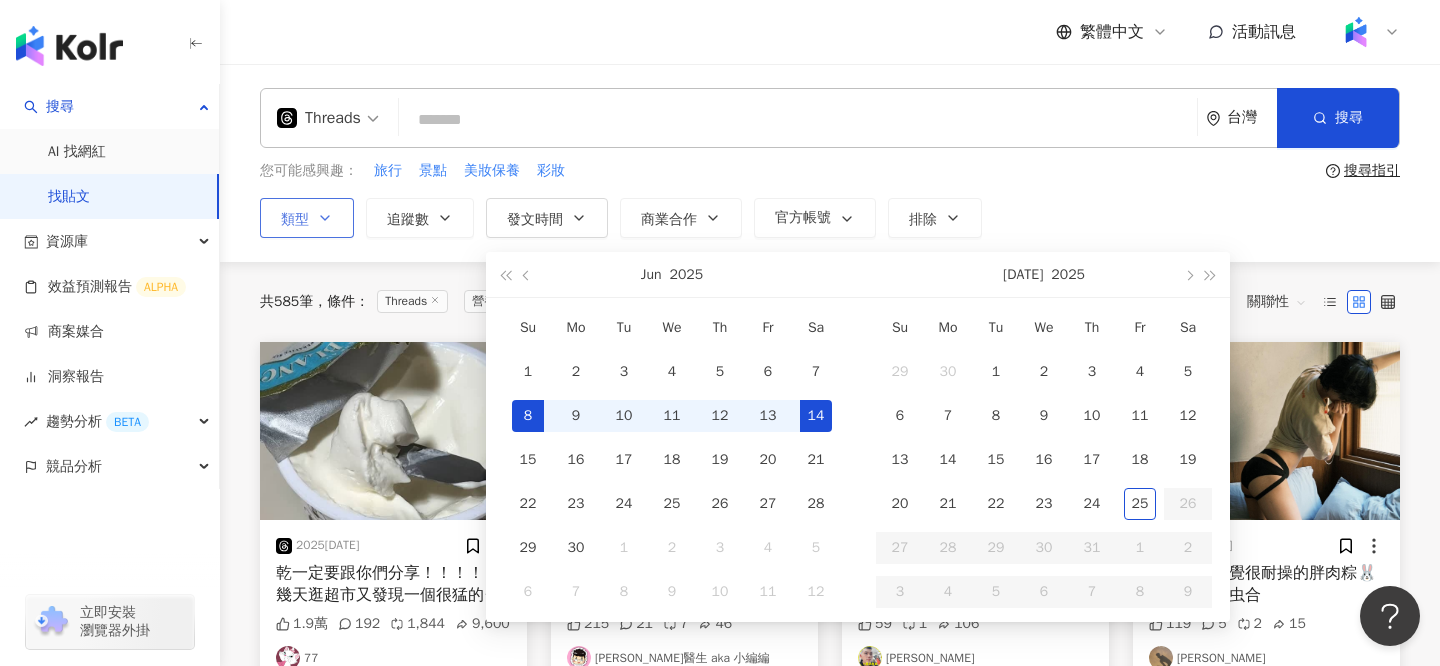 click on "14" at bounding box center (816, 416) 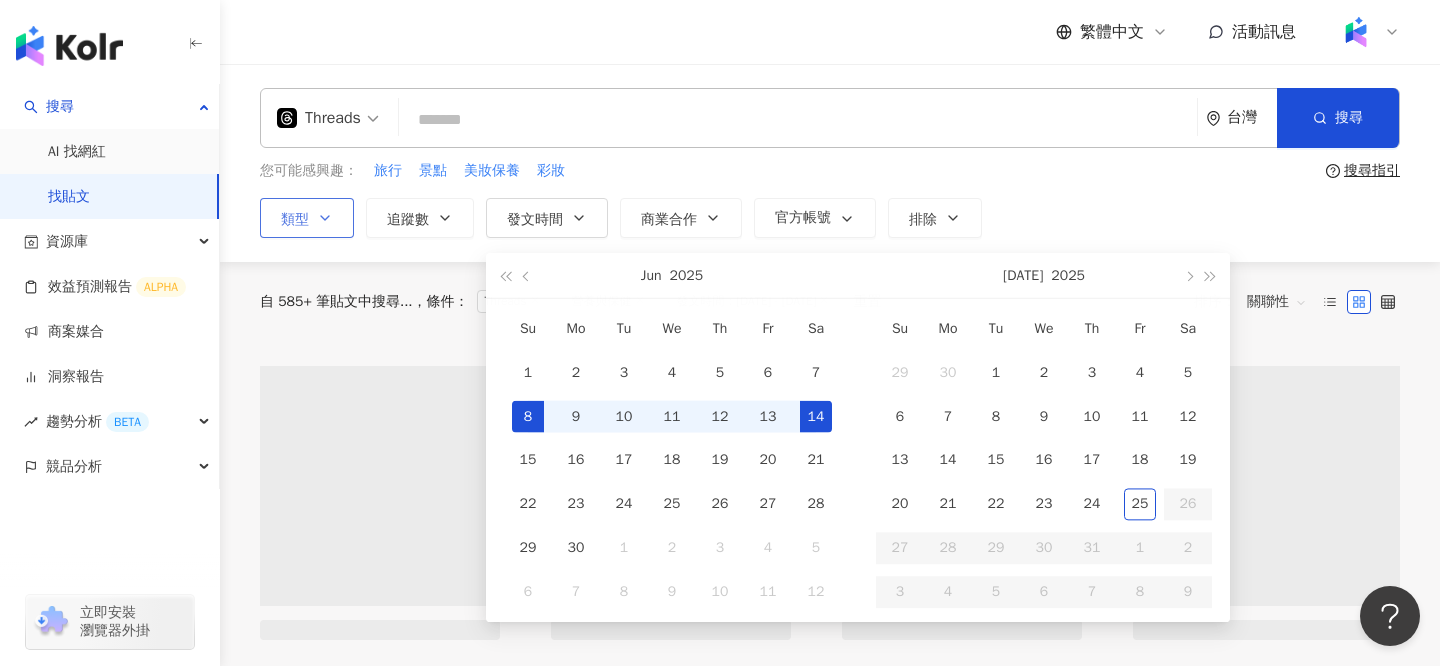 type on "**********" 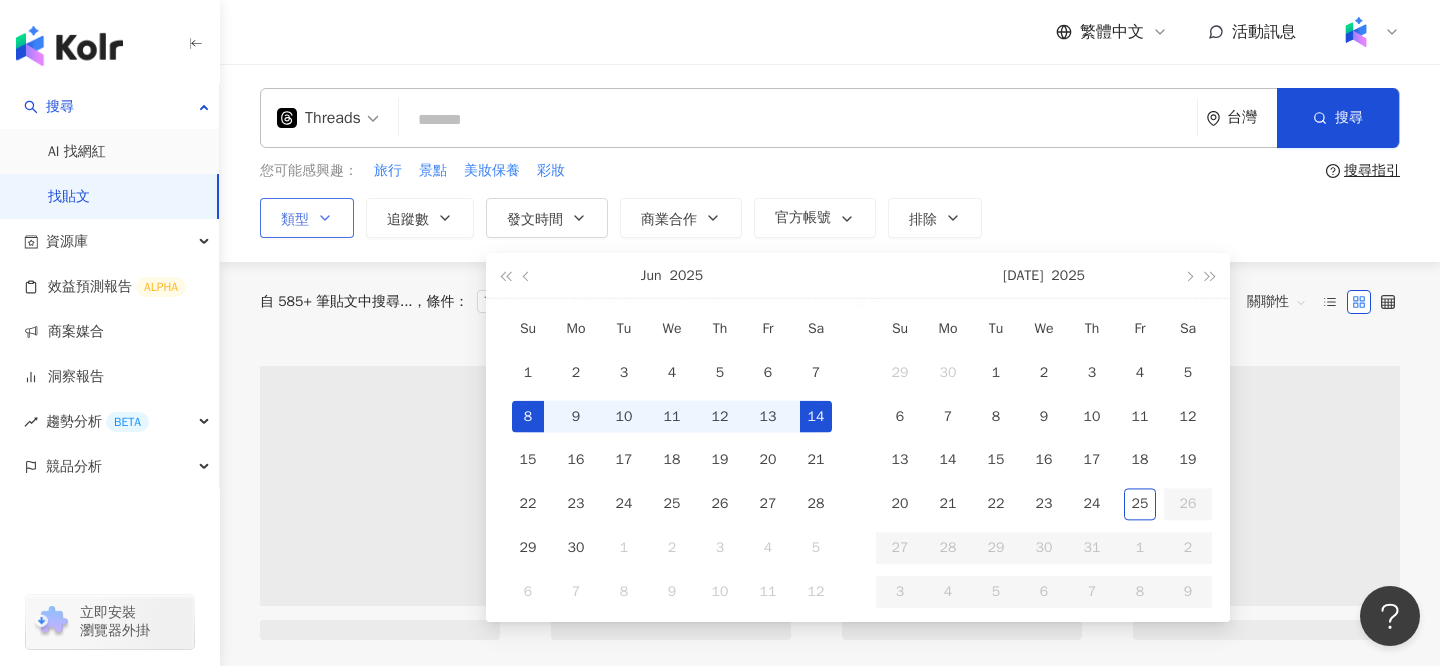 type on "**********" 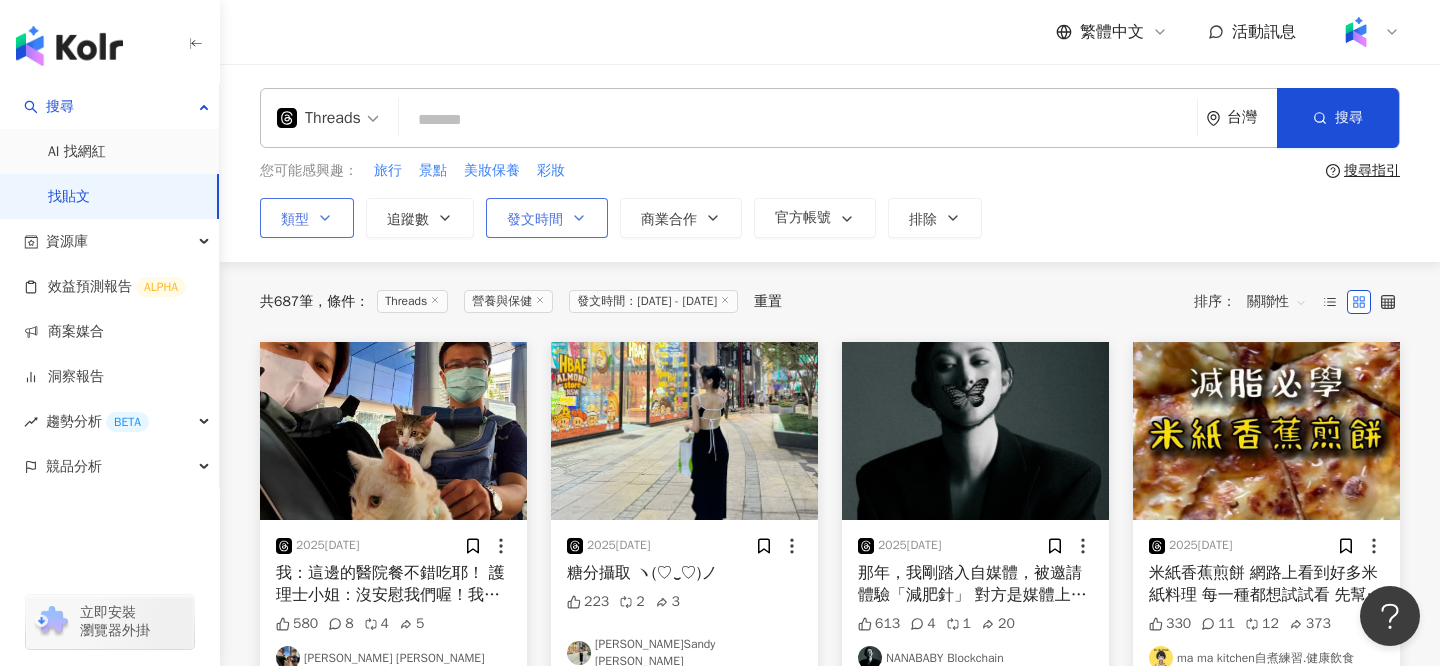click on "發文時間" at bounding box center (535, 220) 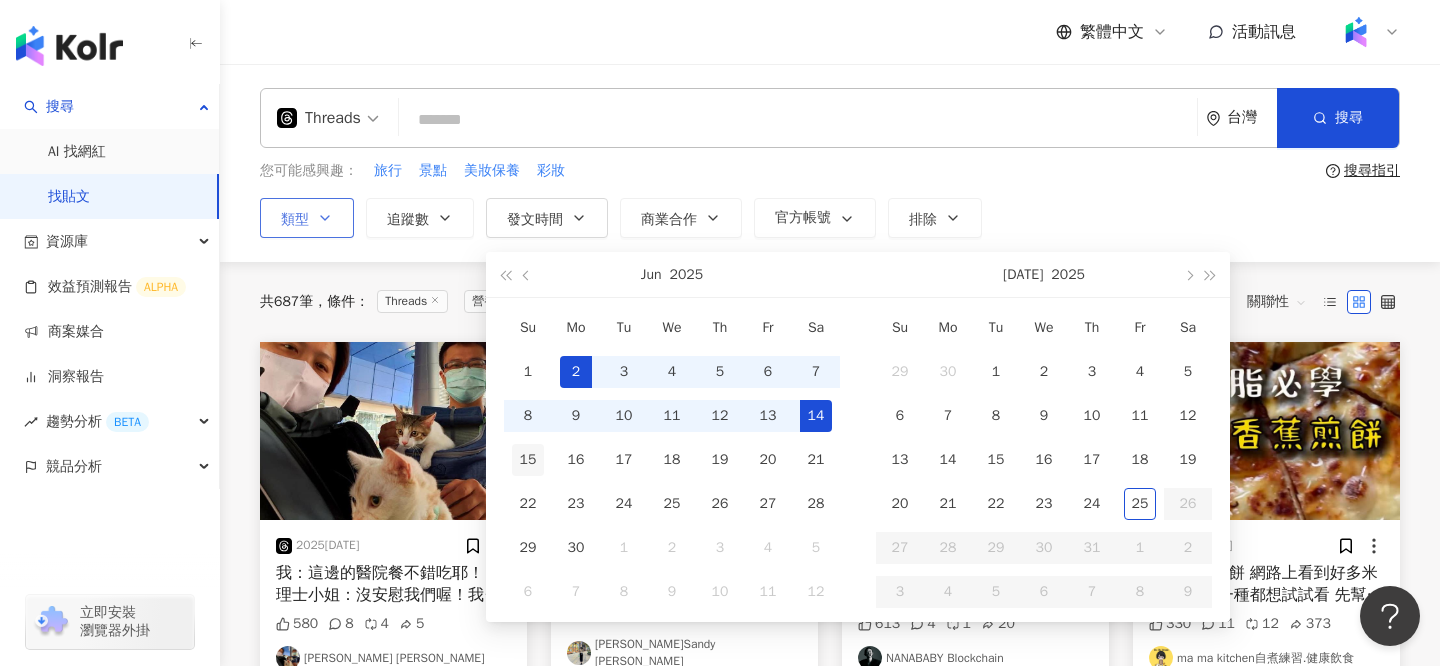type on "**********" 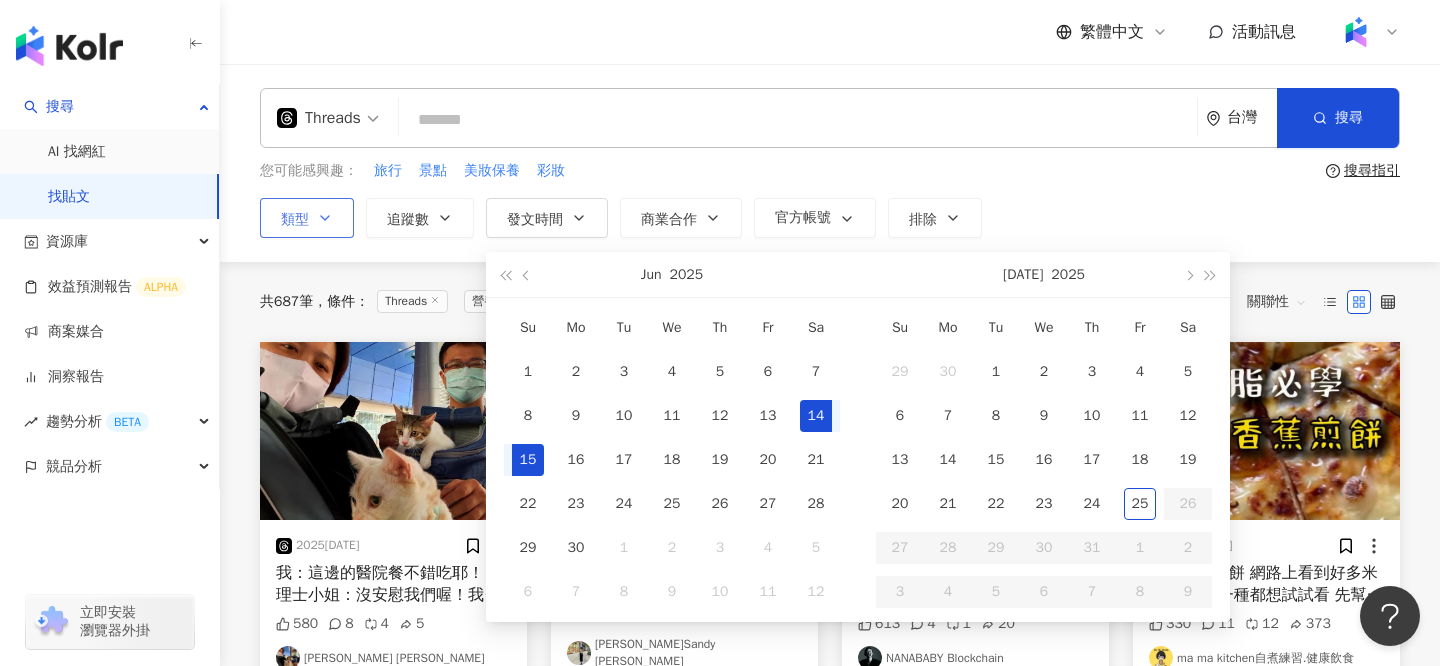 click on "15" at bounding box center (528, 460) 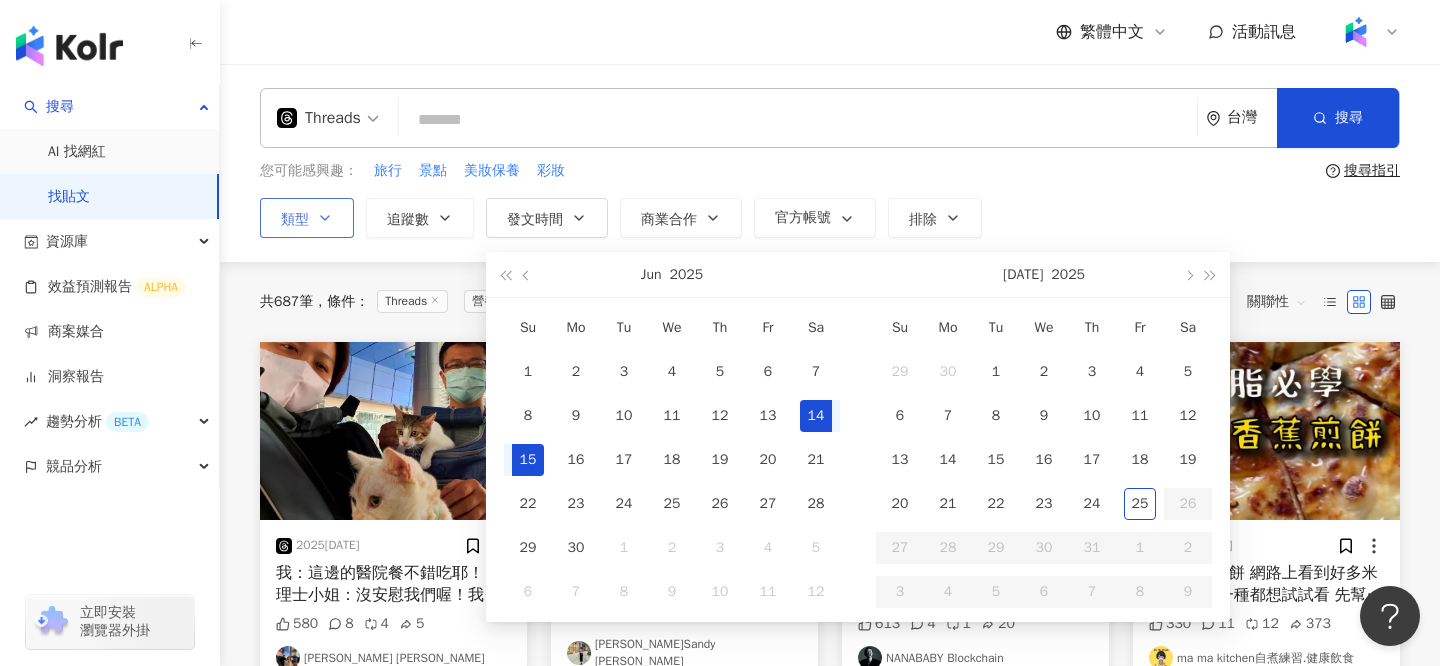 scroll, scrollTop: 0, scrollLeft: 51, axis: horizontal 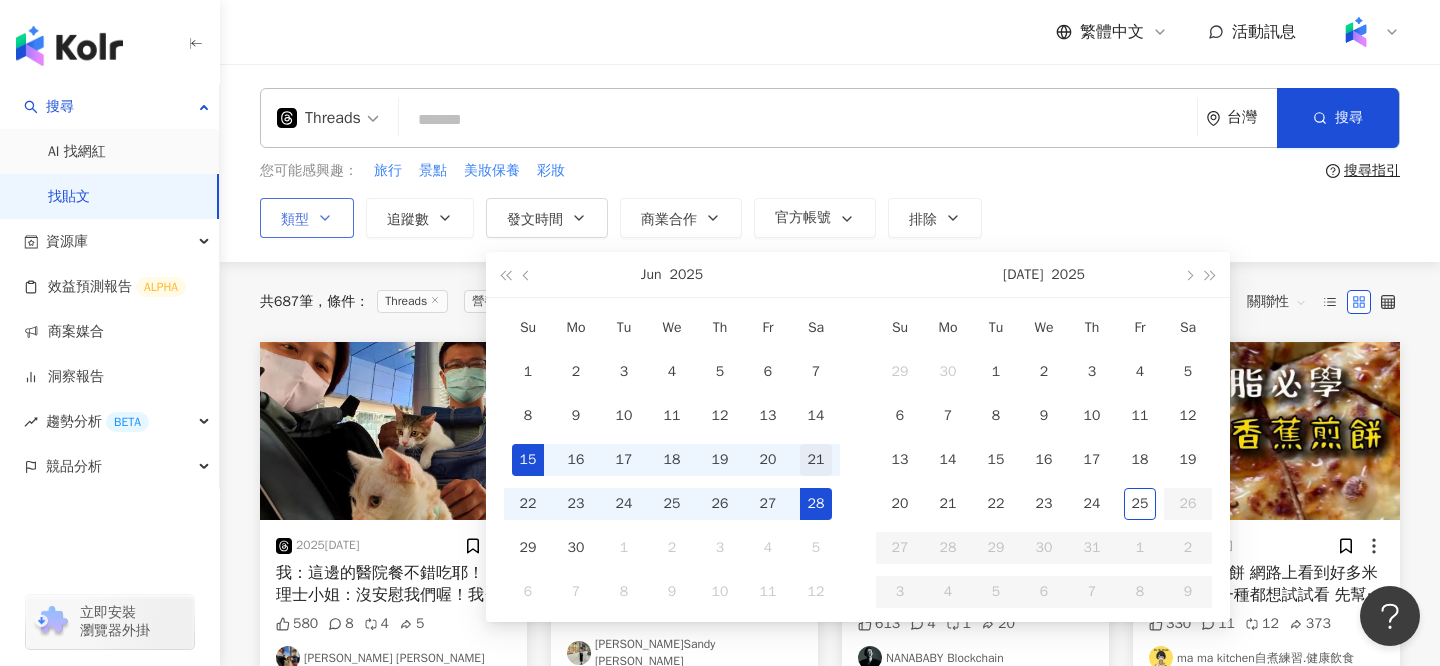 type on "**********" 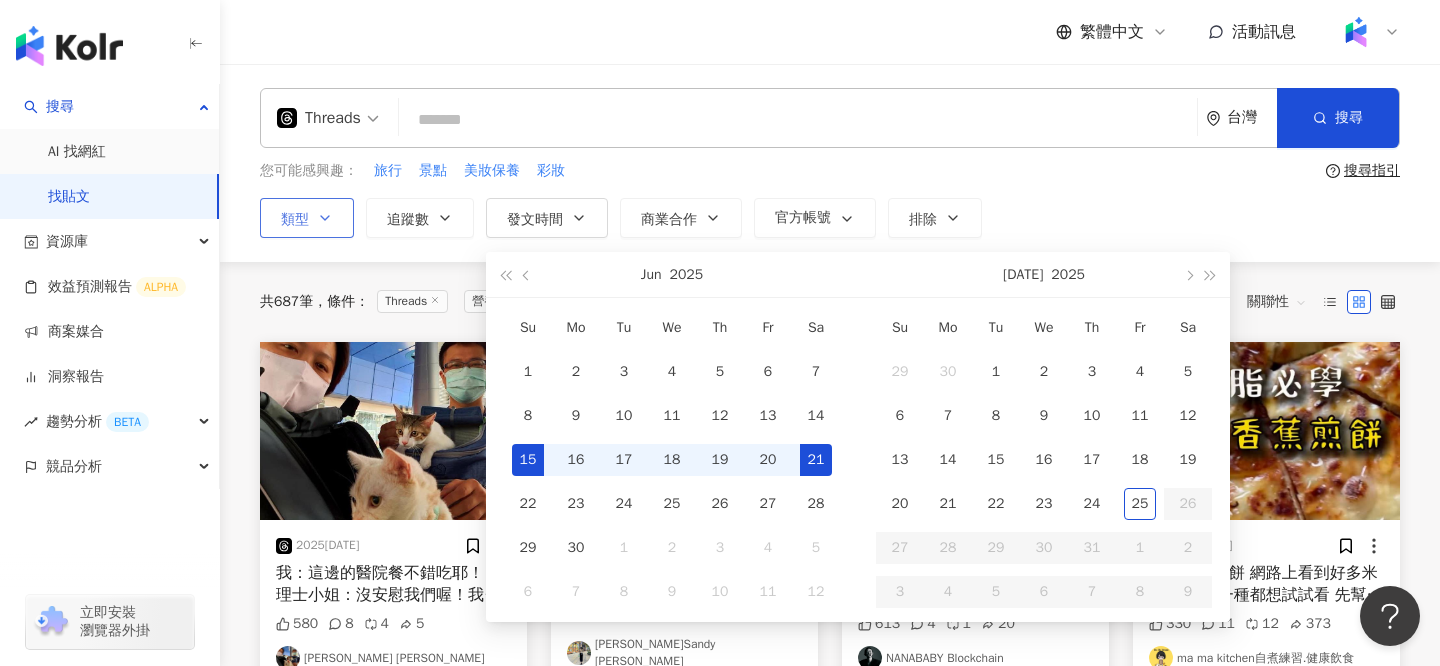 click on "21" at bounding box center [816, 460] 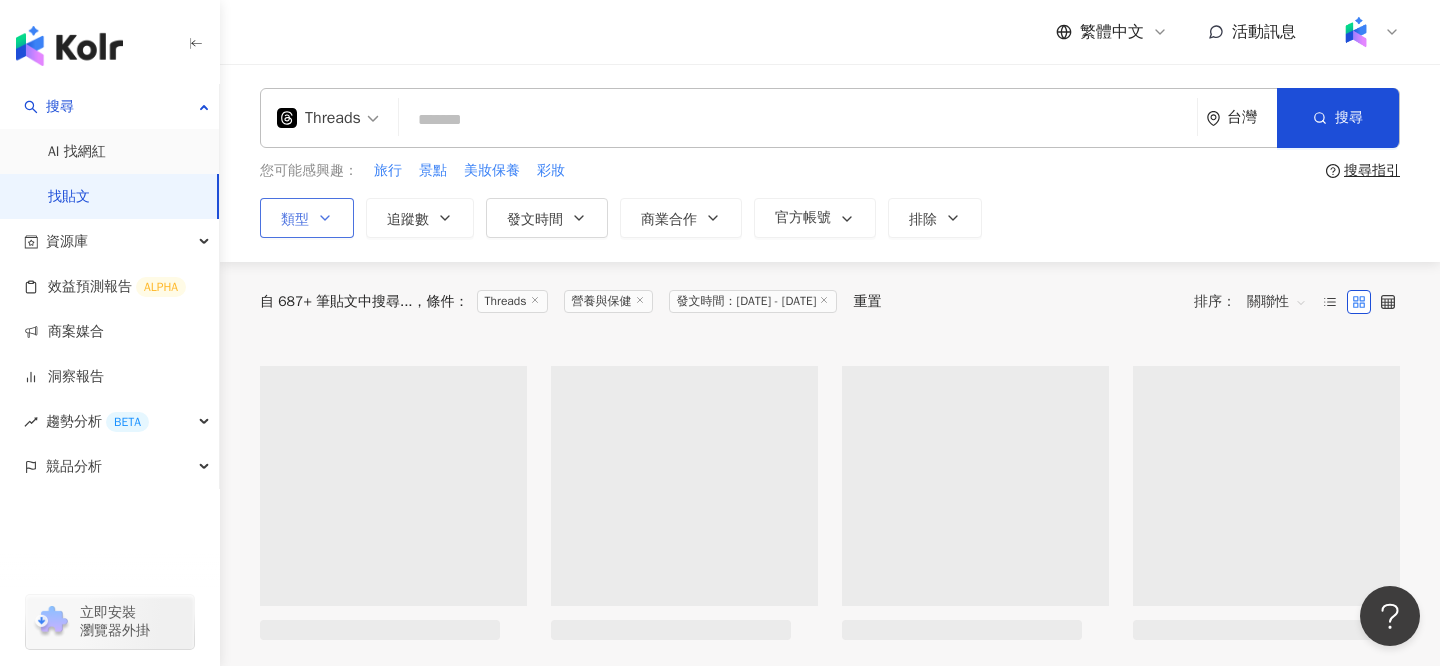 type 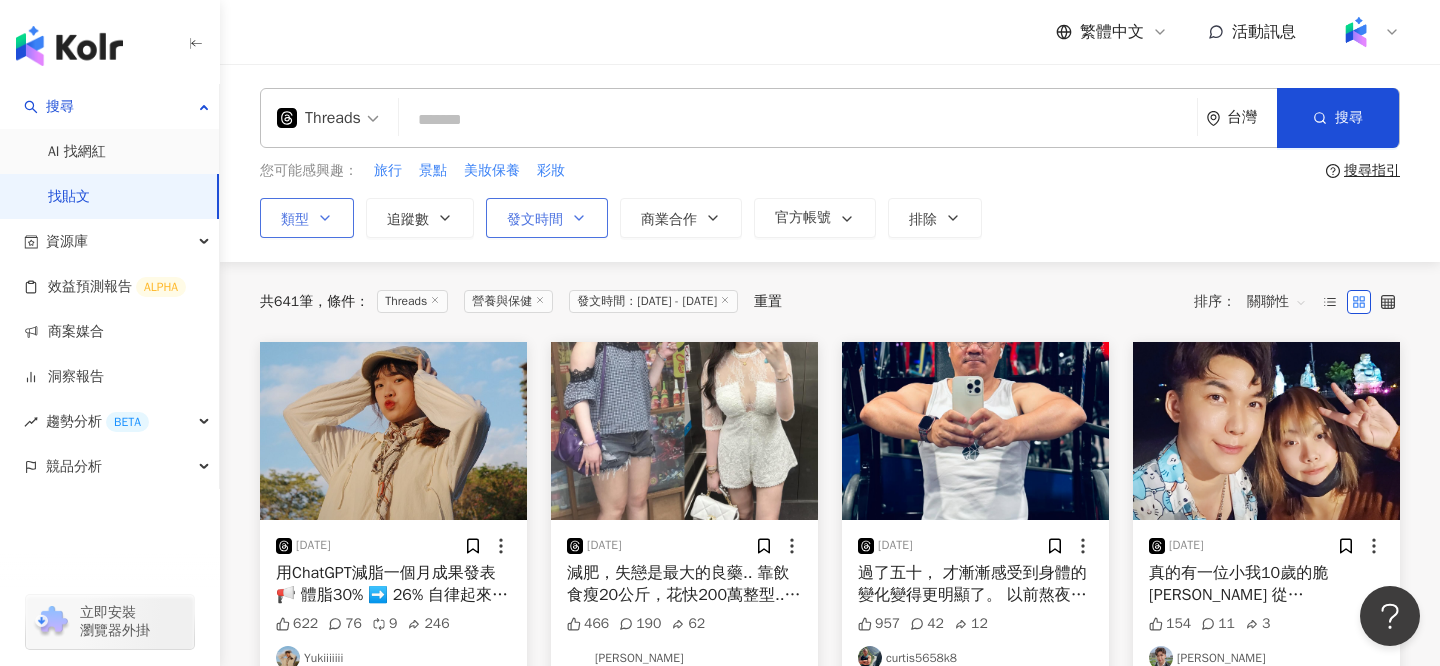 click on "發文時間" at bounding box center [535, 220] 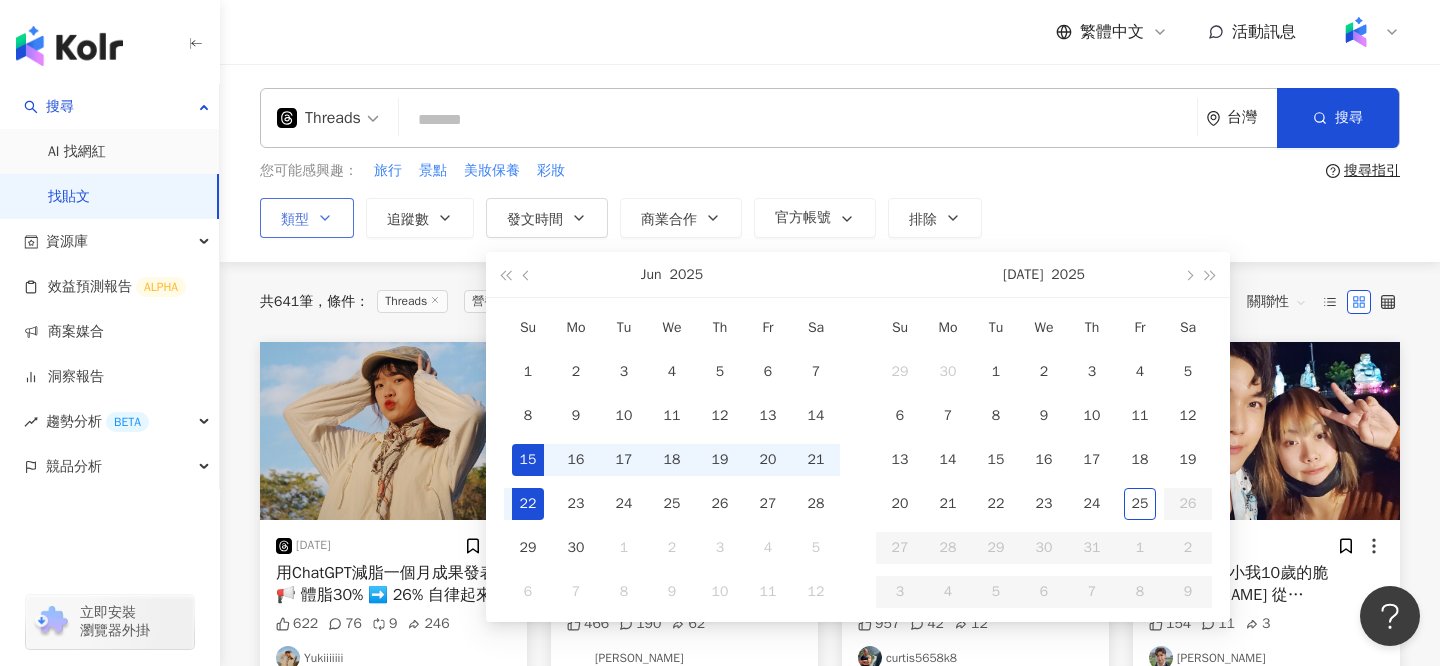 click on "22" at bounding box center [528, 504] 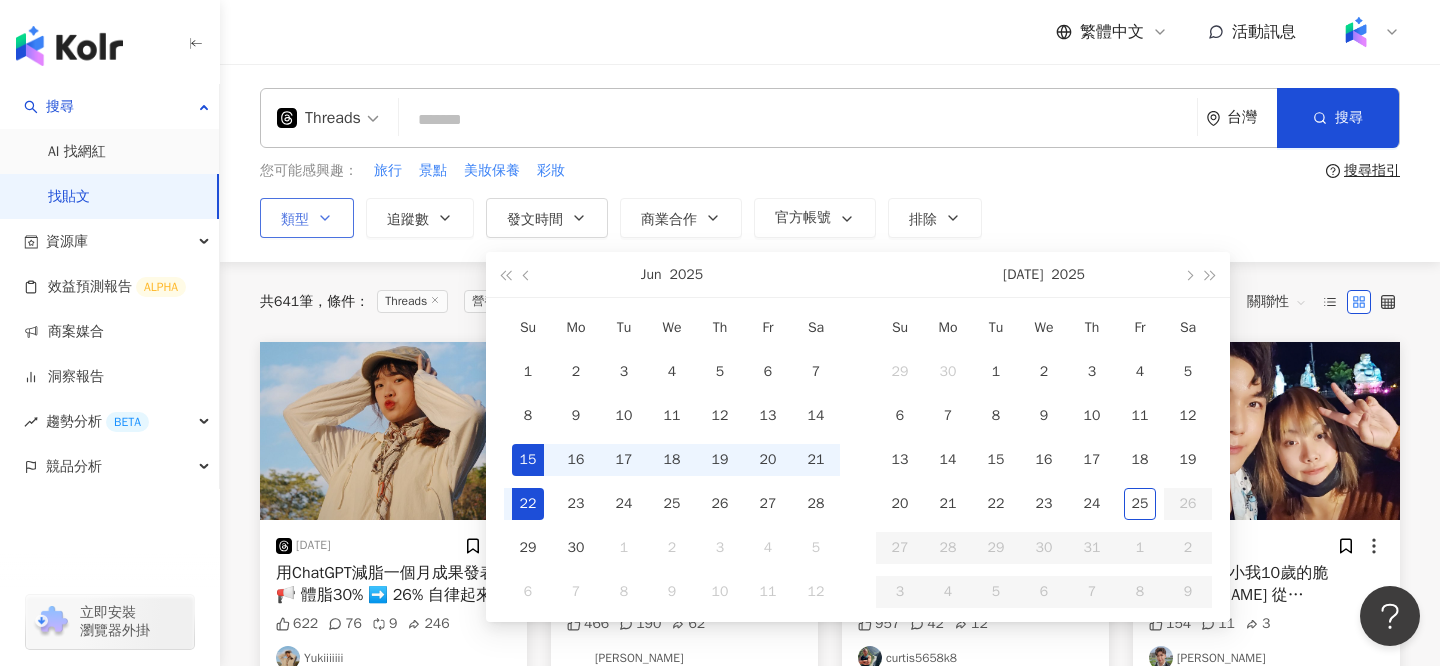 scroll, scrollTop: 0, scrollLeft: 51, axis: horizontal 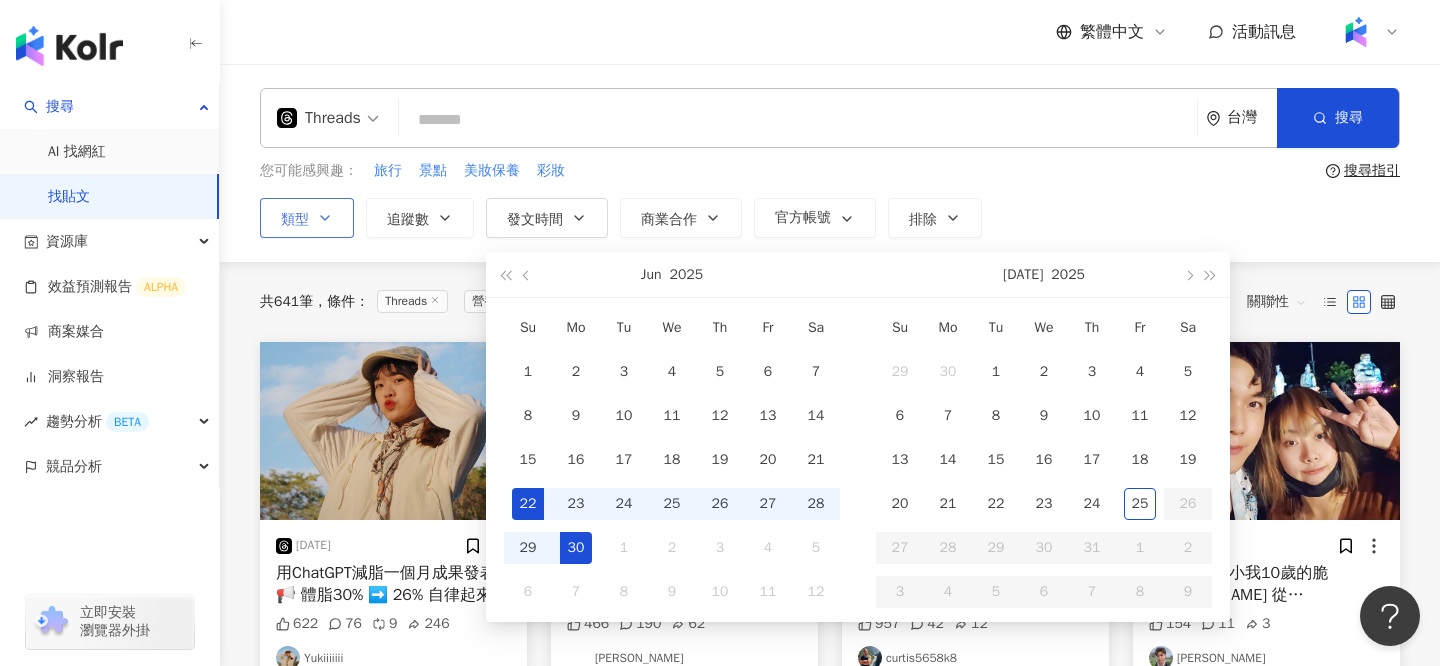 click on "30" at bounding box center (576, 548) 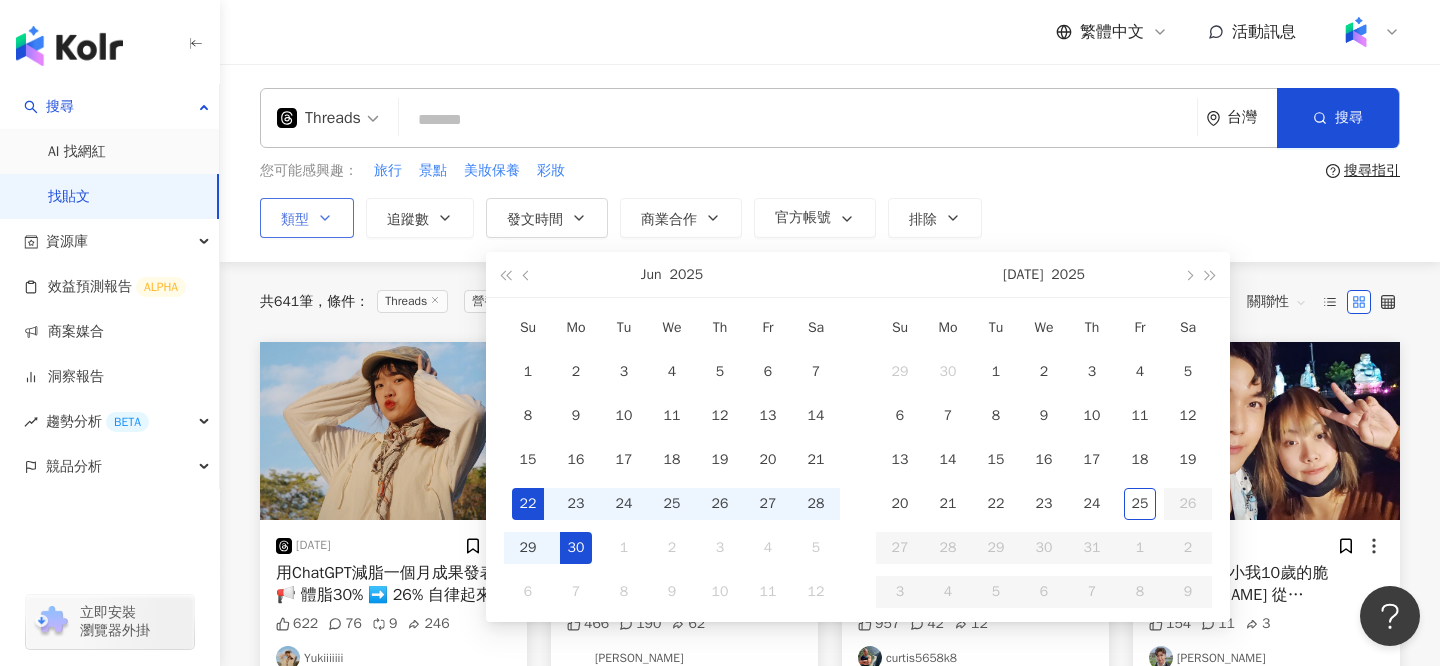 scroll, scrollTop: 0, scrollLeft: 0, axis: both 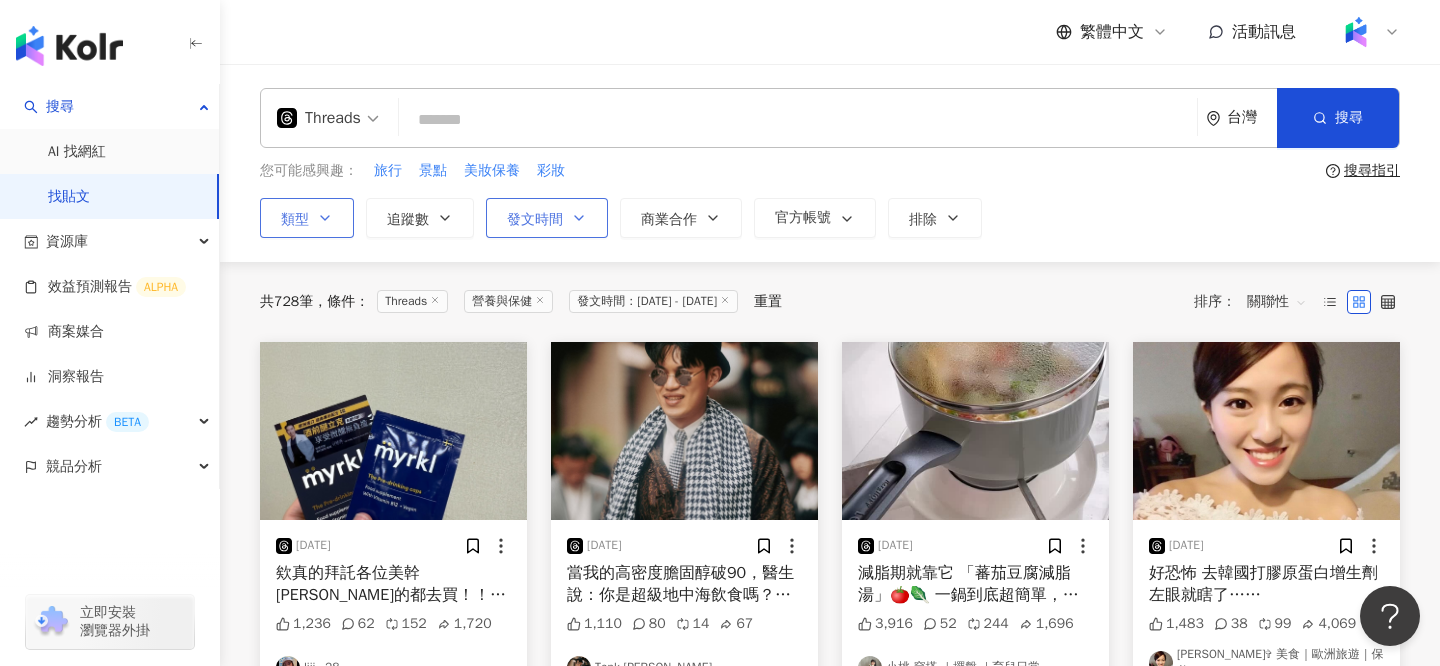 click on "發文時間" at bounding box center [547, 218] 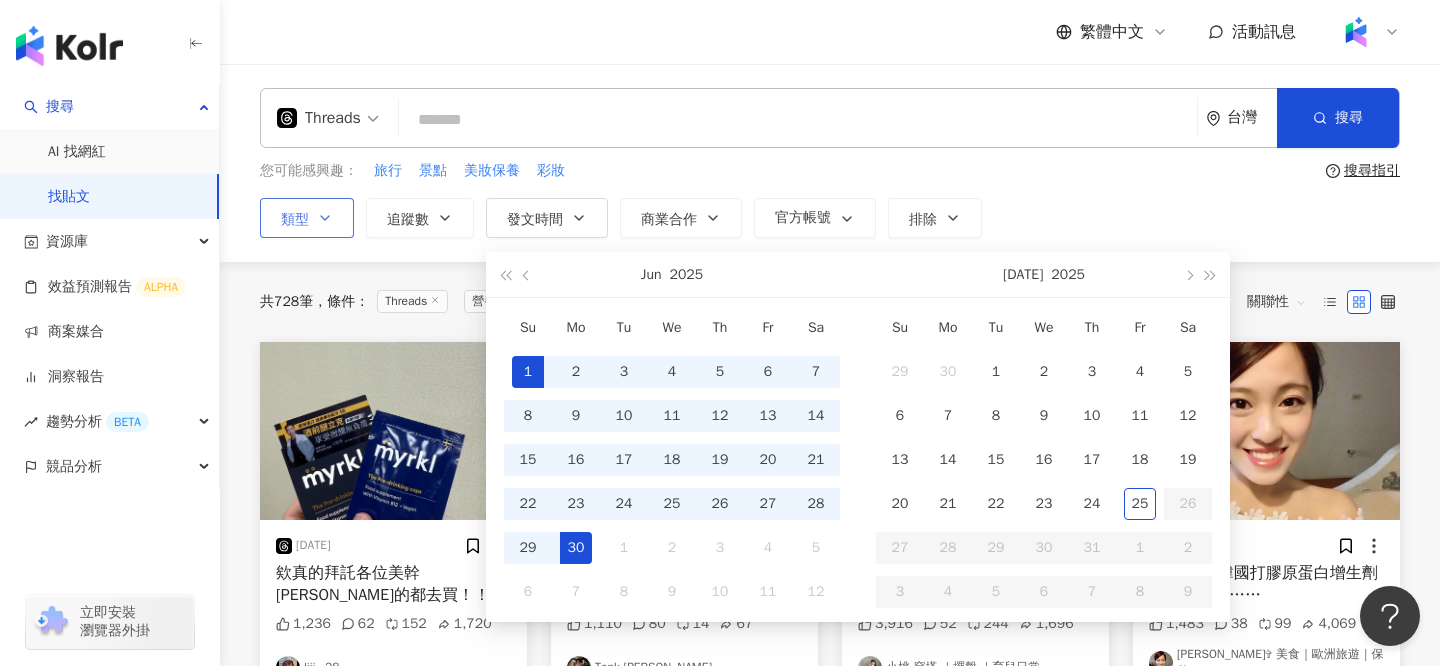 click on "1" at bounding box center (528, 372) 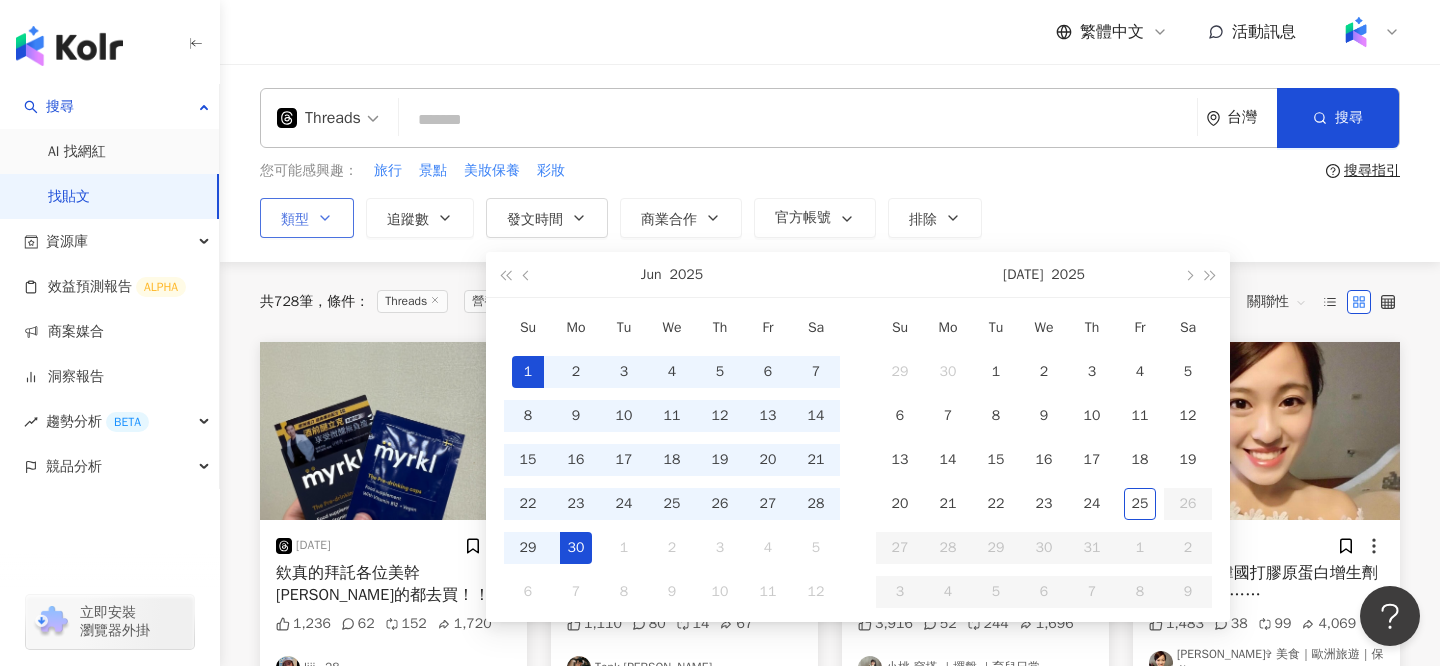 scroll, scrollTop: 0, scrollLeft: 51, axis: horizontal 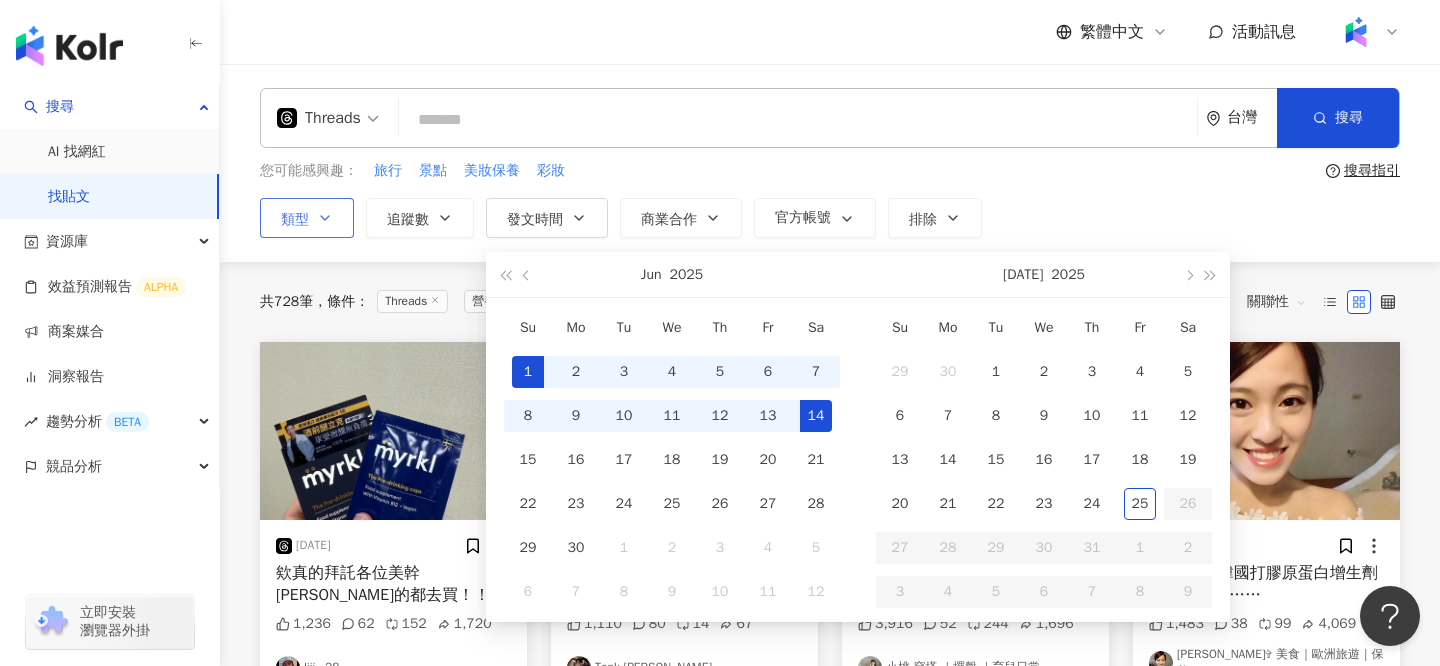 click on "14" at bounding box center (816, 416) 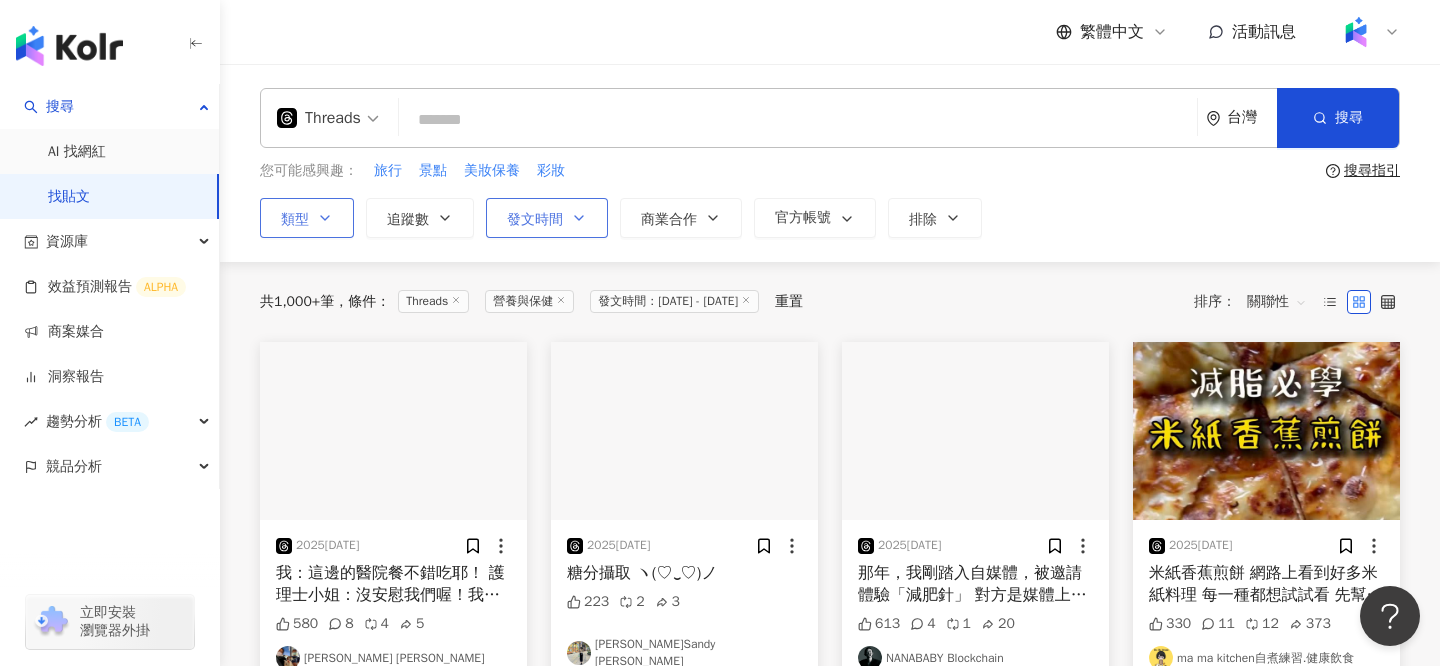 click on "發文時間" at bounding box center (547, 218) 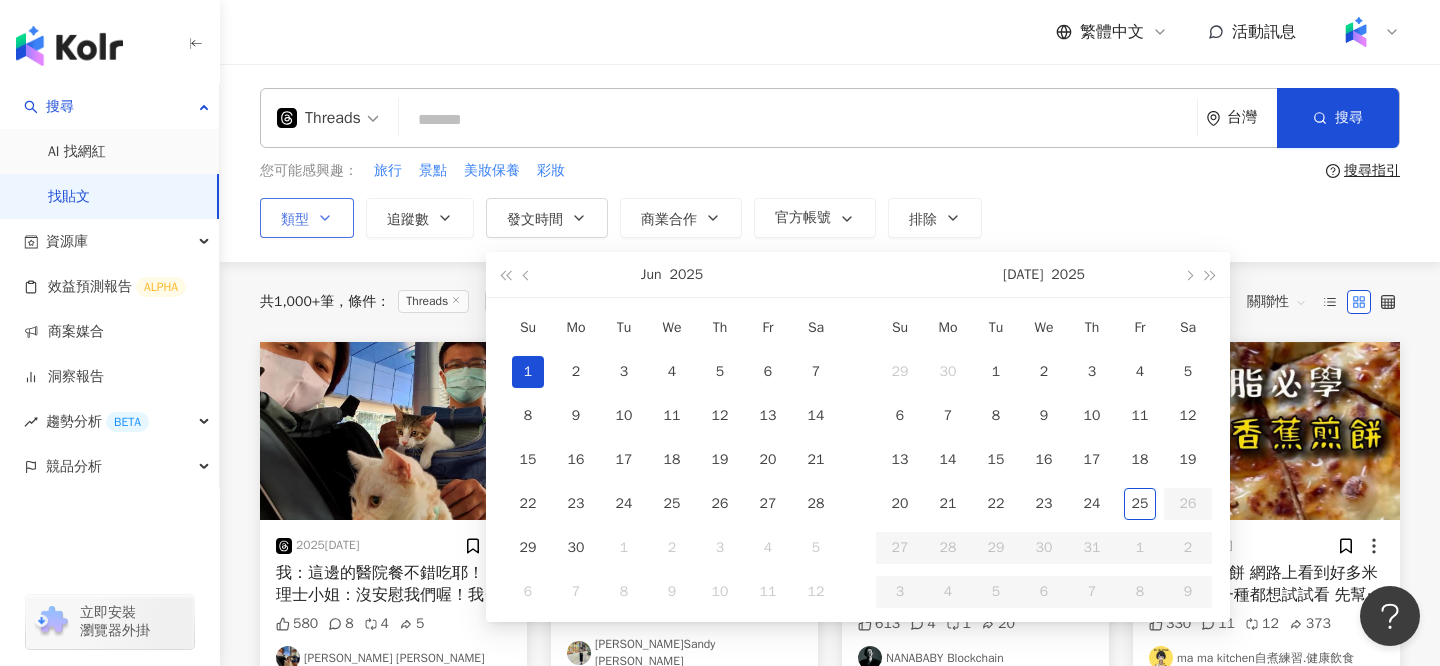 click on "1" at bounding box center (528, 372) 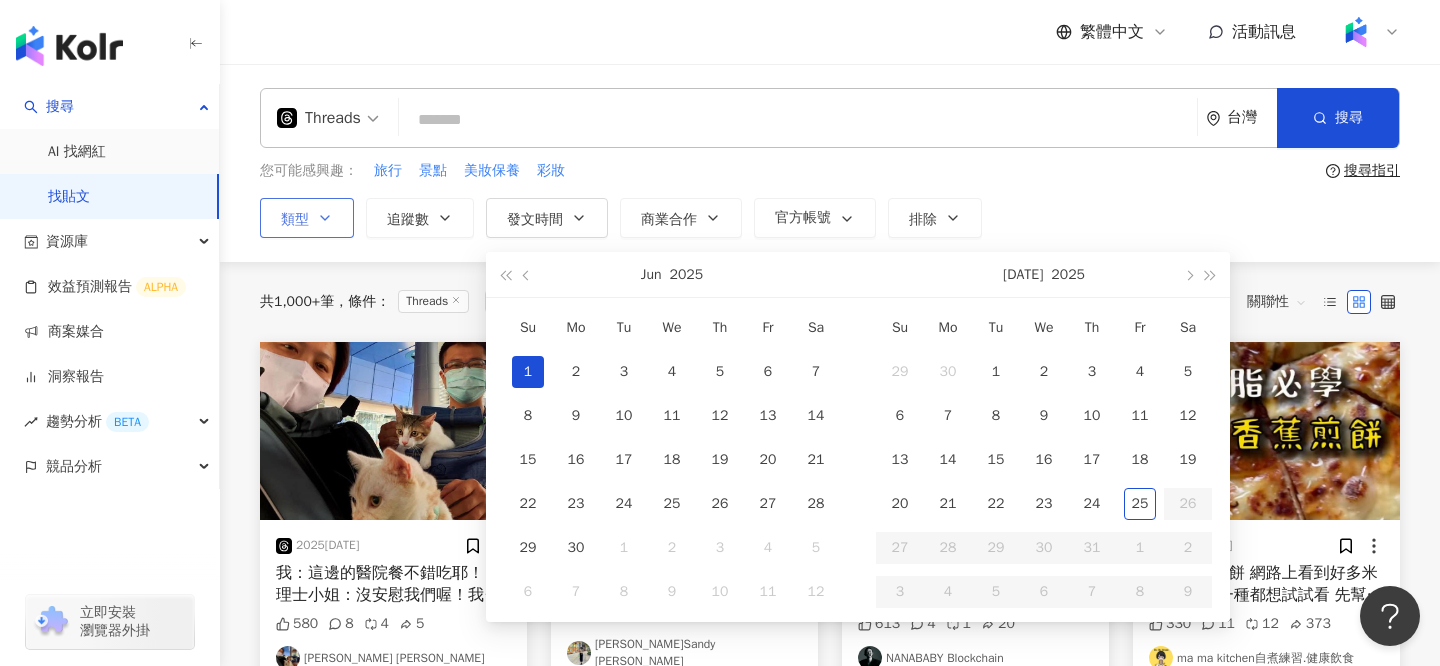 scroll, scrollTop: 0, scrollLeft: 51, axis: horizontal 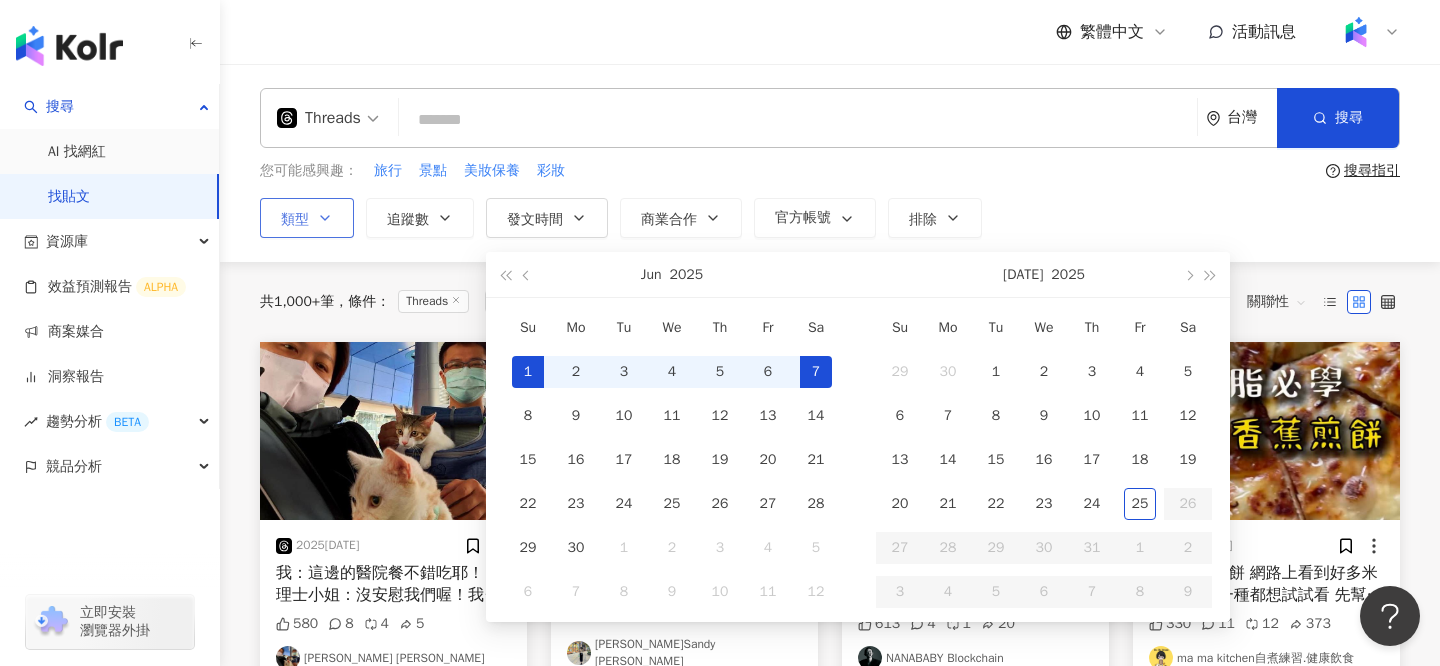 click on "7" at bounding box center (816, 372) 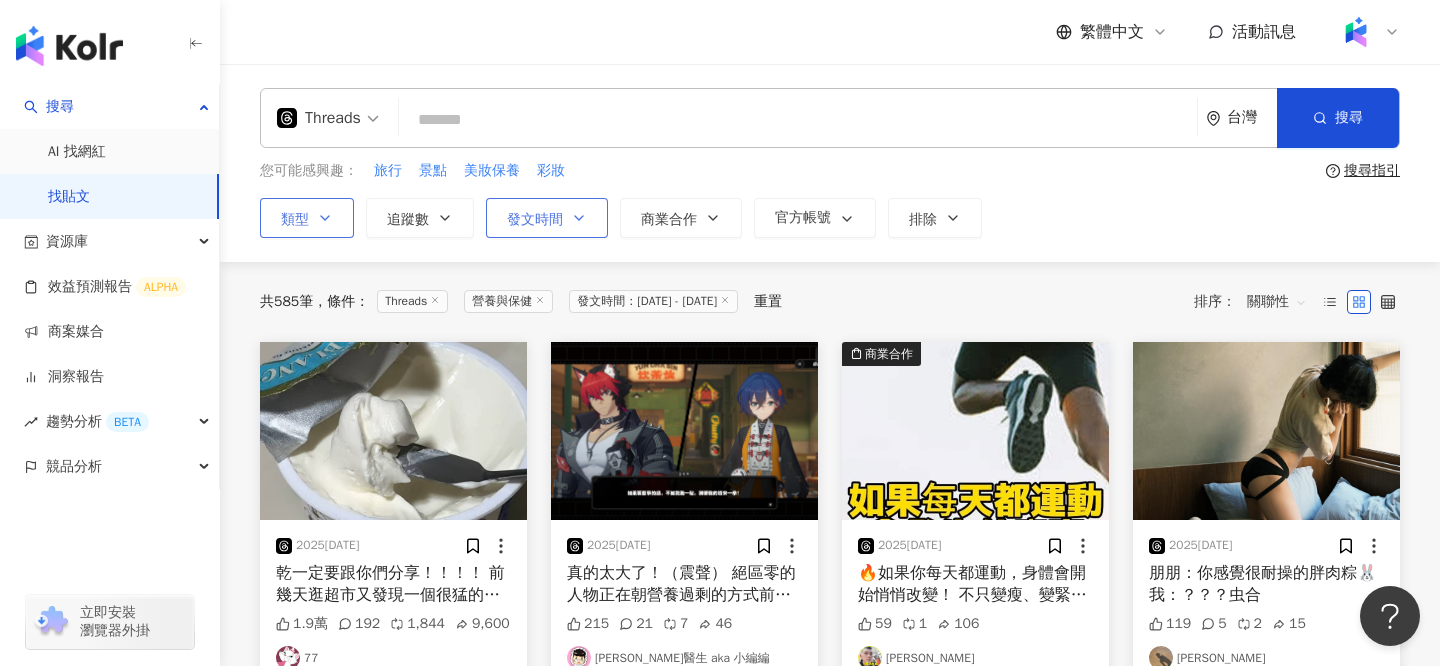 click on "發文時間" at bounding box center [535, 220] 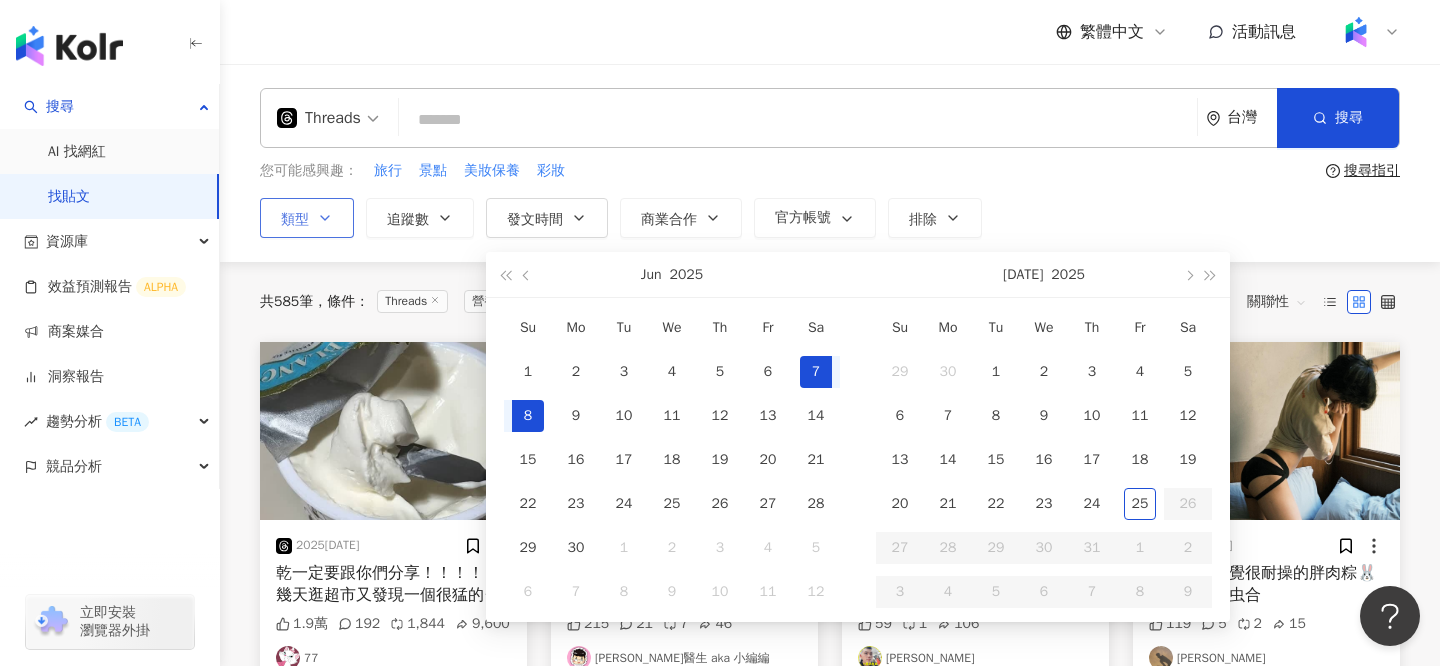 click on "8" at bounding box center (528, 416) 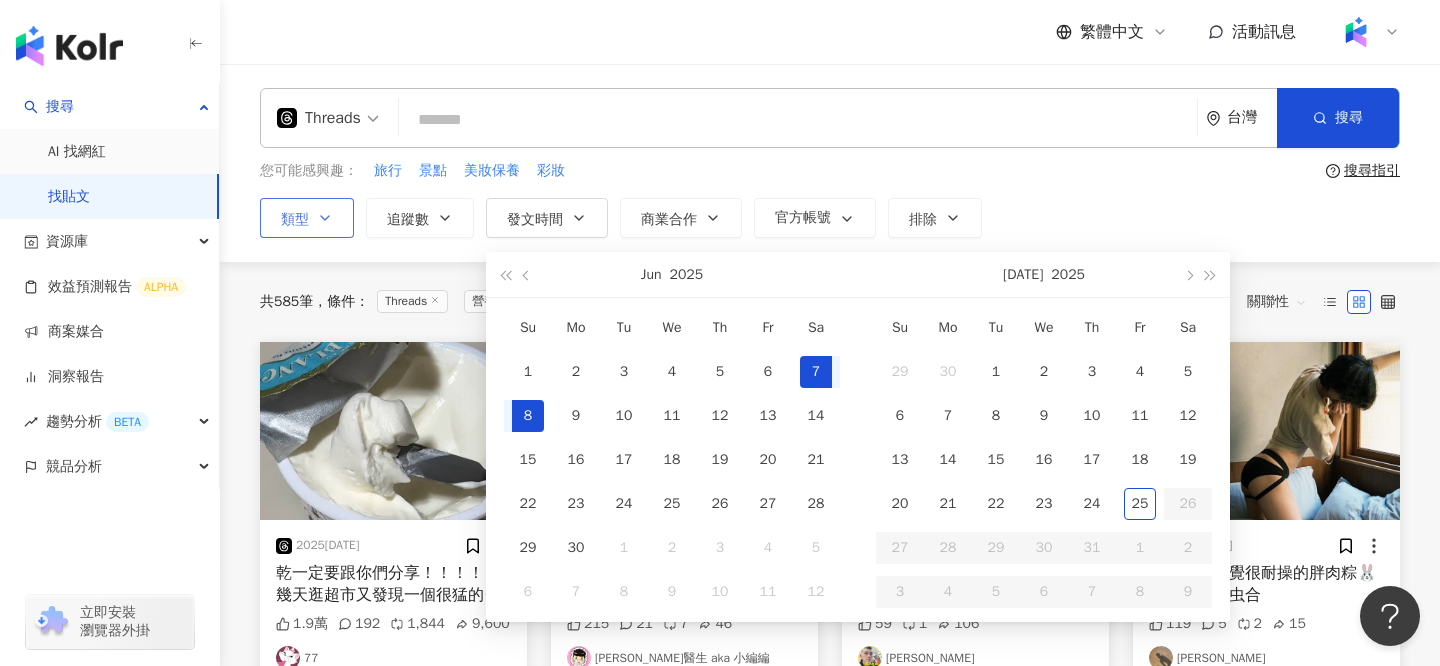 scroll, scrollTop: 0, scrollLeft: 51, axis: horizontal 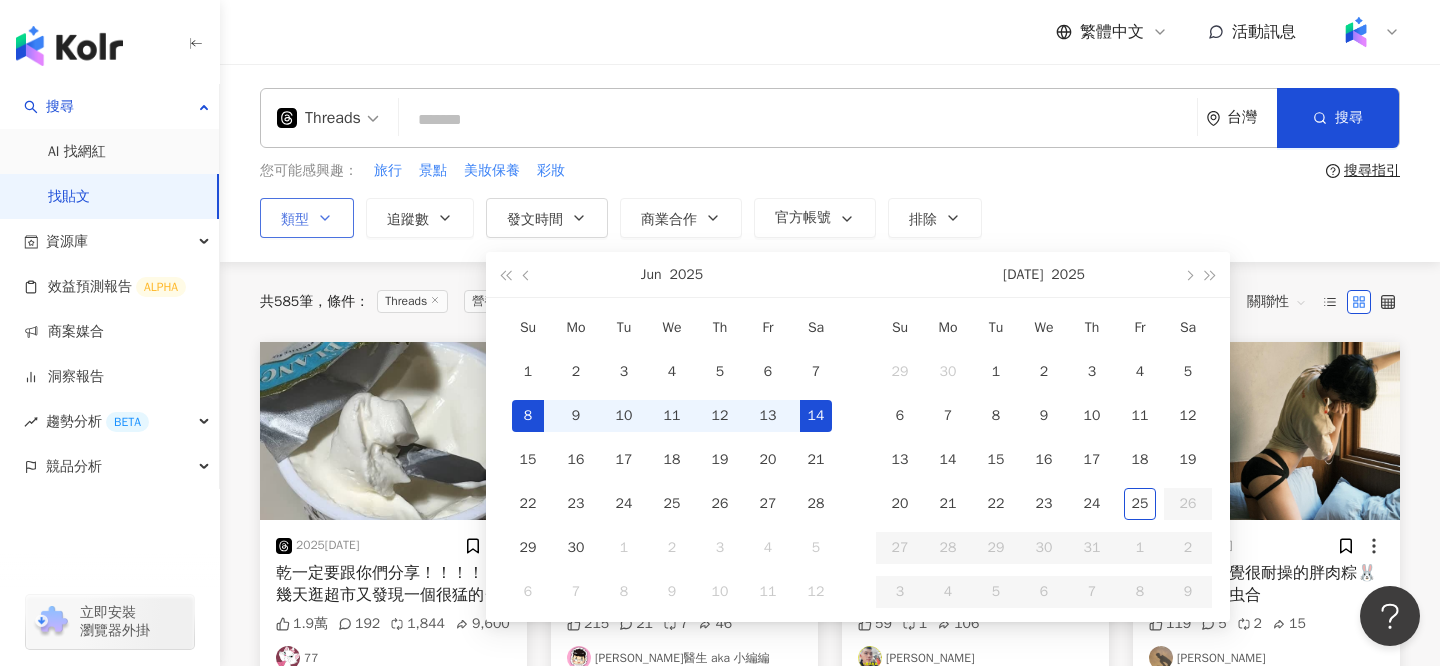 click on "14" at bounding box center (816, 416) 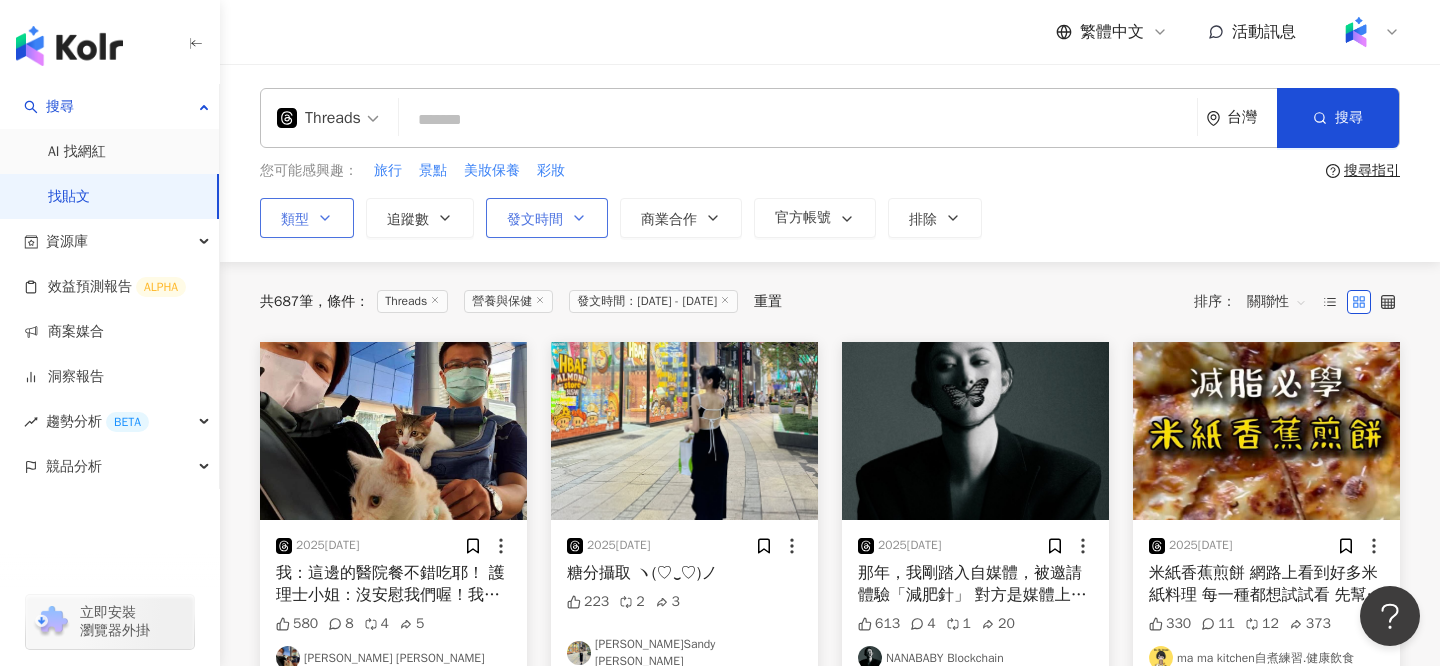 click 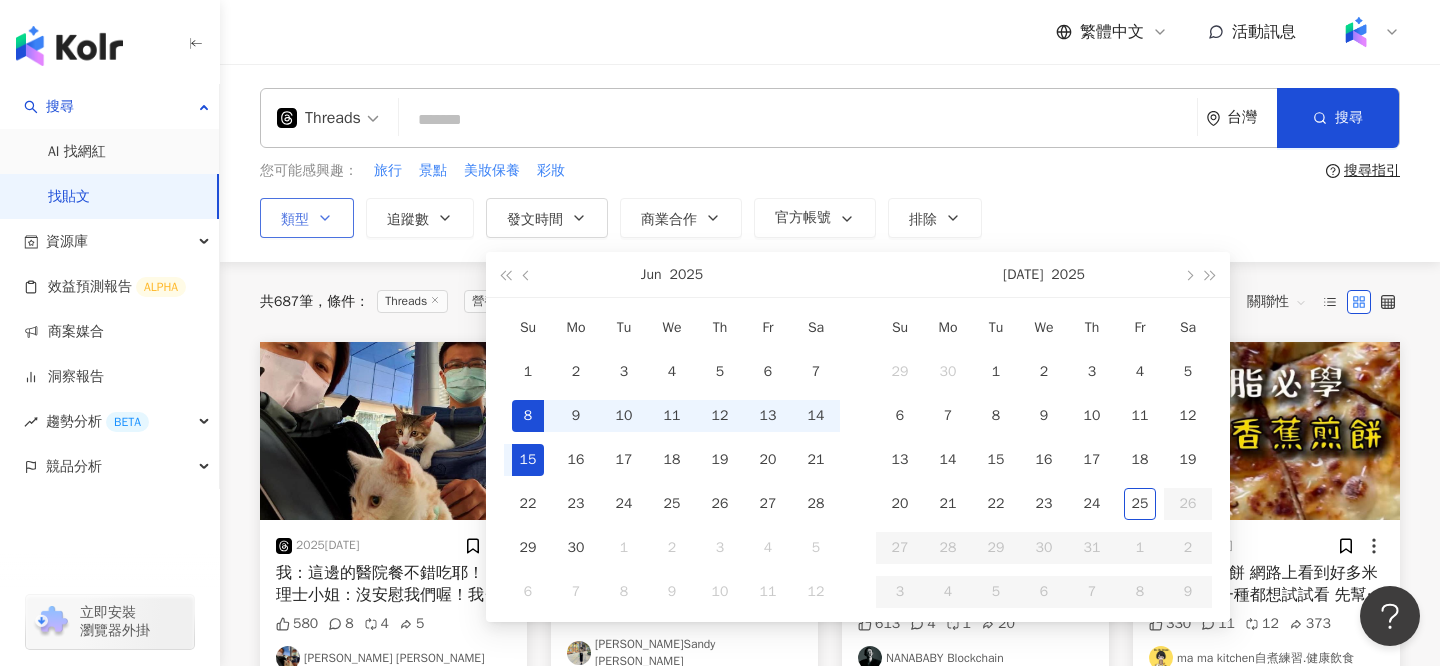 click on "15" at bounding box center (528, 460) 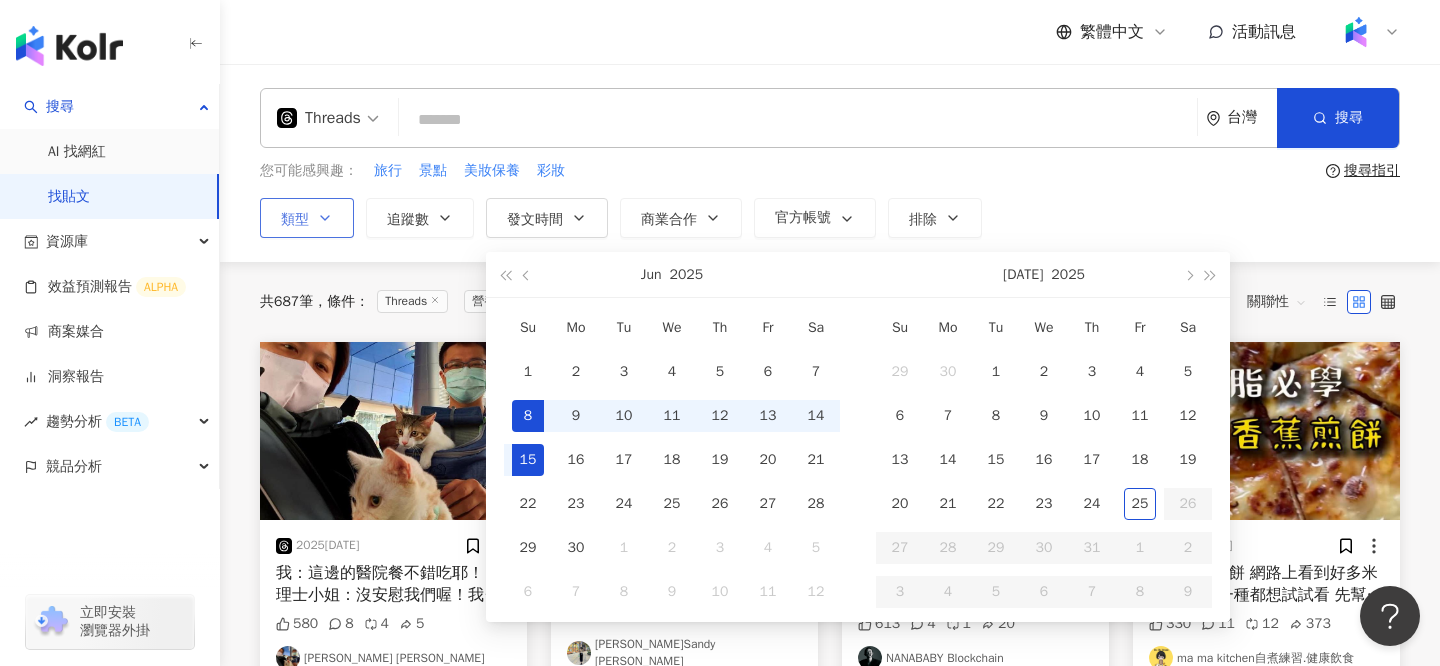 scroll, scrollTop: 0, scrollLeft: 51, axis: horizontal 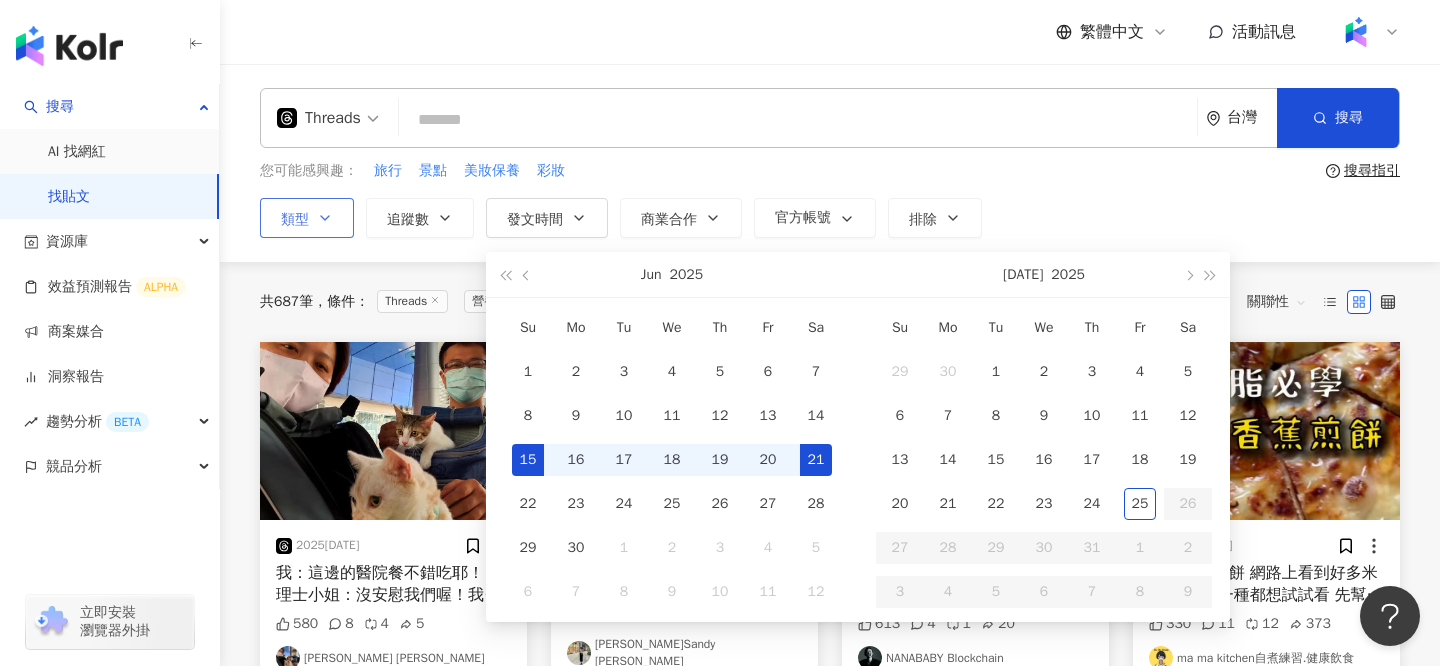 click on "21" at bounding box center [816, 460] 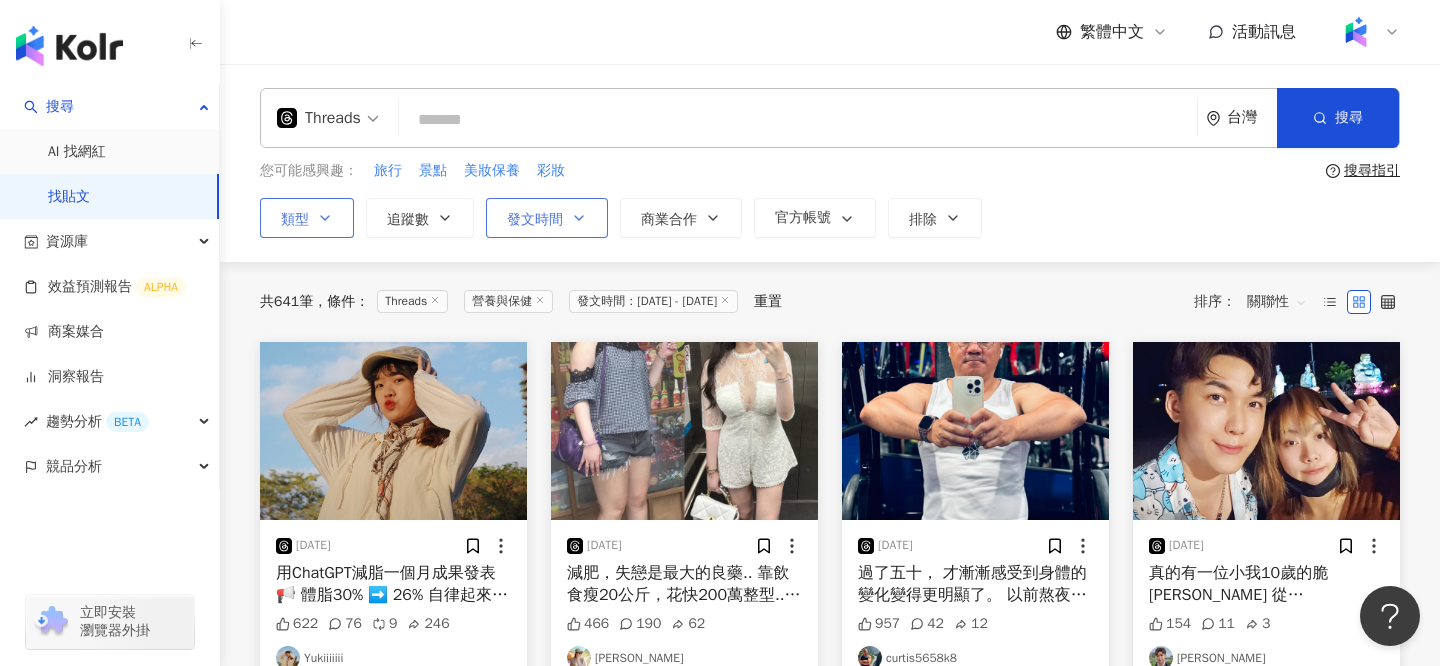 click on "發文時間" at bounding box center (547, 218) 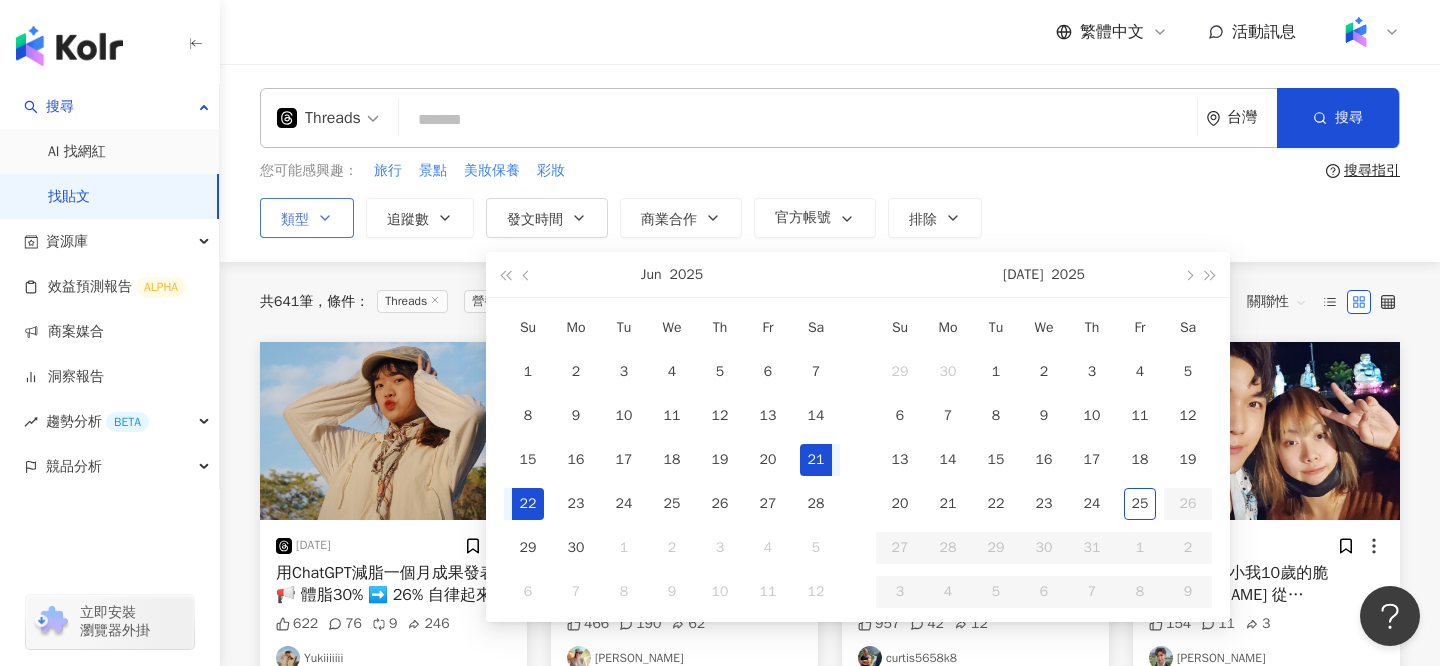 click on "22" at bounding box center (528, 504) 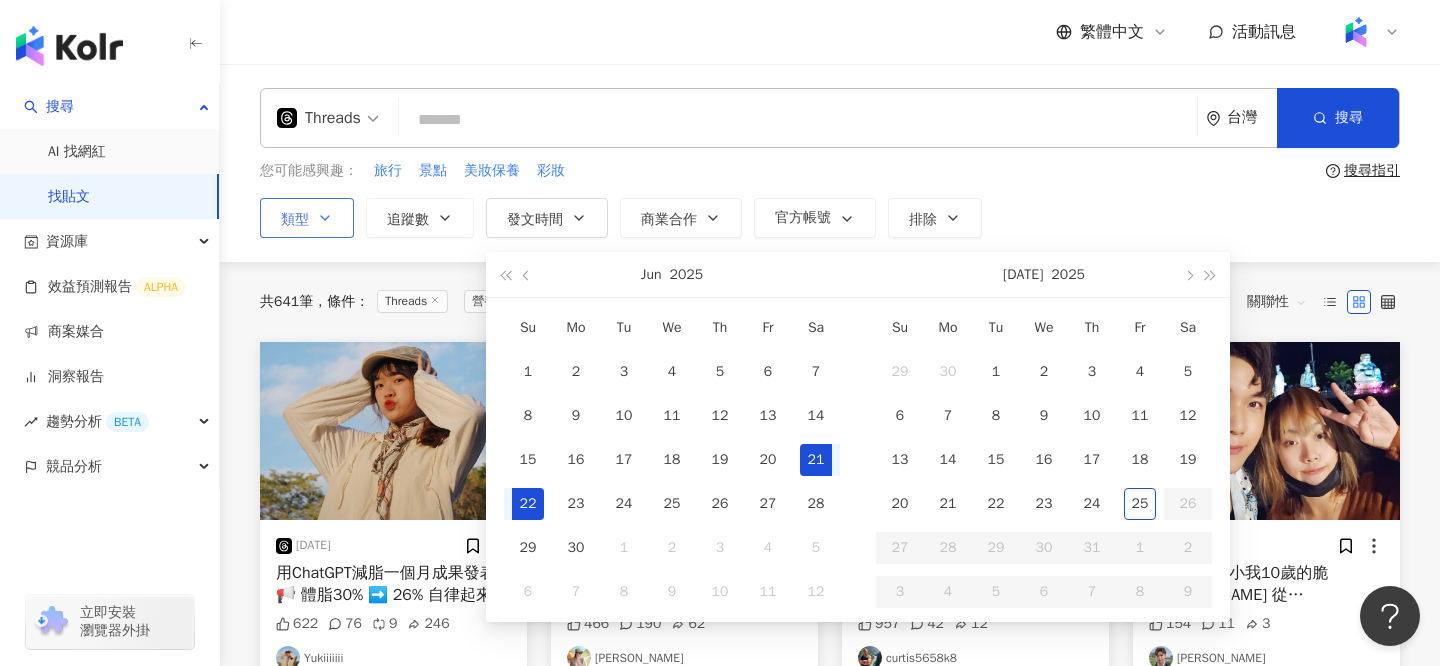 scroll, scrollTop: 0, scrollLeft: 51, axis: horizontal 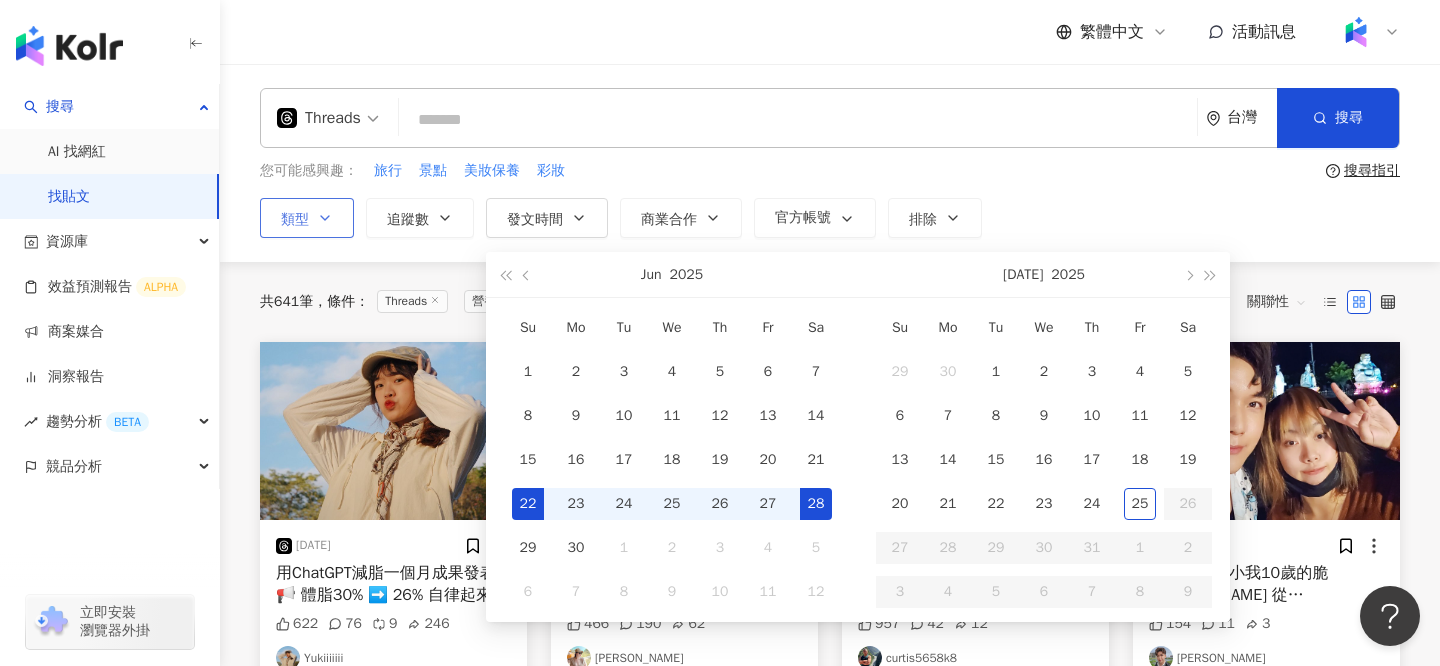 click on "28" at bounding box center (816, 504) 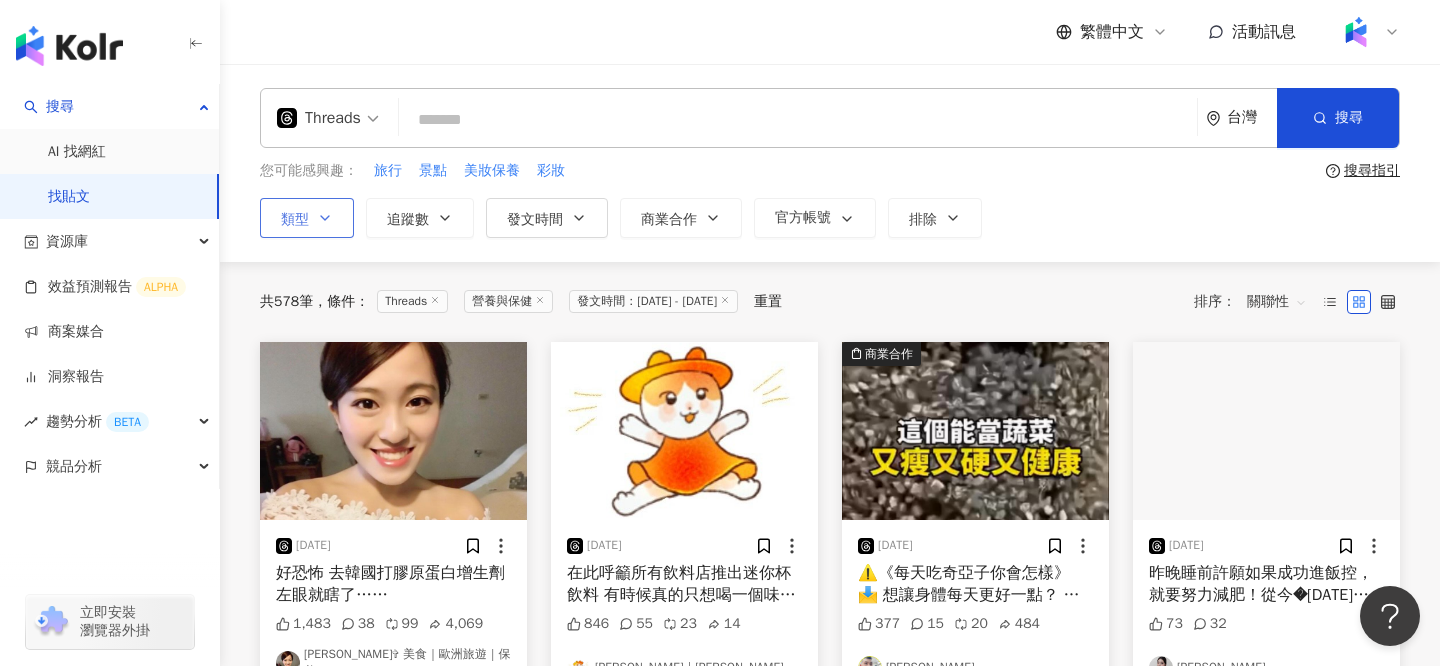 click on "**********" at bounding box center (830, 163) 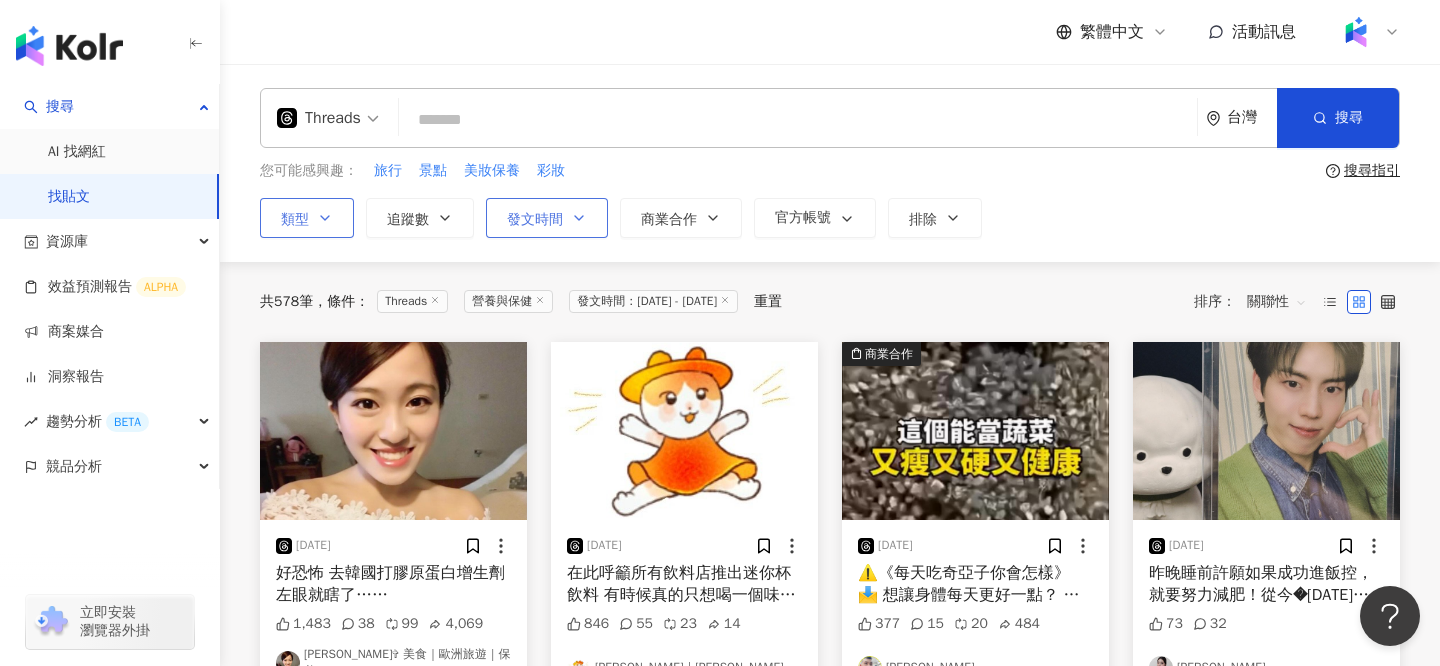 click on "發文時間" at bounding box center [547, 218] 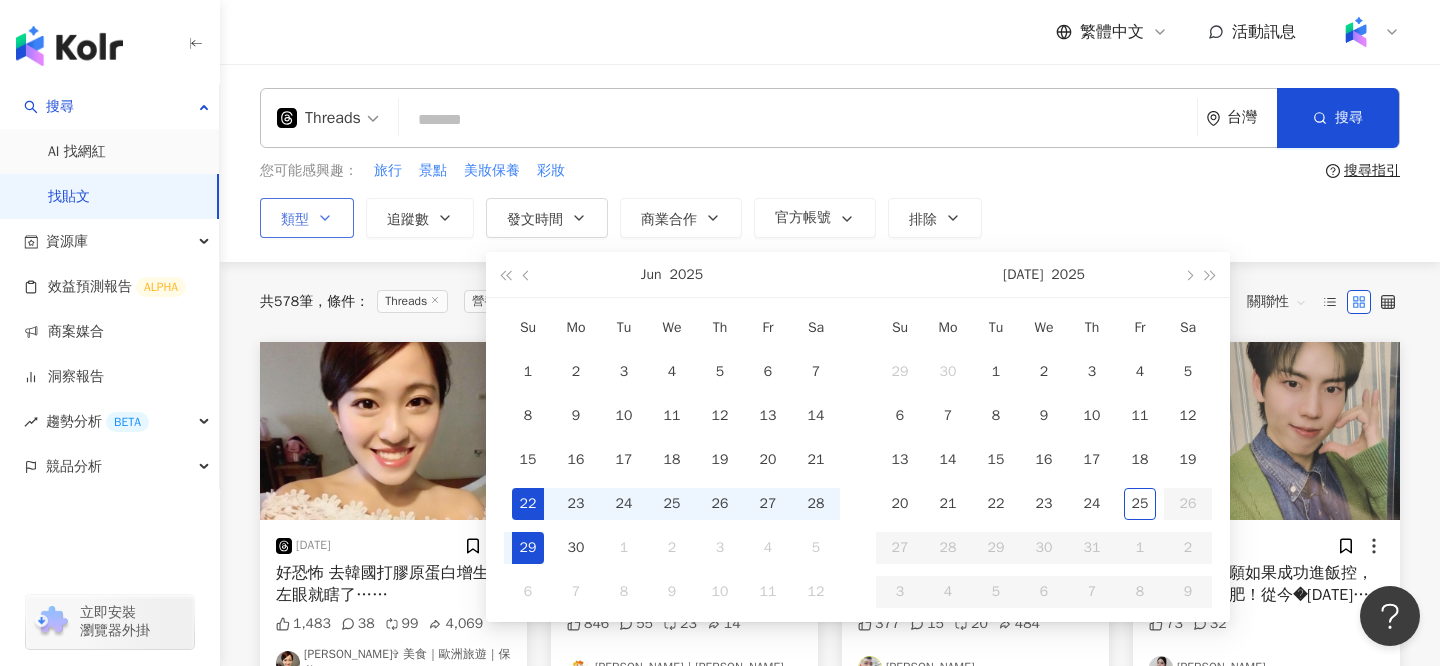 click on "29" at bounding box center (528, 548) 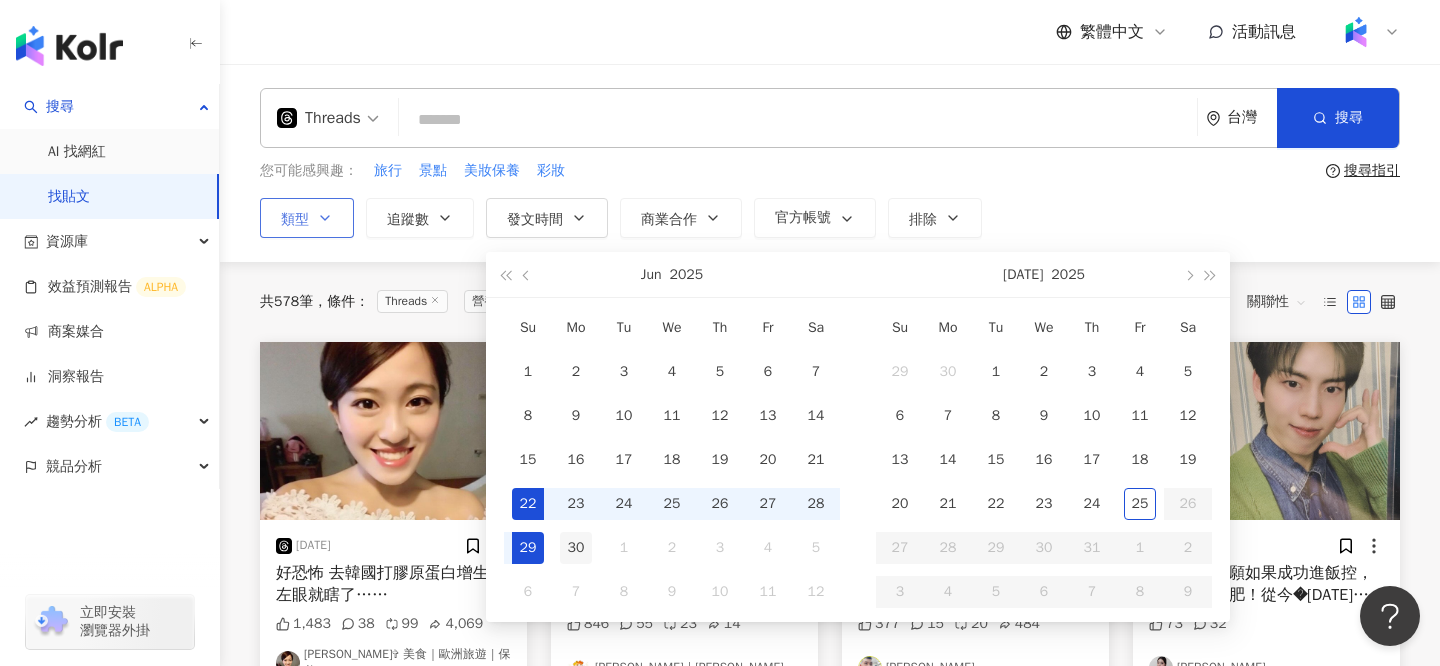 scroll, scrollTop: 0, scrollLeft: 51, axis: horizontal 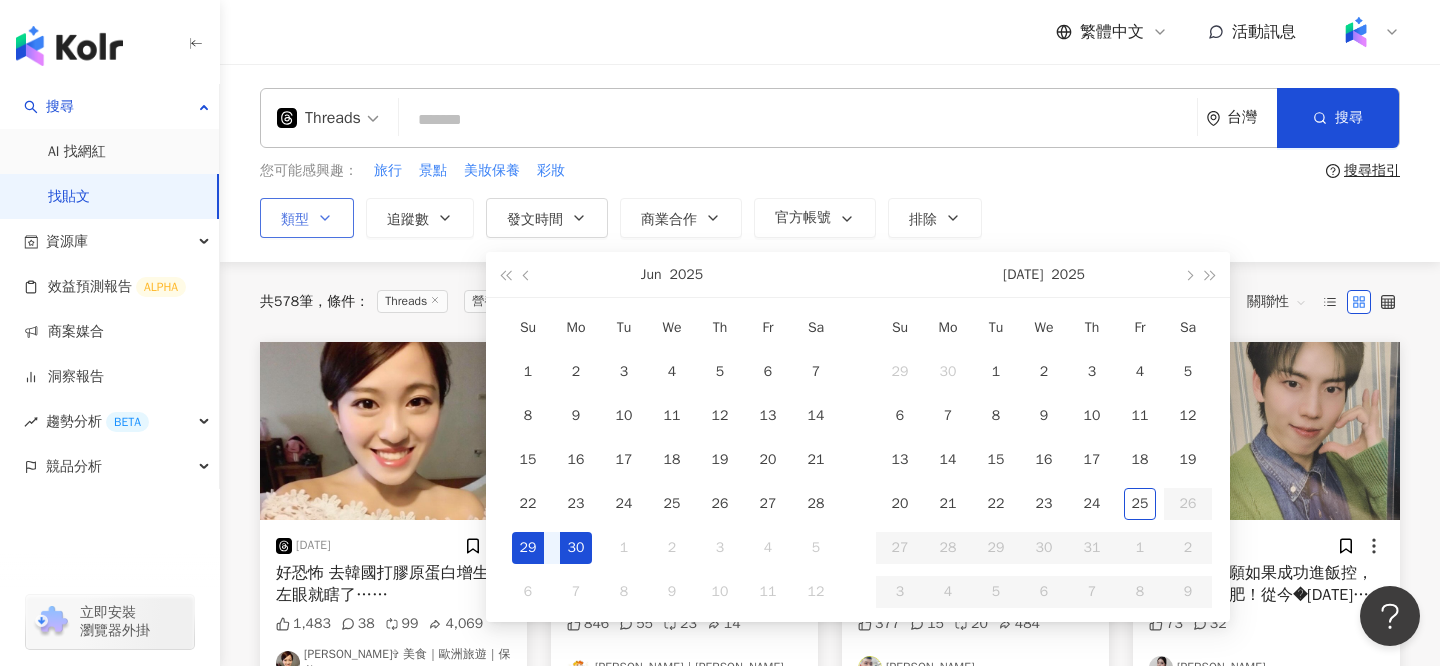 click on "30" at bounding box center (576, 548) 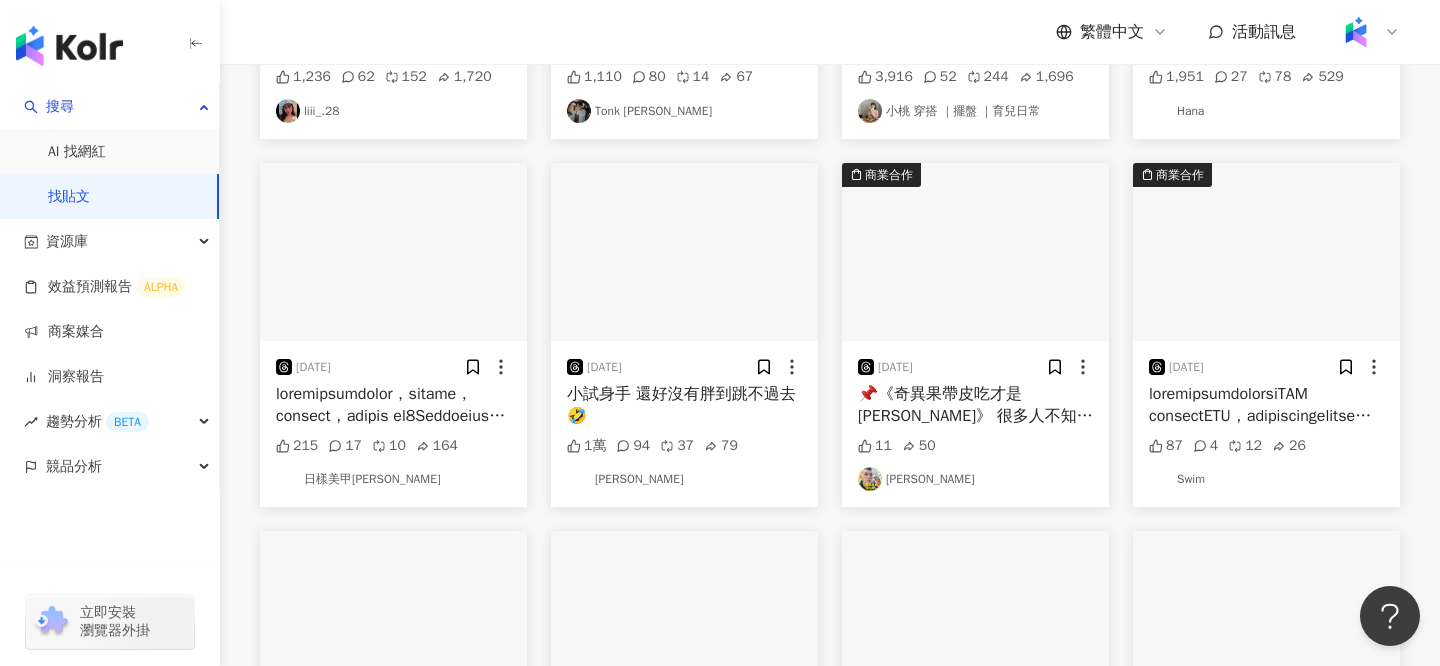 scroll, scrollTop: 0, scrollLeft: 0, axis: both 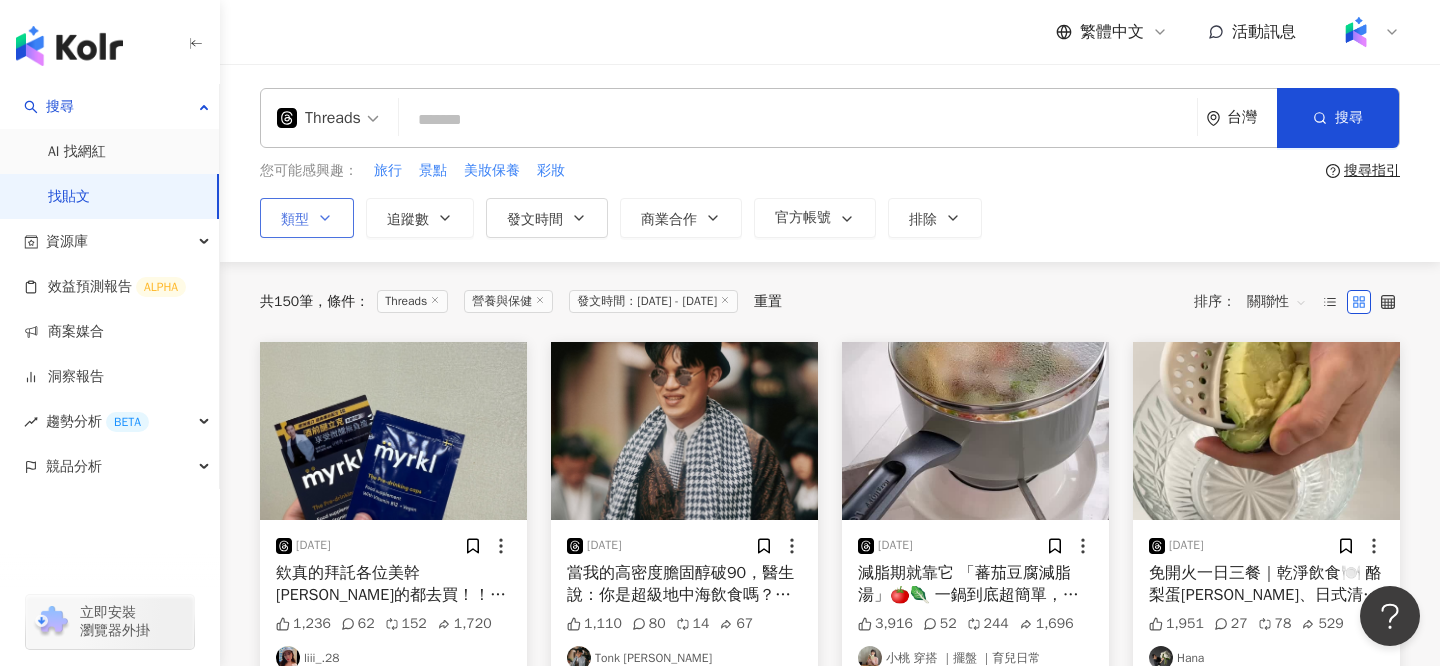 click at bounding box center (798, 119) 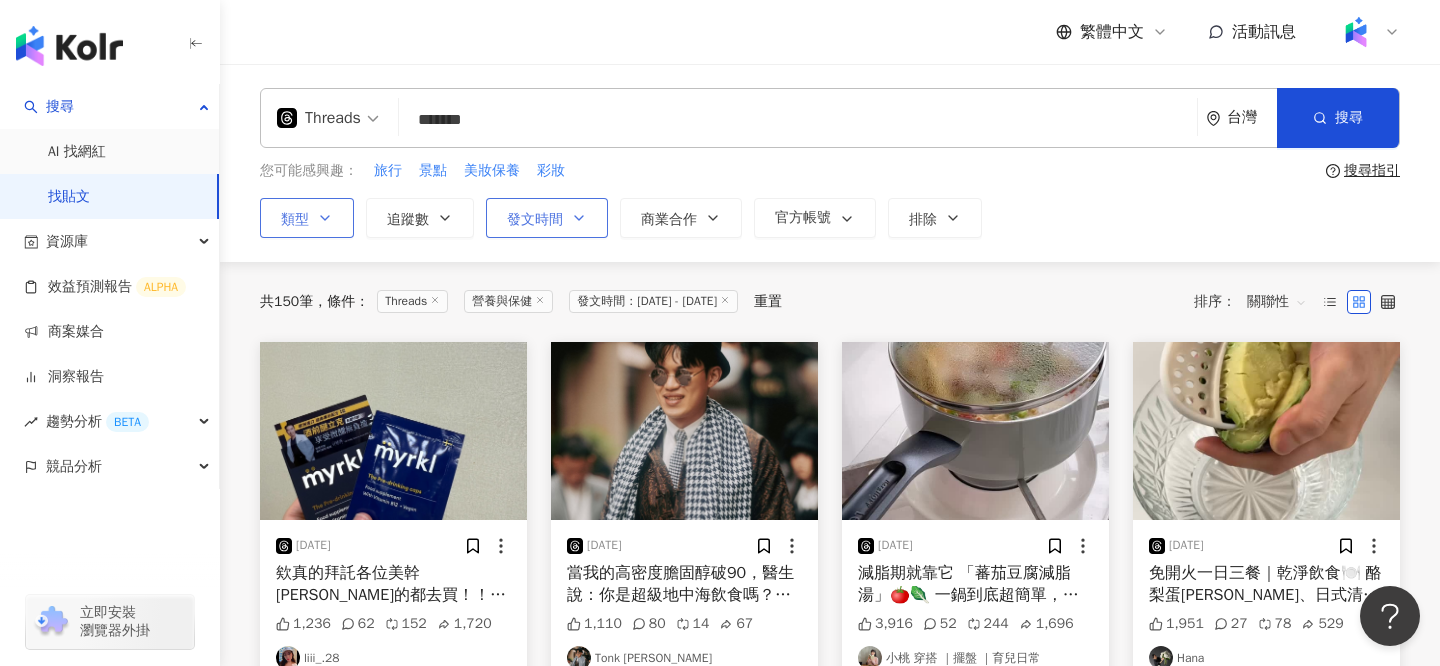 click on "發文時間" at bounding box center (547, 218) 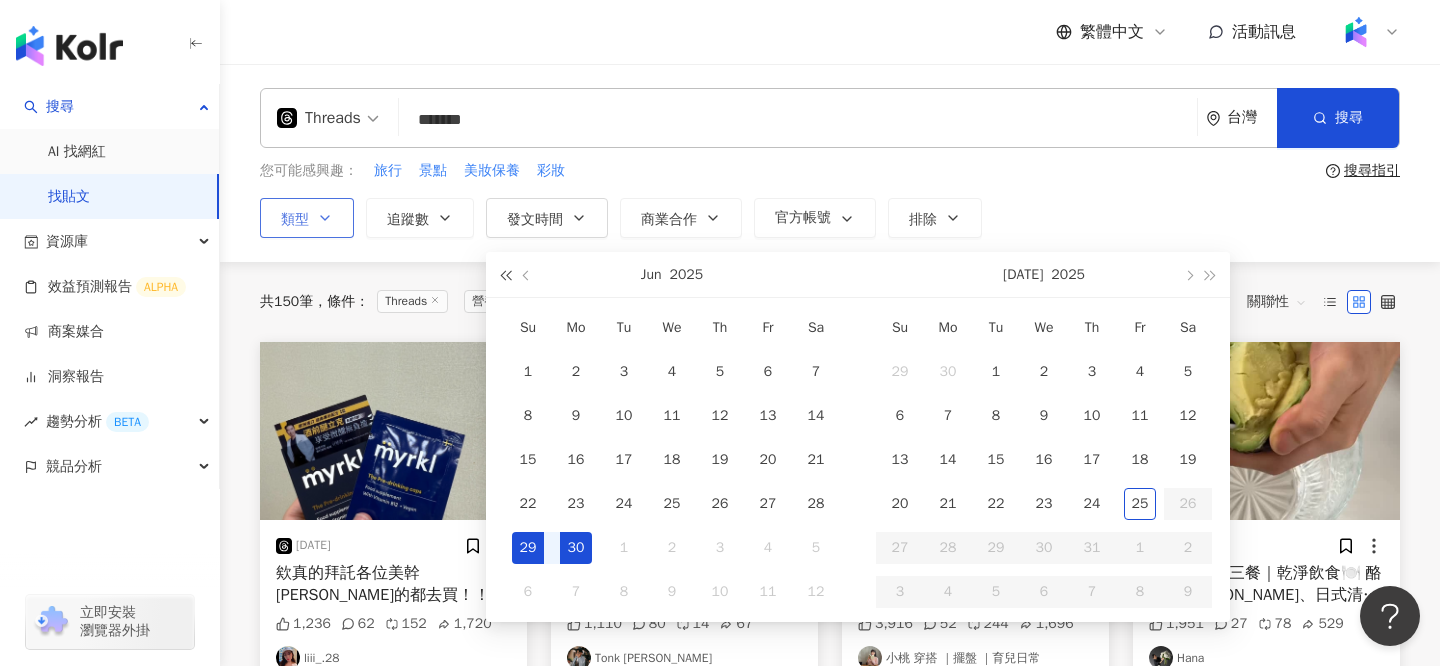 click at bounding box center (505, 276) 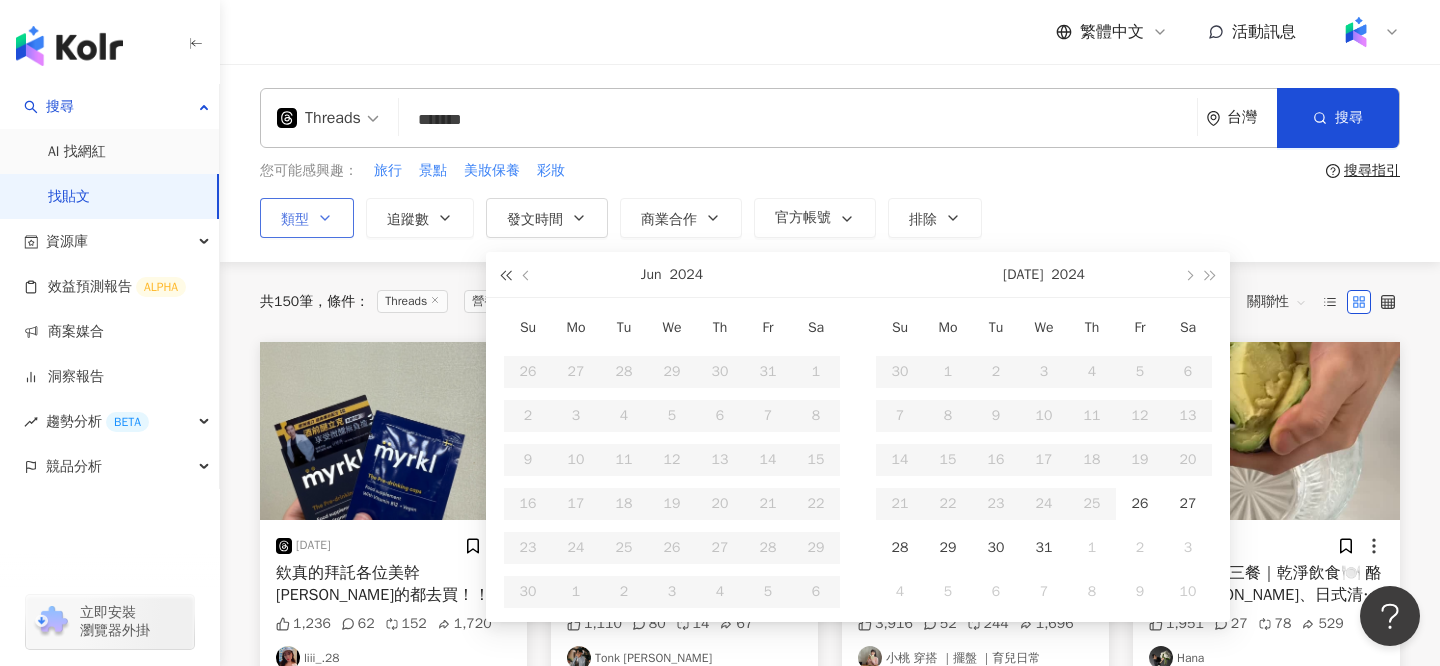 click at bounding box center (505, 276) 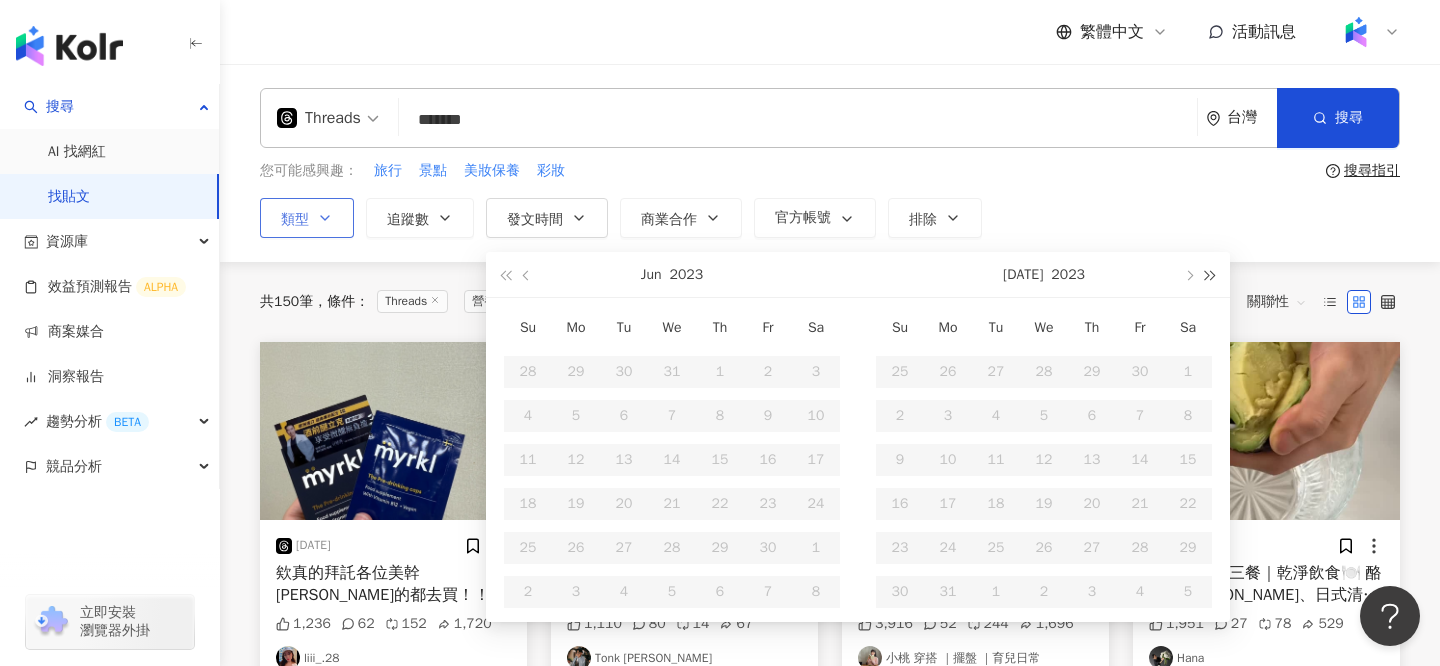 click at bounding box center (1211, 276) 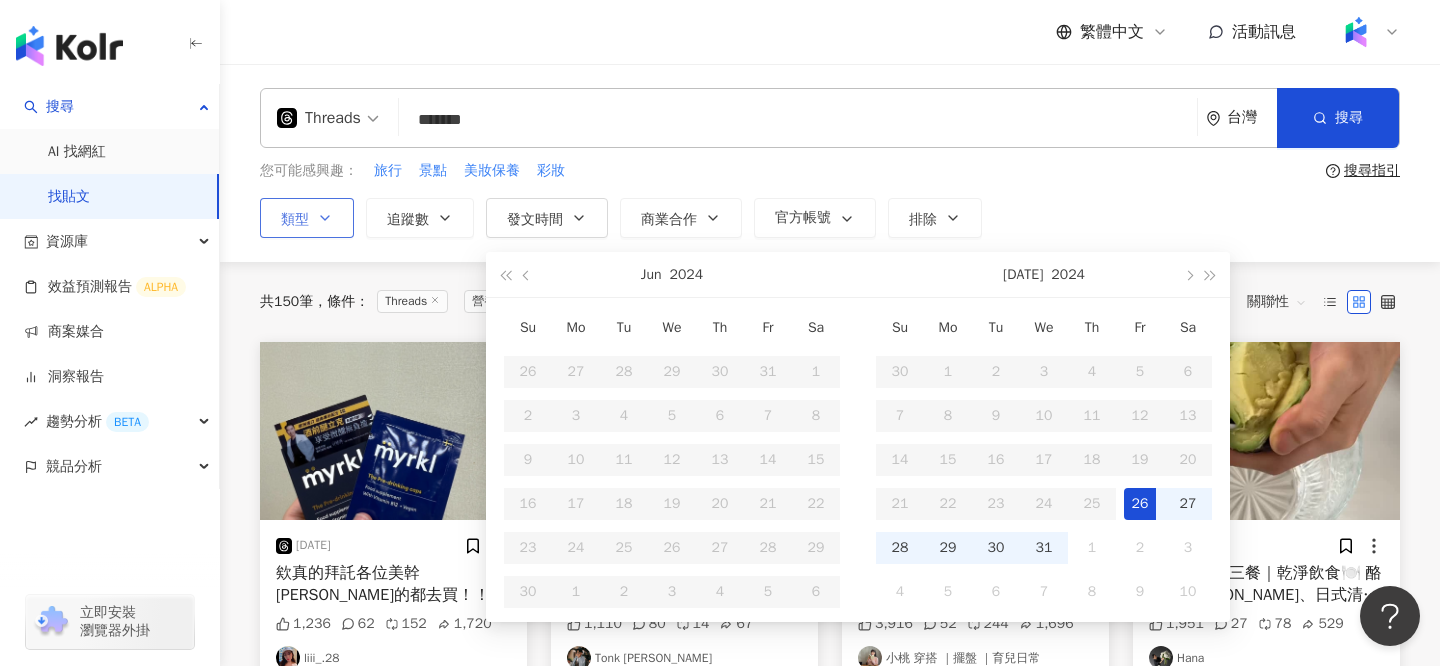 click on "26" at bounding box center (1140, 504) 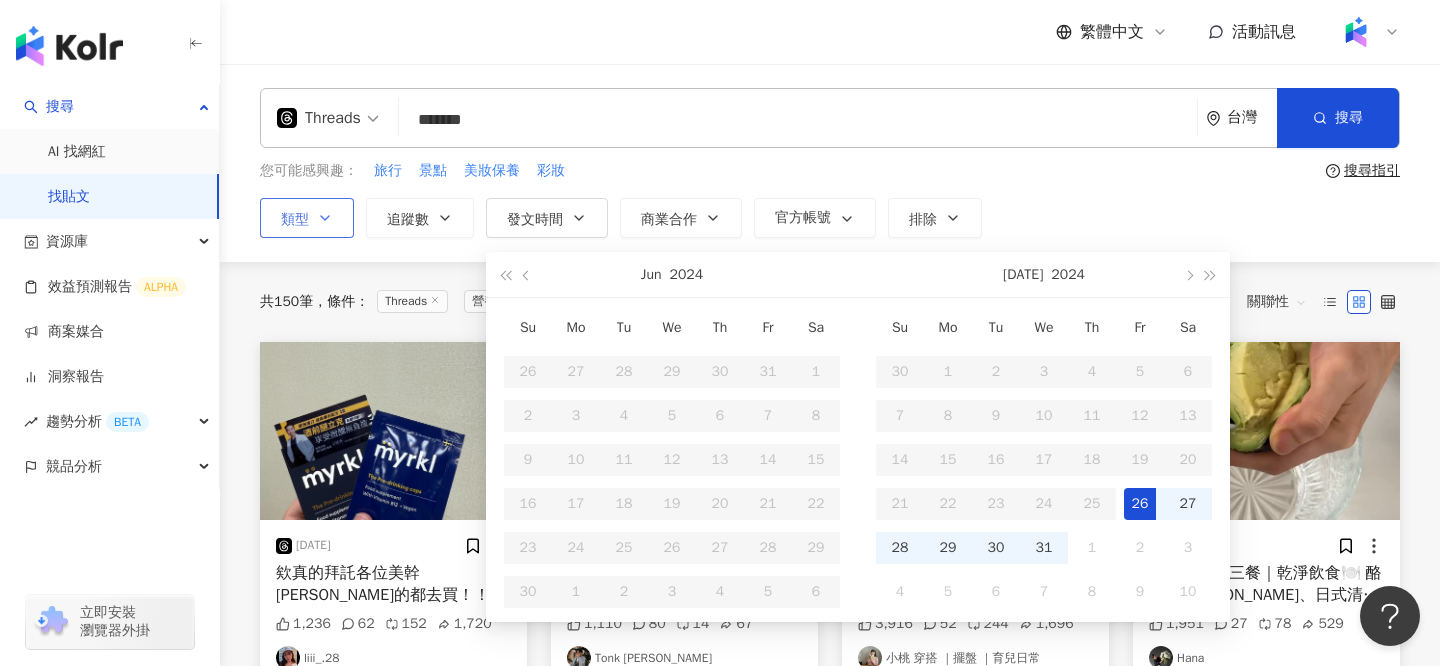 scroll, scrollTop: 0, scrollLeft: 51, axis: horizontal 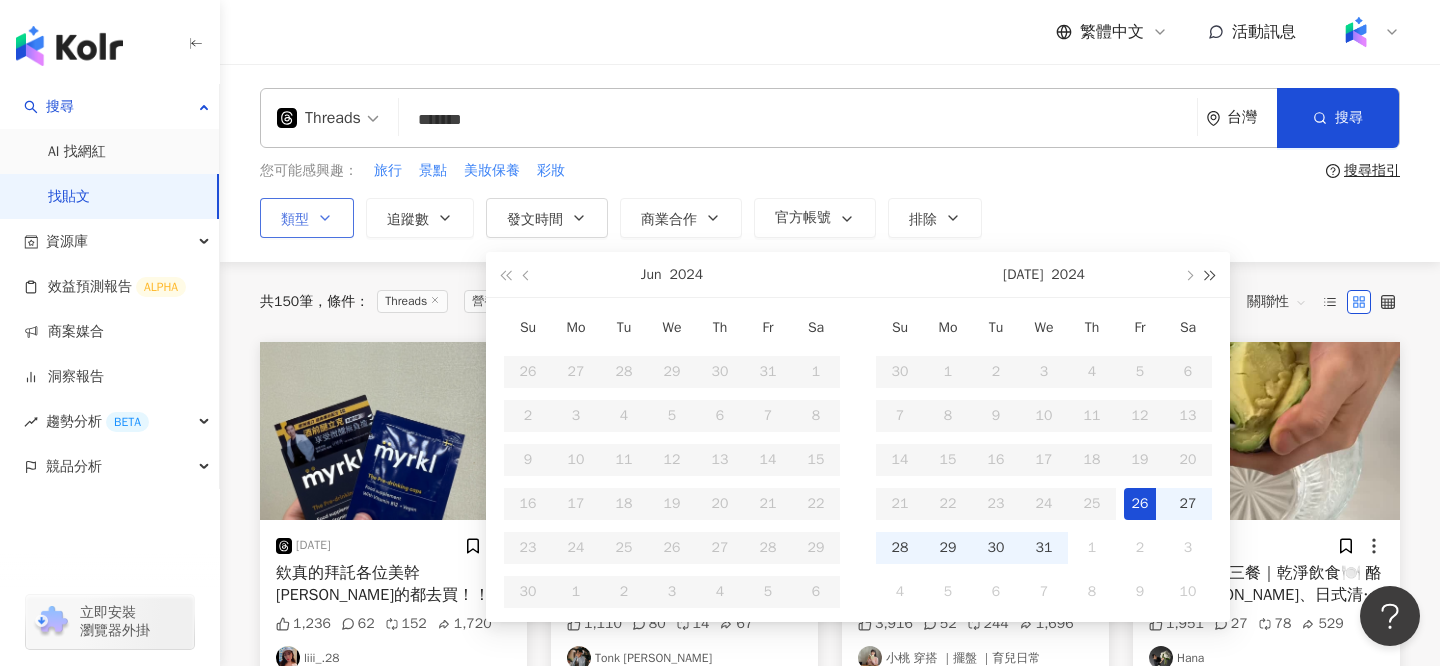 click at bounding box center [1211, 274] 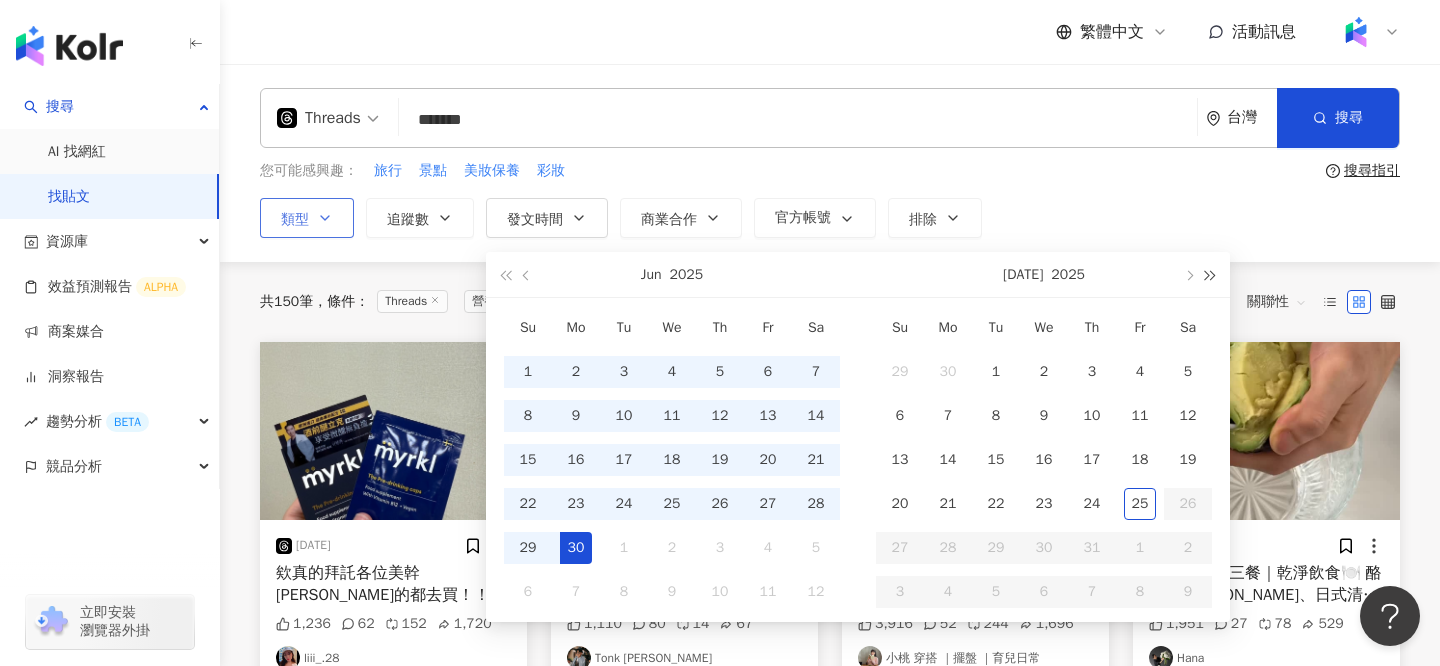click at bounding box center (1211, 274) 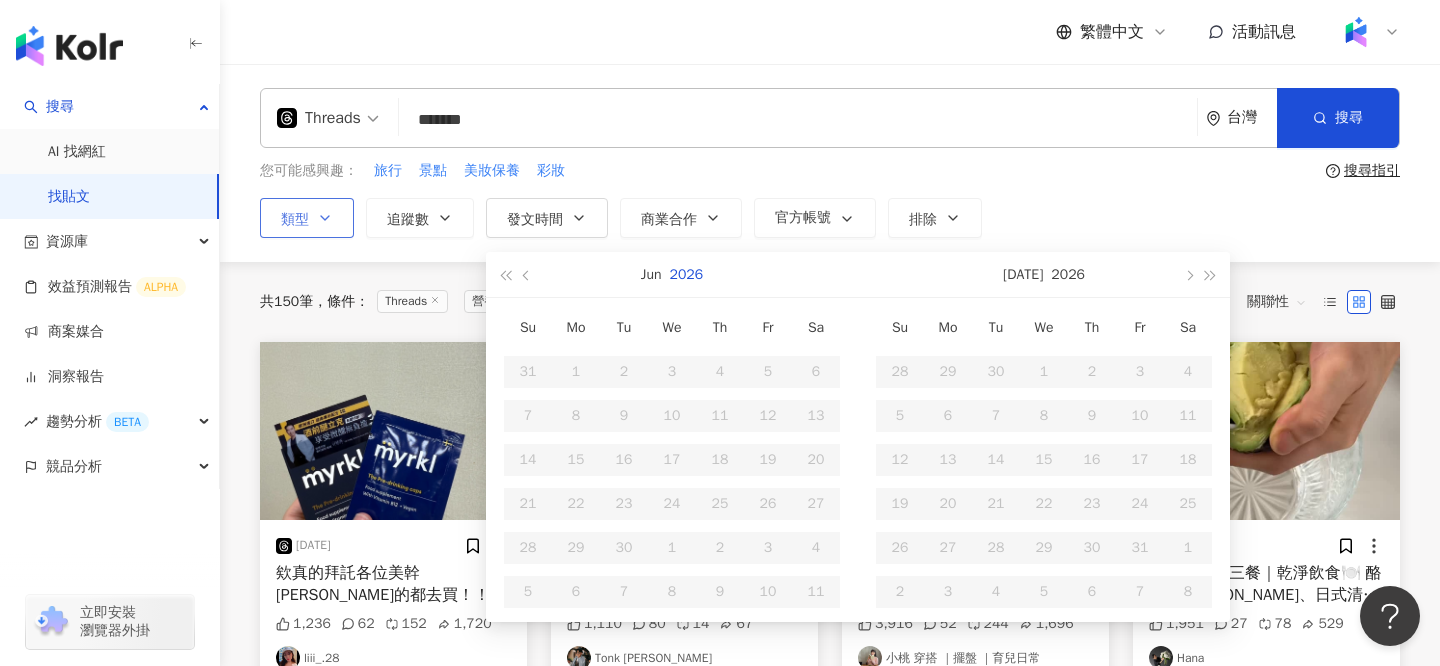 click on "2026" at bounding box center (687, 274) 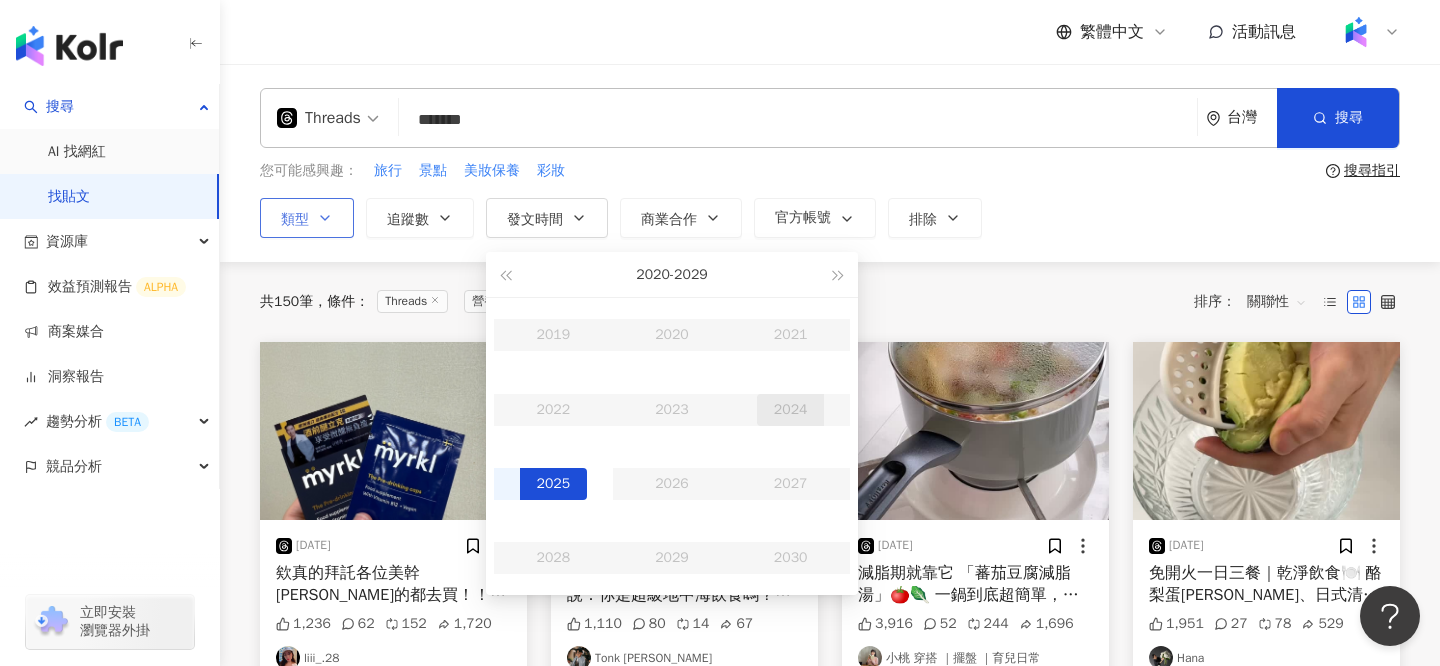 click on "2019 2020 2021 2022 2023 2024 2025 2026 2027 2028 2029 2030" at bounding box center (672, 446) 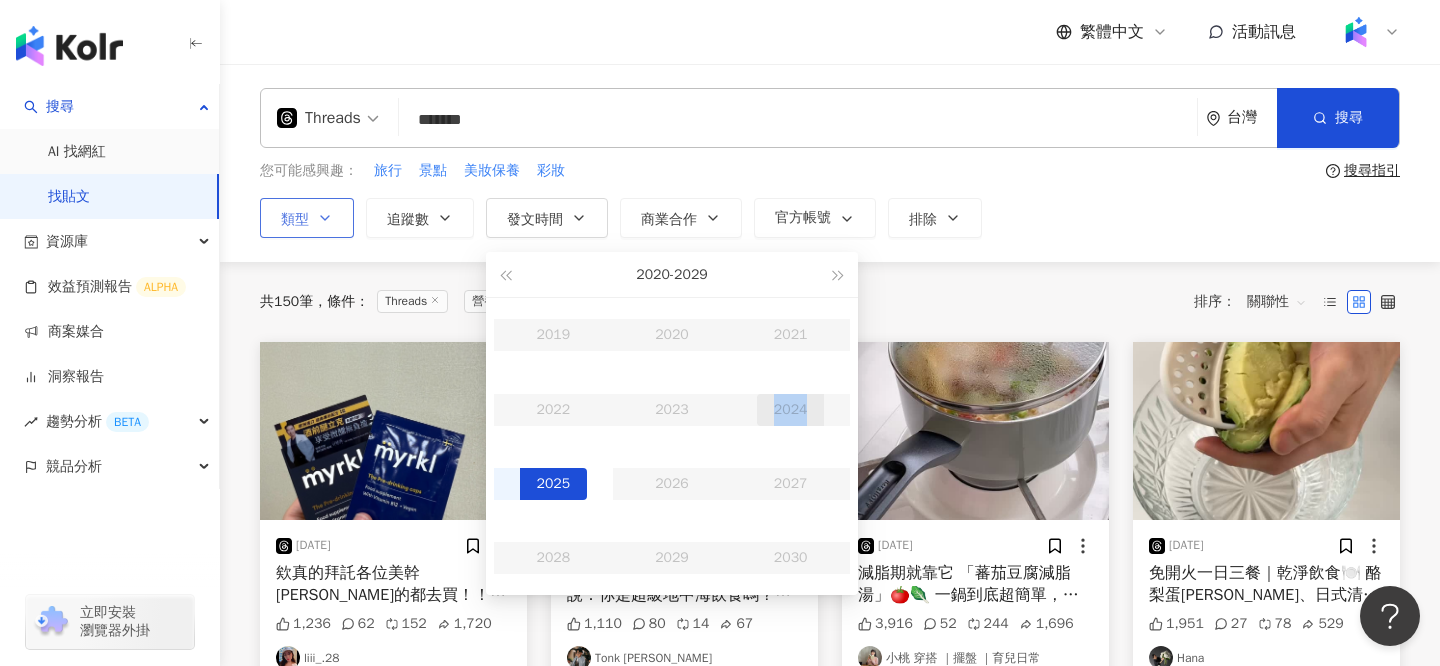 click on "2019 2020 2021 2022 2023 2024 2025 2026 2027 2028 2029 2030" at bounding box center (672, 446) 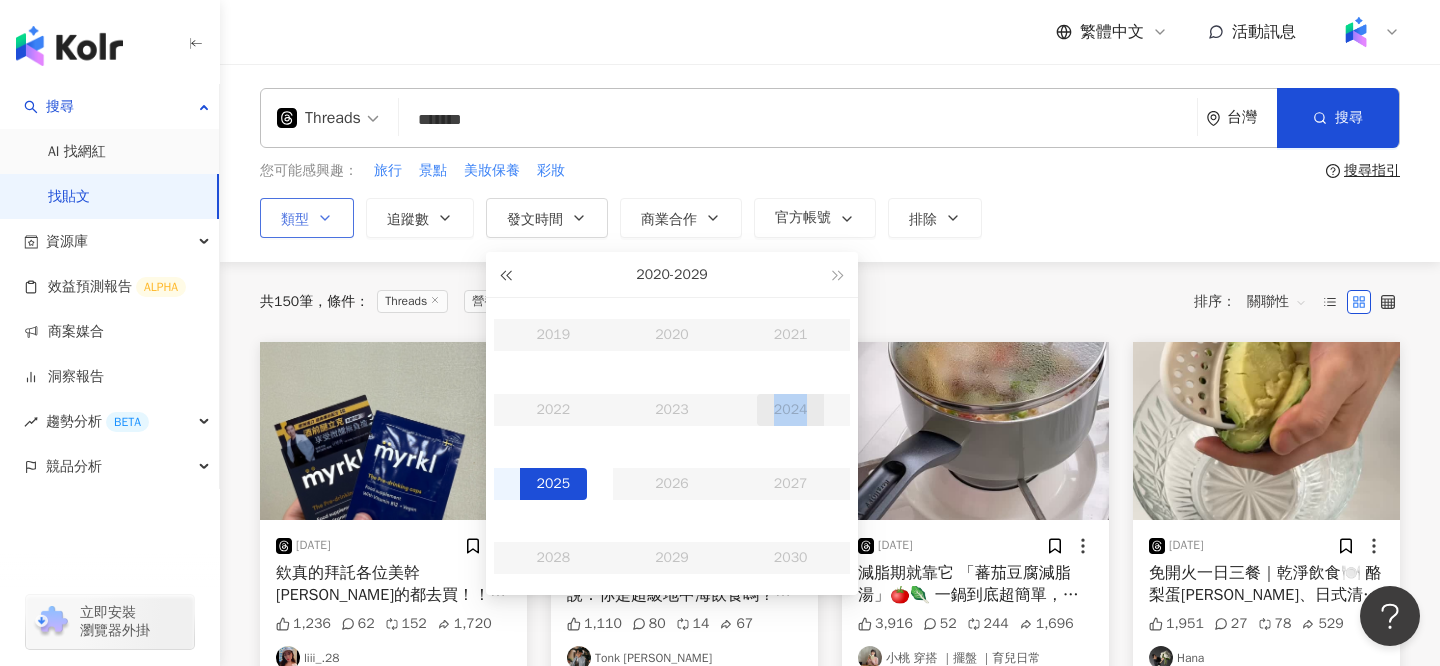 click at bounding box center (505, 274) 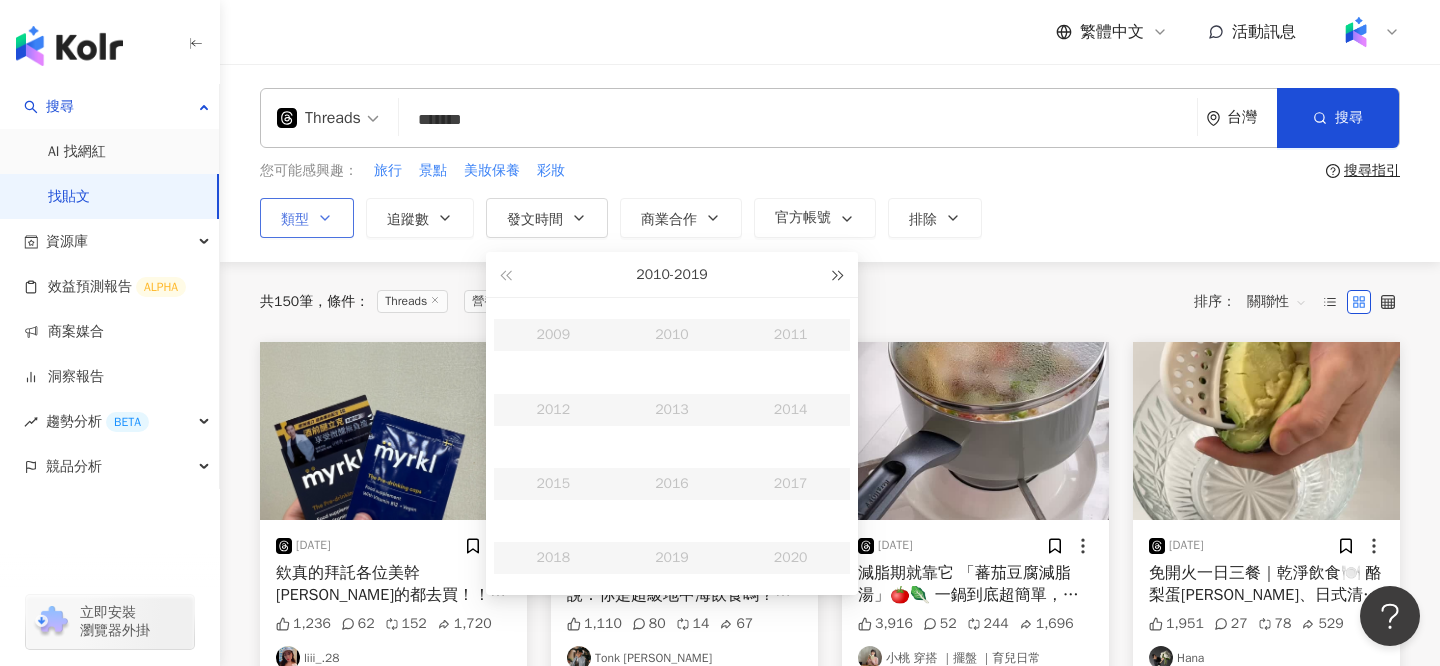 click at bounding box center (839, 274) 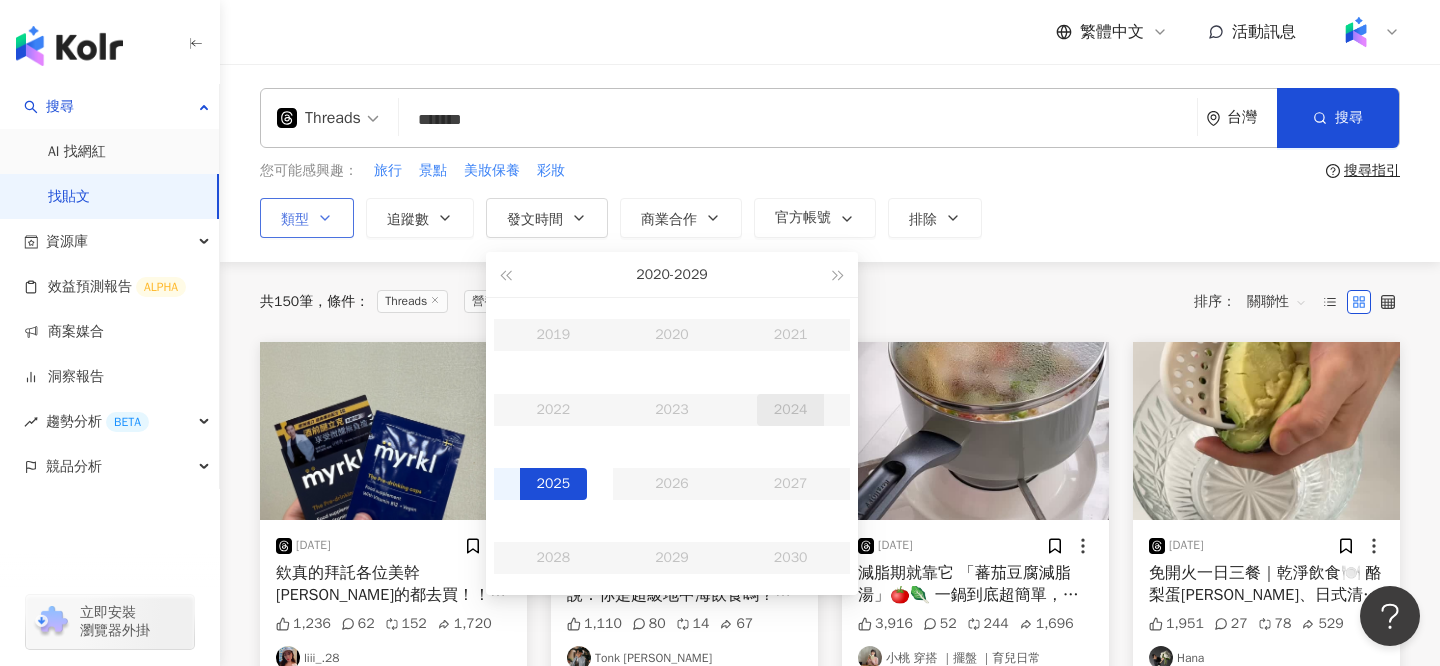 click on "2019 2020 2021 2022 2023 2024 2025 2026 2027 2028 2029 2030" at bounding box center (672, 446) 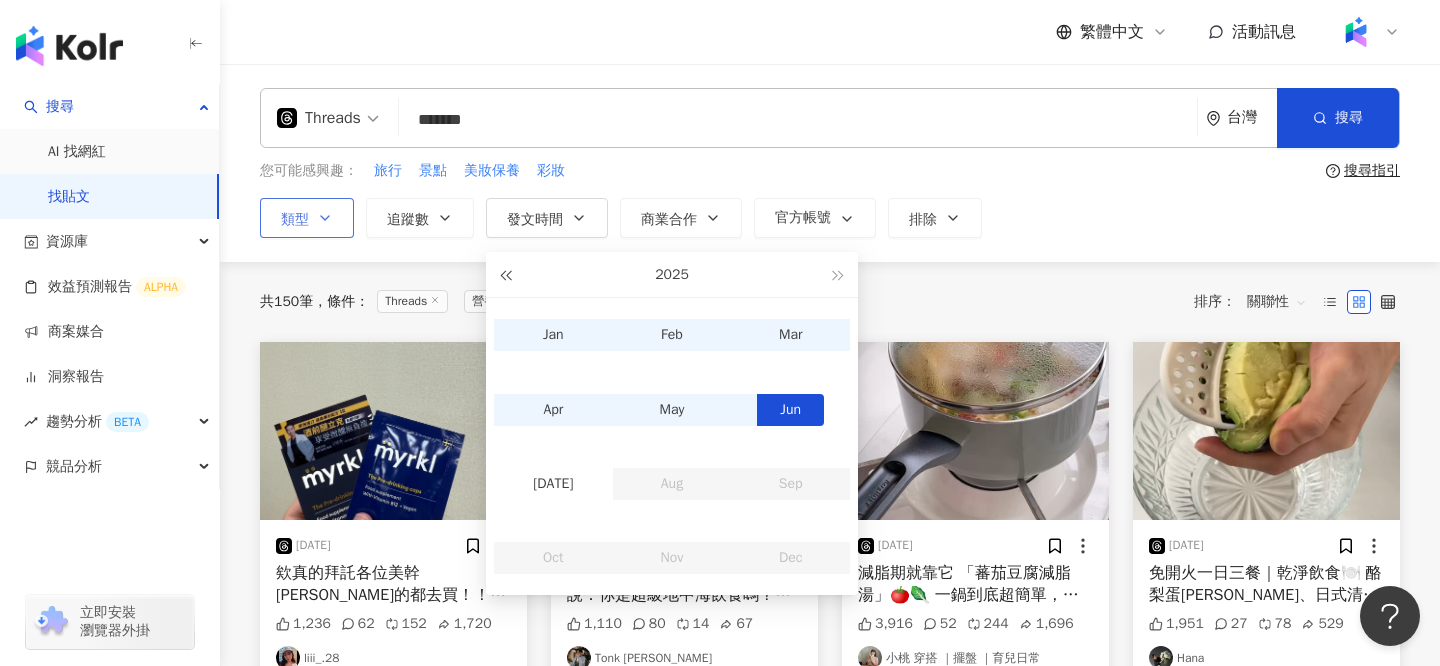 click at bounding box center [505, 276] 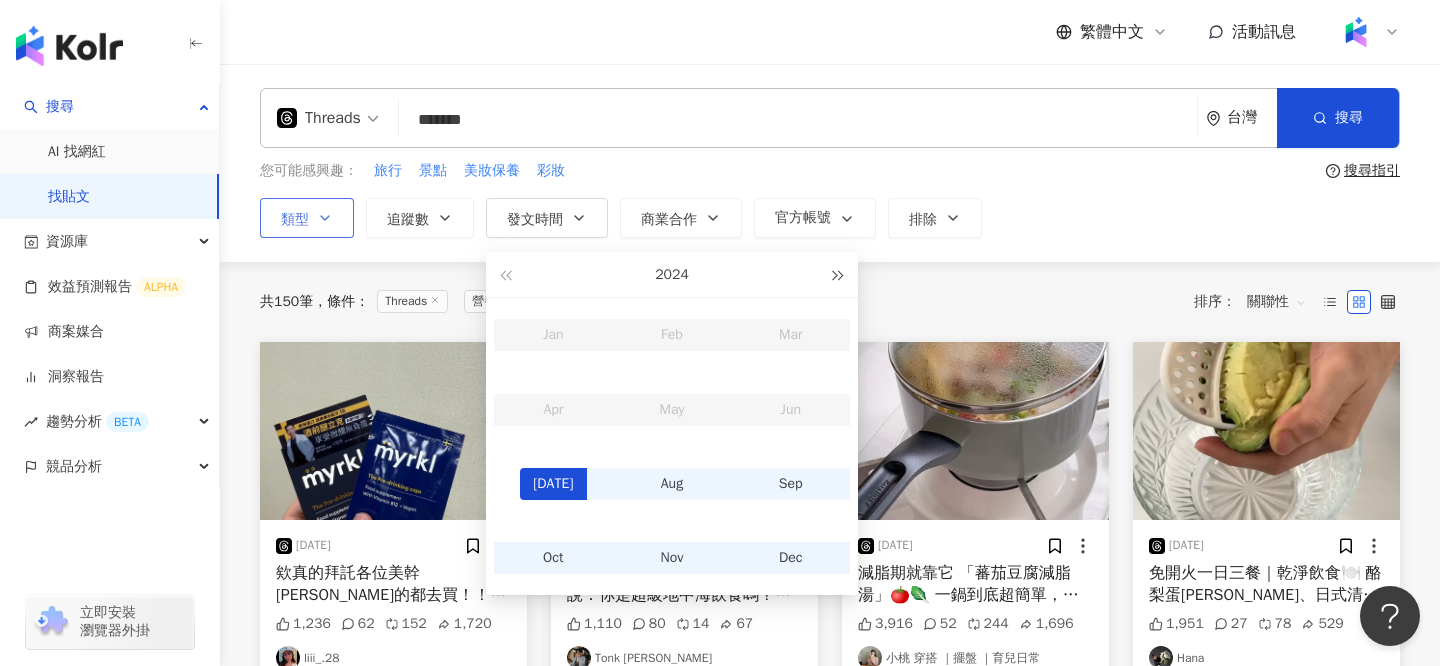 click at bounding box center (839, 274) 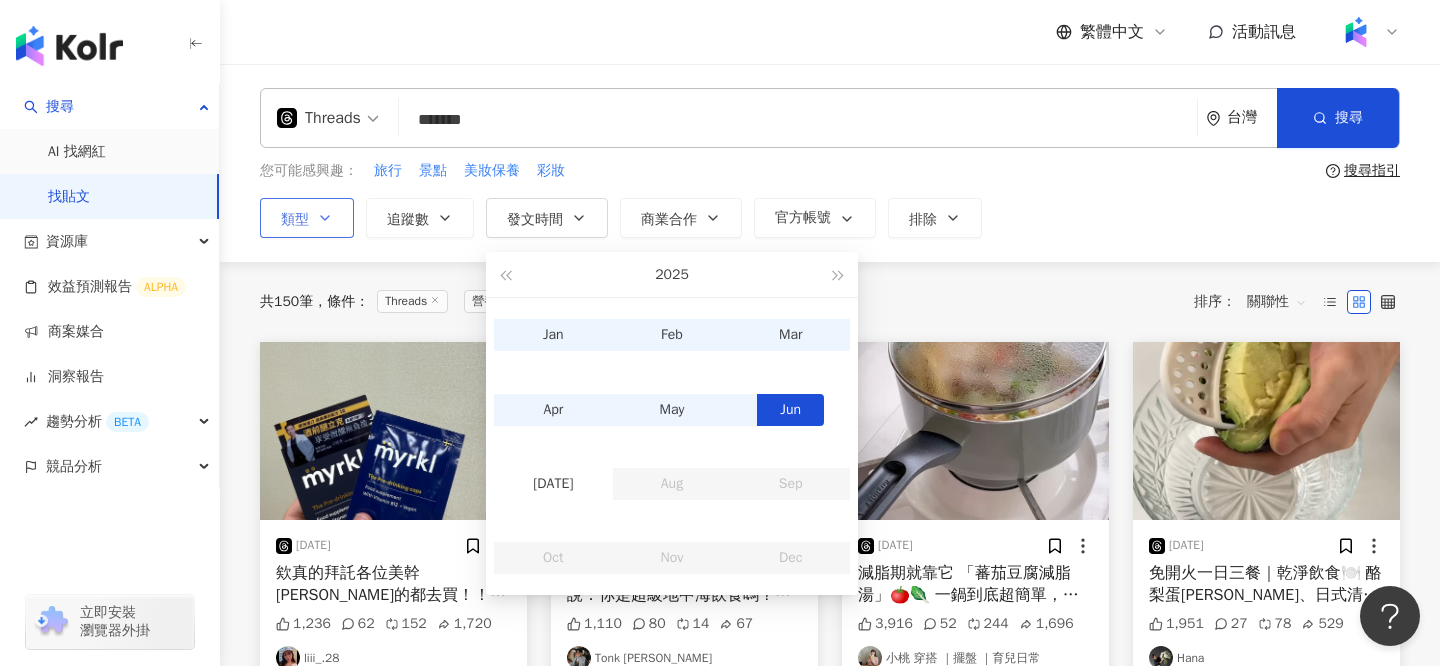 click on "**********" at bounding box center [830, 163] 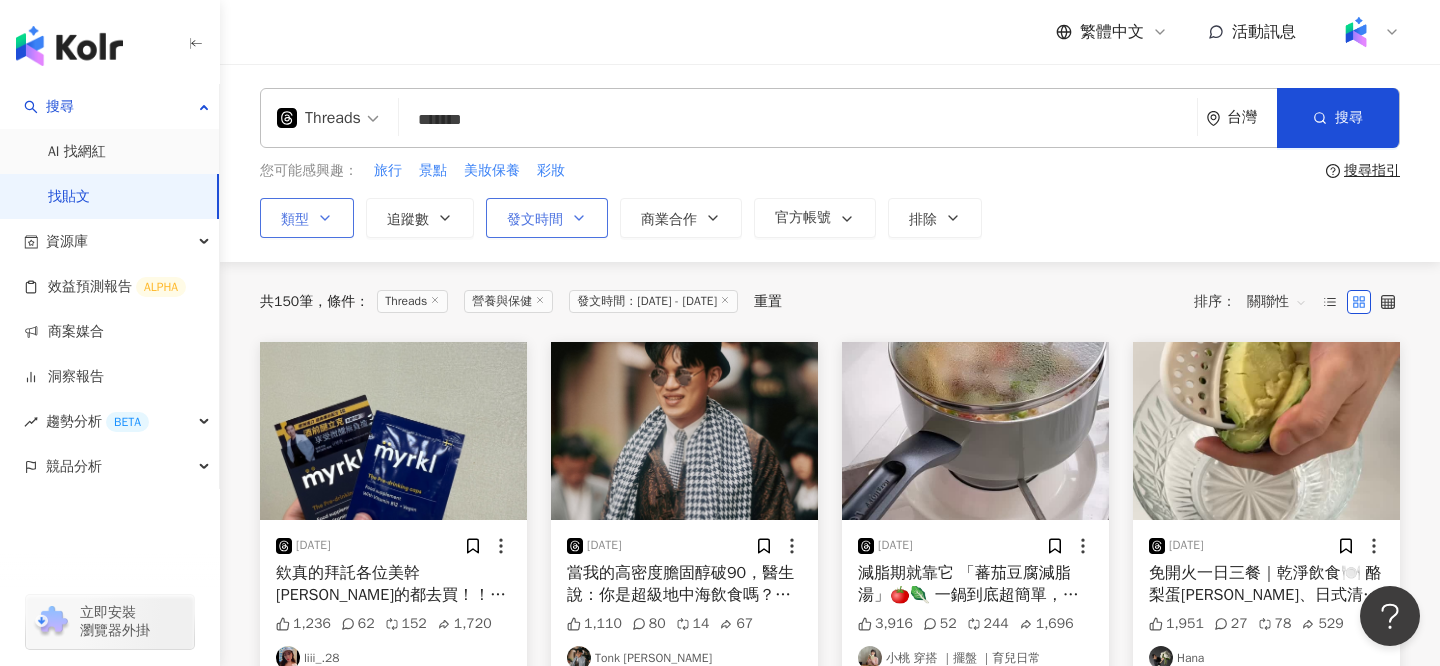 click on "發文時間" at bounding box center (547, 218) 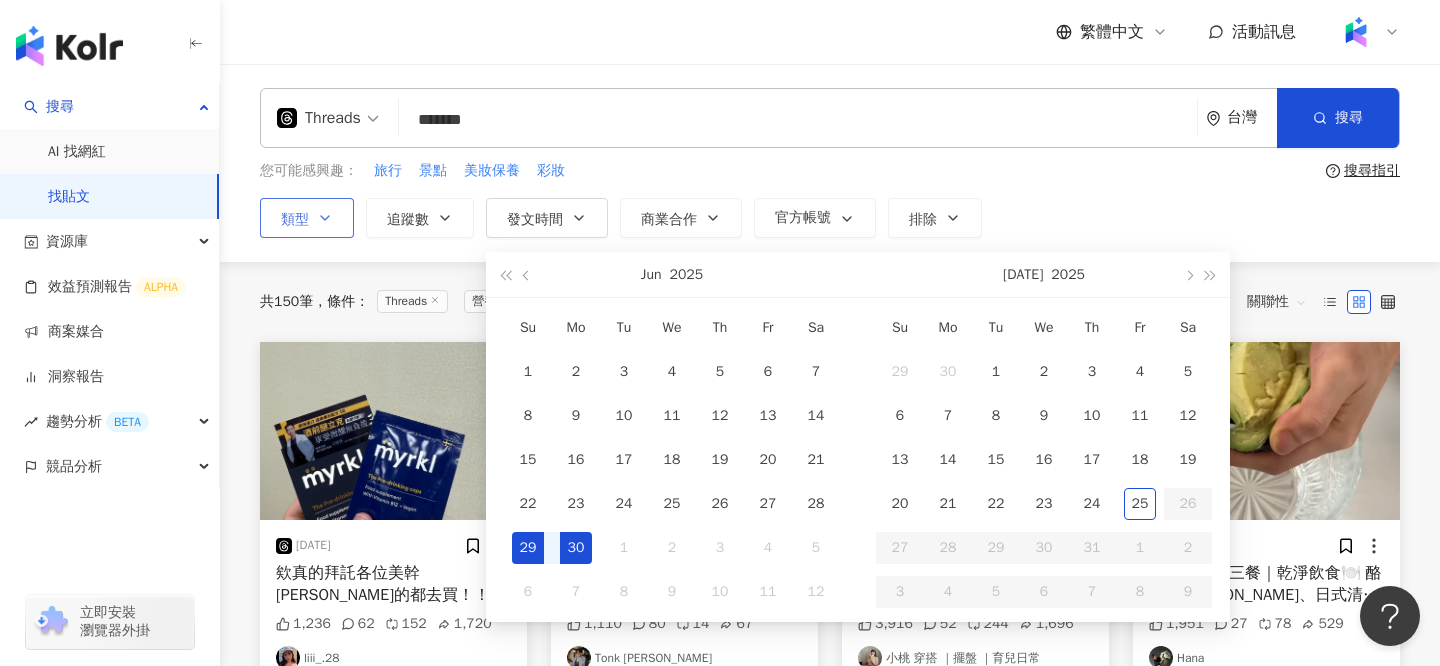 click on "[DATE]" at bounding box center (672, 274) 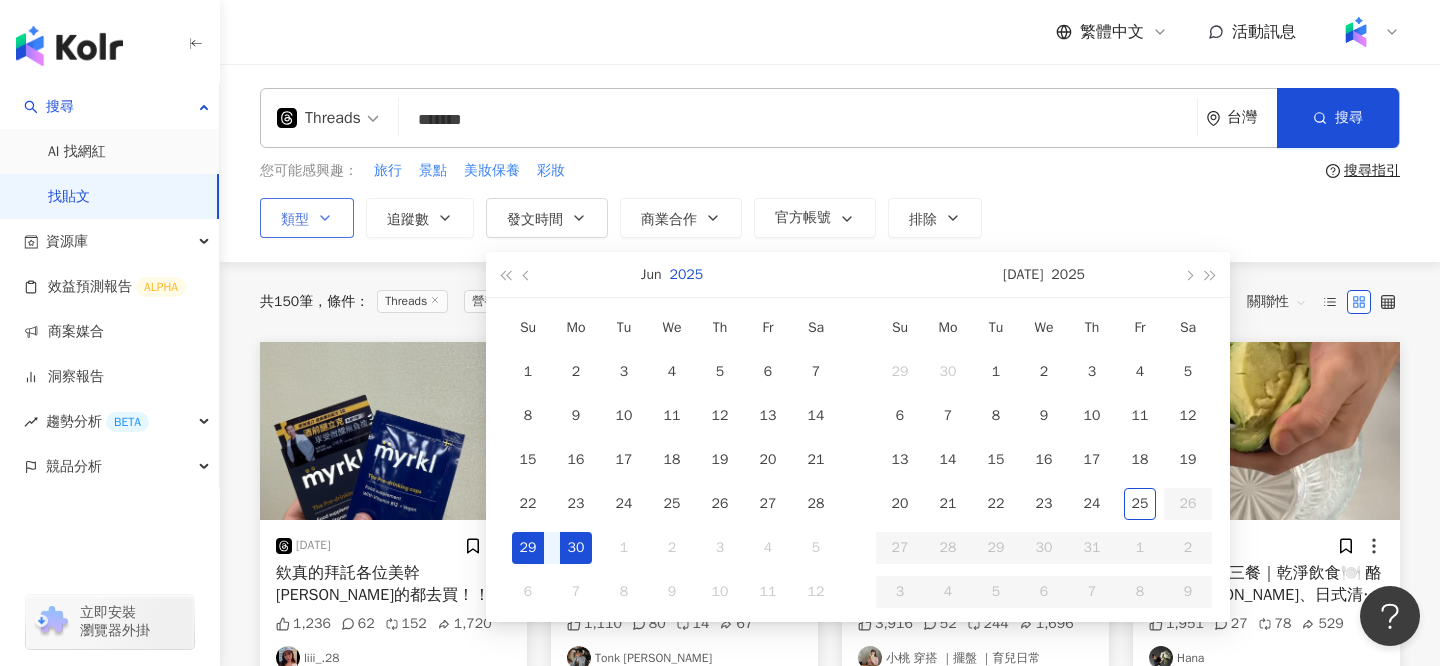 click on "2025" at bounding box center (687, 274) 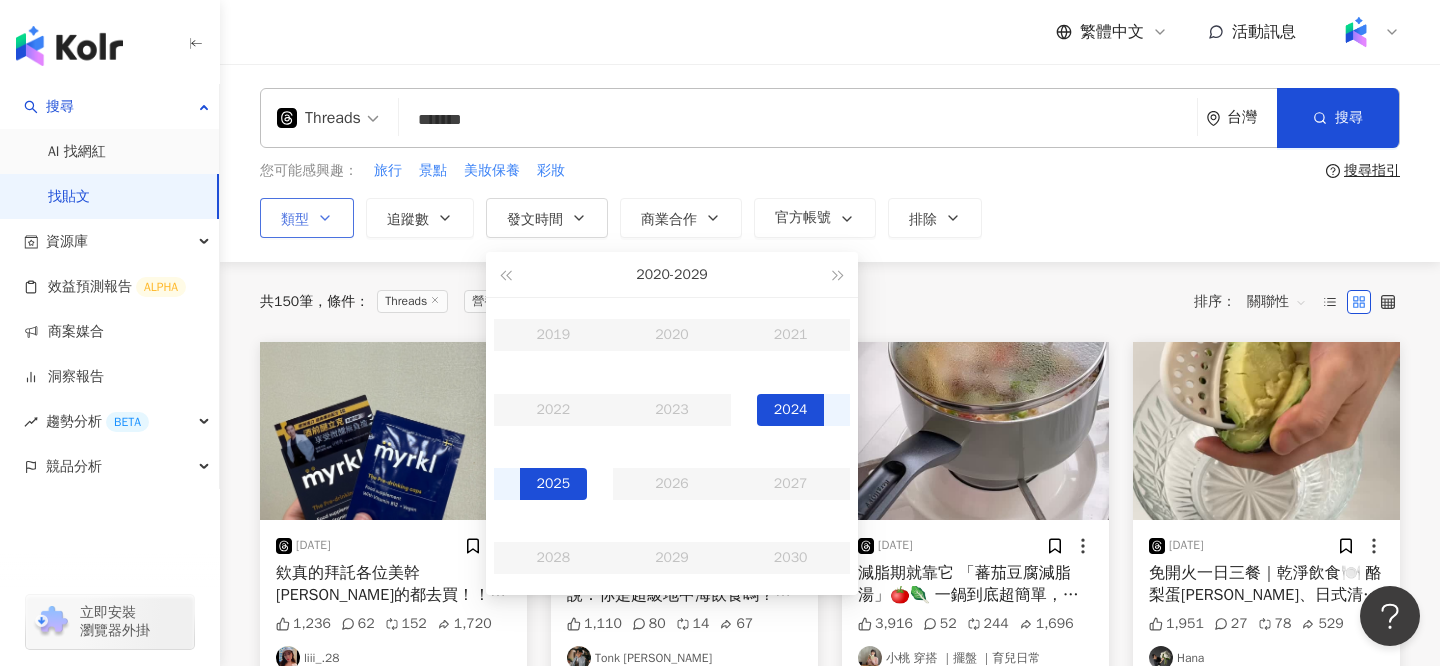 click on "2024" at bounding box center (791, 410) 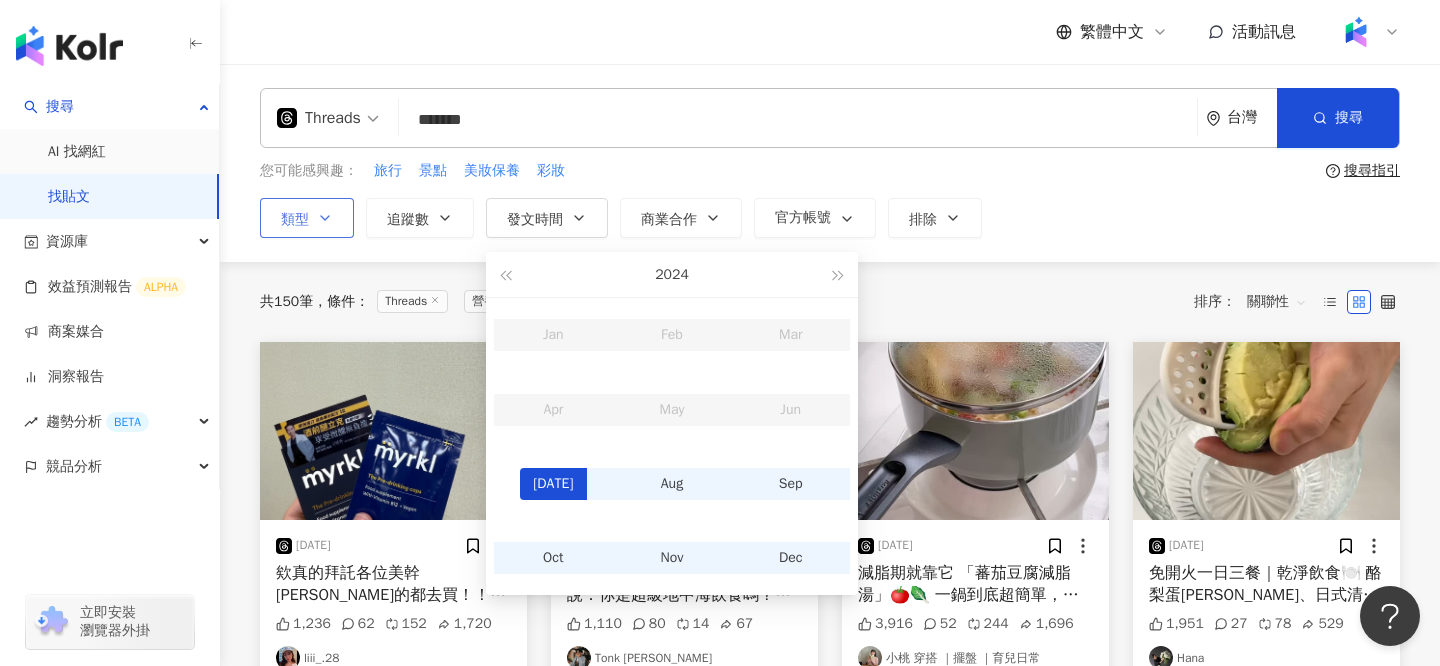 click on "[DATE]" at bounding box center [554, 484] 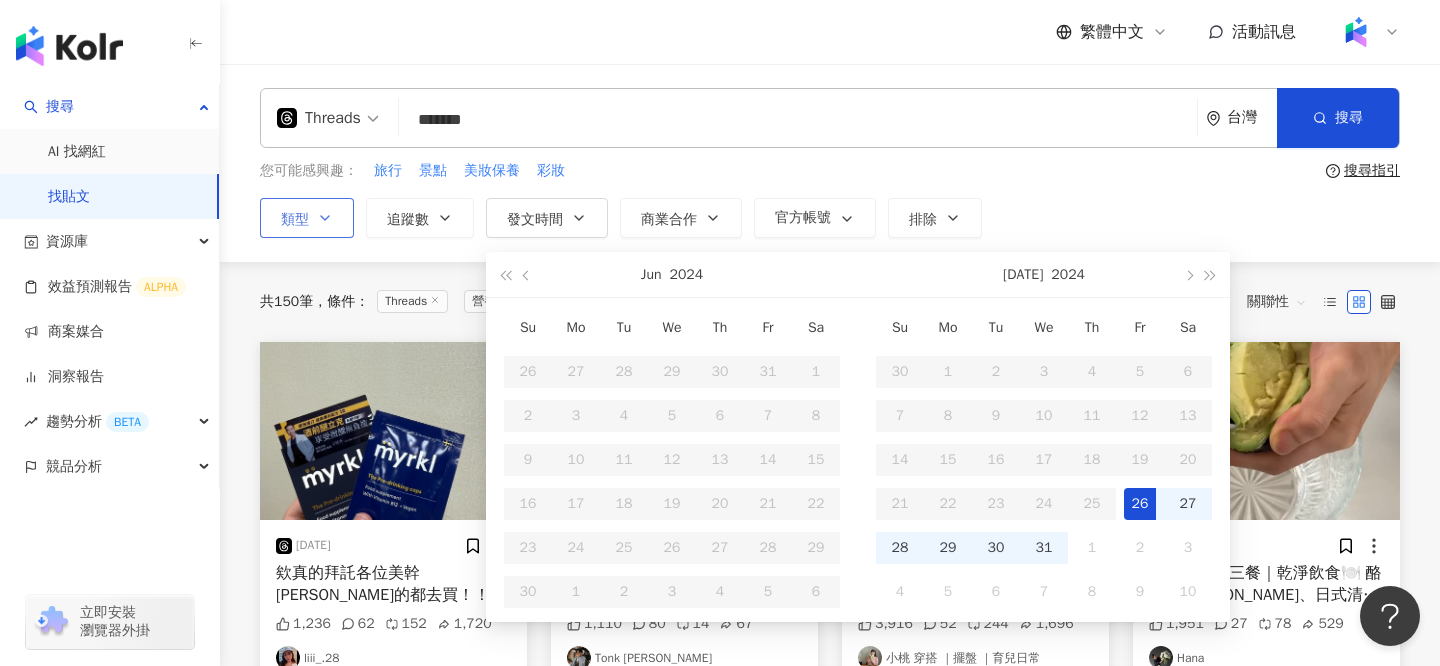 click on "26" at bounding box center (1140, 504) 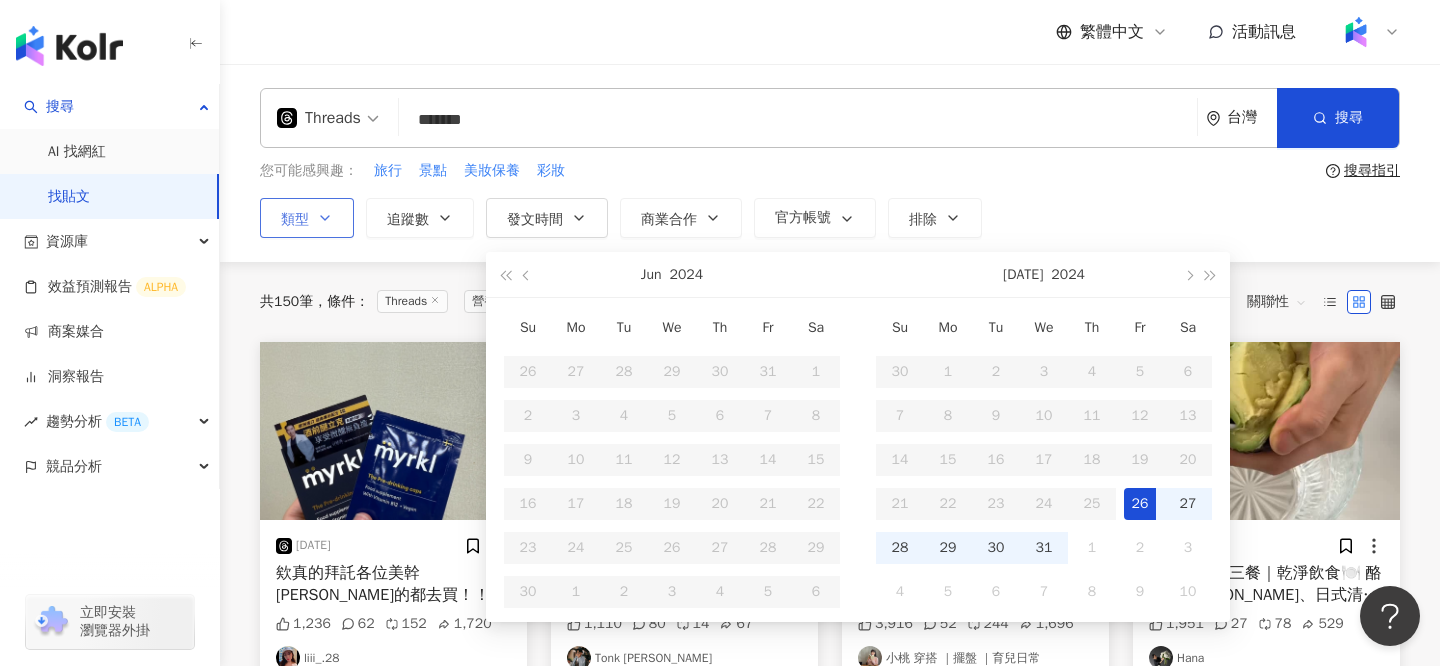 scroll, scrollTop: 0, scrollLeft: 51, axis: horizontal 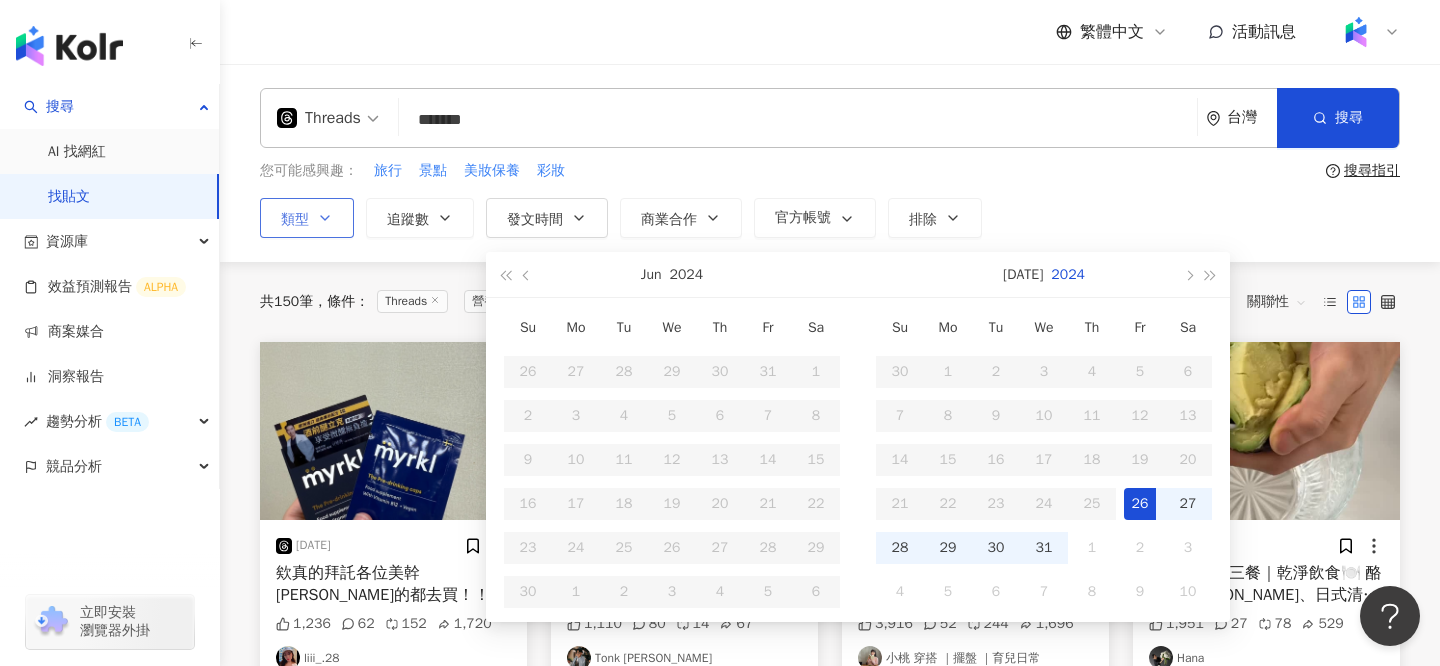 click on "2024" at bounding box center (1068, 274) 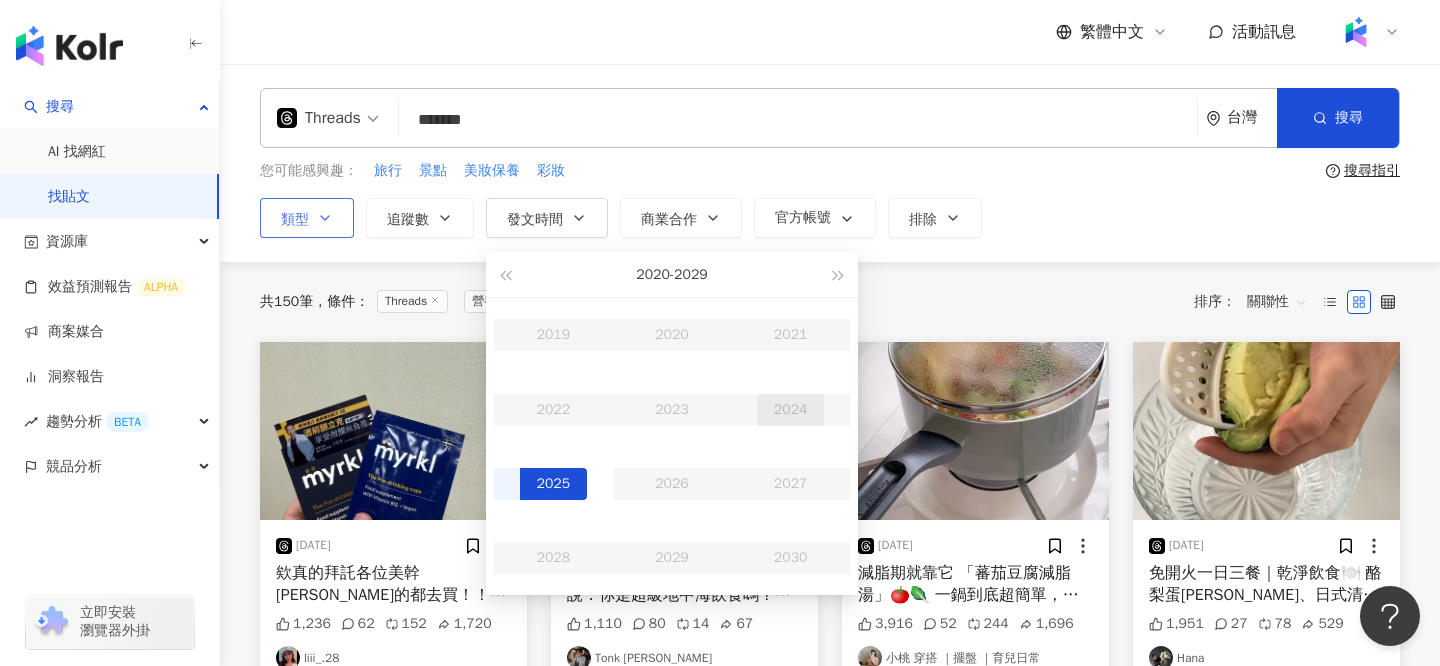 click on "2019 2020 2021 2022 2023 2024 2025 2026 2027 2028 2029 2030" at bounding box center (672, 446) 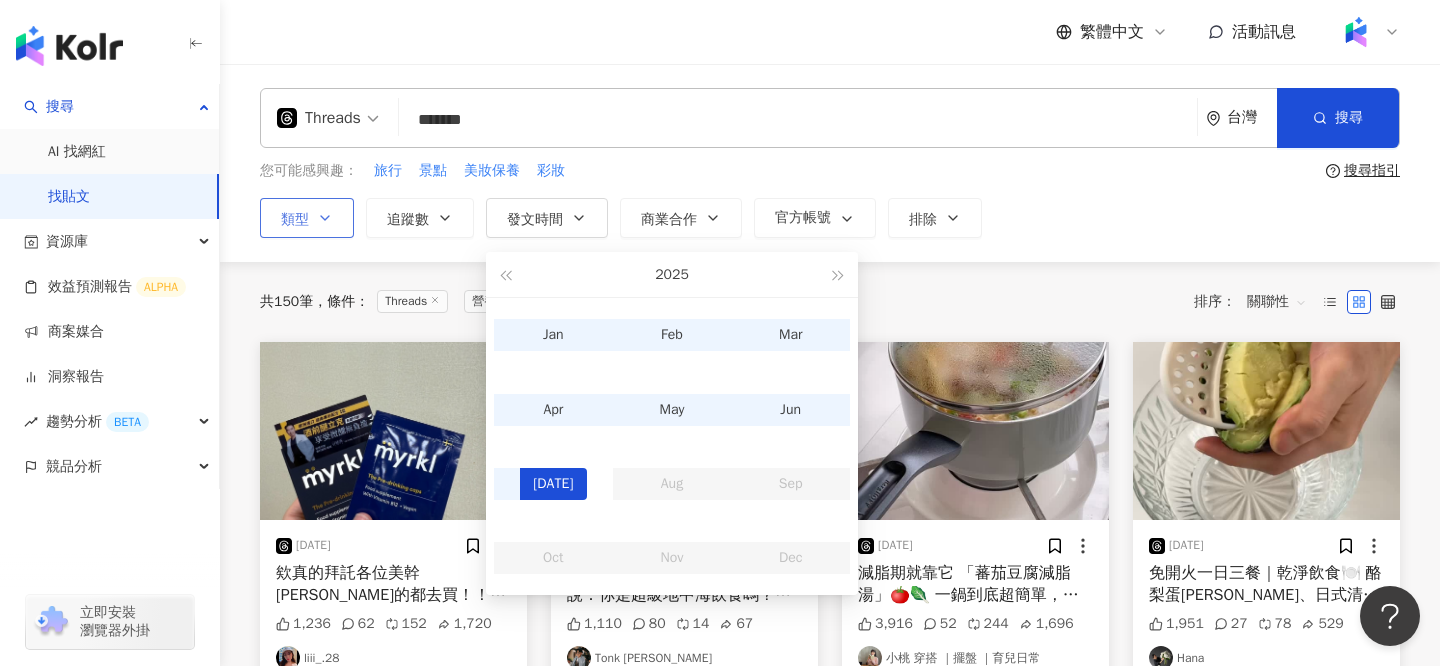 click on "[DATE]" at bounding box center (554, 484) 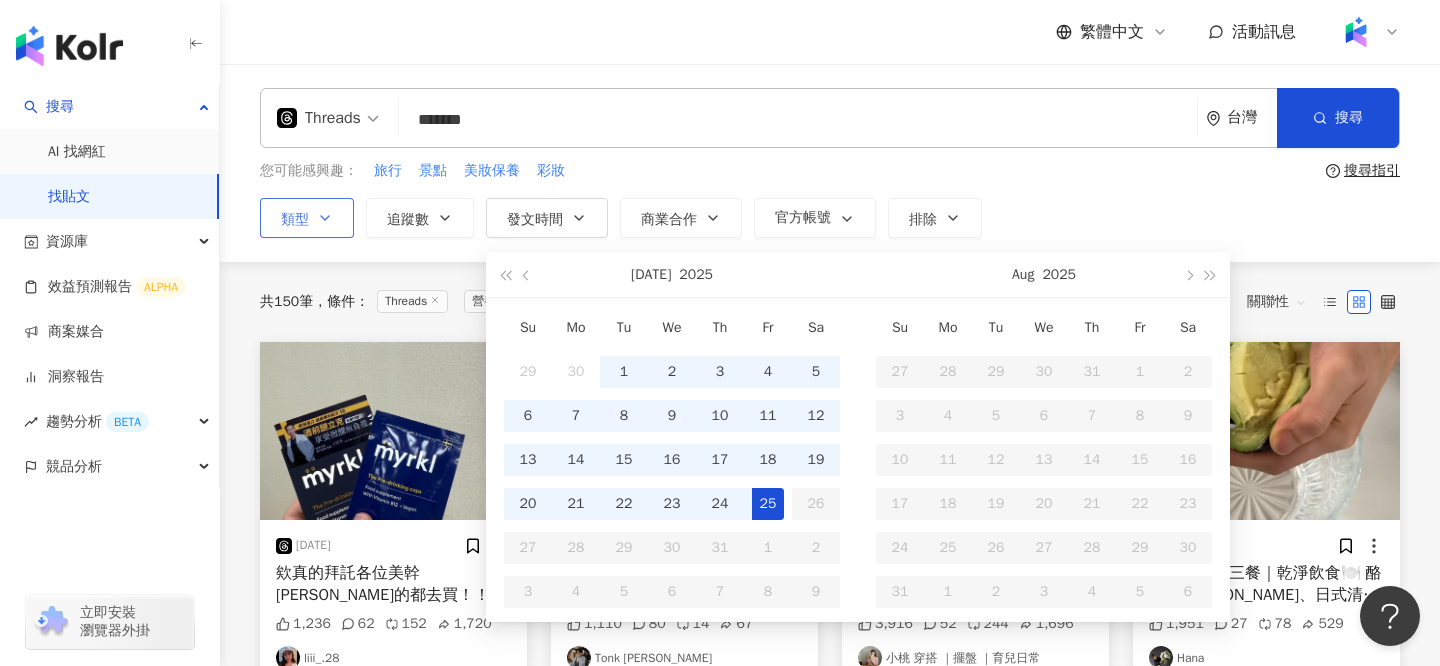 click on "25" at bounding box center [768, 504] 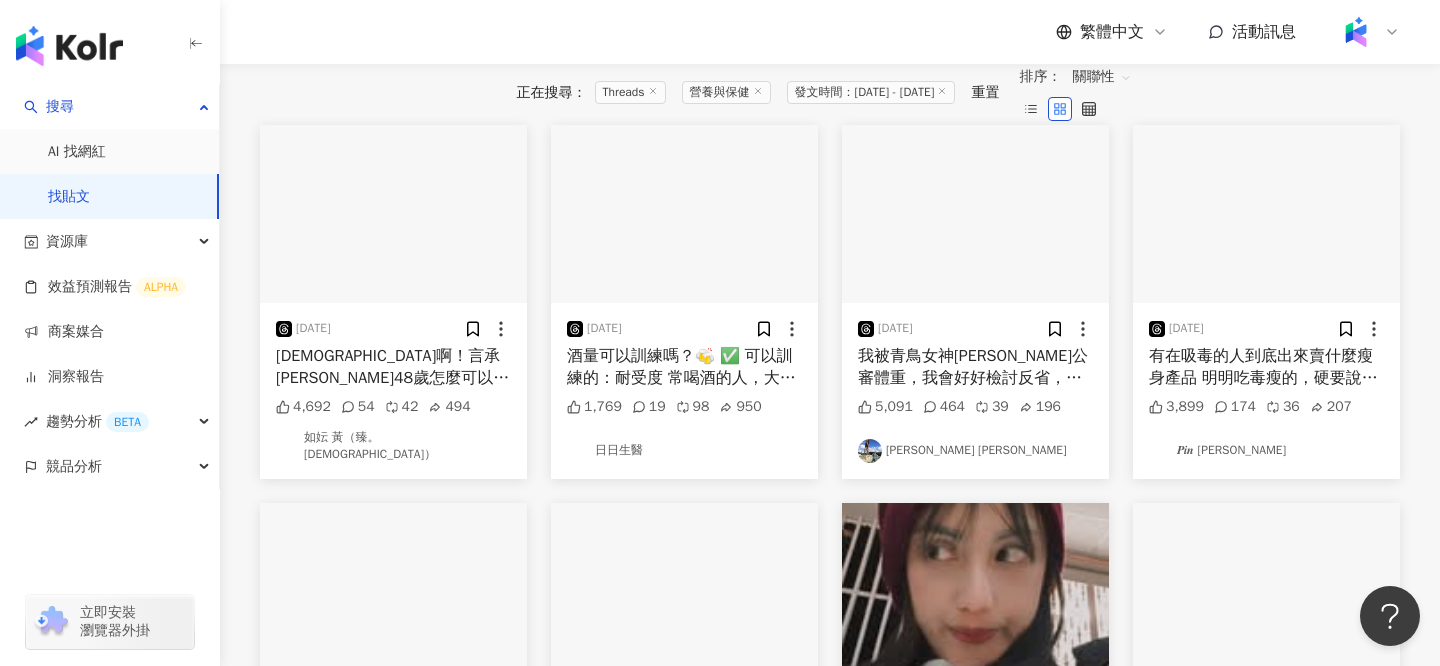scroll, scrollTop: 203, scrollLeft: 0, axis: vertical 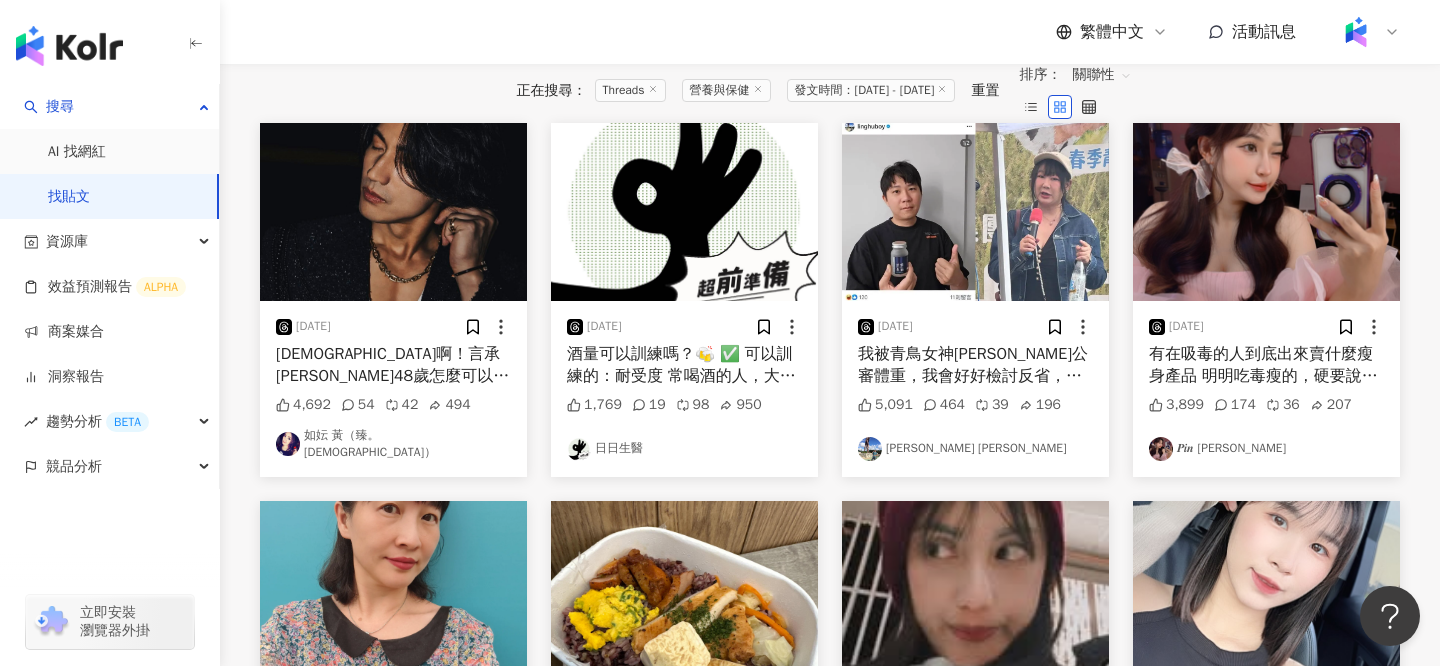 click at bounding box center [393, 212] 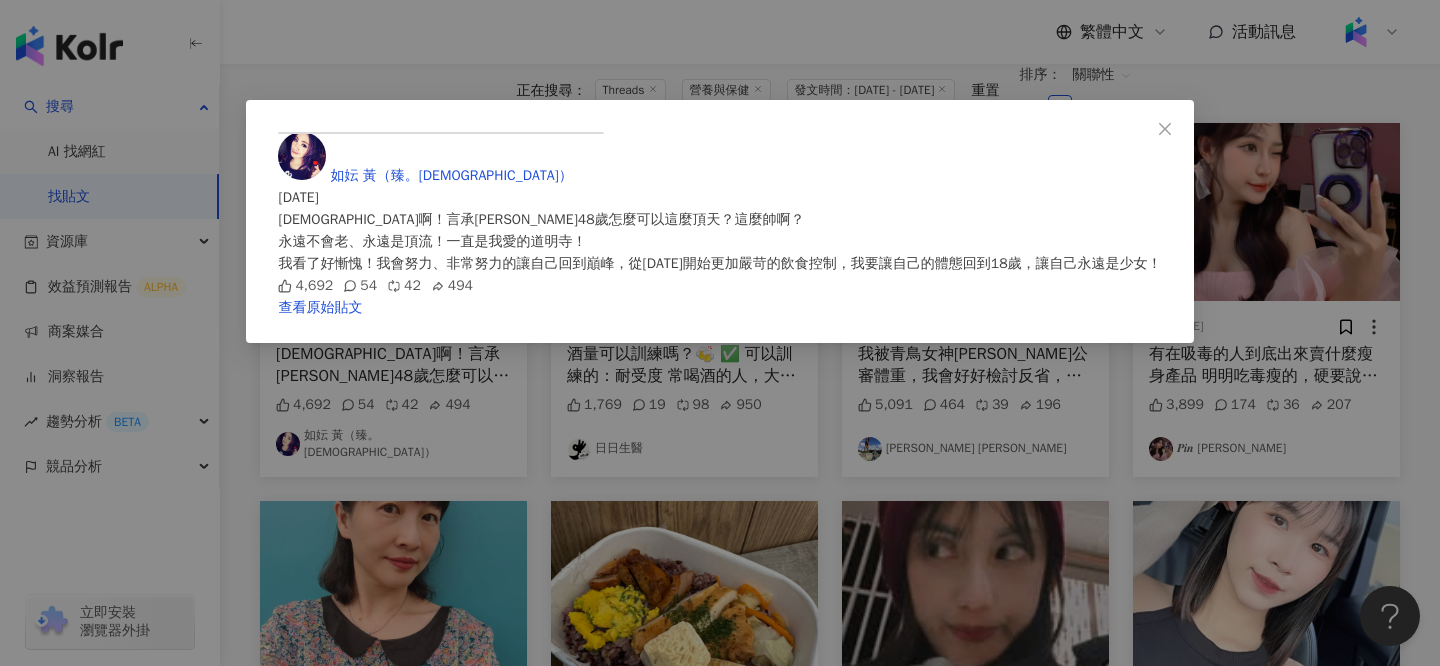 scroll, scrollTop: 0, scrollLeft: 0, axis: both 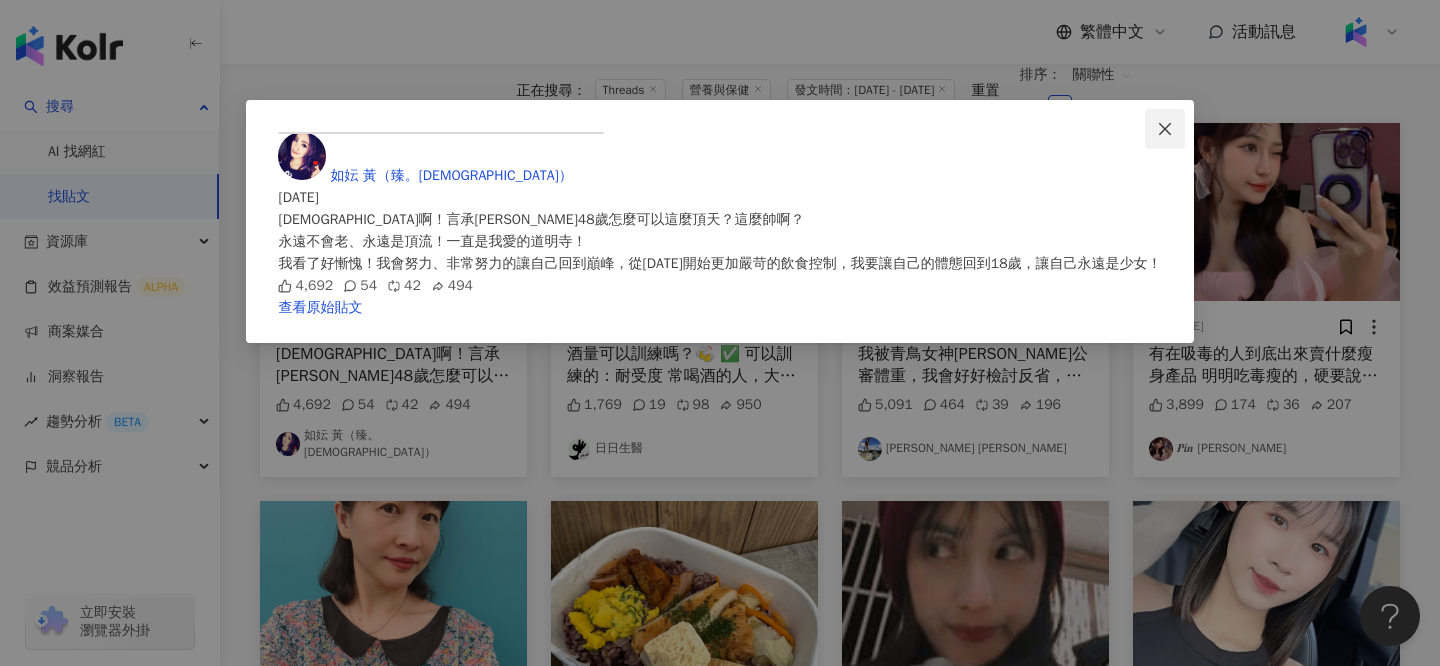click 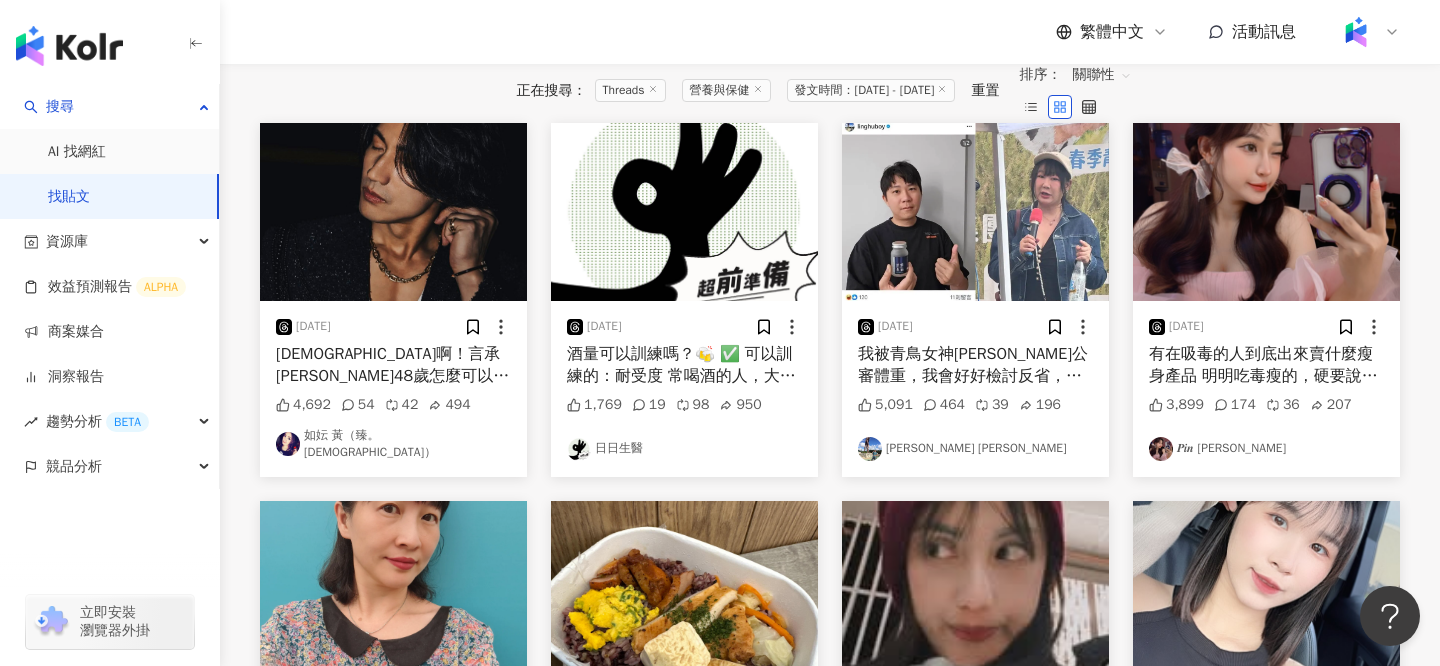 click at bounding box center [684, 212] 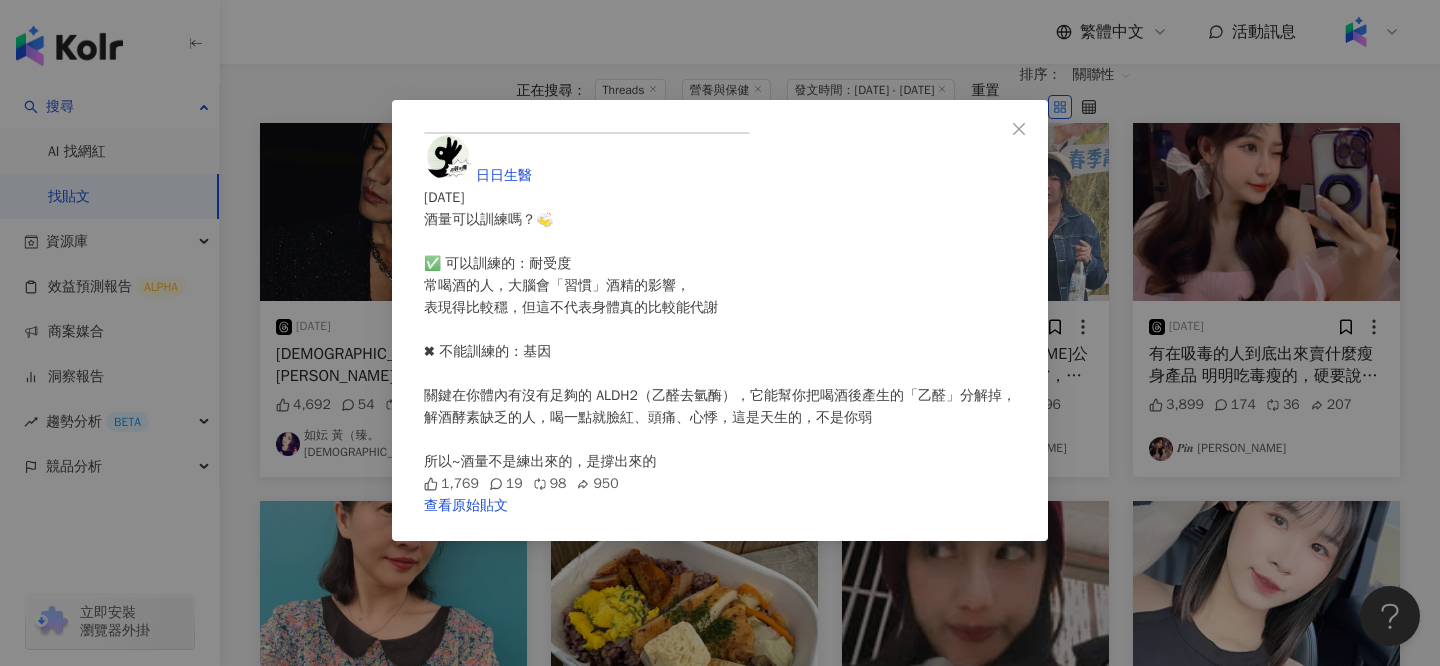 scroll, scrollTop: 43, scrollLeft: 0, axis: vertical 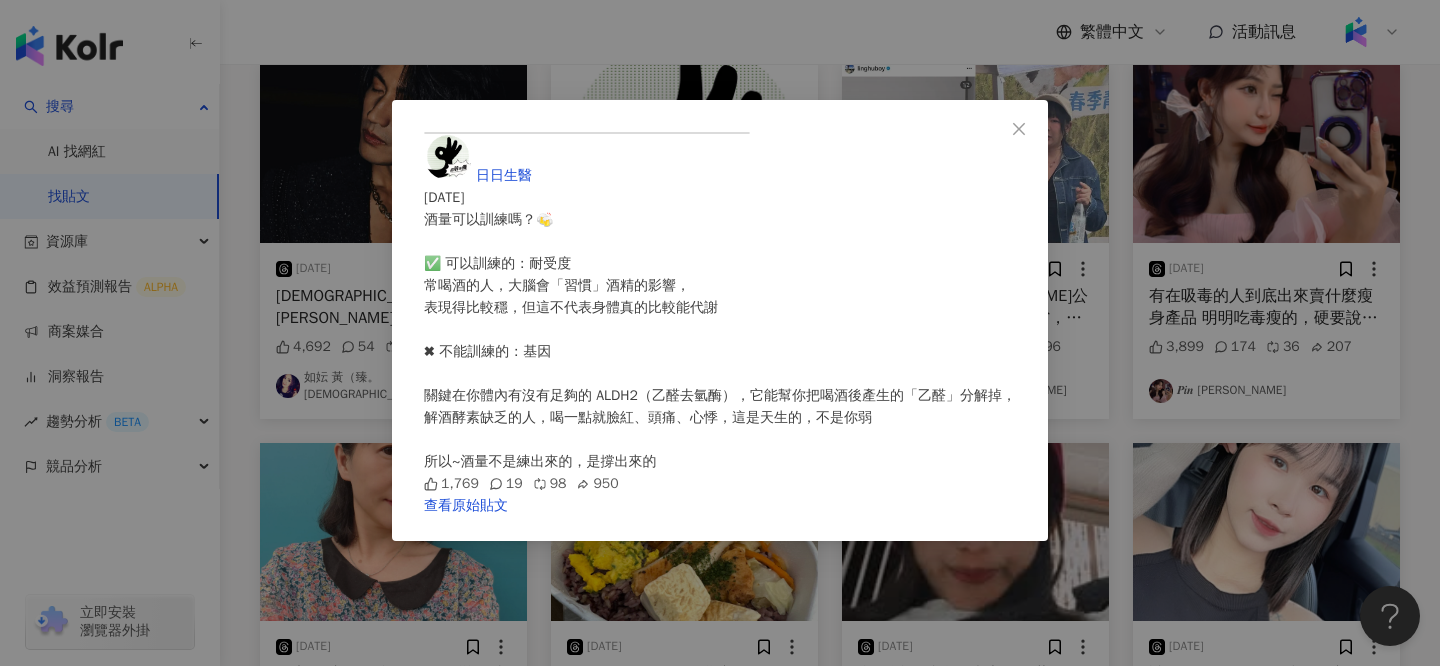 click on "日日生醫 [DATE] 酒量可以訓練嗎？🍻
✅ 可以訓練的：耐受度
常喝酒的人，大腦會「習慣」酒精的影響，
表現得比較穩，但這不代表身體真的比較能代謝
✖ 不能訓練的：基因
關鍵在你體內有沒有足夠的 ALDH2（乙醛去氫酶），它能幫你把喝酒後產生的「乙醛」分解掉，
解酒酵素缺乏的人，喝一點就臉紅、頭痛、心悸，這是天生的，不是你弱
所以~酒量不是練出來的，是撐出來的 1,769 19 98 950 查看原始貼文" at bounding box center (720, 333) 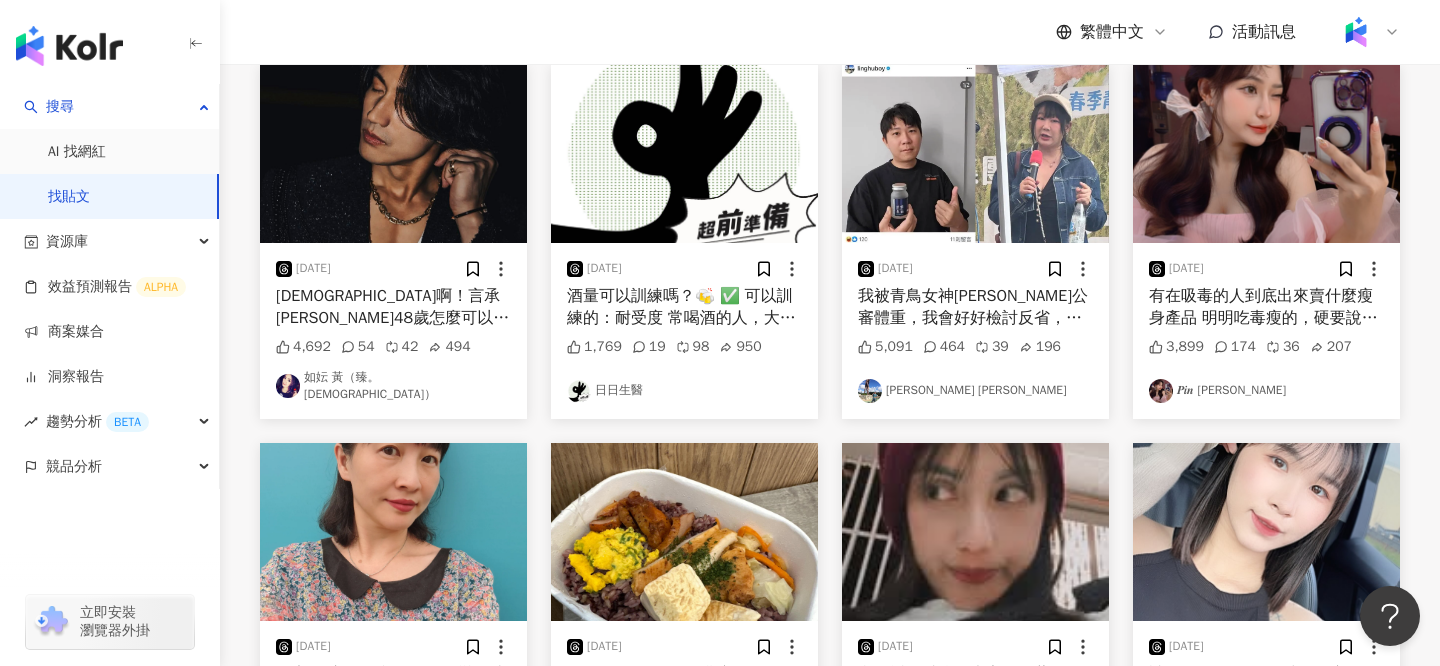 scroll, scrollTop: 0, scrollLeft: 0, axis: both 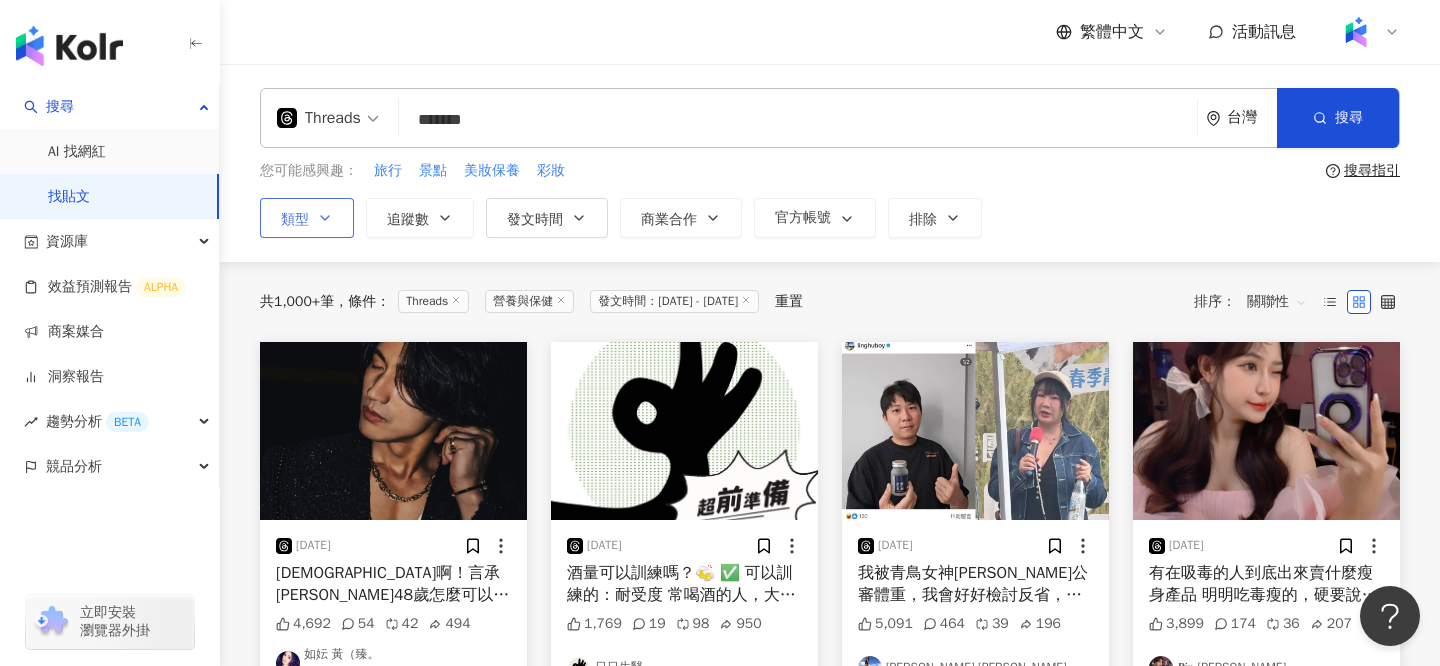 click on "*******" at bounding box center [798, 119] 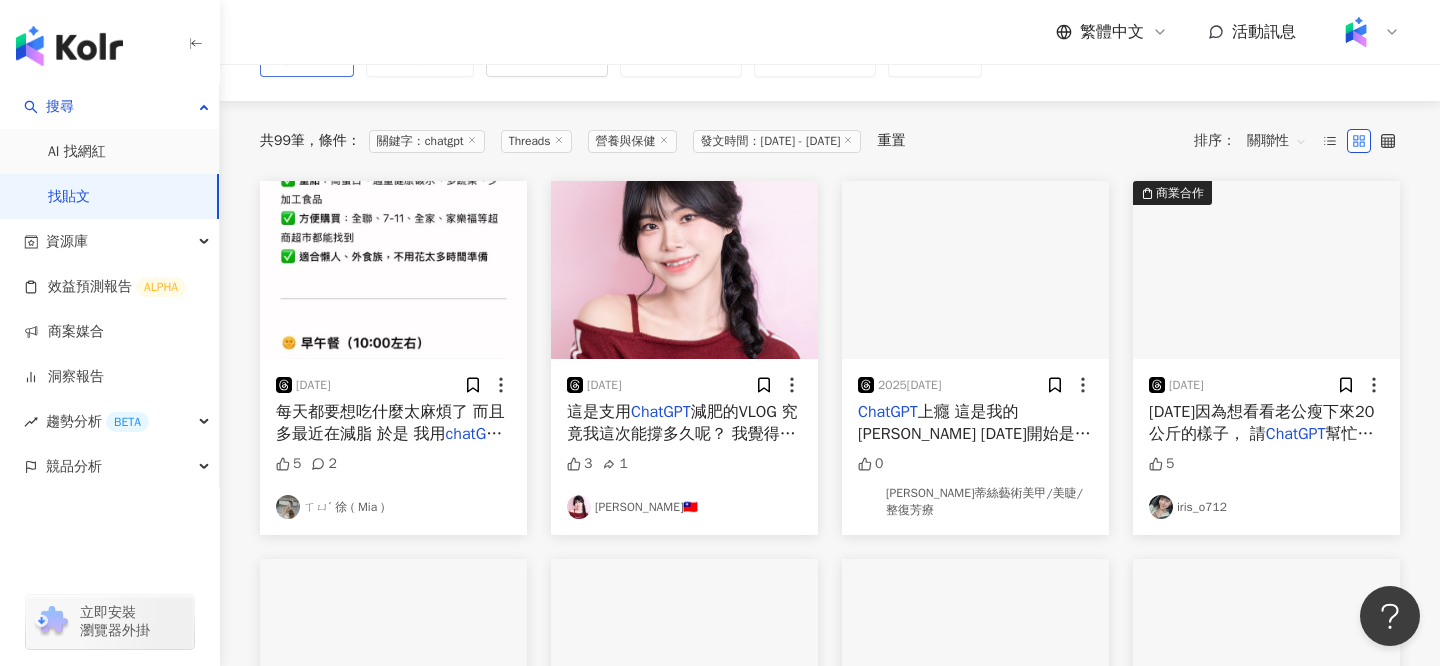 scroll, scrollTop: 0, scrollLeft: 0, axis: both 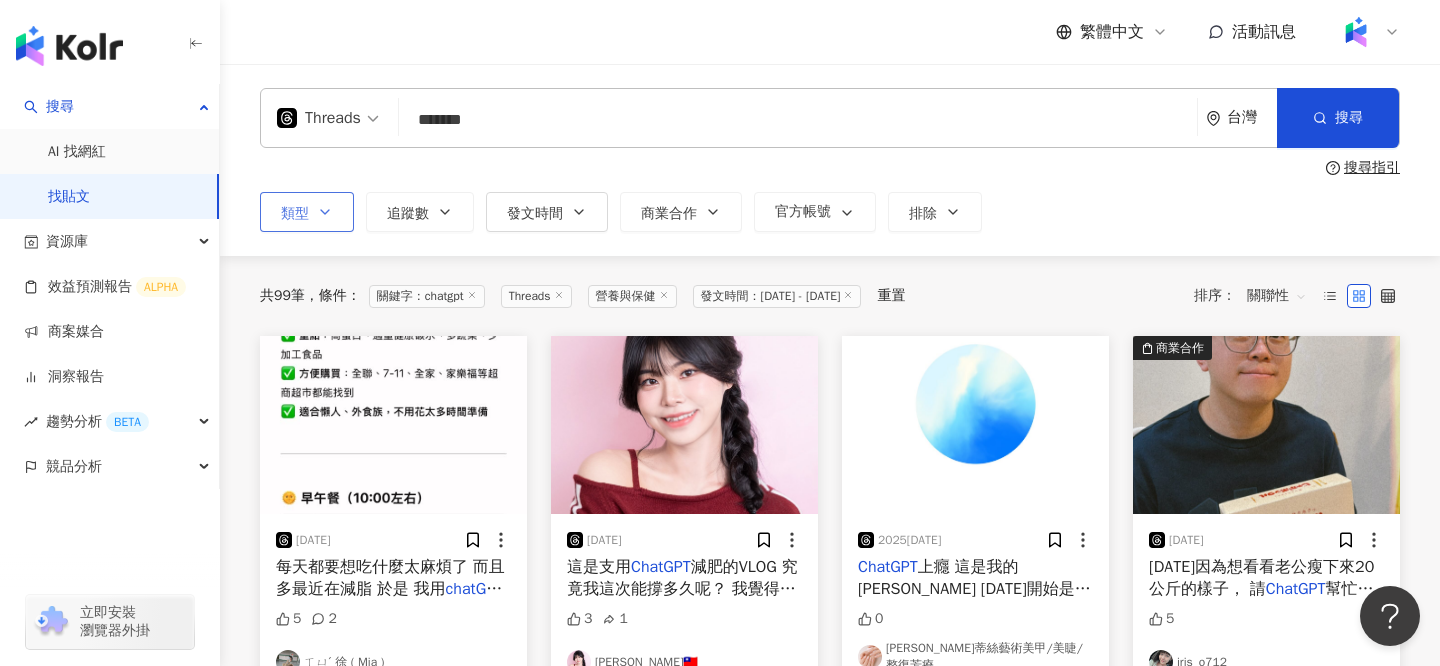 drag, startPoint x: 453, startPoint y: 115, endPoint x: 399, endPoint y: 113, distance: 54.037025 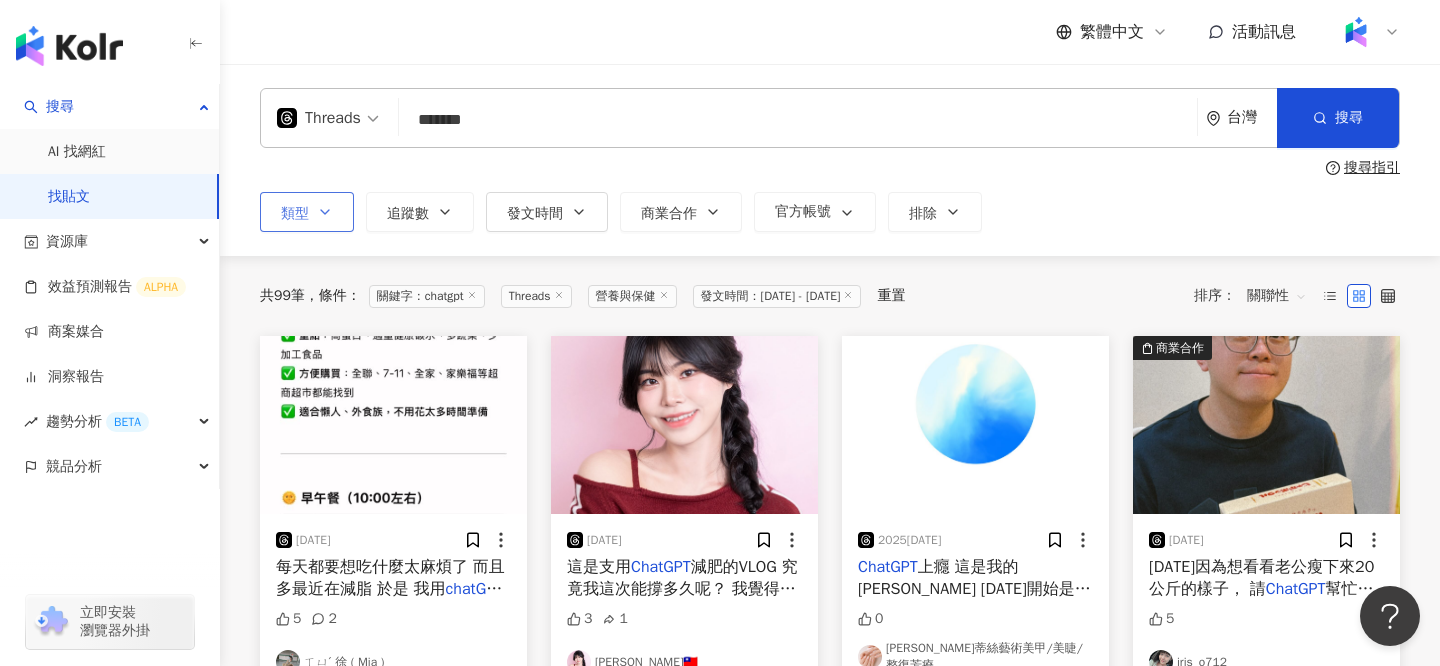 click on "Threads chatgpt ******* 台灣 搜尋" at bounding box center (830, 118) 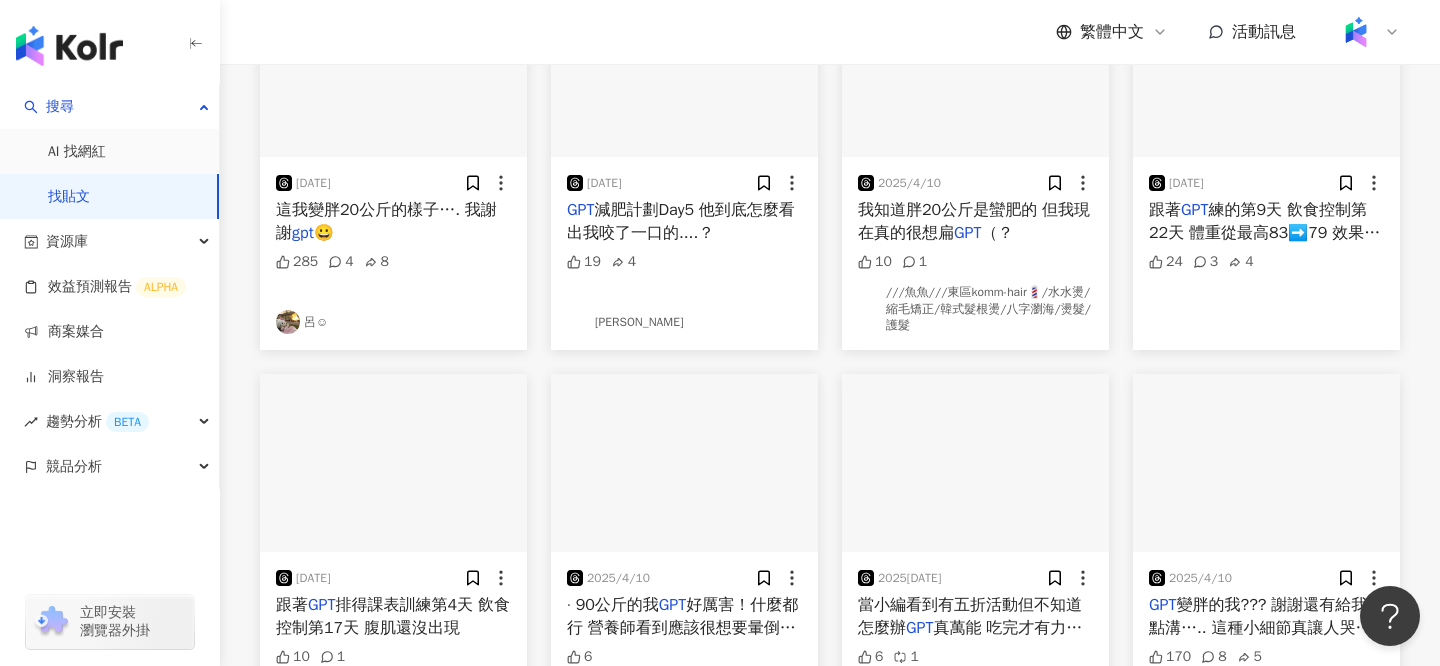 scroll, scrollTop: 1132, scrollLeft: 0, axis: vertical 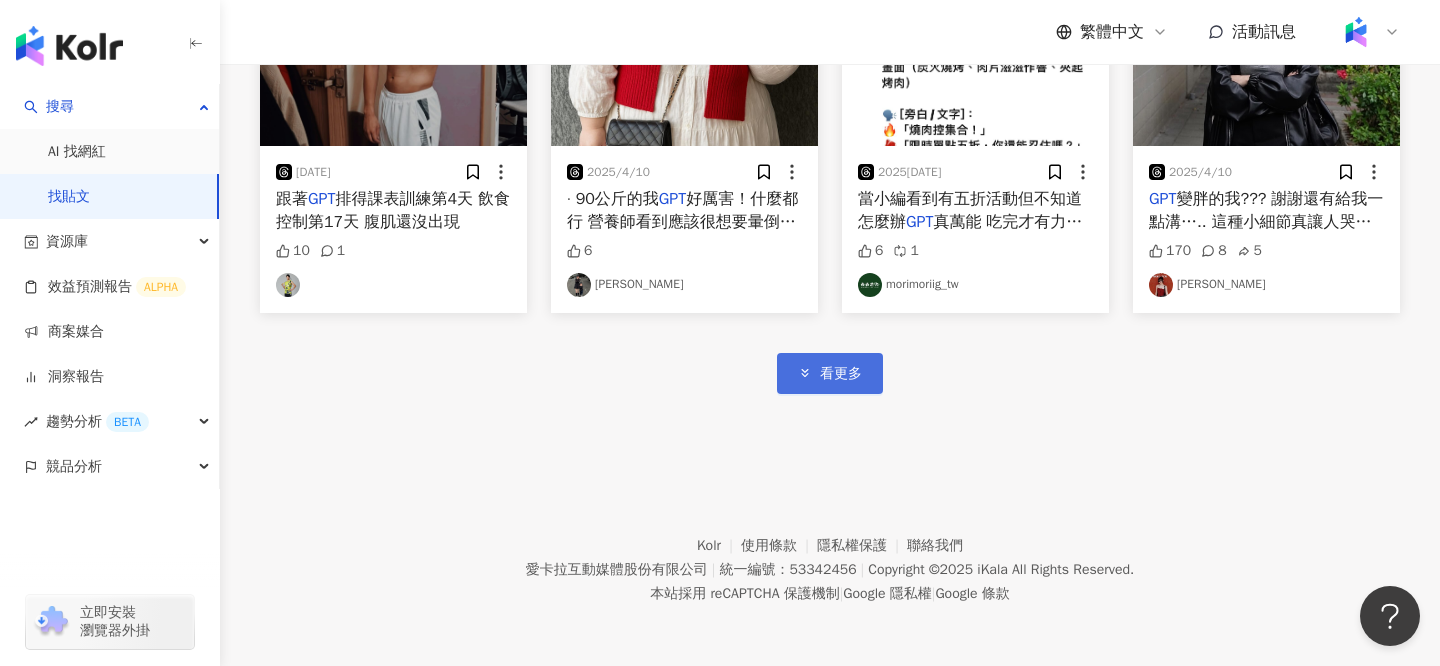 click on "看更多" at bounding box center (841, 374) 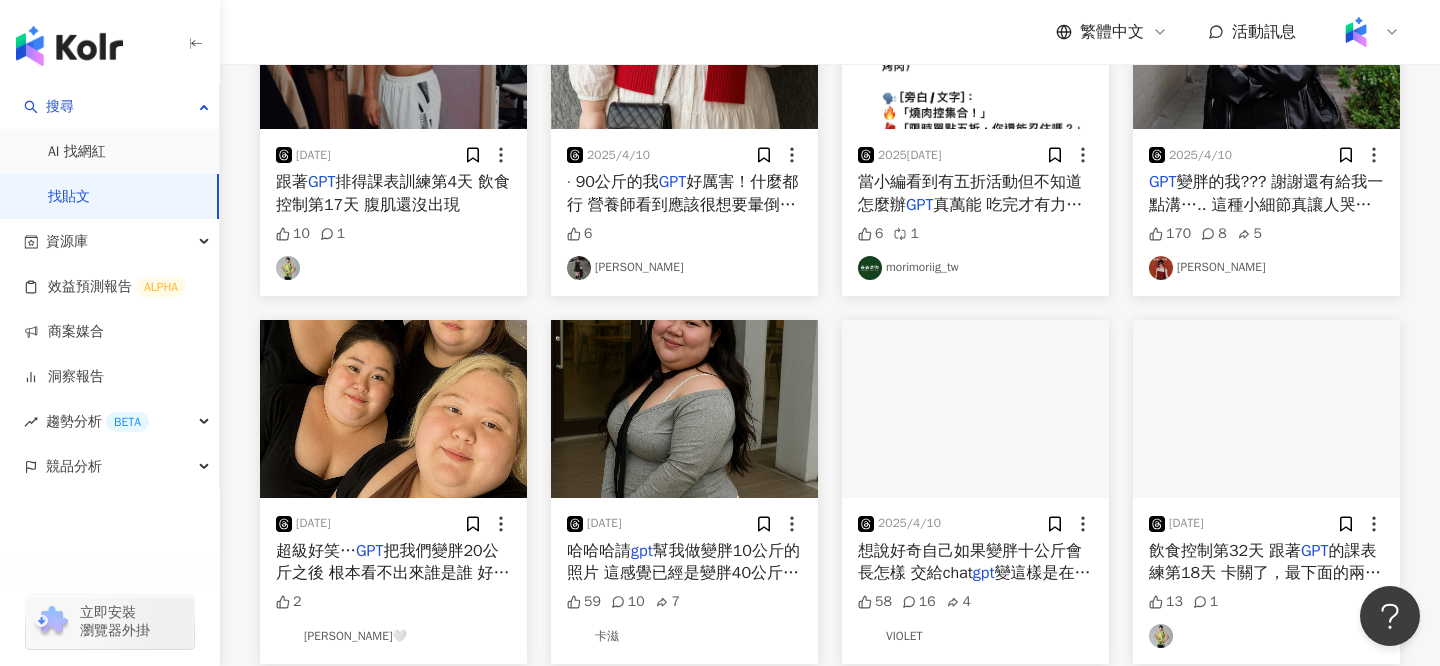 scroll, scrollTop: 0, scrollLeft: 0, axis: both 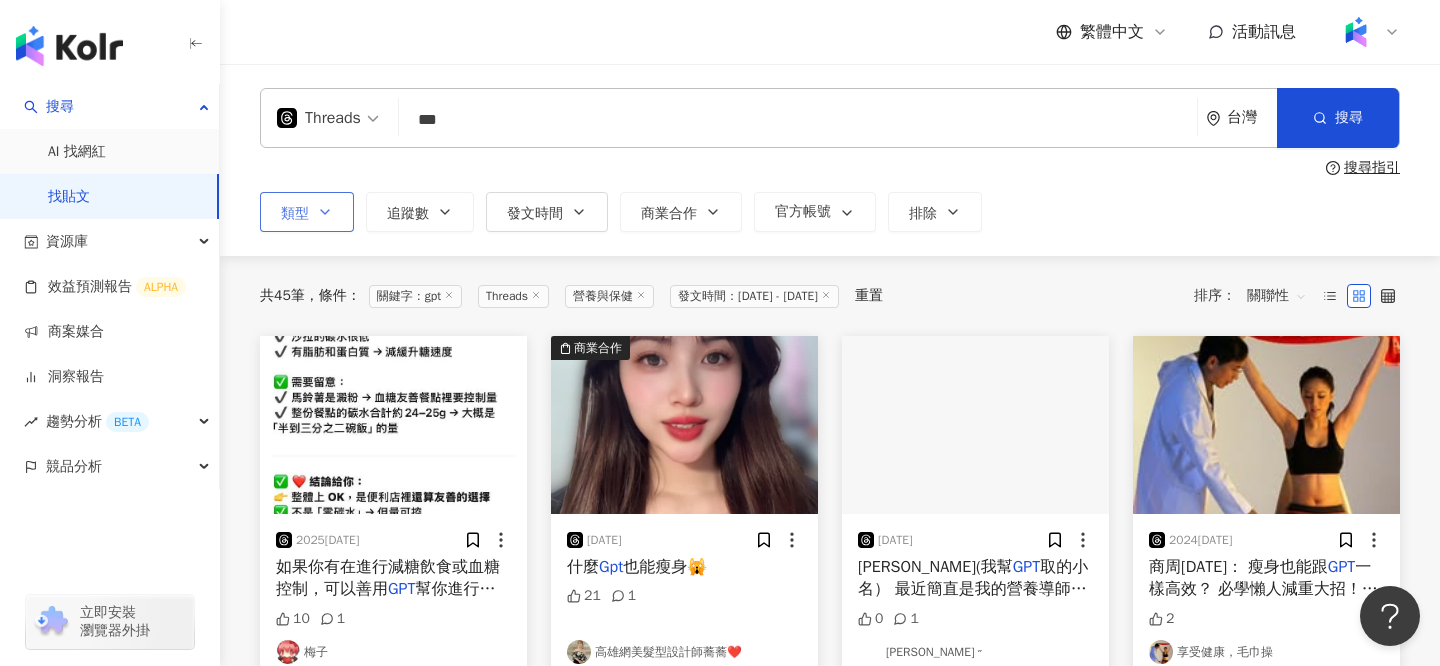 click on "Threads" at bounding box center [319, 118] 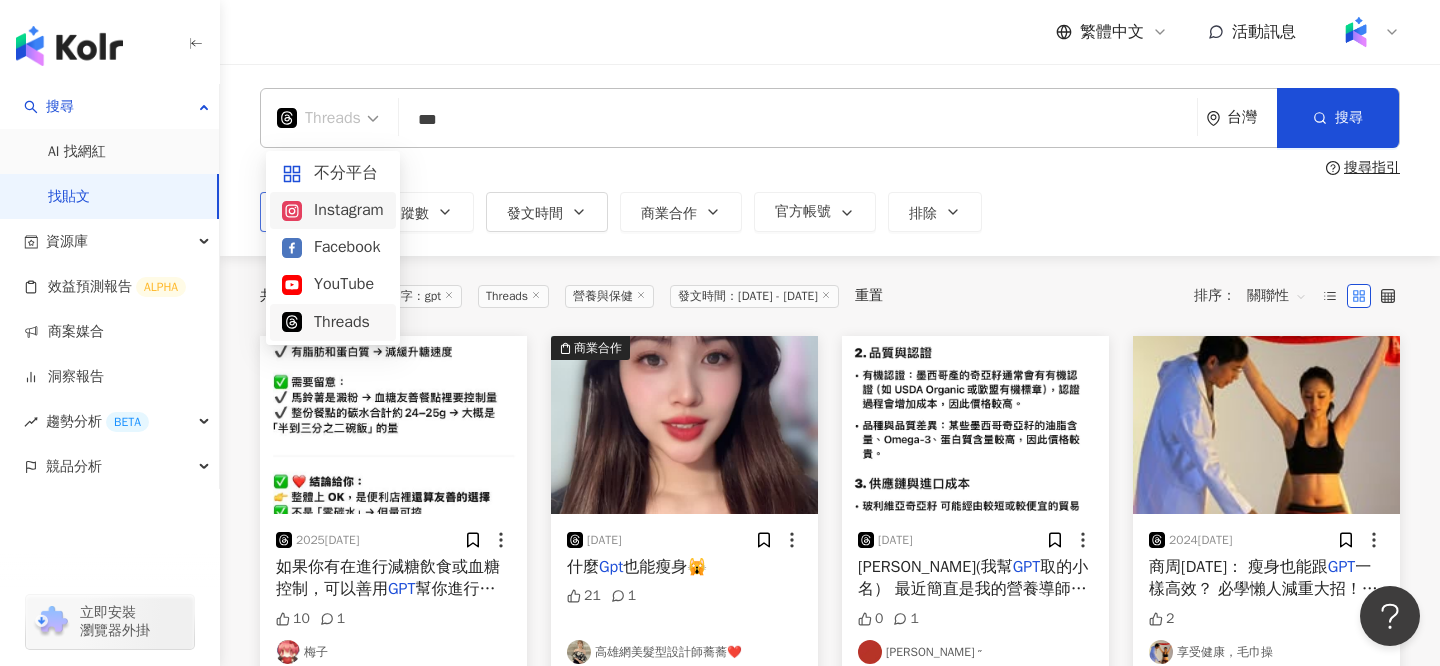 click on "Instagram" at bounding box center [333, 210] 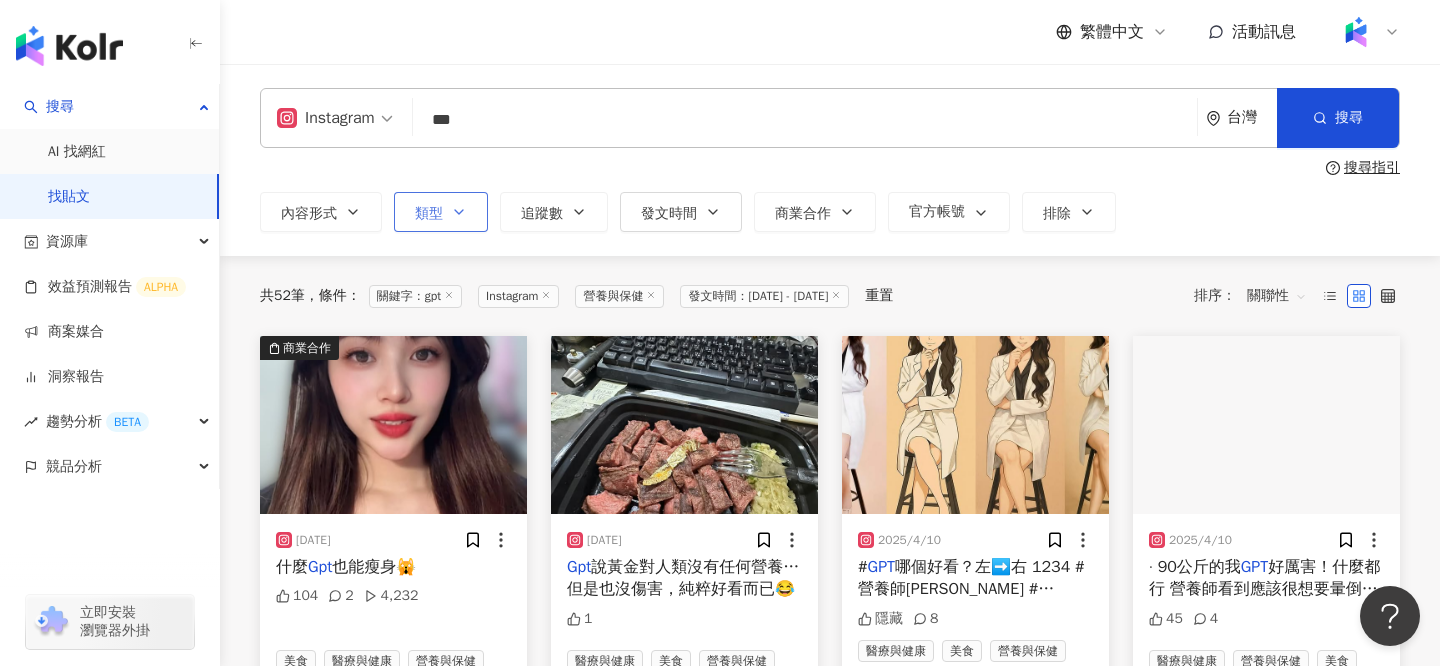 click on "Instagram" at bounding box center (326, 118) 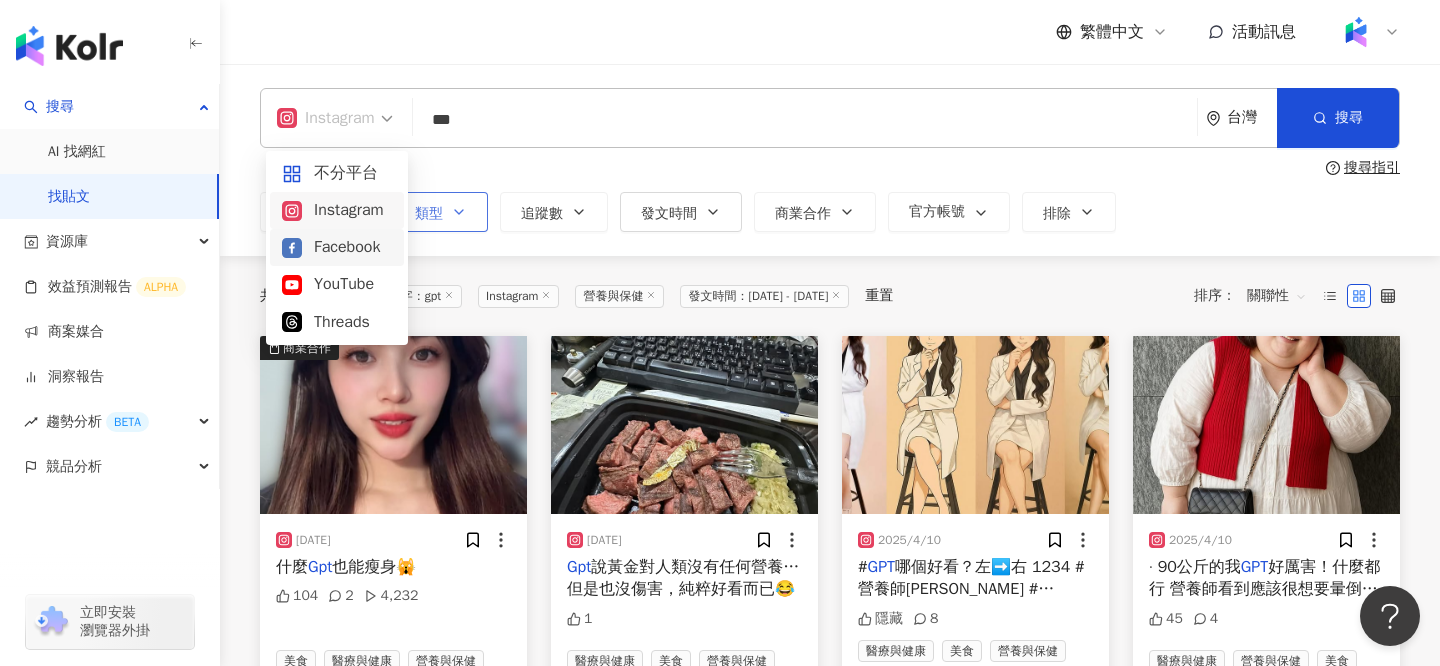 click on "Facebook" at bounding box center (337, 247) 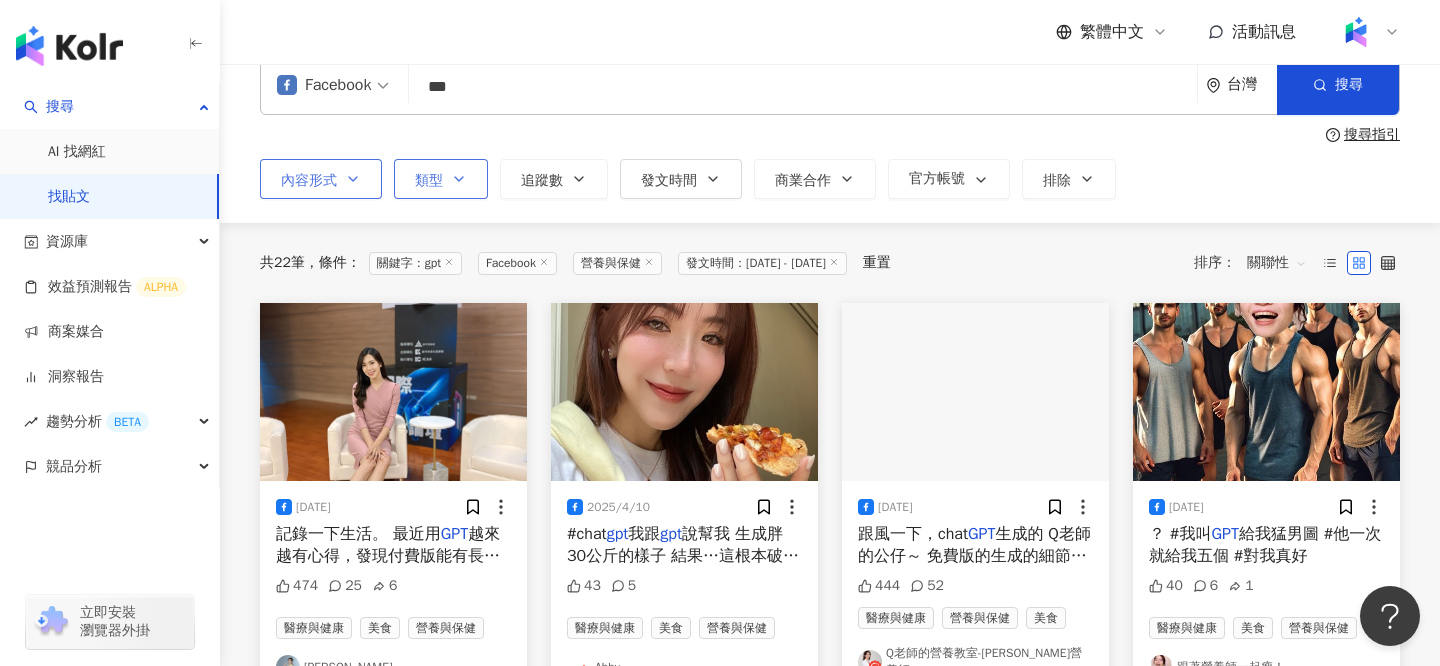scroll, scrollTop: 29, scrollLeft: 0, axis: vertical 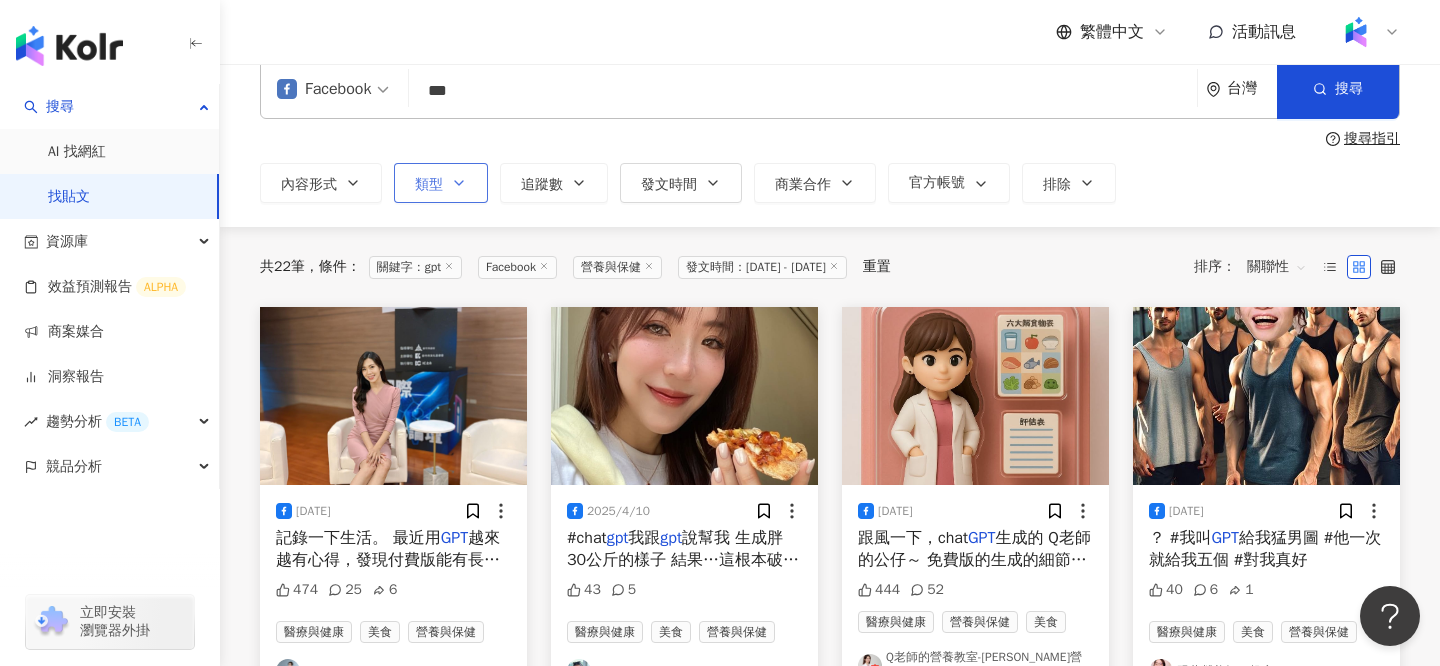 click on "Facebook" at bounding box center [324, 89] 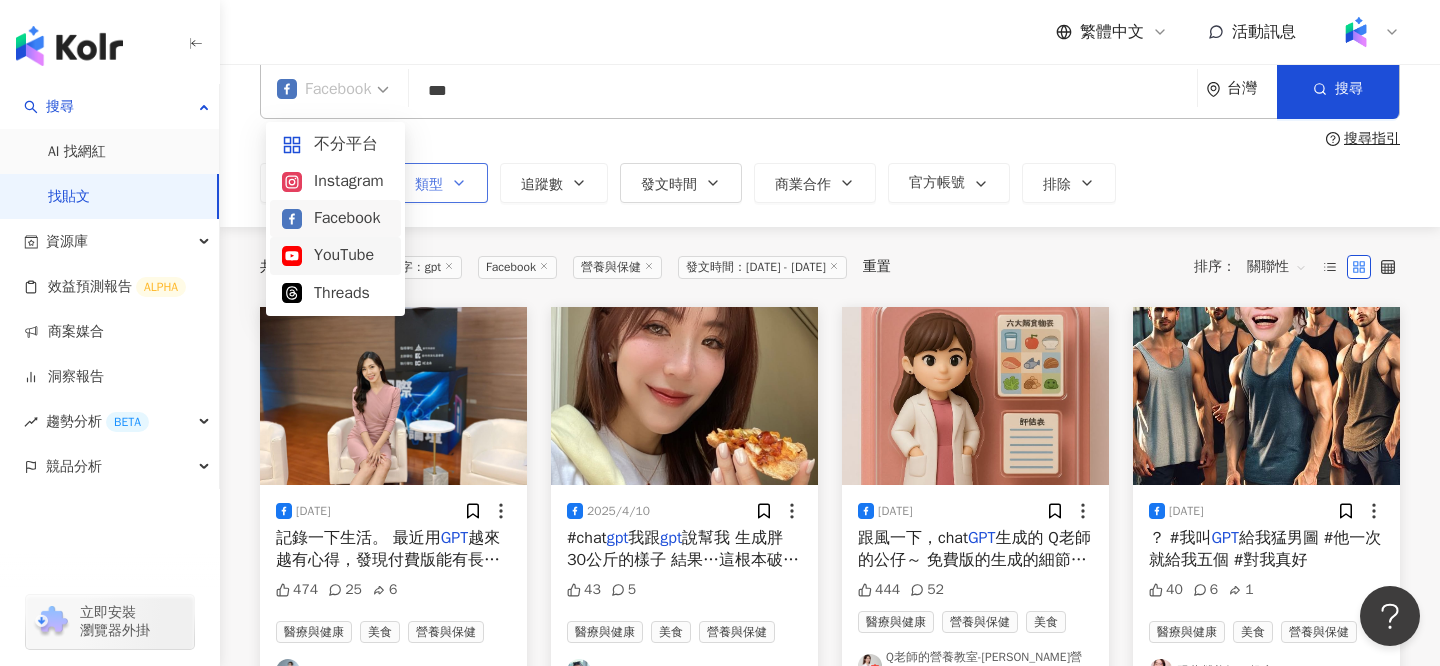 click on "YouTube" at bounding box center (335, 255) 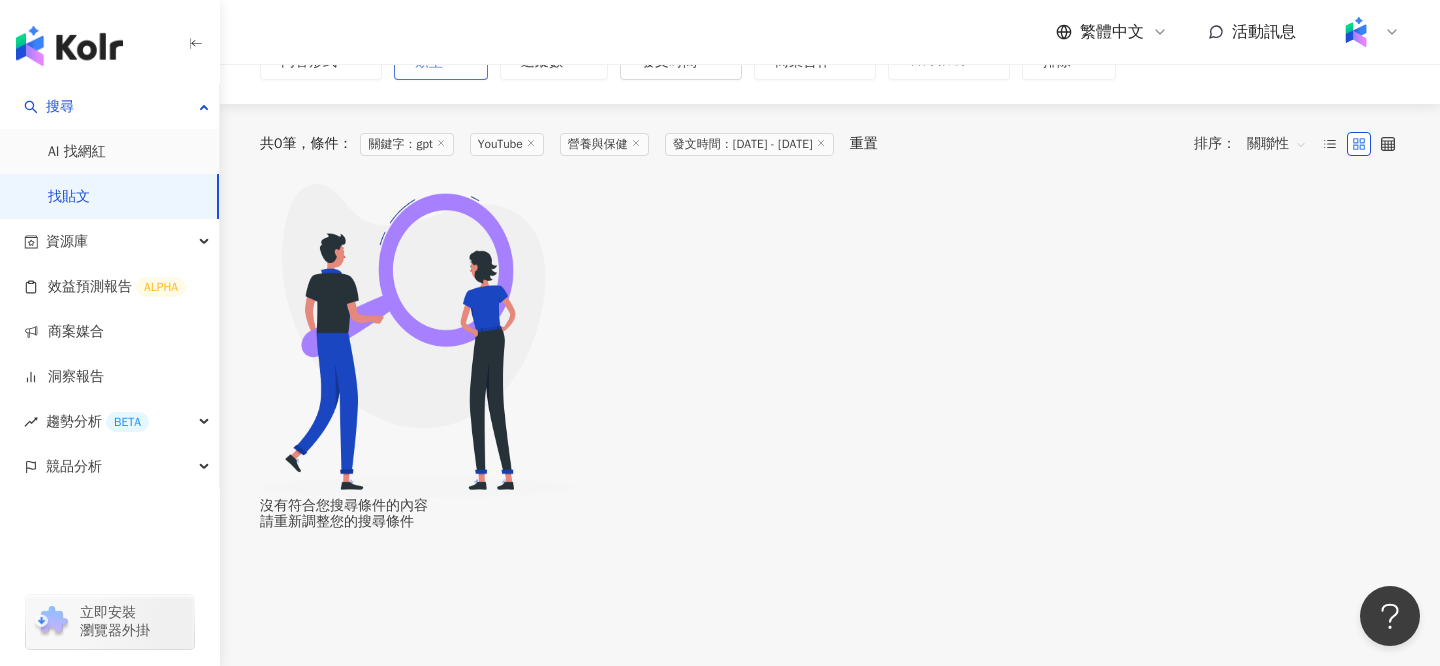 scroll, scrollTop: 0, scrollLeft: 0, axis: both 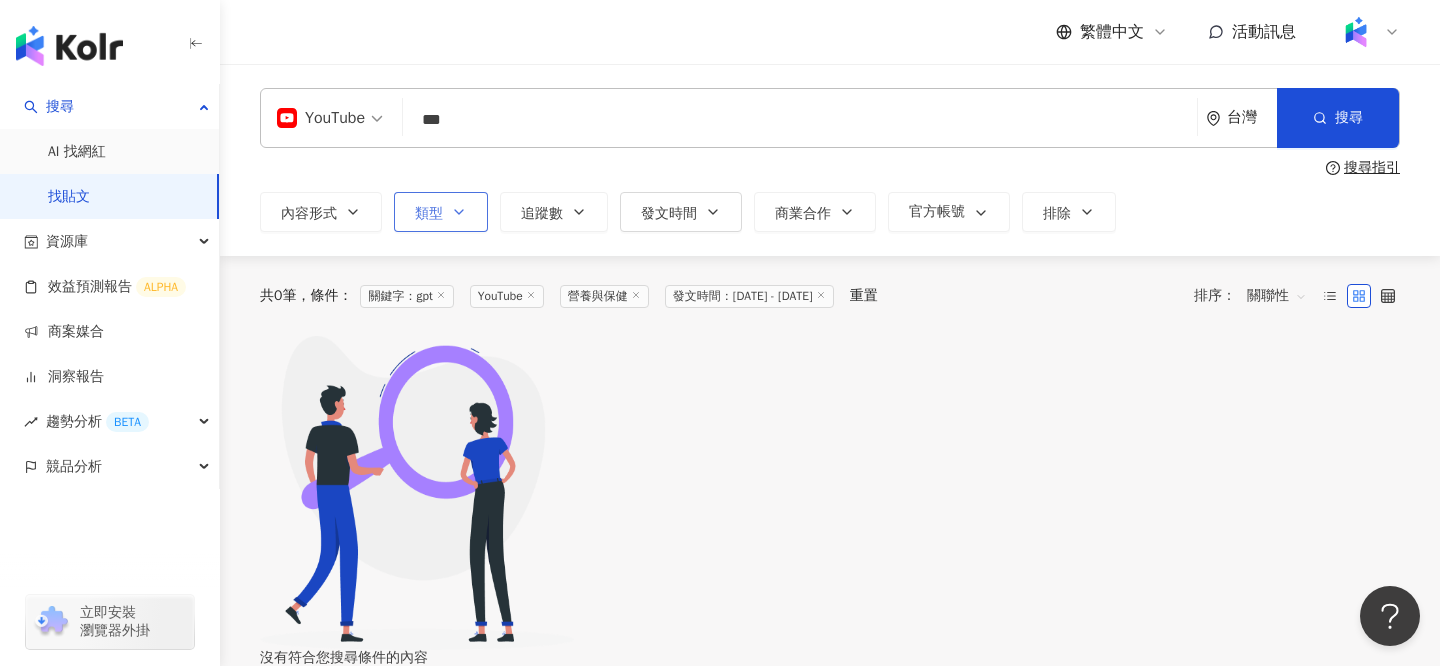 click on "YouTube" at bounding box center [321, 118] 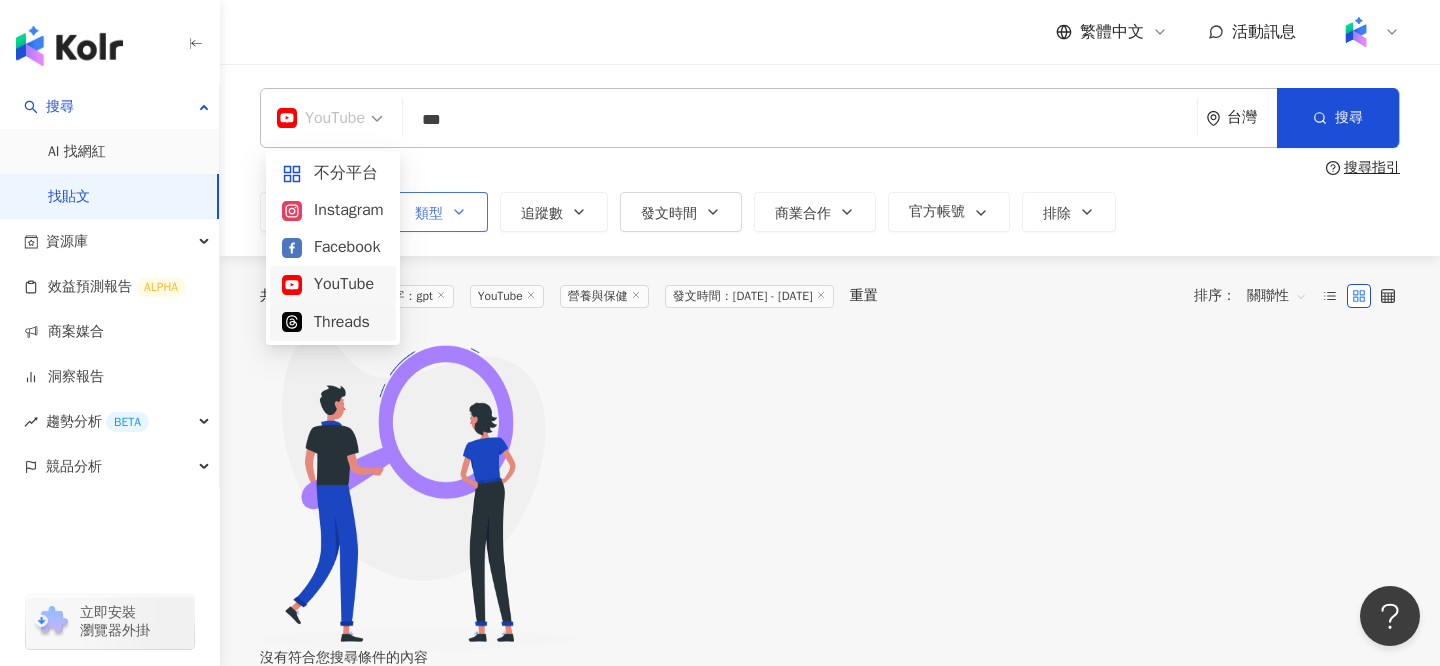 click on "Threads" at bounding box center (333, 322) 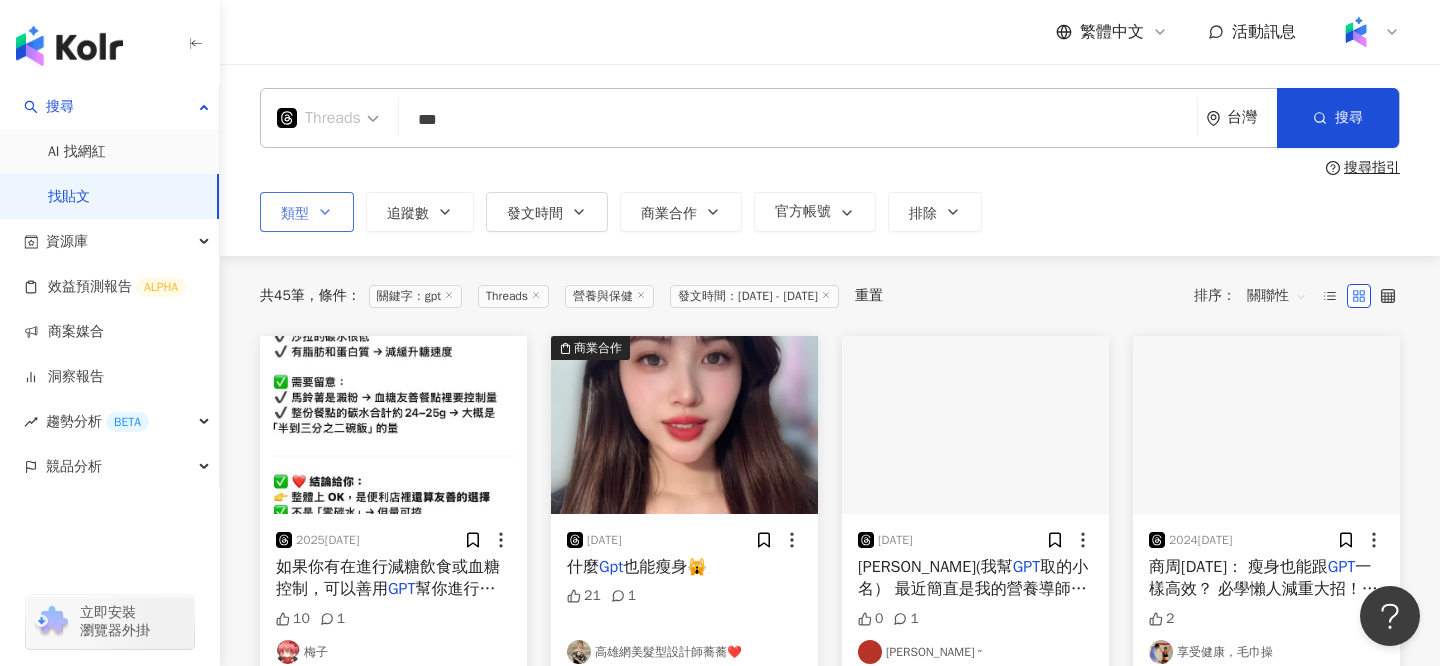 click on "Threads" at bounding box center (319, 118) 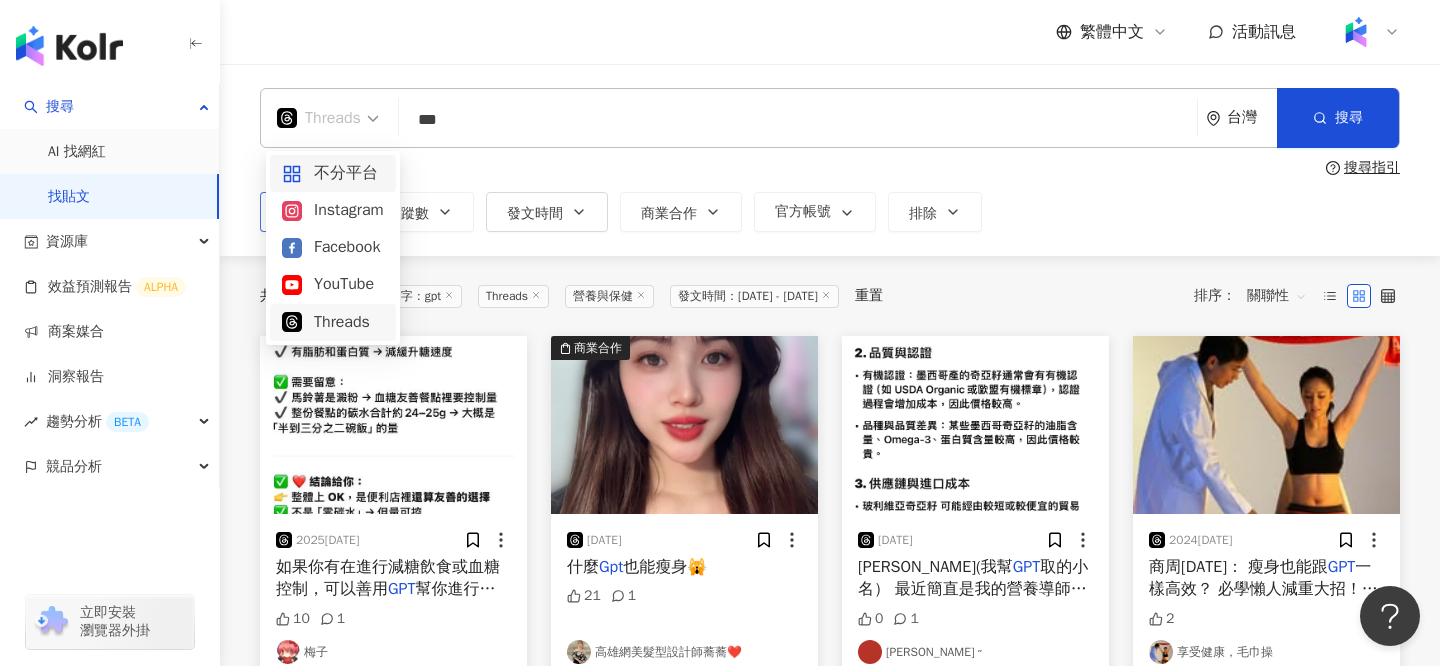 click on "不分平台" at bounding box center [333, 173] 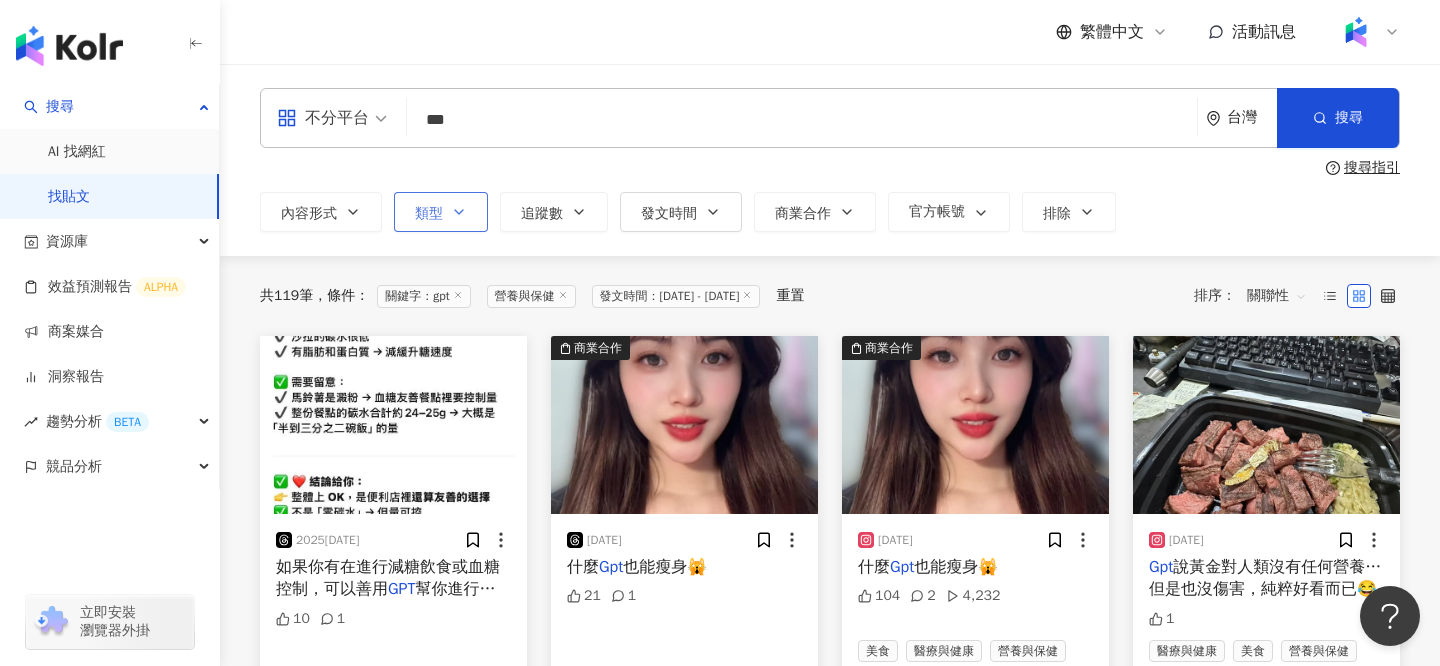 click on "商業合作 2025[DATE]麼 Gpt 也能瘦身🙀 21 1 高雄網美髮型設計師蕎蕎❤️" at bounding box center [684, 527] 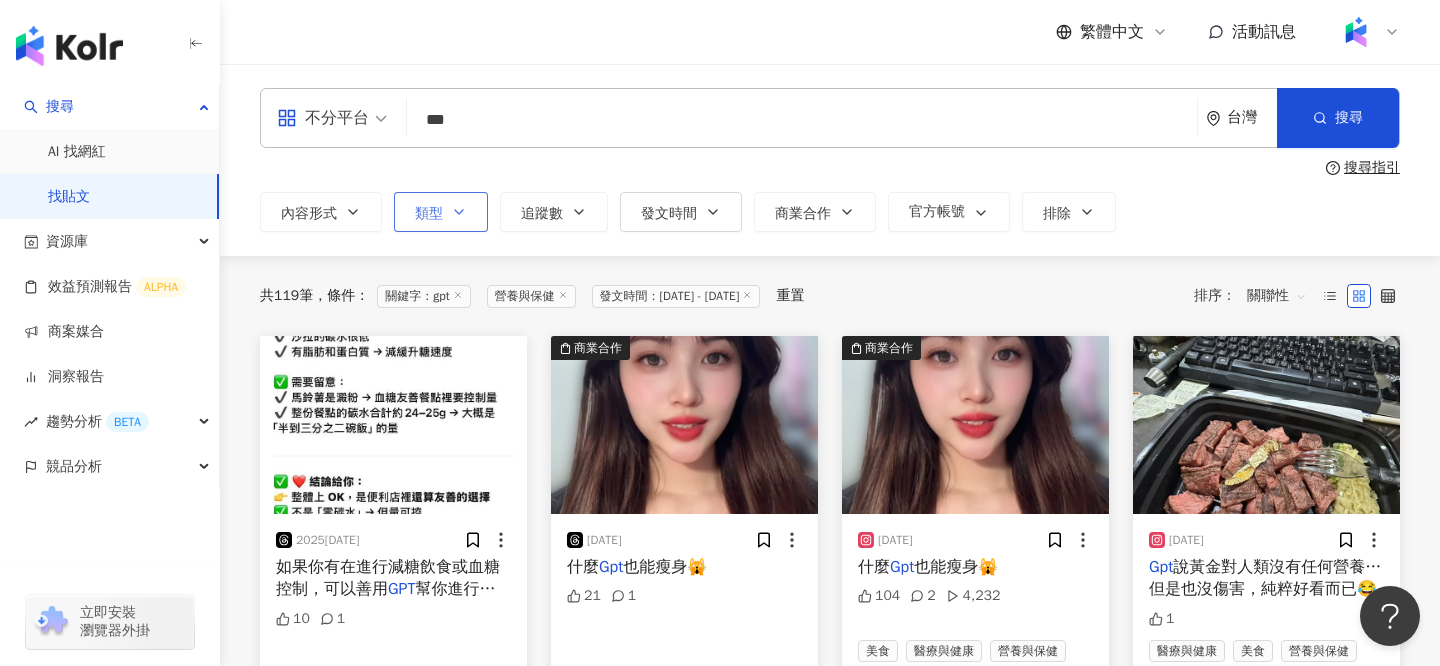 drag, startPoint x: 475, startPoint y: 123, endPoint x: 401, endPoint y: 121, distance: 74.02702 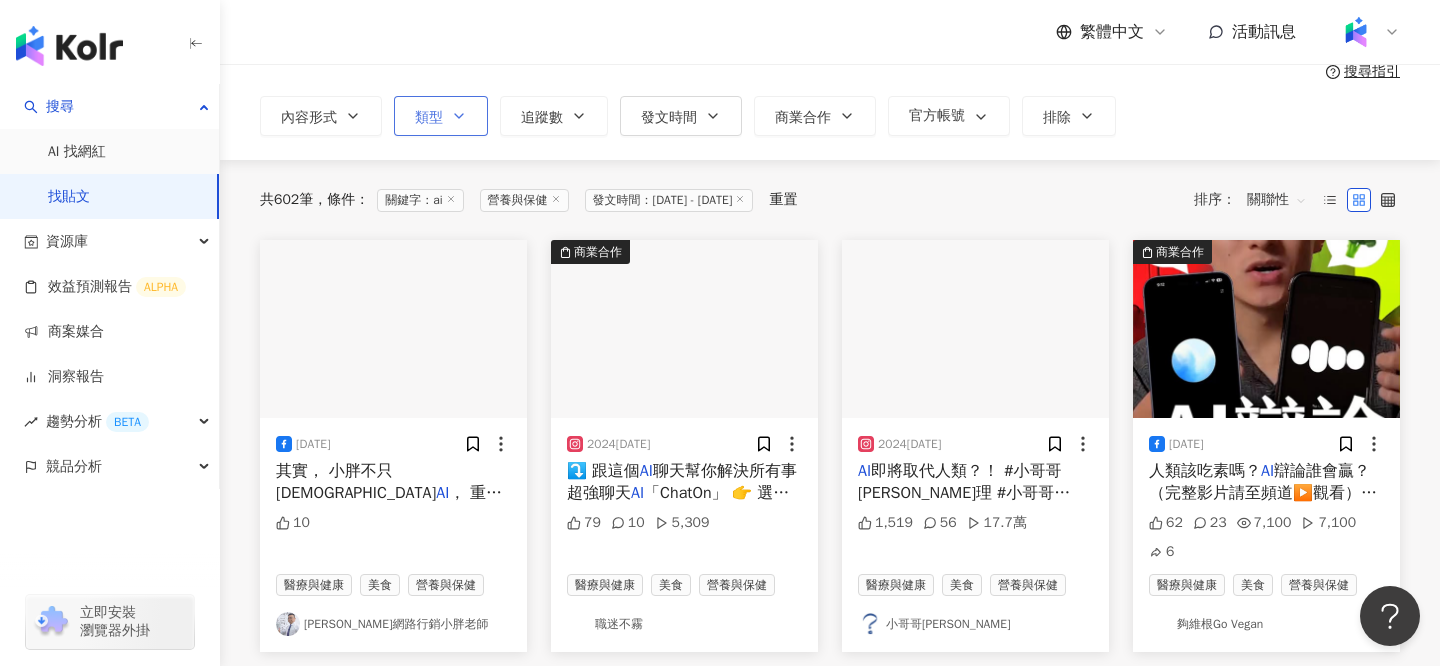 scroll, scrollTop: 100, scrollLeft: 0, axis: vertical 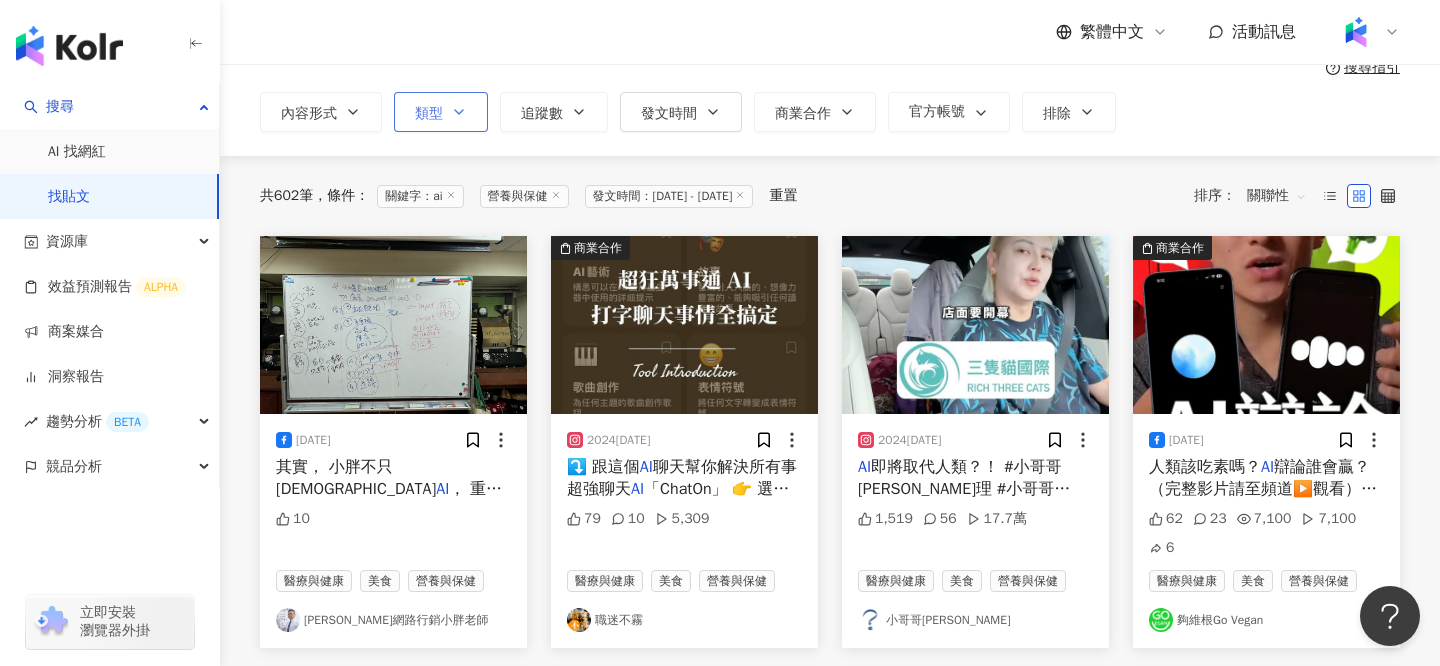 click at bounding box center (393, 325) 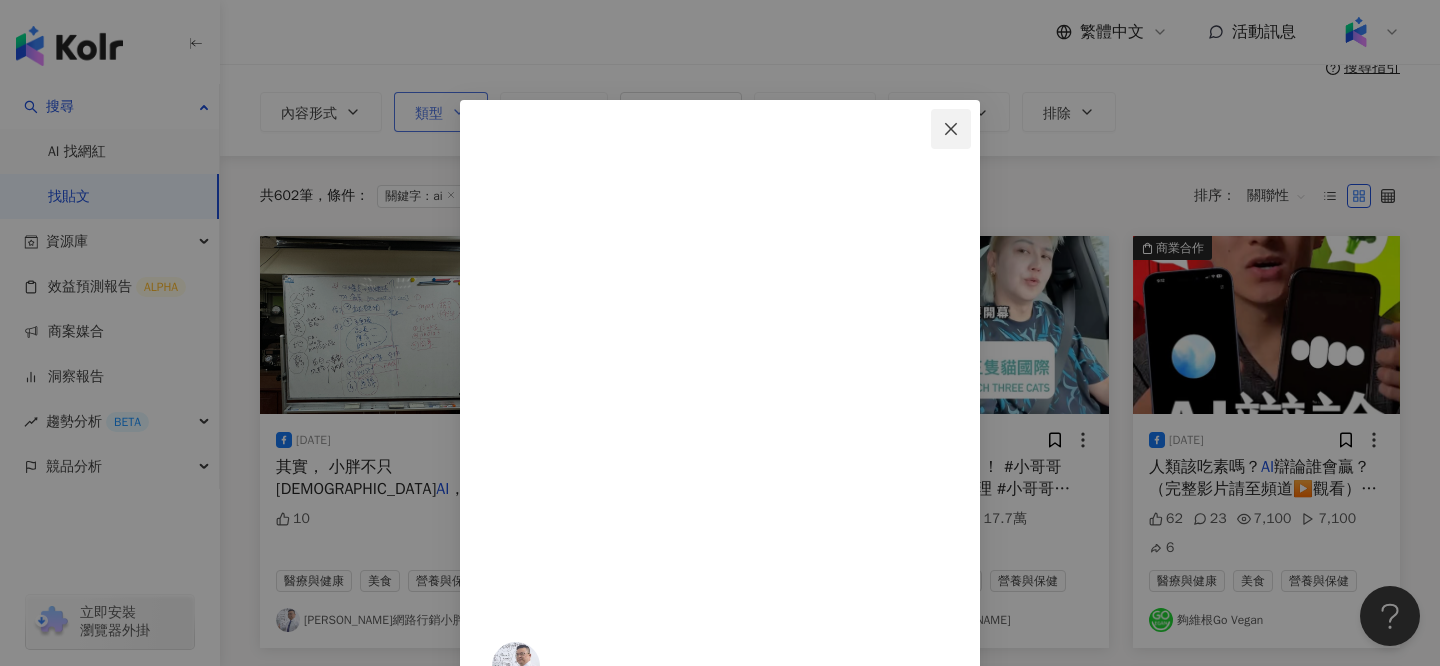 click at bounding box center (951, 129) 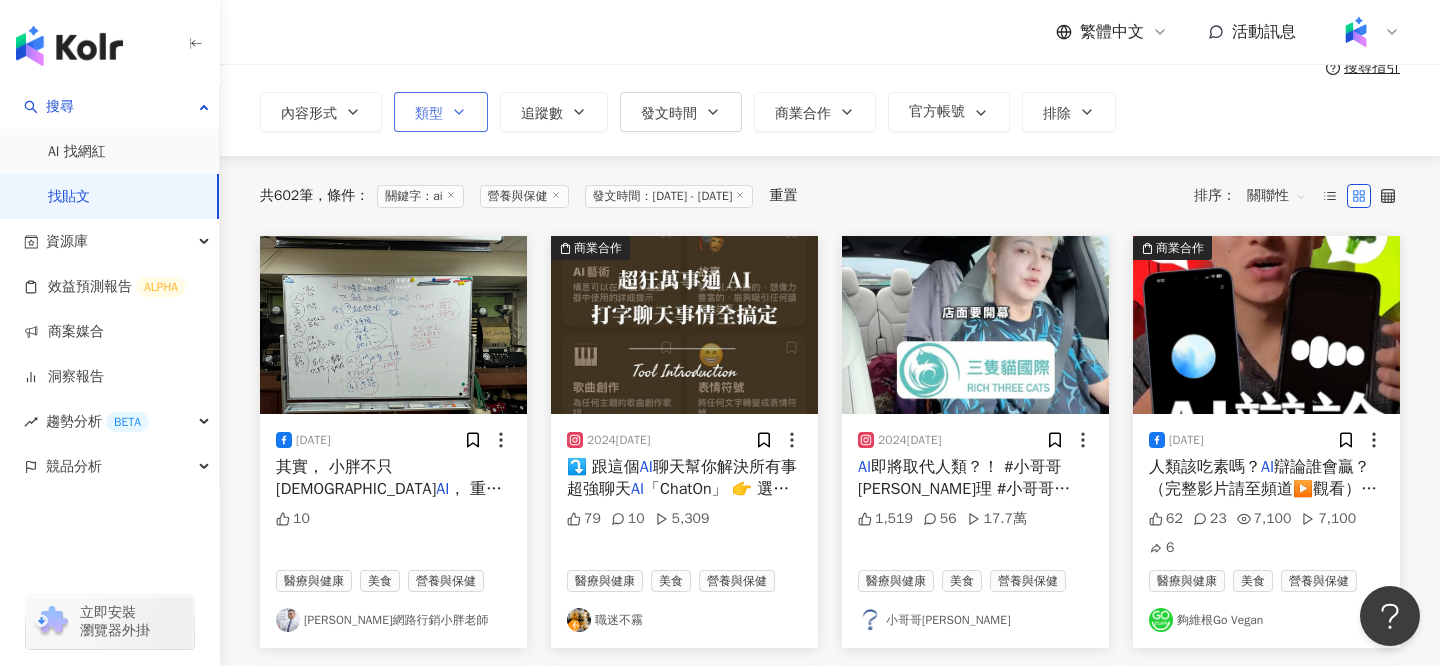 click at bounding box center (684, 325) 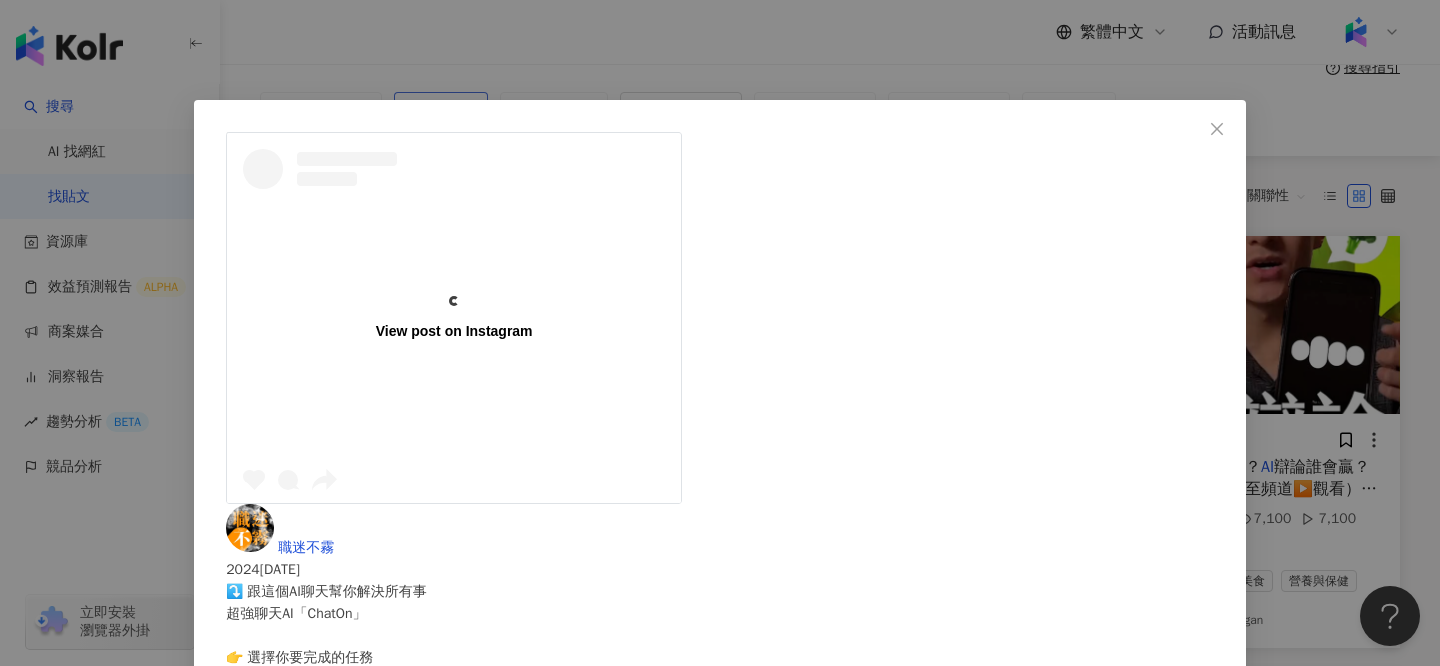 scroll, scrollTop: 0, scrollLeft: 0, axis: both 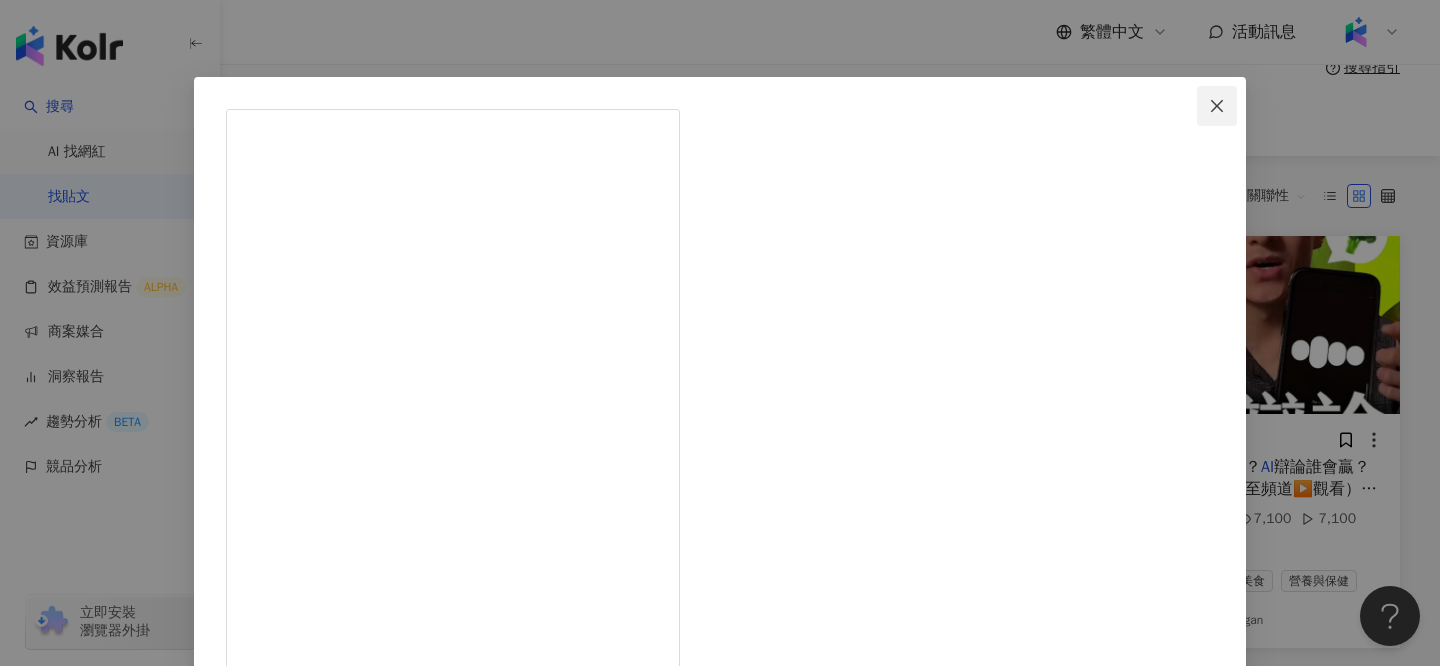 click 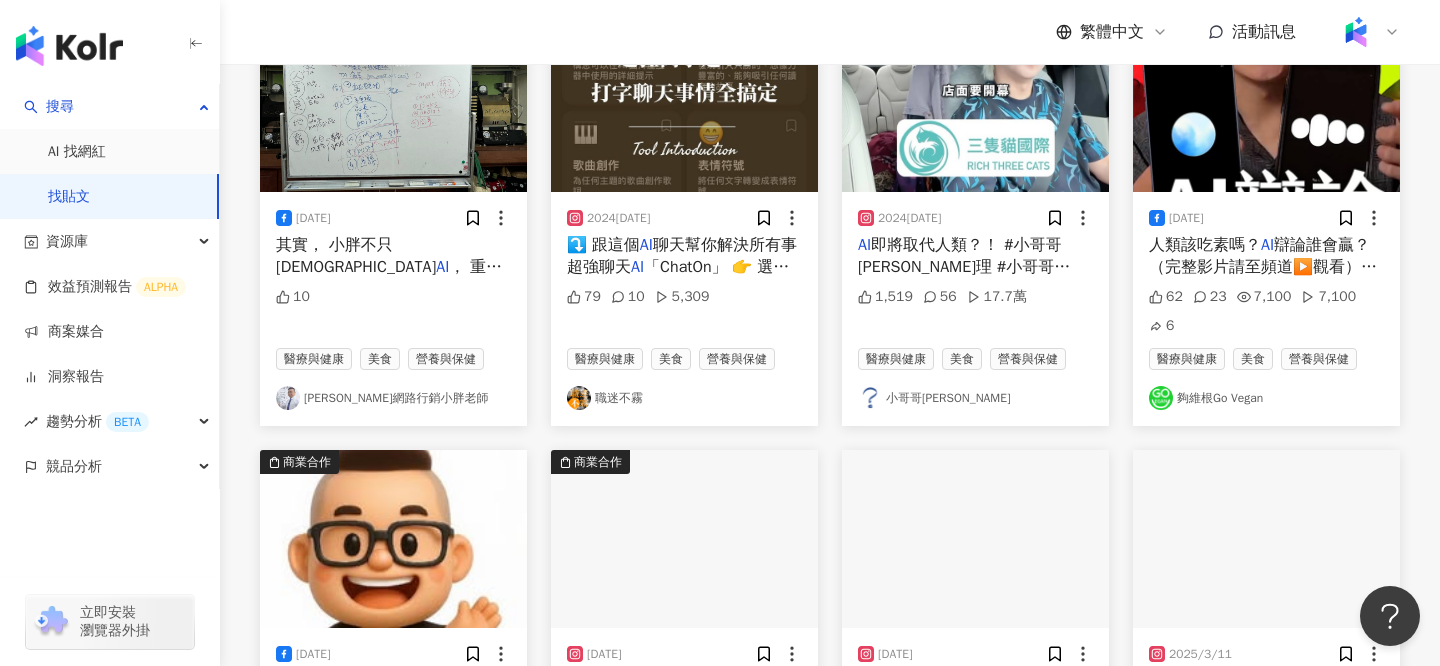 scroll, scrollTop: 656, scrollLeft: 0, axis: vertical 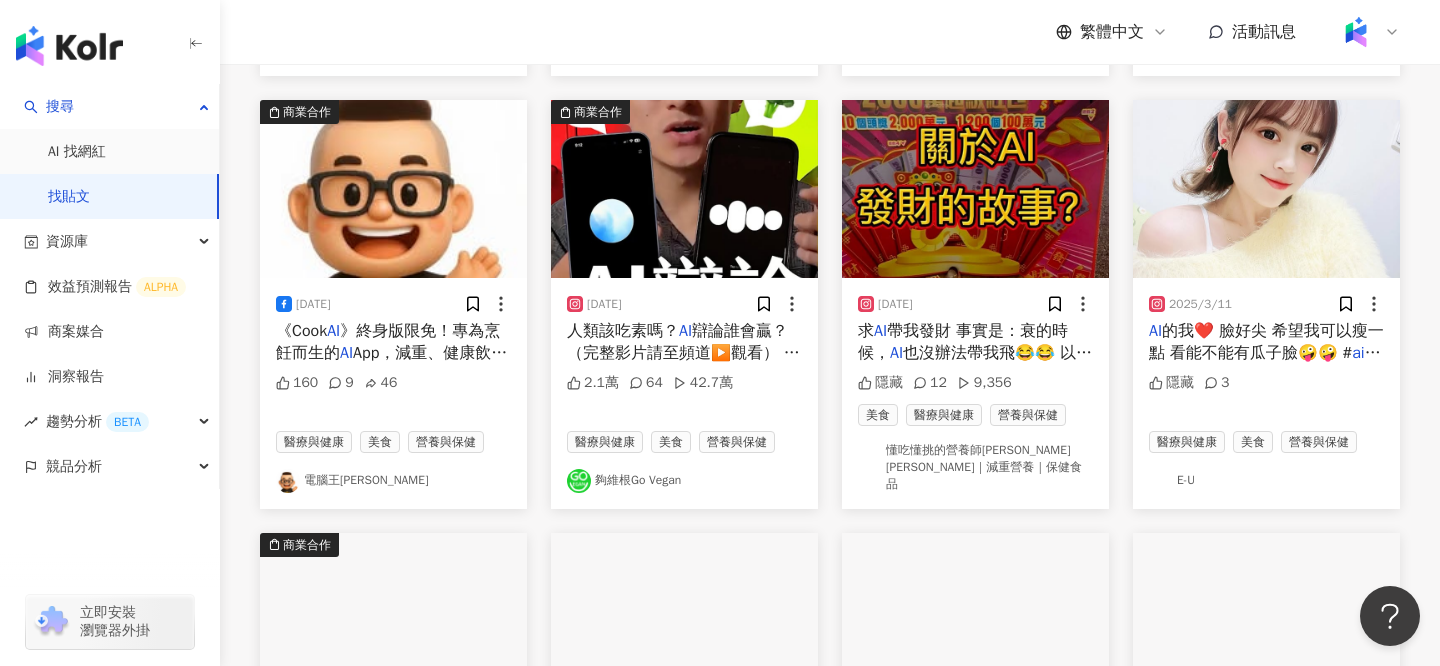 click on "正在搜尋 ： 關鍵字：ai 營養與保健 發文時間：2024[DATE]025[DATE]置 排序： 關聯性" at bounding box center (830, -368) 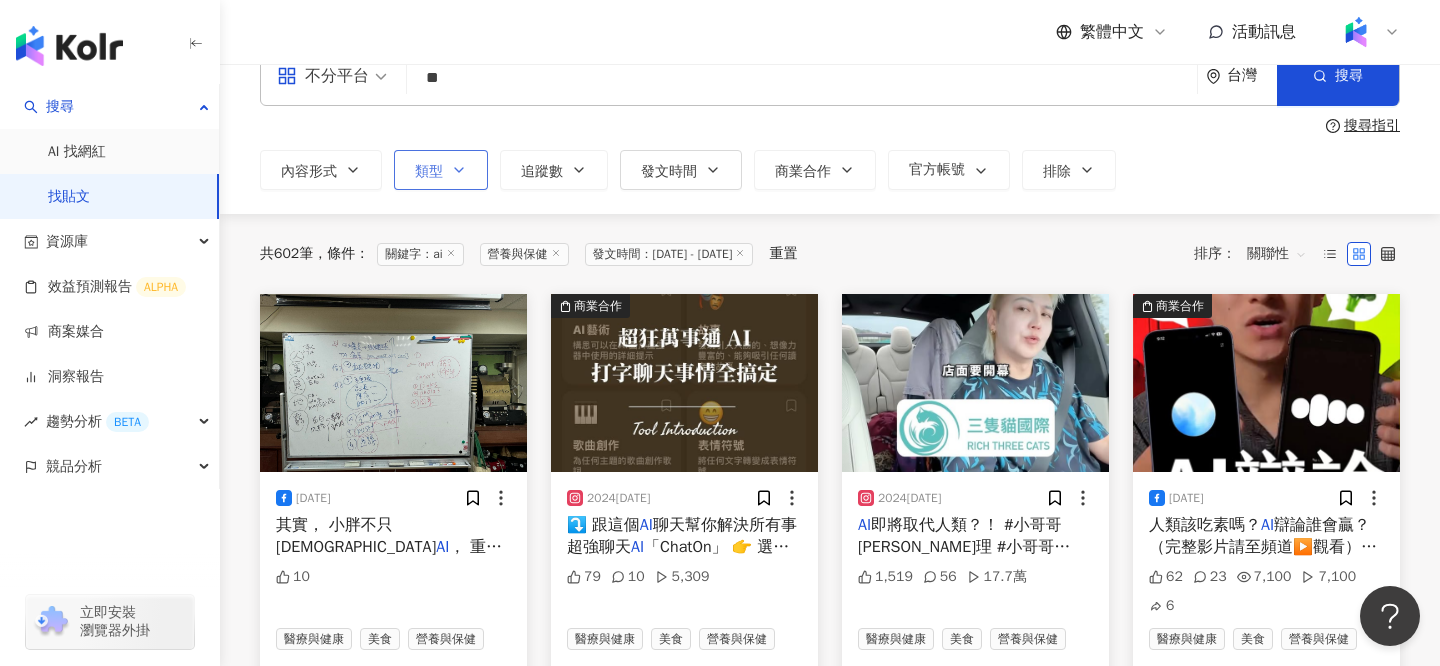 scroll, scrollTop: 51, scrollLeft: 0, axis: vertical 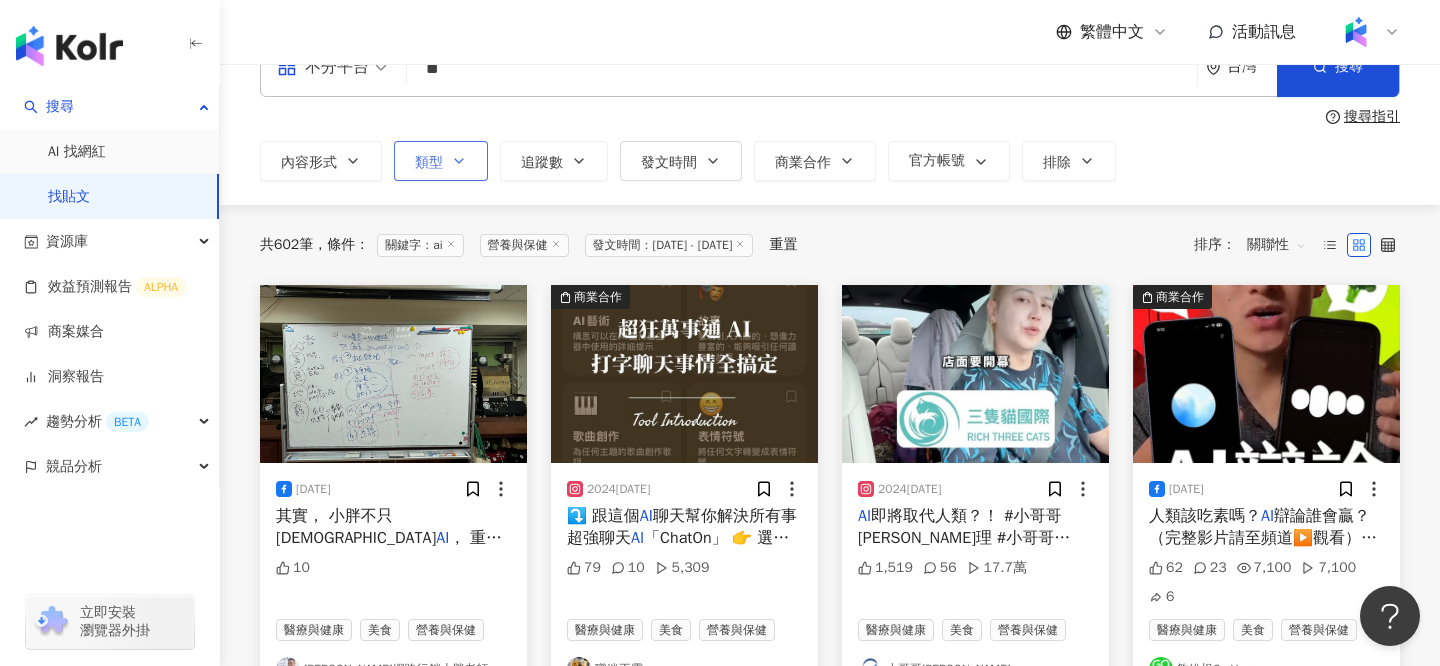 click at bounding box center (975, 374) 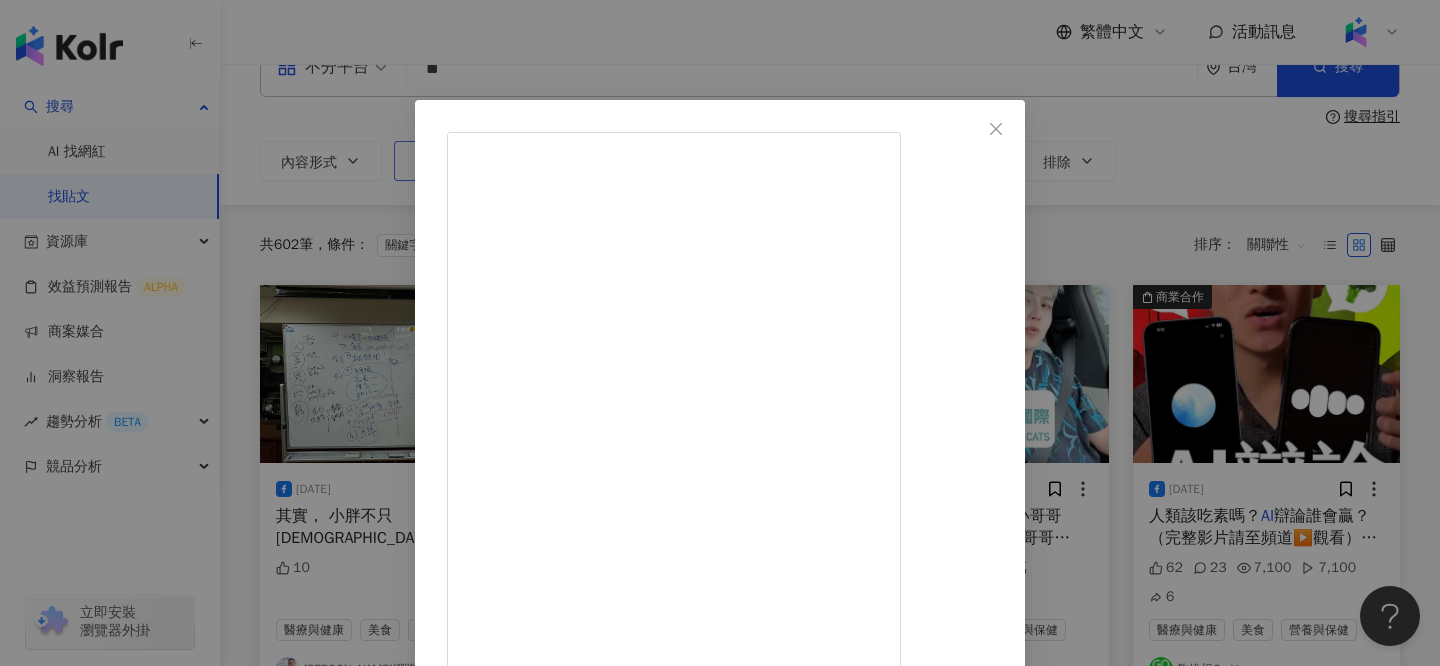 click on "小哥哥[PERSON_NAME] [DATE] AI即將取代人類？！
#小哥哥[PERSON_NAME] #小哥哥[PERSON_NAME]不理 #tesla #特斯拉 #elonmusk #ai 1,519 56 17.7萬 查看原始貼文" at bounding box center (720, 333) 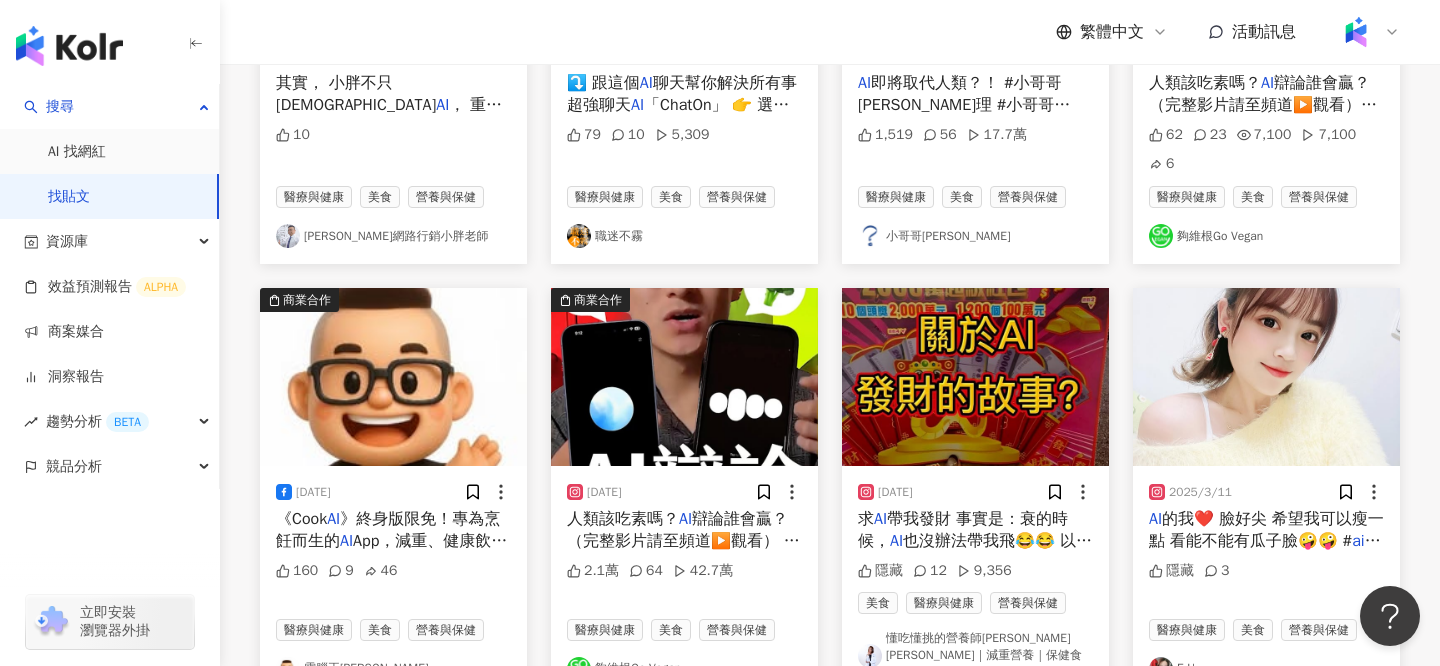 scroll, scrollTop: 680, scrollLeft: 0, axis: vertical 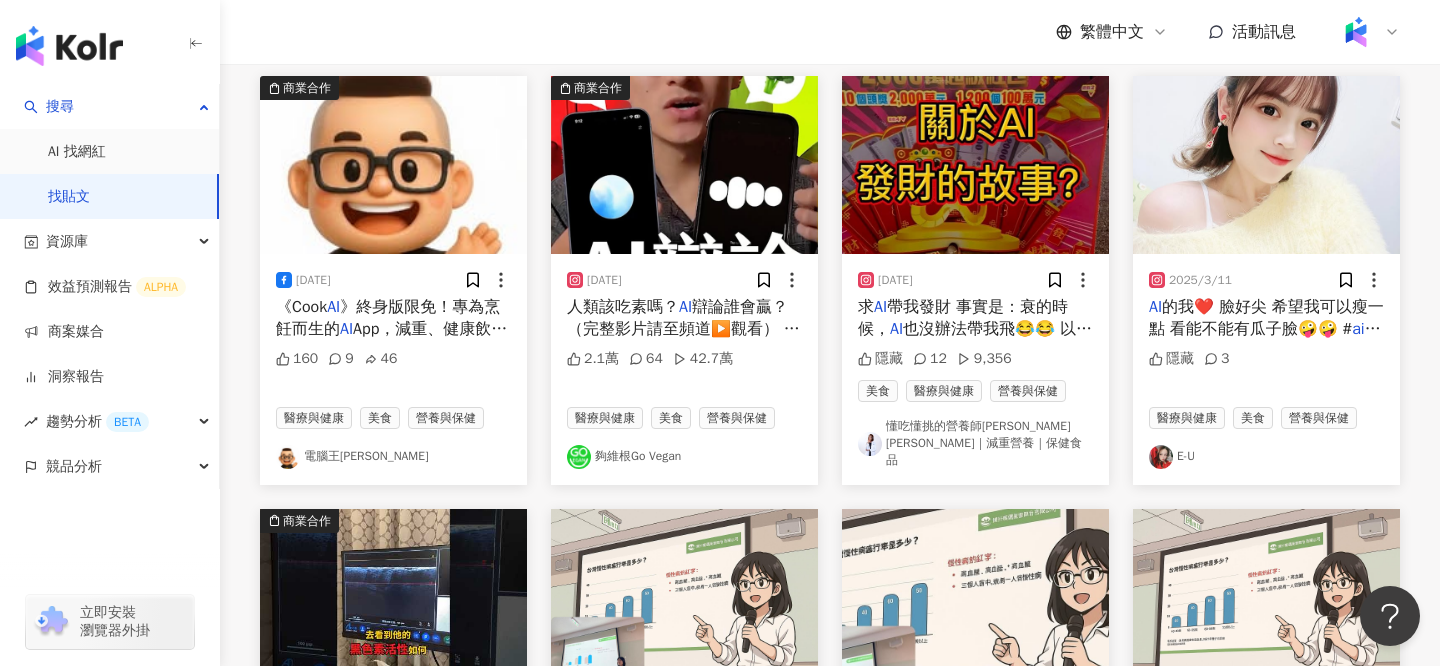 click on "[DATE] AI 的我❤️
臉好尖
希望我可以瘦一點
看能不能有瓜子臉🤪🤪
# ai 技術 #瘦身 #妹子 #夏天 #黃色 隱藏 3 醫療與健康 美食 營養與保健 E-U" at bounding box center (1266, 280) 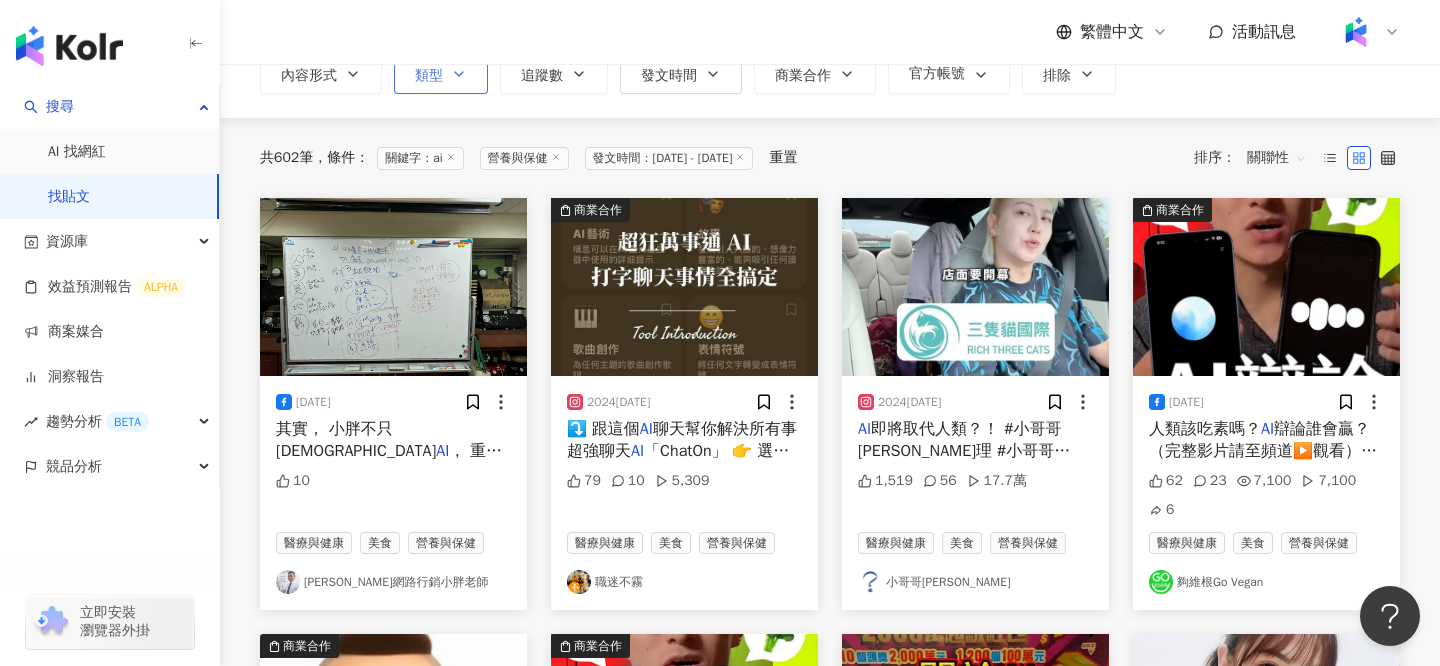 scroll, scrollTop: 0, scrollLeft: 0, axis: both 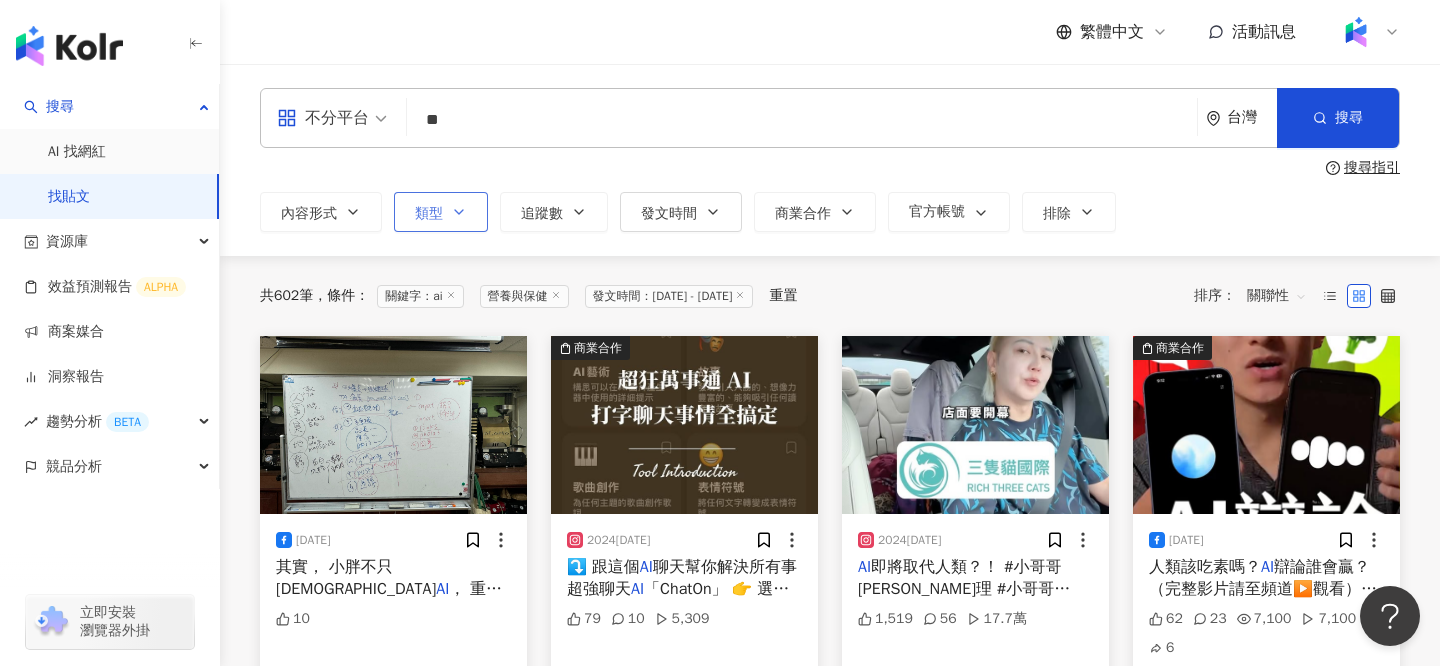 click on "**" at bounding box center [802, 119] 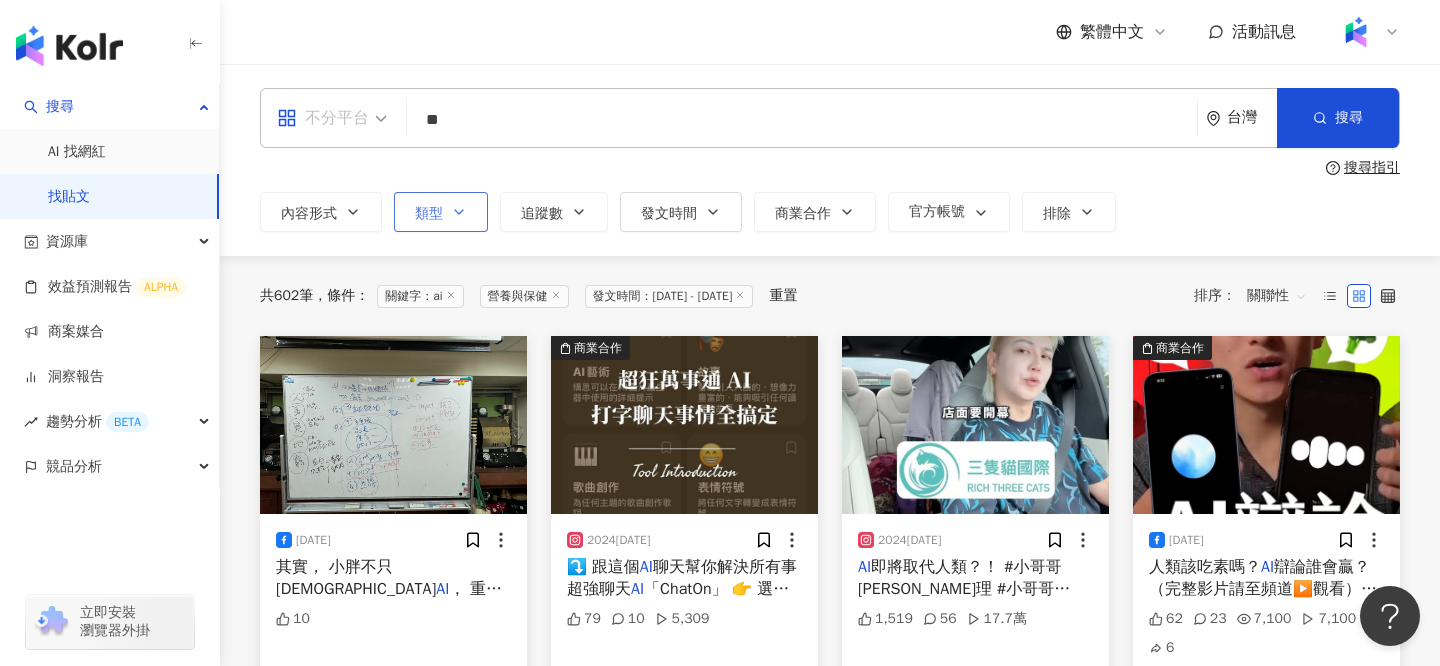 click on "不分平台" at bounding box center (323, 118) 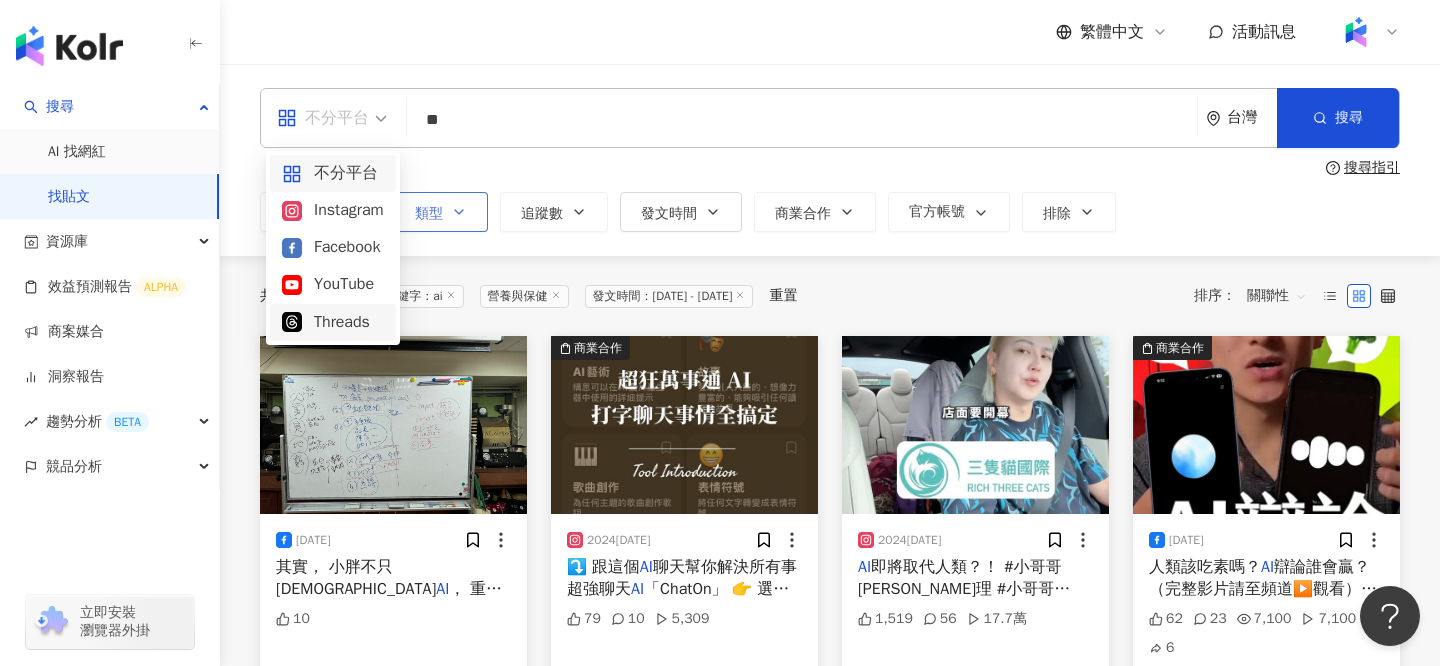 click on "Threads" at bounding box center [333, 322] 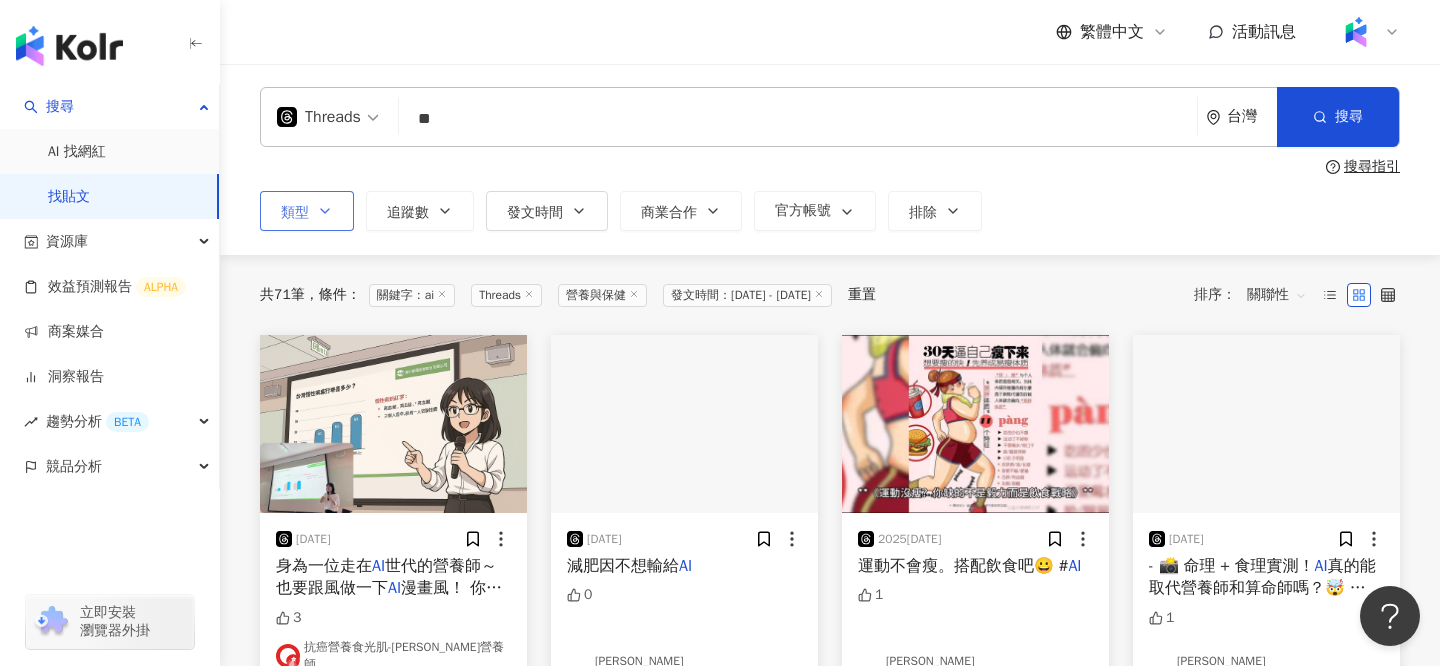 scroll, scrollTop: 0, scrollLeft: 0, axis: both 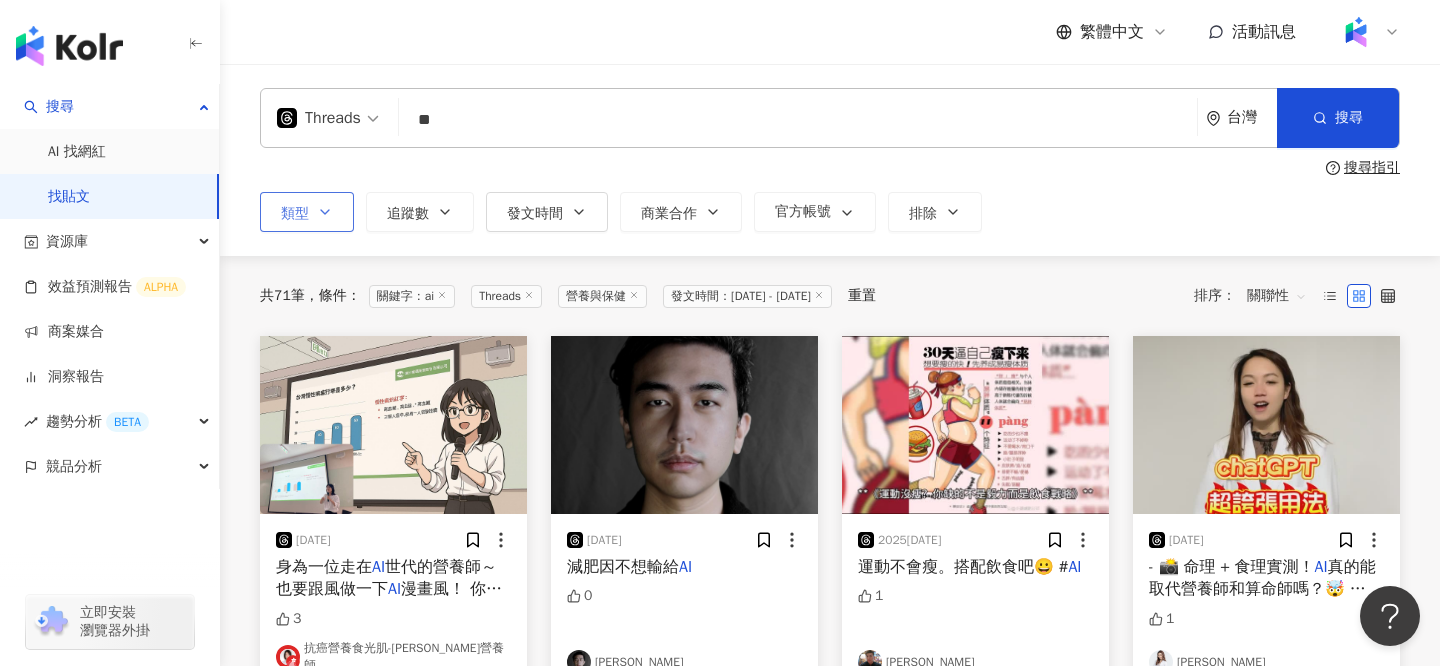 click on "**" at bounding box center [798, 119] 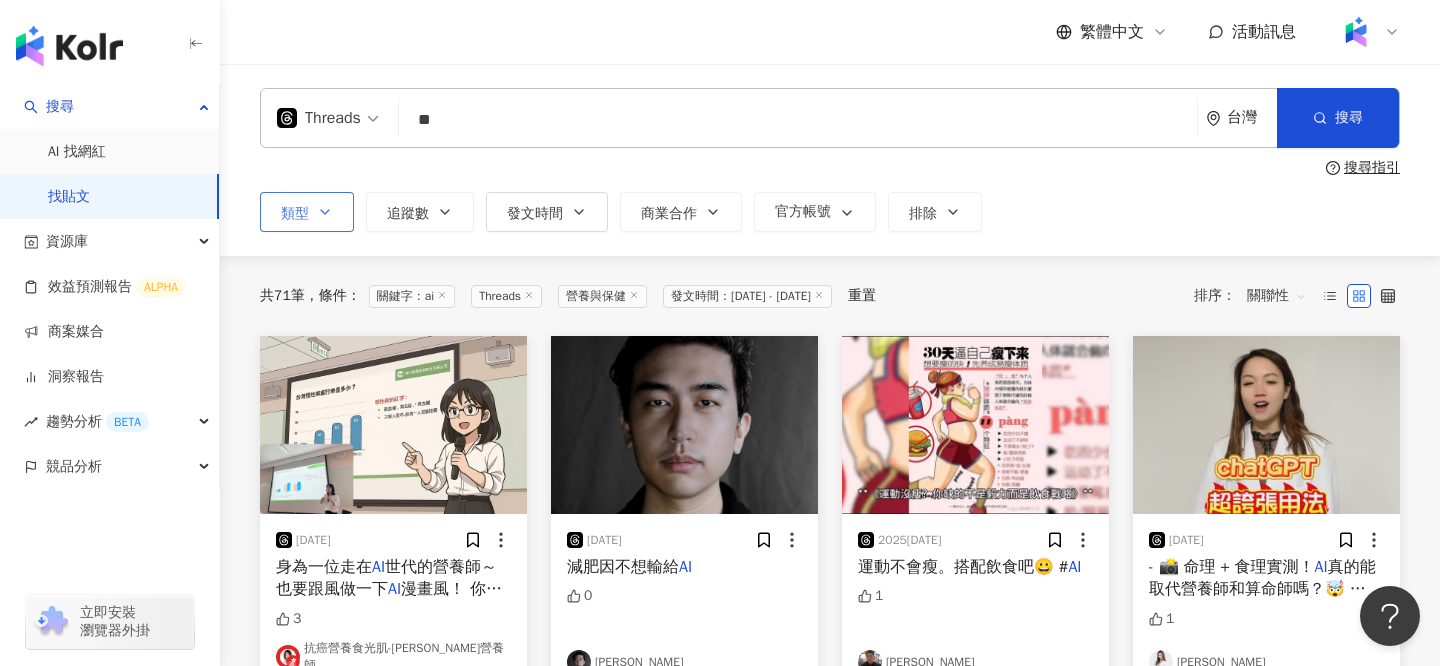 scroll, scrollTop: 605, scrollLeft: 0, axis: vertical 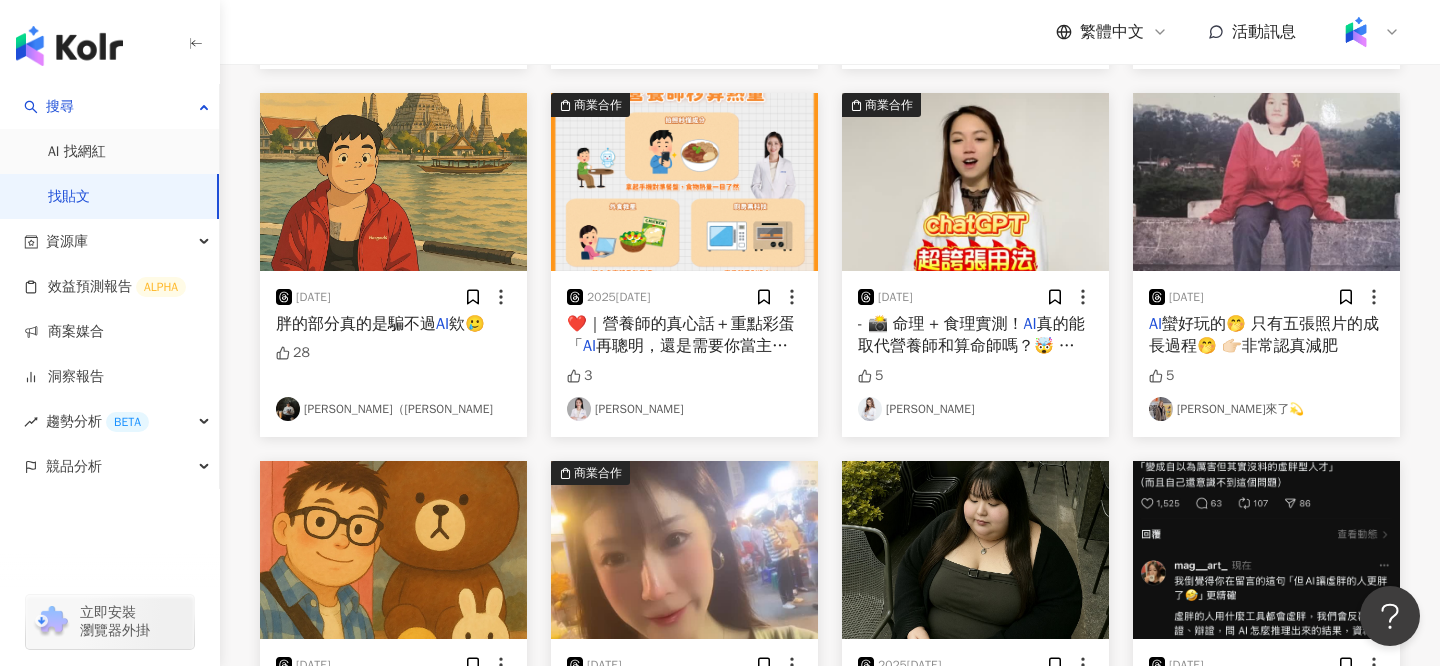 click at bounding box center [975, 182] 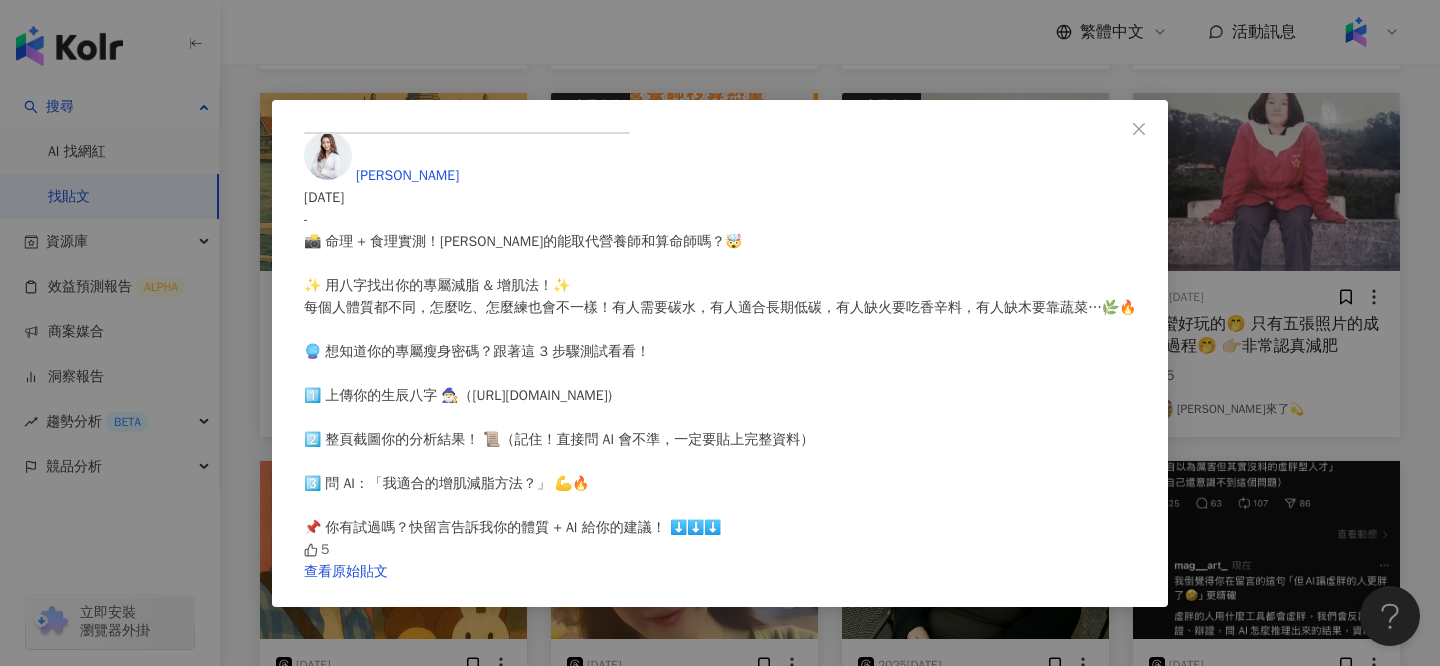 scroll, scrollTop: 0, scrollLeft: 0, axis: both 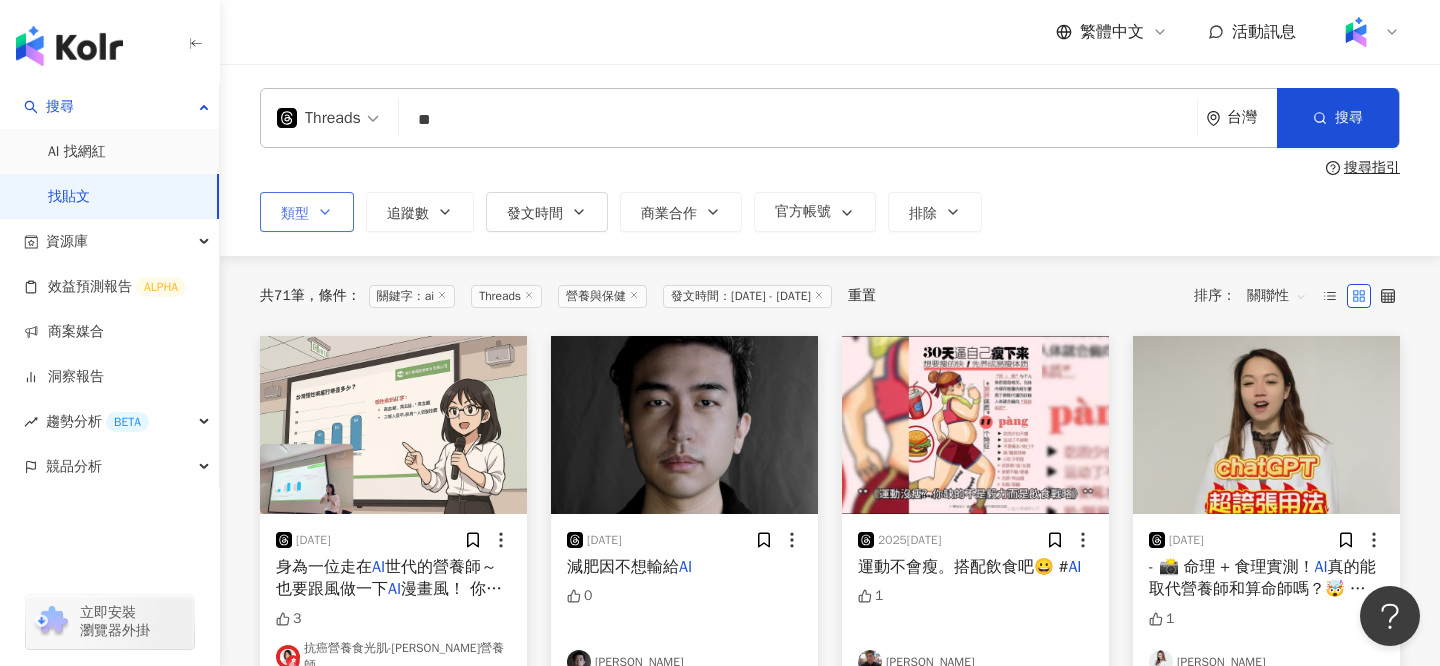 drag, startPoint x: 509, startPoint y: 109, endPoint x: 329, endPoint y: 107, distance: 180.01111 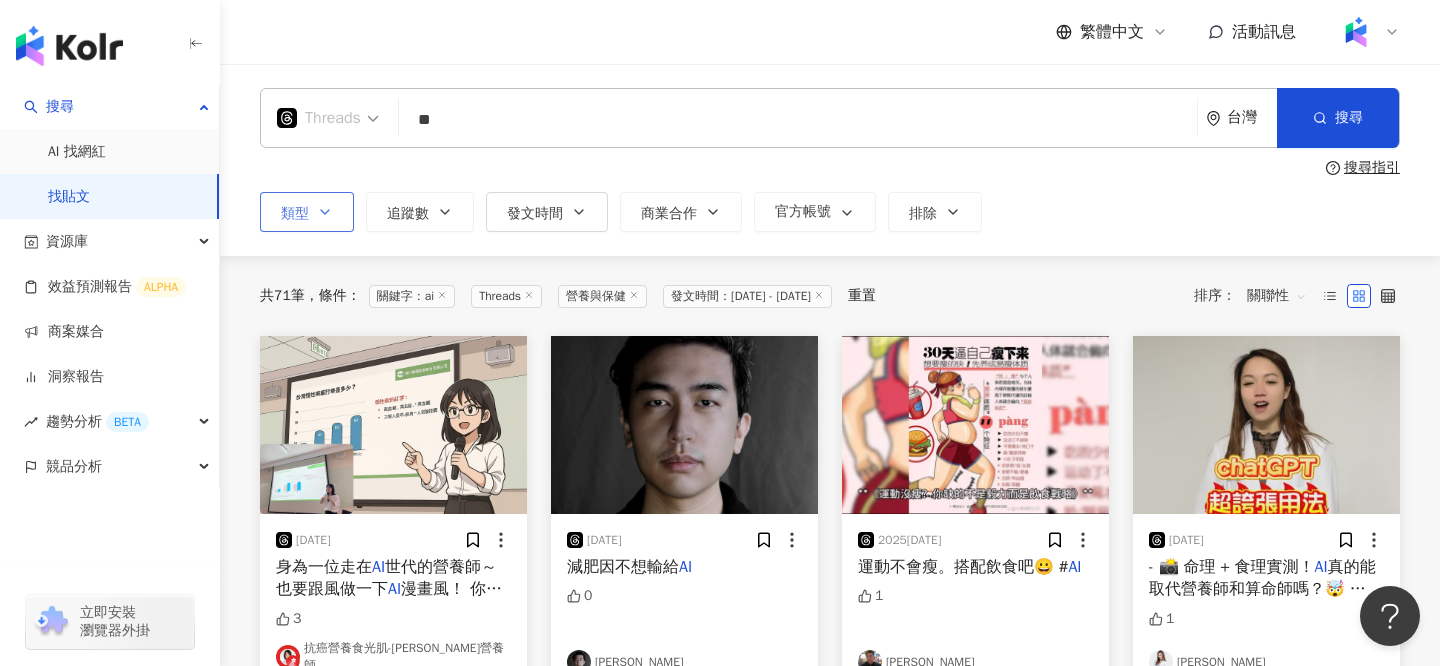 click on "Threads" at bounding box center [319, 118] 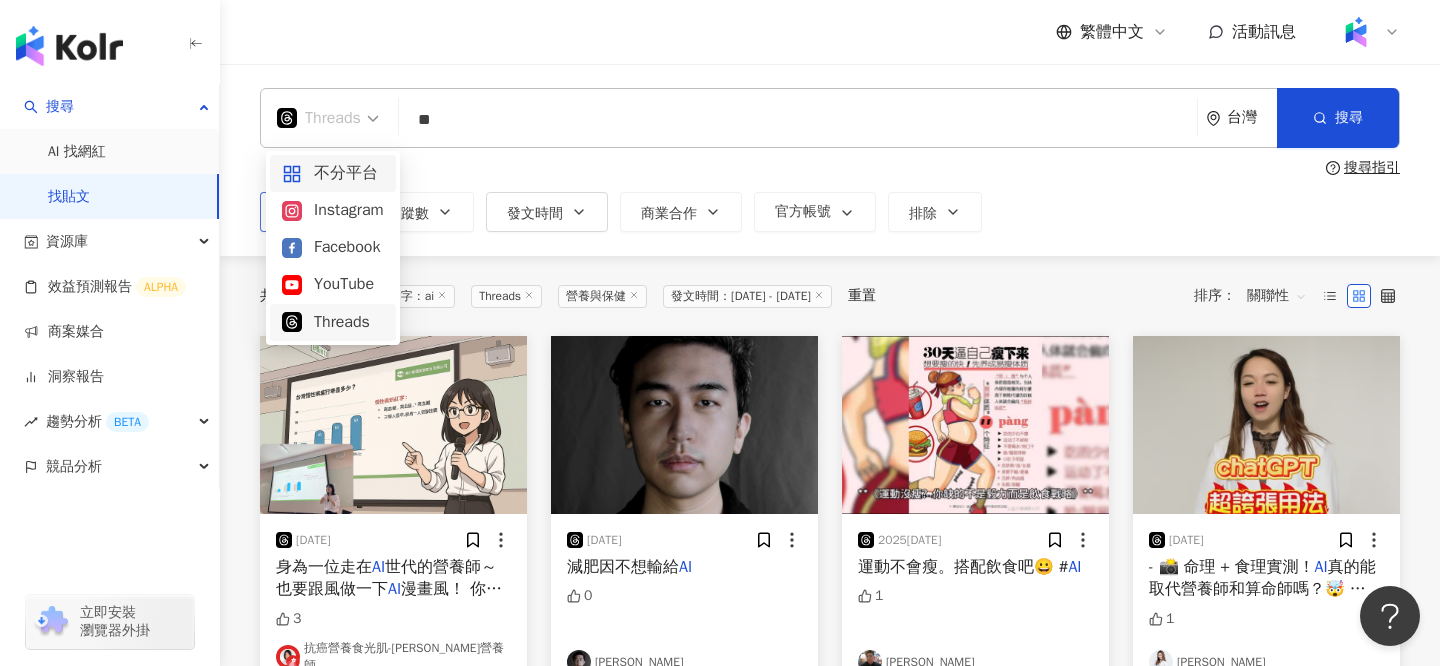 click on "不分平台" at bounding box center (333, 173) 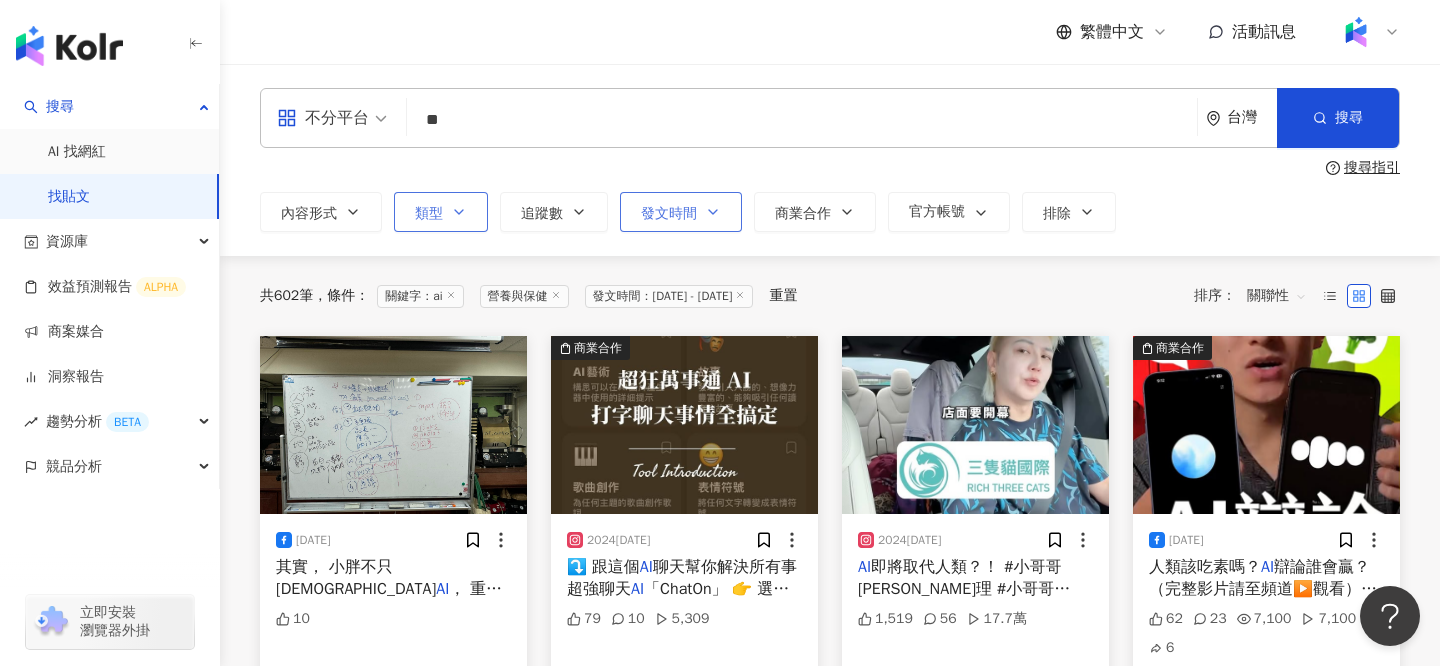 click on "發文時間" at bounding box center (669, 214) 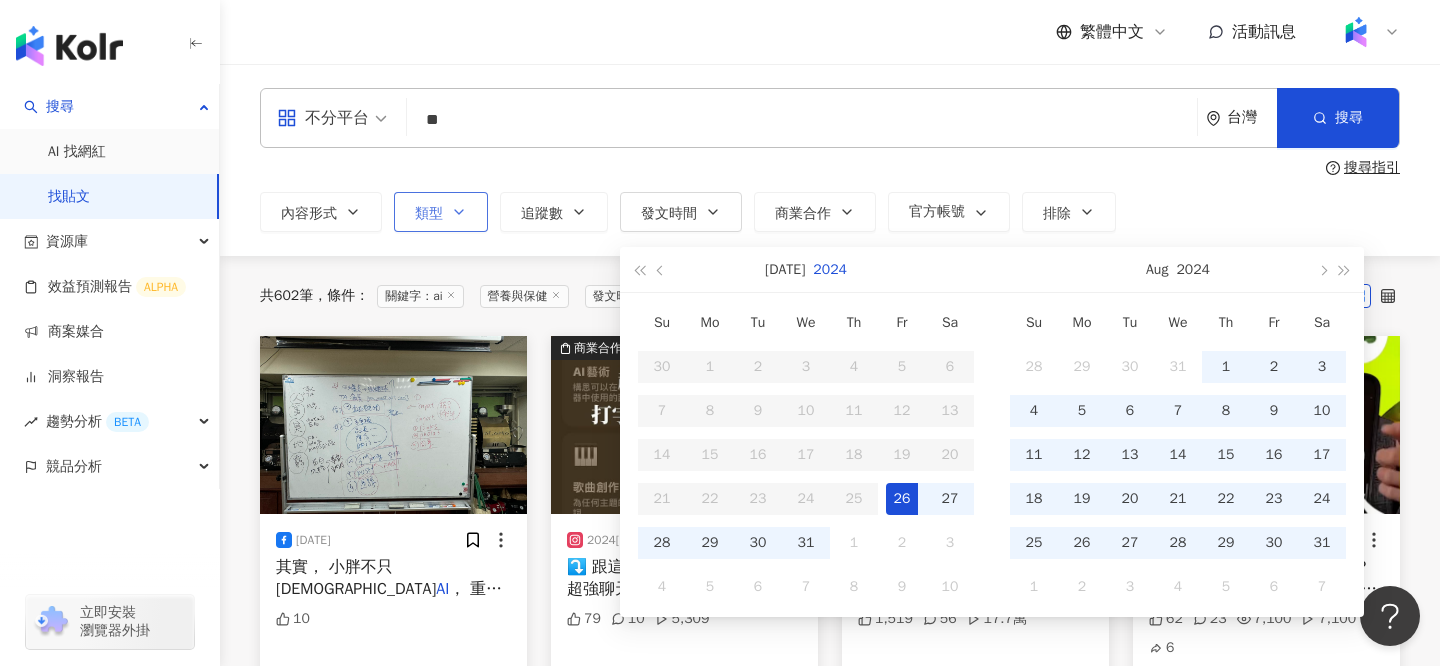 click on "2024" at bounding box center [830, 269] 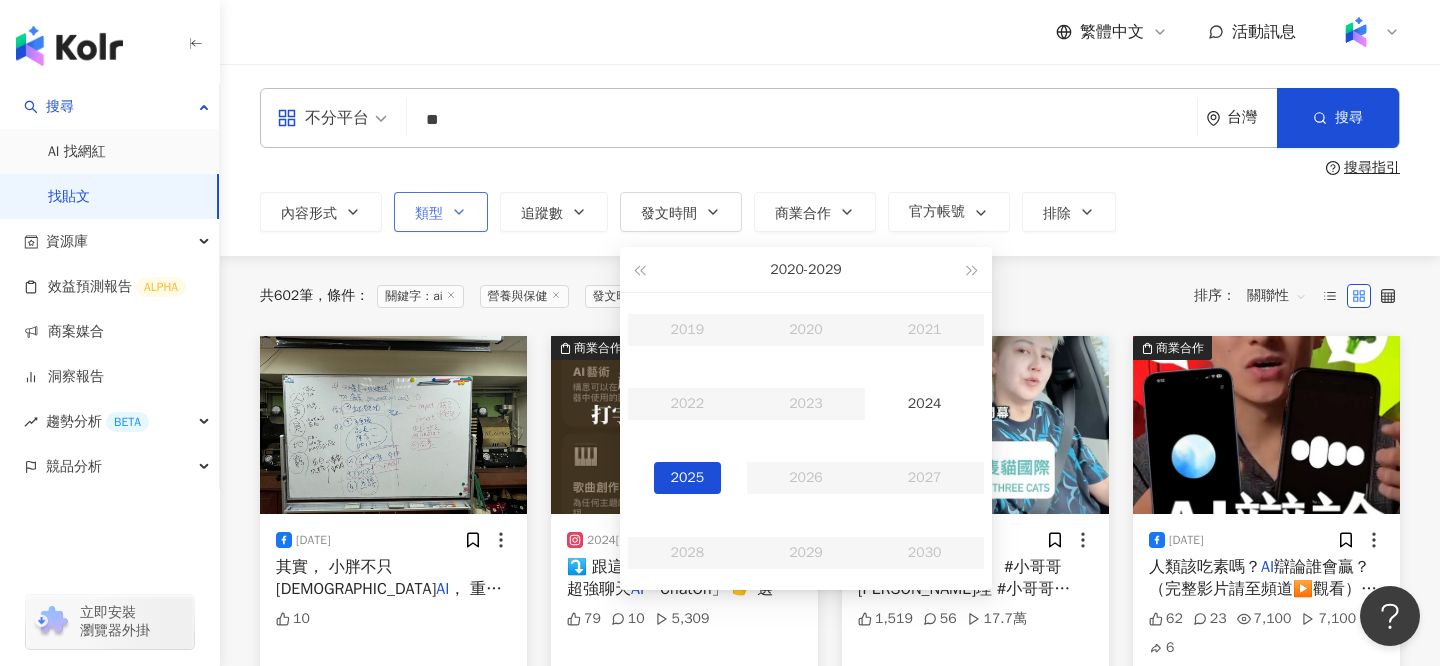 click on "2025" at bounding box center [688, 478] 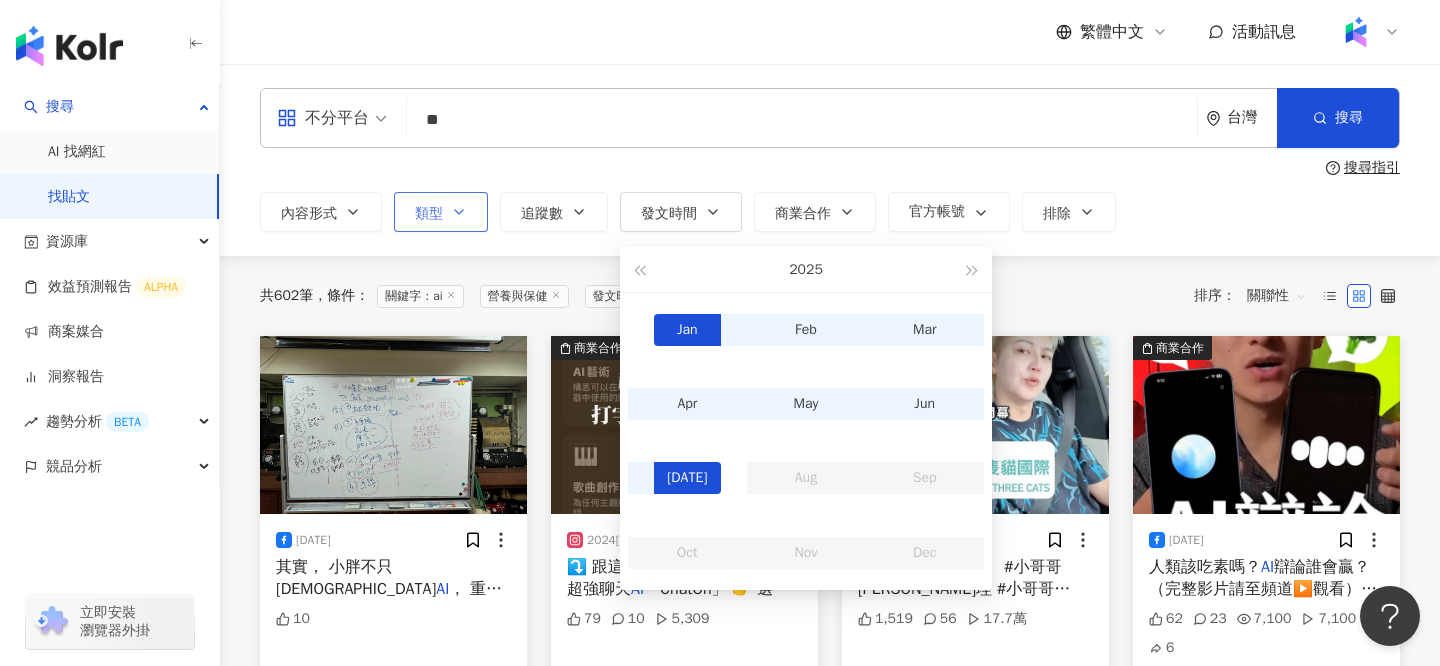 click on "Jan" at bounding box center (688, 330) 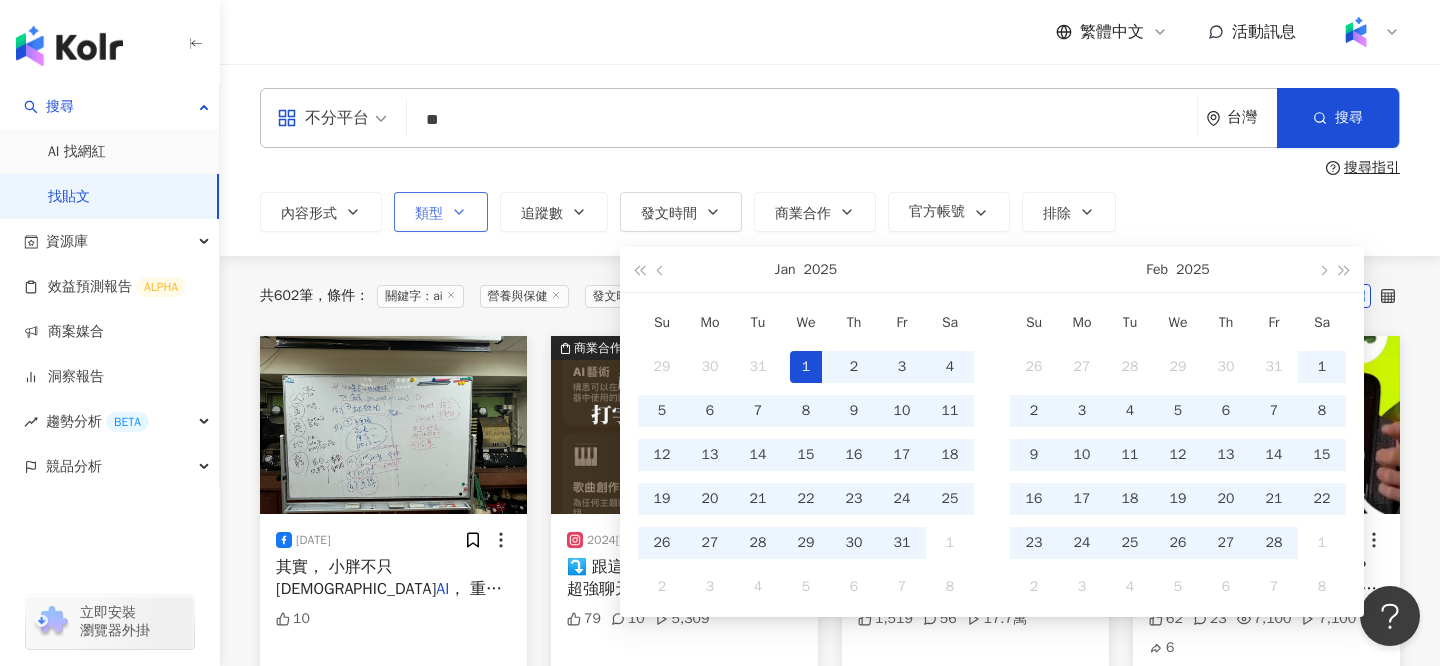 click on "1" at bounding box center (806, 367) 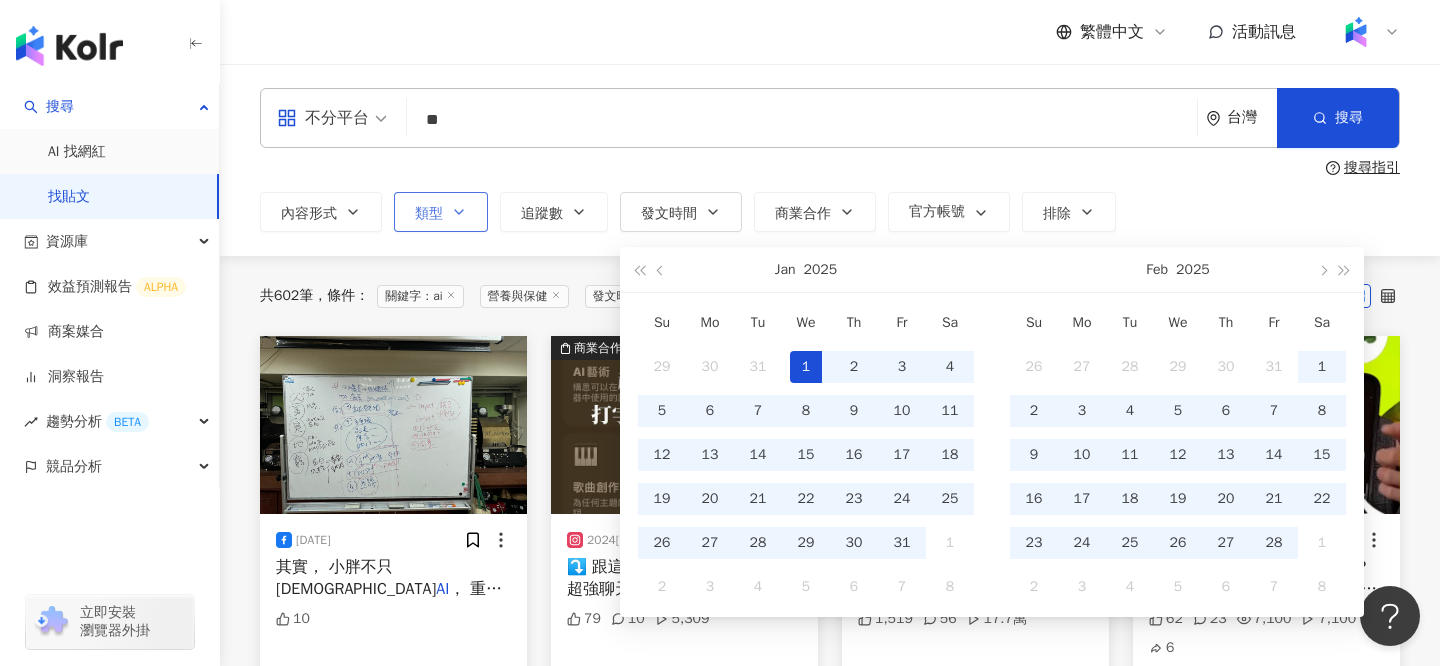 scroll, scrollTop: 0, scrollLeft: 51, axis: horizontal 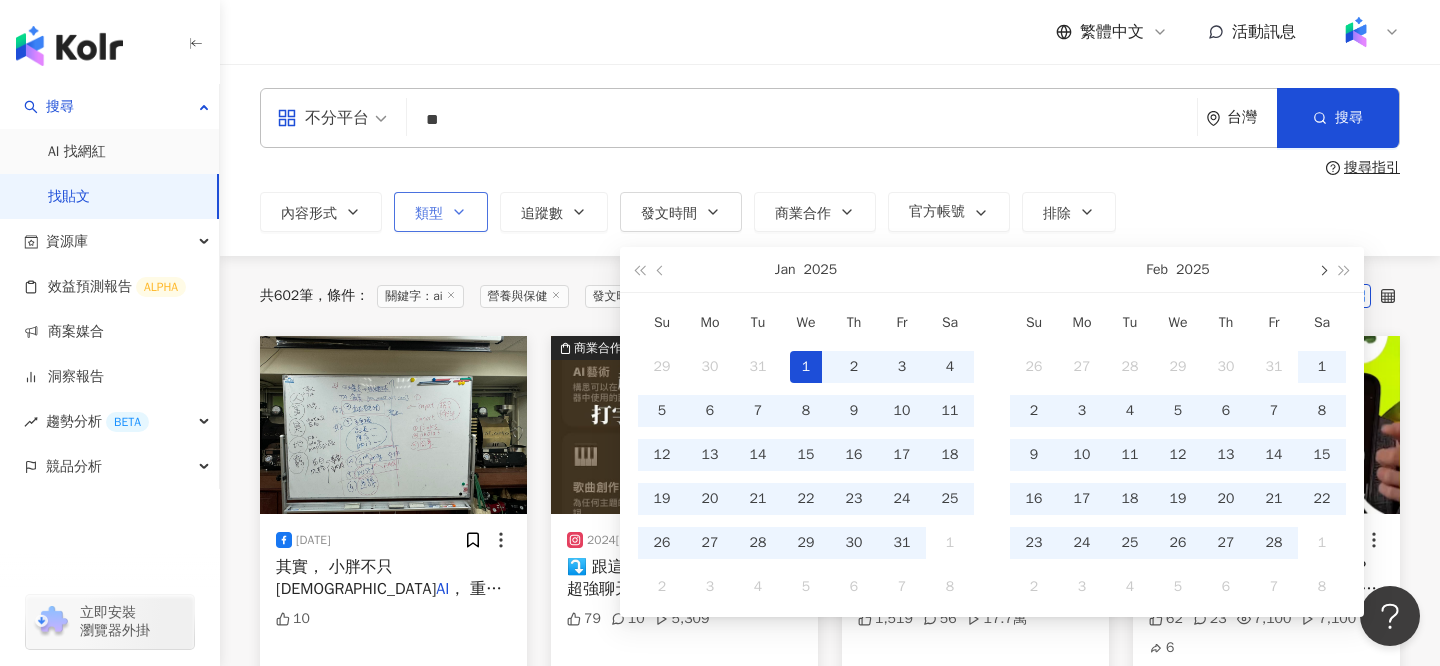 click at bounding box center [1322, 269] 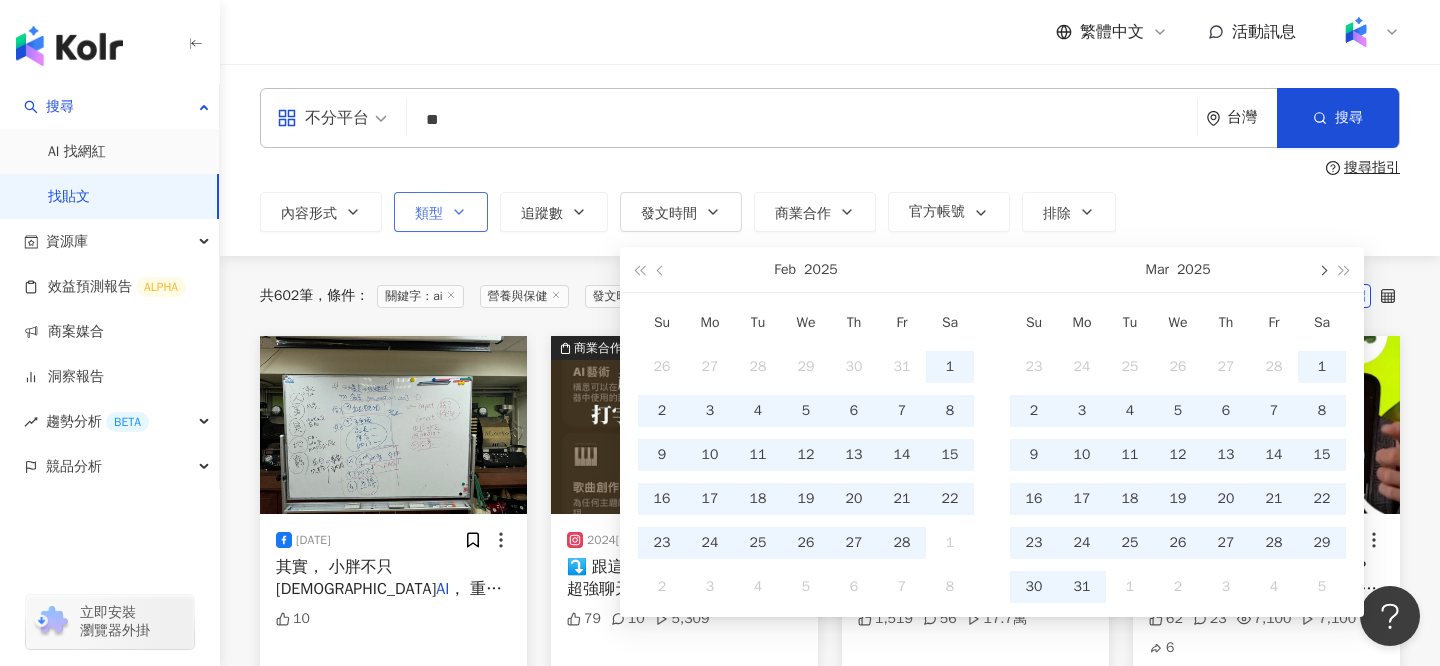 scroll, scrollTop: 0, scrollLeft: 0, axis: both 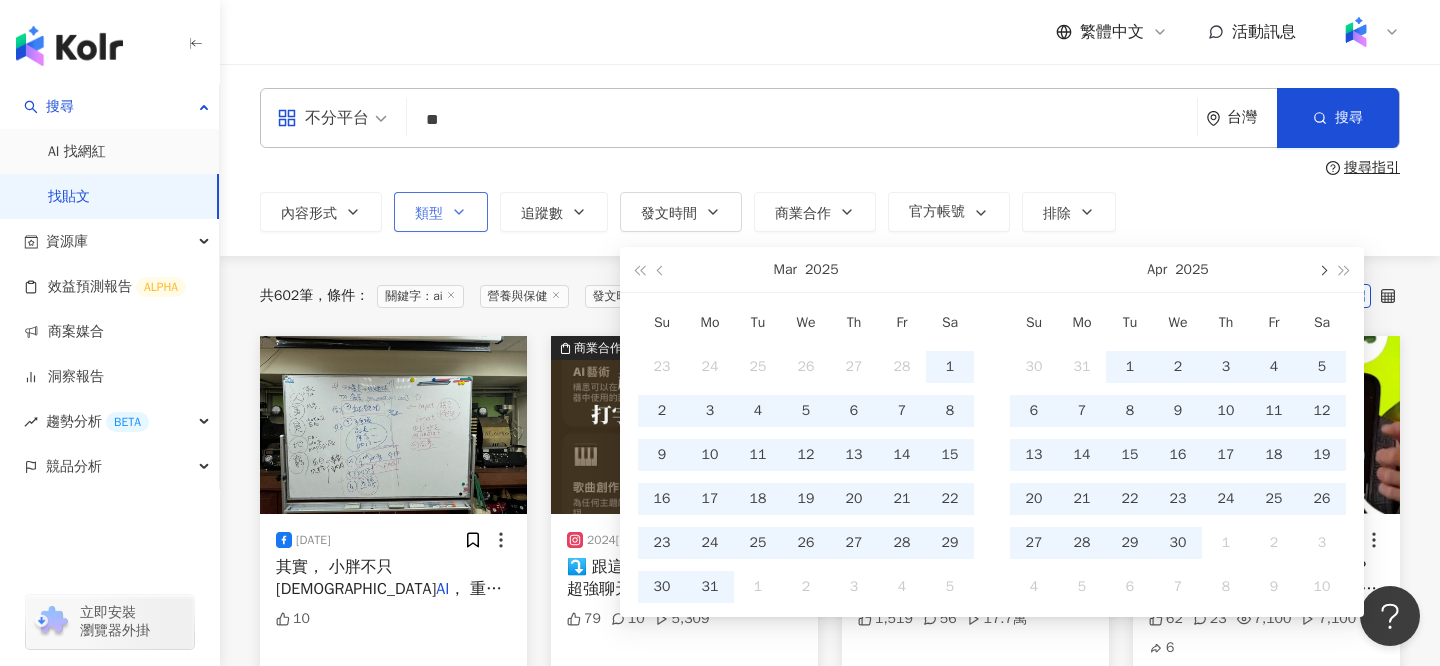 click at bounding box center (1322, 269) 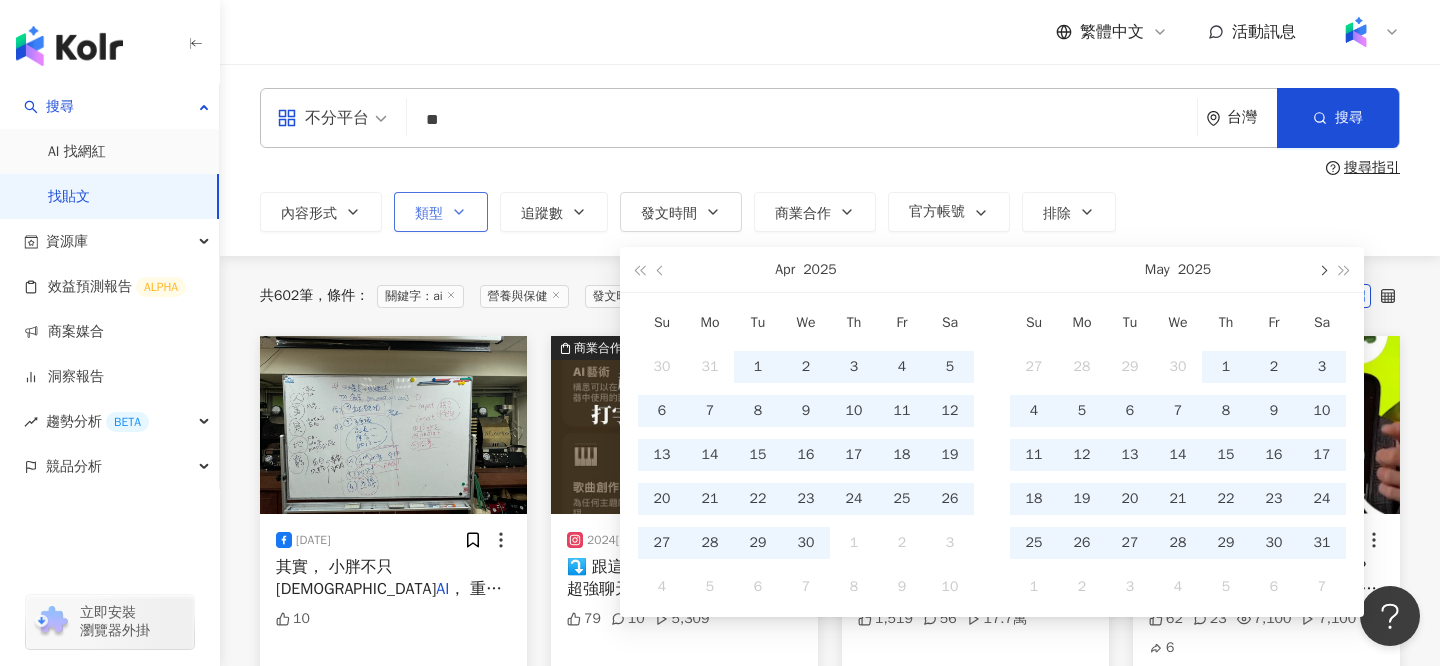 click at bounding box center [1322, 269] 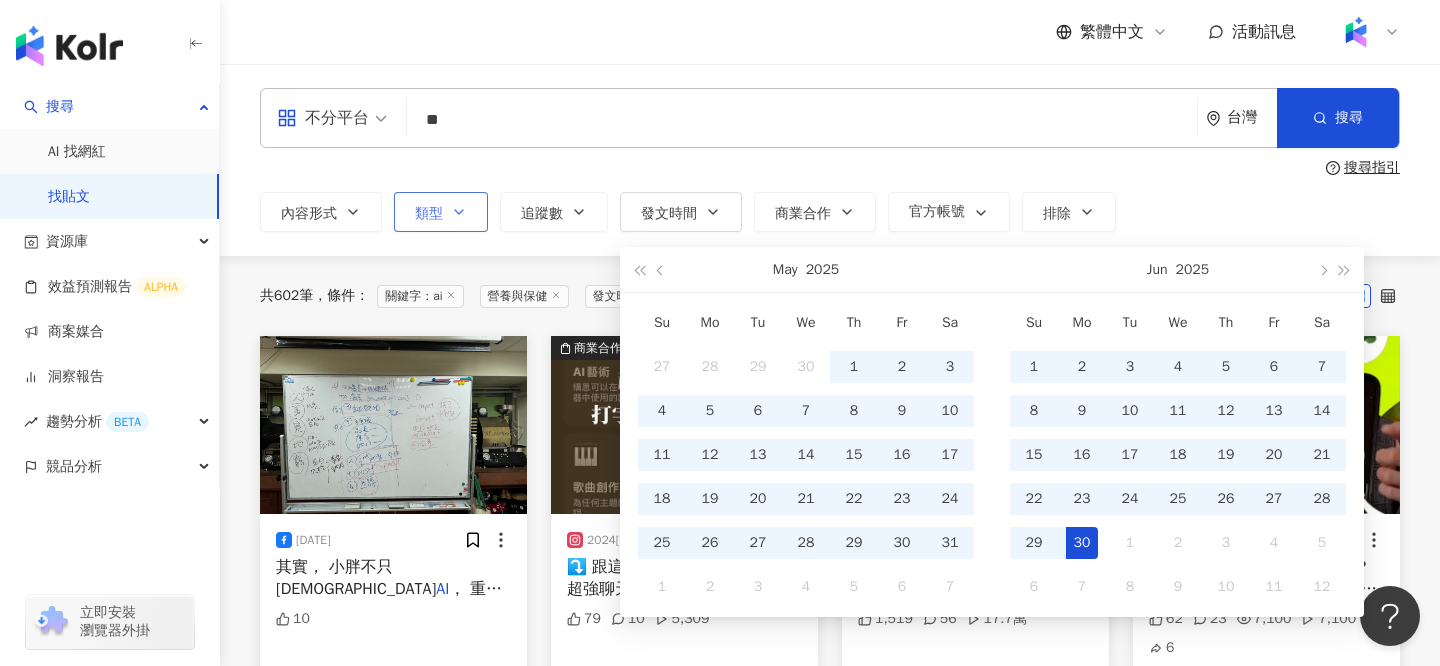 click on "30" at bounding box center (1082, 543) 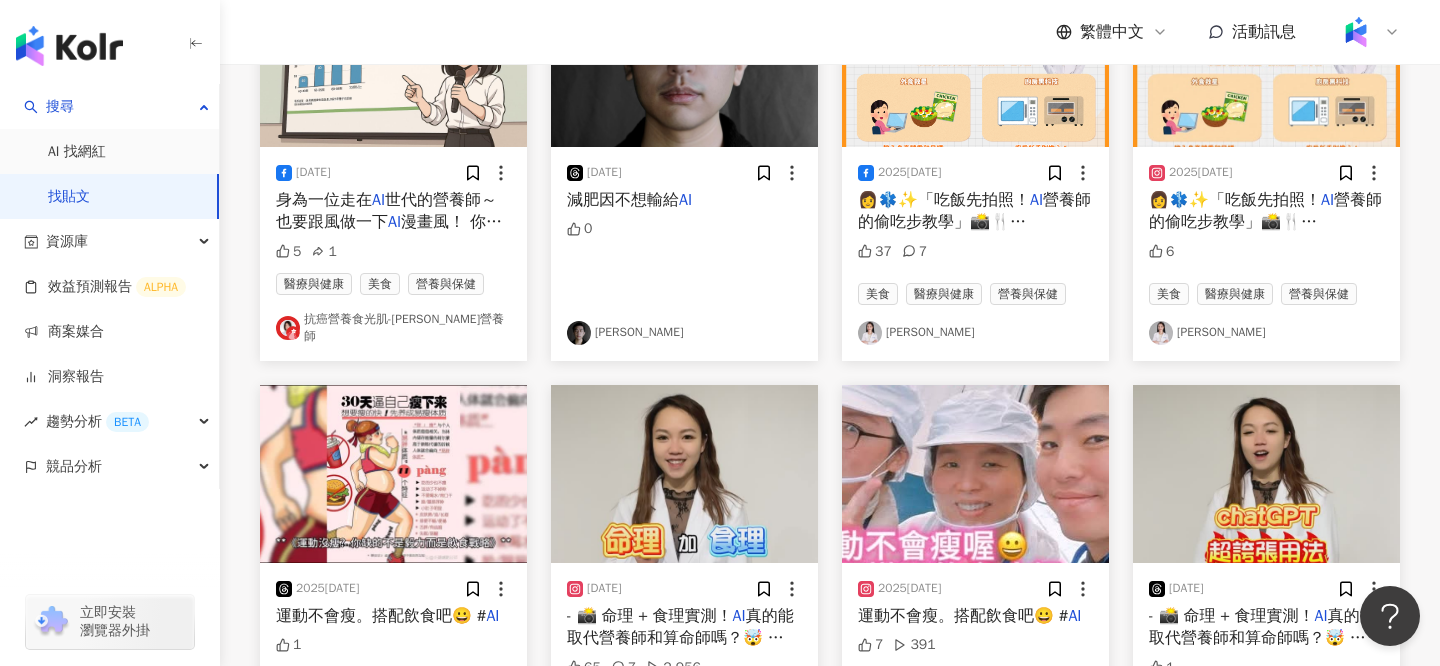 scroll, scrollTop: 1148, scrollLeft: 0, axis: vertical 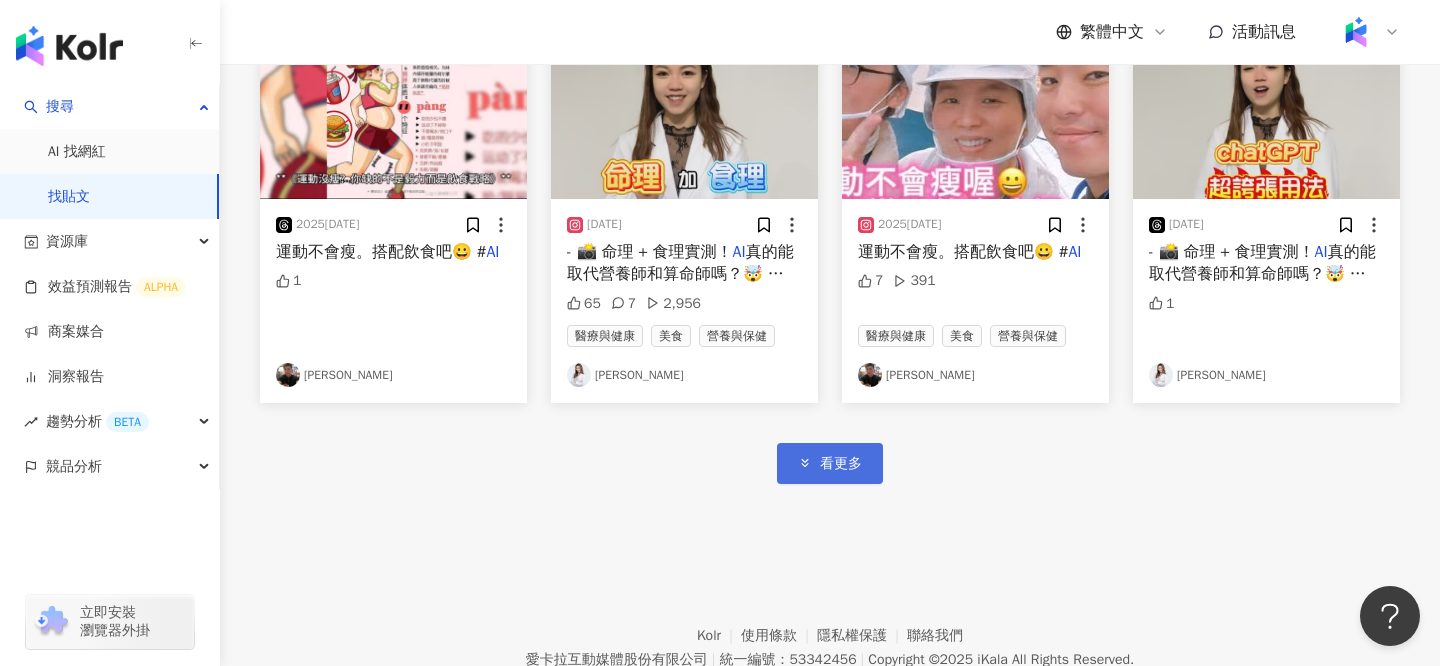 click on "看更多" at bounding box center (841, 464) 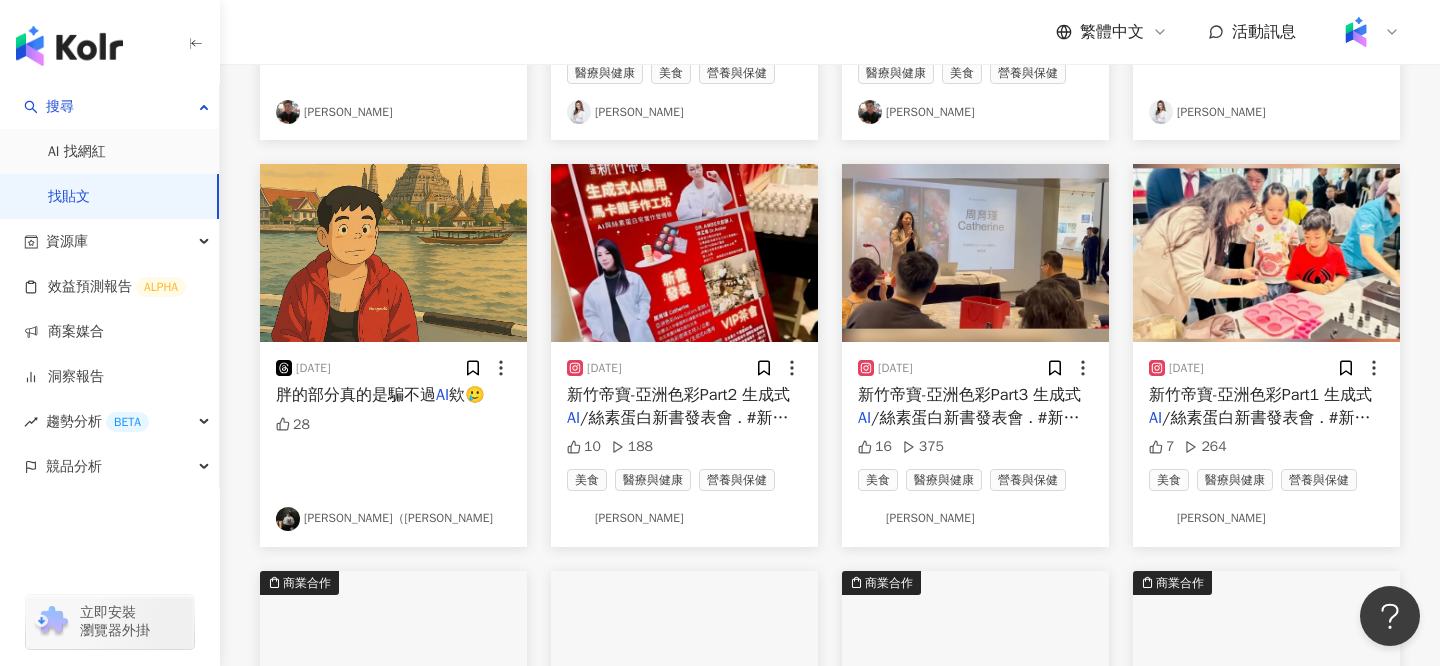scroll, scrollTop: 1526, scrollLeft: 0, axis: vertical 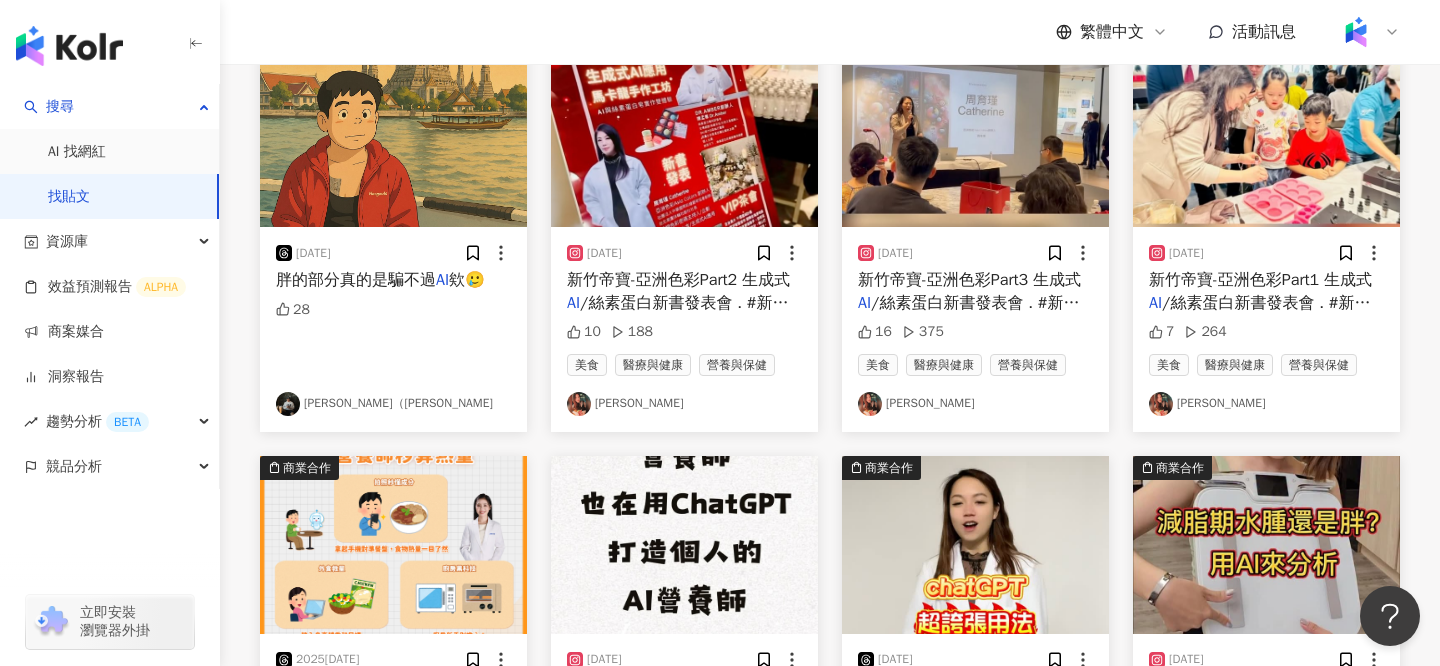 click on "28" at bounding box center (393, 340) 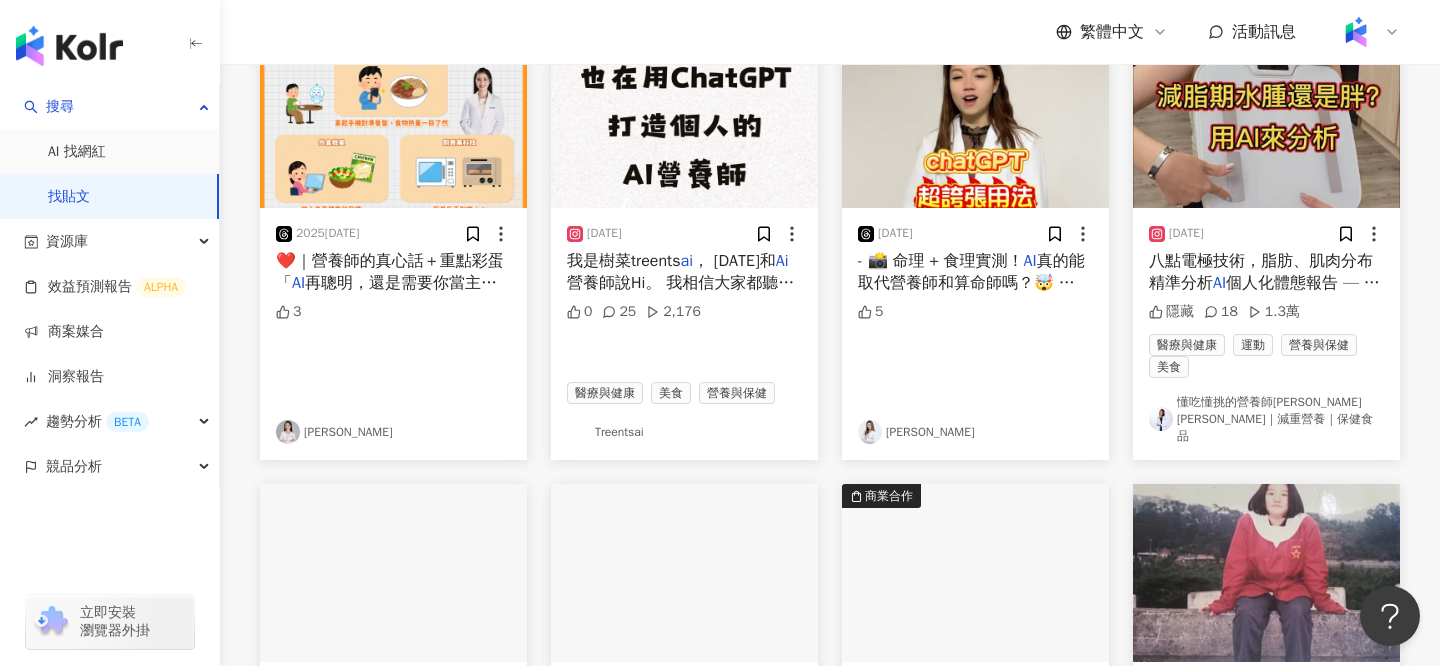 scroll, scrollTop: 2487, scrollLeft: 0, axis: vertical 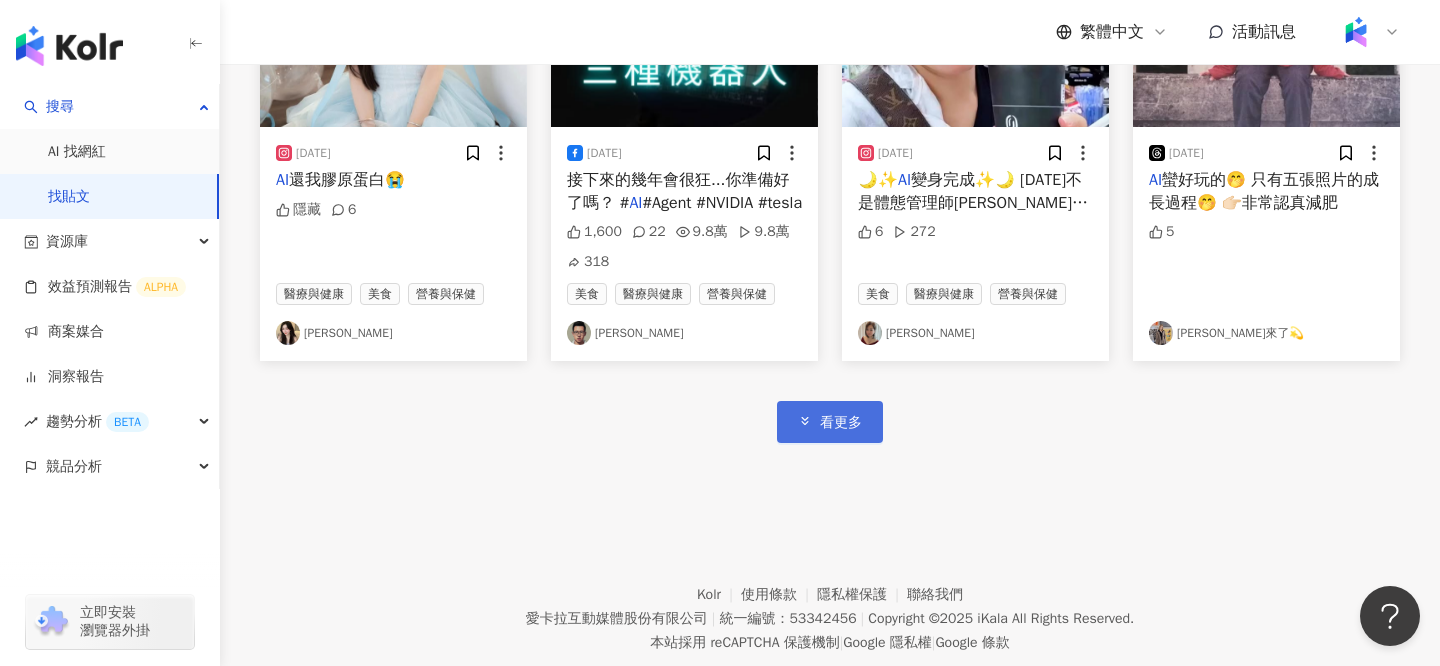 click on "看更多" at bounding box center [830, 421] 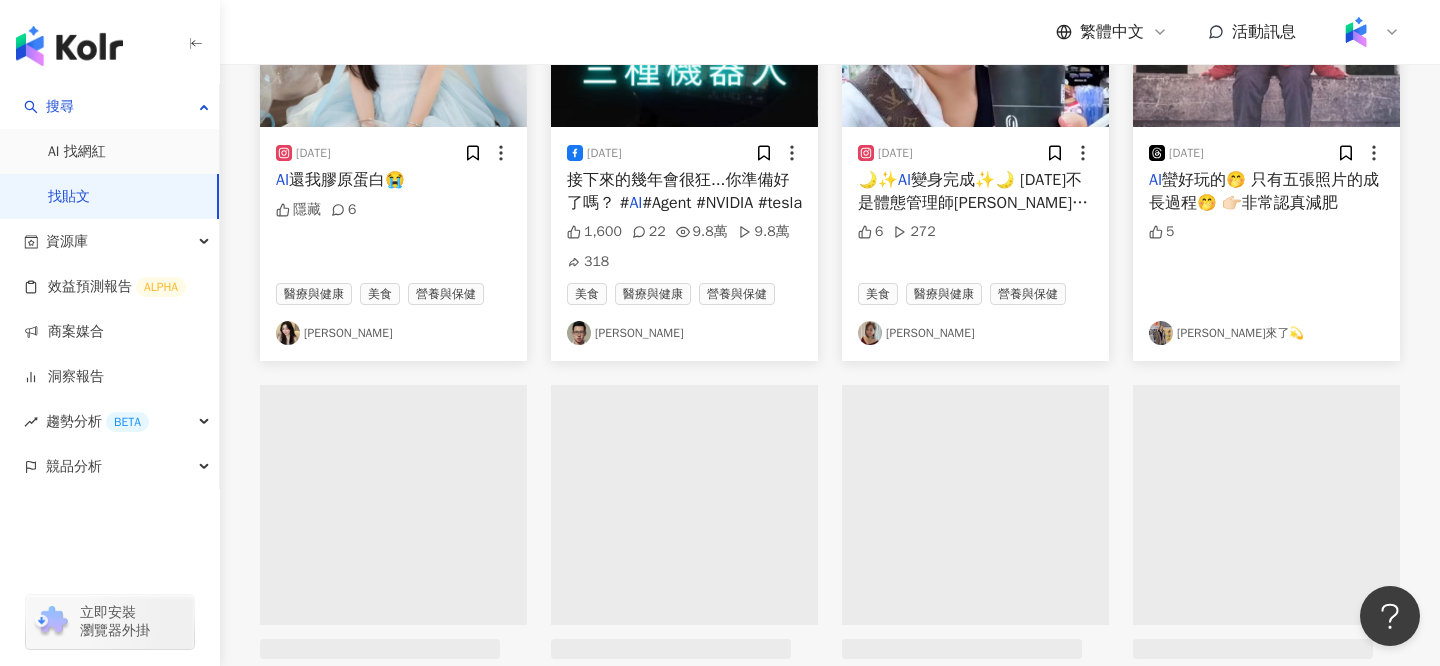 click at bounding box center (684, 575) 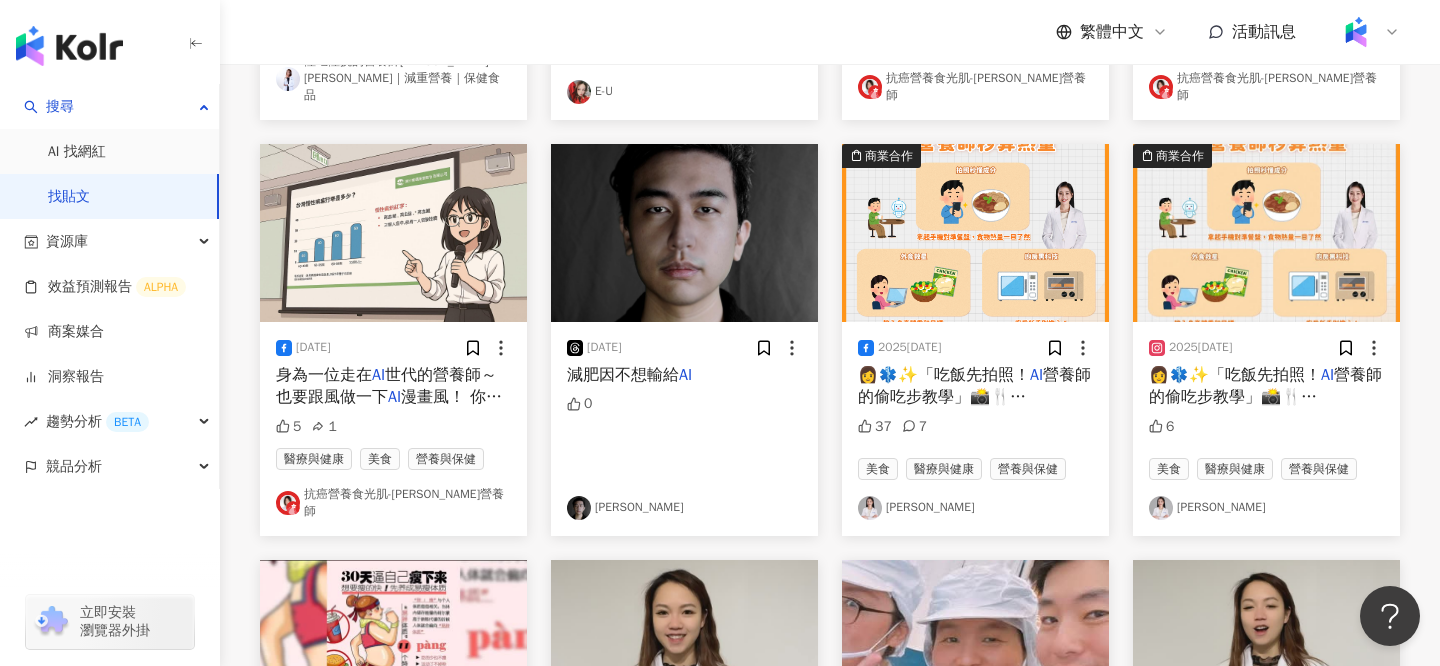 scroll, scrollTop: 0, scrollLeft: 0, axis: both 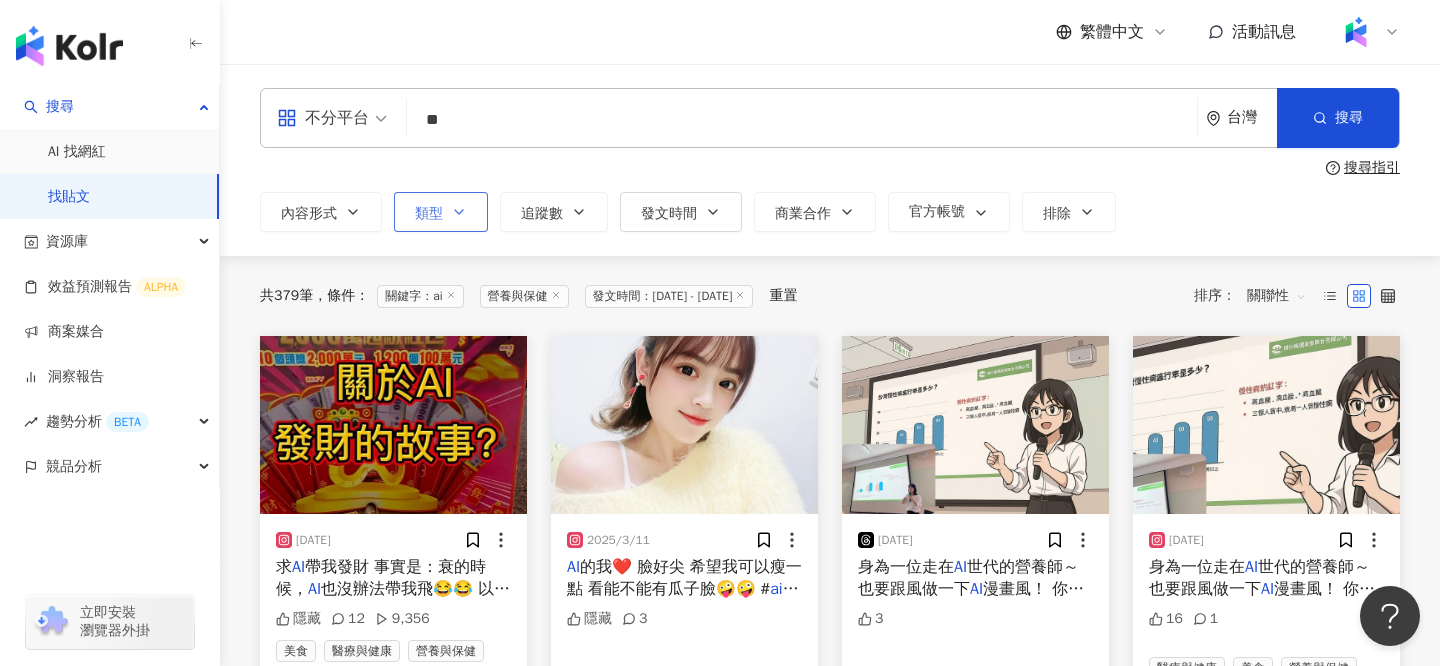 drag, startPoint x: 496, startPoint y: 121, endPoint x: 297, endPoint y: 121, distance: 199 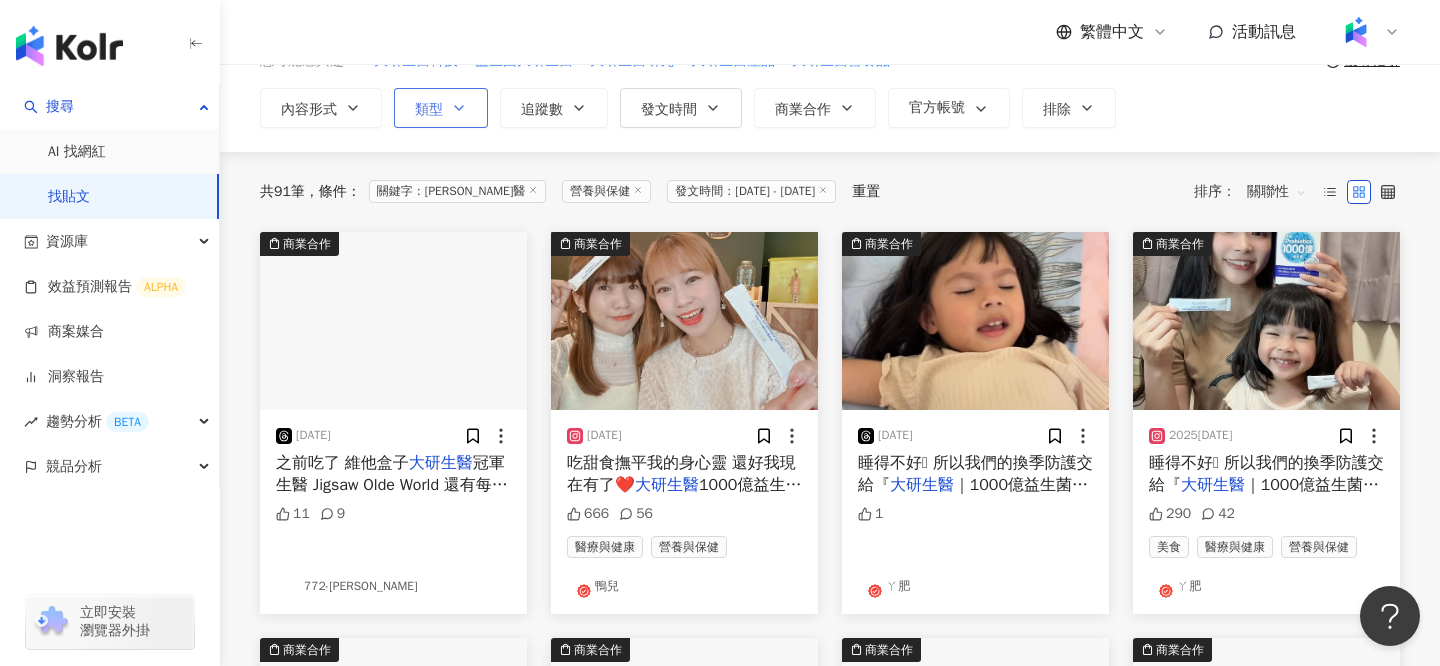 scroll, scrollTop: 122, scrollLeft: 0, axis: vertical 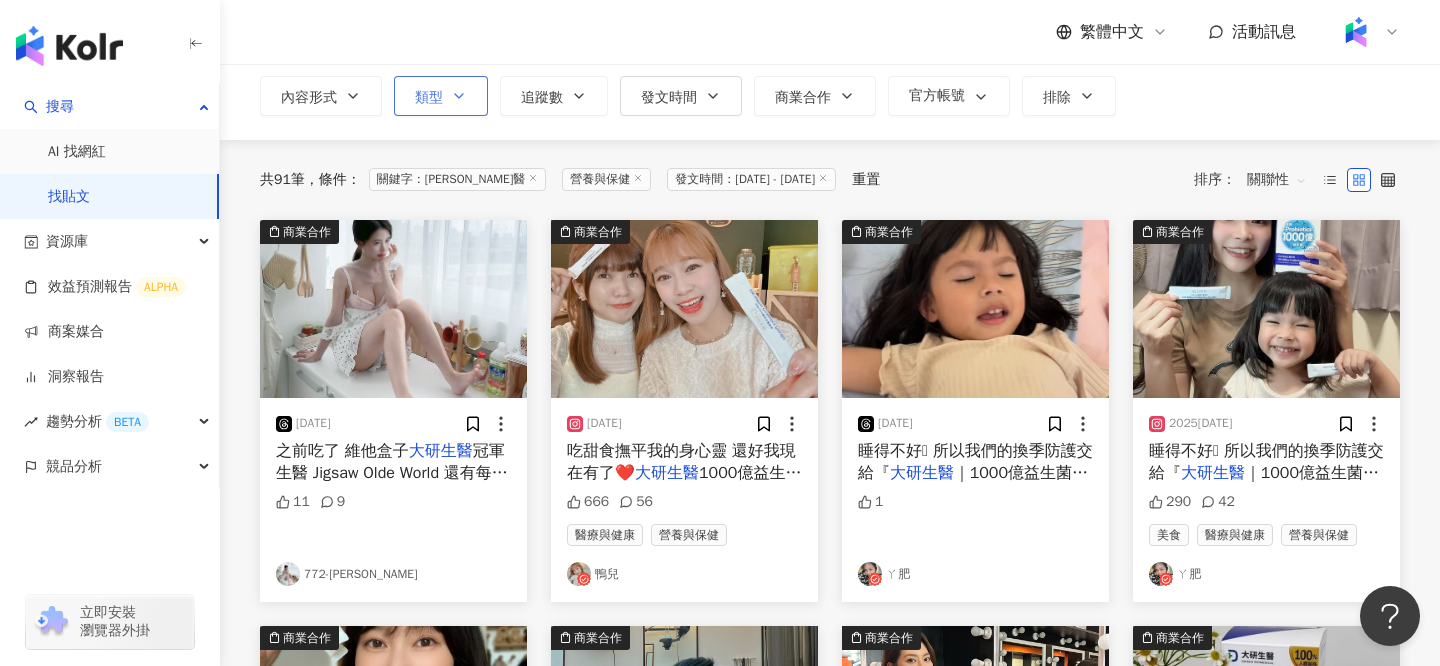 click 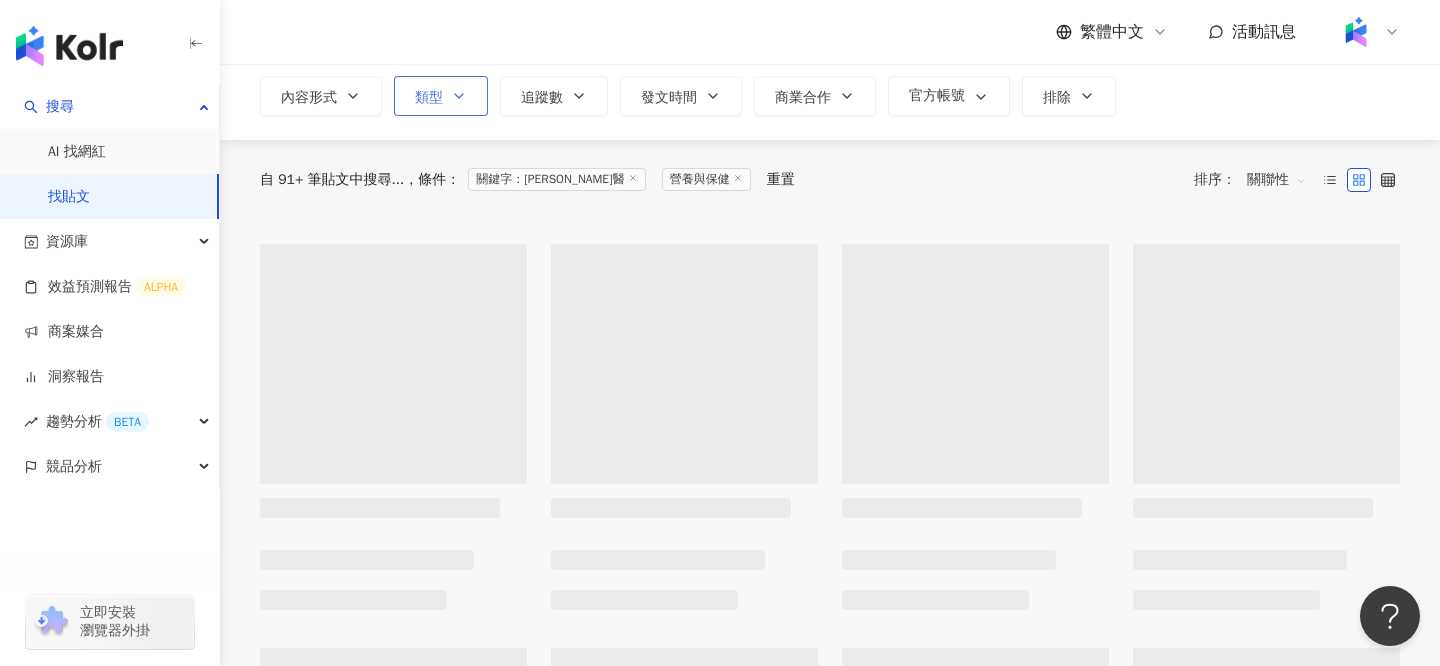 scroll, scrollTop: 0, scrollLeft: 0, axis: both 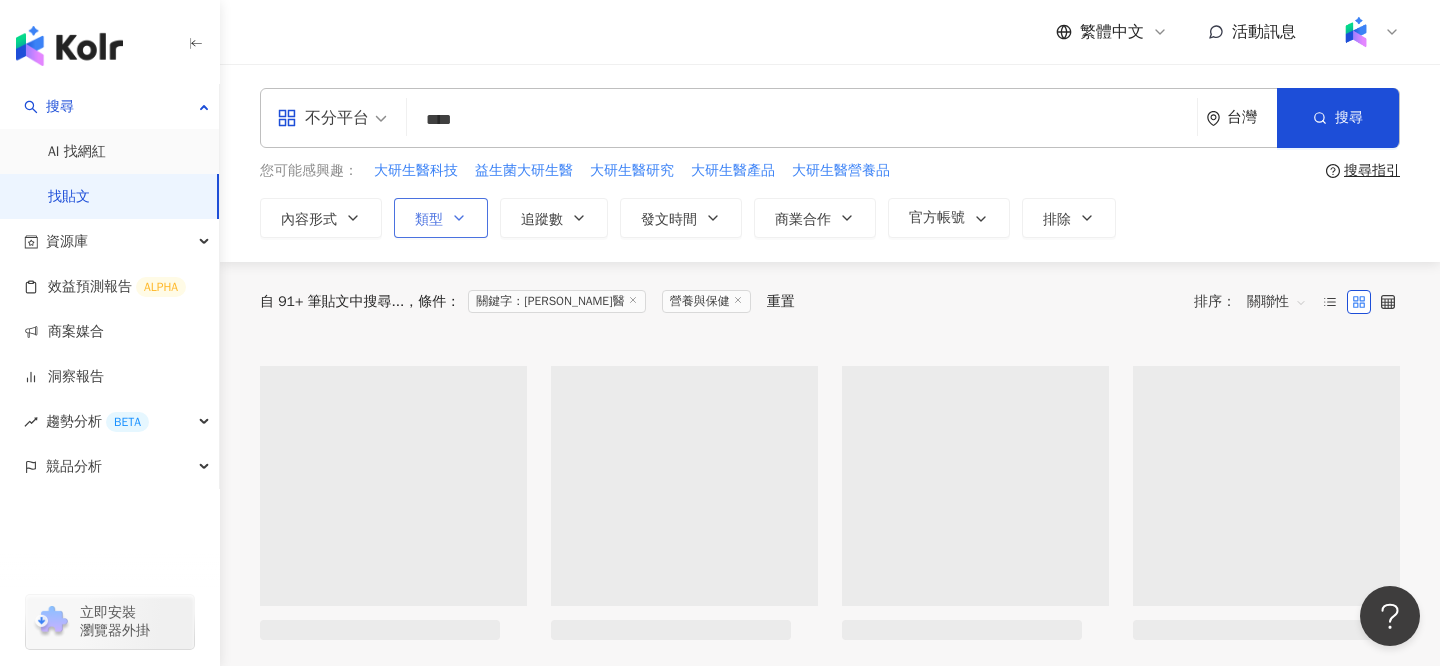 click on "自 91+ 筆貼文中搜尋... 條件 ： 關鍵字：大研生醫 營養與保健 重置 排序： 關聯性" at bounding box center (830, 302) 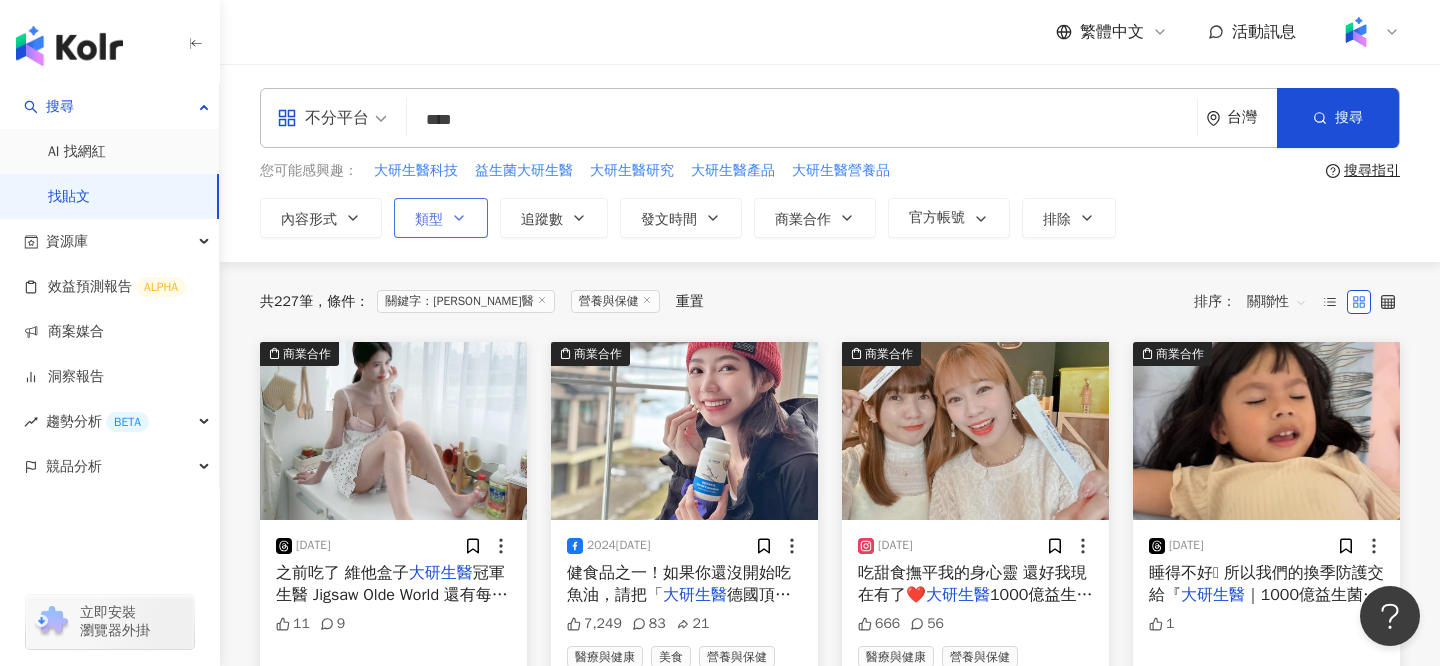 click at bounding box center [684, 431] 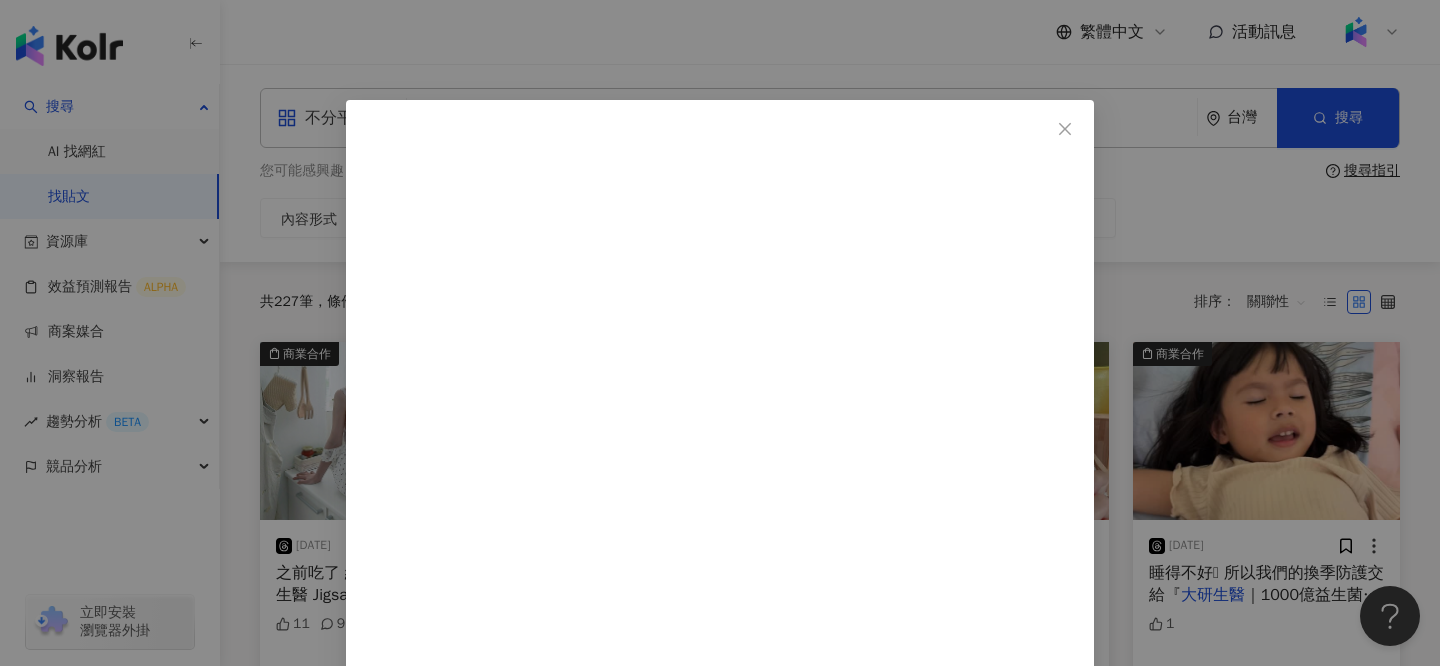 scroll, scrollTop: 38, scrollLeft: 0, axis: vertical 